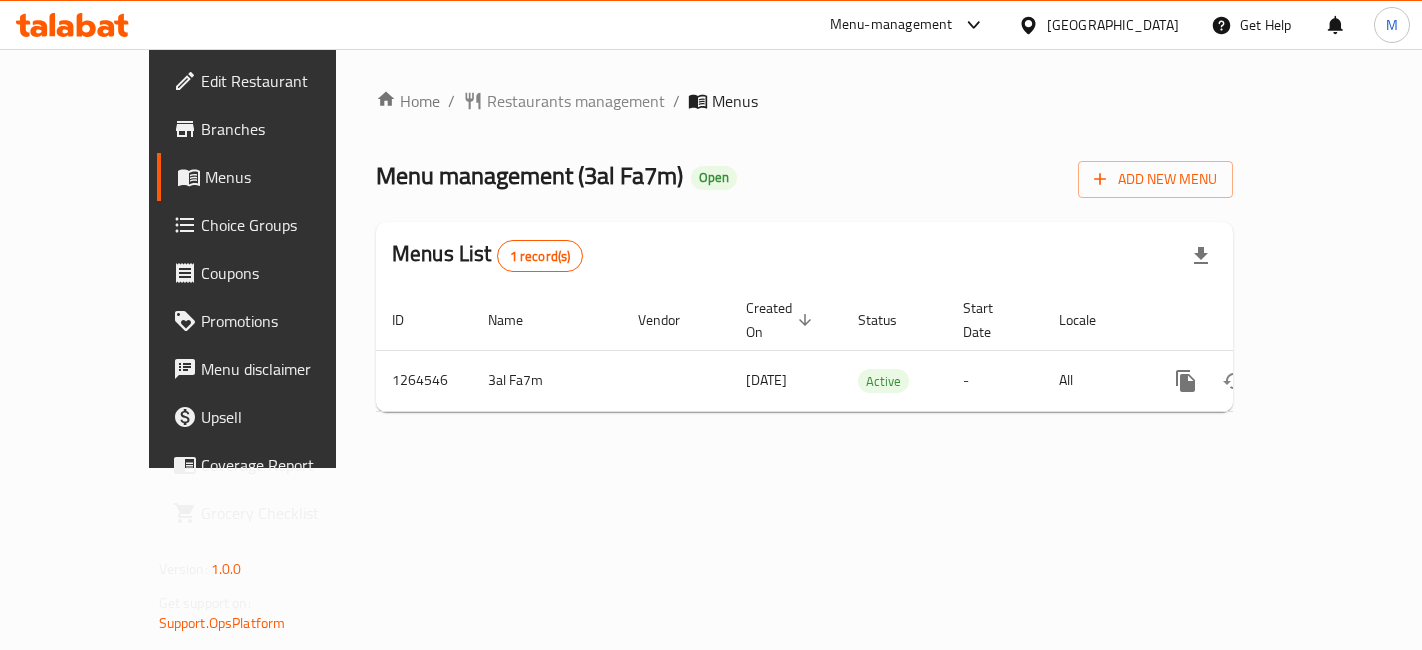 scroll, scrollTop: 0, scrollLeft: 0, axis: both 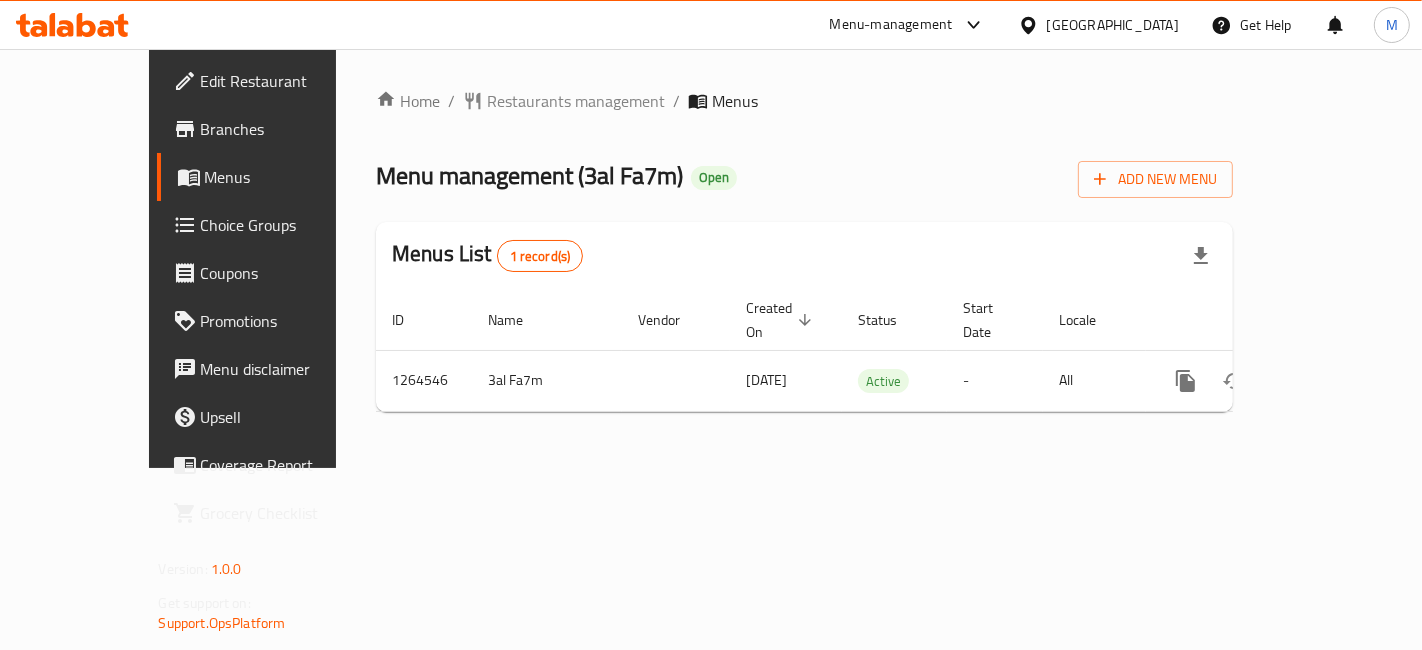 click 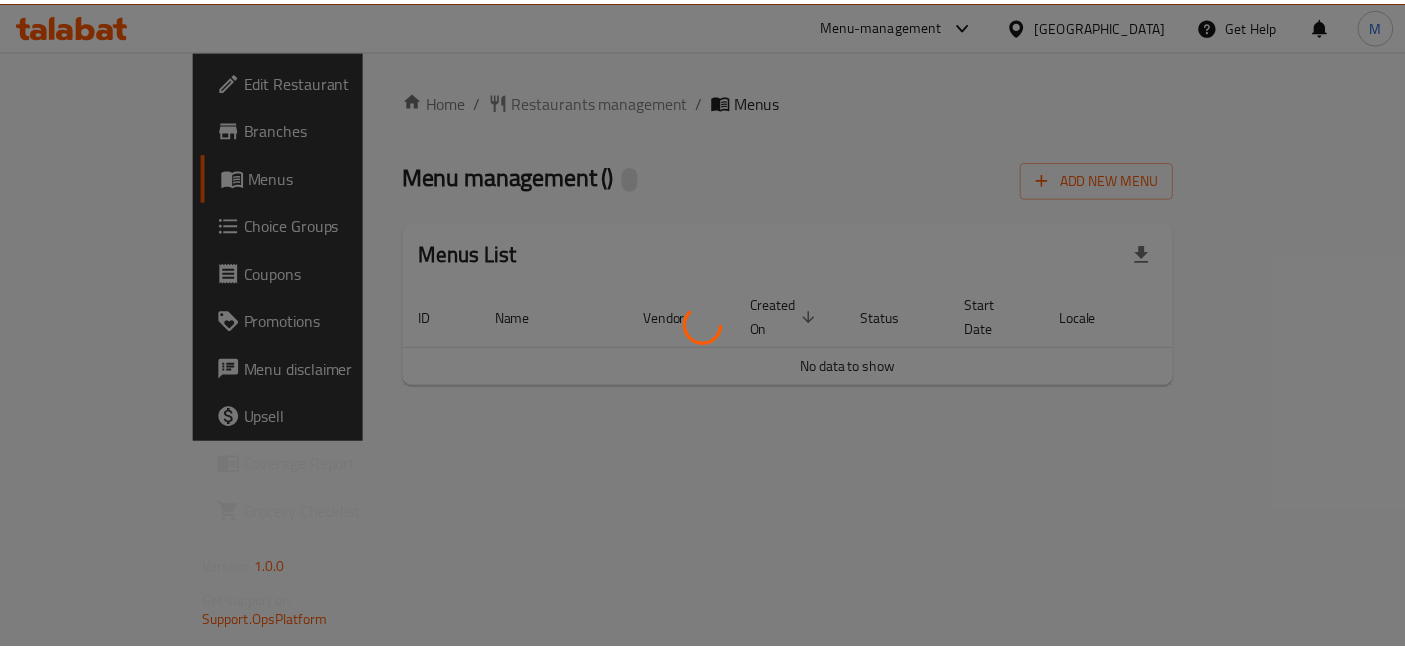 scroll, scrollTop: 0, scrollLeft: 0, axis: both 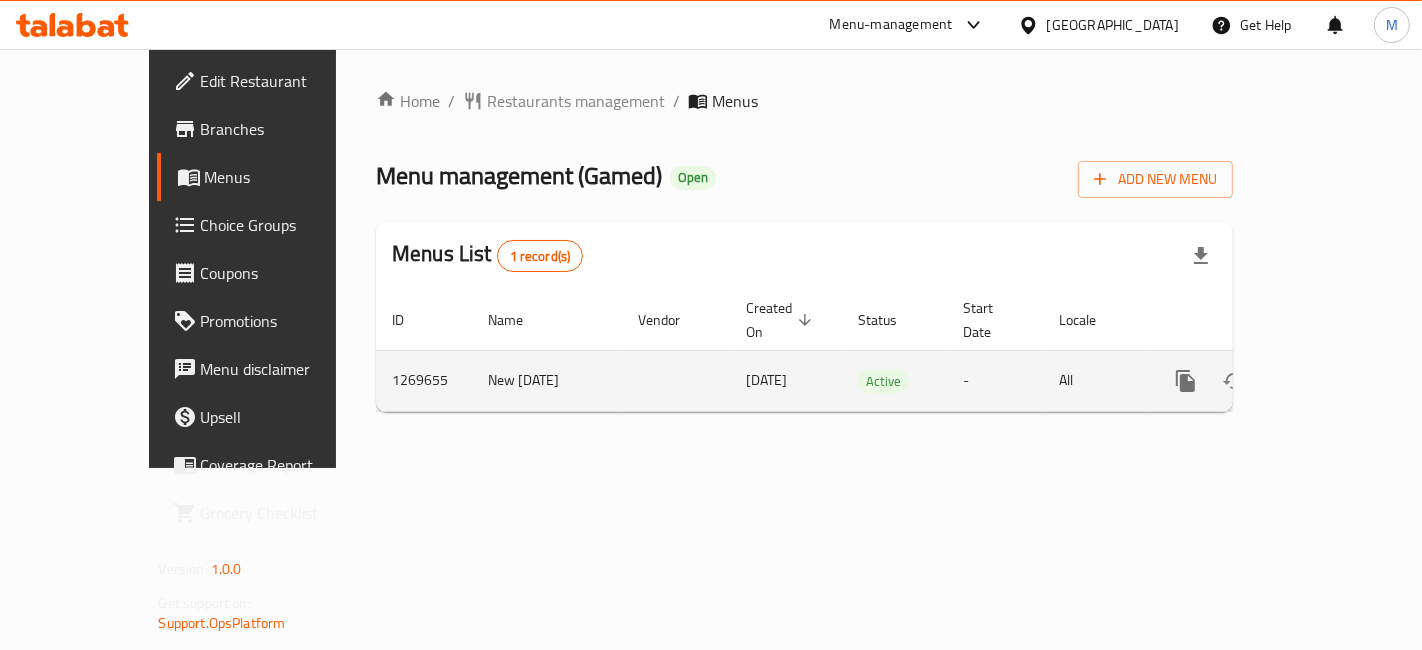 click 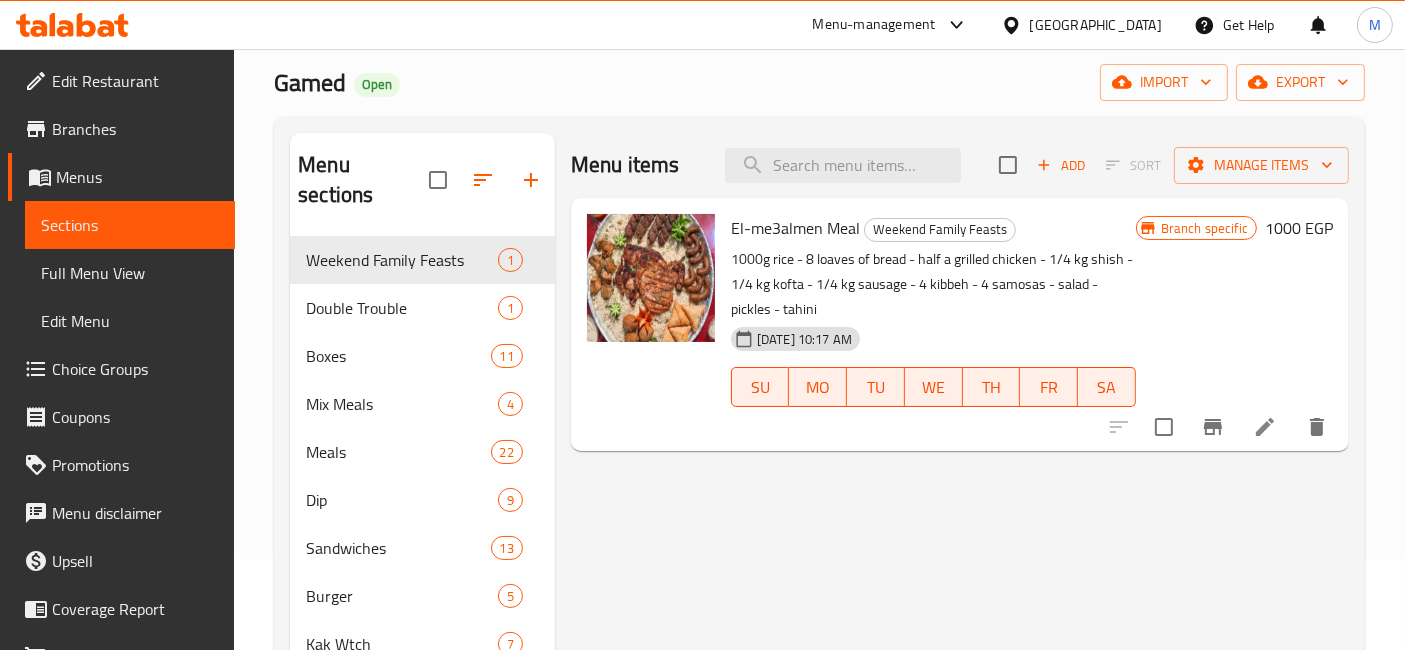 scroll, scrollTop: 111, scrollLeft: 0, axis: vertical 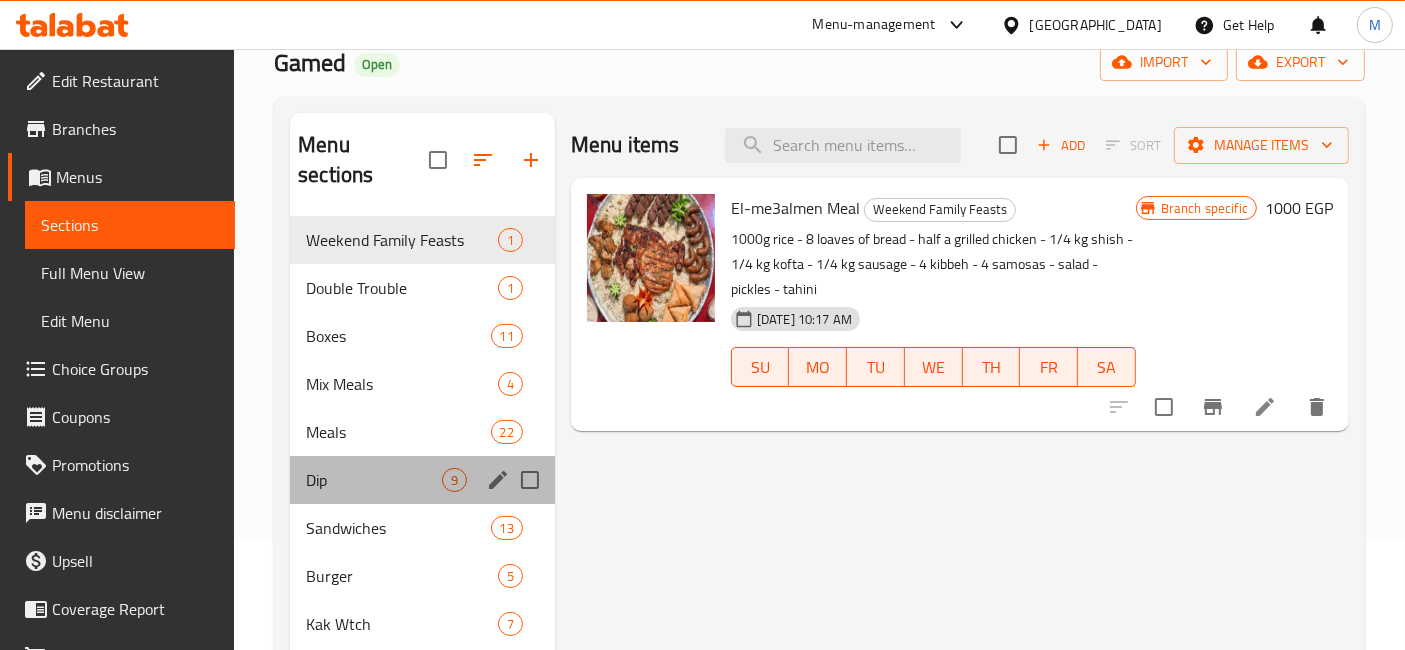 click on "Dip 9" at bounding box center [422, 480] 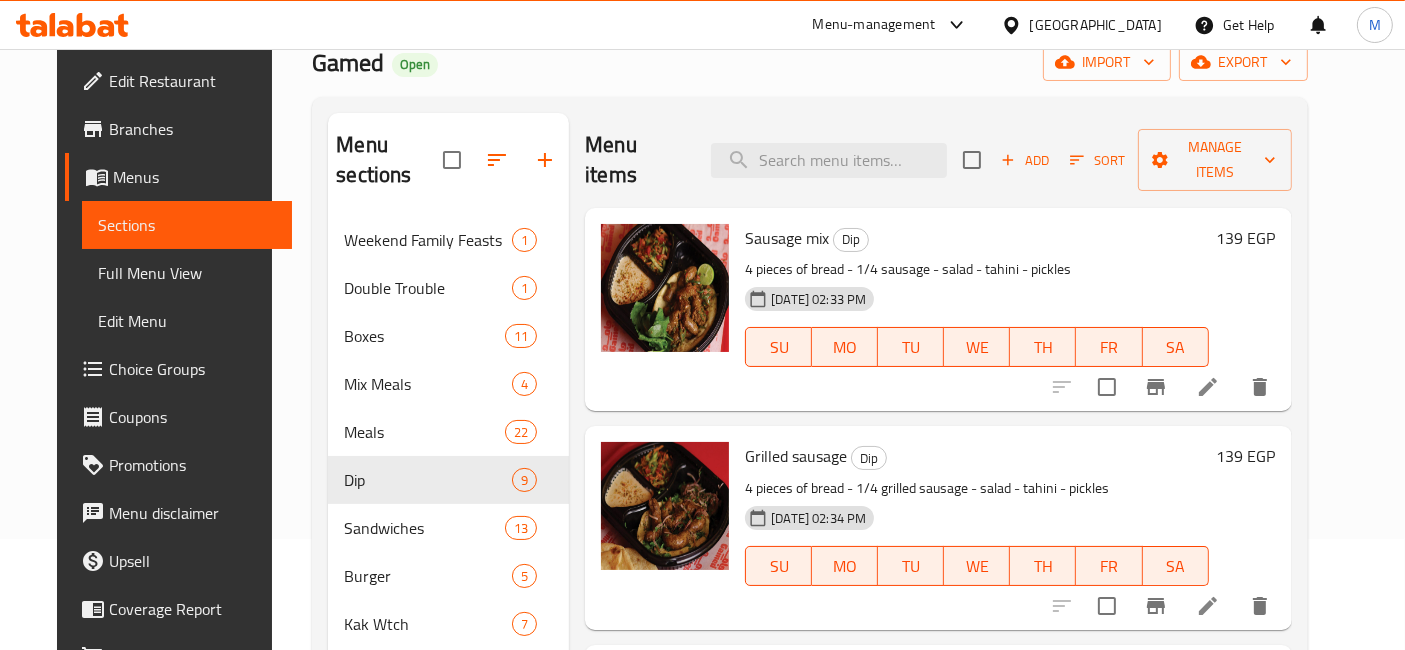 click on "139   EGP" at bounding box center (1246, 238) 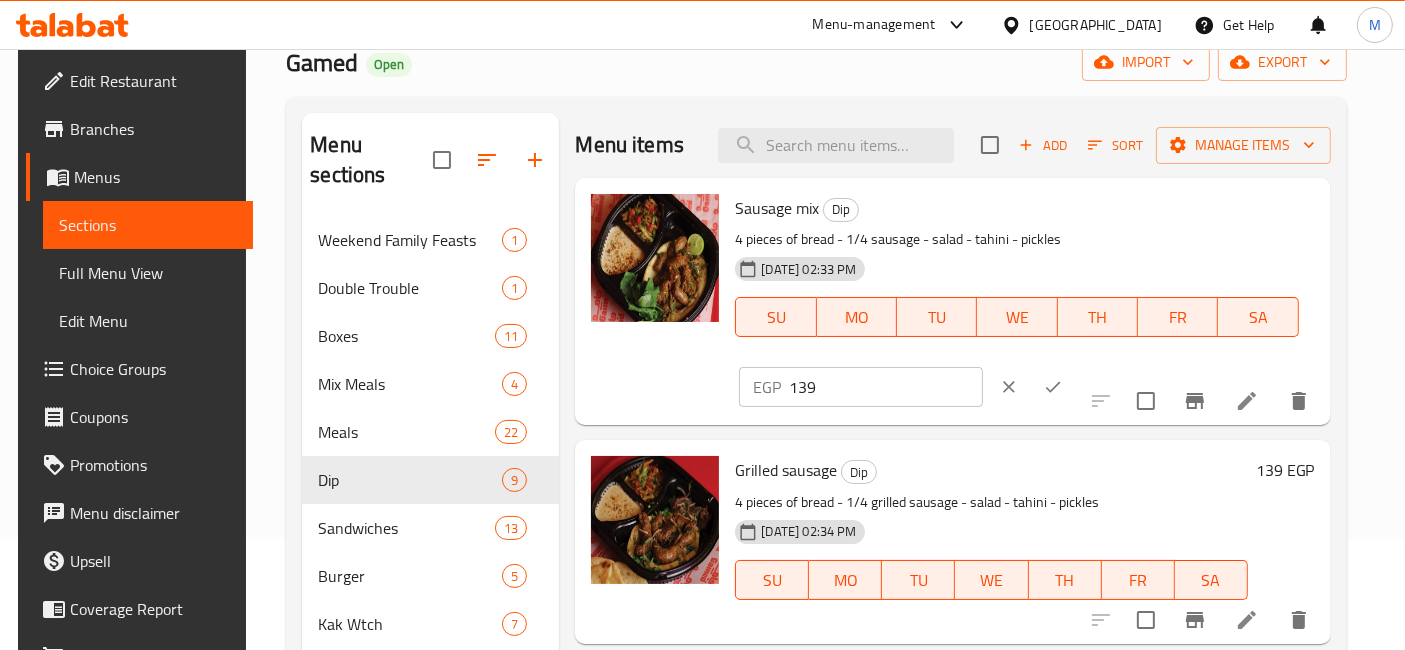 drag, startPoint x: 1257, startPoint y: 299, endPoint x: 1161, endPoint y: 273, distance: 99.458534 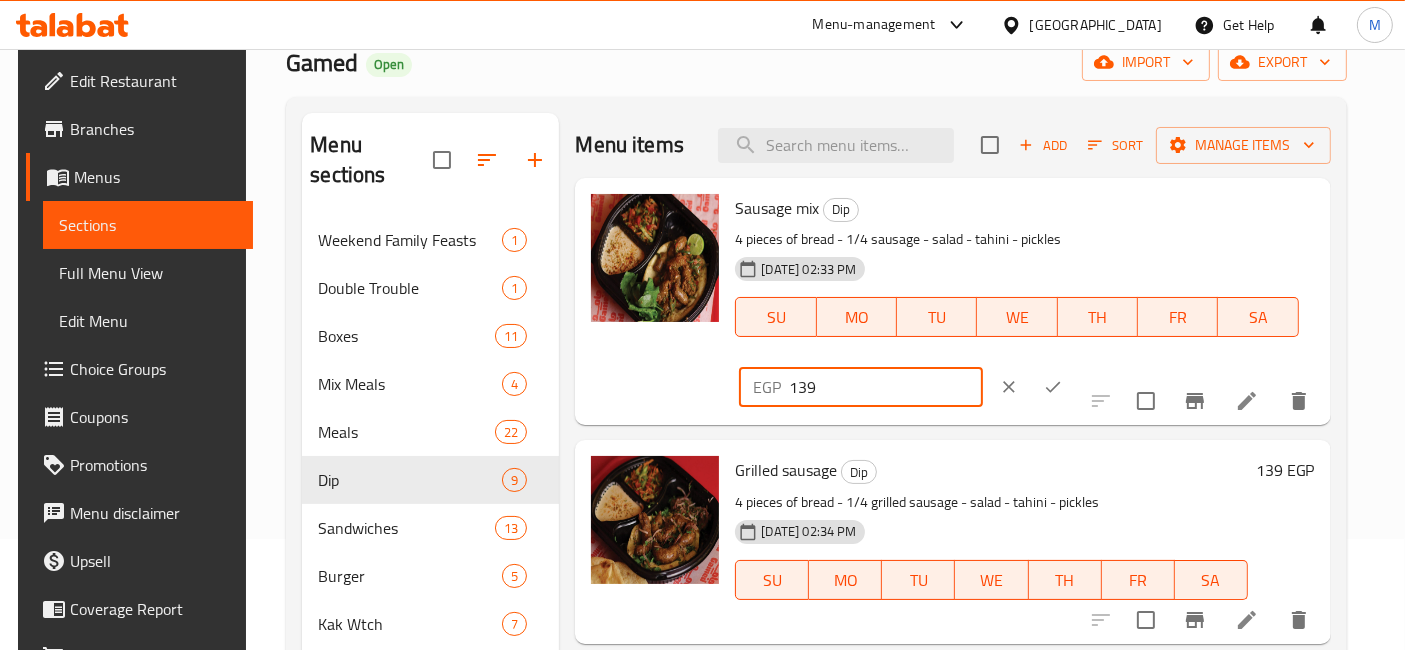 click on "139" at bounding box center (885, 387) 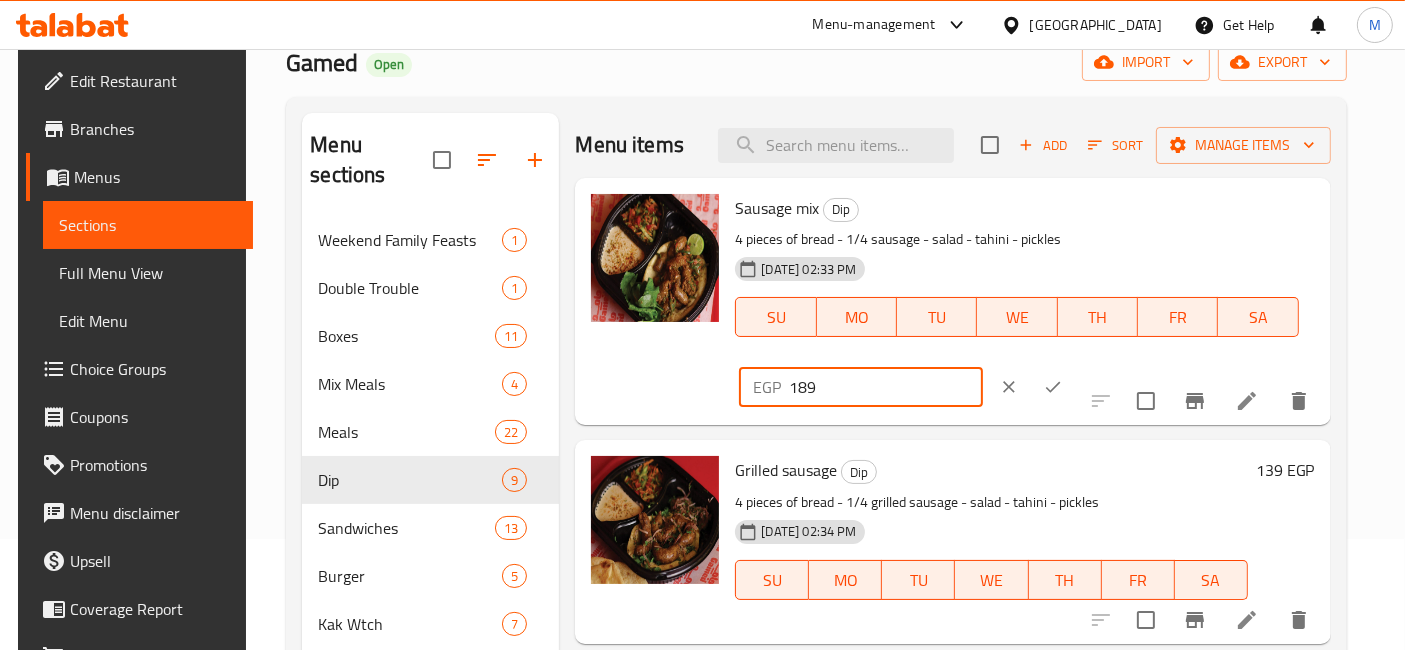 type on "189" 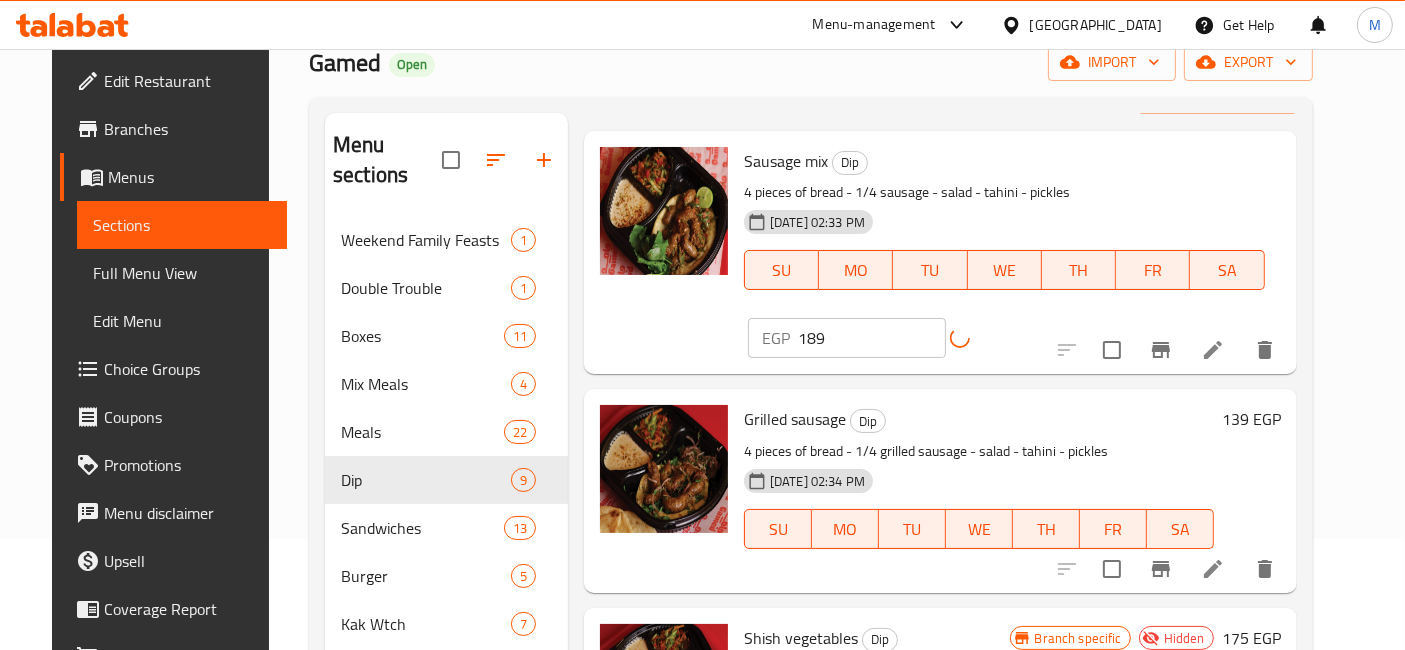 scroll, scrollTop: 111, scrollLeft: 0, axis: vertical 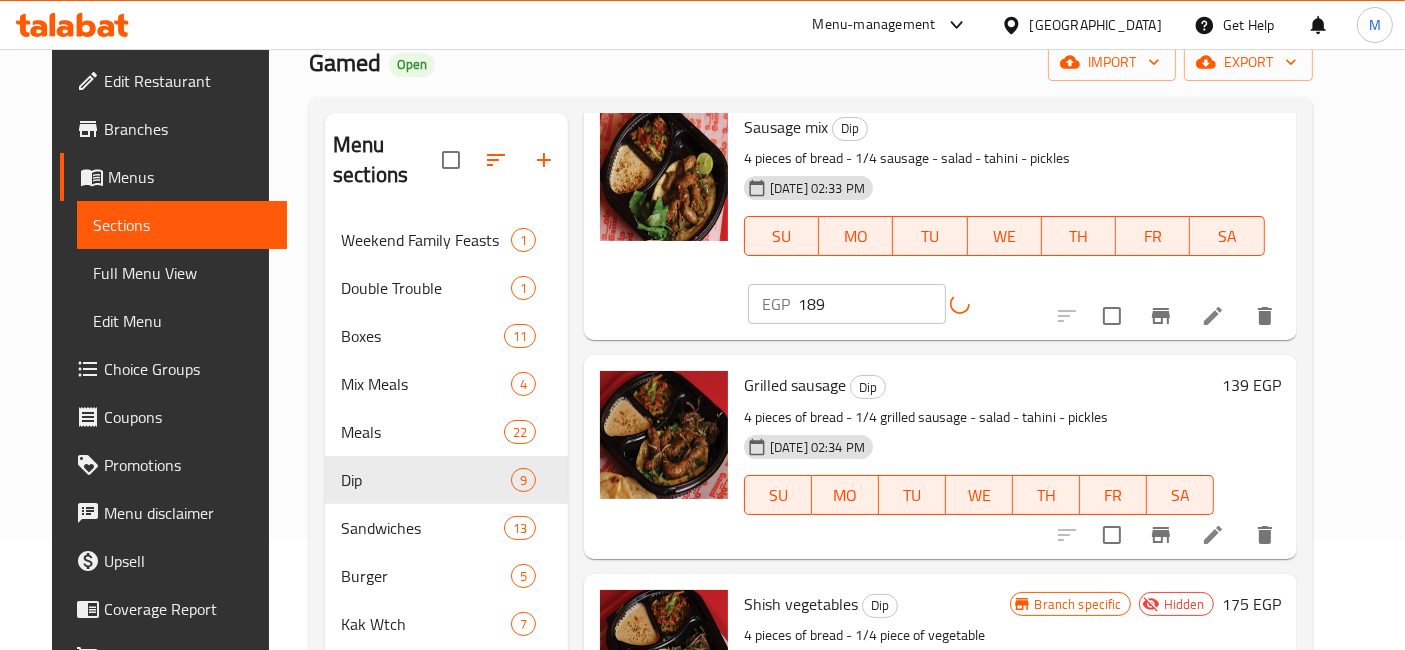 click on "139   EGP" at bounding box center (1247, 456) 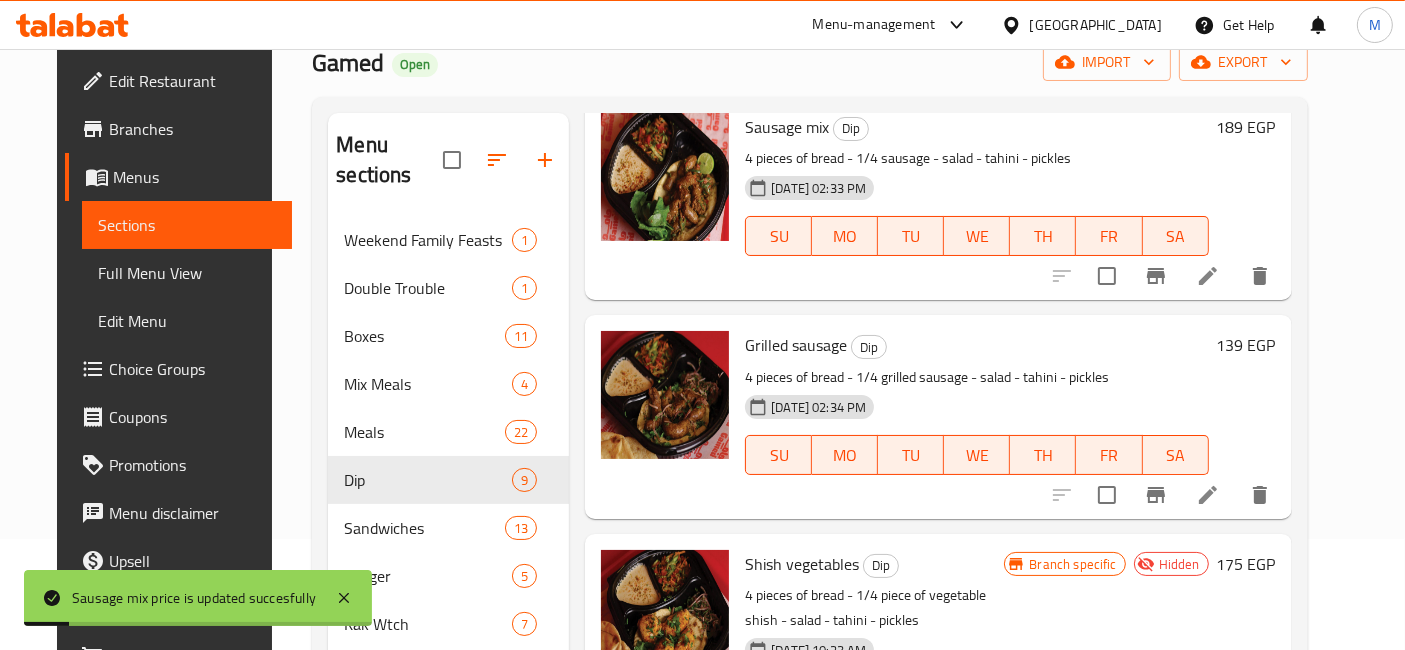 click on "139   EGP" at bounding box center (1246, 345) 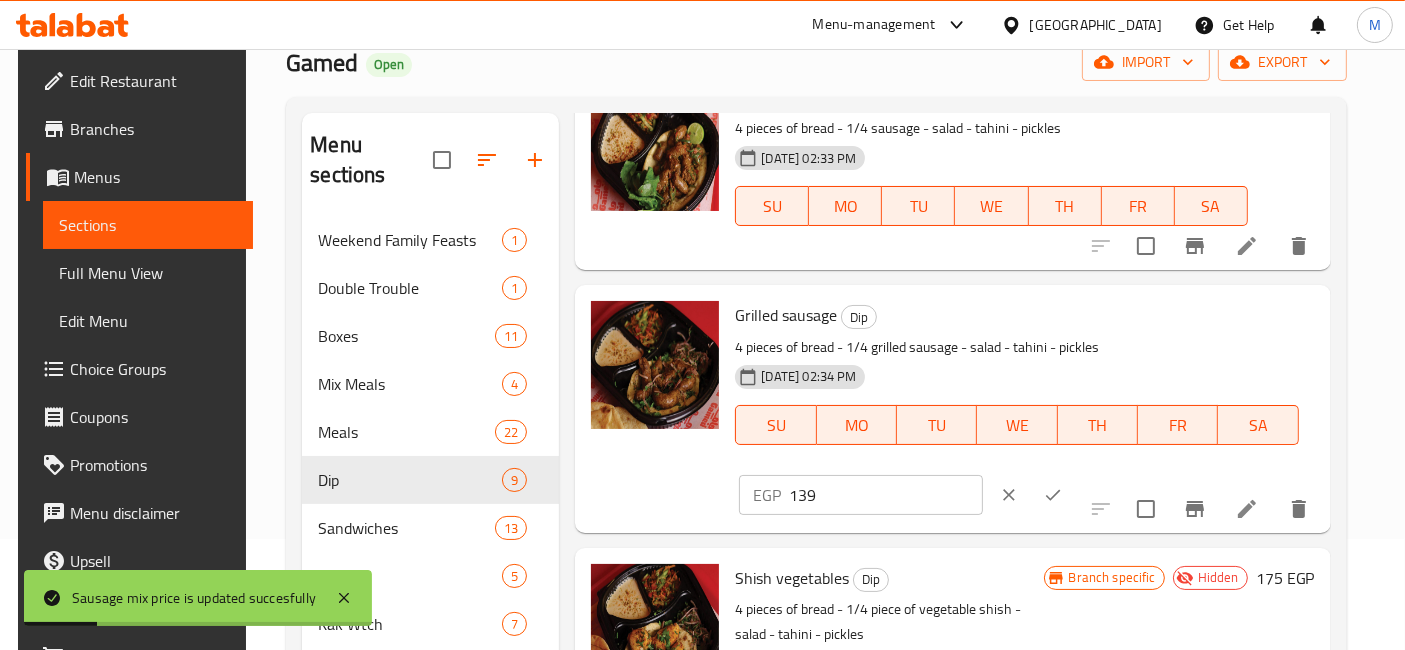drag, startPoint x: 1040, startPoint y: 358, endPoint x: 1056, endPoint y: 351, distance: 17.464249 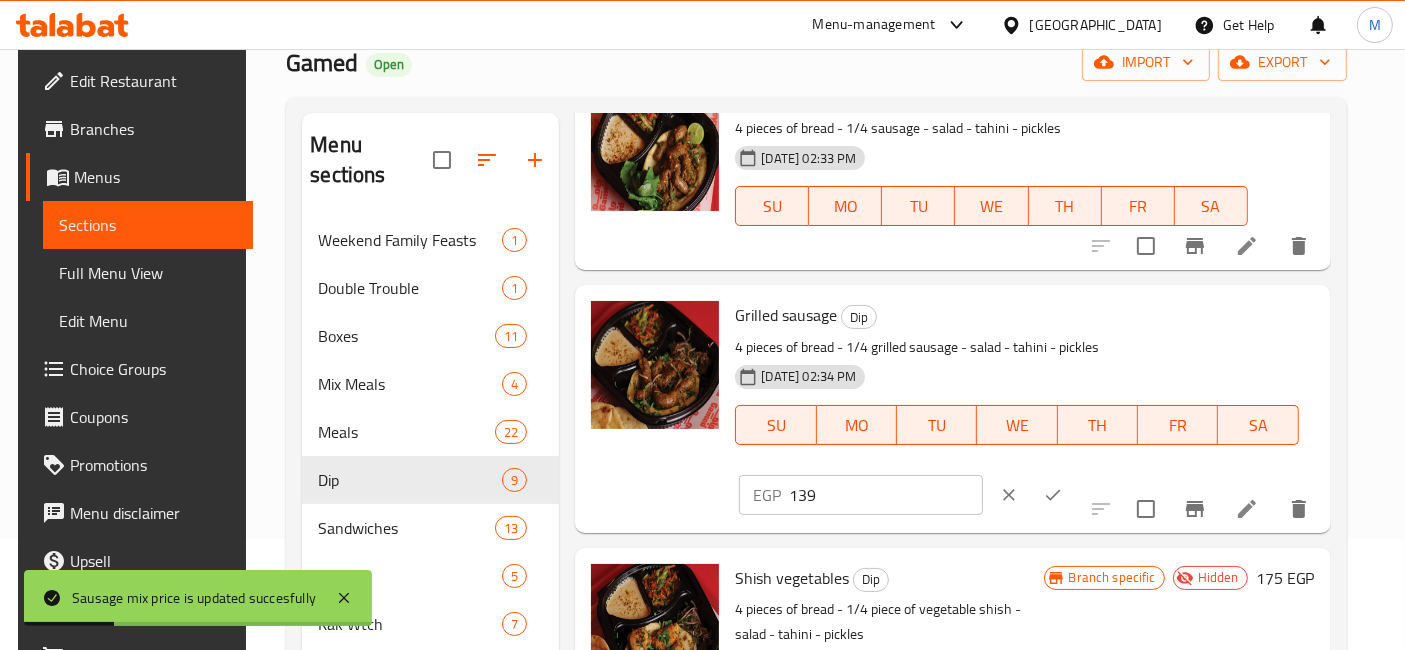click on "139" at bounding box center [885, 495] 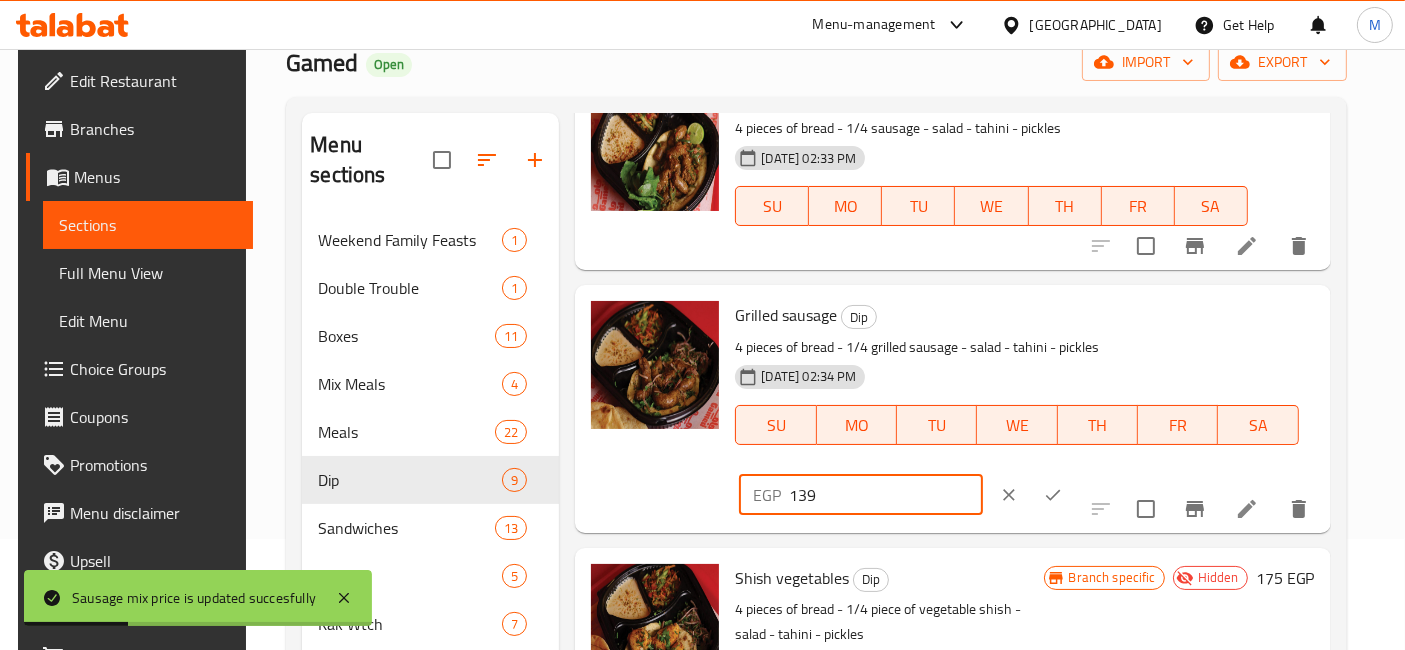 click on "139" at bounding box center [885, 495] 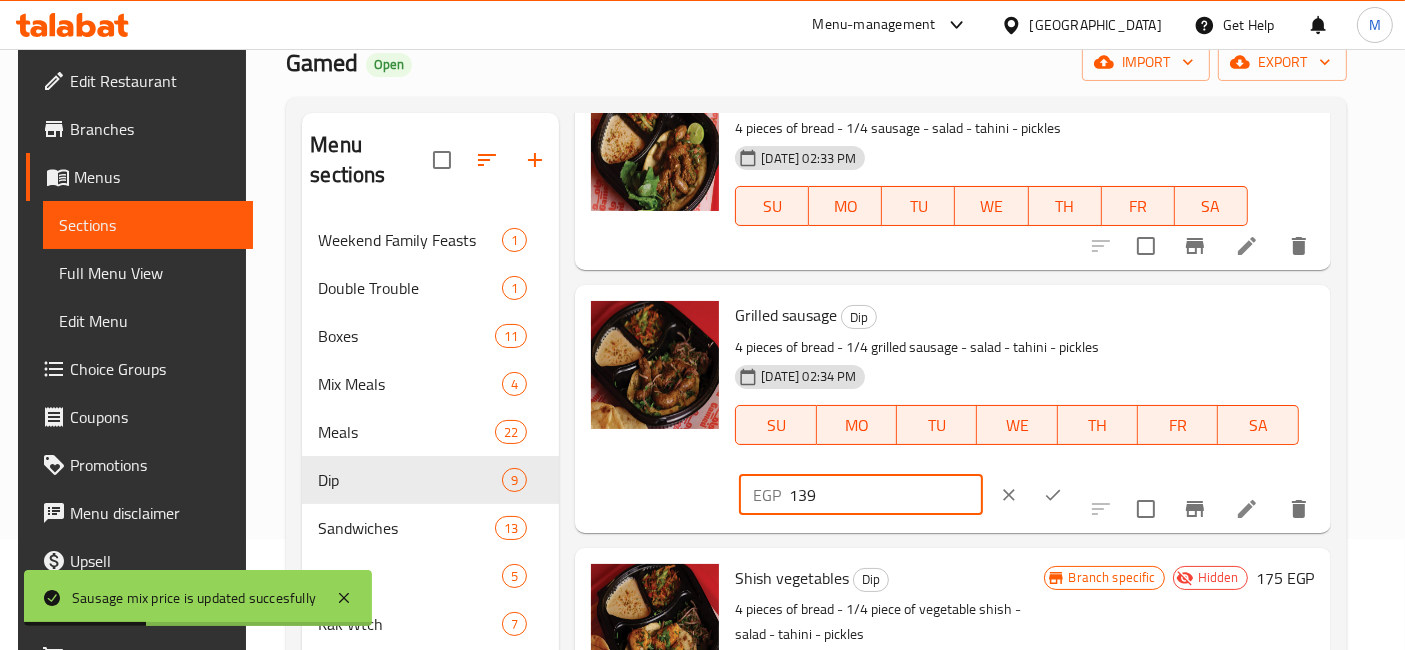 click on "EGP 139 ​" at bounding box center [921, 495] 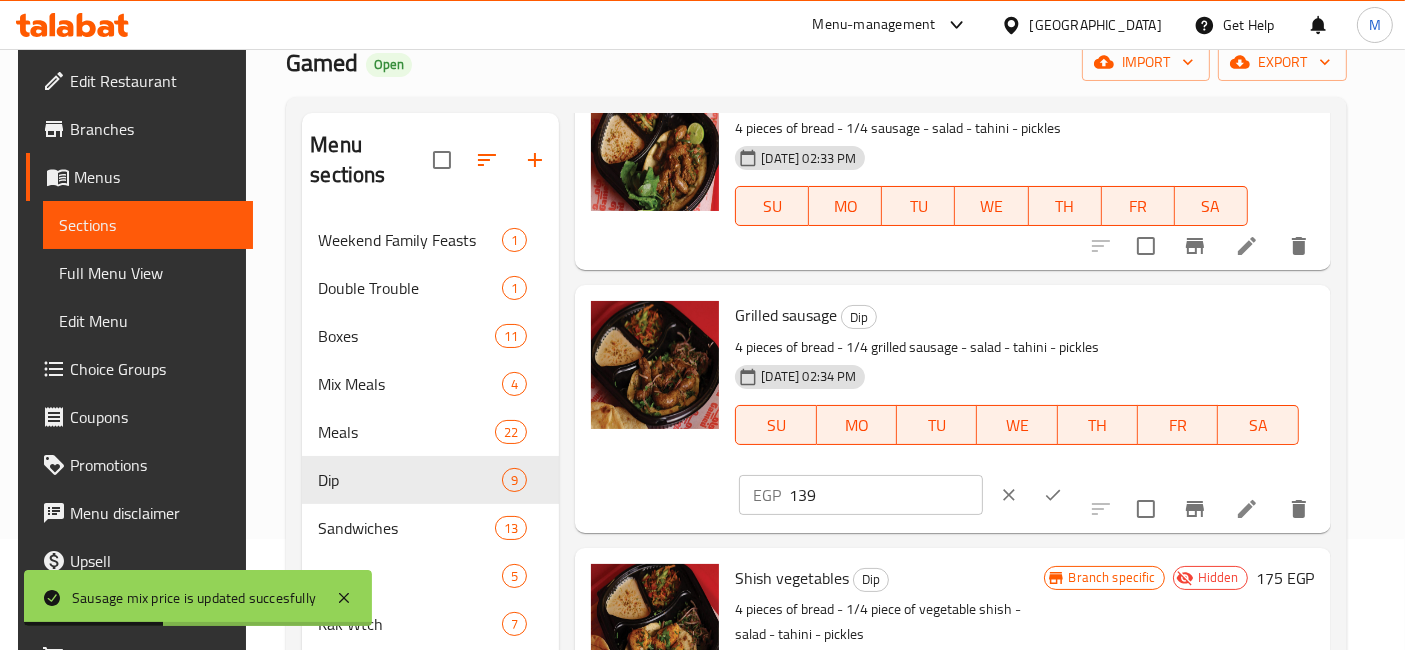 click on "EGP 139 ​" at bounding box center [921, 495] 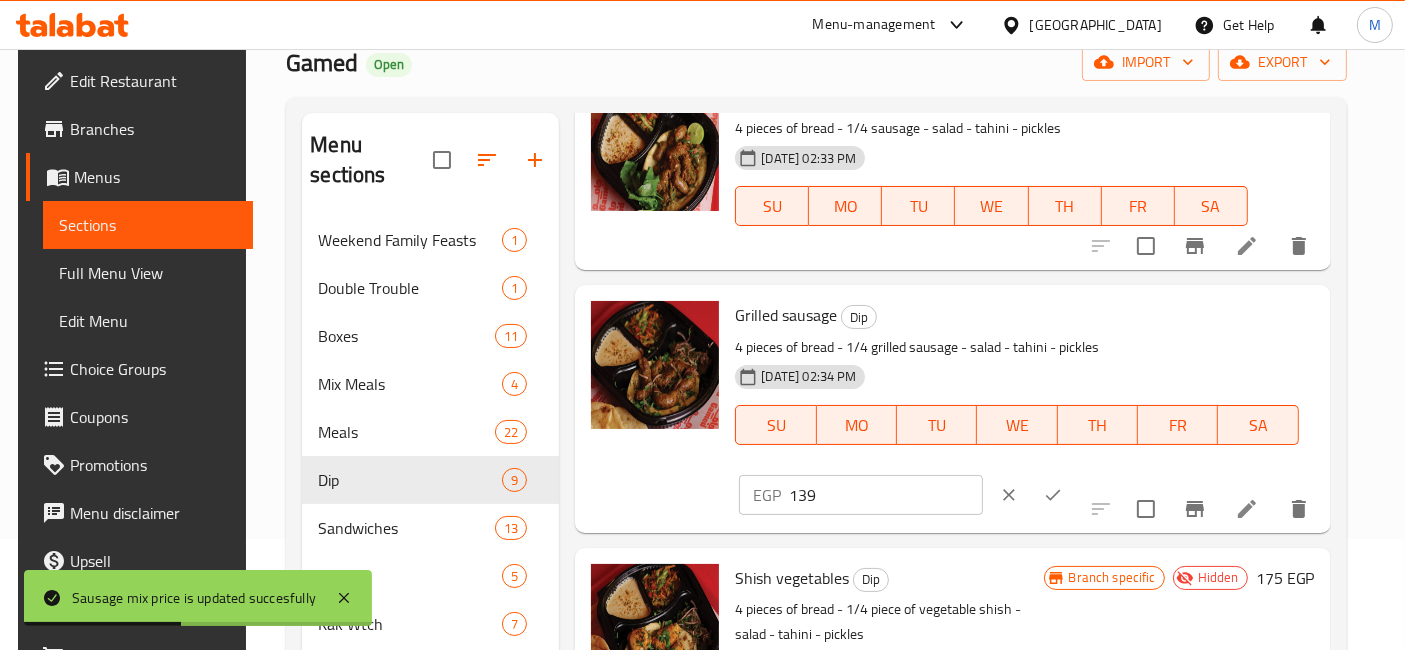 click on "139" at bounding box center (885, 495) 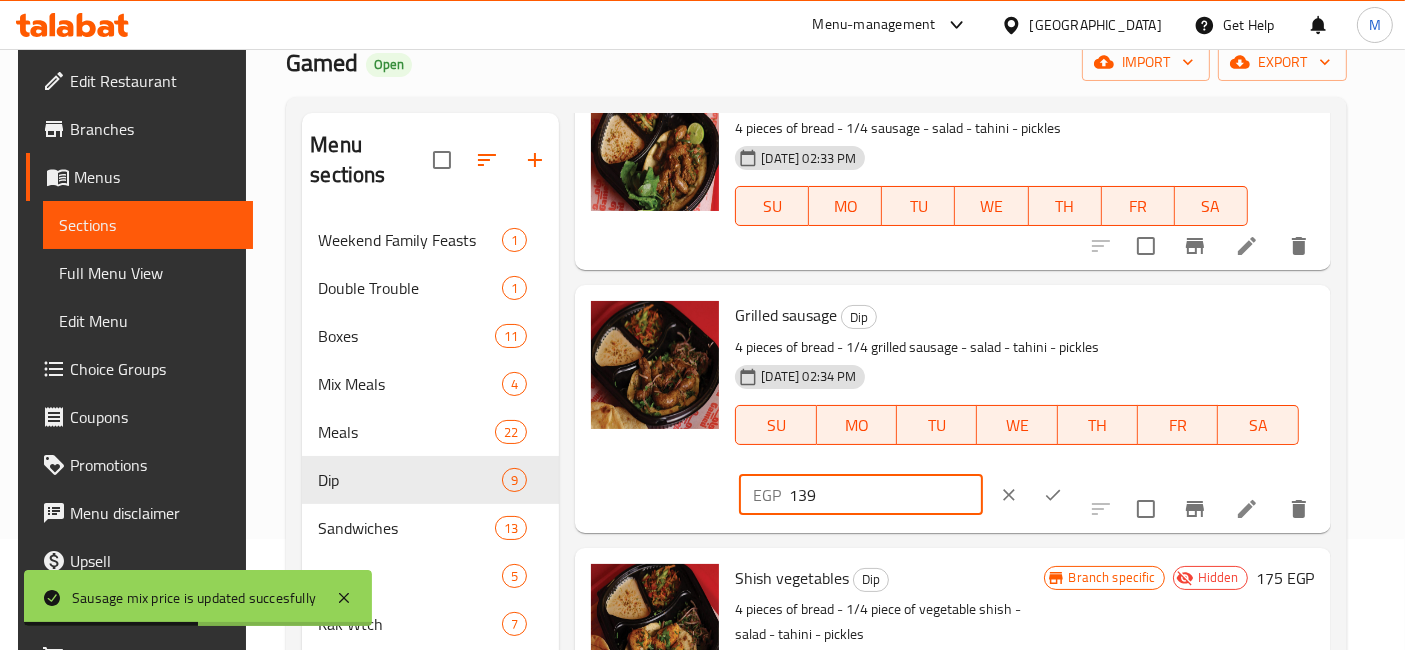 click on "139" at bounding box center [885, 495] 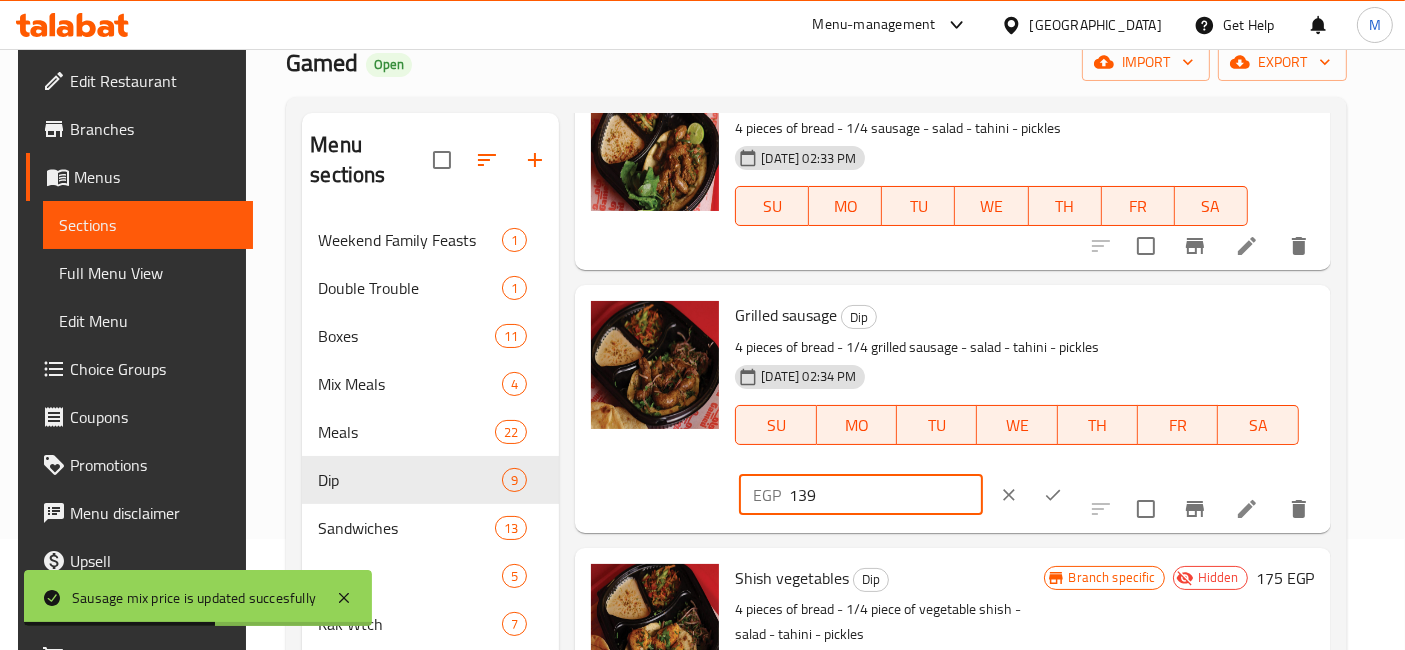 click on "139" at bounding box center (885, 495) 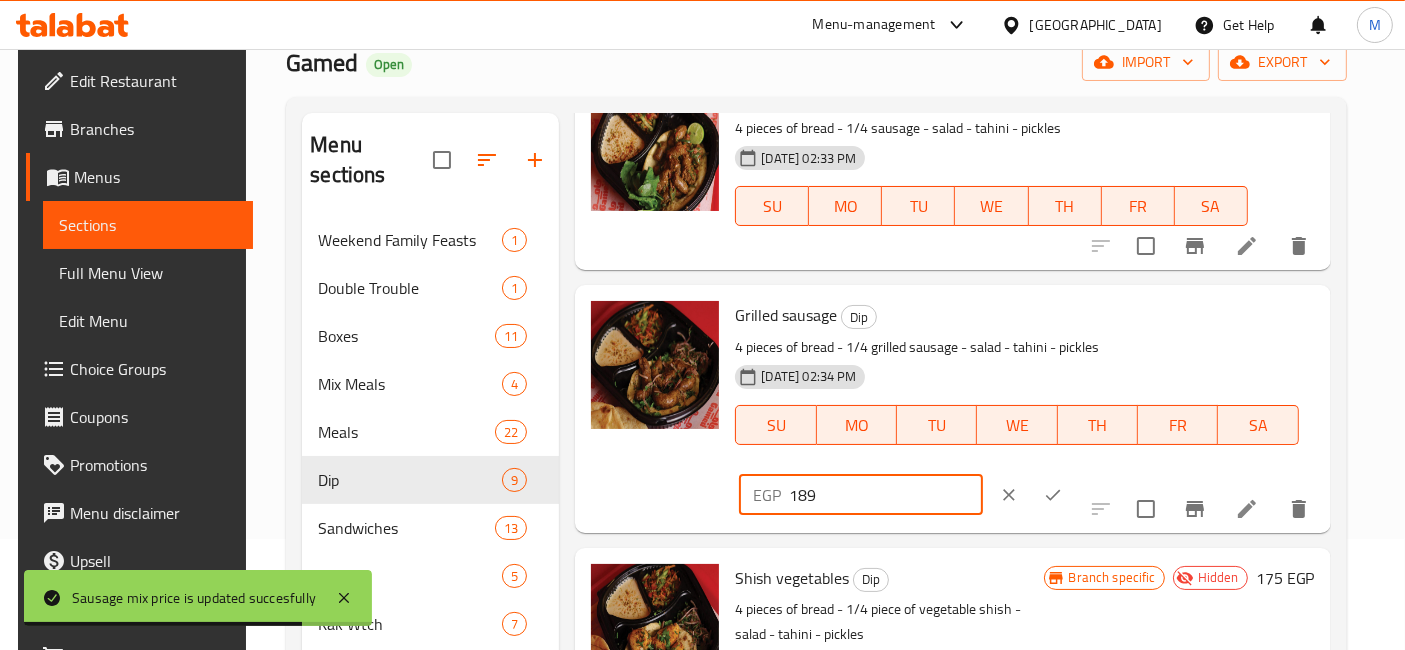 type on "189" 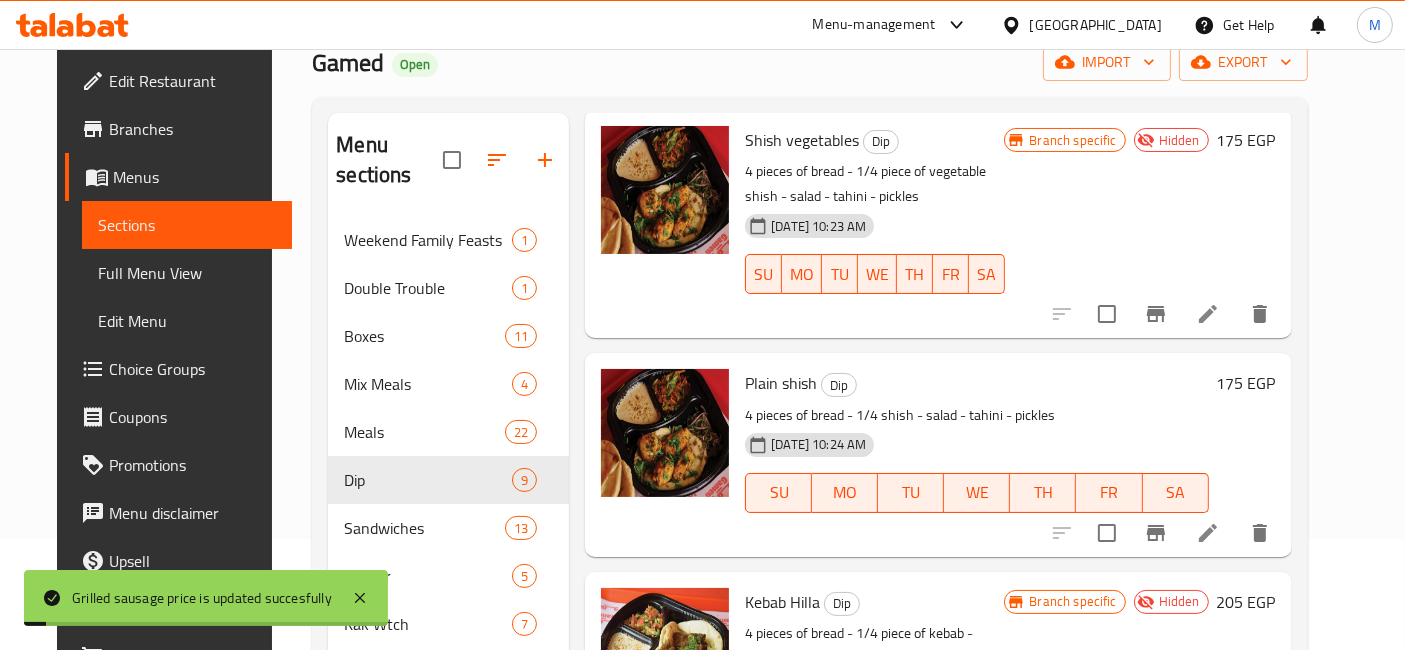 scroll, scrollTop: 555, scrollLeft: 0, axis: vertical 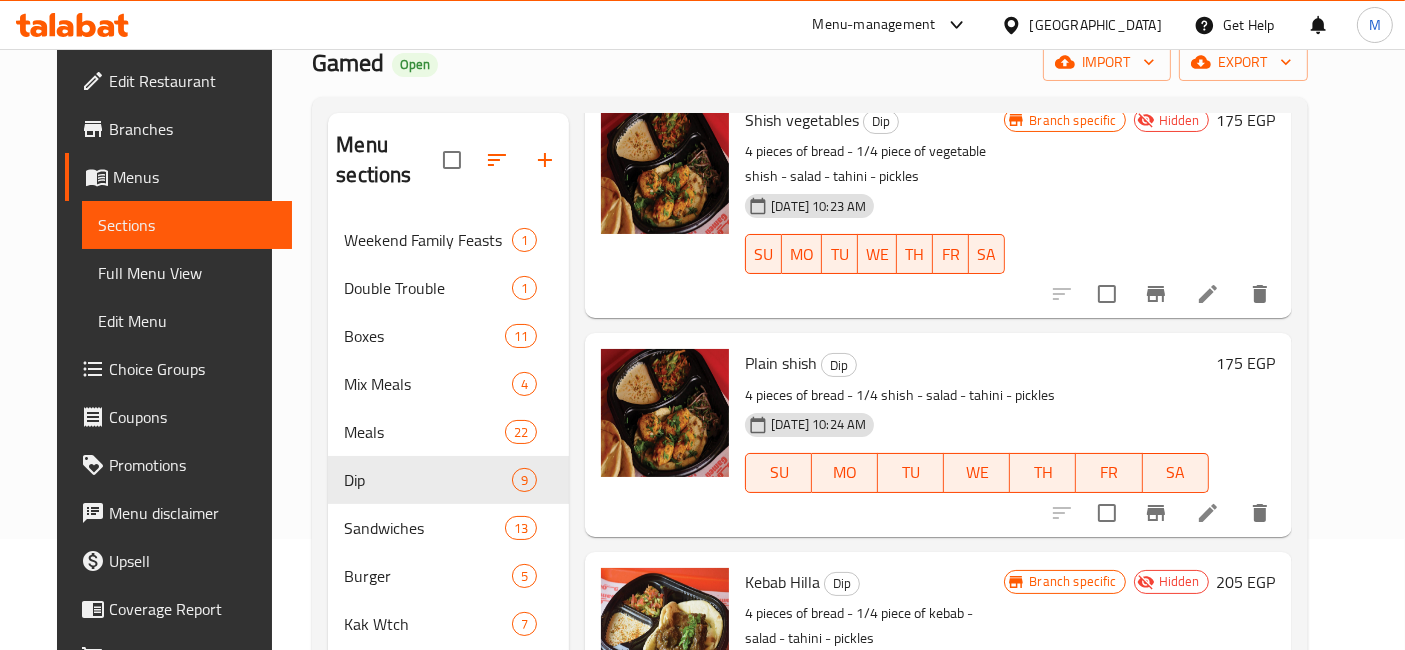 click on "175   EGP" at bounding box center [1246, 363] 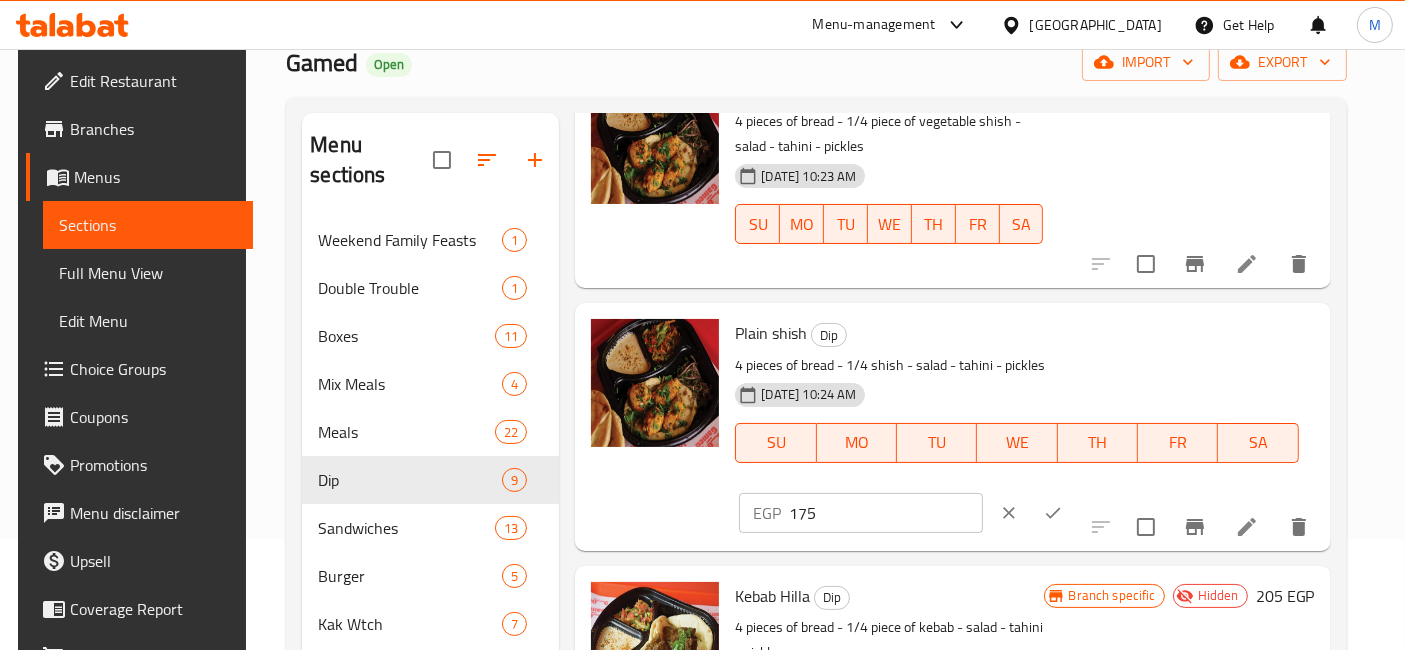 click on "EGP 175 ​" at bounding box center [921, 513] 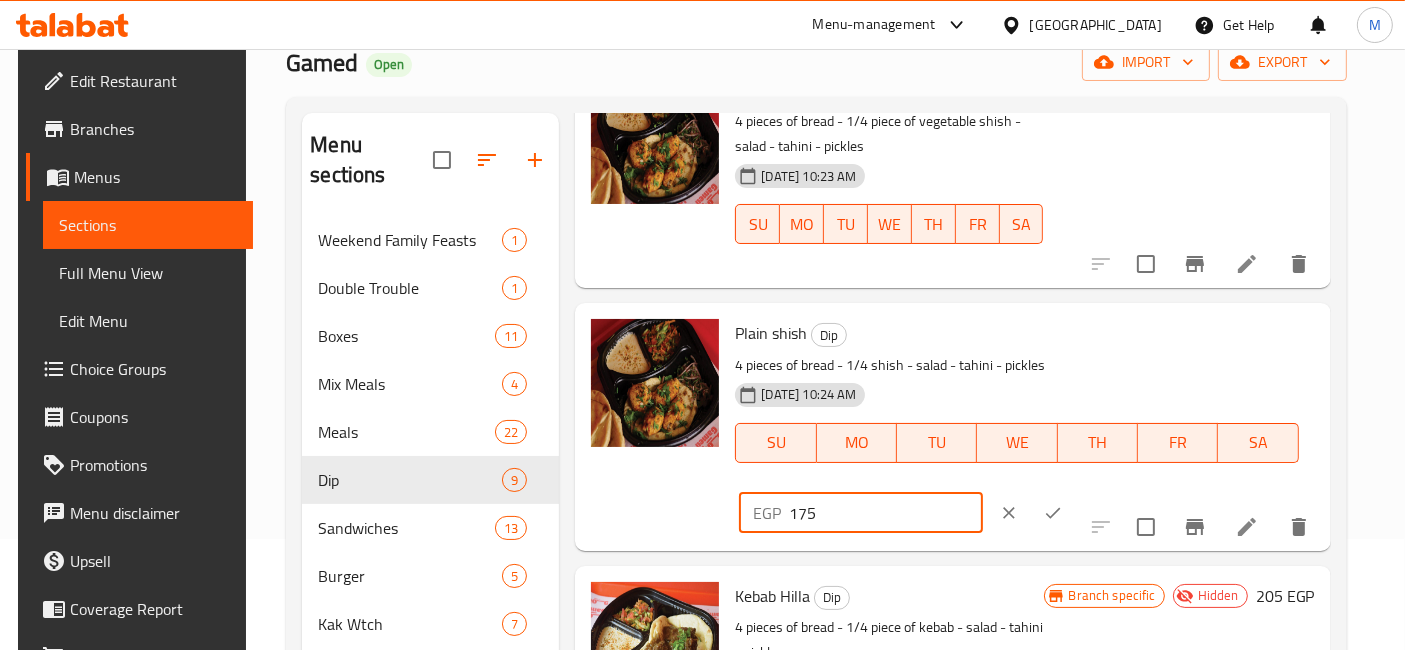 click on "175" at bounding box center [885, 513] 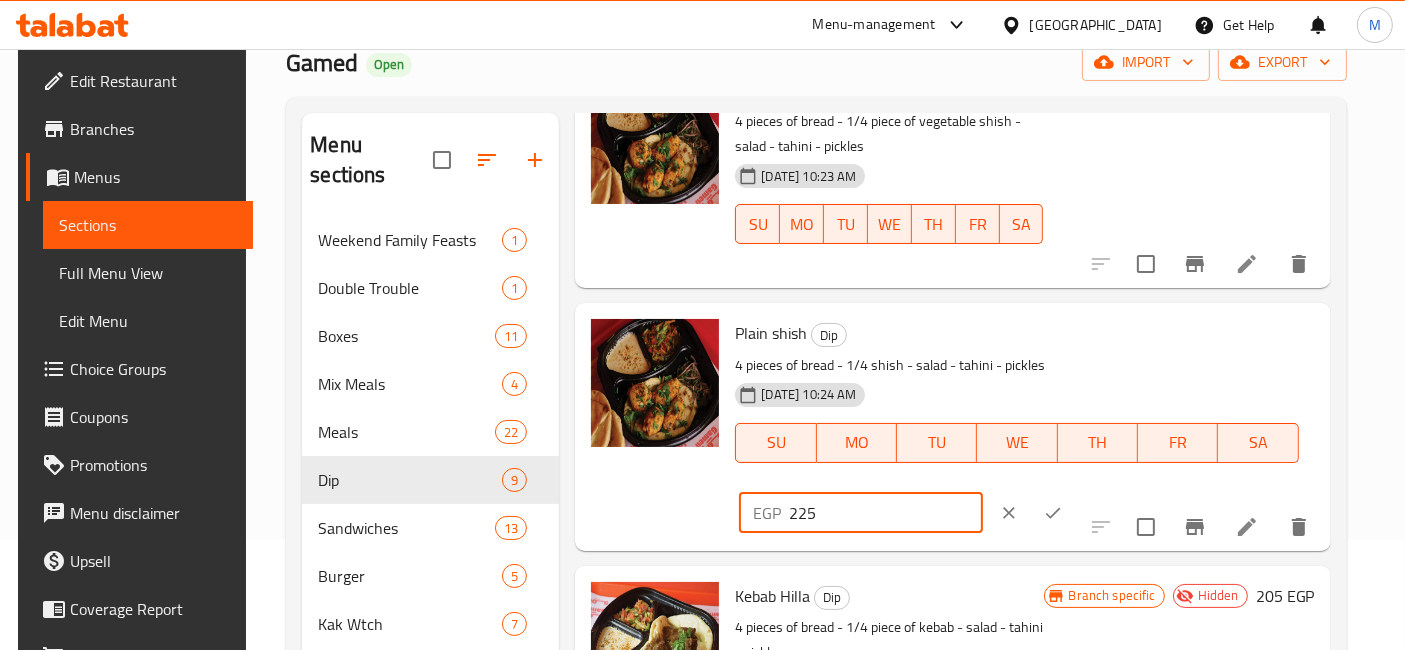 type on "225" 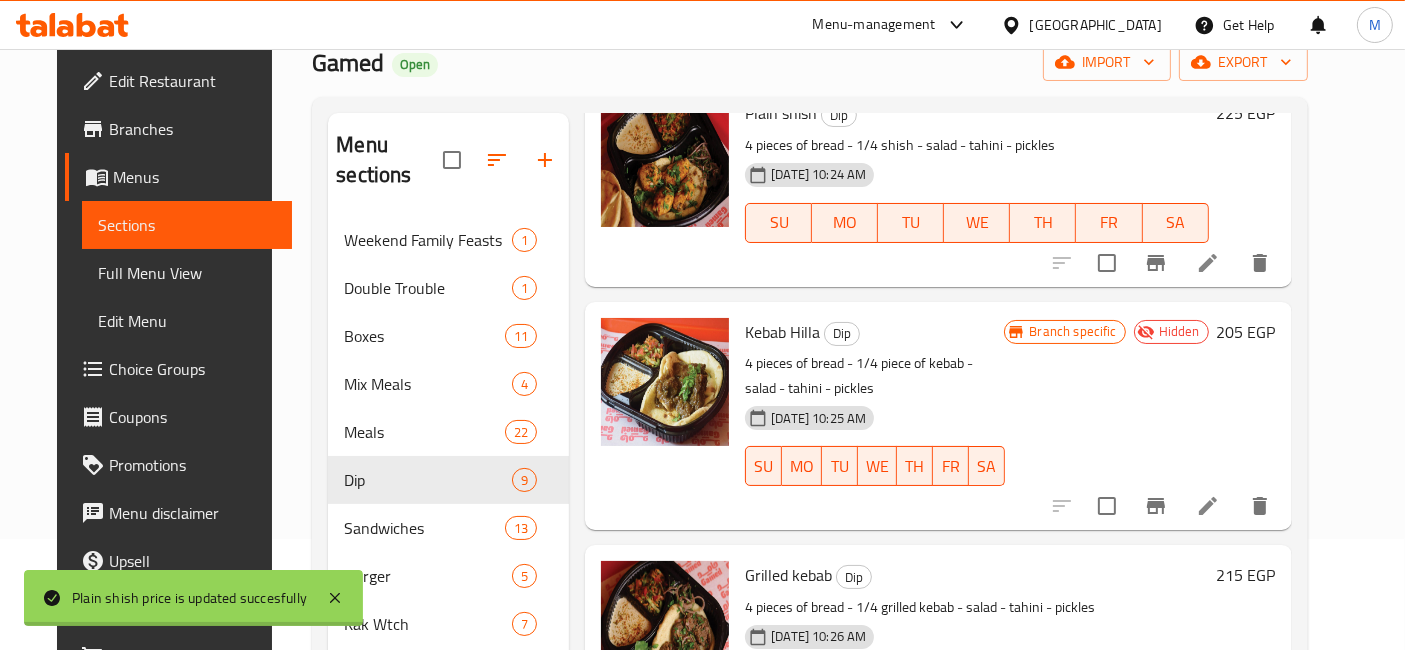 scroll, scrollTop: 888, scrollLeft: 0, axis: vertical 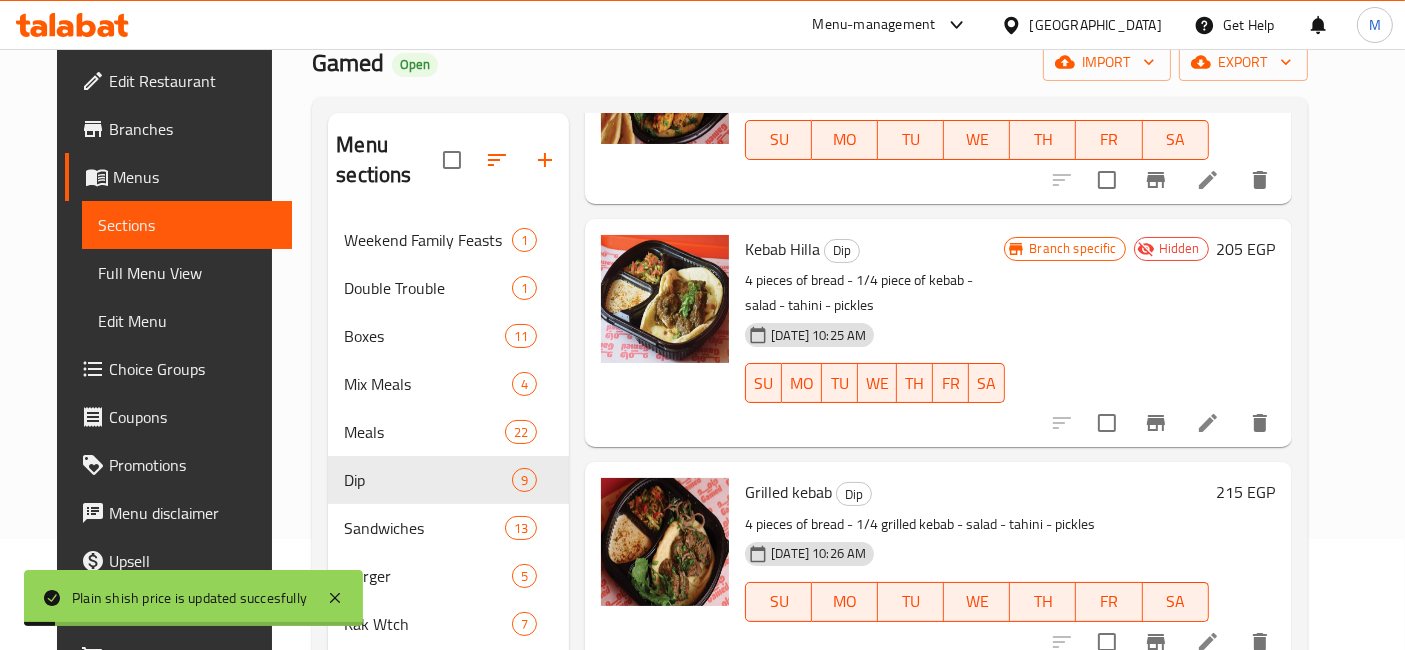 click on "215   EGP" at bounding box center (1246, 492) 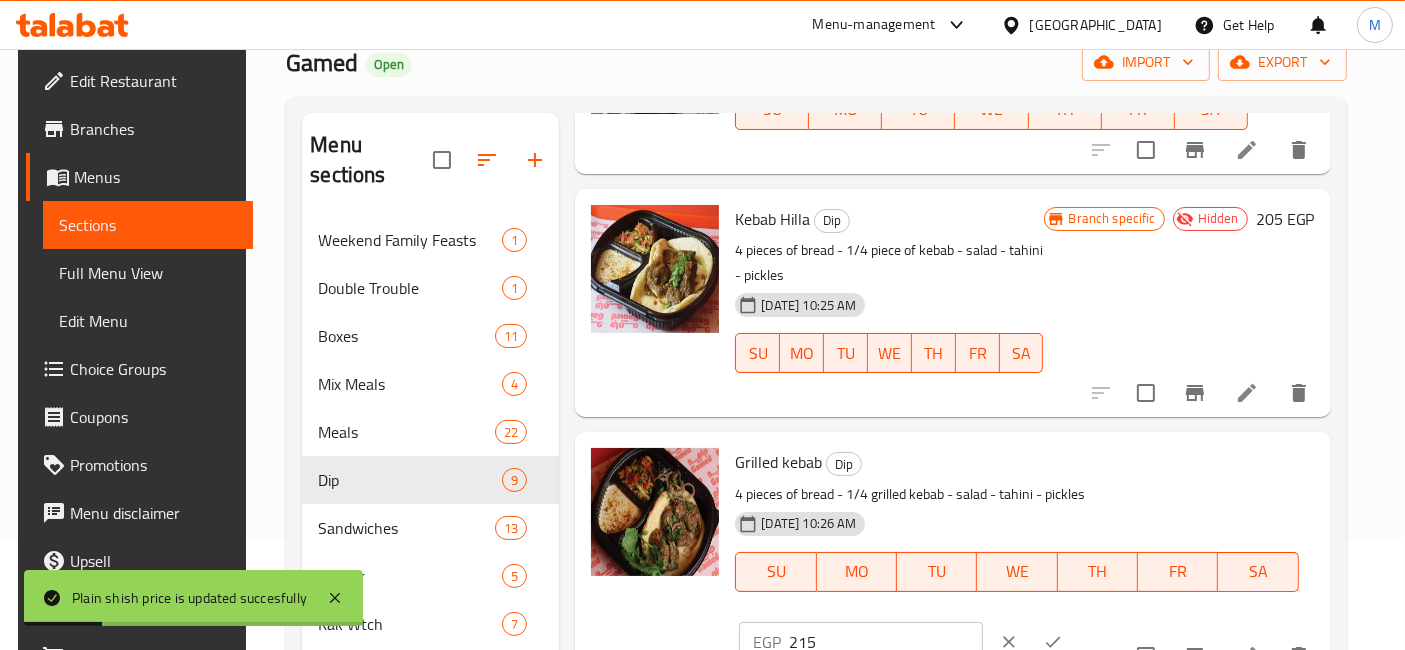 click on "215" at bounding box center (885, 642) 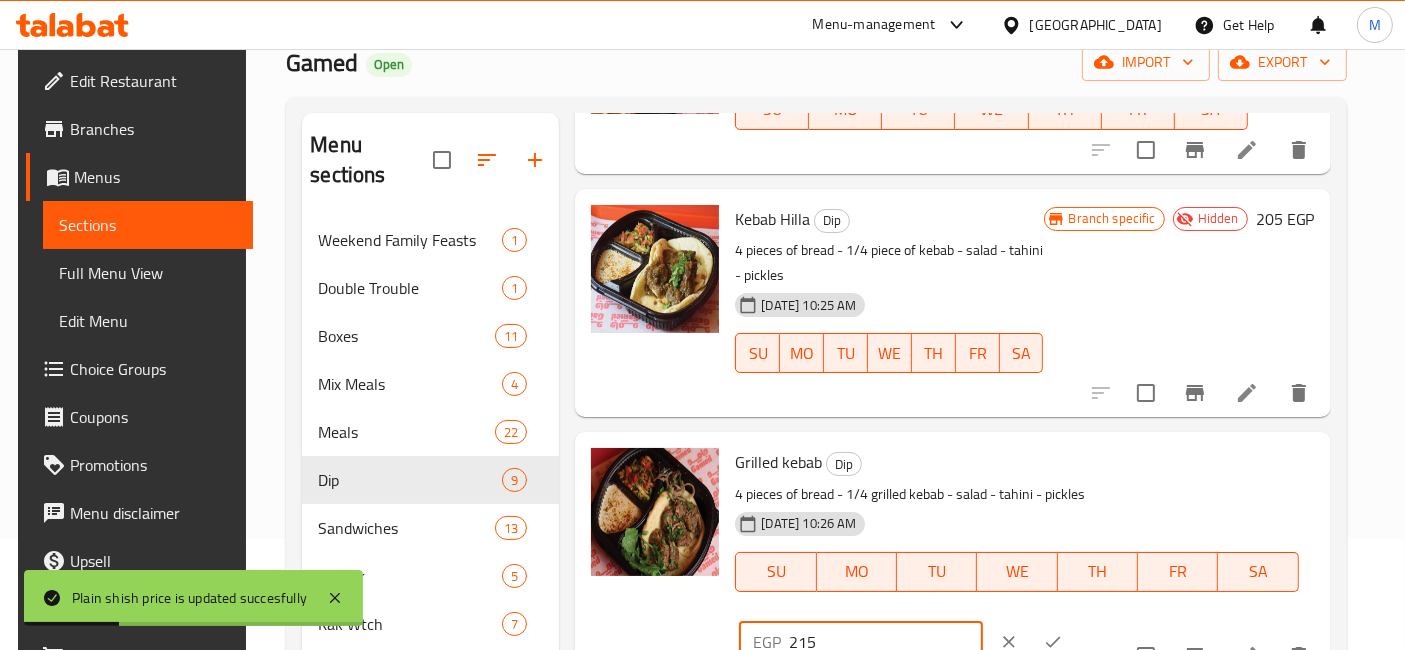 click on "215" at bounding box center [885, 642] 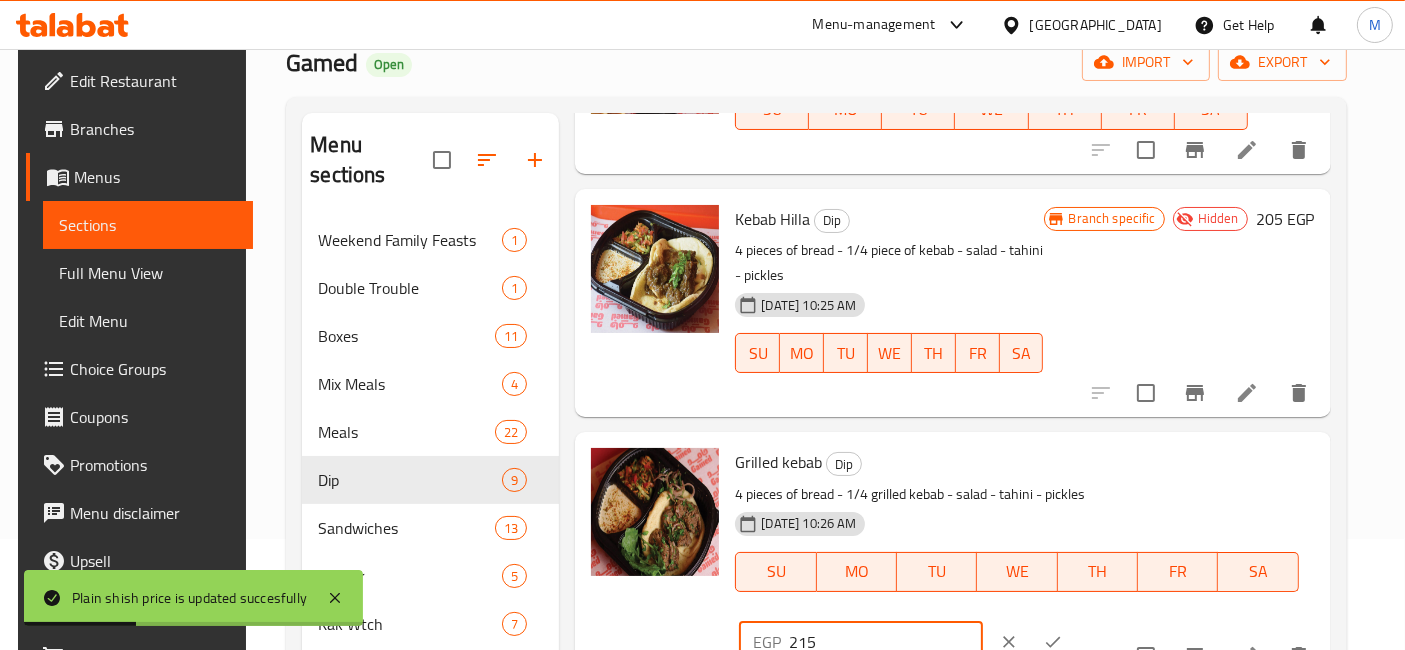click on "215" at bounding box center [885, 642] 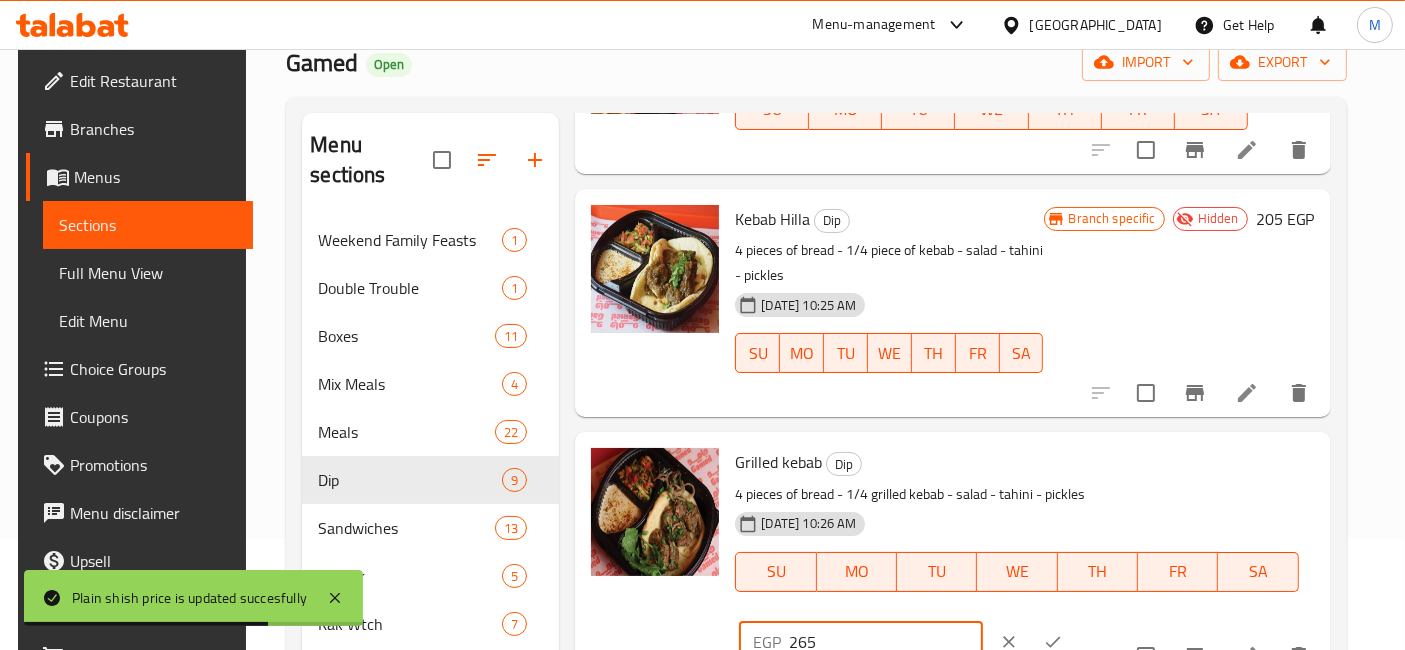 type on "265" 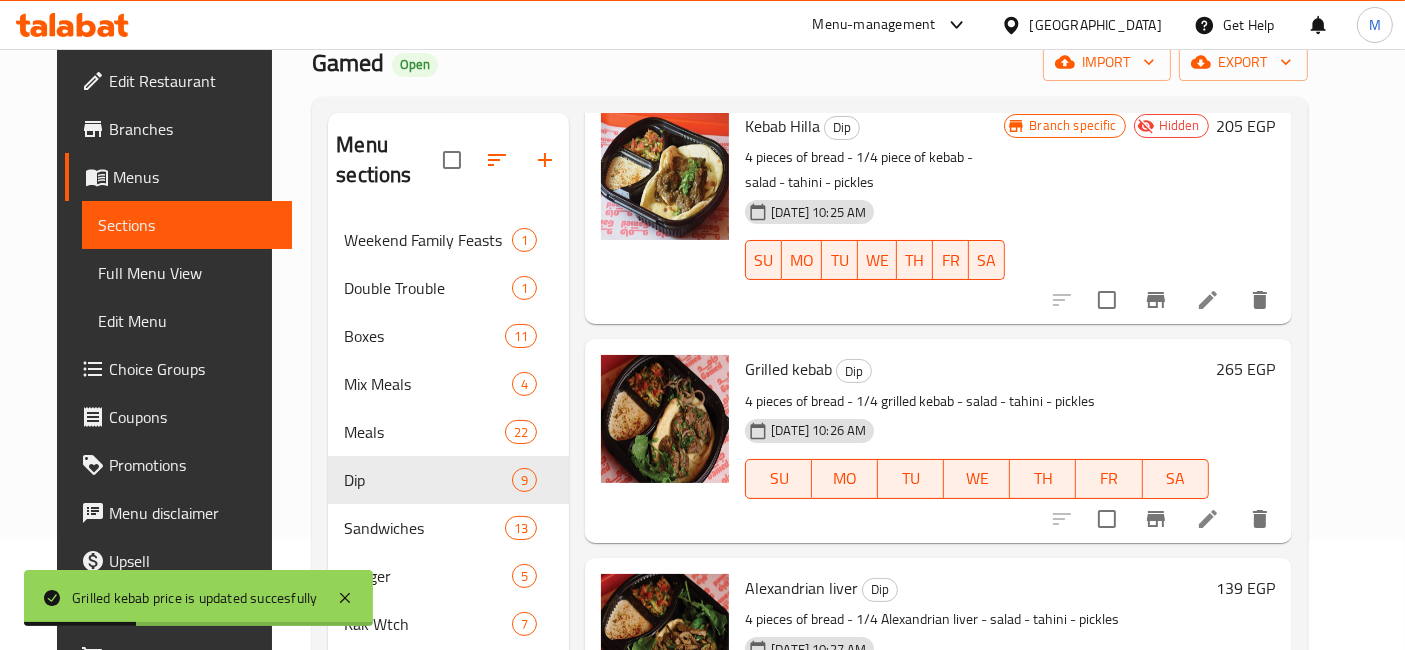 scroll, scrollTop: 1111, scrollLeft: 0, axis: vertical 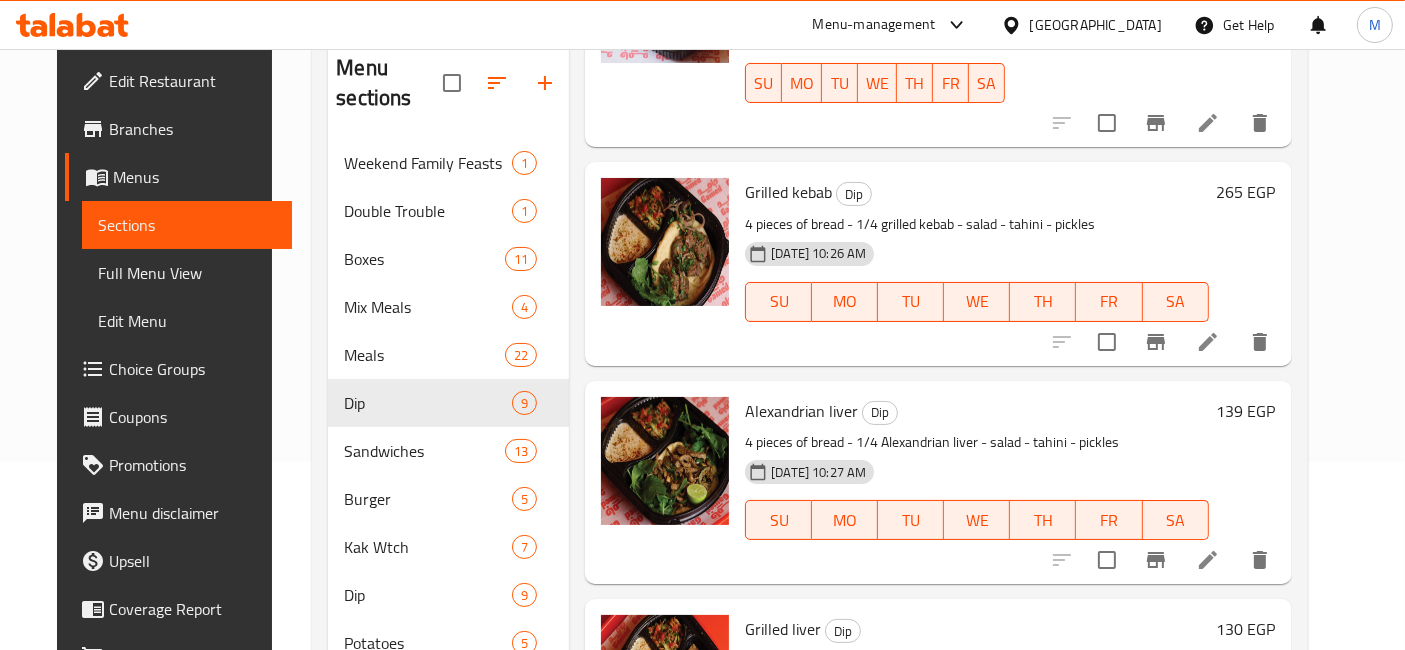 click on "139   EGP" at bounding box center [1246, 411] 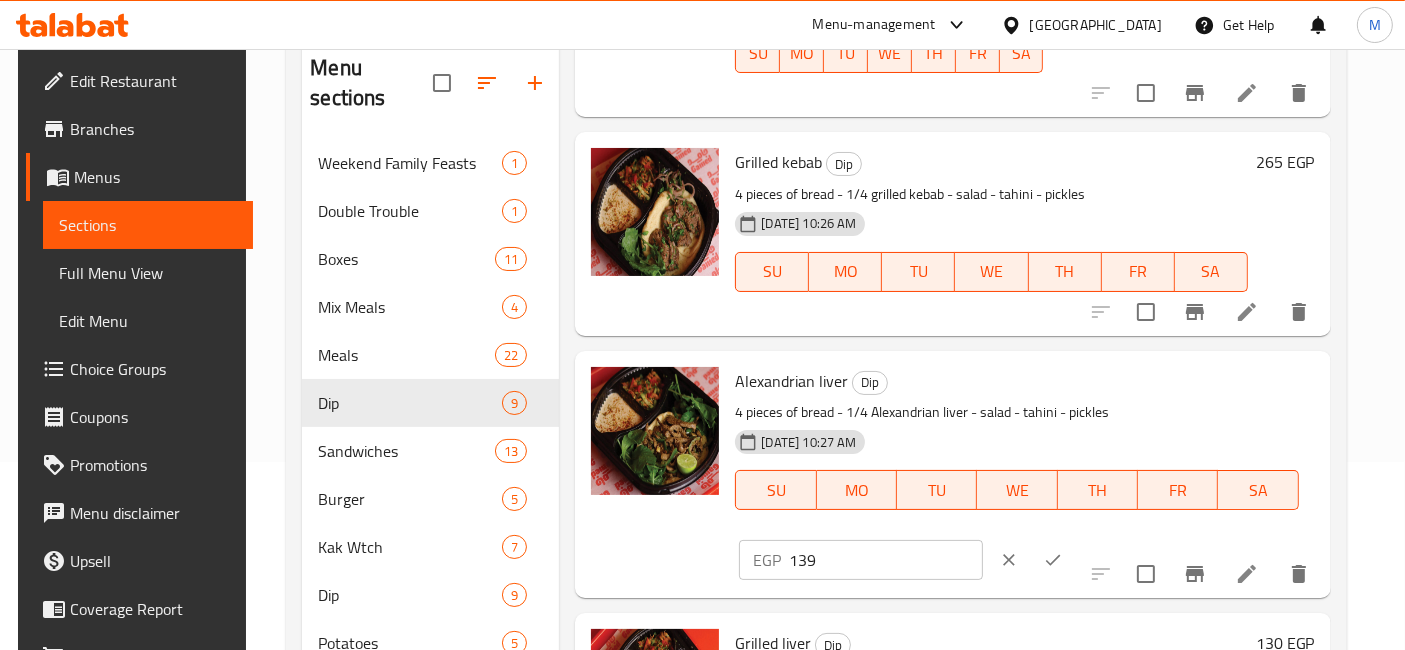 click on "139" at bounding box center [885, 560] 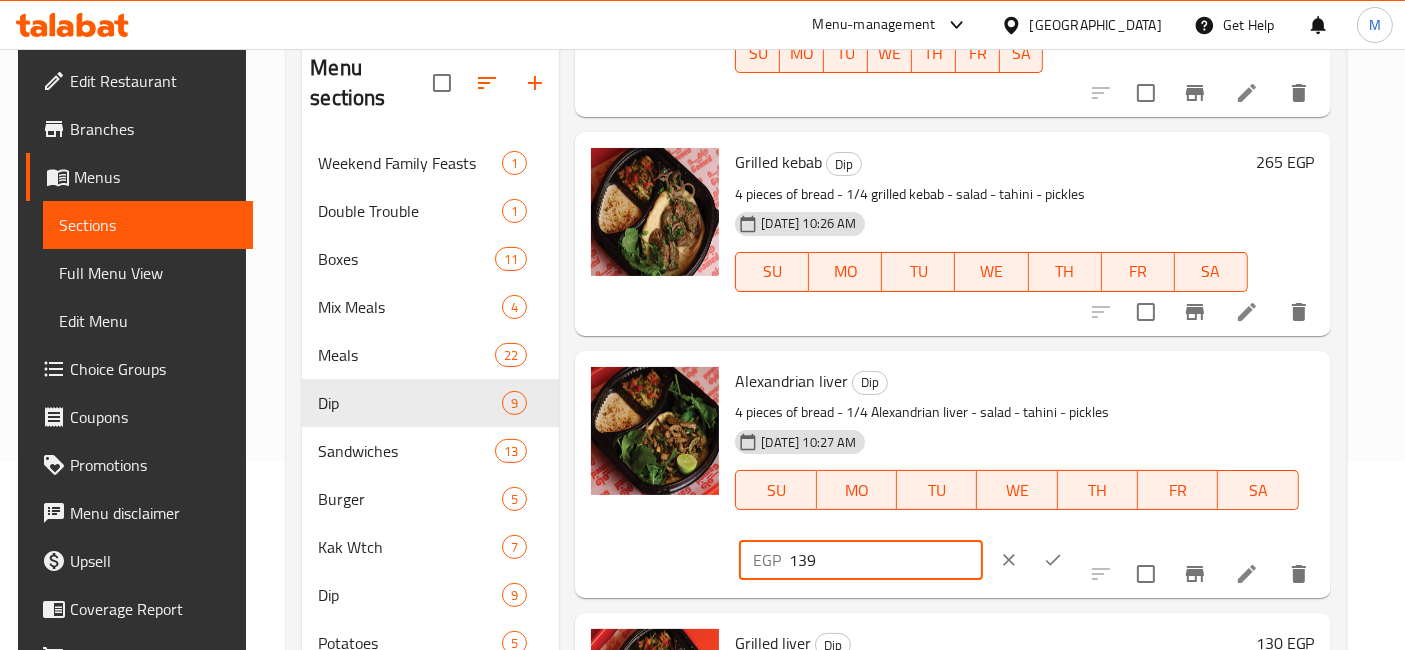 click on "139" at bounding box center [885, 560] 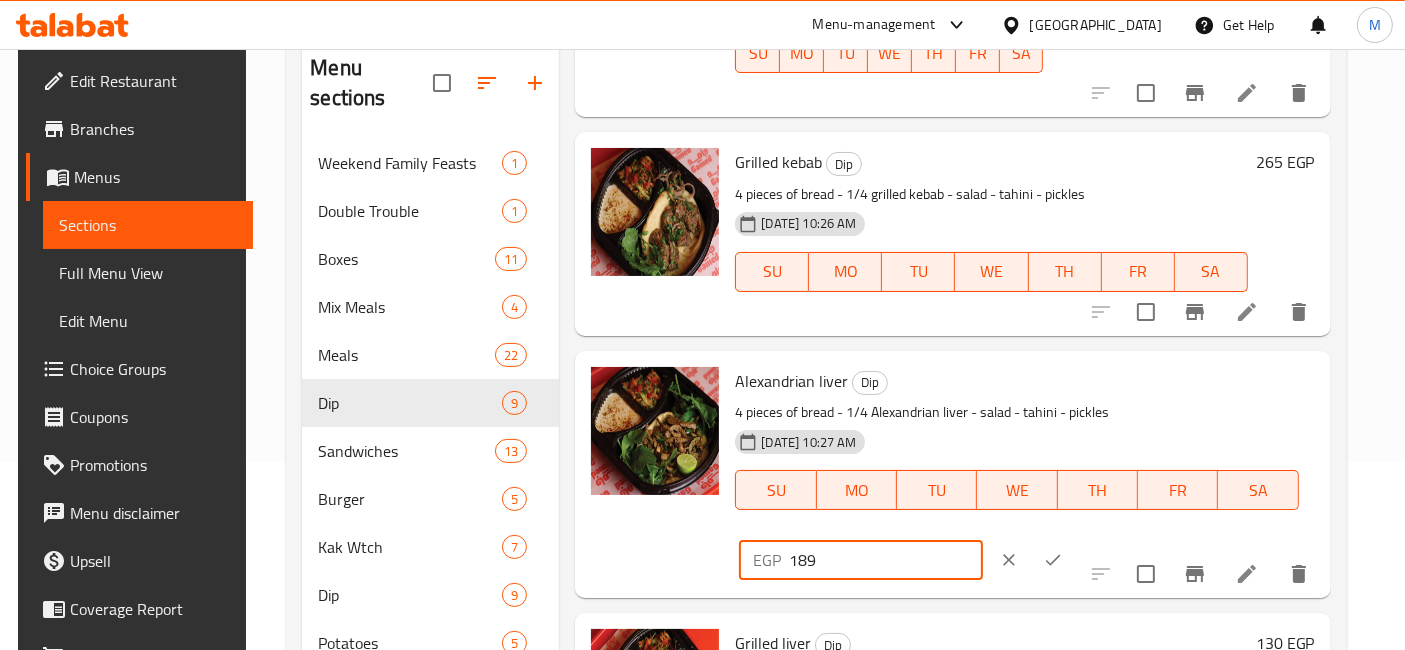 type on "189" 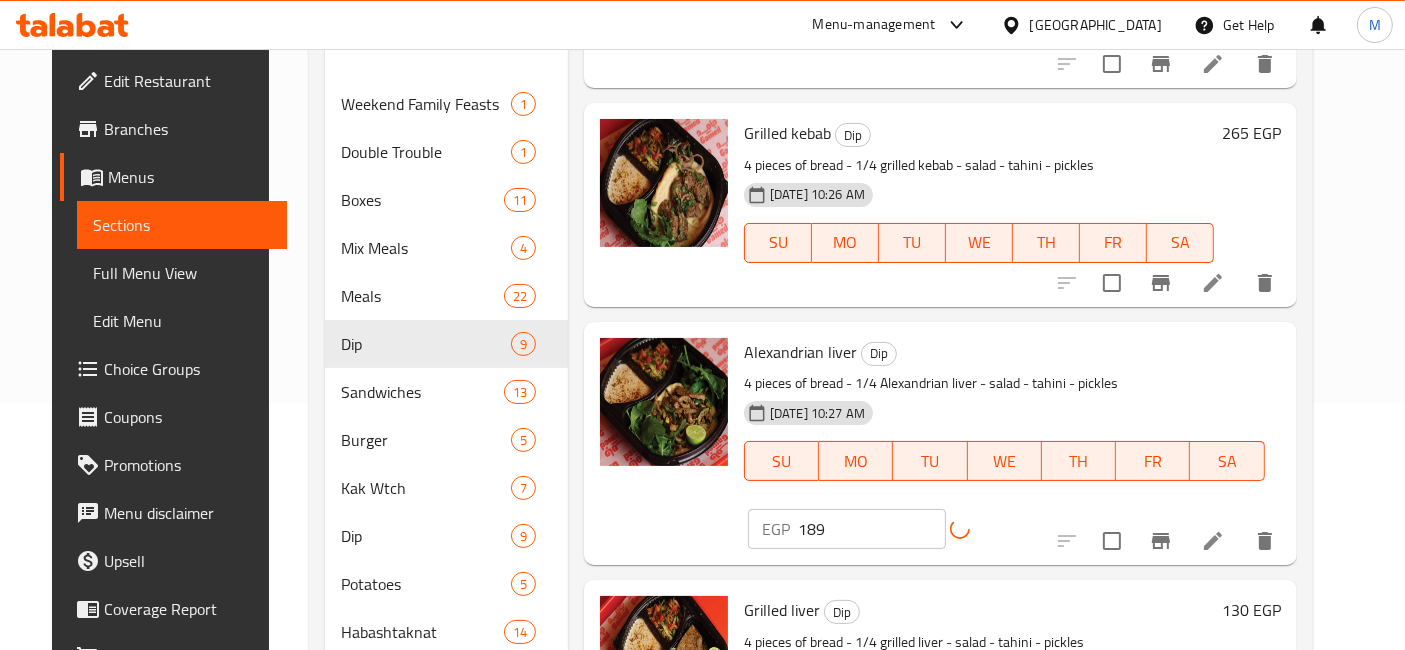 scroll, scrollTop: 316, scrollLeft: 0, axis: vertical 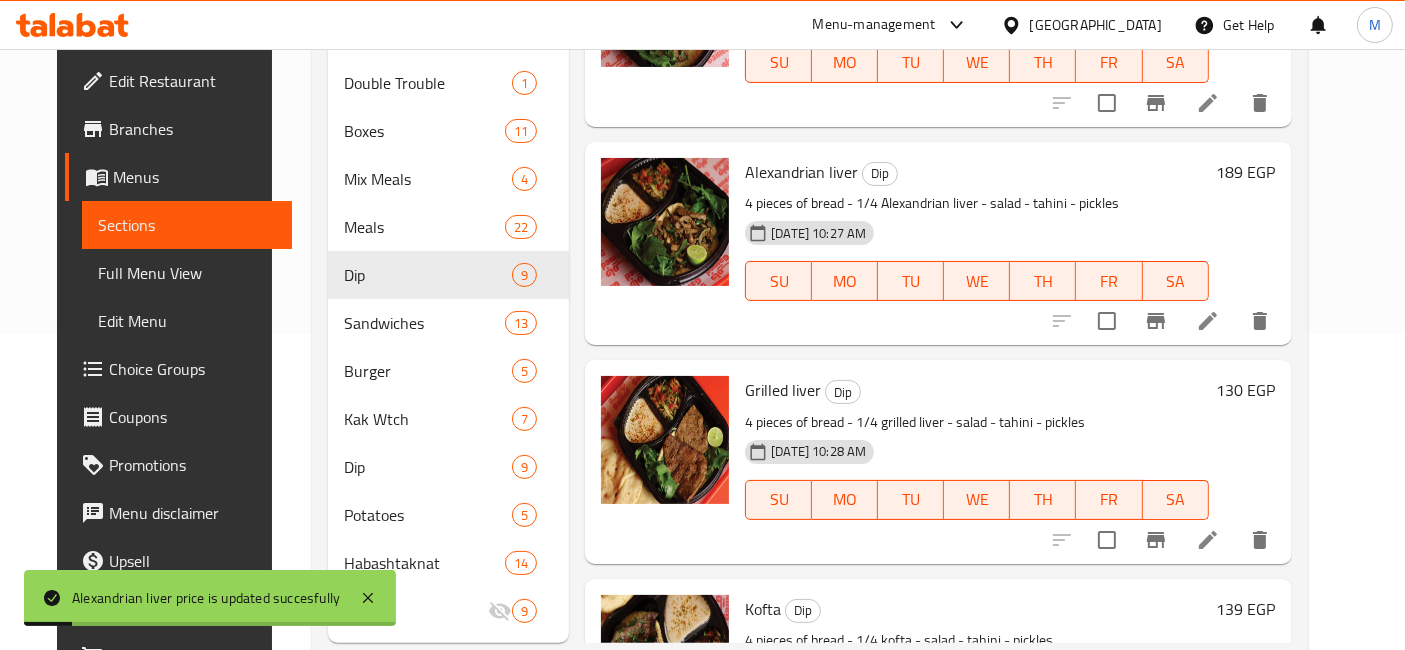 drag, startPoint x: 1275, startPoint y: 372, endPoint x: 1276, endPoint y: 361, distance: 11.045361 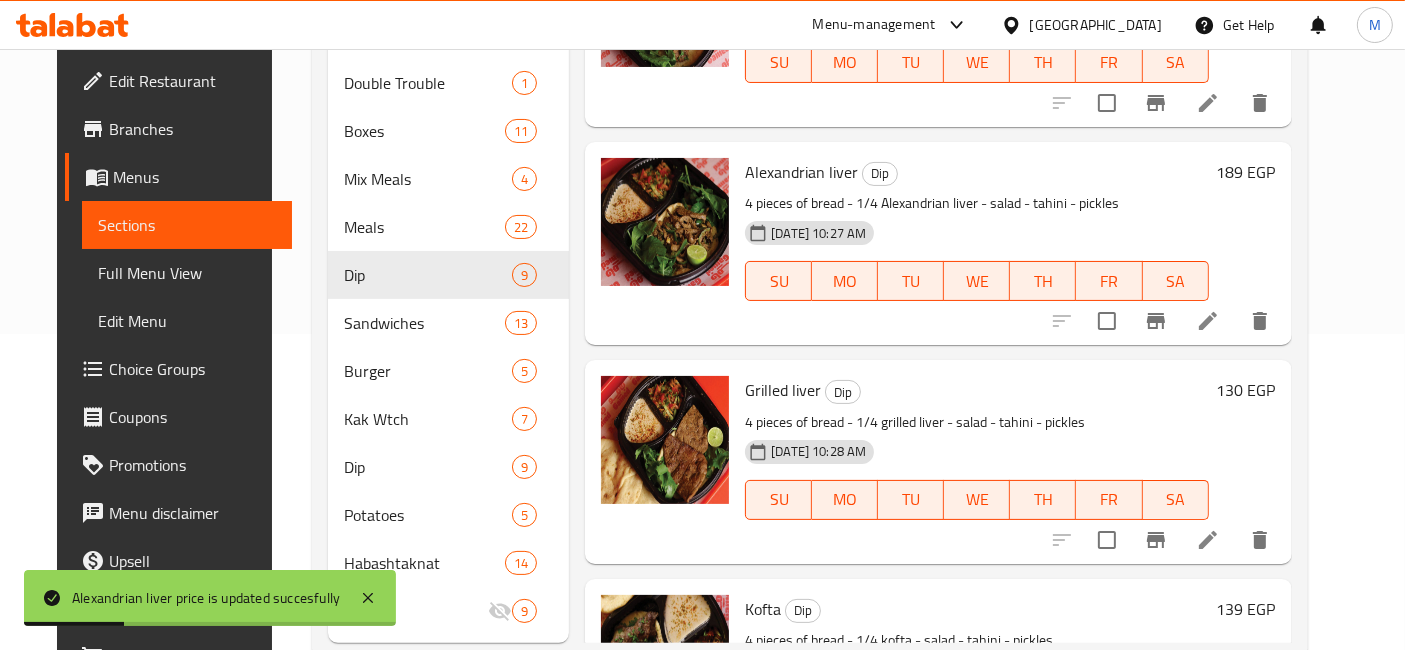 click on "130   EGP" at bounding box center [1246, 390] 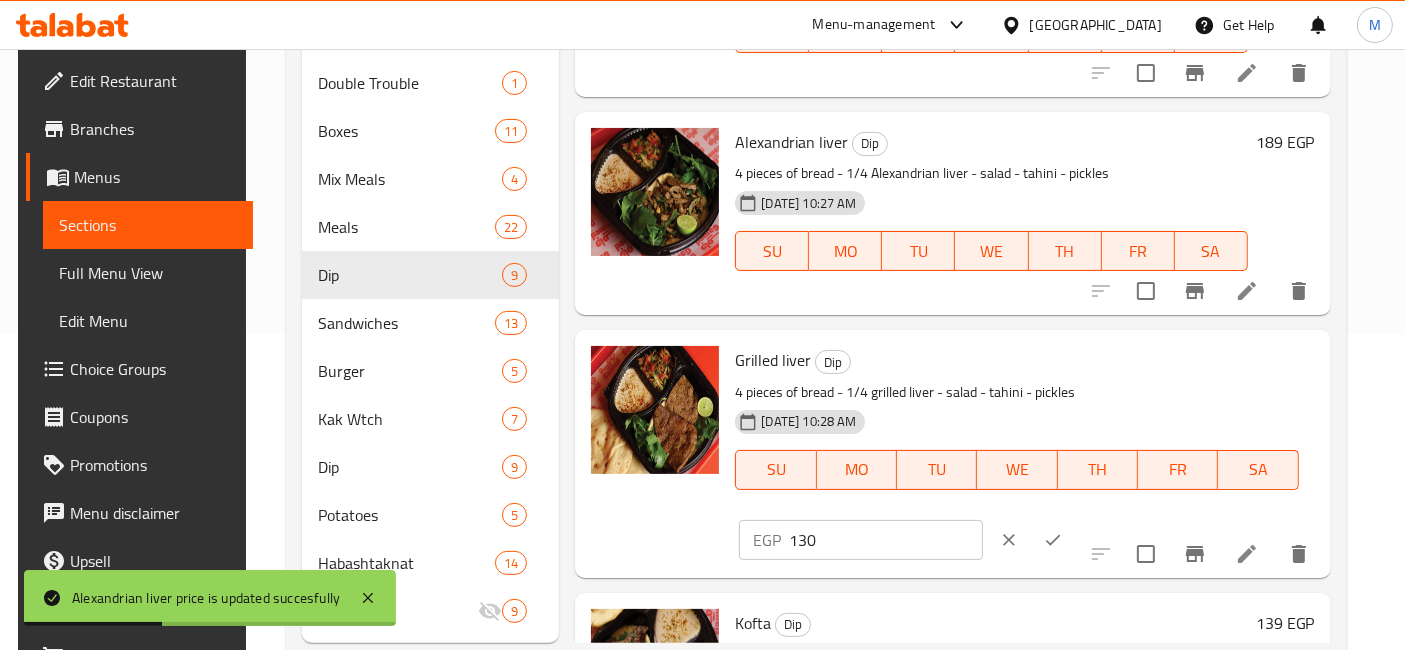 click on "130" at bounding box center (885, 540) 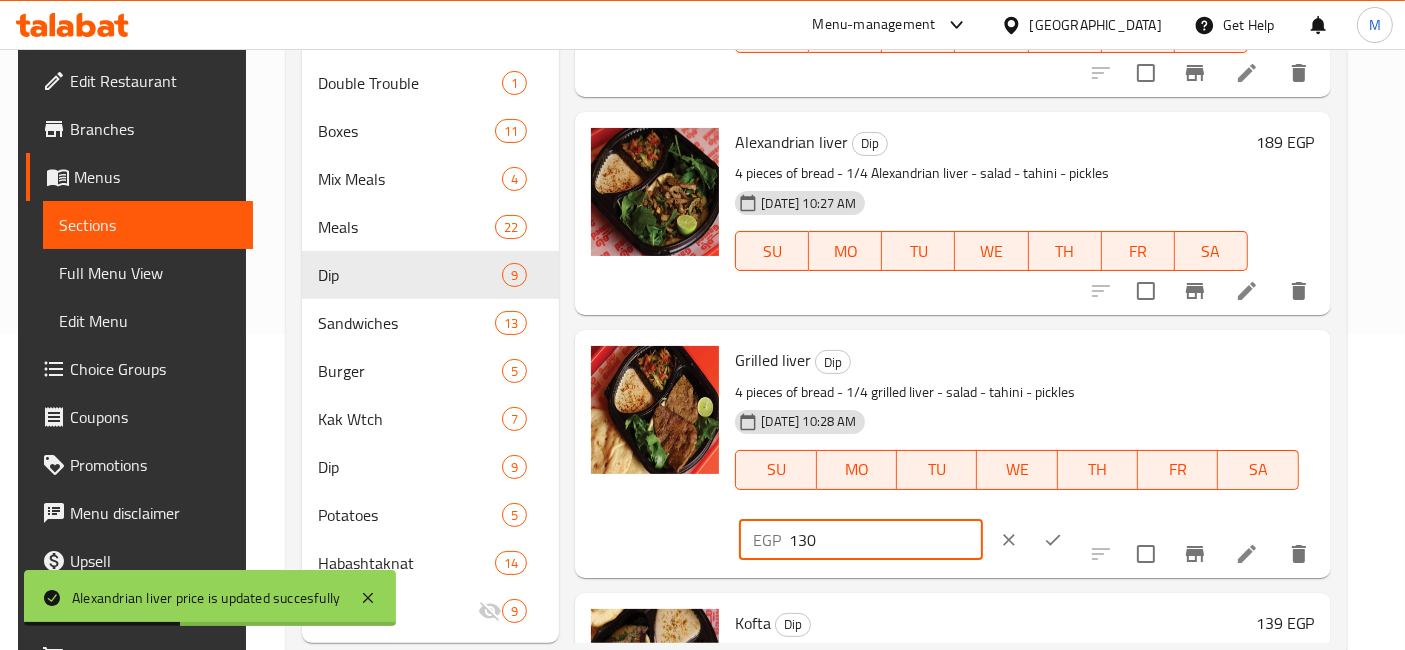 click on "130" at bounding box center (885, 540) 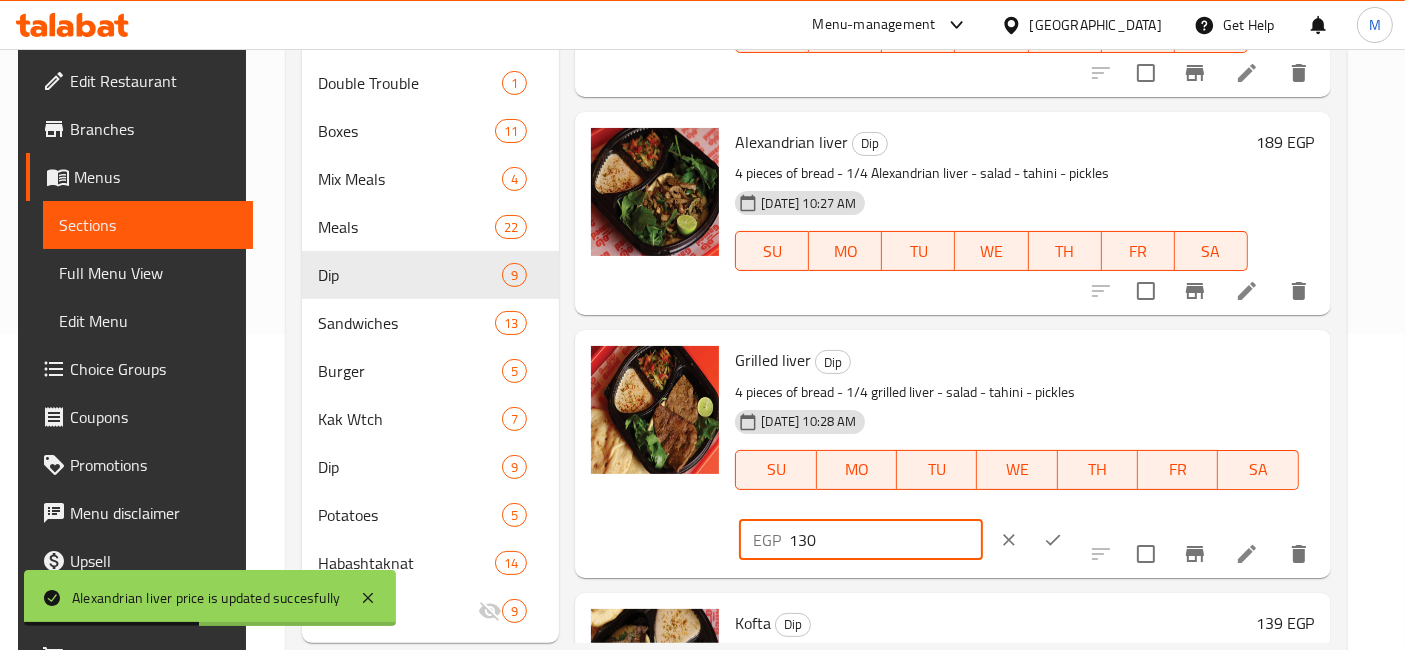 click on "130" at bounding box center [885, 540] 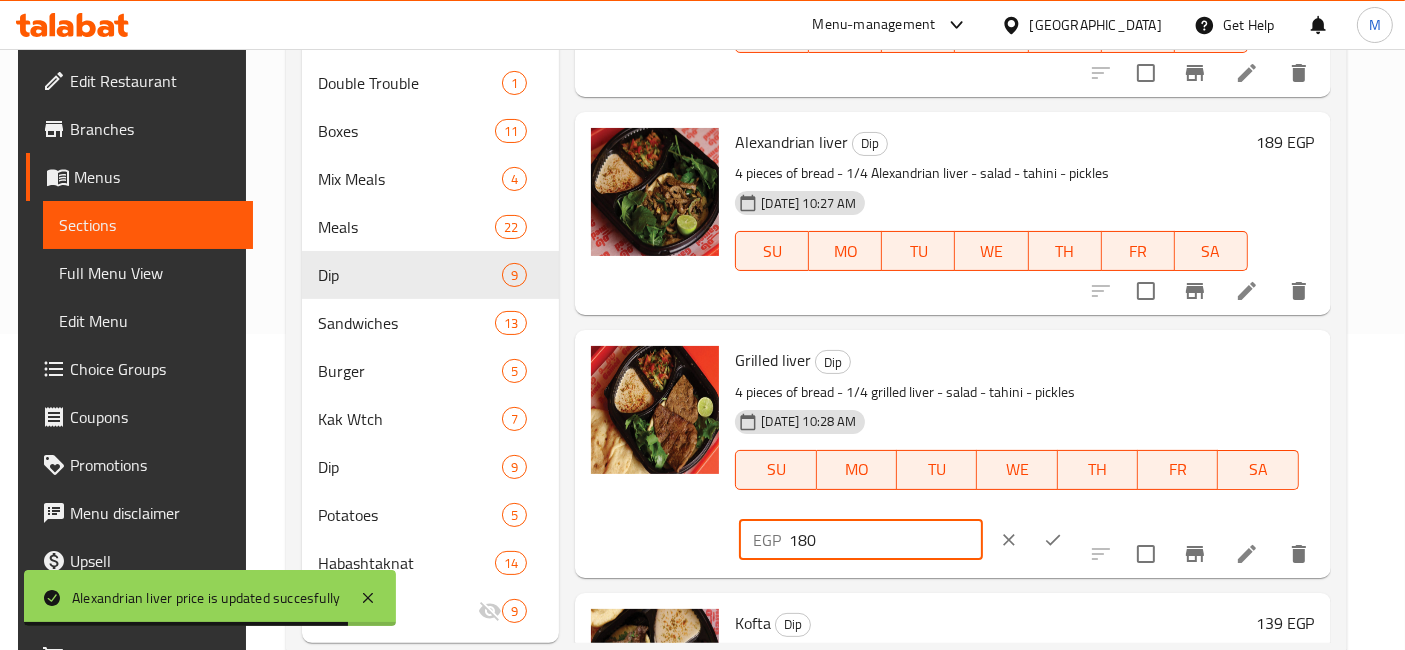 type on "180" 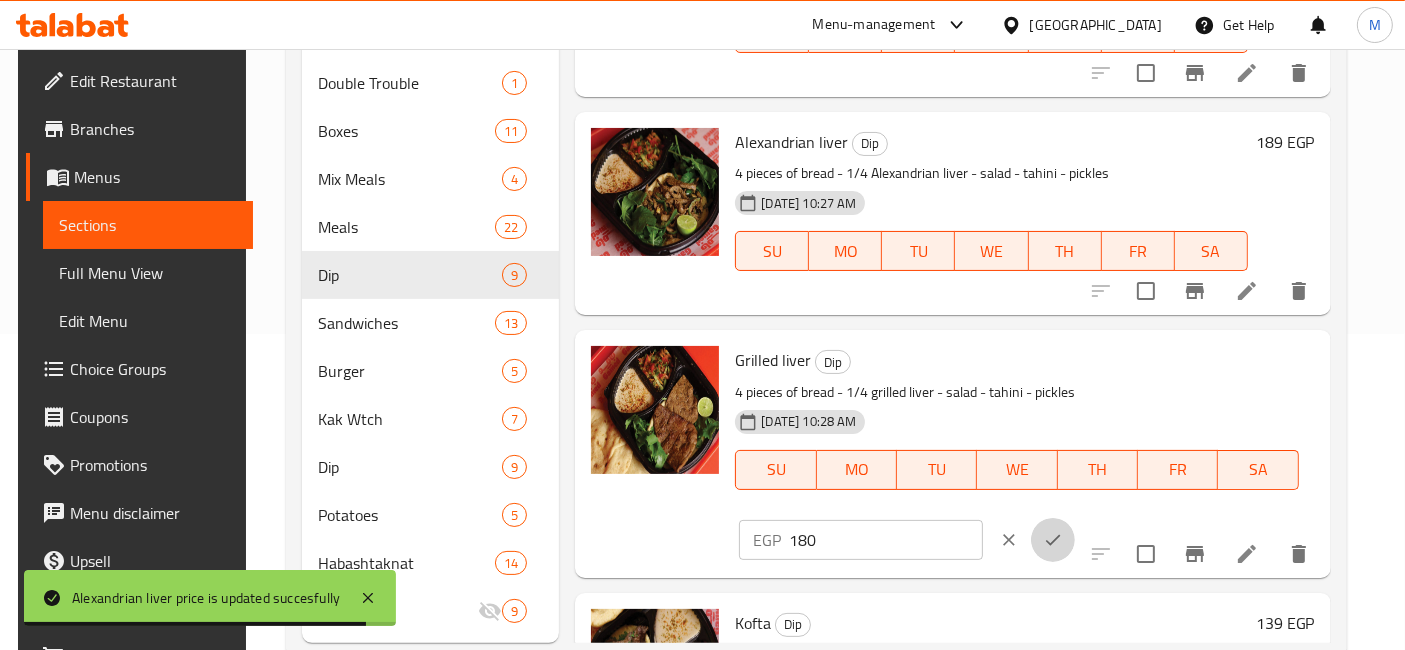 click at bounding box center [1053, 540] 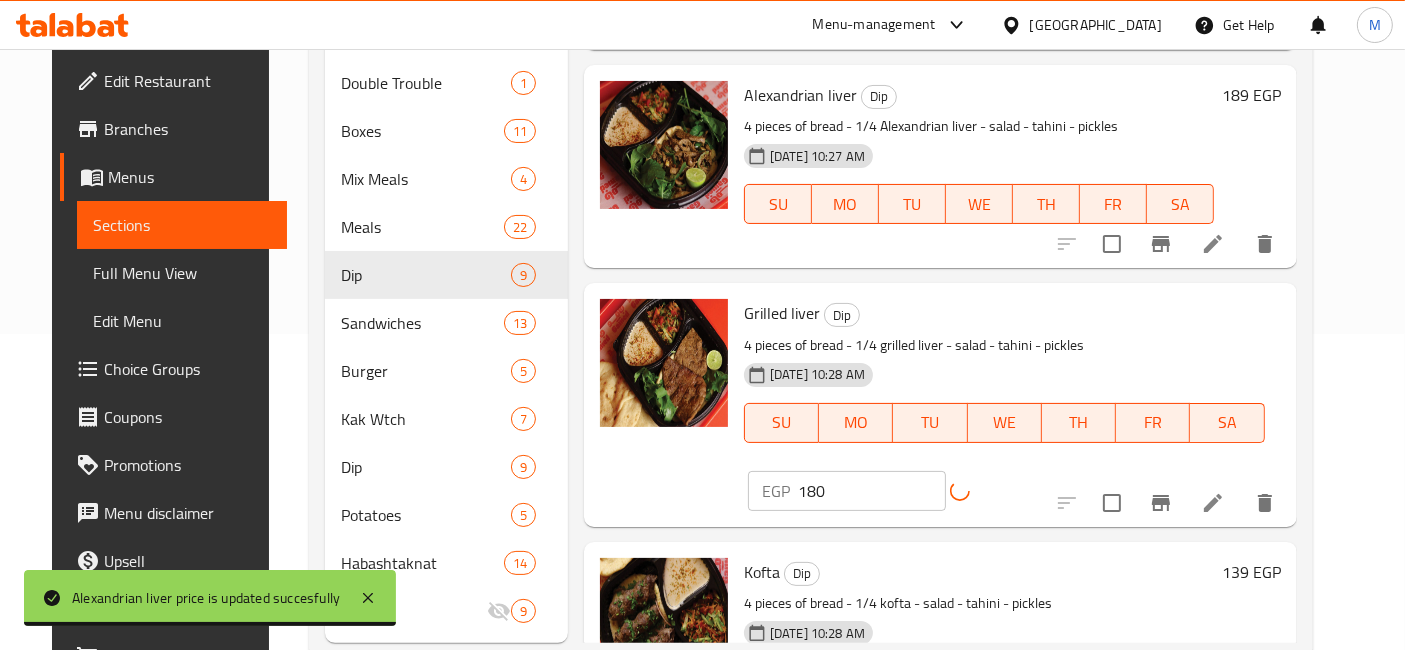 scroll, scrollTop: 1385, scrollLeft: 0, axis: vertical 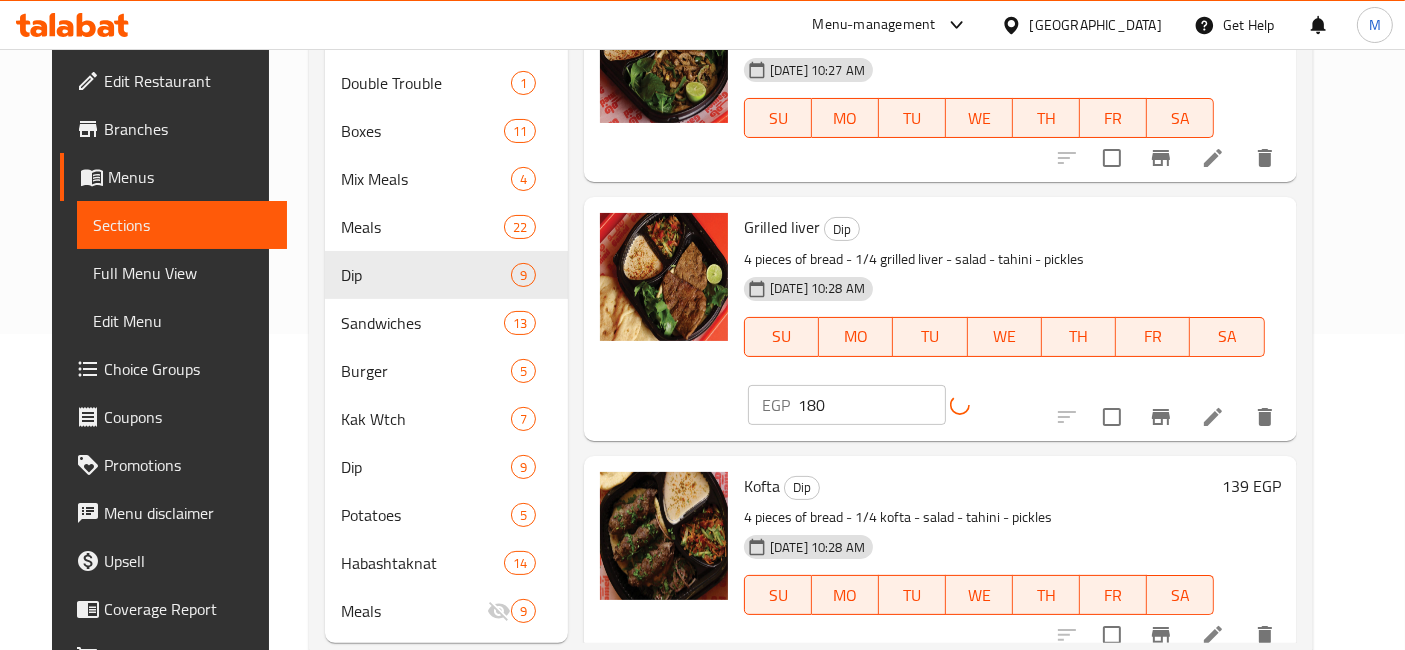 drag, startPoint x: 1301, startPoint y: 409, endPoint x: 1283, endPoint y: 438, distance: 34.132095 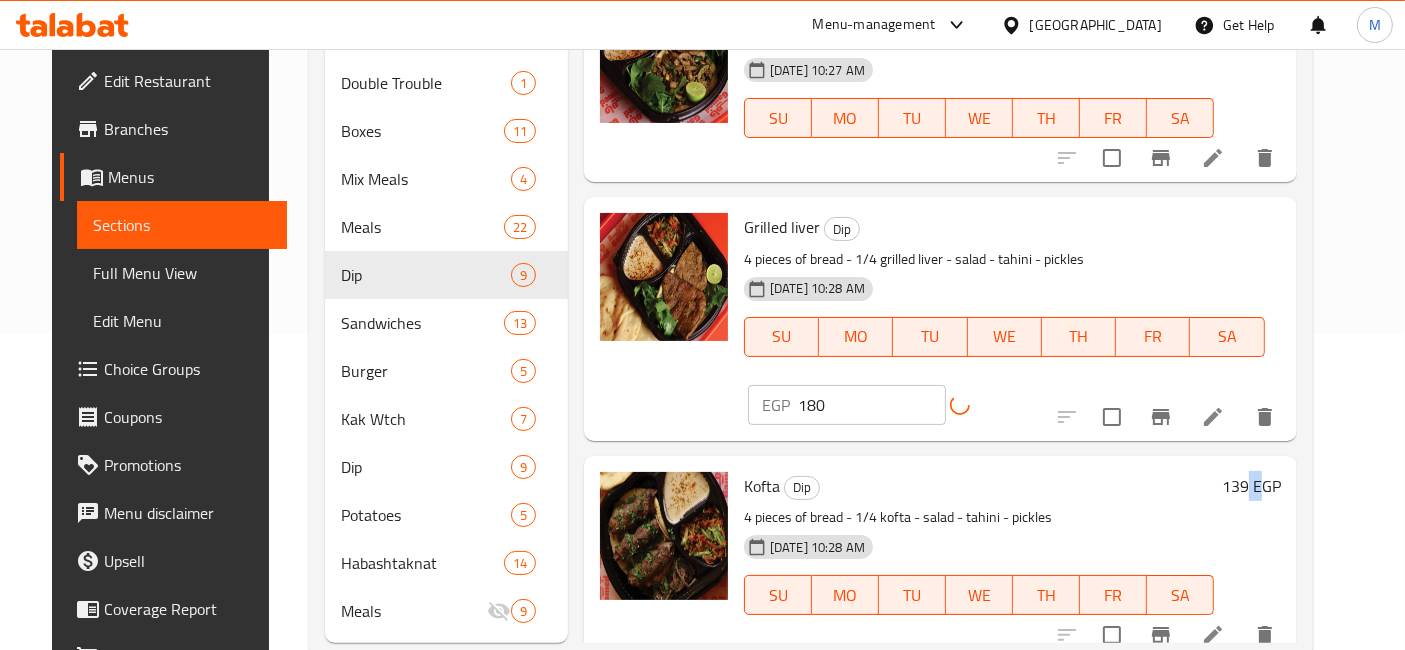 click on "139   EGP" at bounding box center (1251, 486) 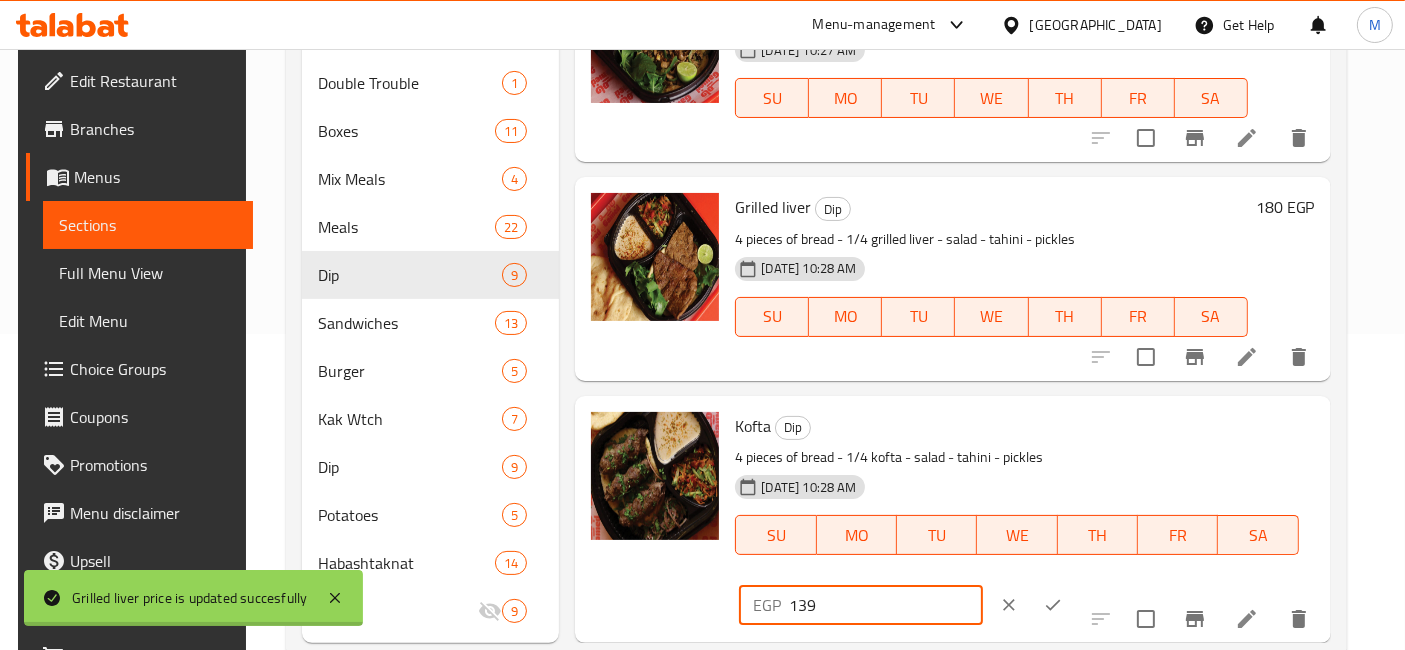 click on "EGP 139 ​" at bounding box center [919, 605] 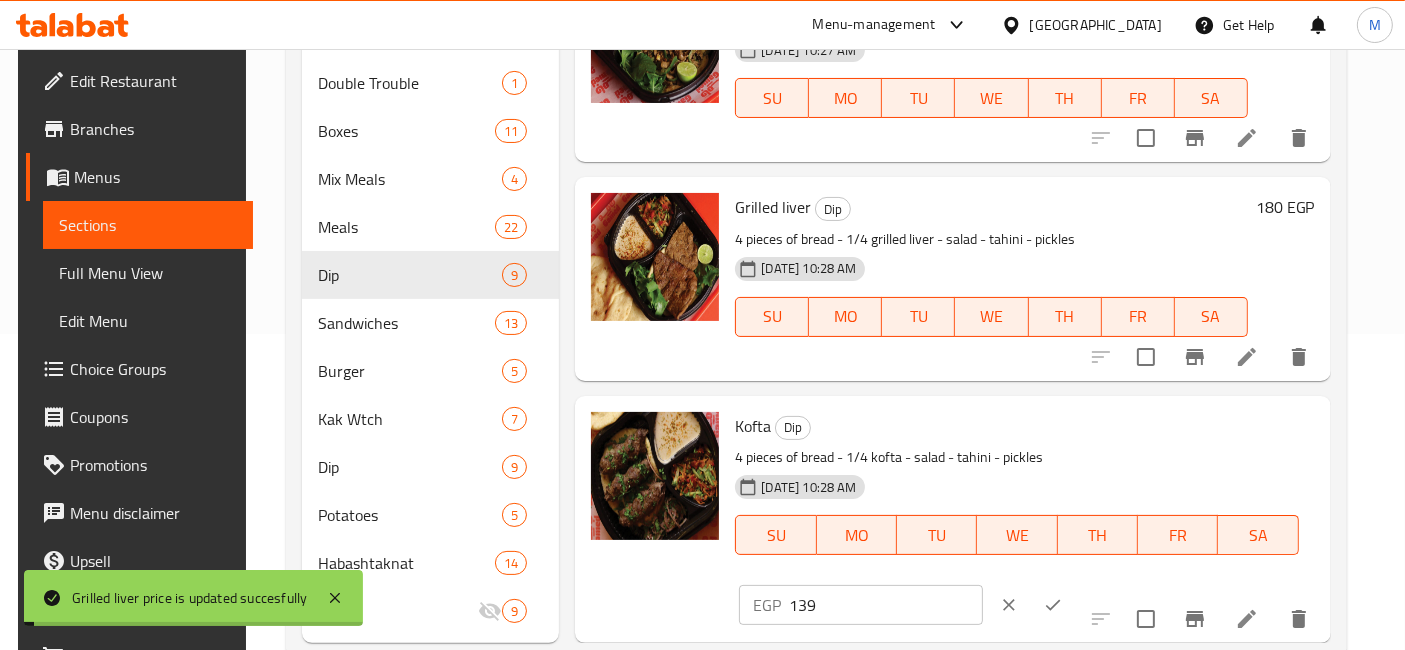 click on "EGP 139 ​" at bounding box center [919, 605] 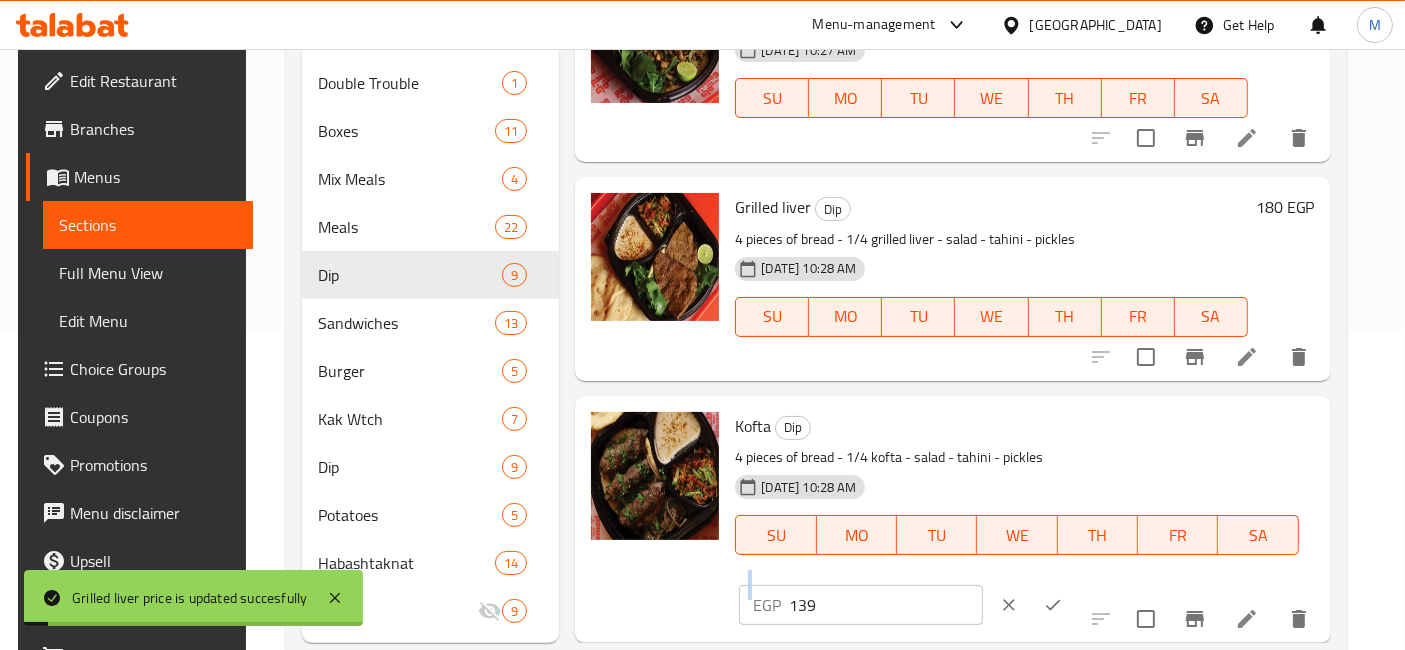 click on "139" at bounding box center [885, 605] 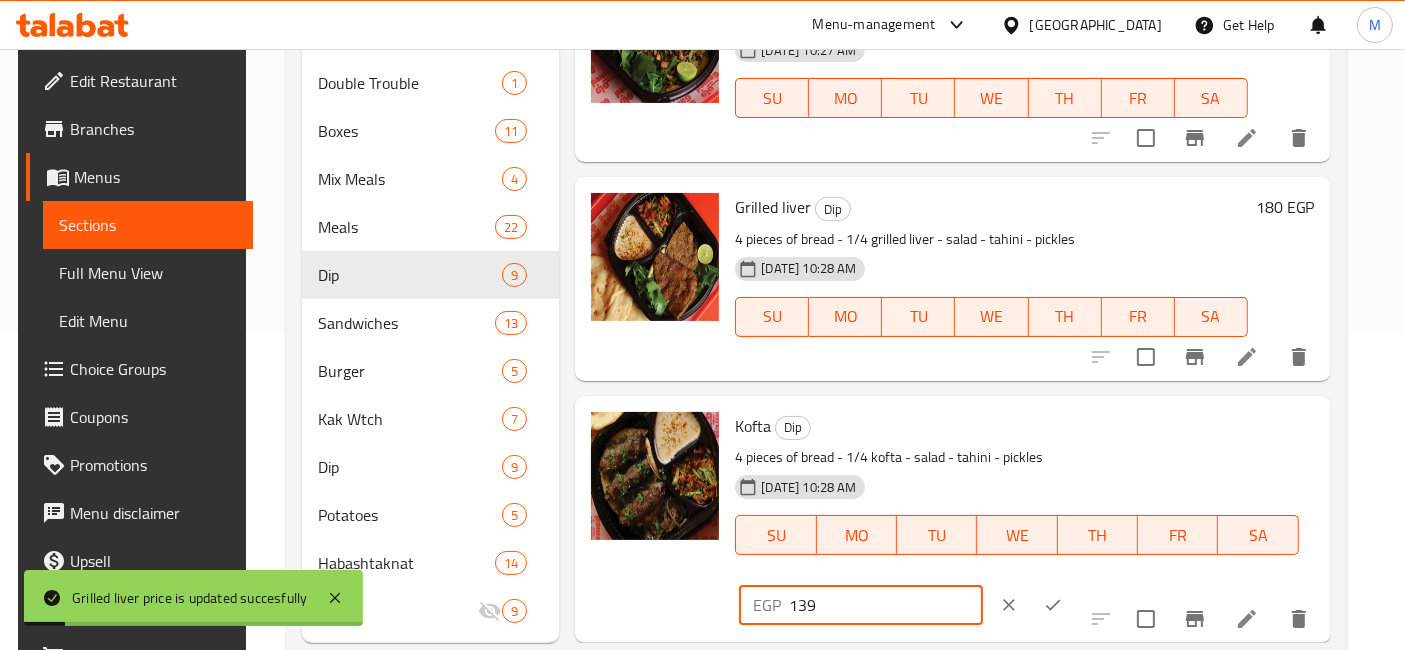 click on "139" at bounding box center [885, 605] 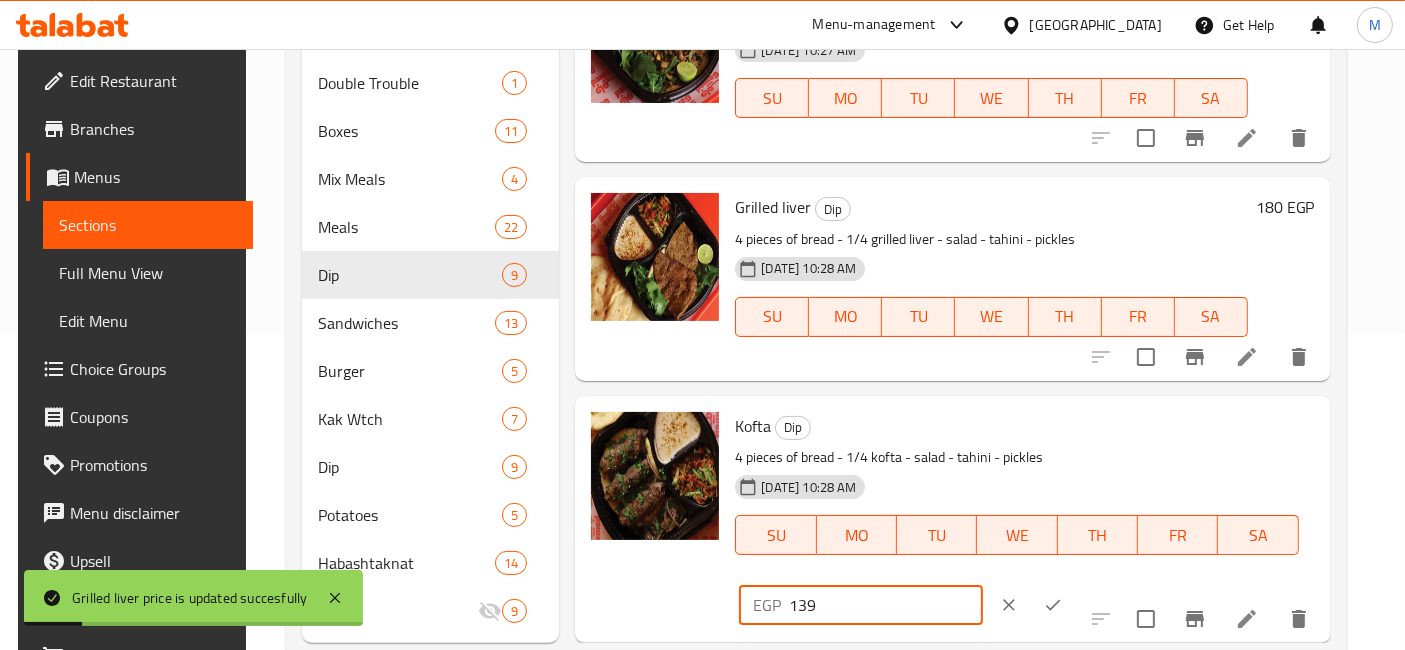 click on "139" at bounding box center (885, 605) 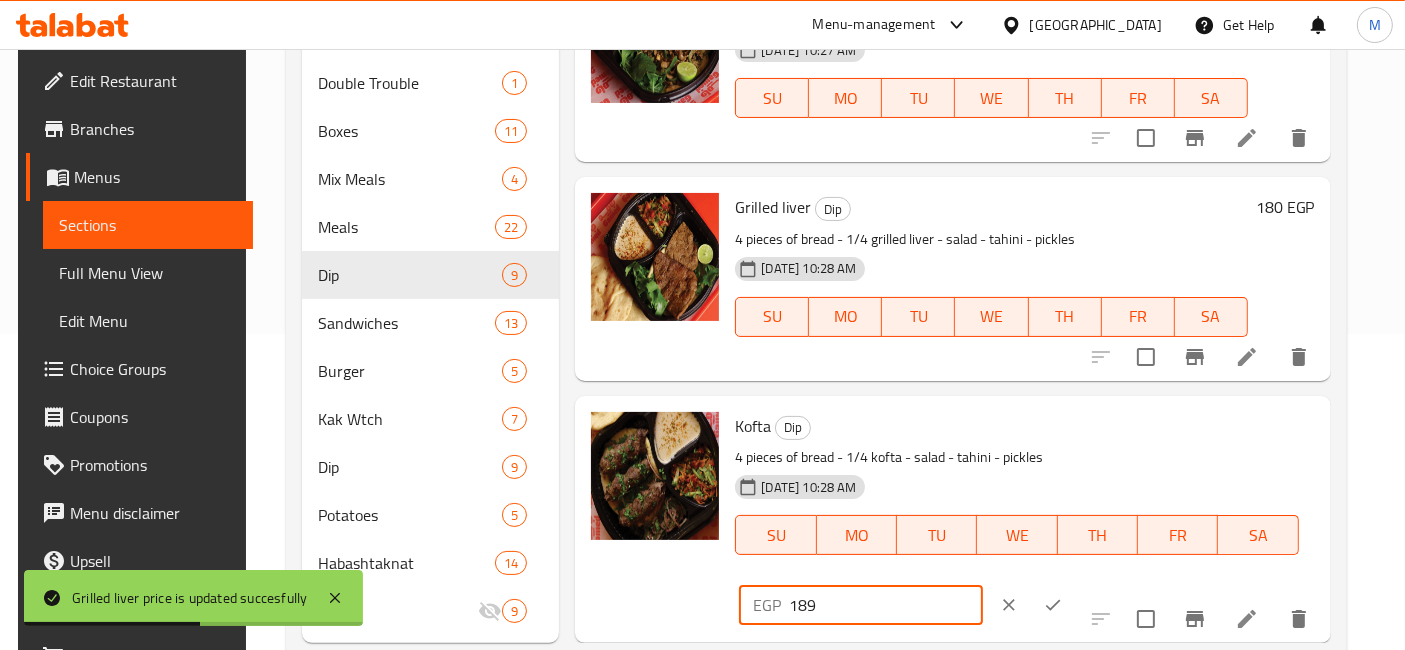type on "189" 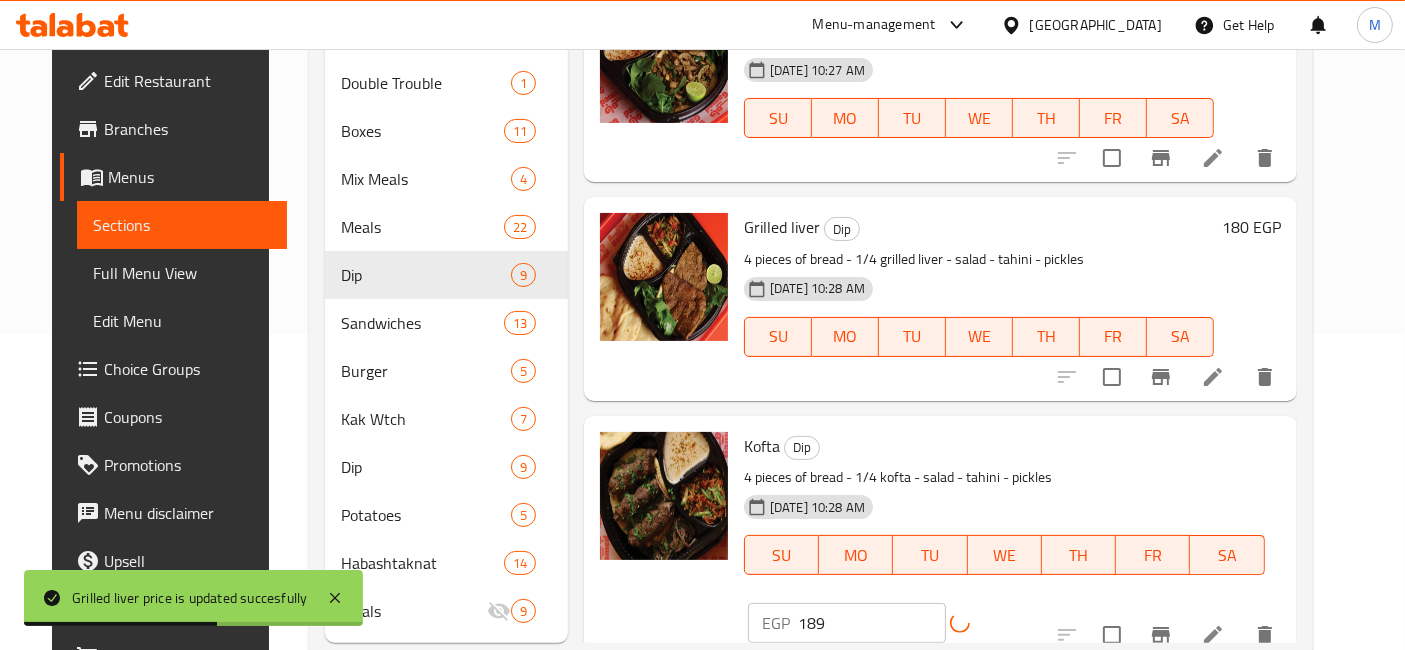 scroll, scrollTop: 1360, scrollLeft: 0, axis: vertical 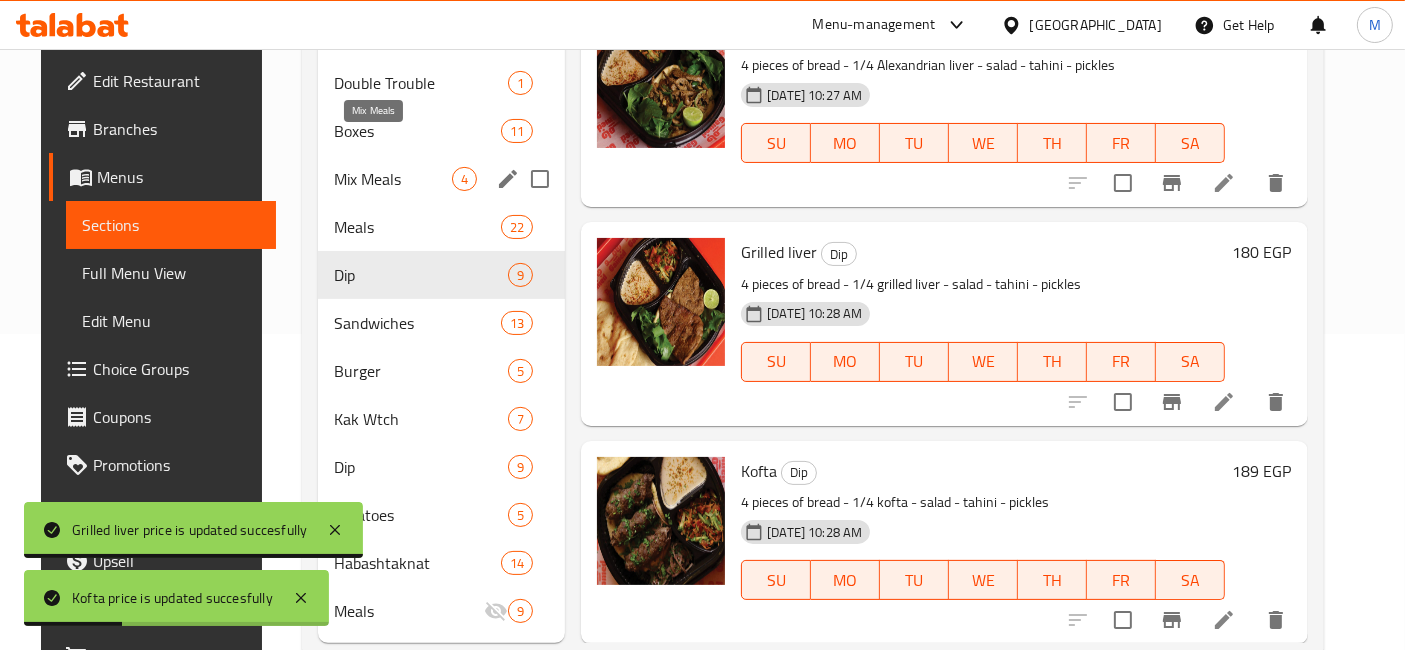 click on "Mix Meals" at bounding box center (393, 179) 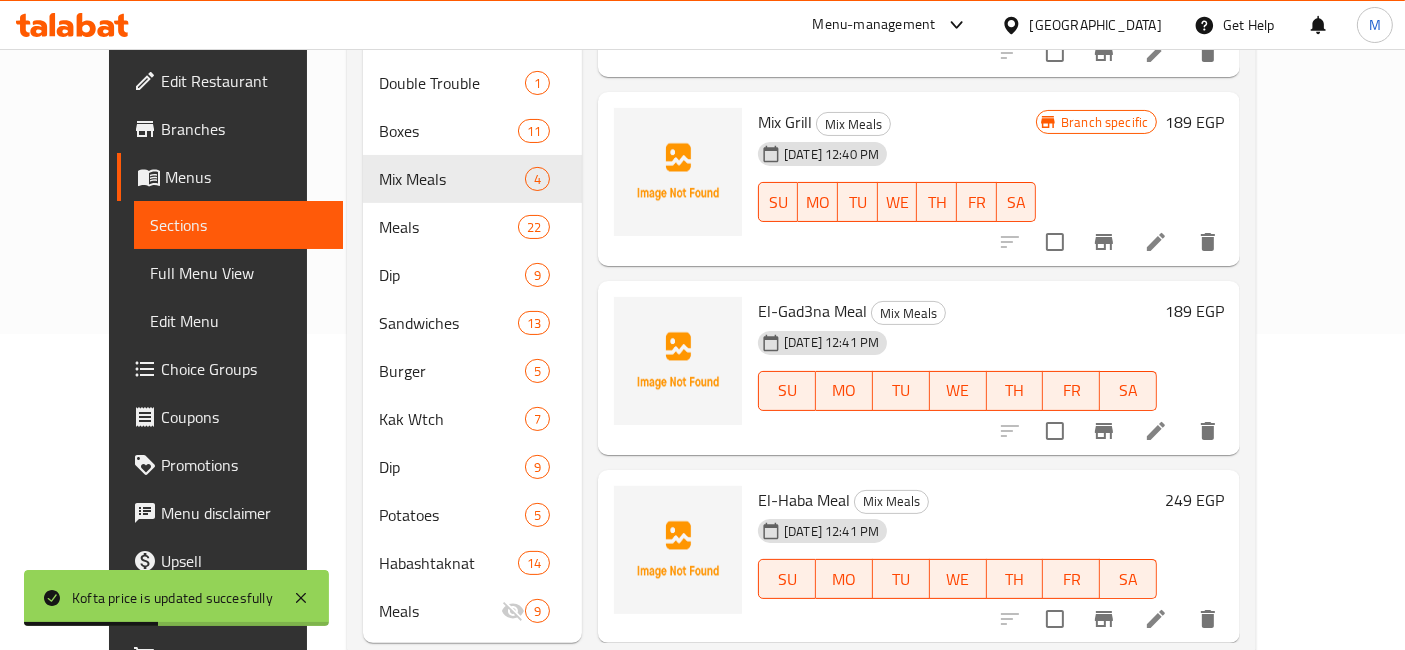 scroll, scrollTop: 0, scrollLeft: 0, axis: both 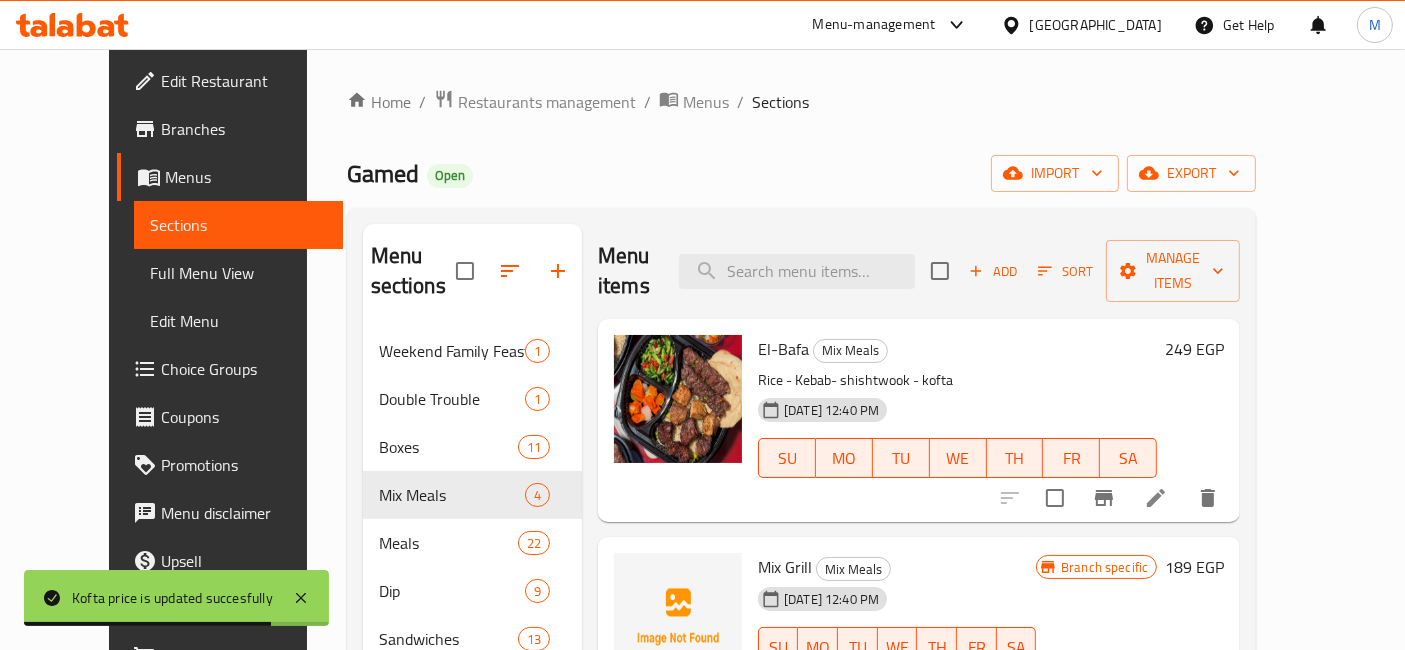 click on "249   EGP" at bounding box center (1194, 349) 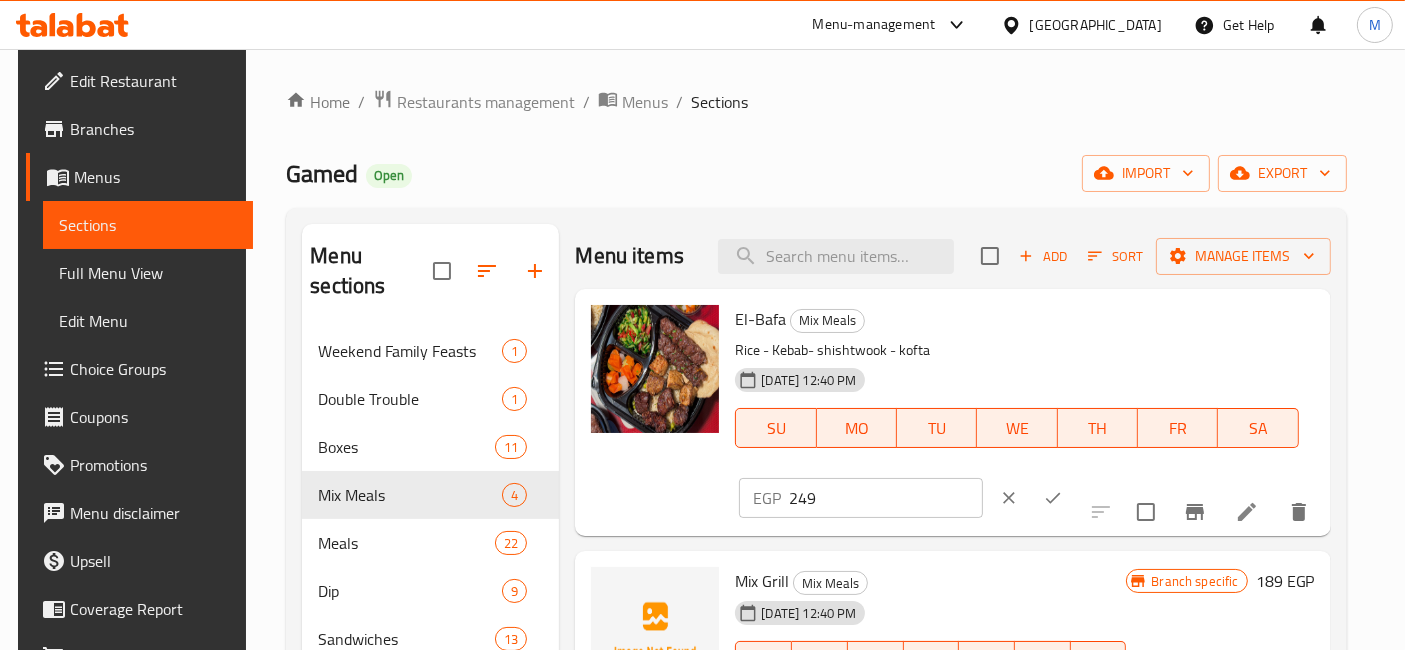 drag, startPoint x: 1247, startPoint y: 405, endPoint x: 1191, endPoint y: 371, distance: 65.51336 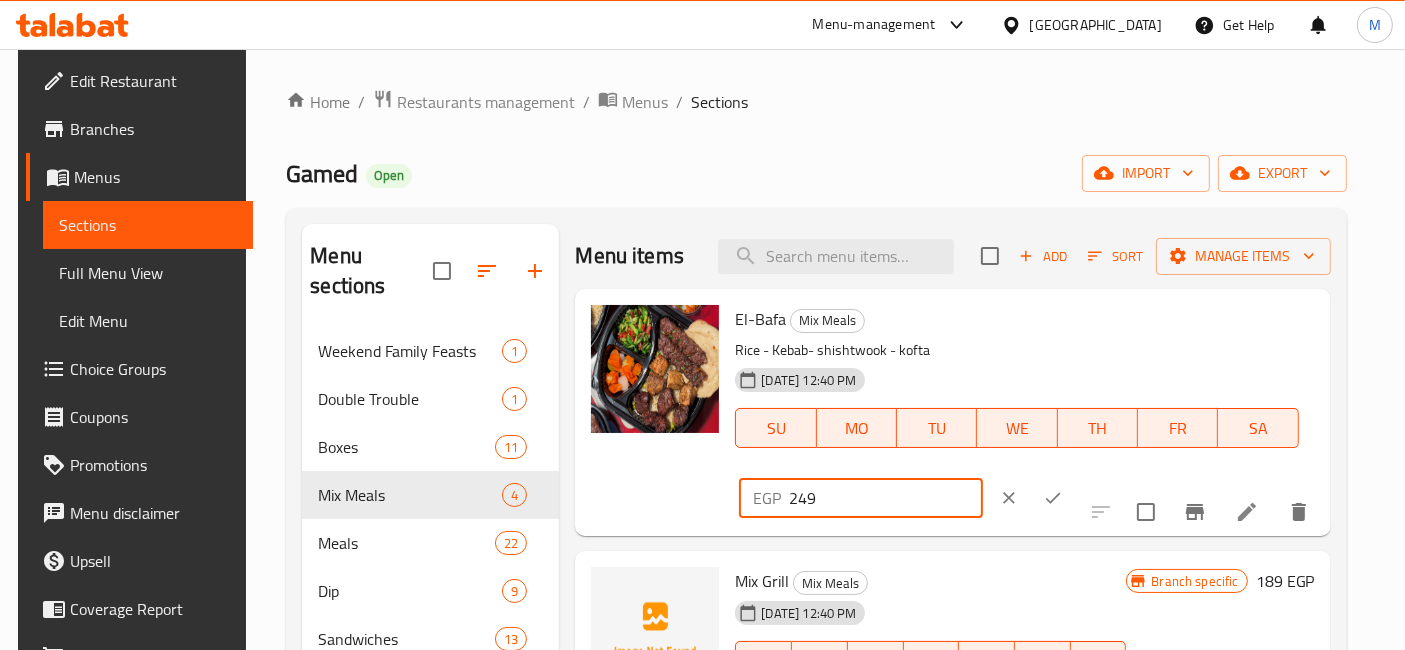 click on "249" at bounding box center [885, 498] 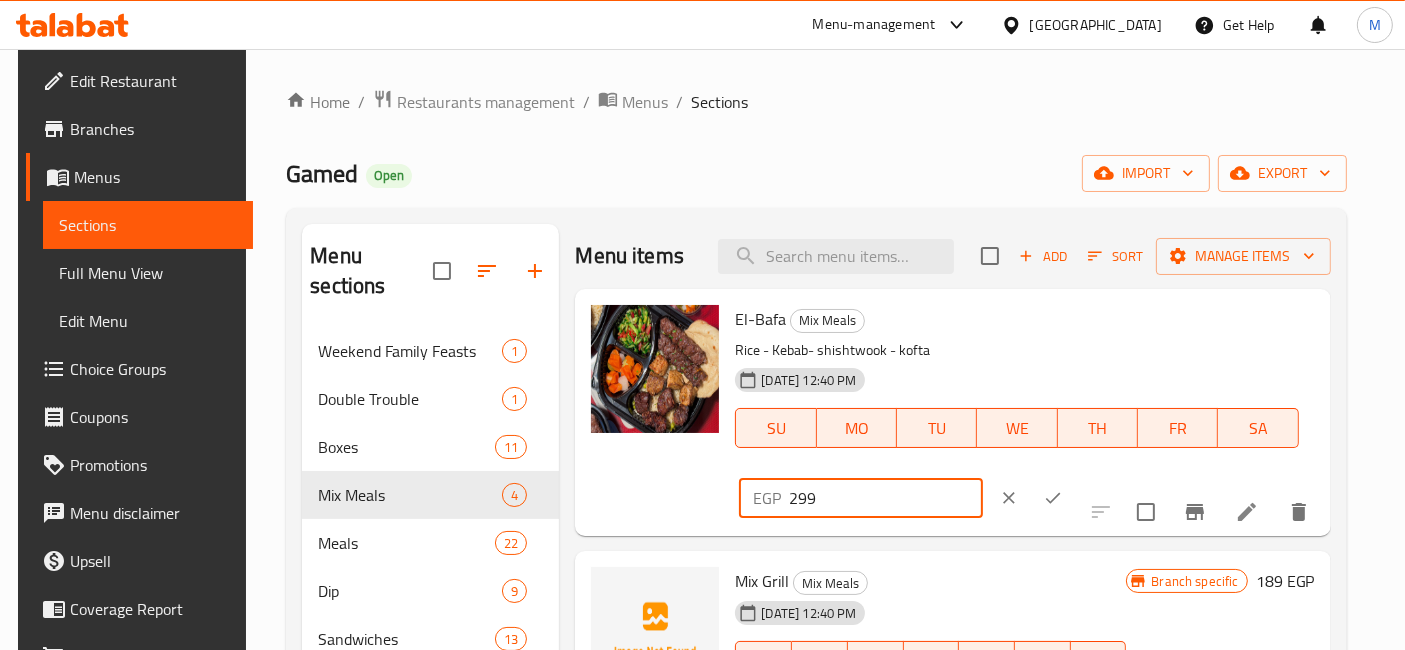type on "299" 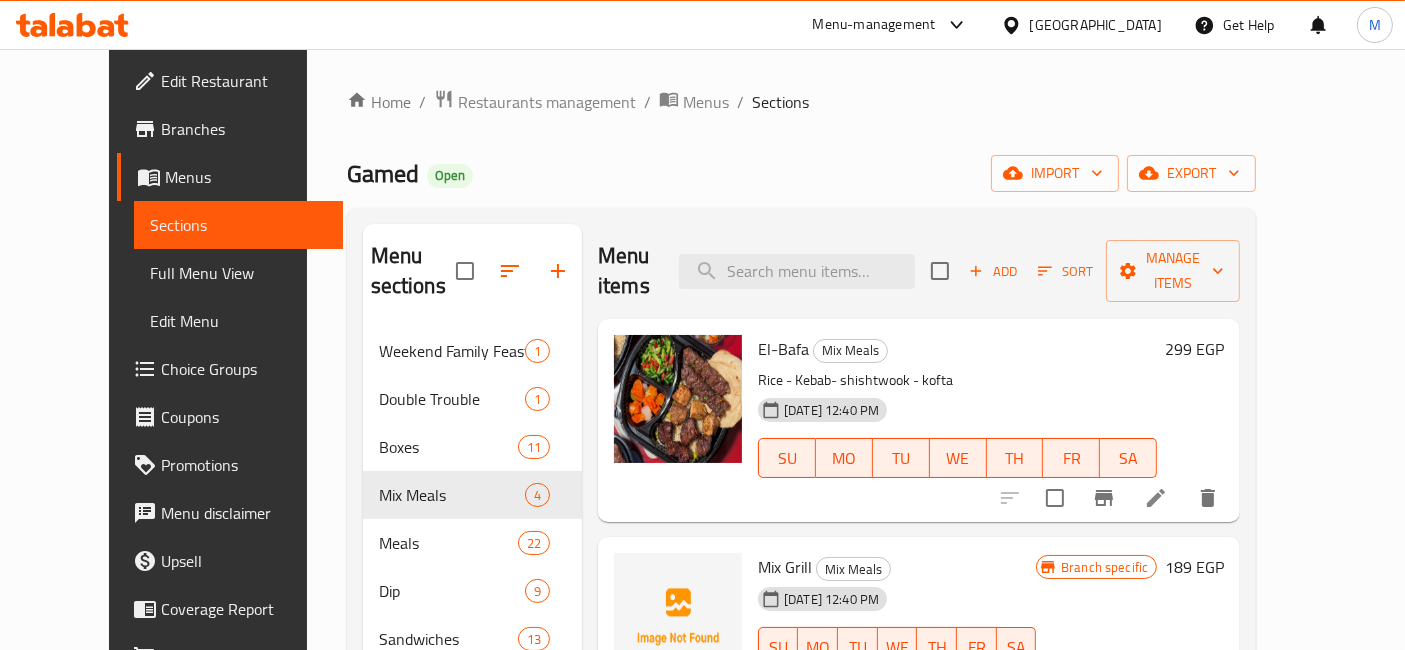 scroll, scrollTop: 111, scrollLeft: 0, axis: vertical 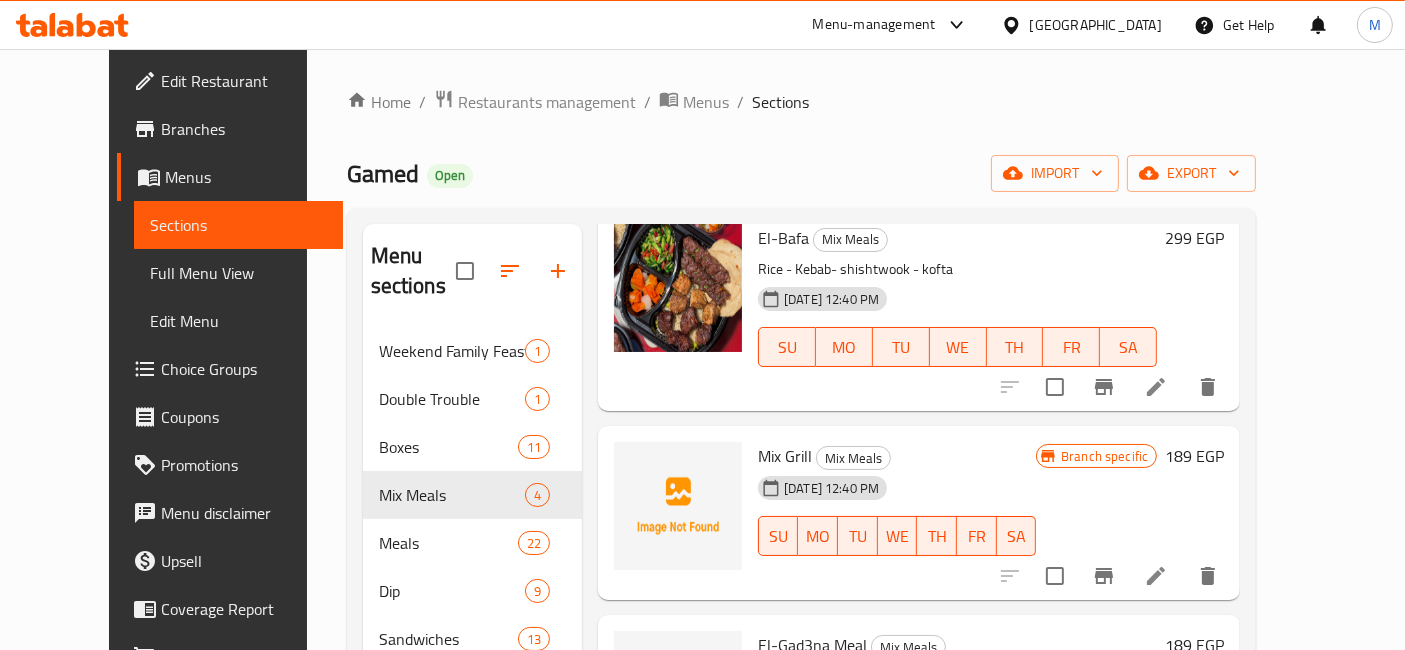 click 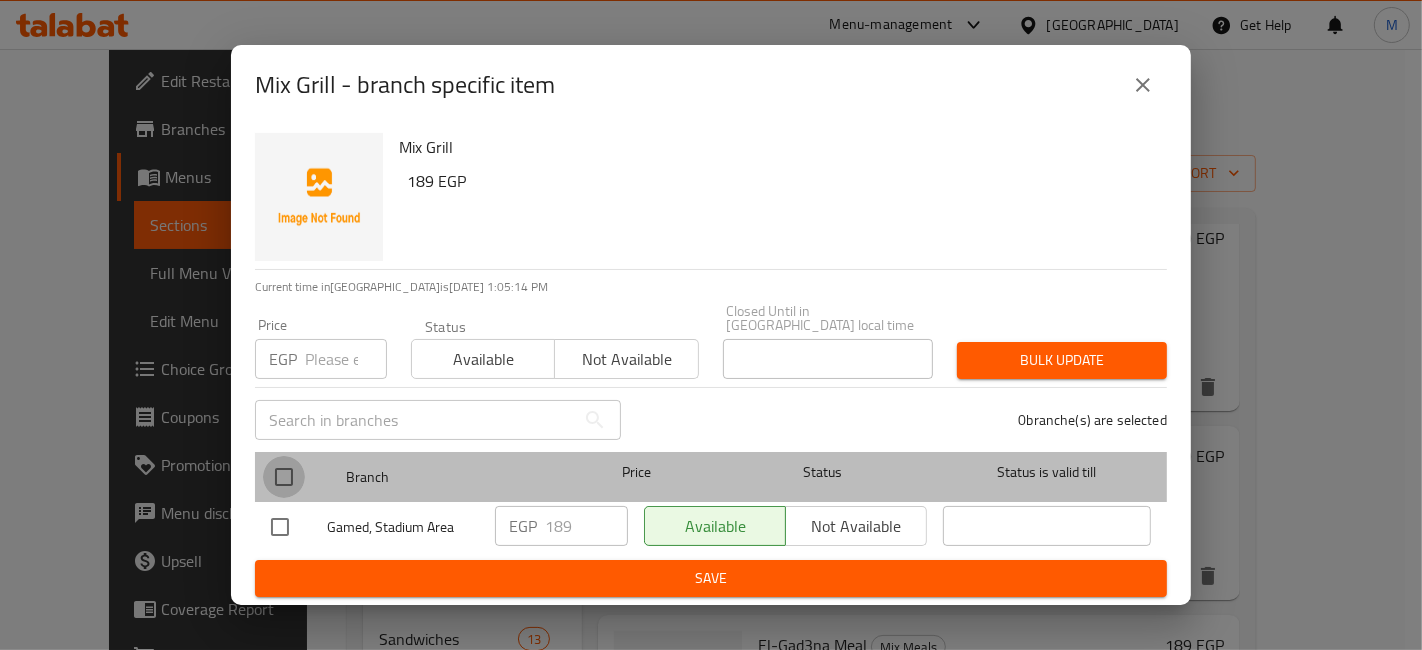 click at bounding box center (284, 477) 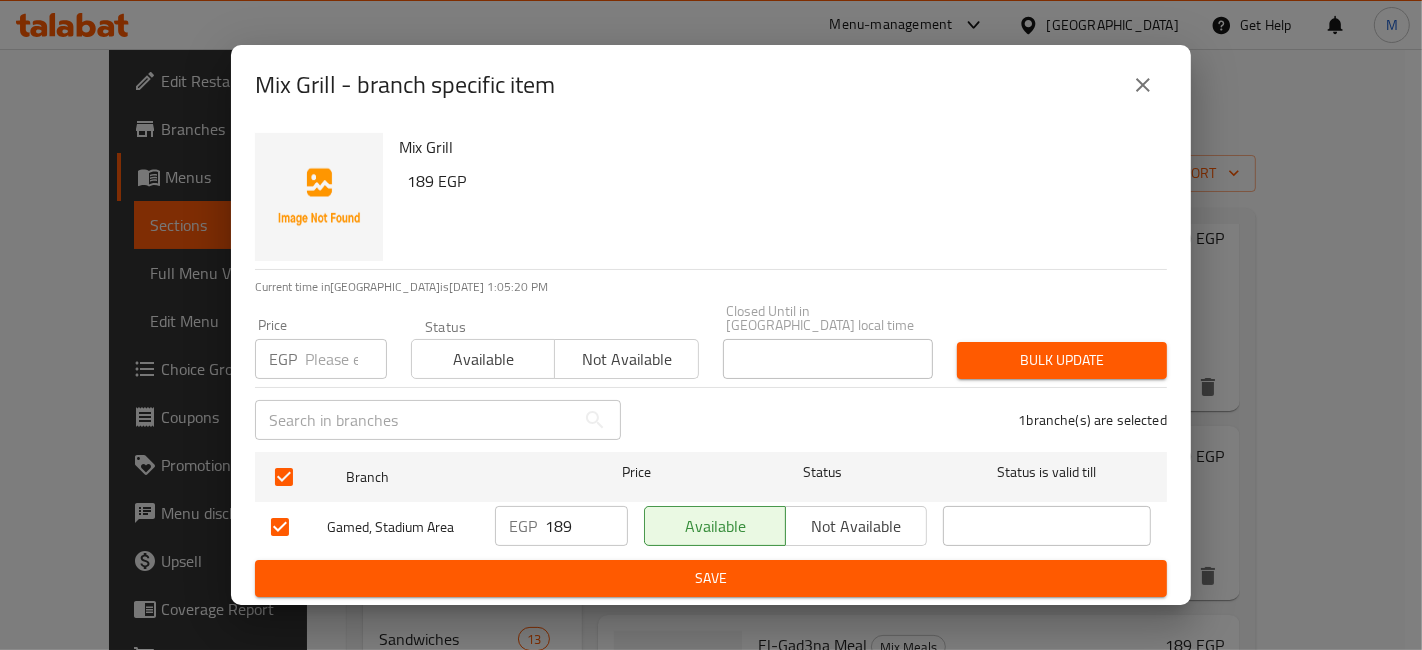 click on "189" at bounding box center (586, 526) 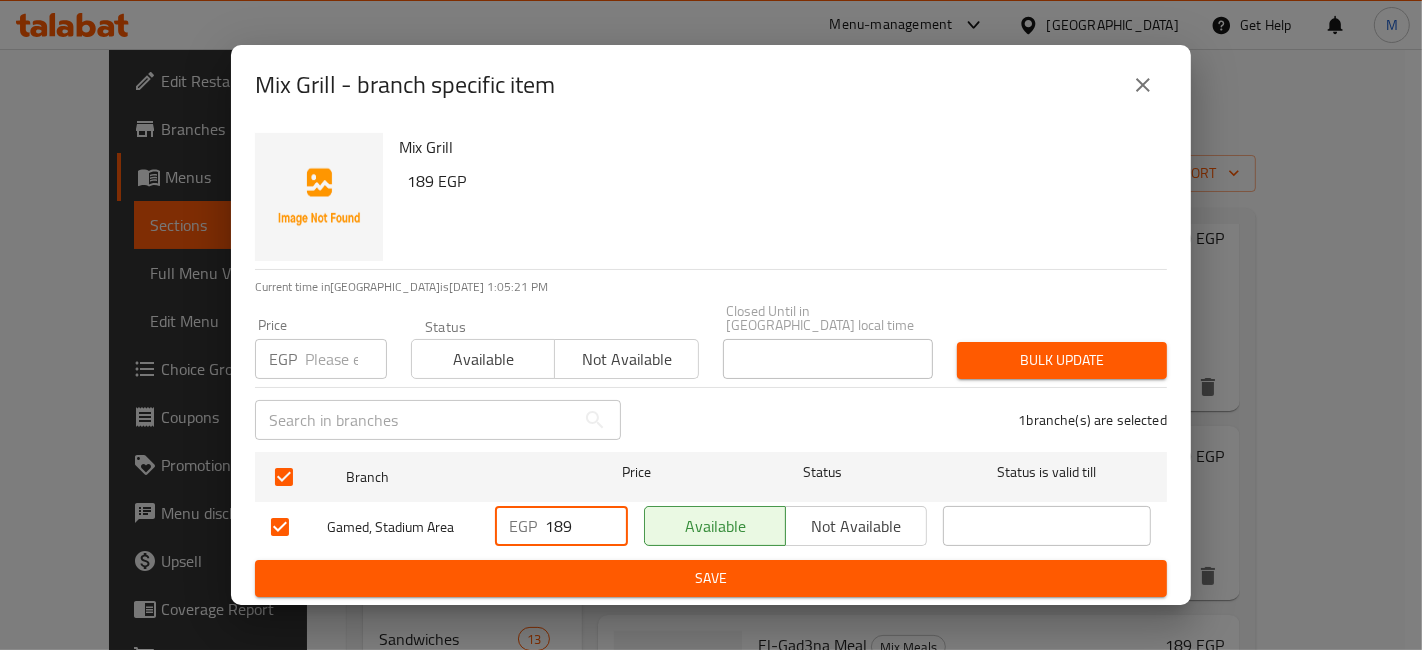 click on "189" at bounding box center (586, 526) 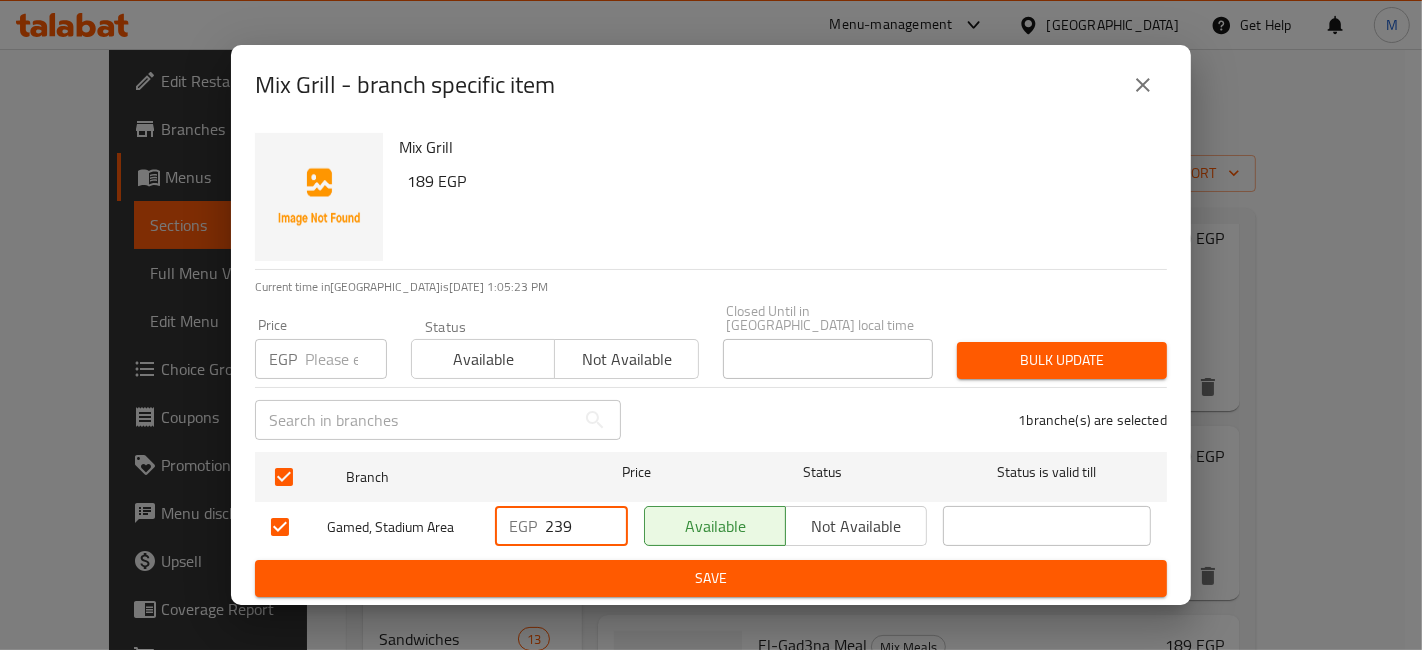 type on "239" 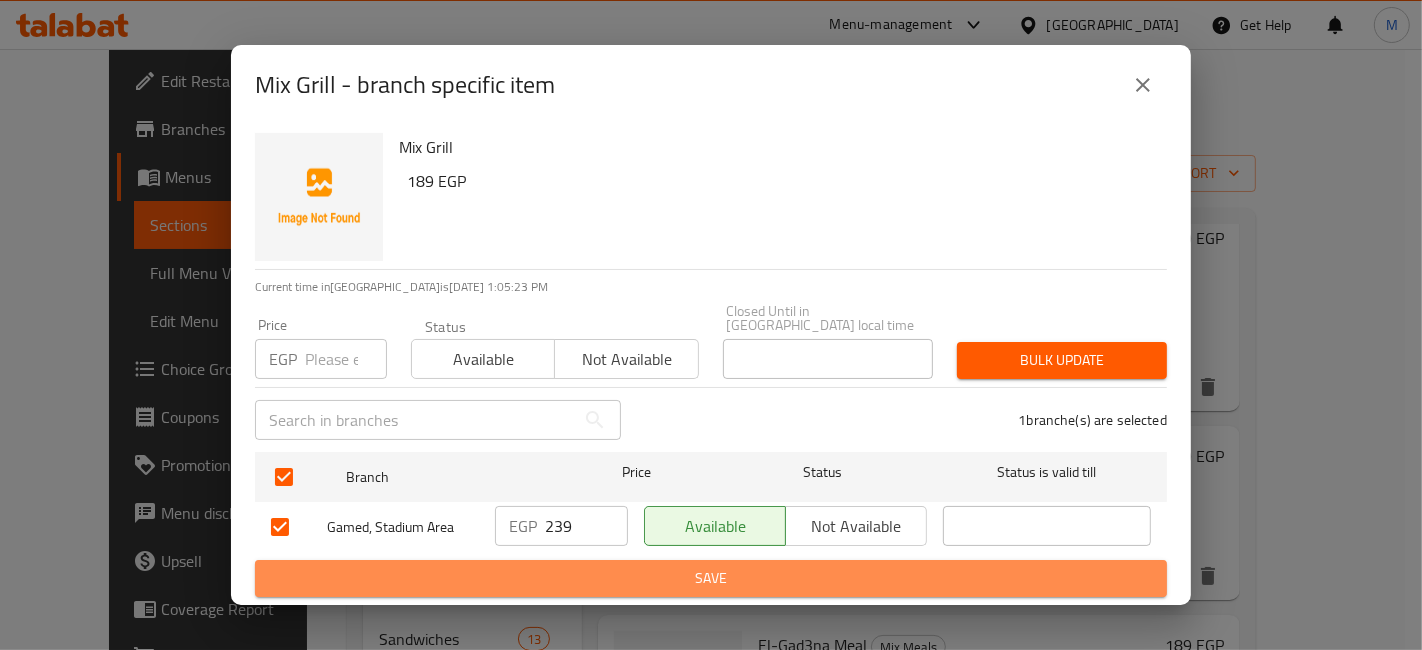 click on "Save" at bounding box center (711, 578) 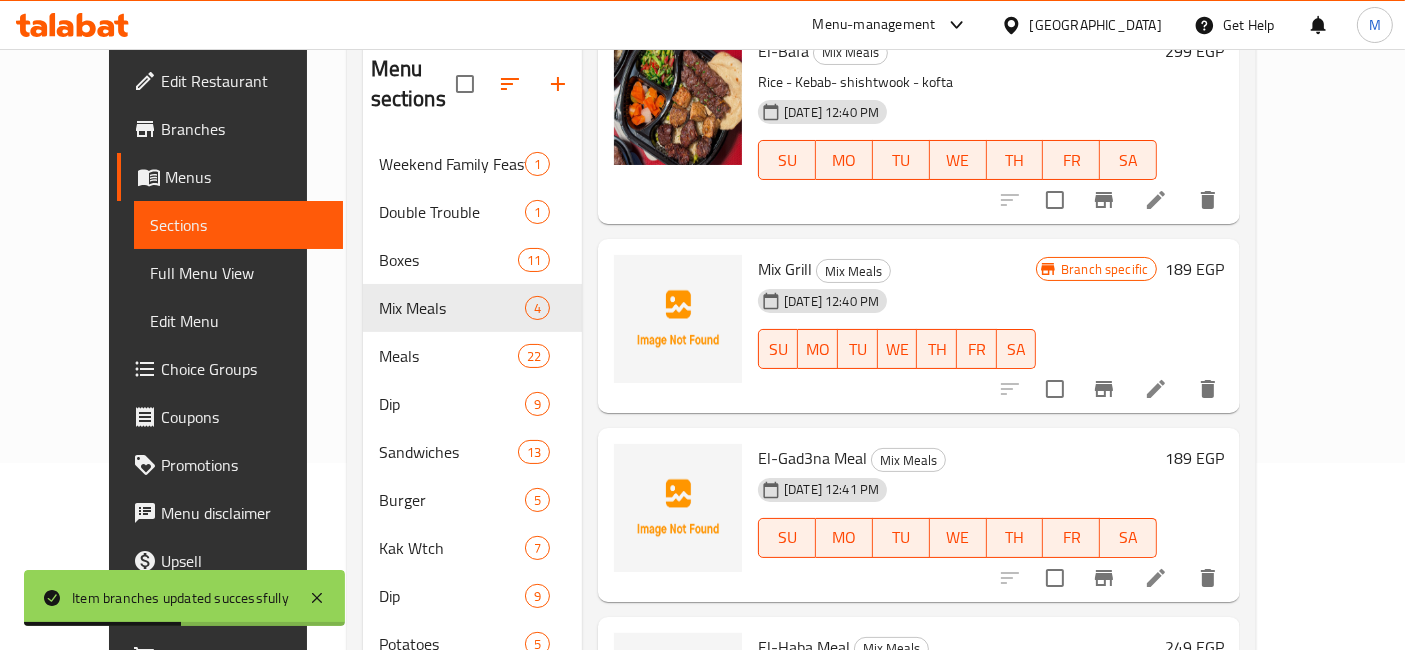 scroll, scrollTop: 222, scrollLeft: 0, axis: vertical 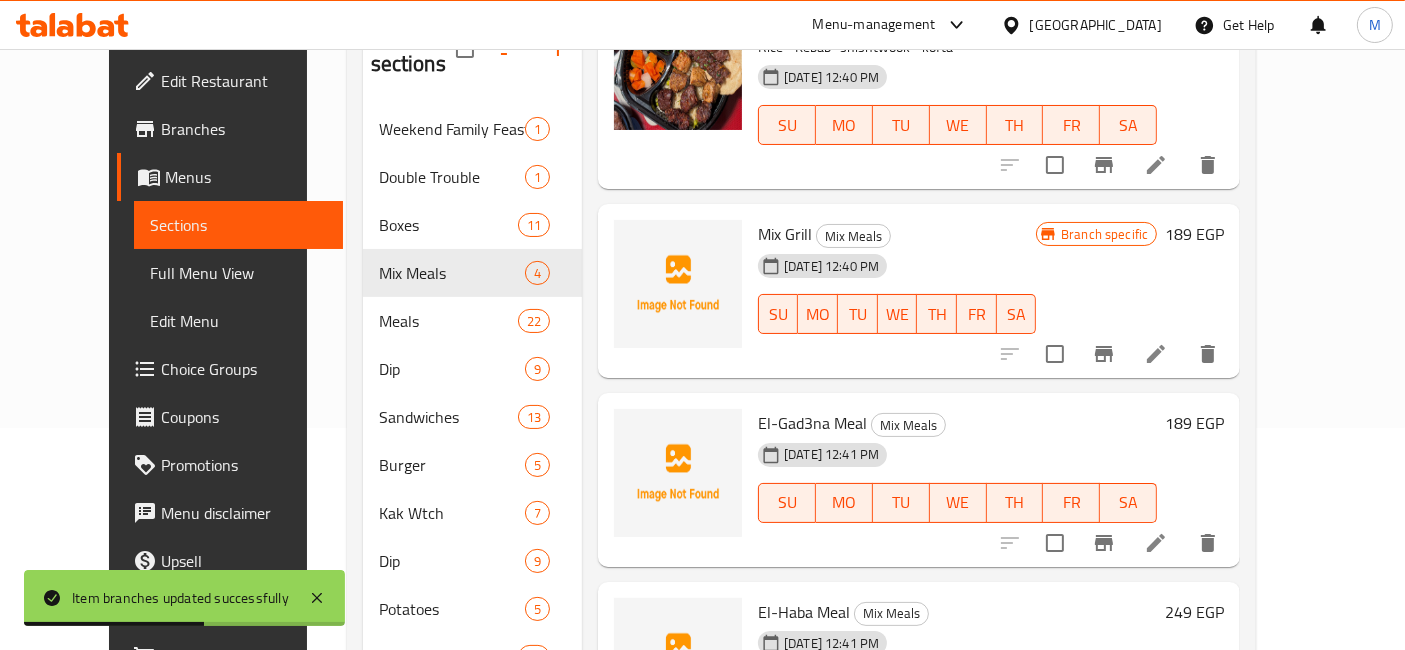 click on "189   EGP" at bounding box center (1194, 423) 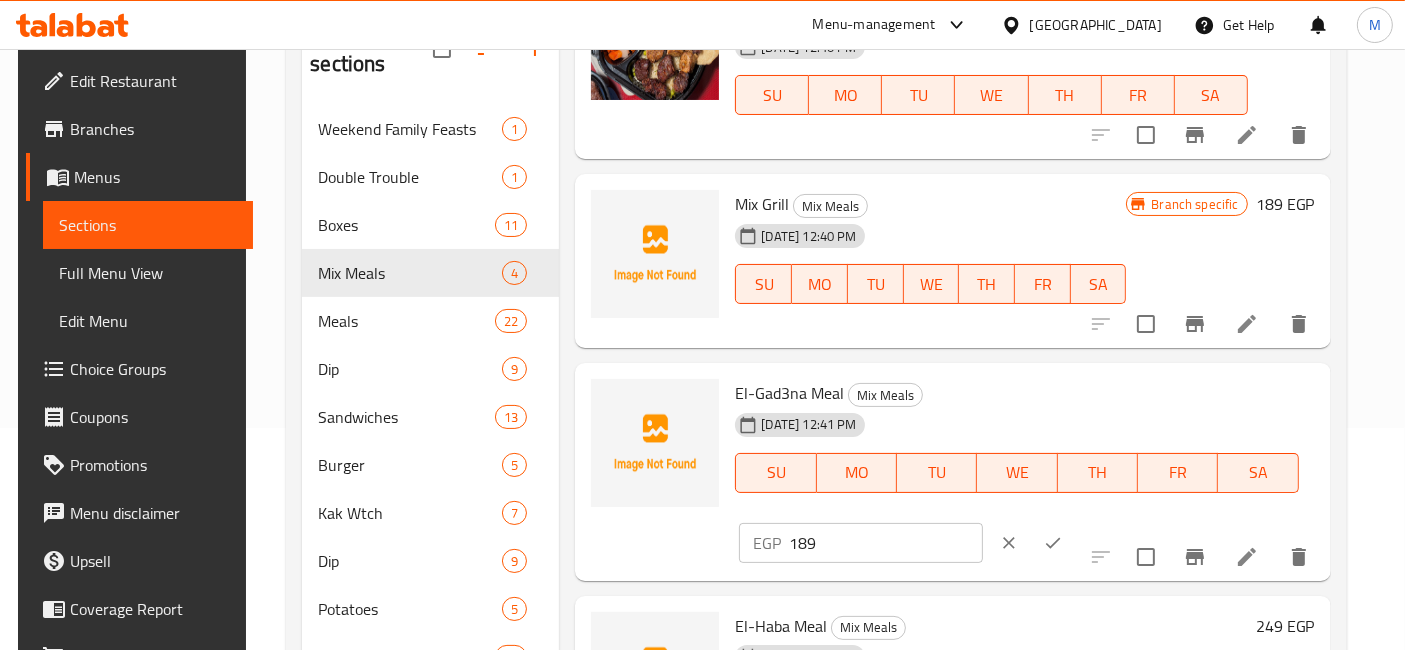 click on "189" at bounding box center (885, 543) 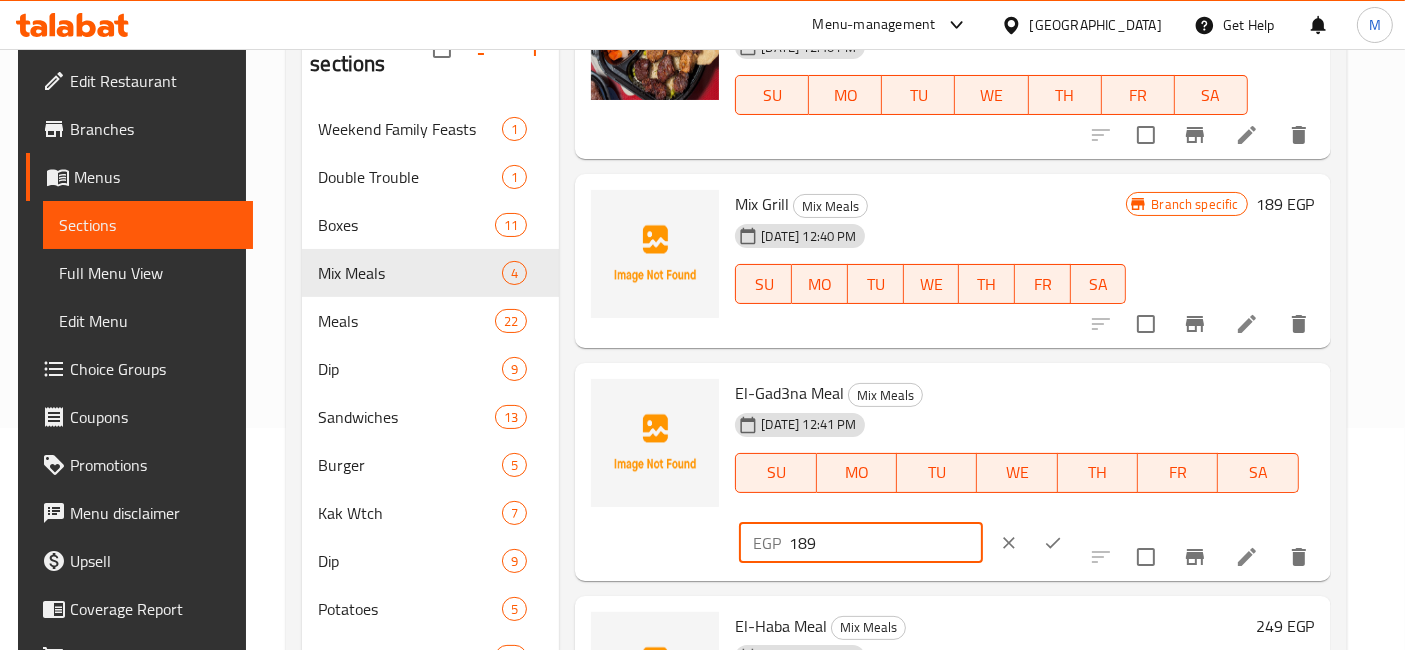 click on "189" at bounding box center (885, 543) 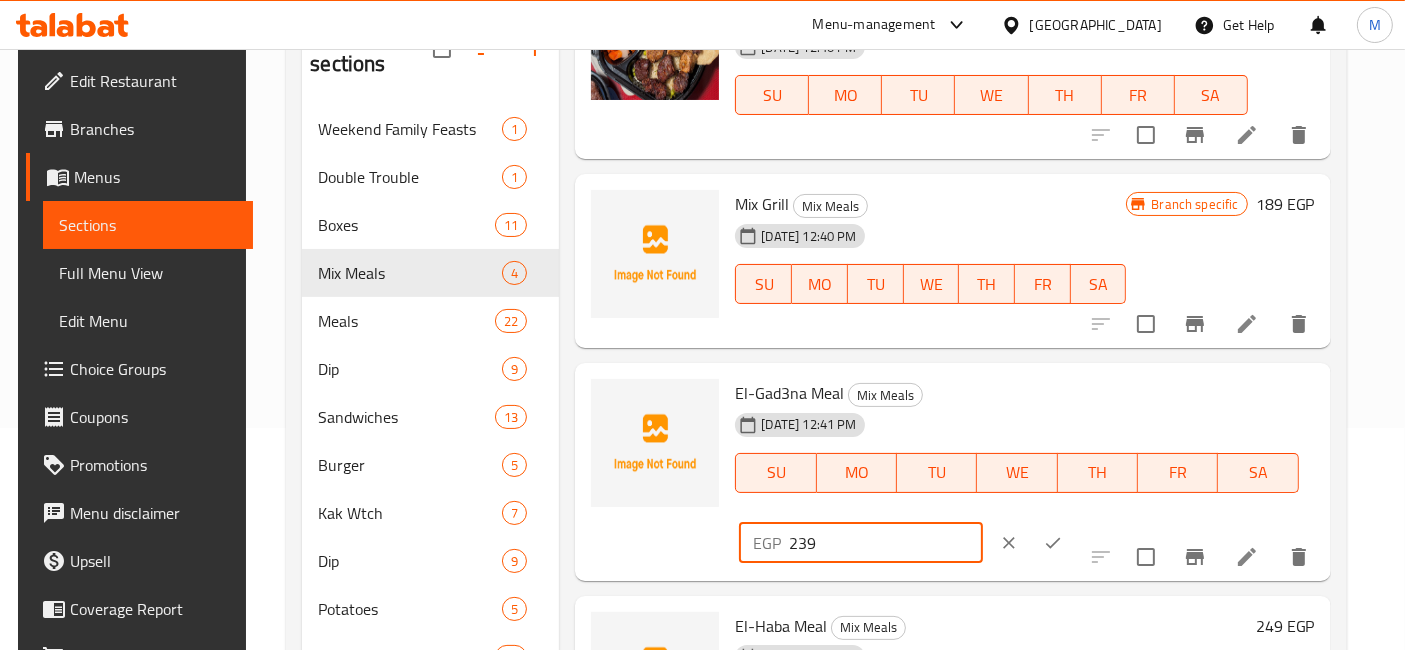 type on "239" 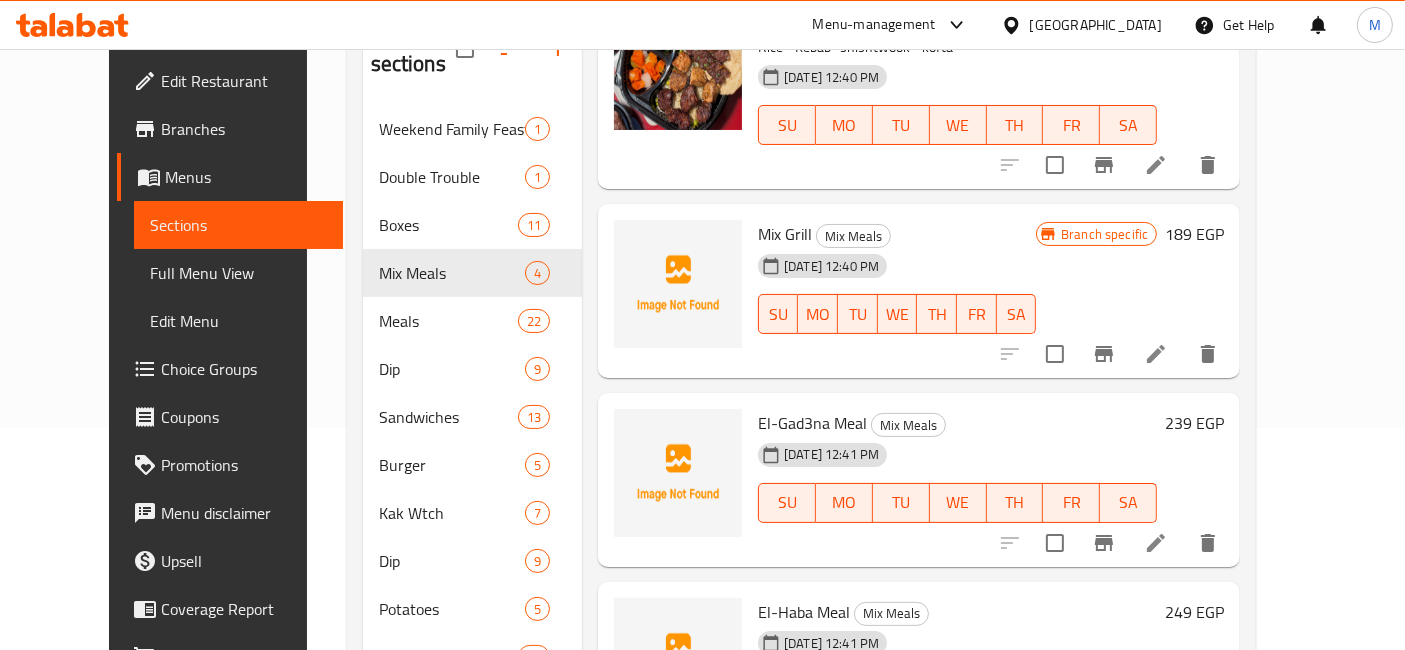 scroll, scrollTop: 0, scrollLeft: 0, axis: both 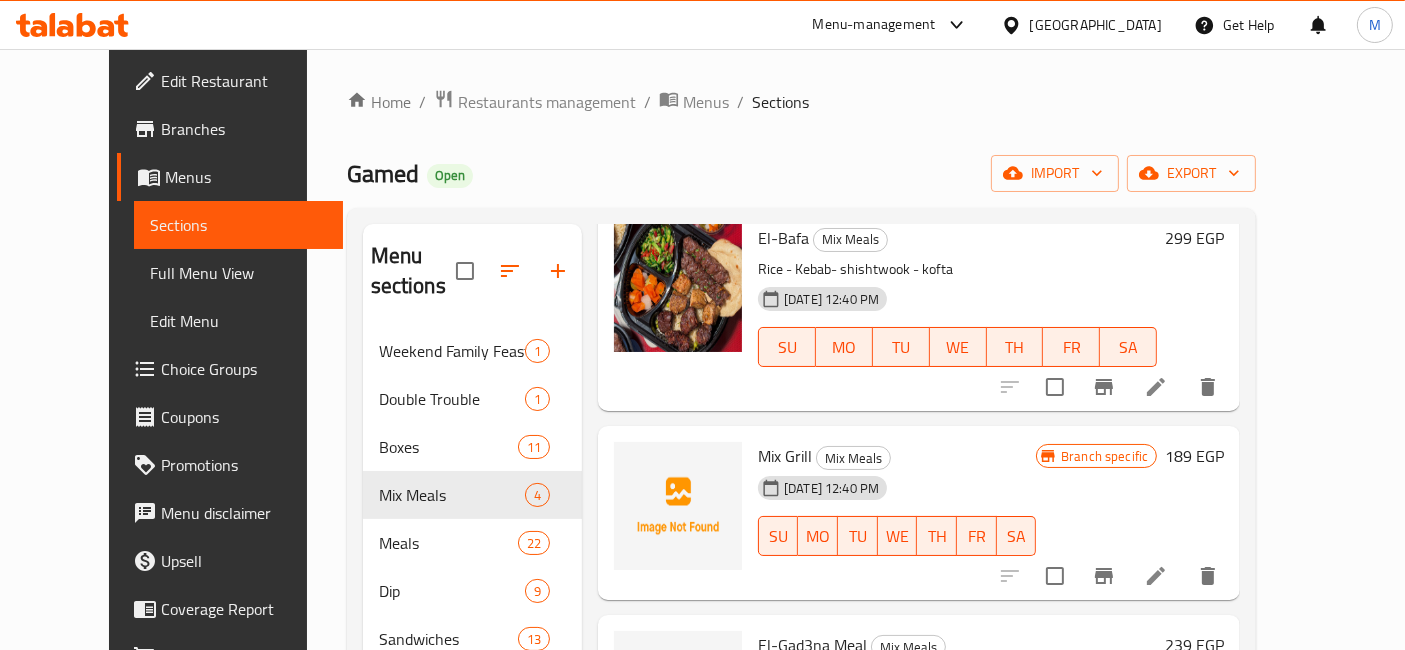 click 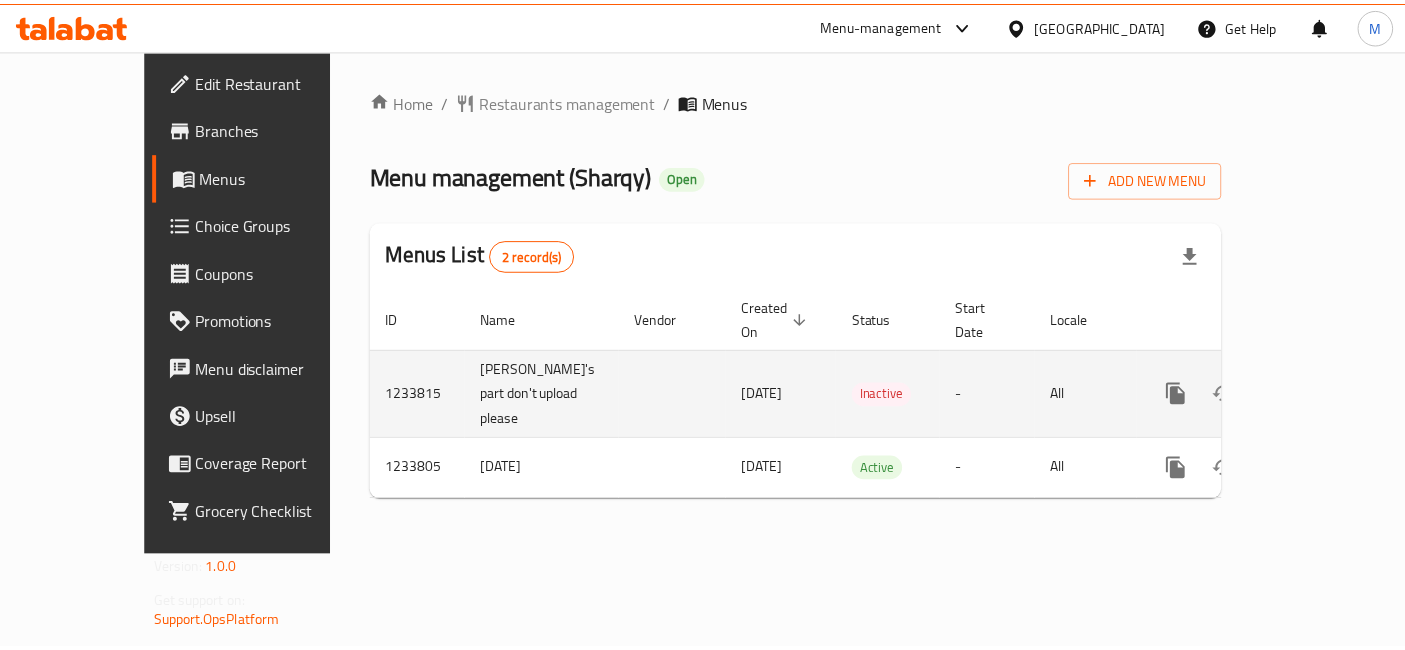 scroll, scrollTop: 0, scrollLeft: 0, axis: both 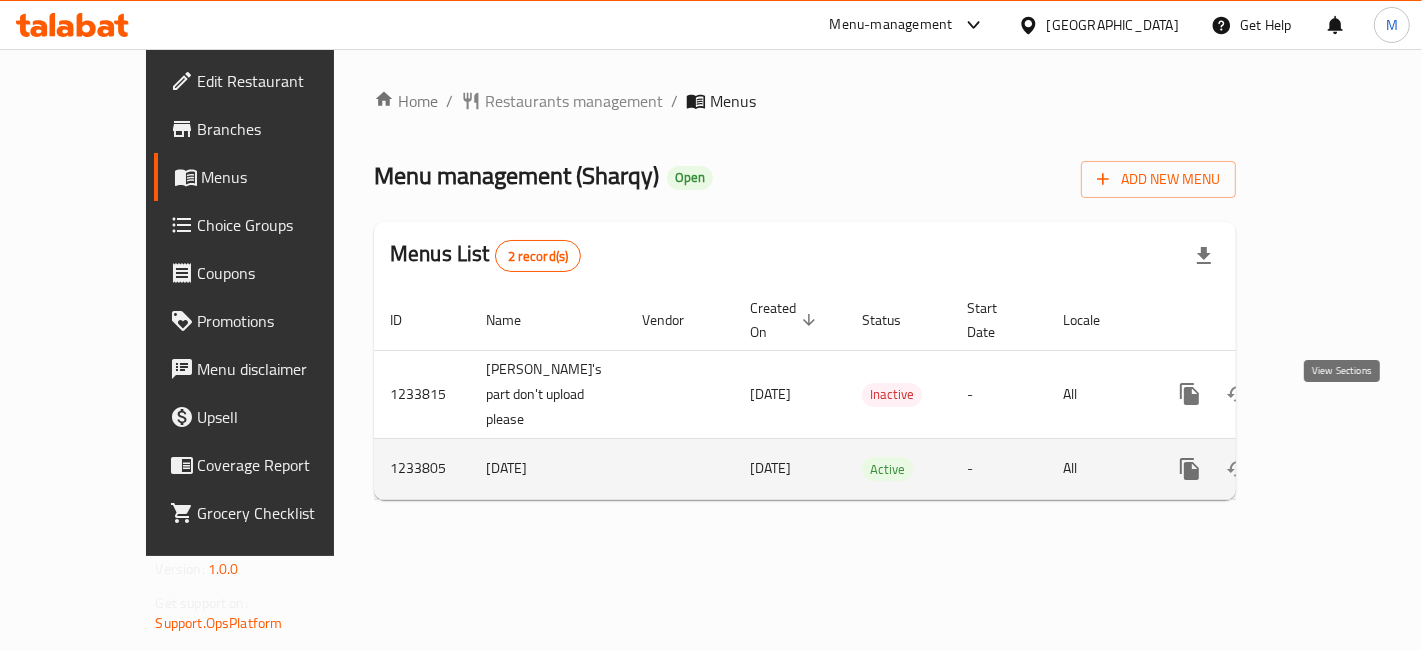 click 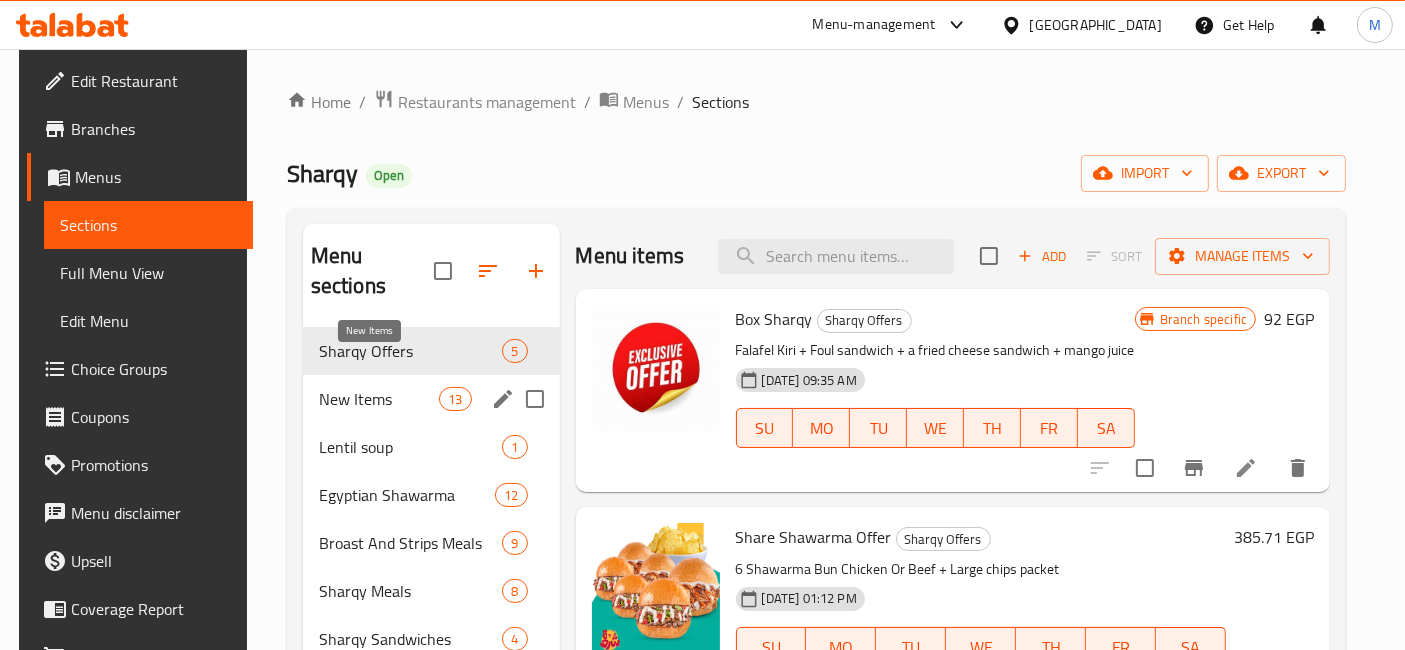 click on "Sharqy Offers  5" at bounding box center (431, 351) 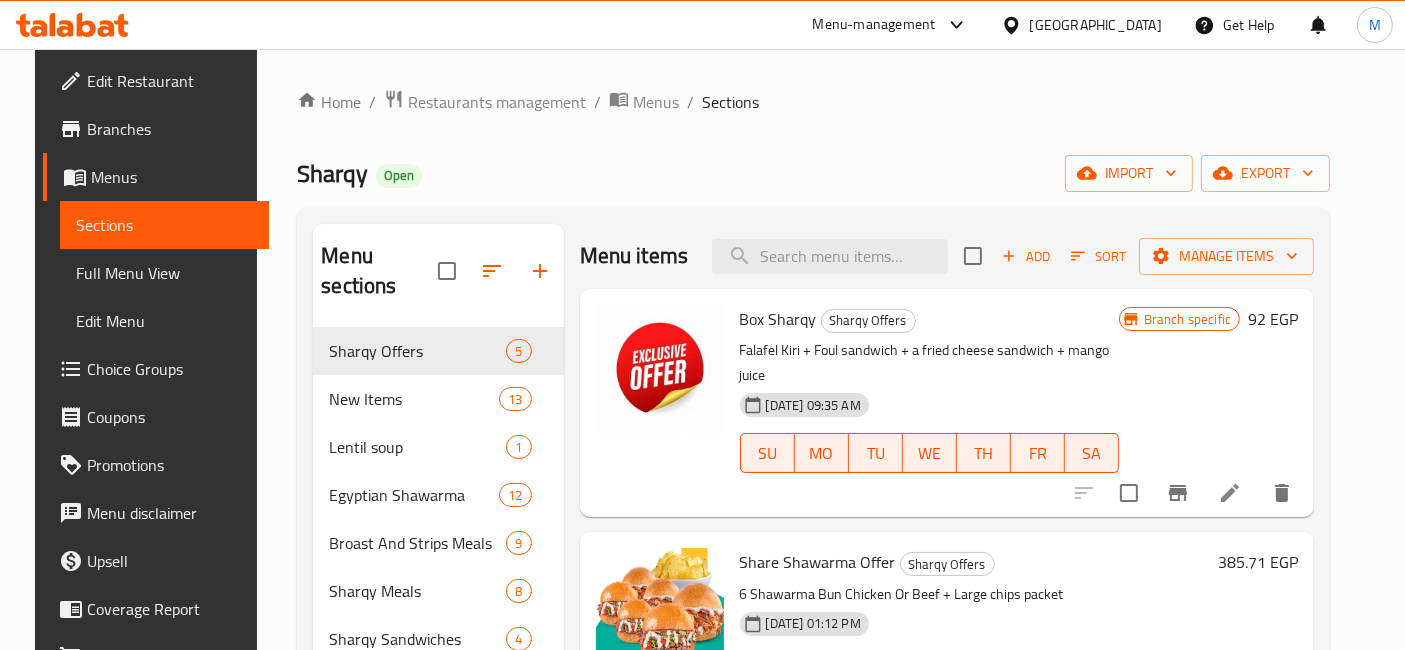scroll, scrollTop: 111, scrollLeft: 0, axis: vertical 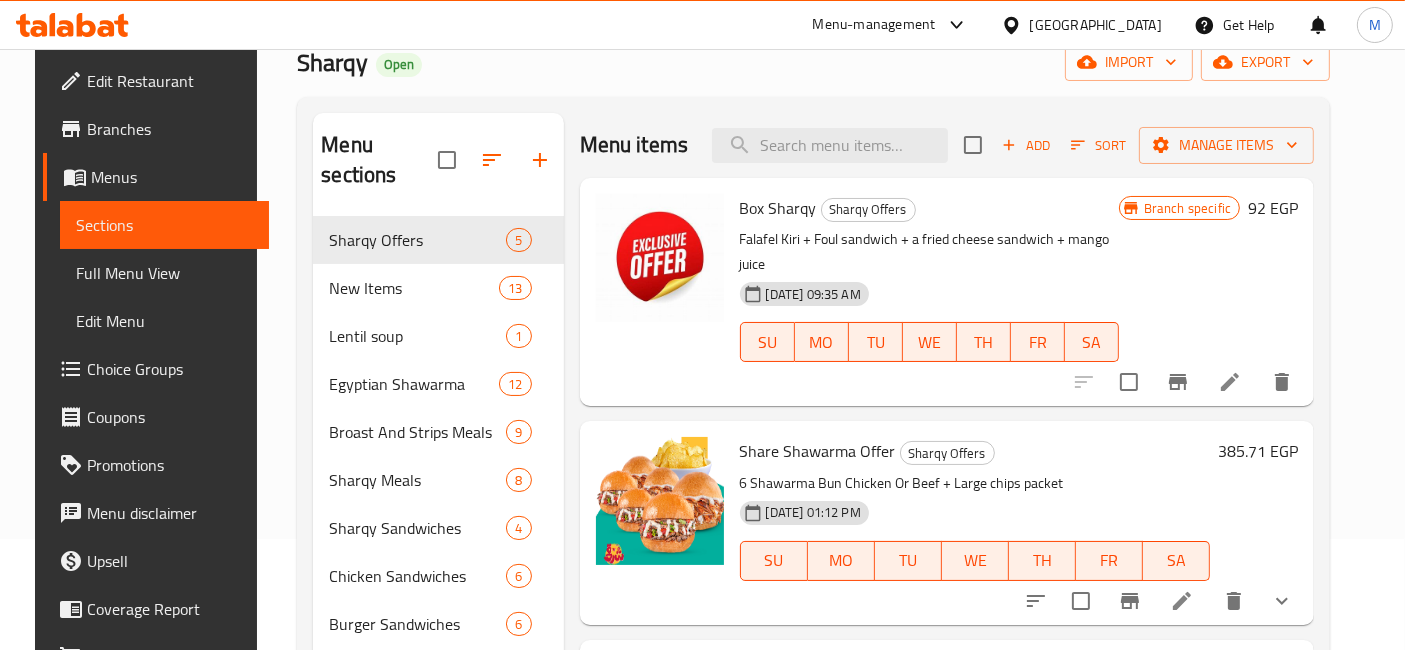 click on "385.71   EGP" at bounding box center [1258, 451] 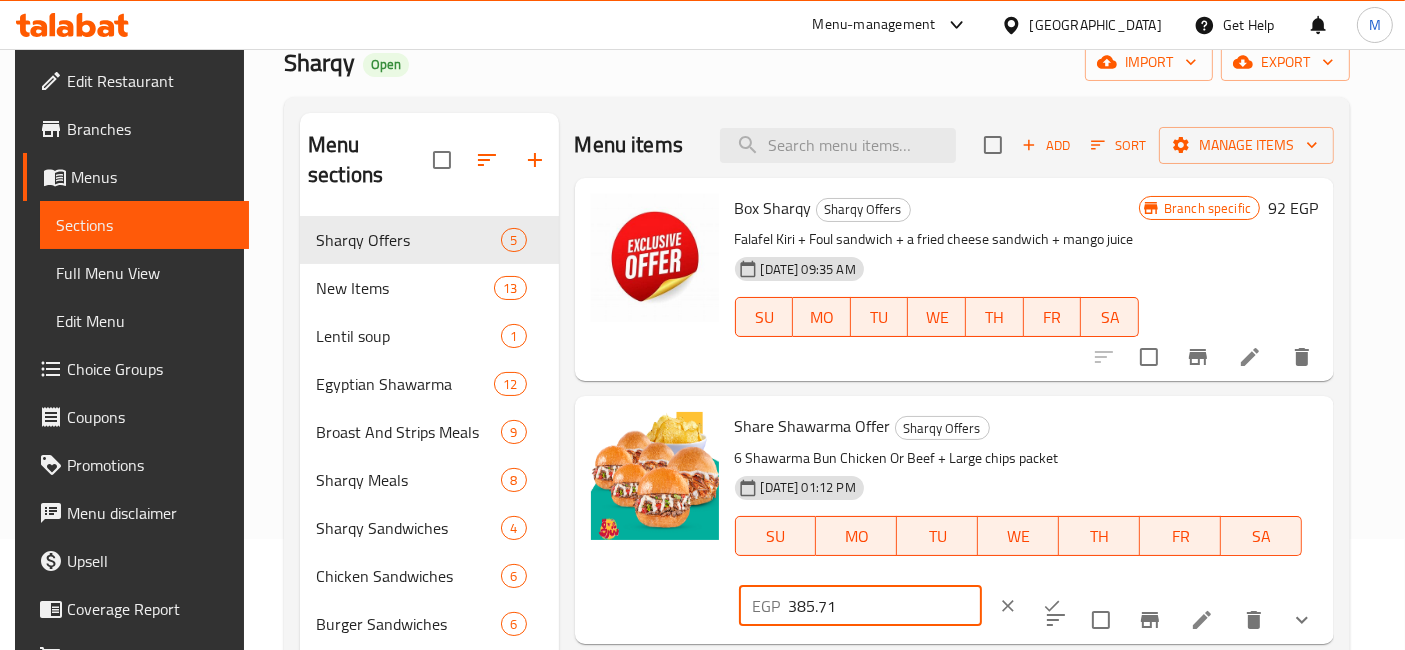 click on "385.71" at bounding box center [885, 606] 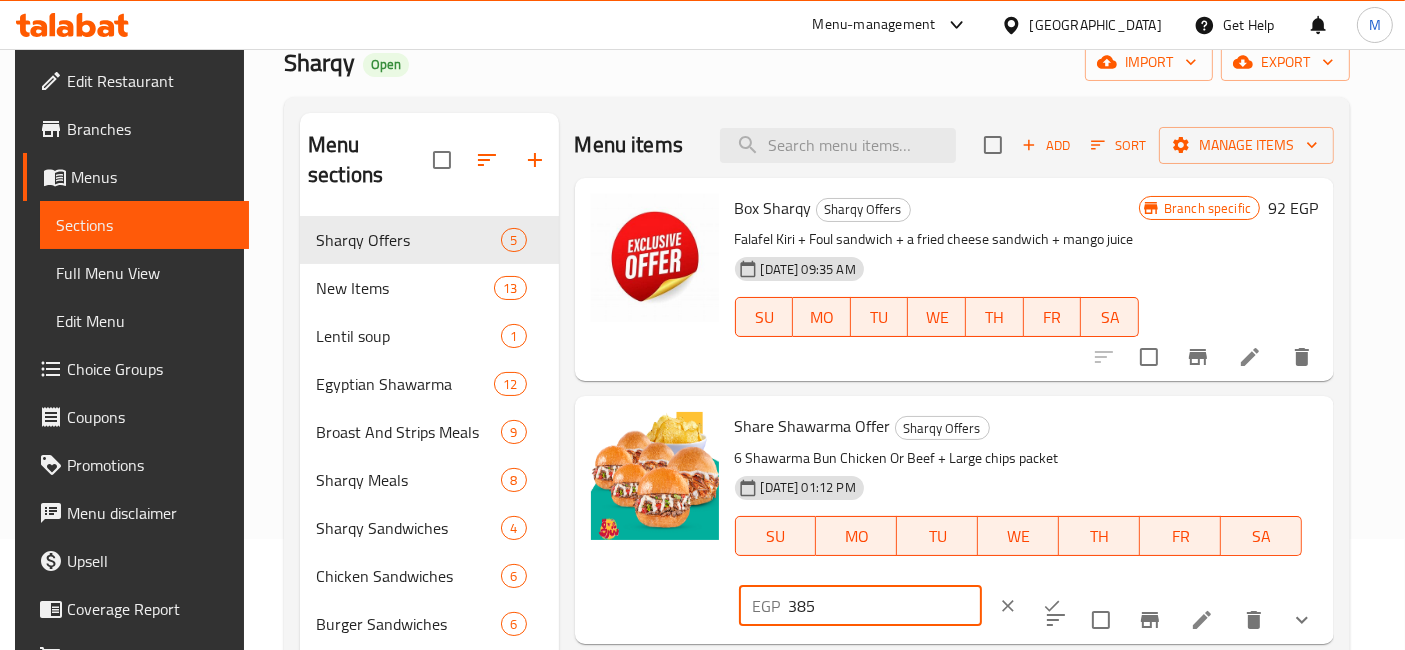 type on "385" 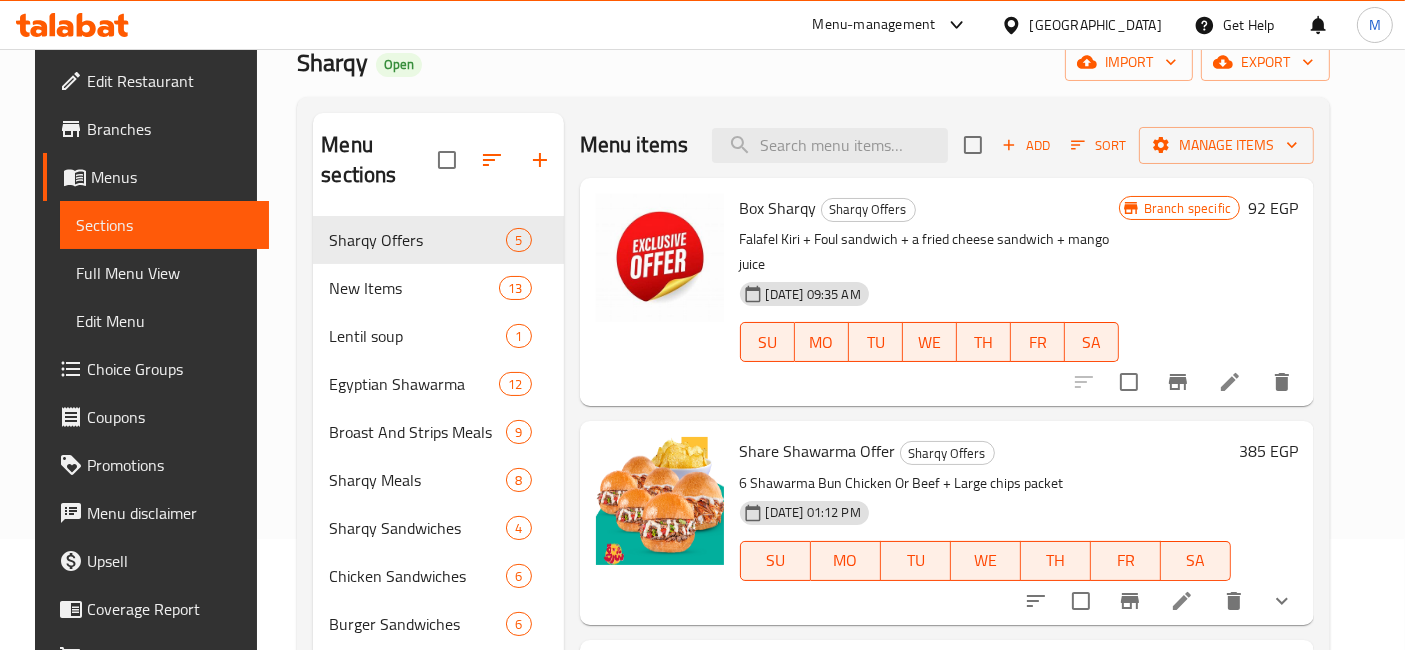click 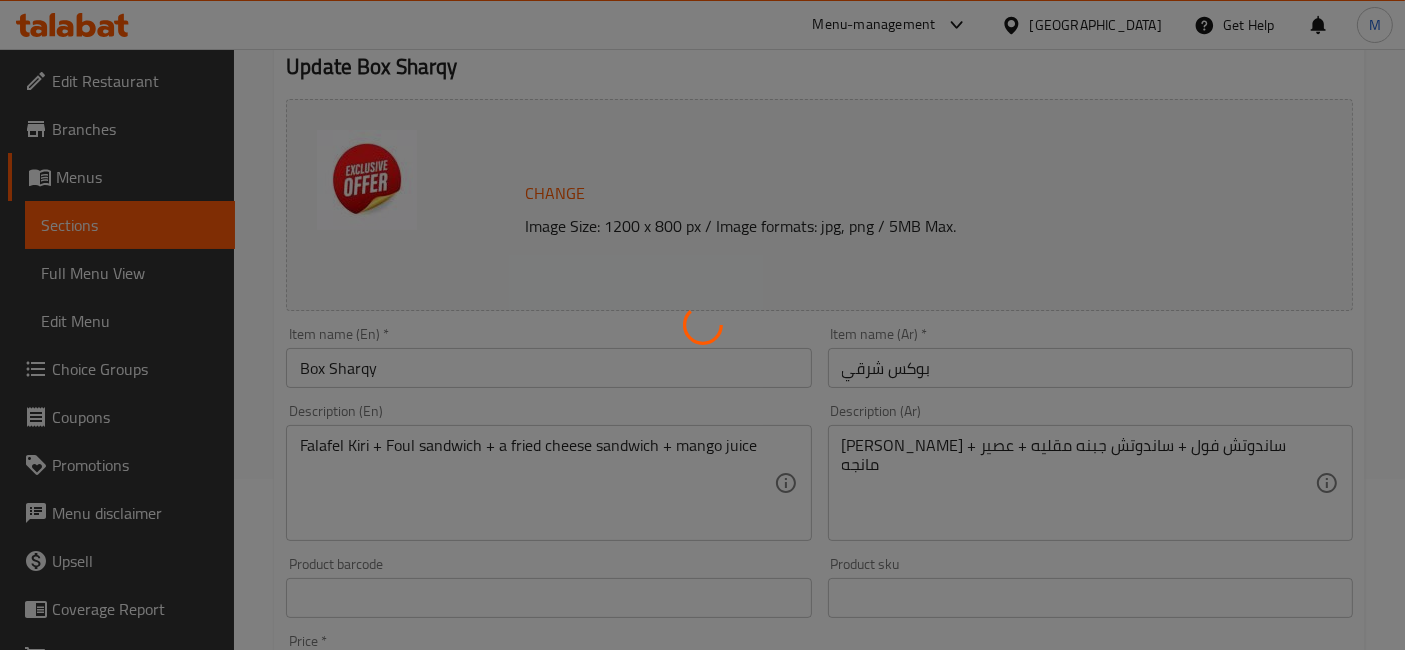 scroll, scrollTop: 222, scrollLeft: 0, axis: vertical 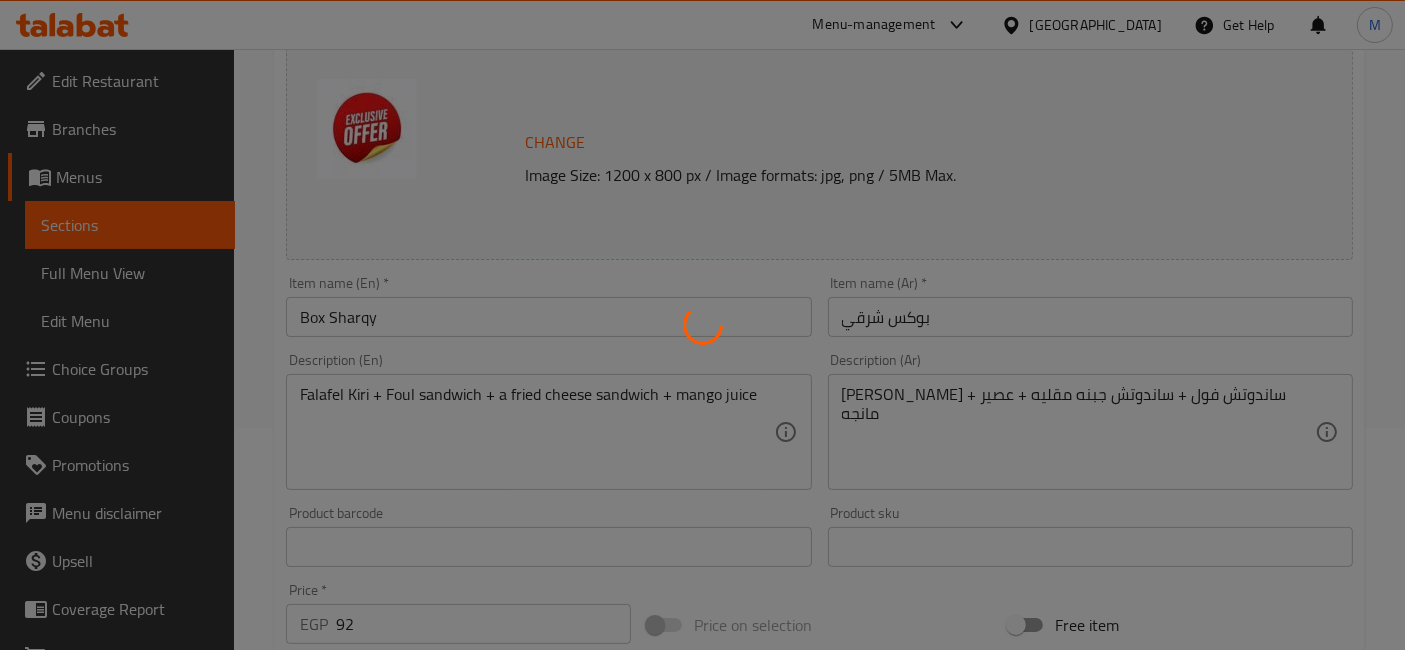 click at bounding box center [702, 325] 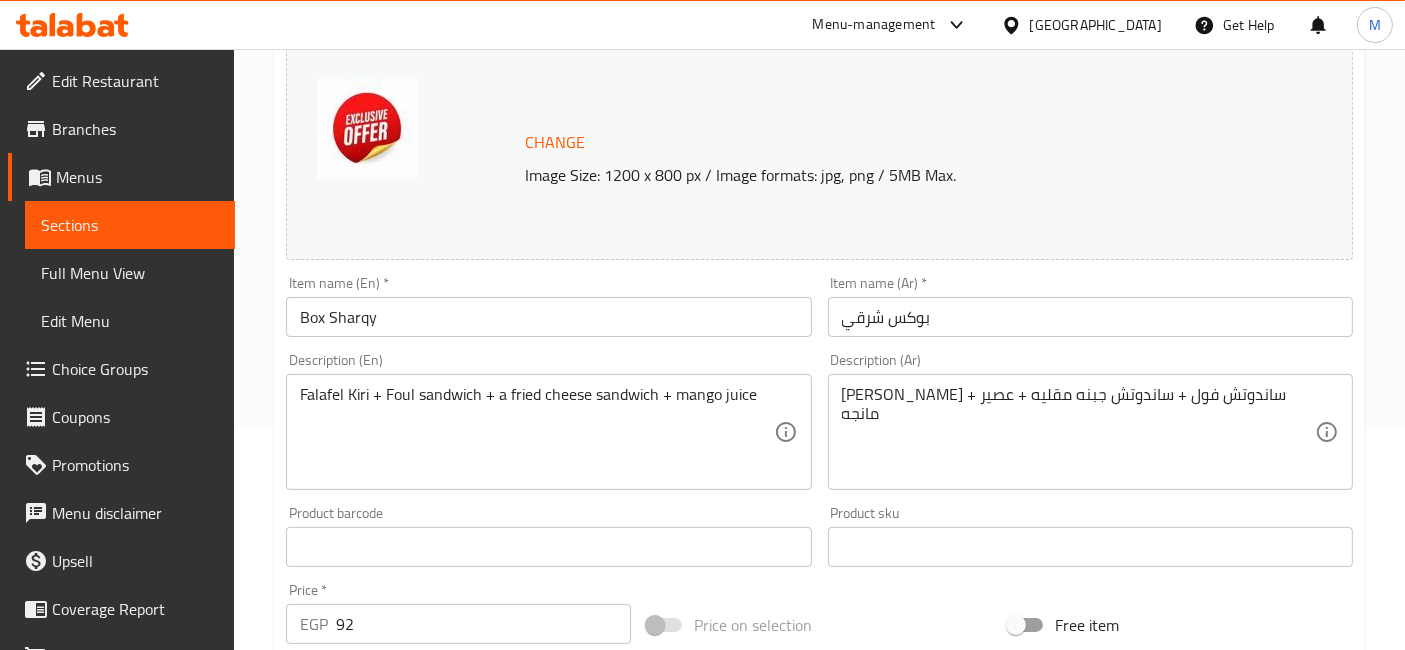 click on "ساندوتش طعميه كيري + ساندوتش فول + ساندوتش جبنه مقليه + عصير مانجه" at bounding box center [1078, 432] 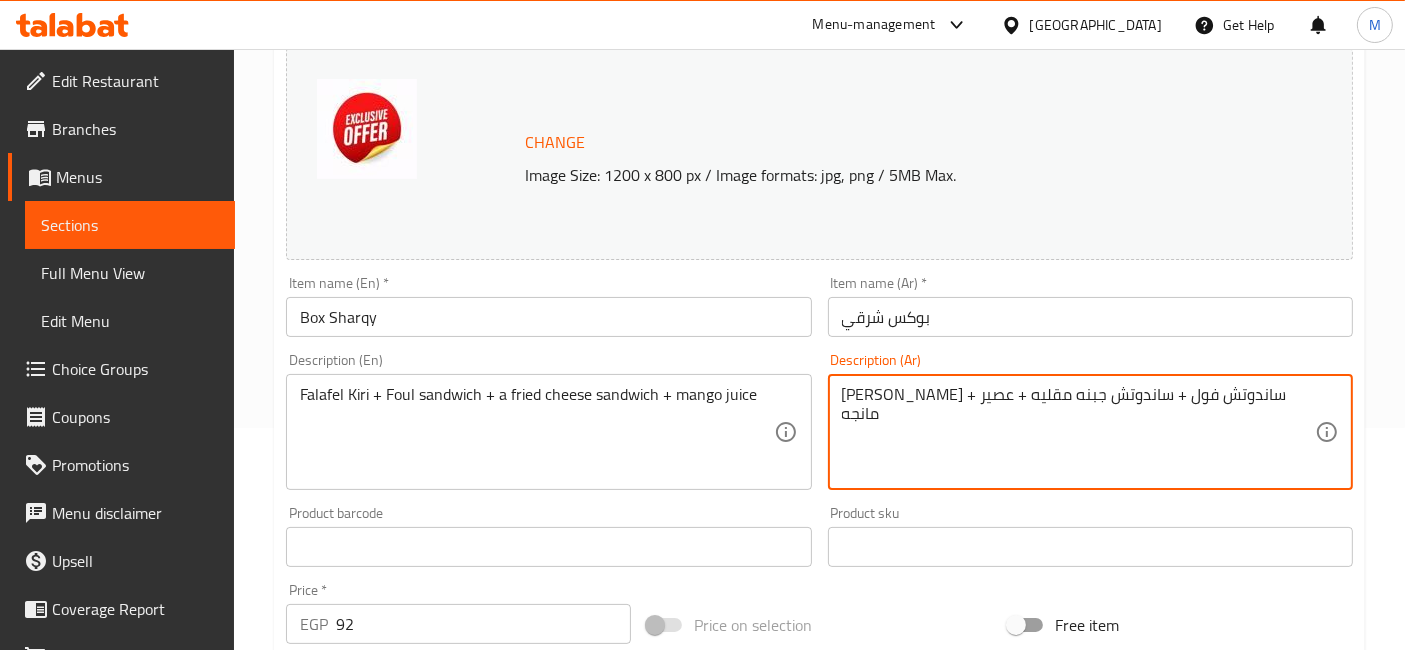 click on "ساندوتش طعميه كيري + ساندوتش فول + ساندوتش جبنه مقليه + عصير مانجه" at bounding box center (1078, 432) 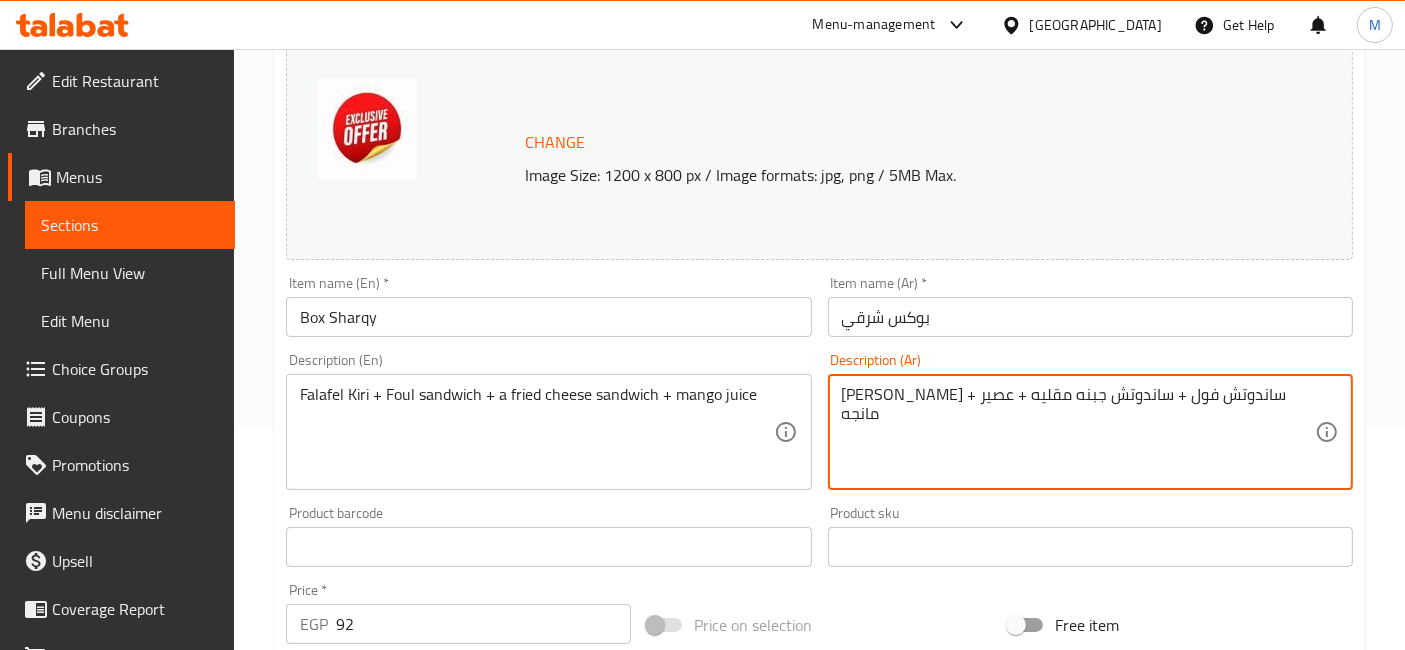 click 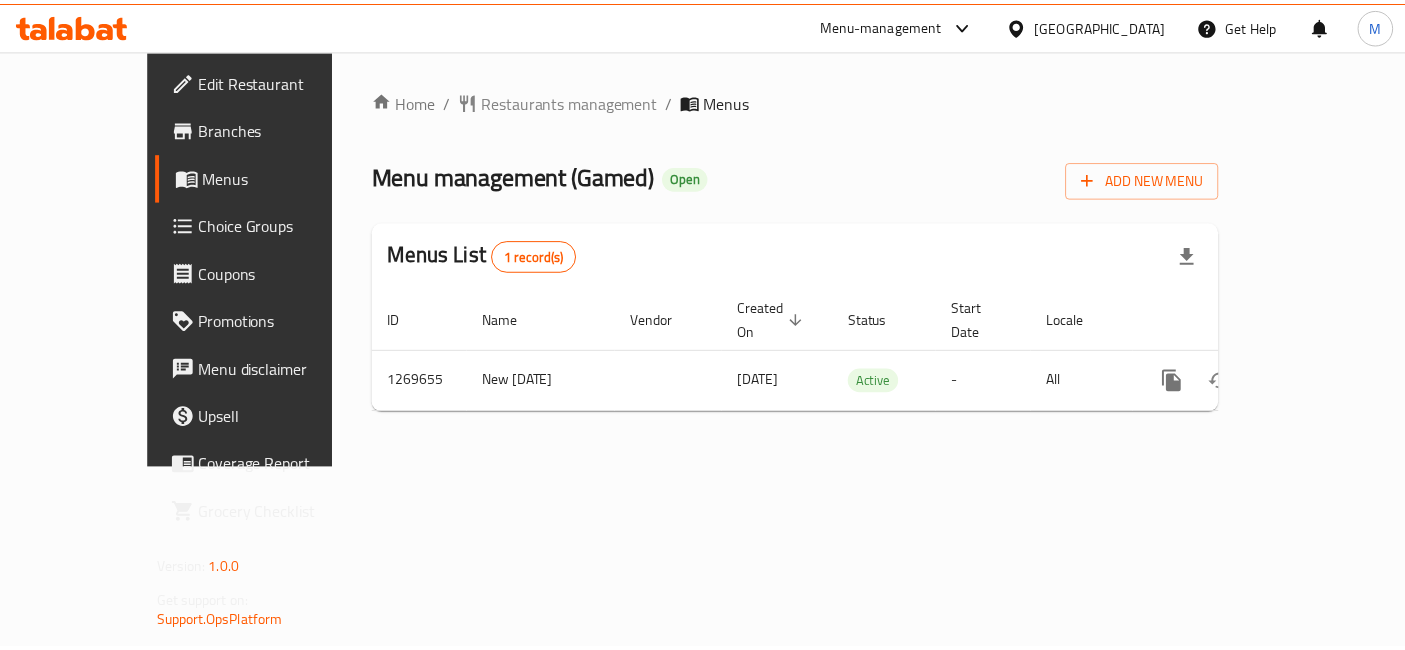 scroll, scrollTop: 0, scrollLeft: 0, axis: both 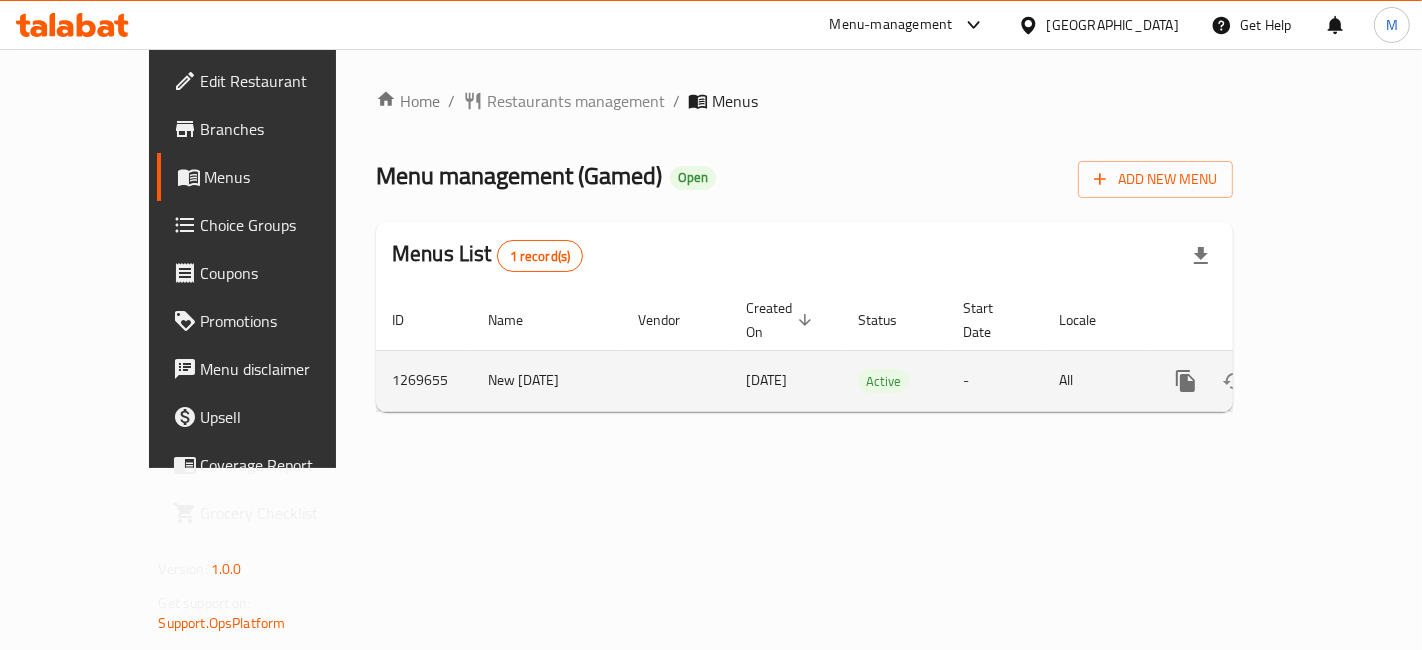 click 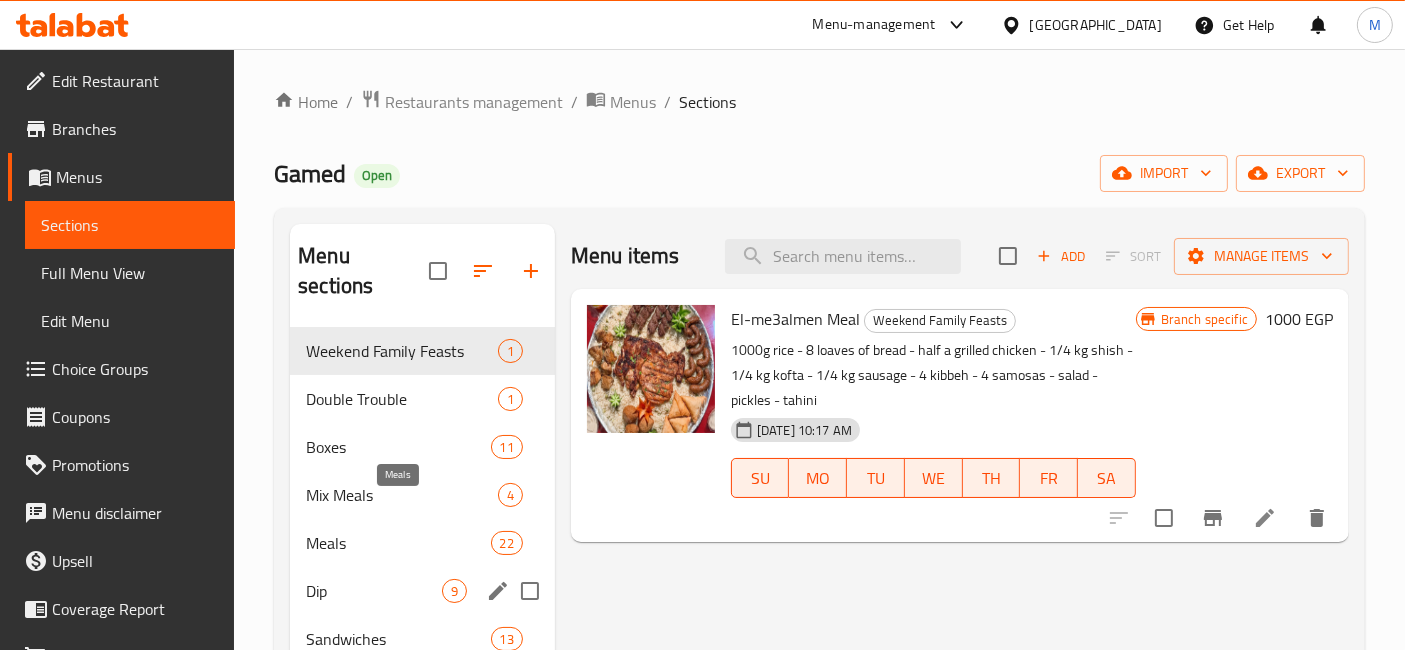 scroll, scrollTop: 111, scrollLeft: 0, axis: vertical 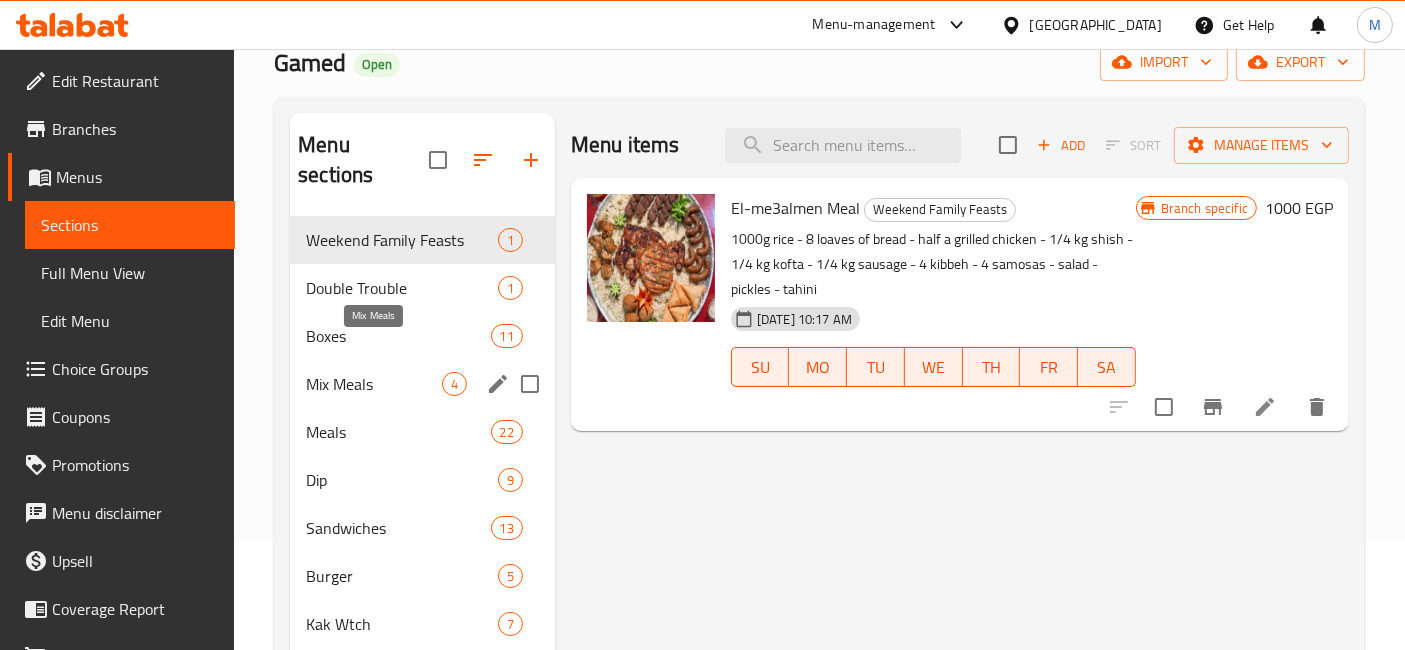 click on "Mix Meals" at bounding box center (374, 384) 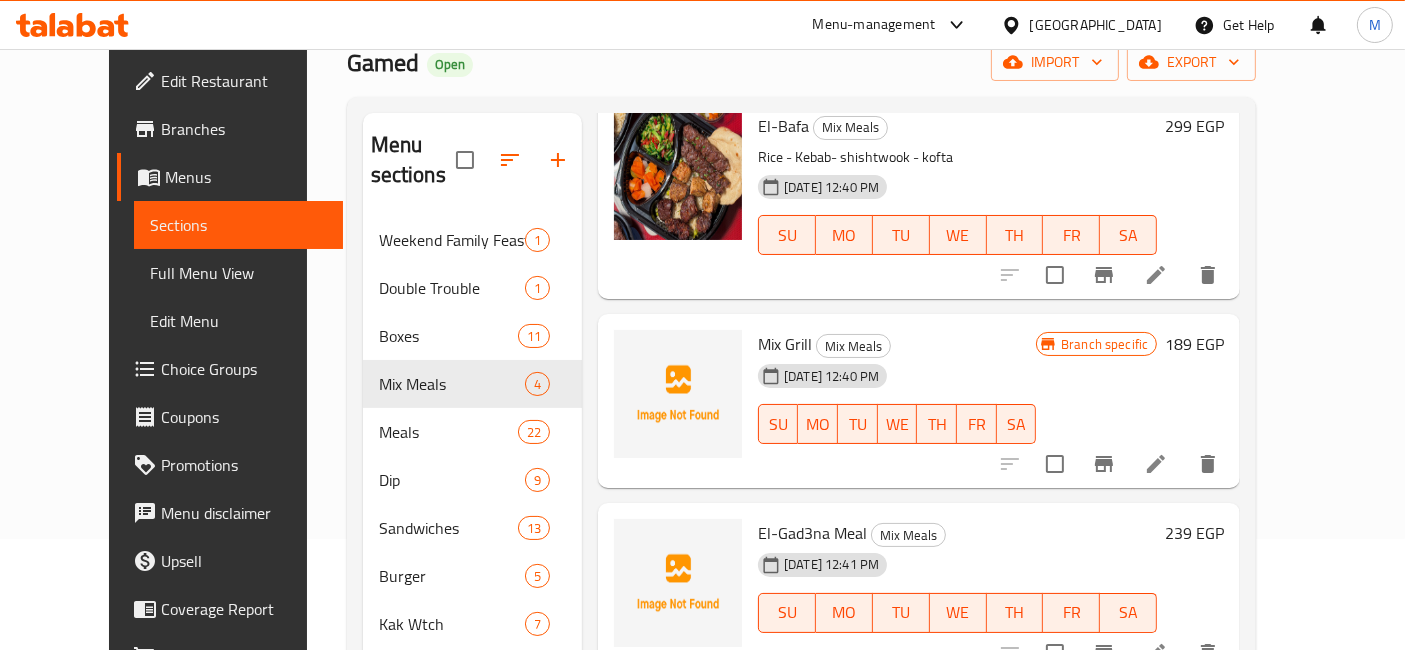 scroll, scrollTop: 129, scrollLeft: 0, axis: vertical 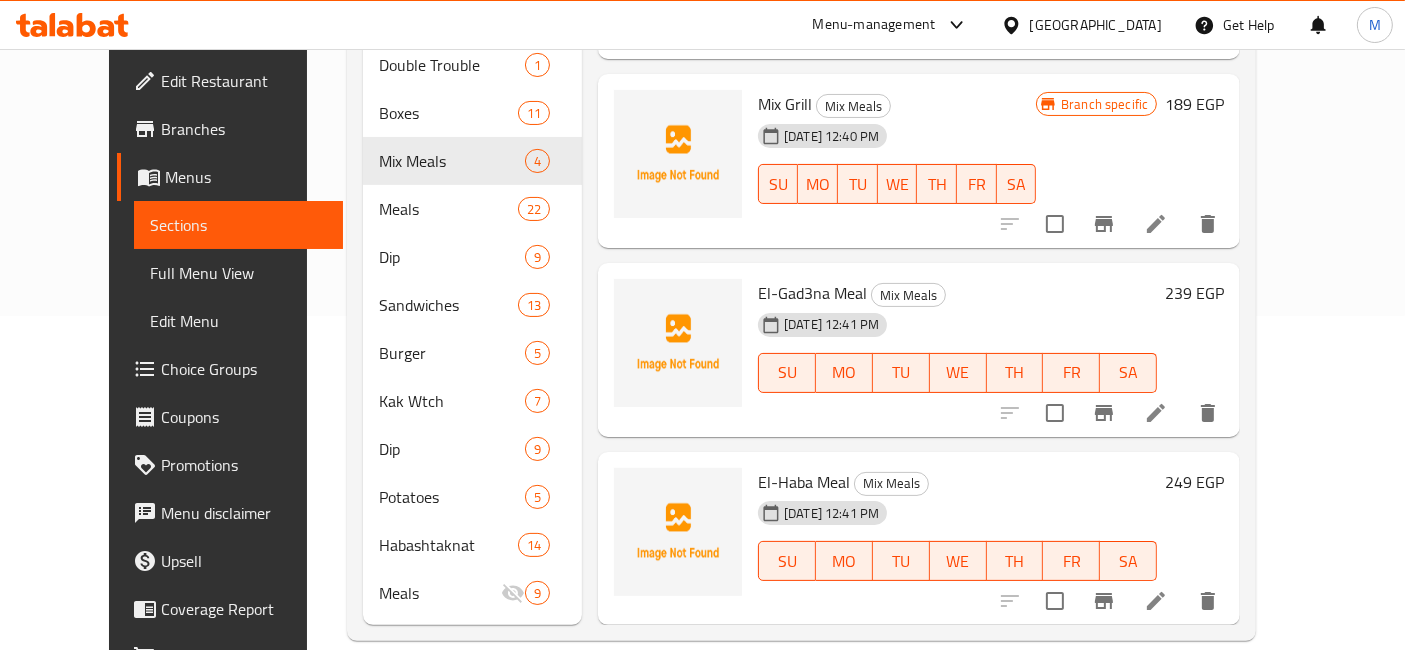 click on "249   EGP" at bounding box center (1194, 482) 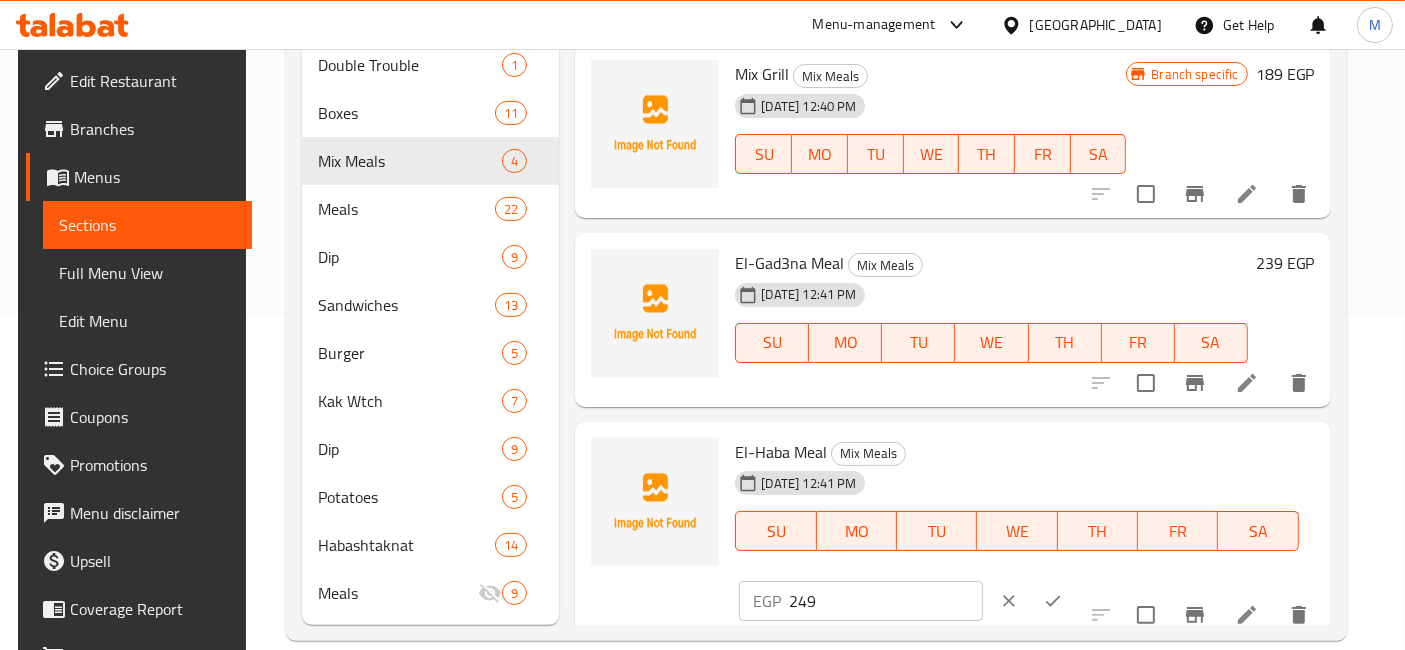 click on "249" at bounding box center [885, 601] 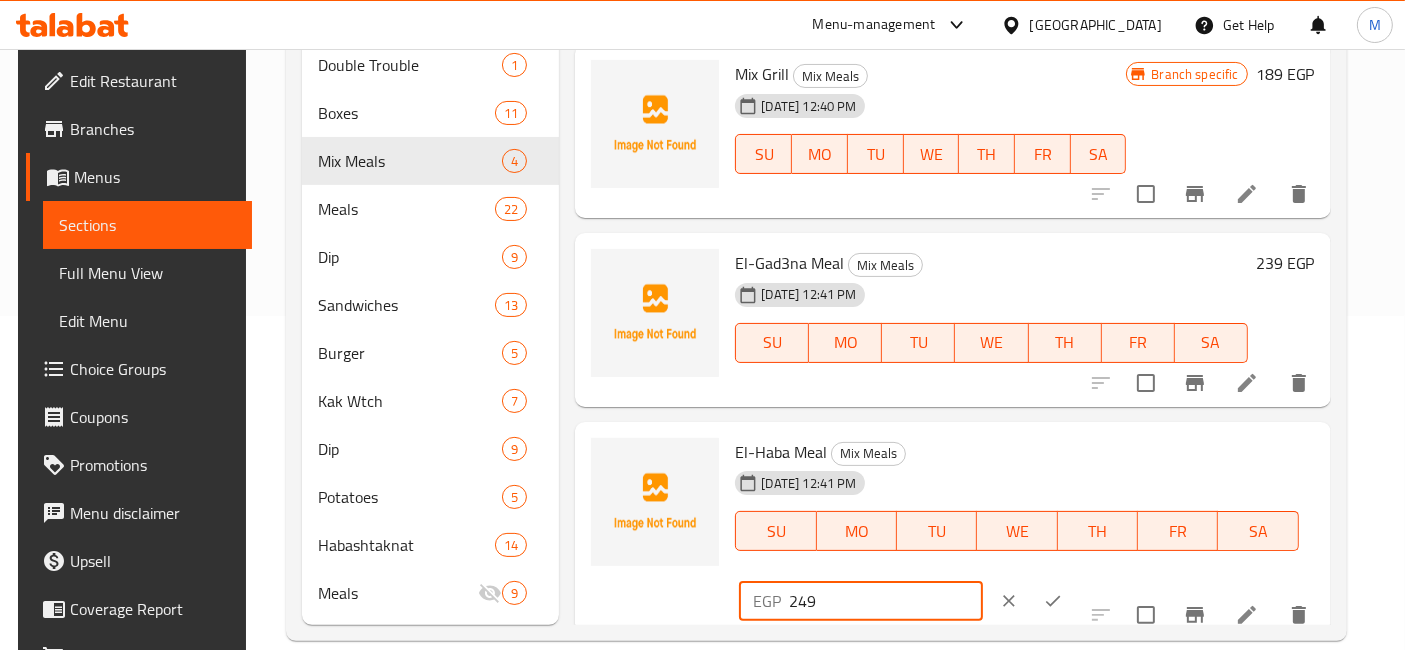 click on "249" at bounding box center (885, 601) 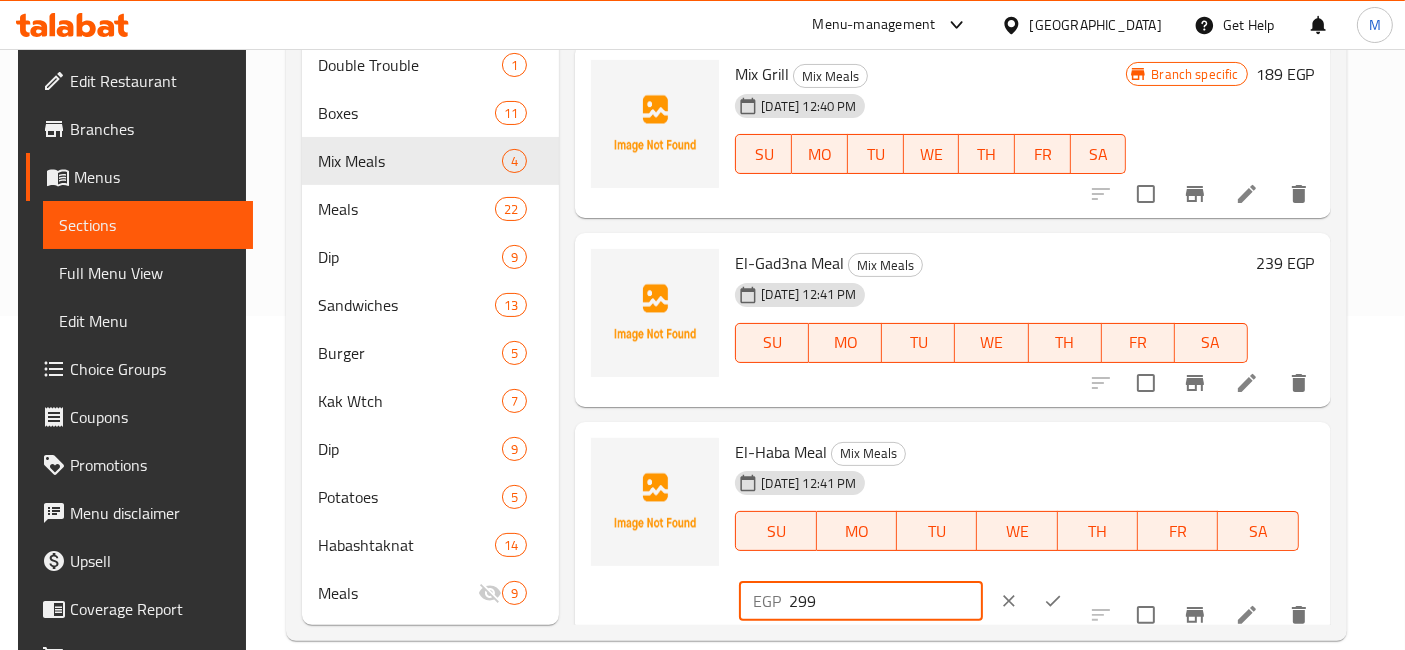 type on "299" 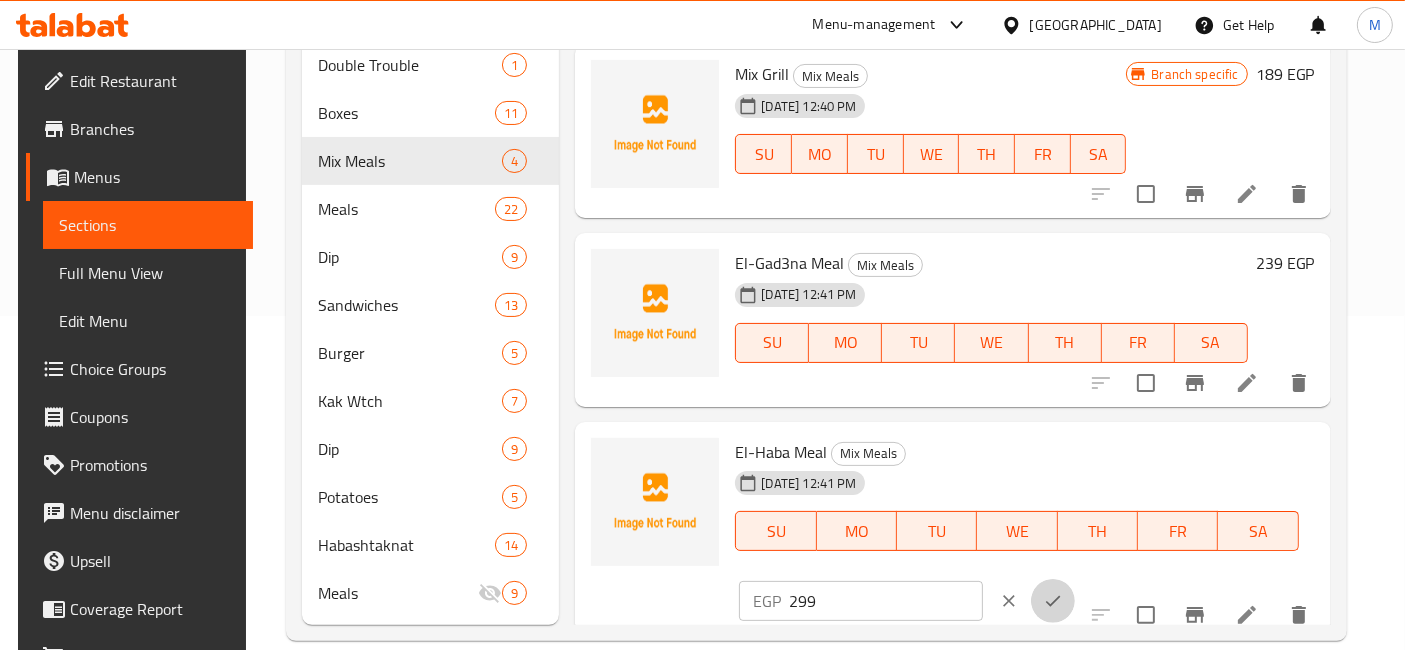 click 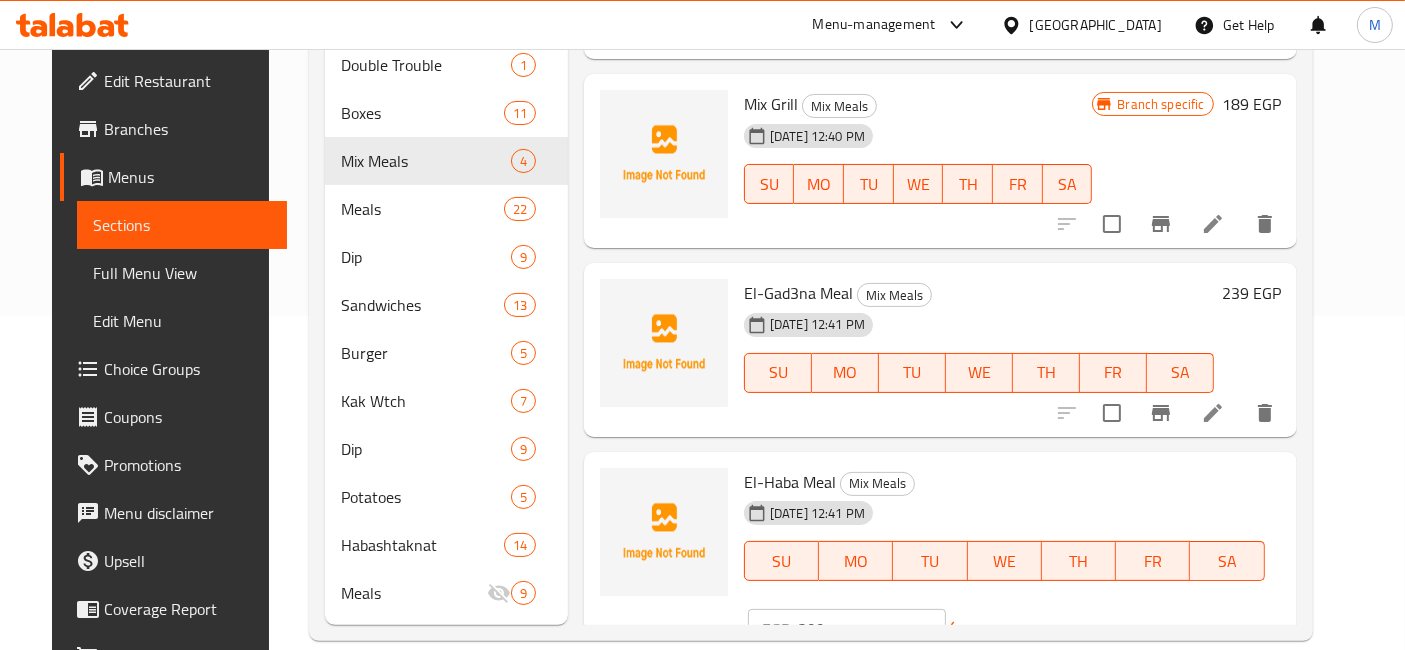 click on "239   EGP" at bounding box center (1251, 293) 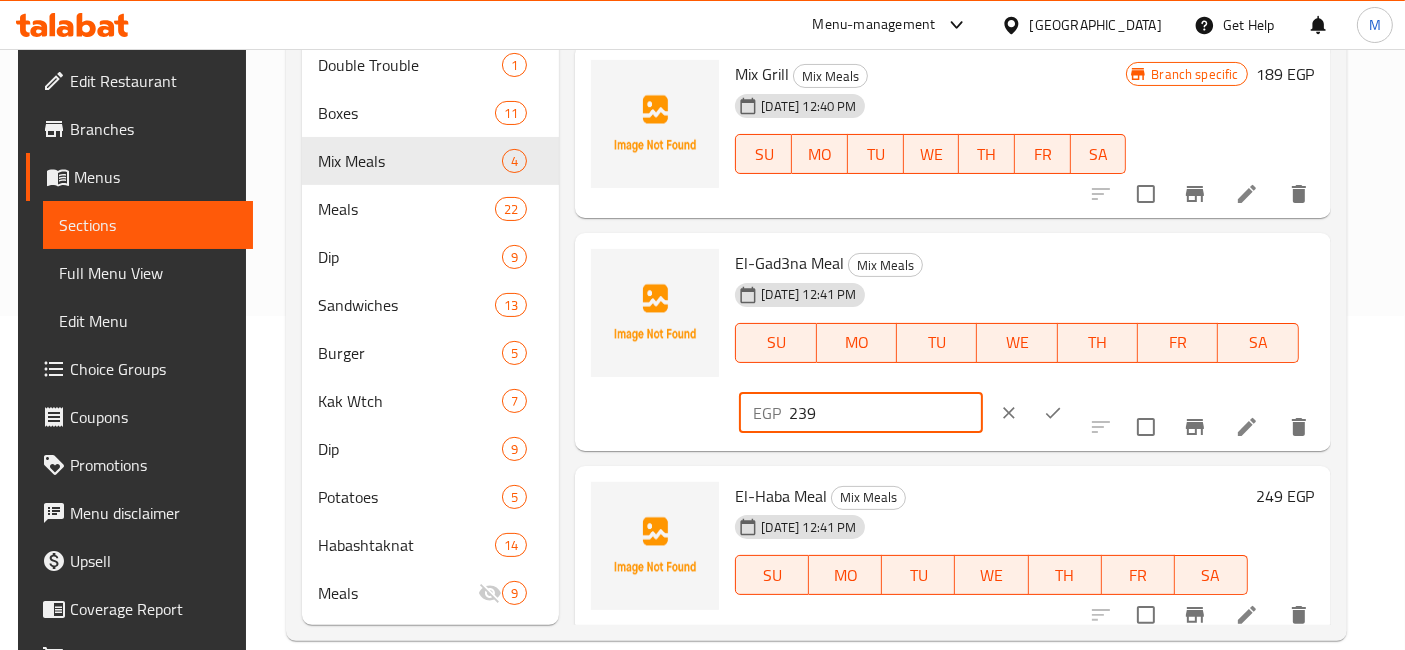 click on "239" at bounding box center [885, 413] 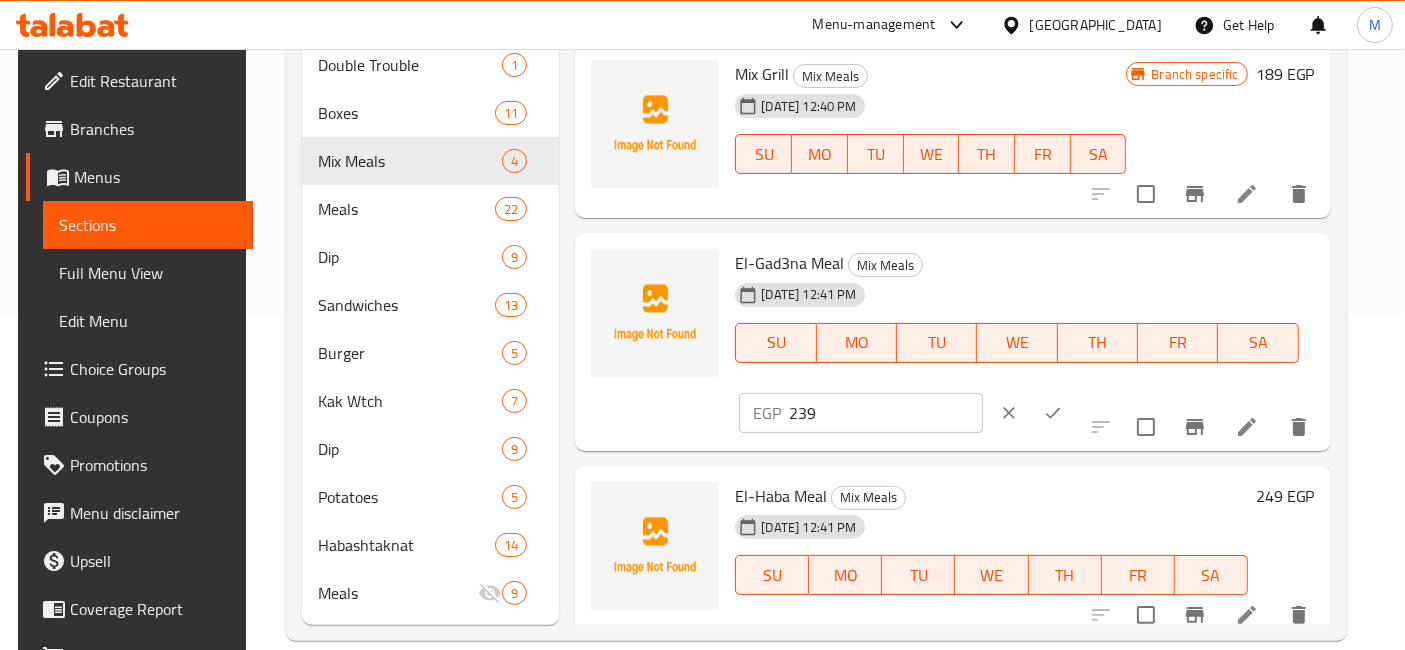 click on "239" at bounding box center (885, 413) 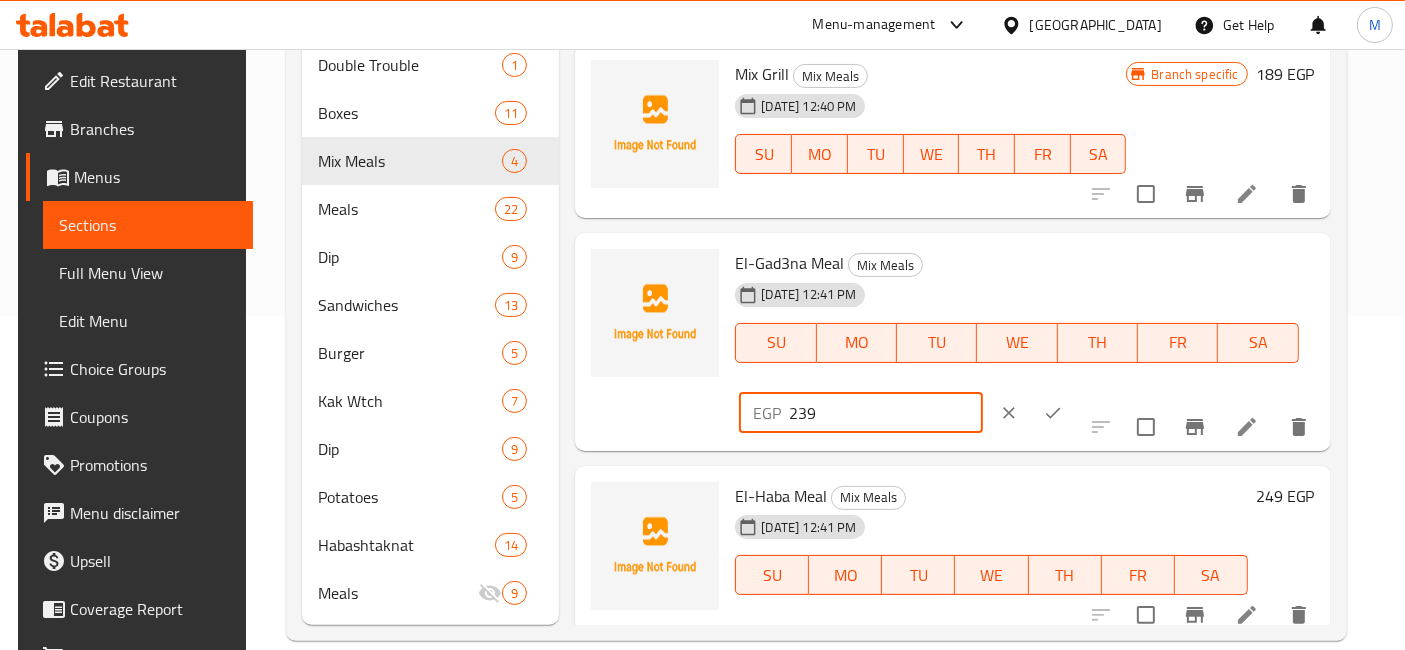 click on "239" at bounding box center [885, 413] 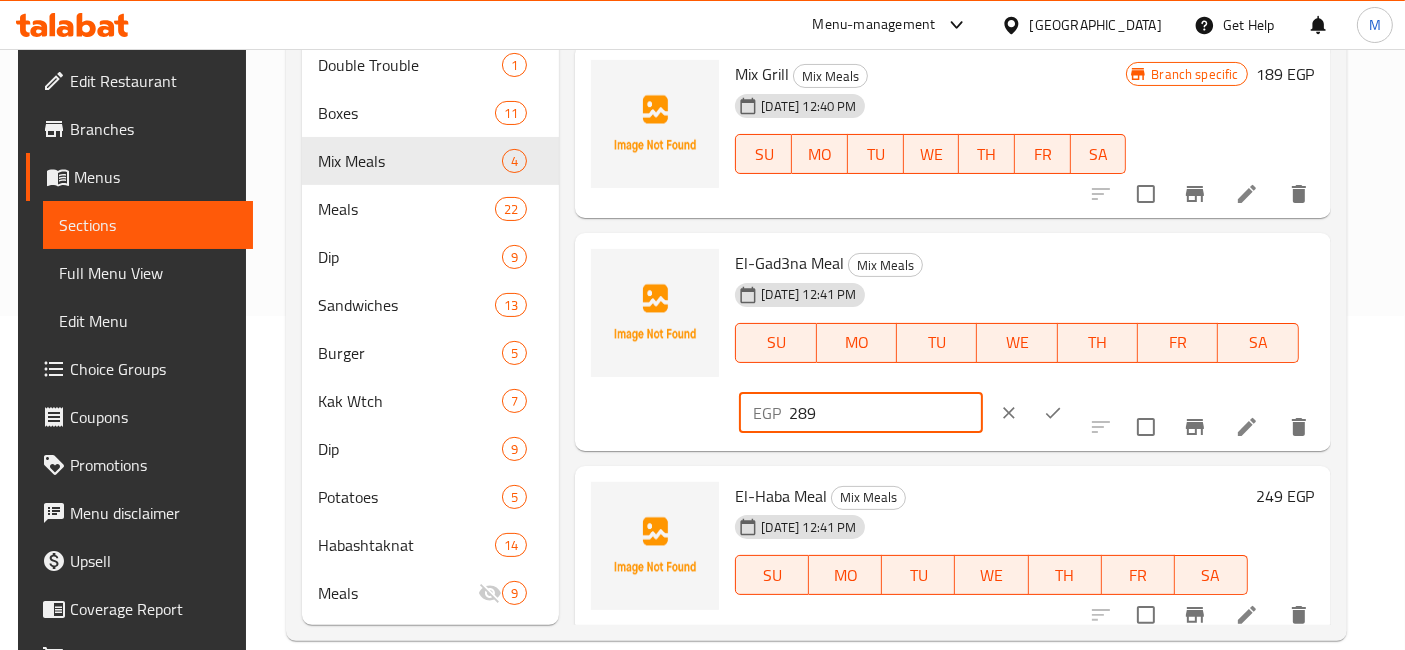 type on "289" 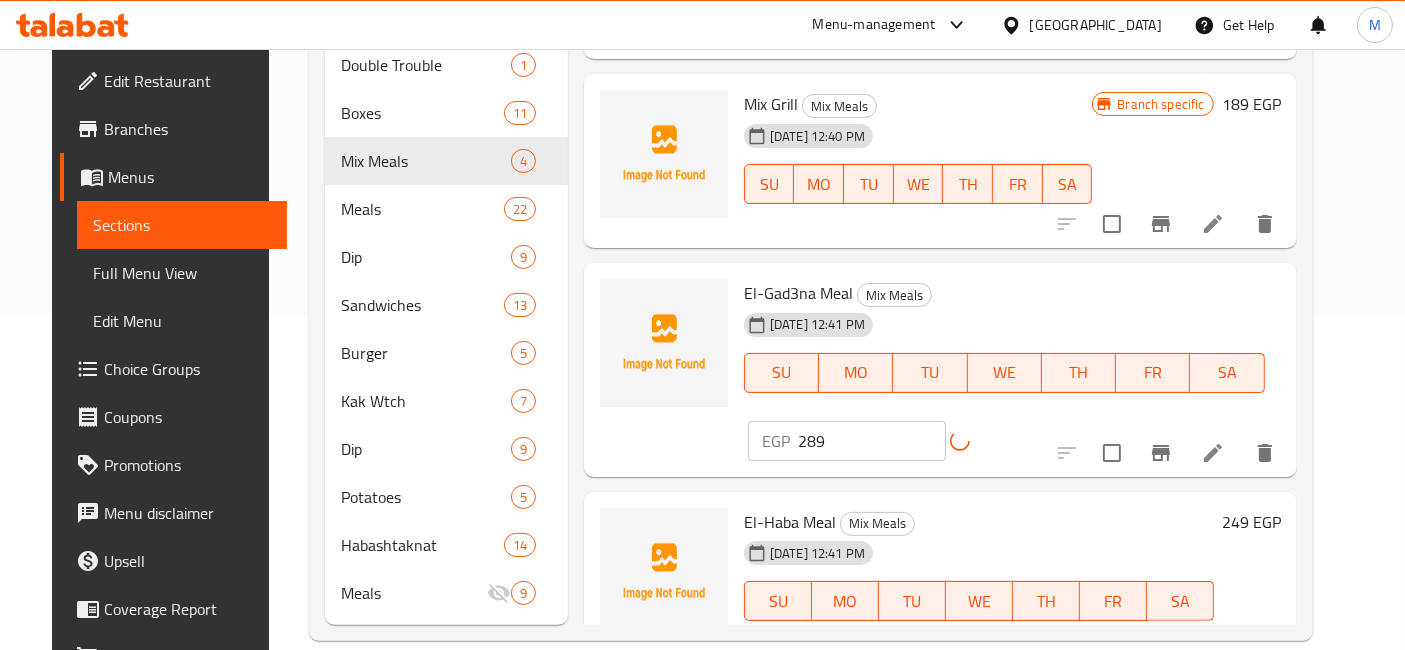 click on "249   EGP" at bounding box center [1251, 522] 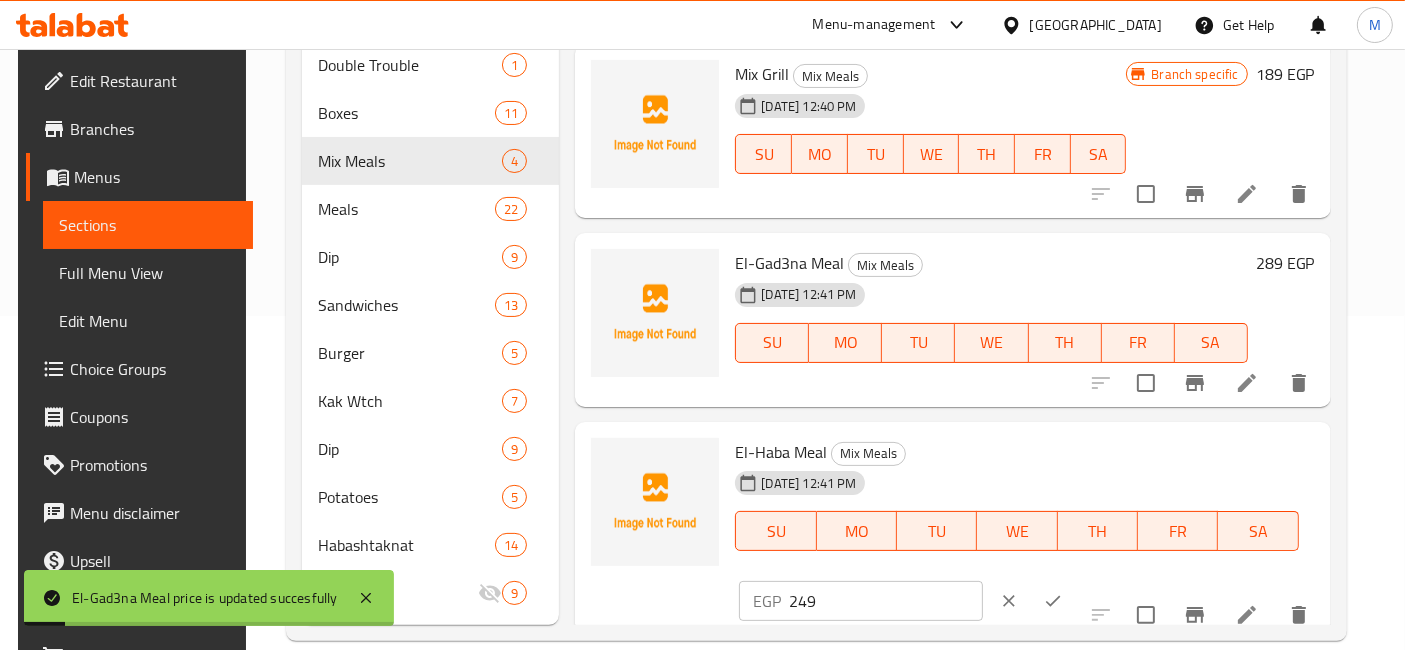 click on "249" at bounding box center [885, 601] 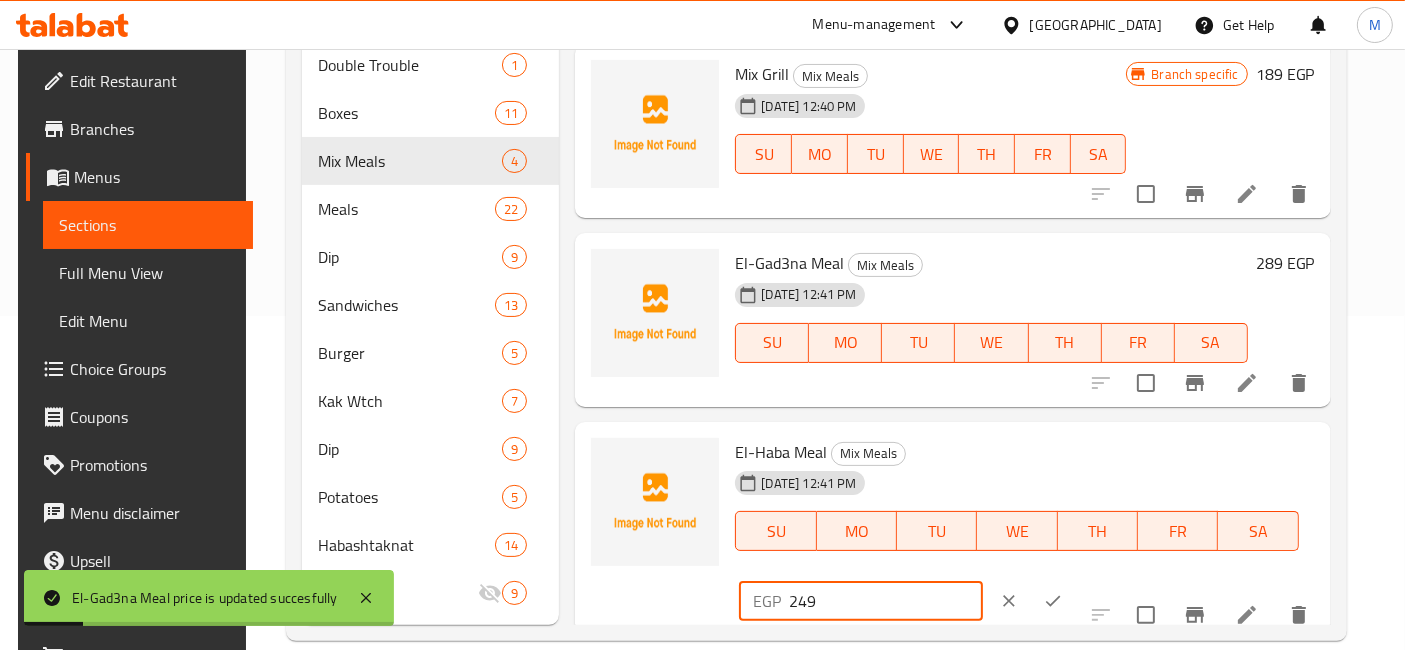 click on "249" at bounding box center (885, 601) 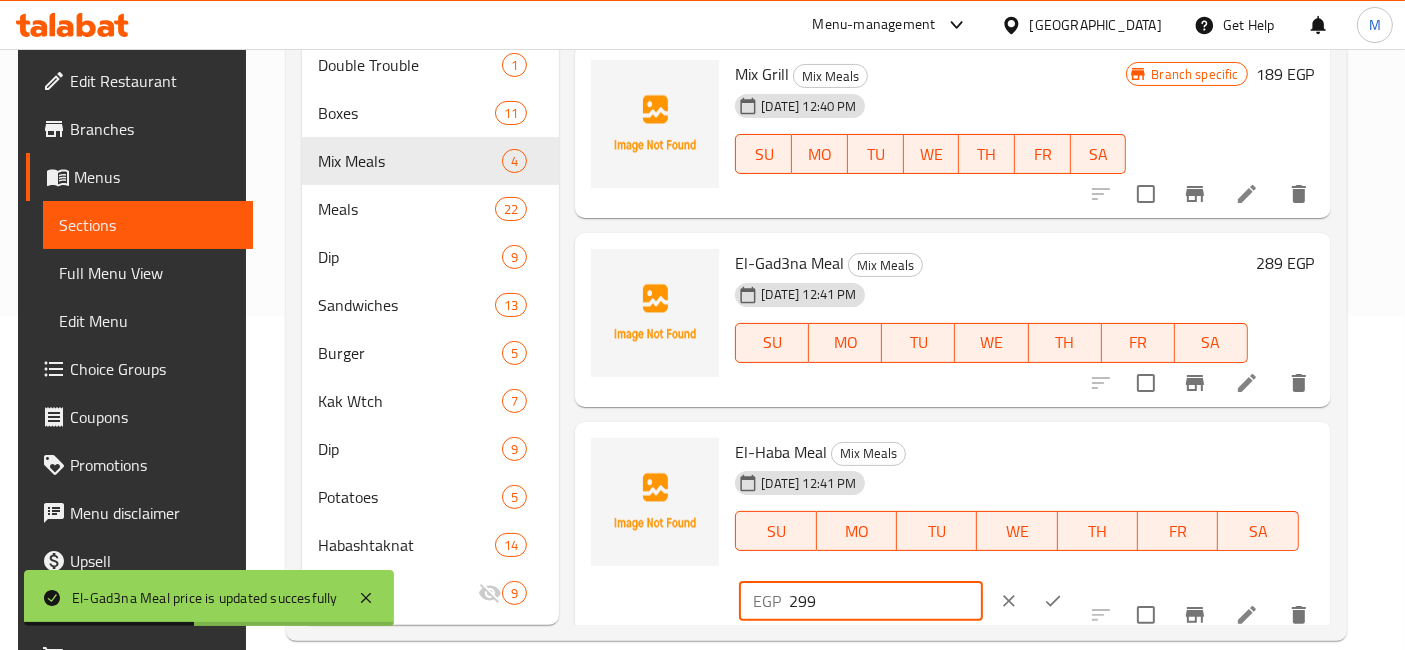 type on "299" 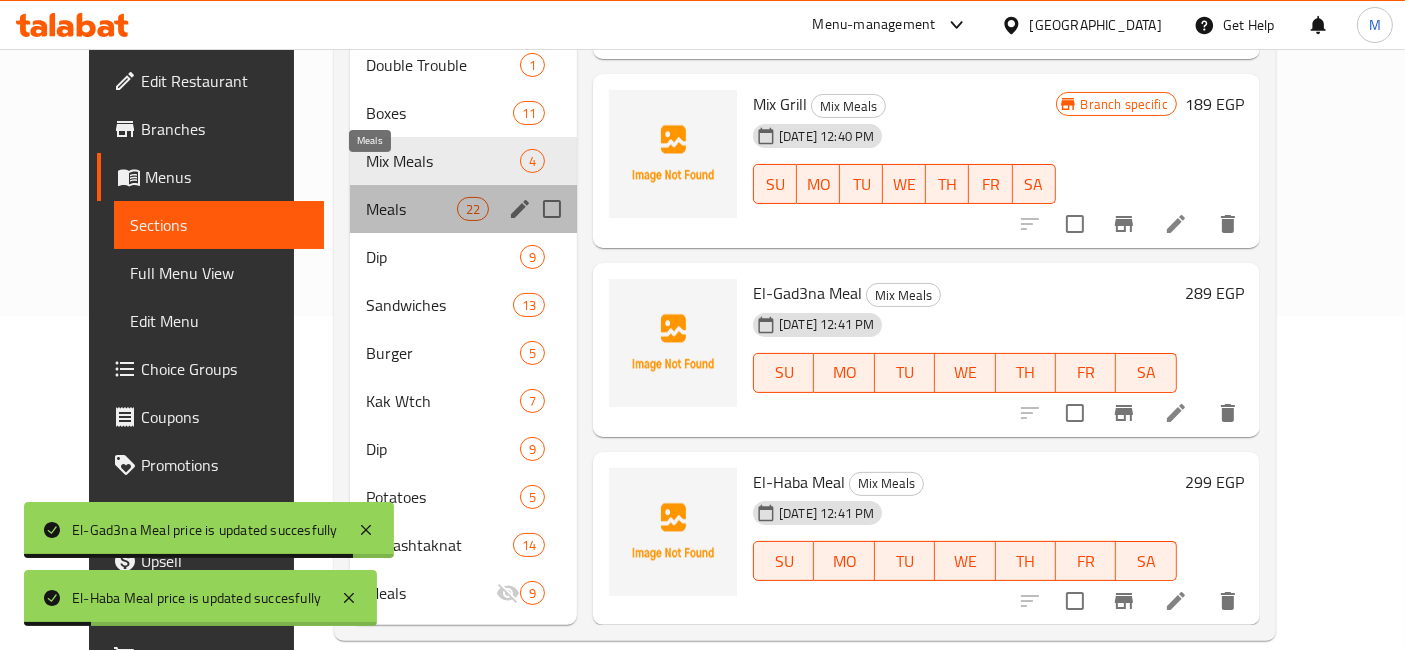 click on "Meals" at bounding box center (411, 209) 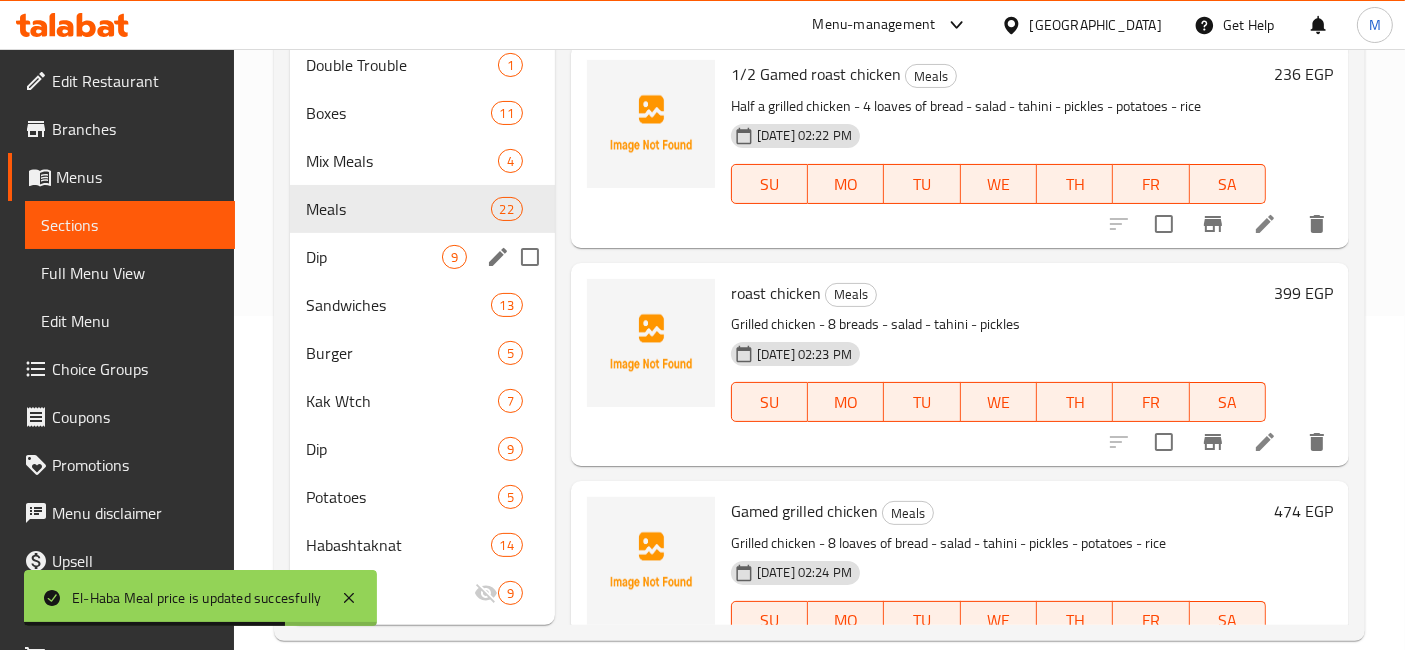 scroll, scrollTop: 222, scrollLeft: 0, axis: vertical 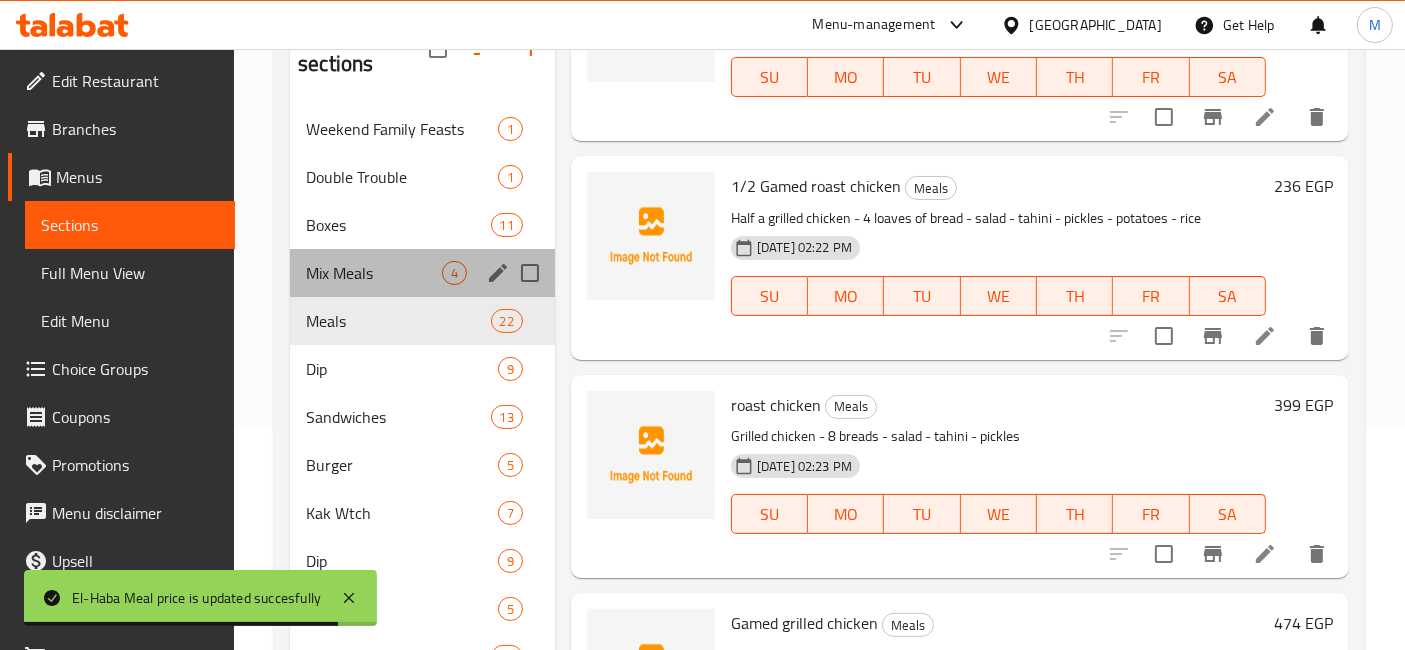 click on "Mix Meals  4" at bounding box center (422, 273) 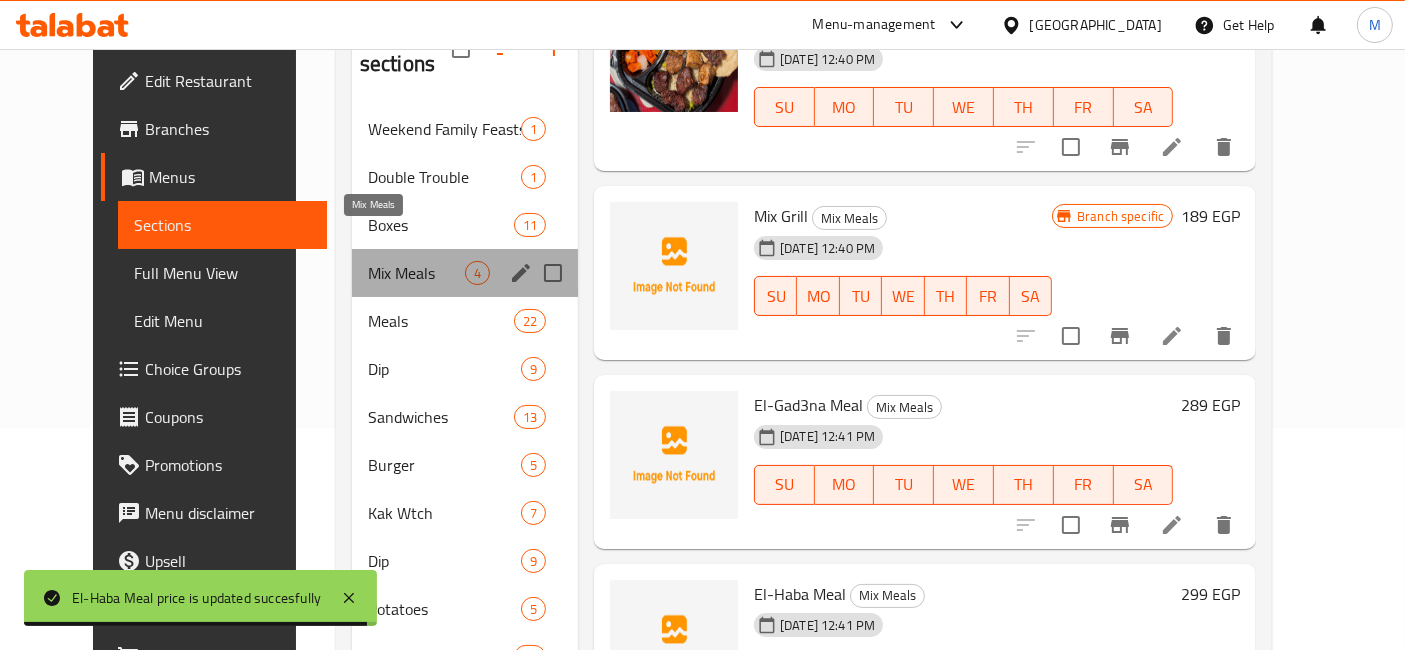 click on "Mix Meals" at bounding box center (416, 273) 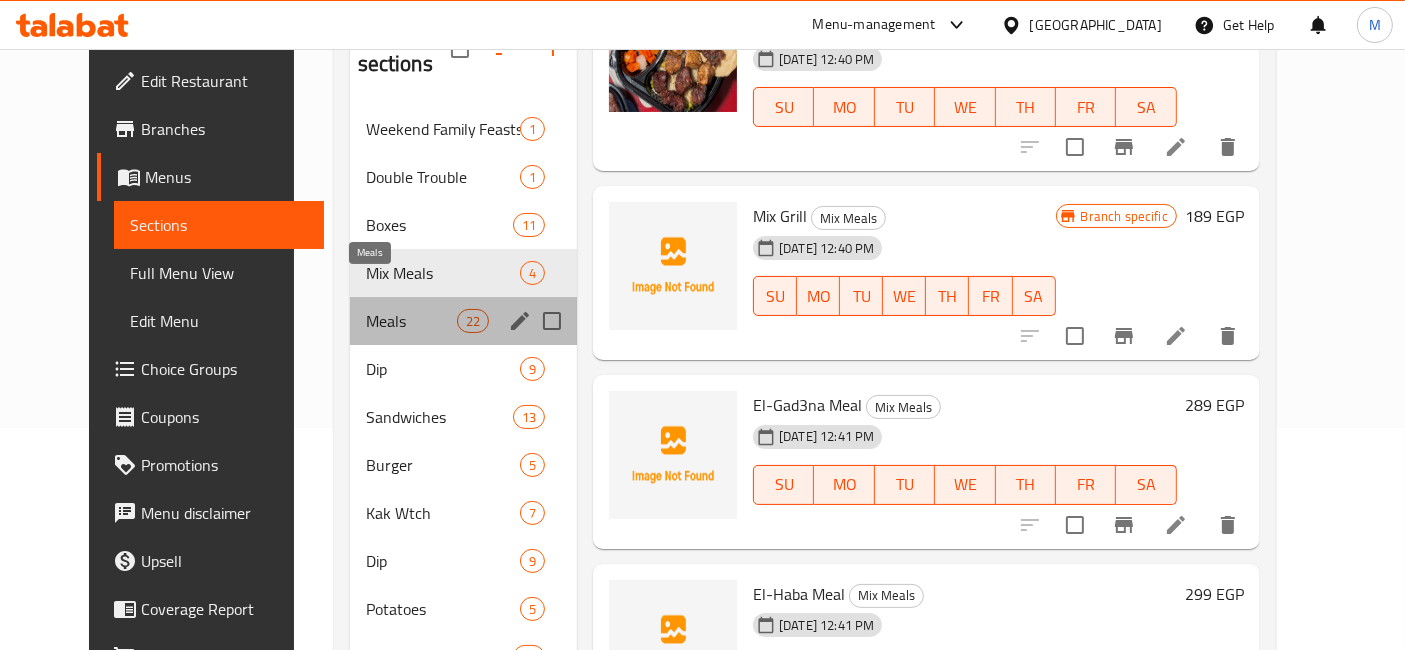 click on "Meals" at bounding box center [411, 321] 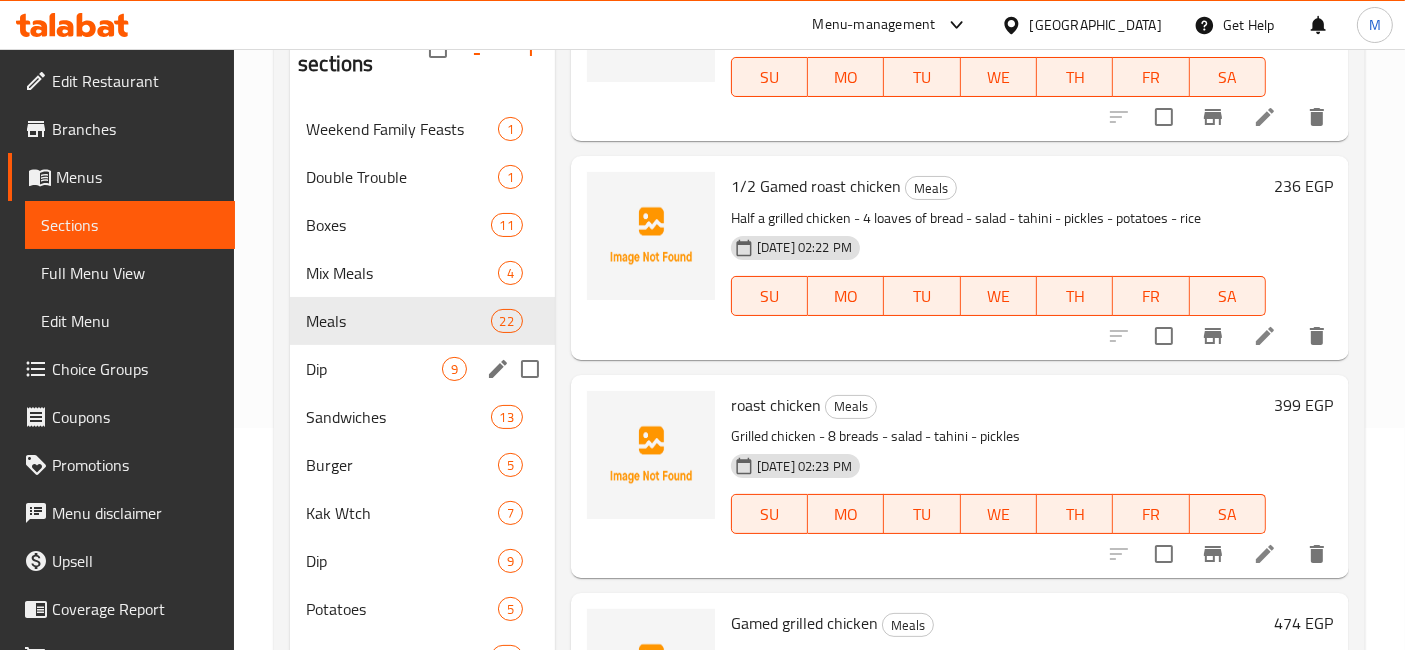 click on "Dip 9" at bounding box center (422, 369) 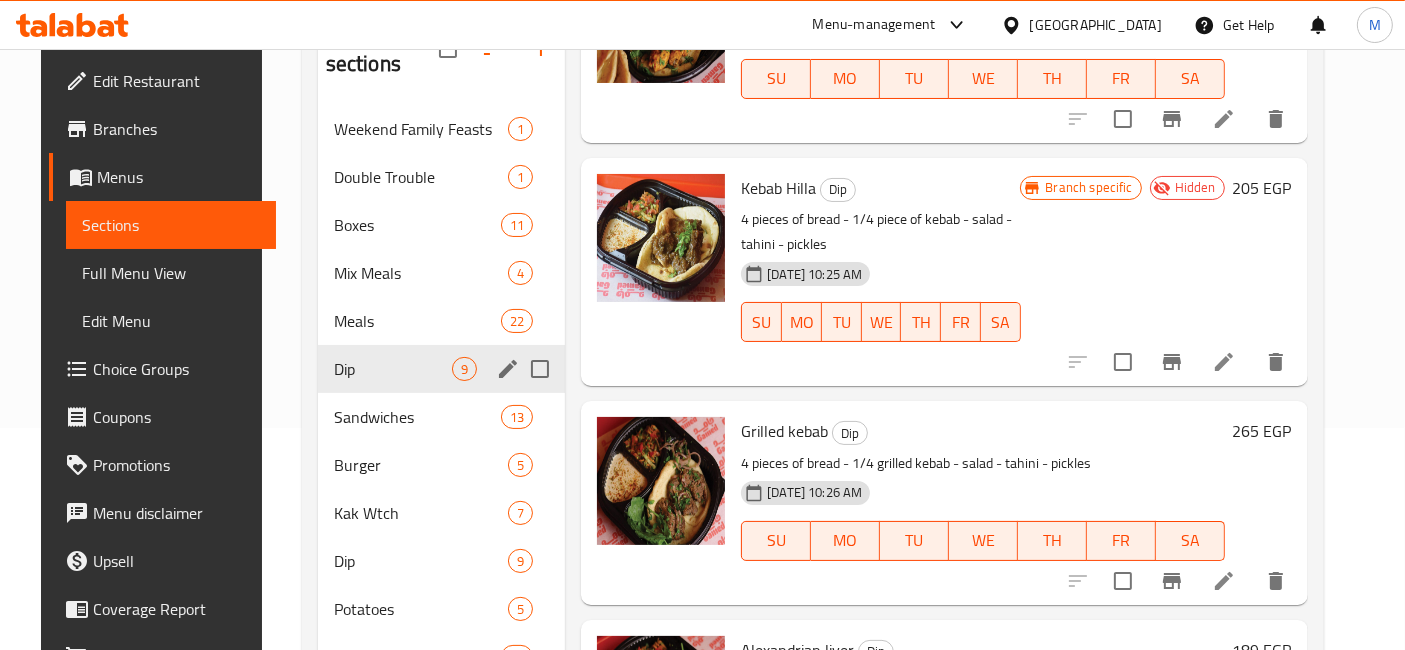 scroll, scrollTop: 805, scrollLeft: 0, axis: vertical 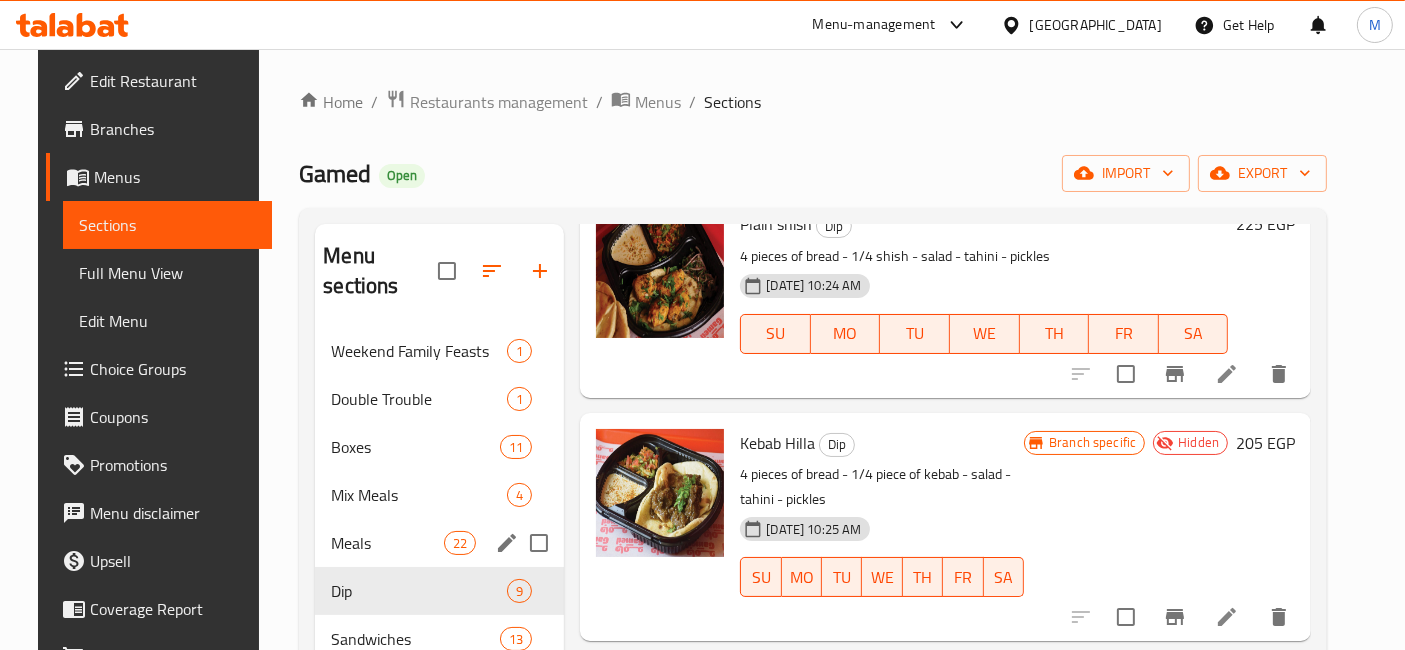 click on "Meals  22" at bounding box center [439, 543] 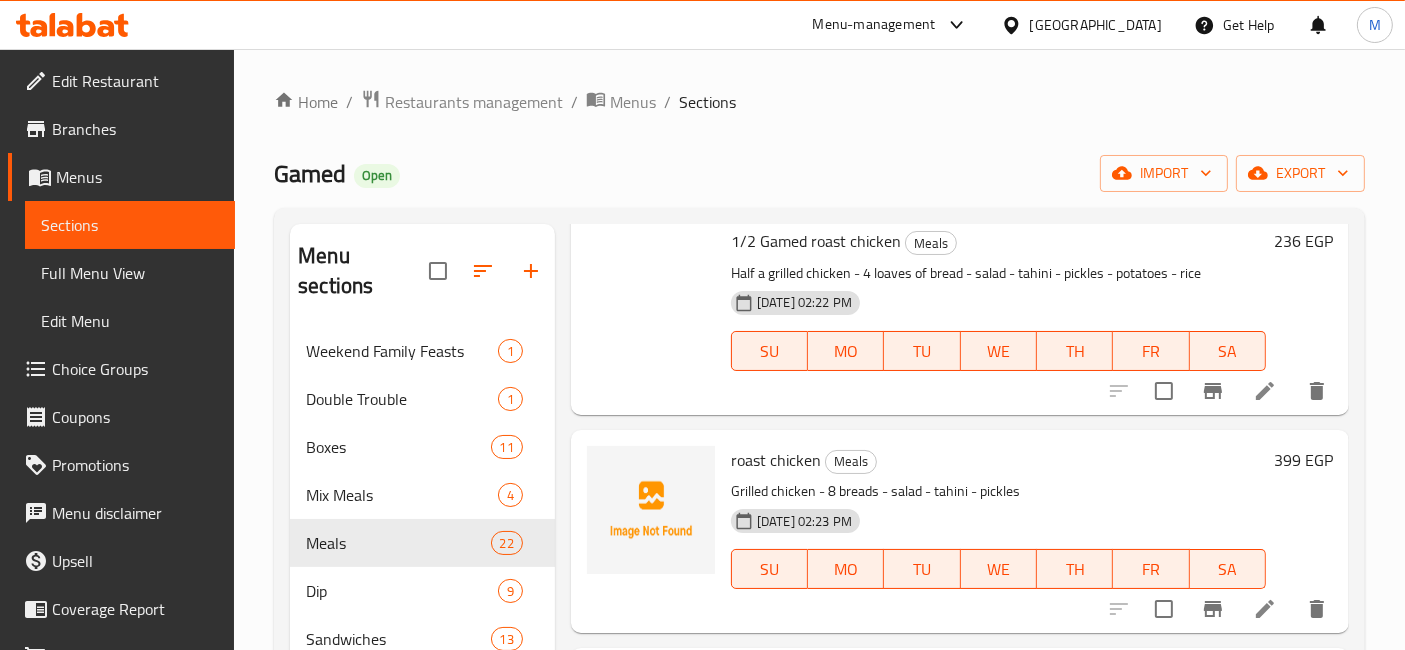 scroll, scrollTop: 0, scrollLeft: 0, axis: both 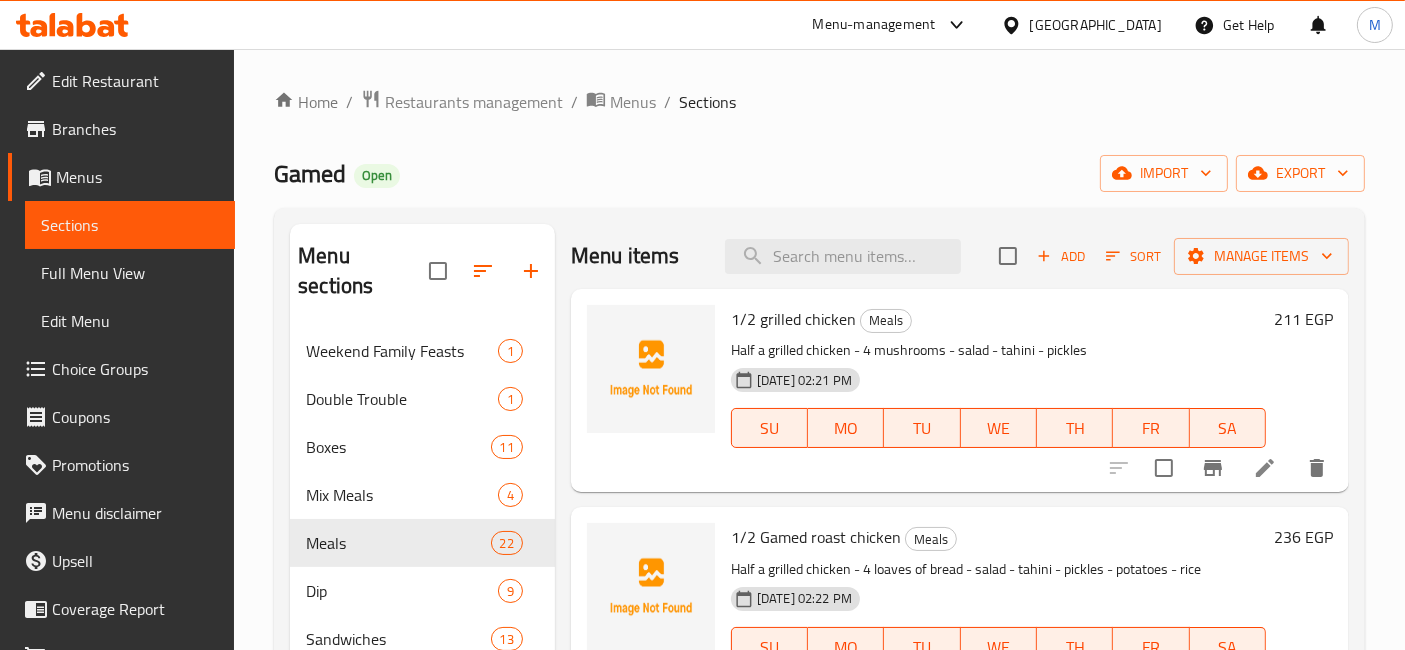 click on "211   EGP" at bounding box center [1303, 319] 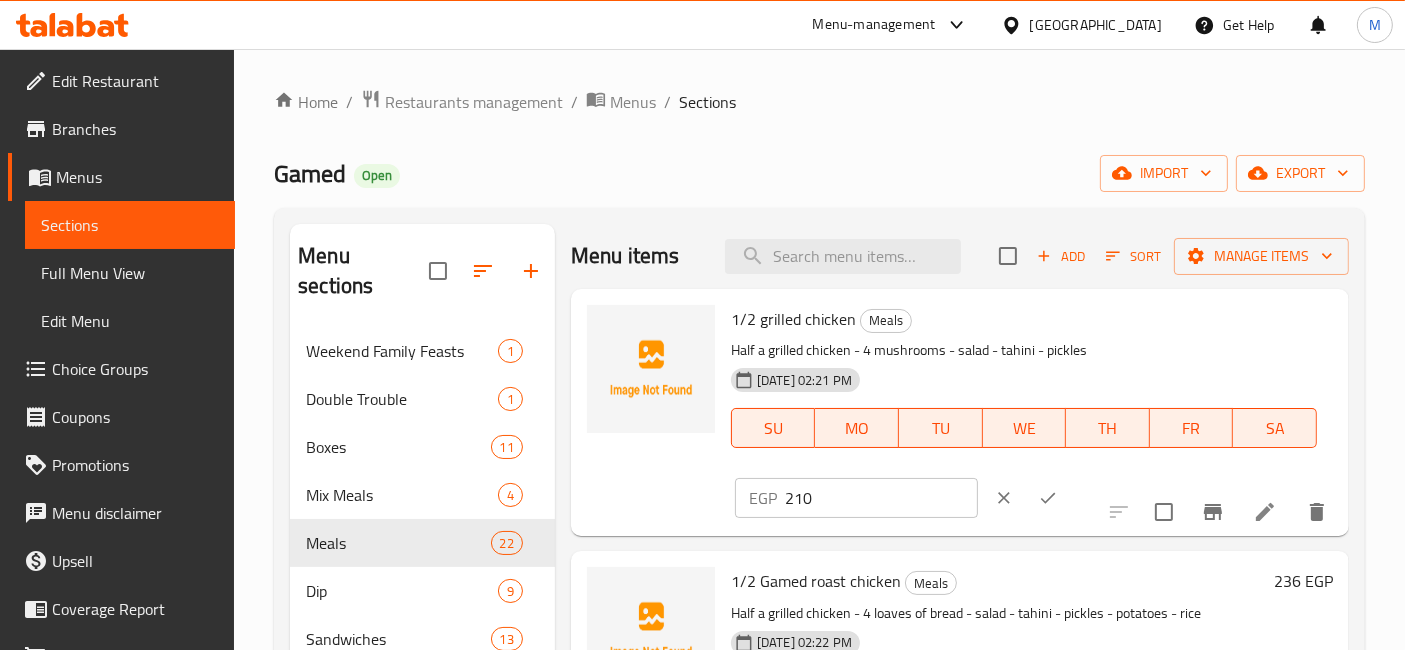 click on "210" at bounding box center [881, 498] 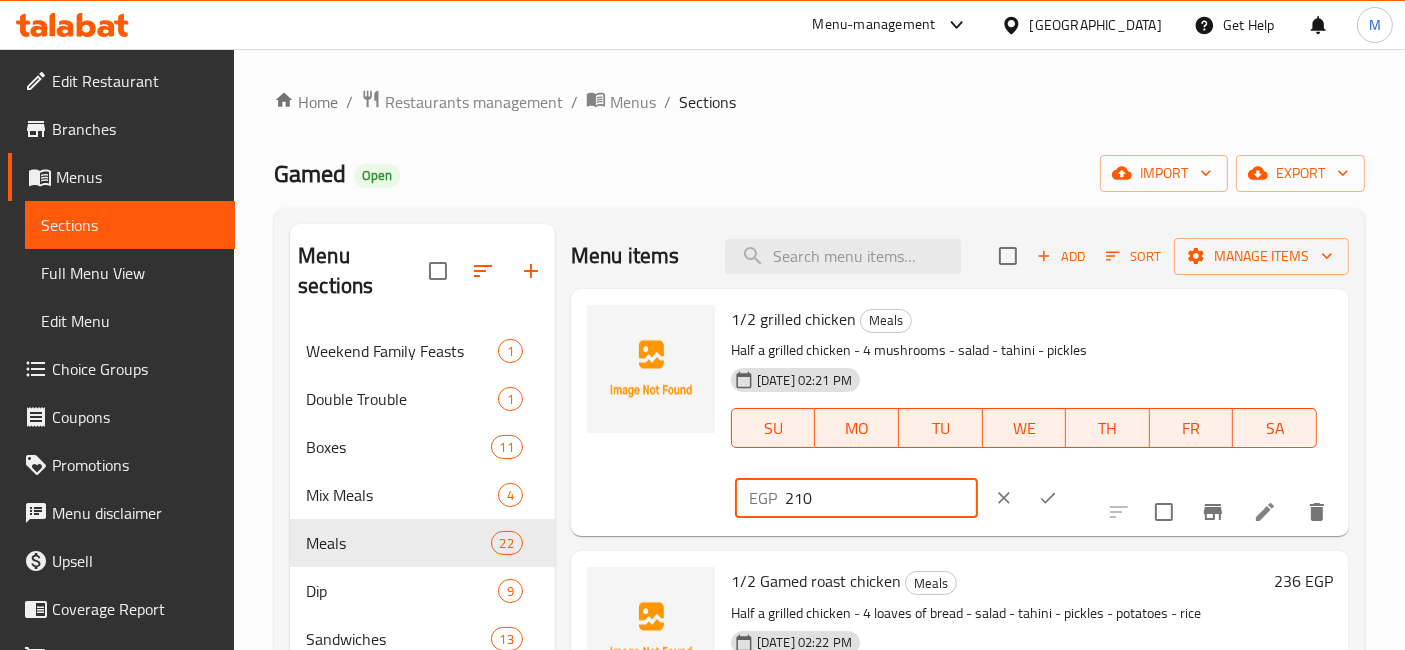 click on "210" at bounding box center [881, 498] 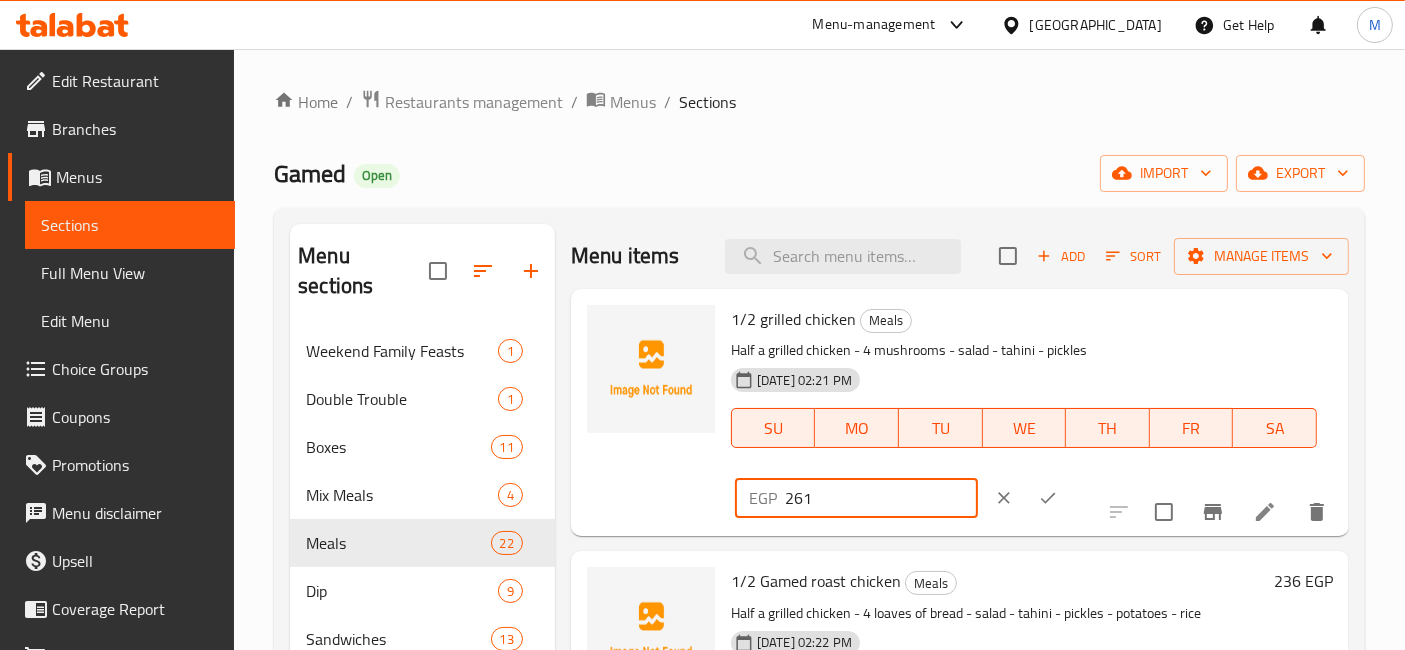 type on "261" 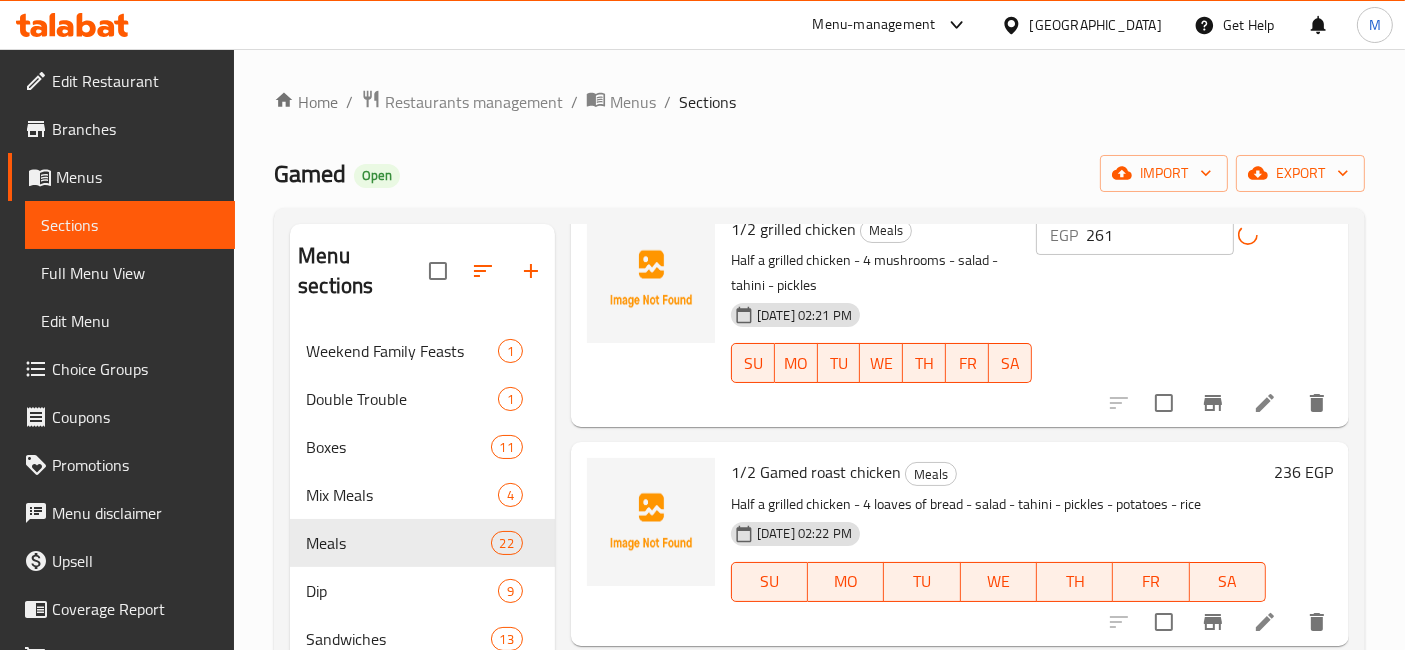 scroll, scrollTop: 111, scrollLeft: 0, axis: vertical 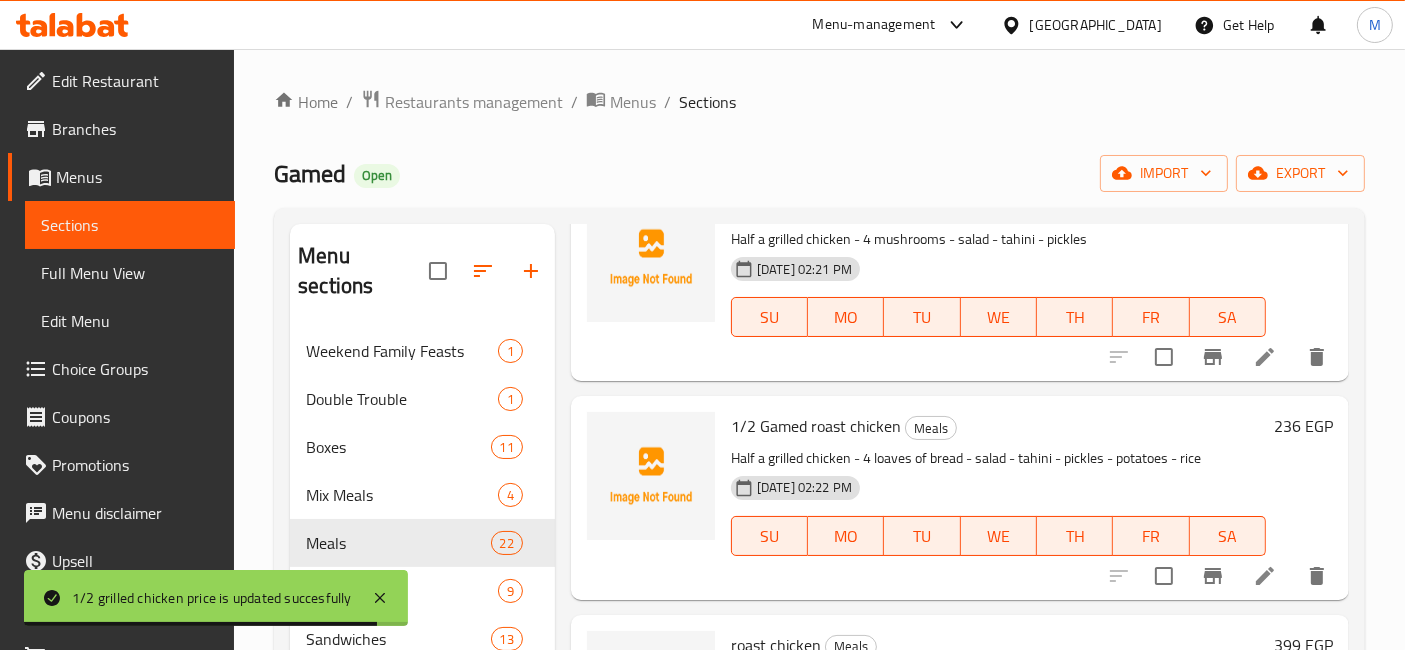 click on "236   EGP" at bounding box center [1303, 426] 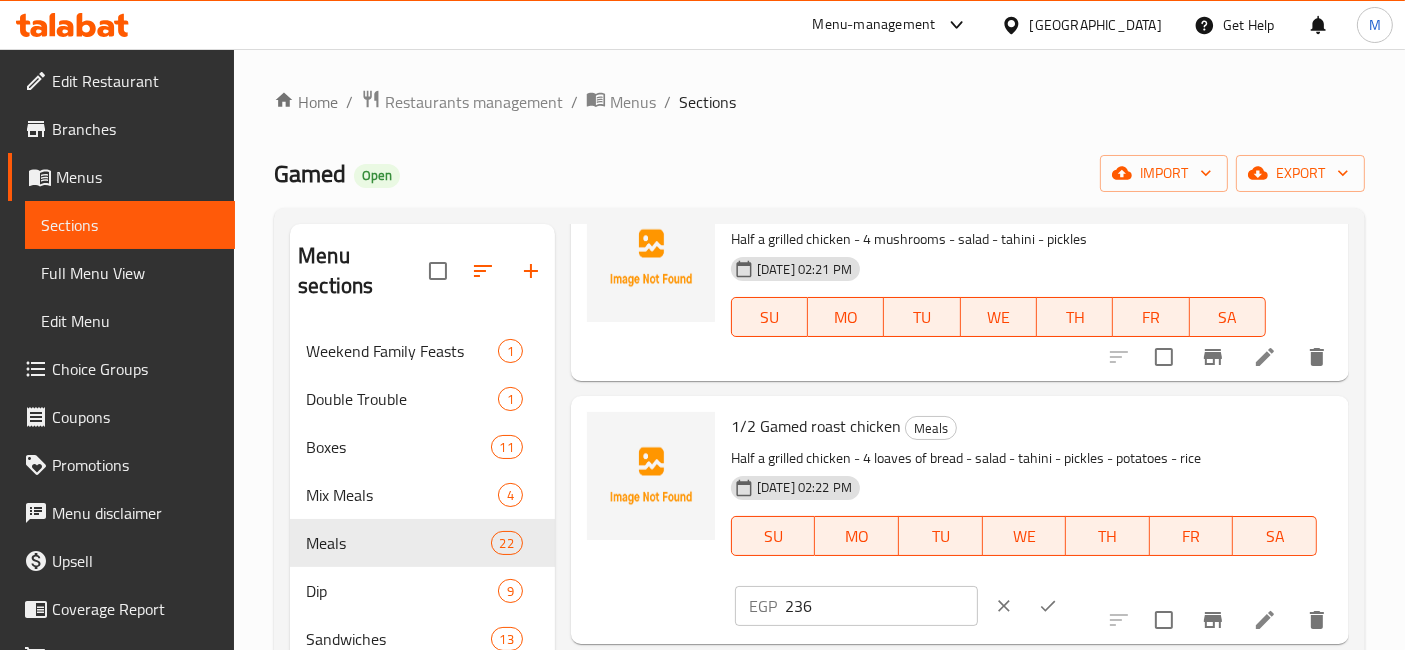 click on "EGP 236 ​" at bounding box center [856, 606] 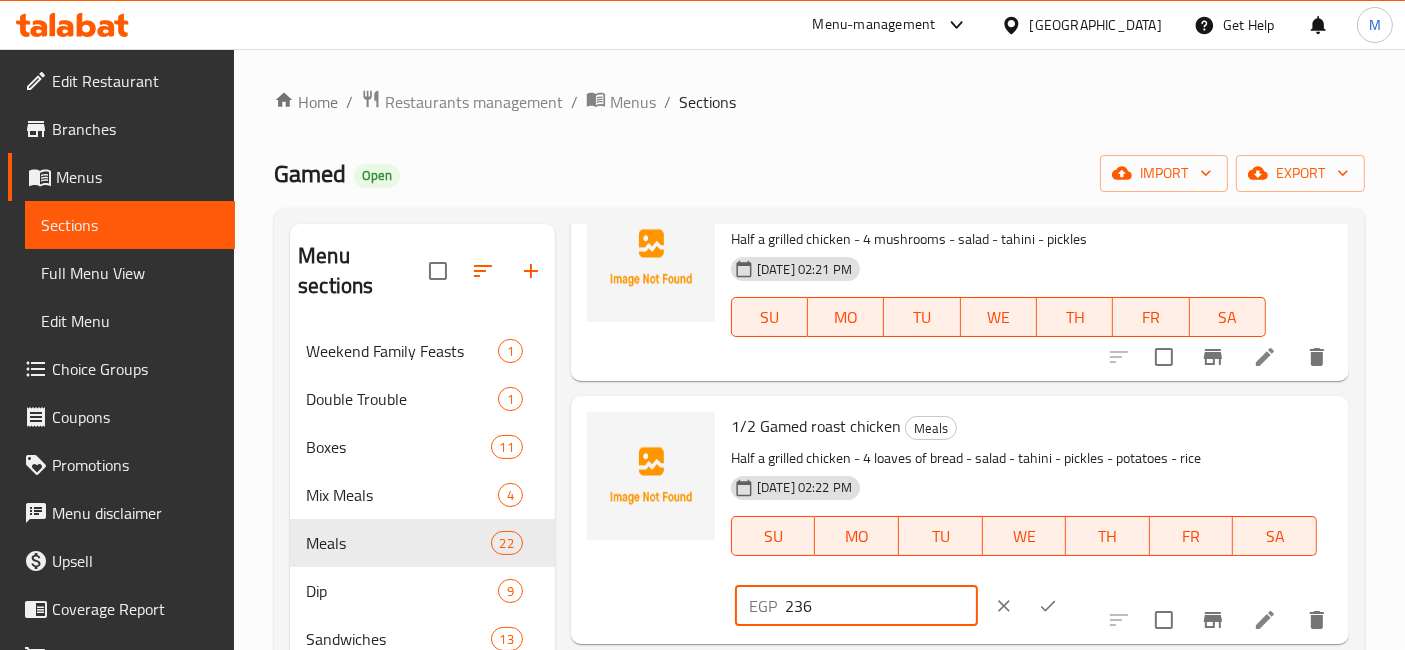 click on "236" at bounding box center [881, 606] 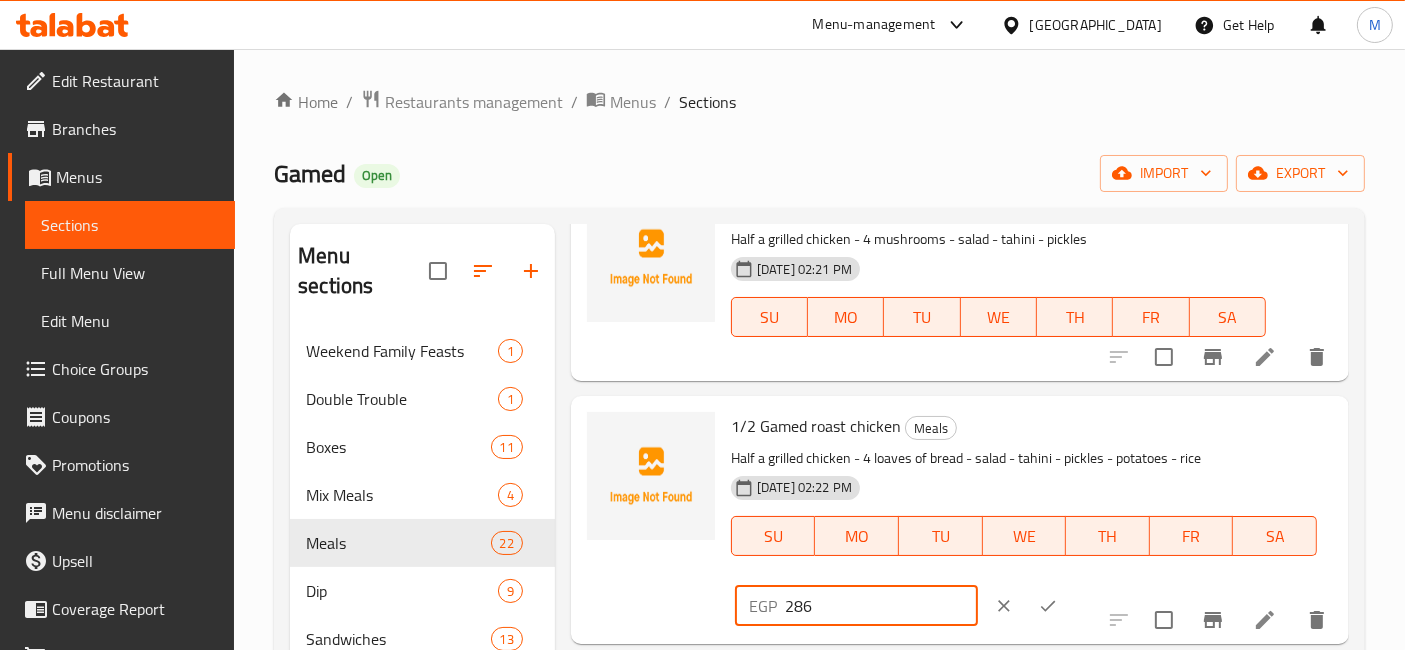 type on "286" 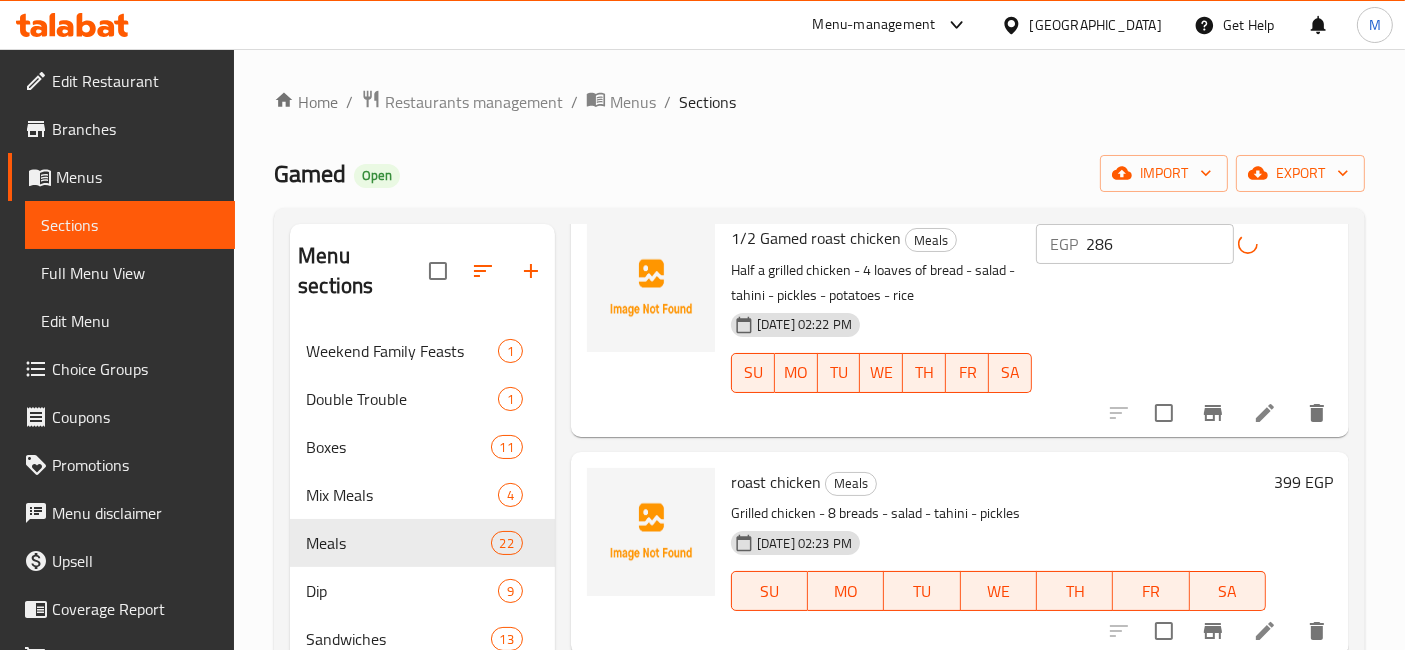 scroll, scrollTop: 333, scrollLeft: 0, axis: vertical 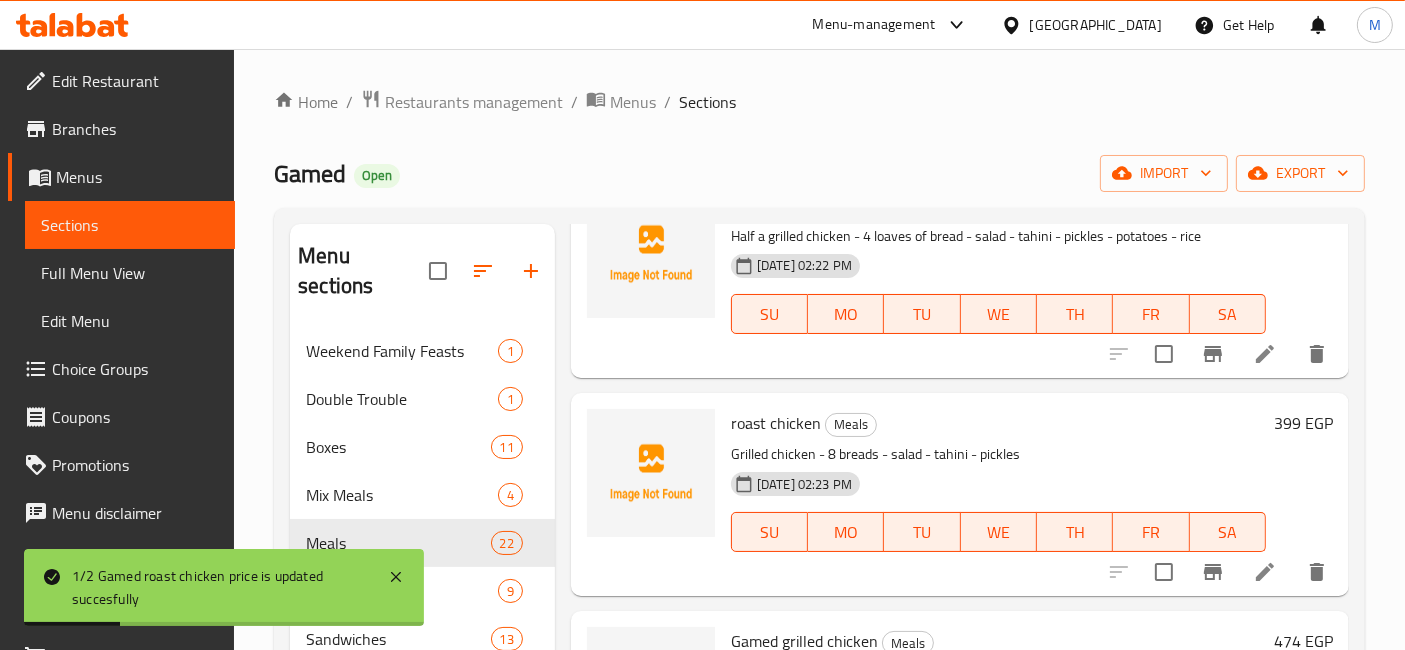 click on "399   EGP" at bounding box center (1303, 423) 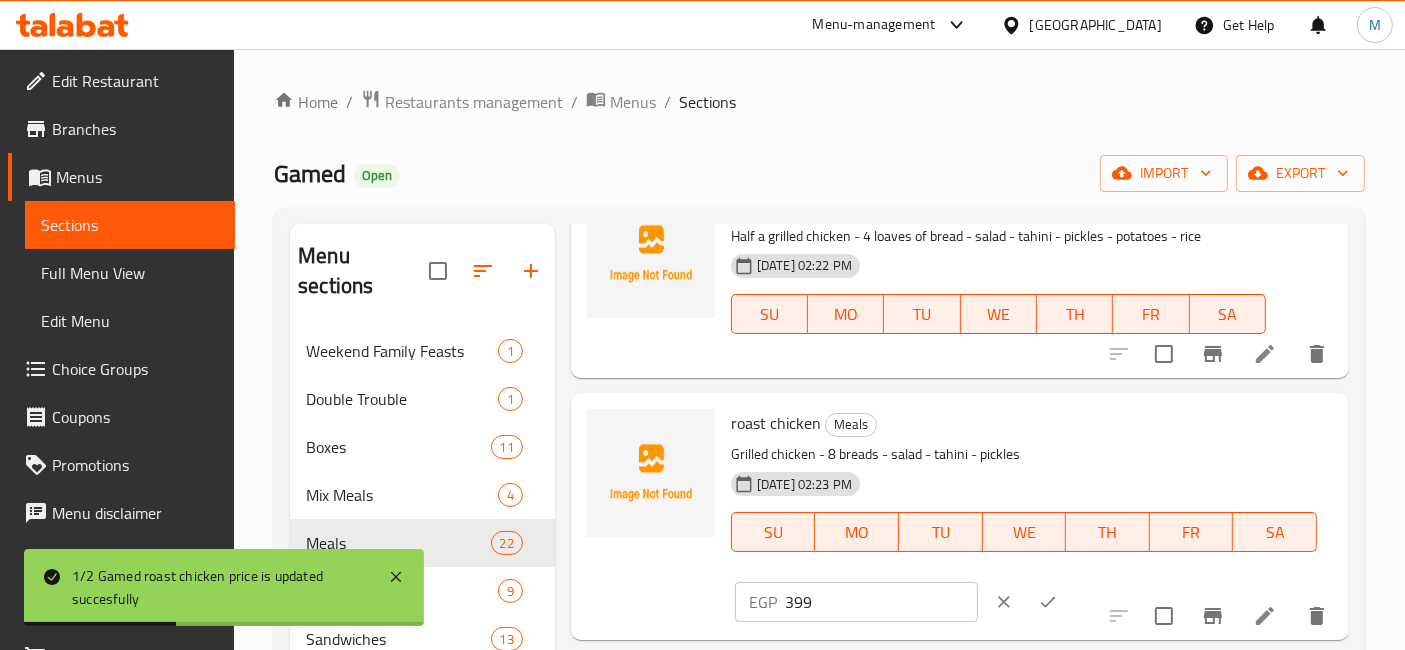 click on "399" at bounding box center (881, 602) 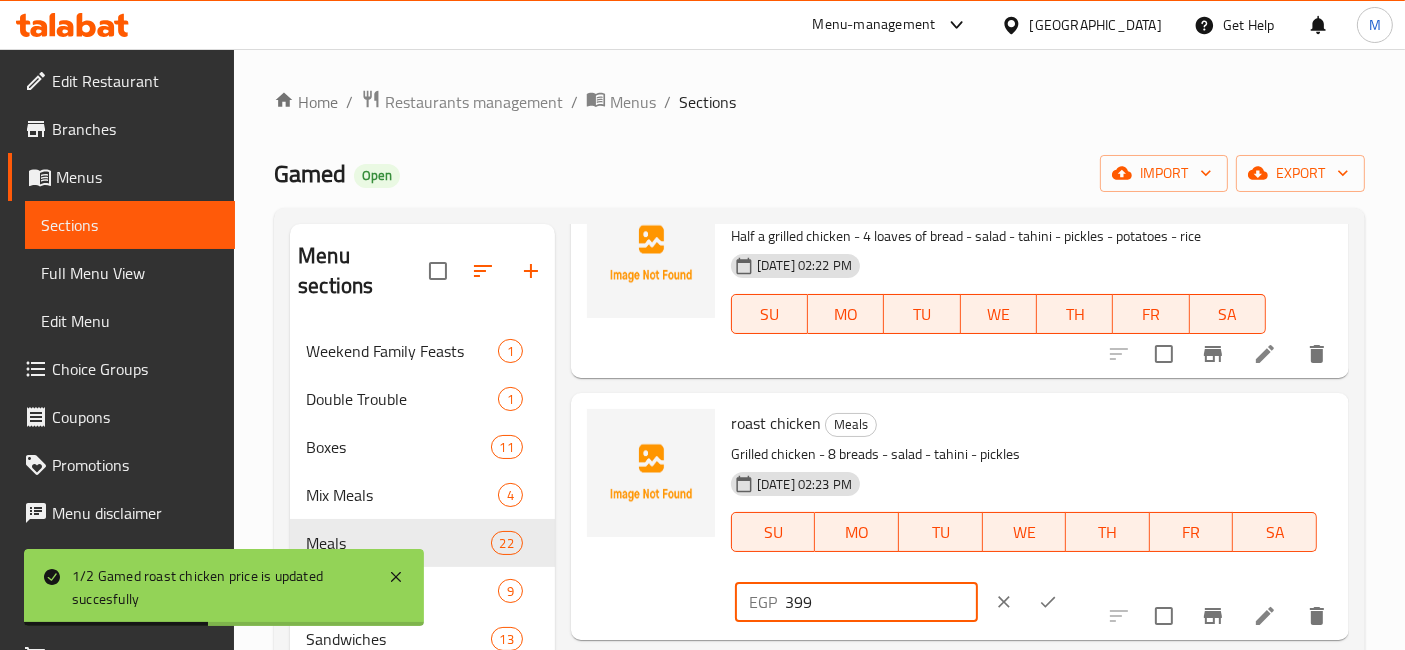 click on "399" at bounding box center [881, 602] 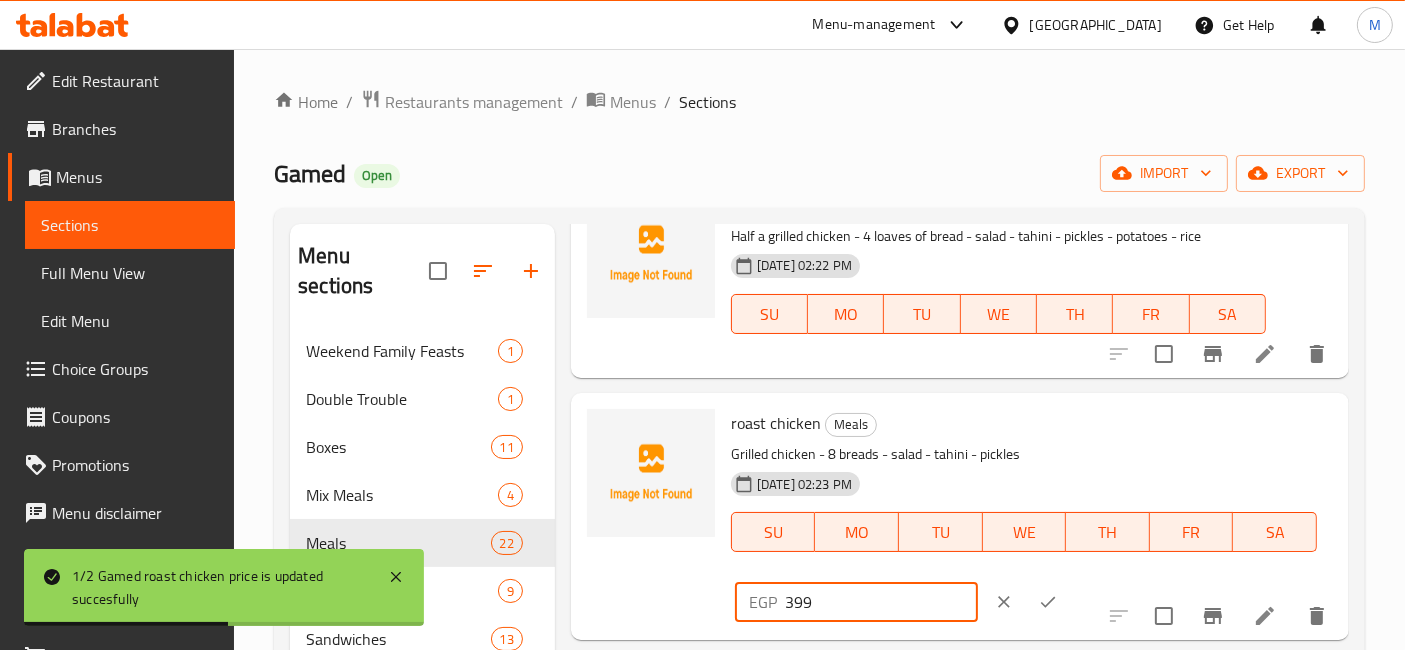 click on "399" at bounding box center (881, 602) 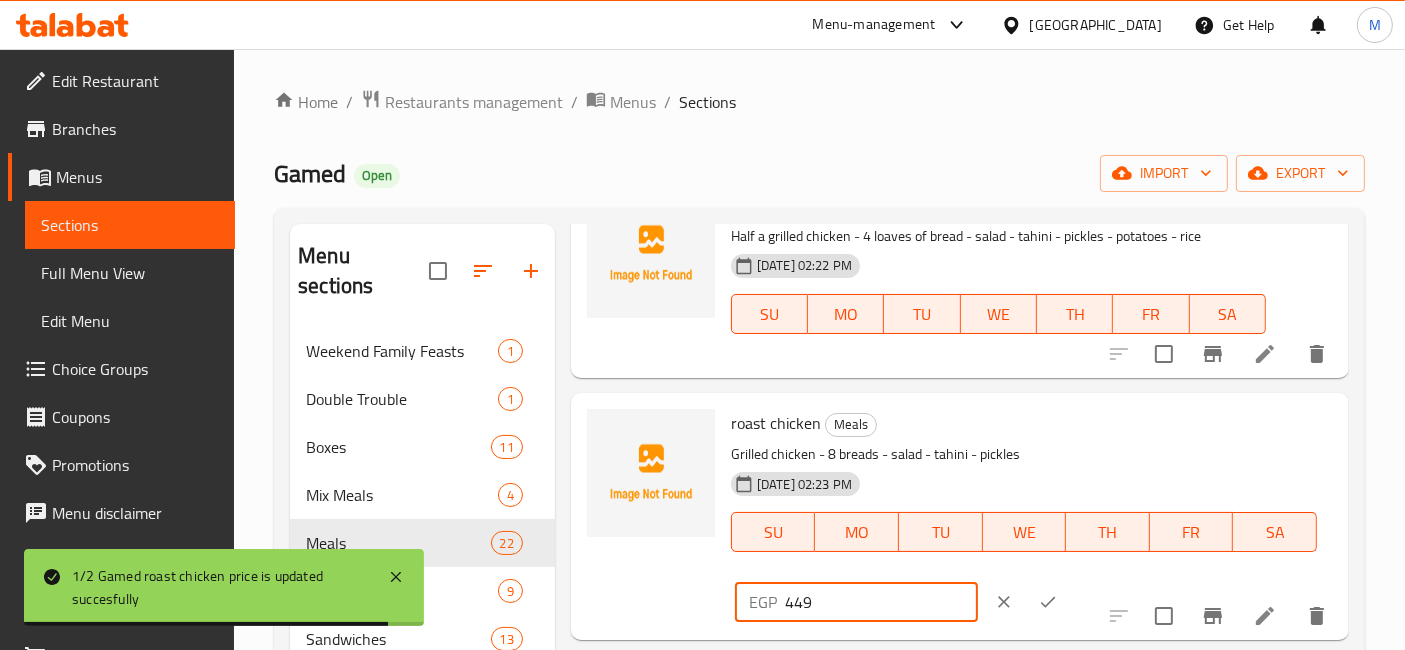 type on "449" 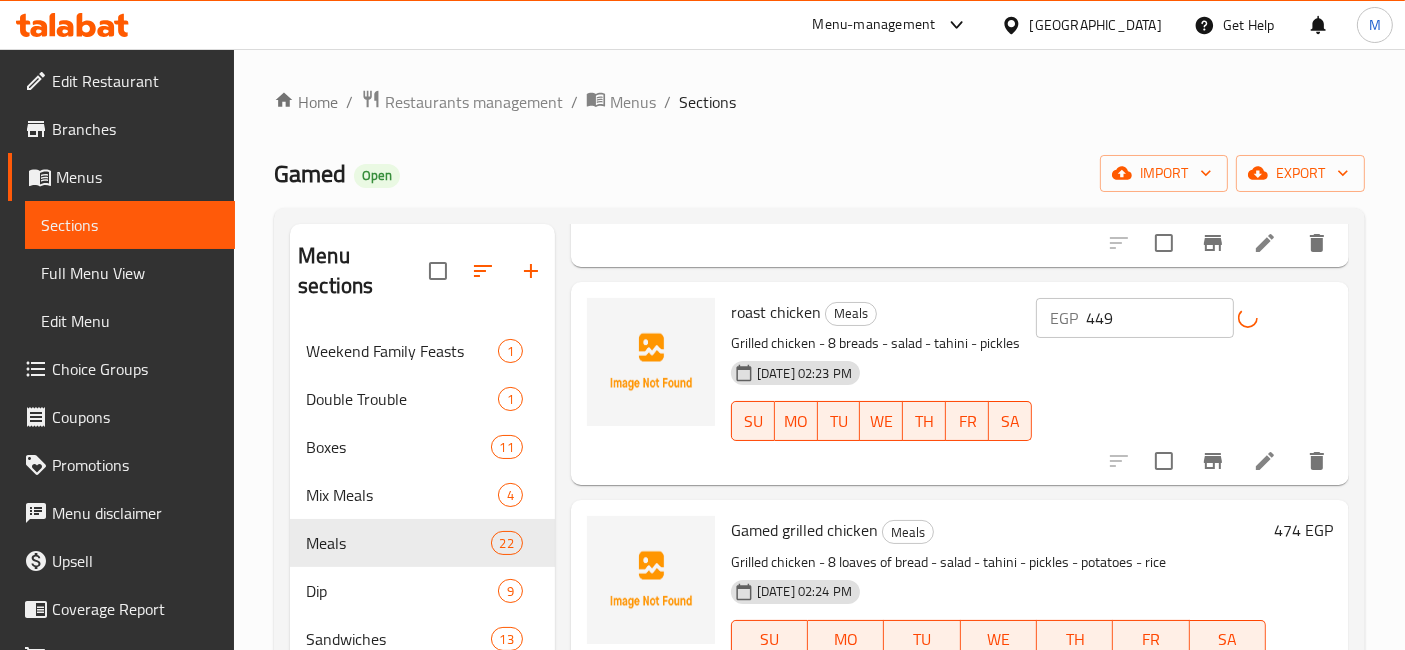 scroll, scrollTop: 555, scrollLeft: 0, axis: vertical 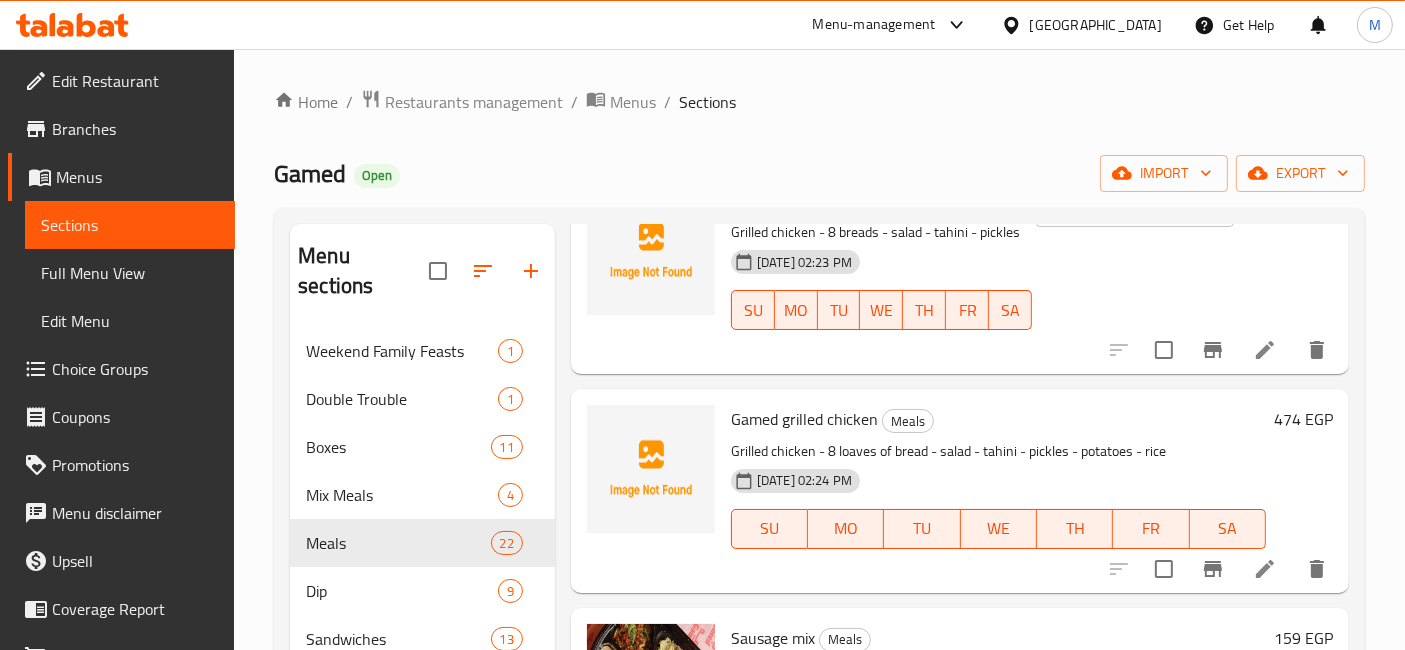 click on "474   EGP" at bounding box center [1303, 419] 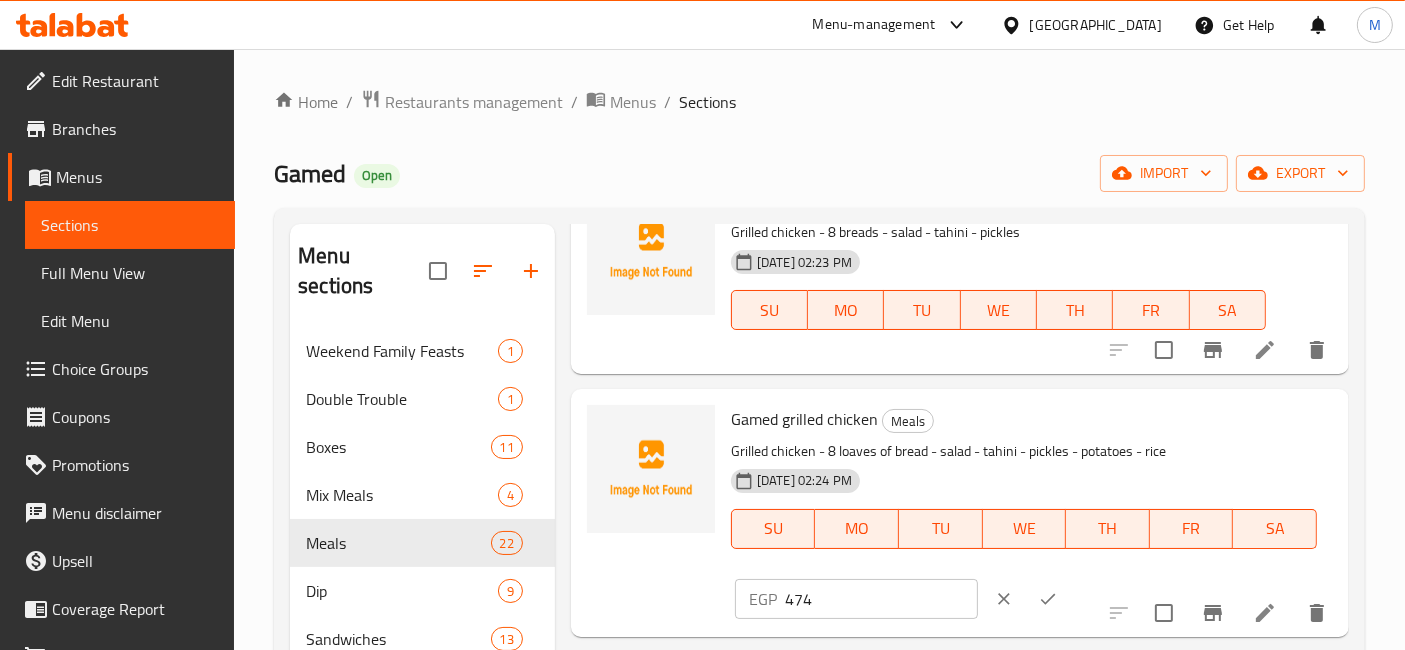 click on "EGP 474 ​" at bounding box center [915, 599] 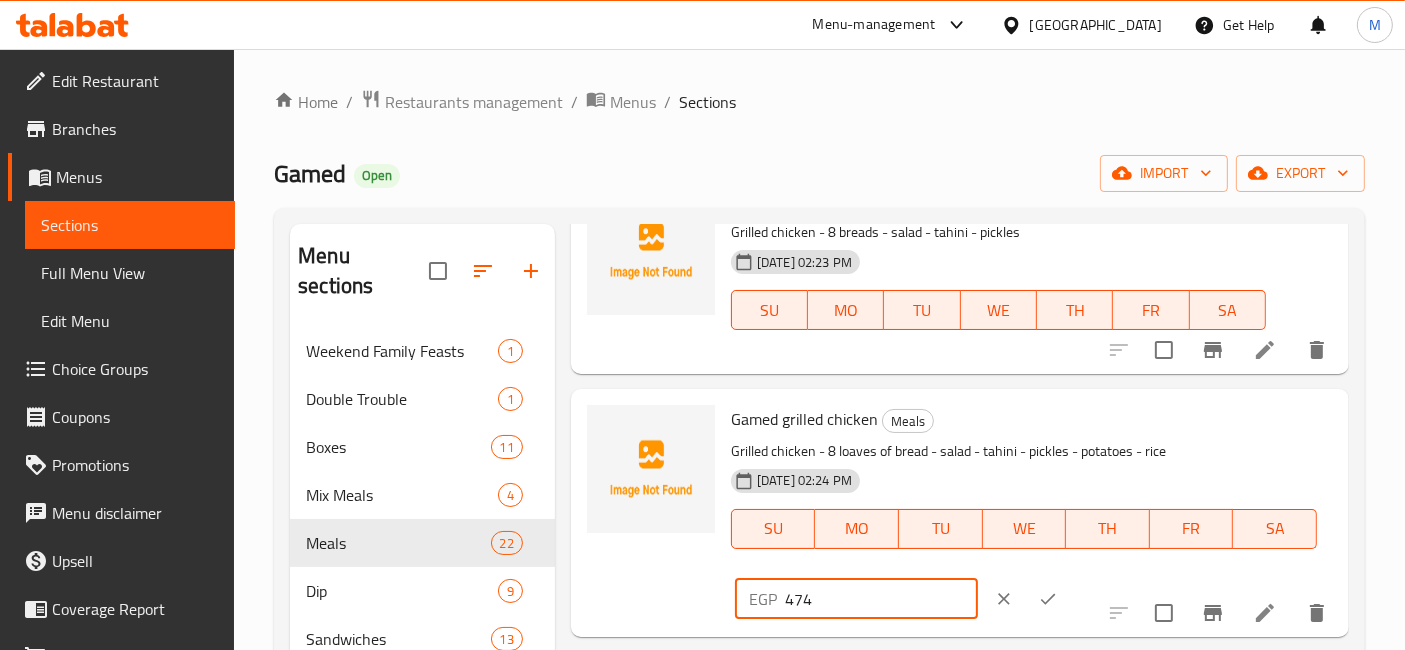 click on "474" at bounding box center [881, 599] 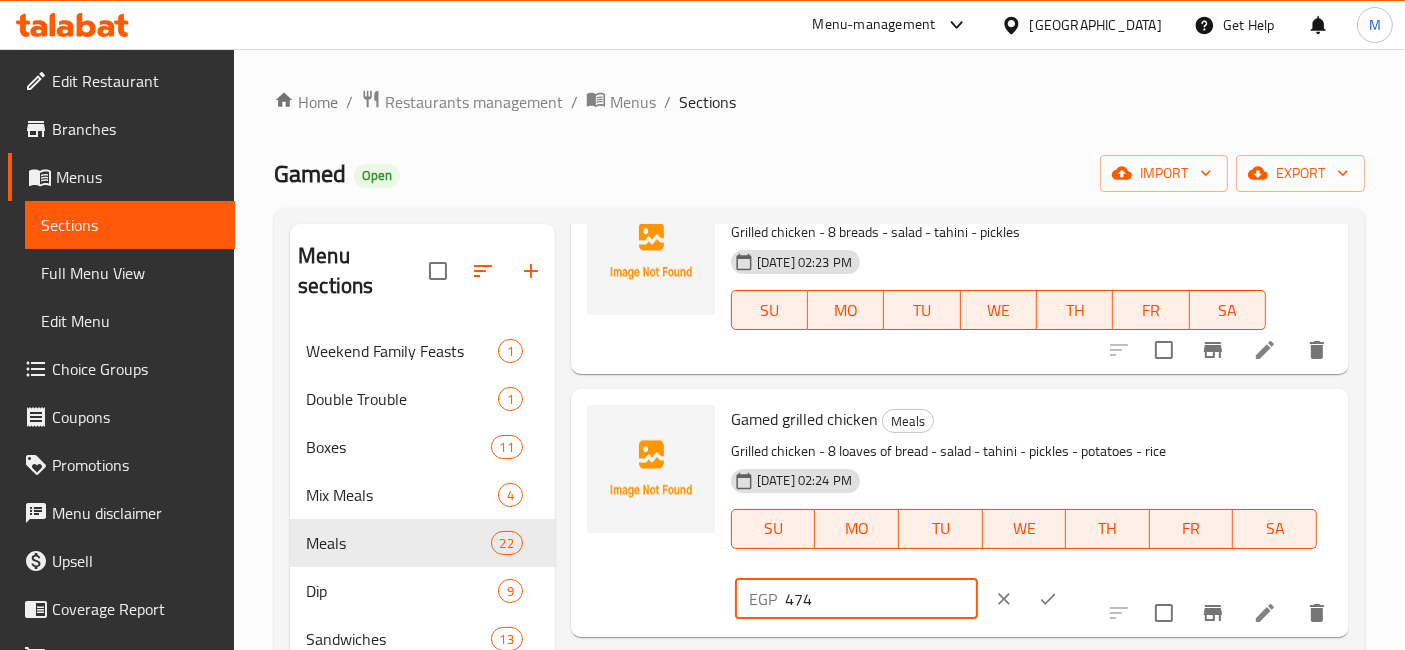 click on "474" at bounding box center (881, 599) 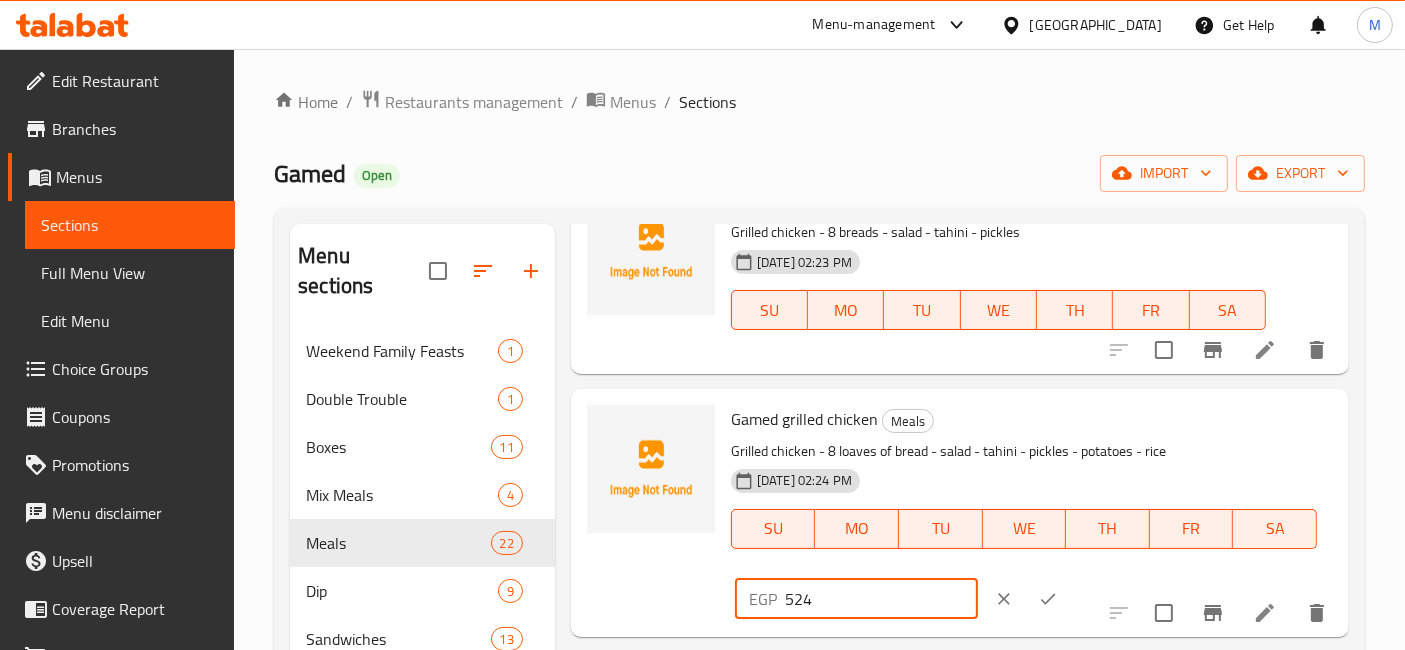 type on "524" 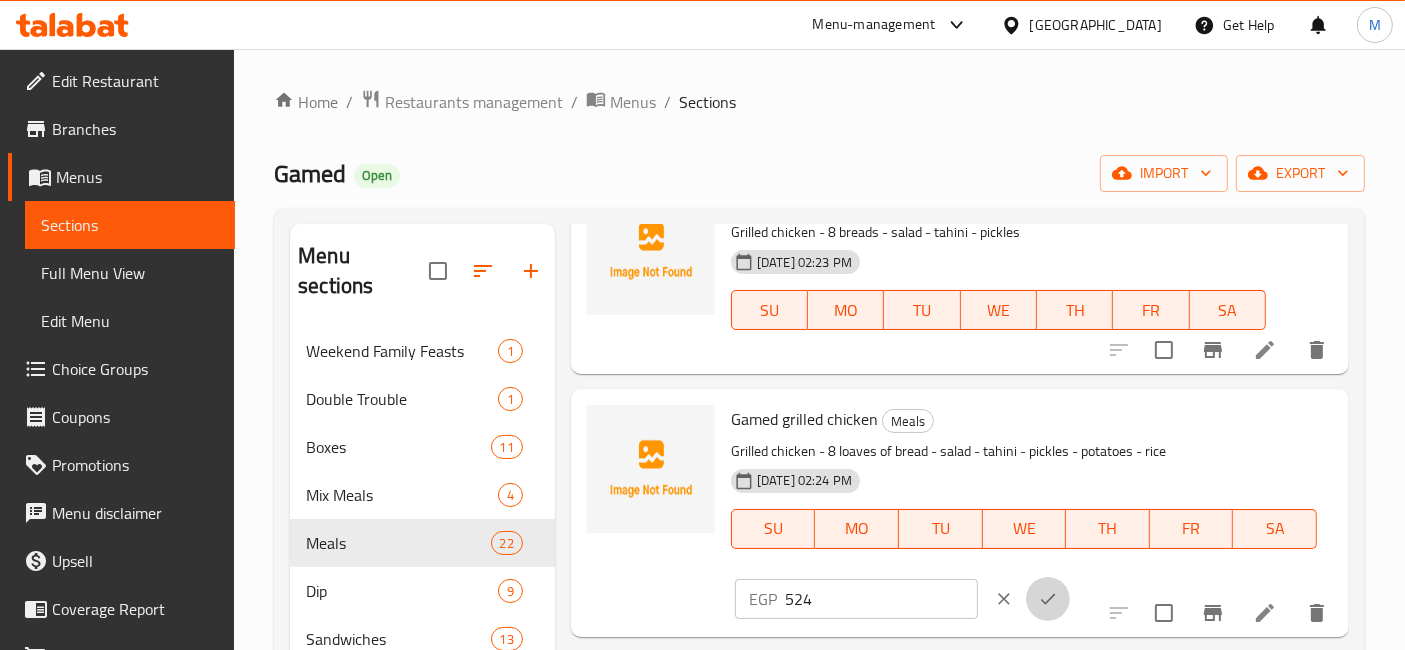 click 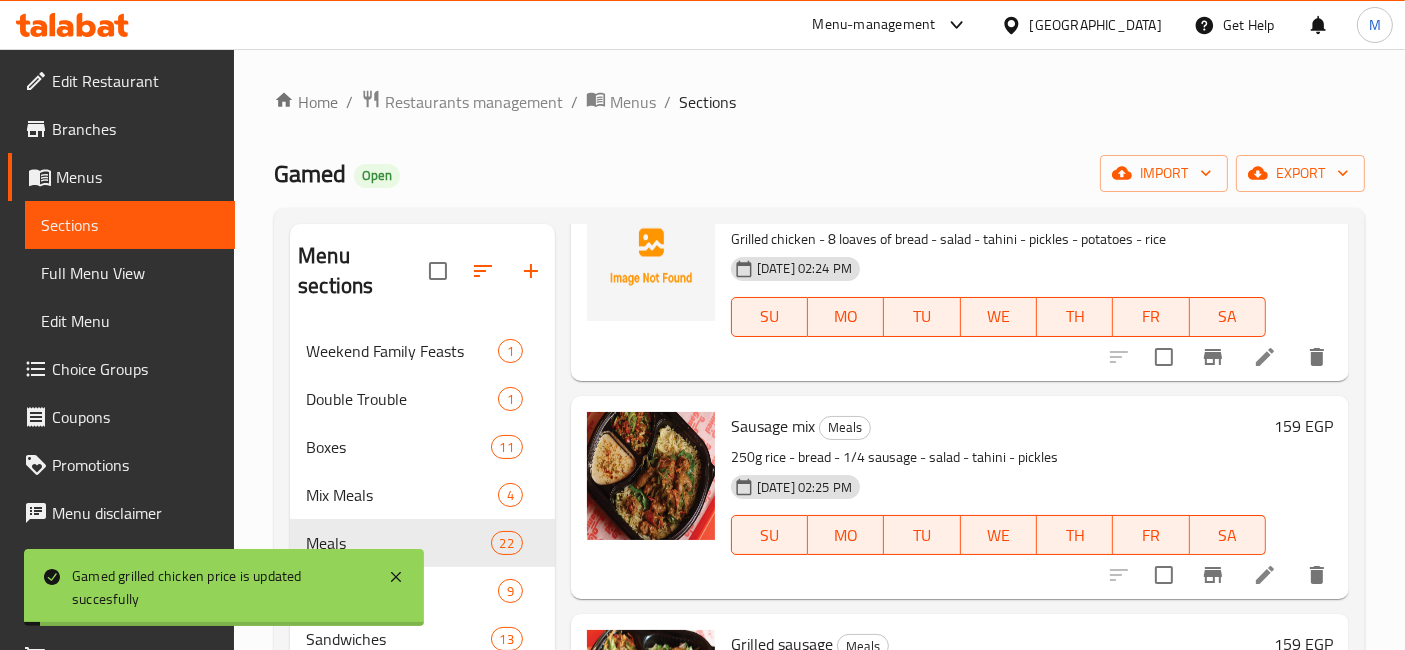 scroll, scrollTop: 777, scrollLeft: 0, axis: vertical 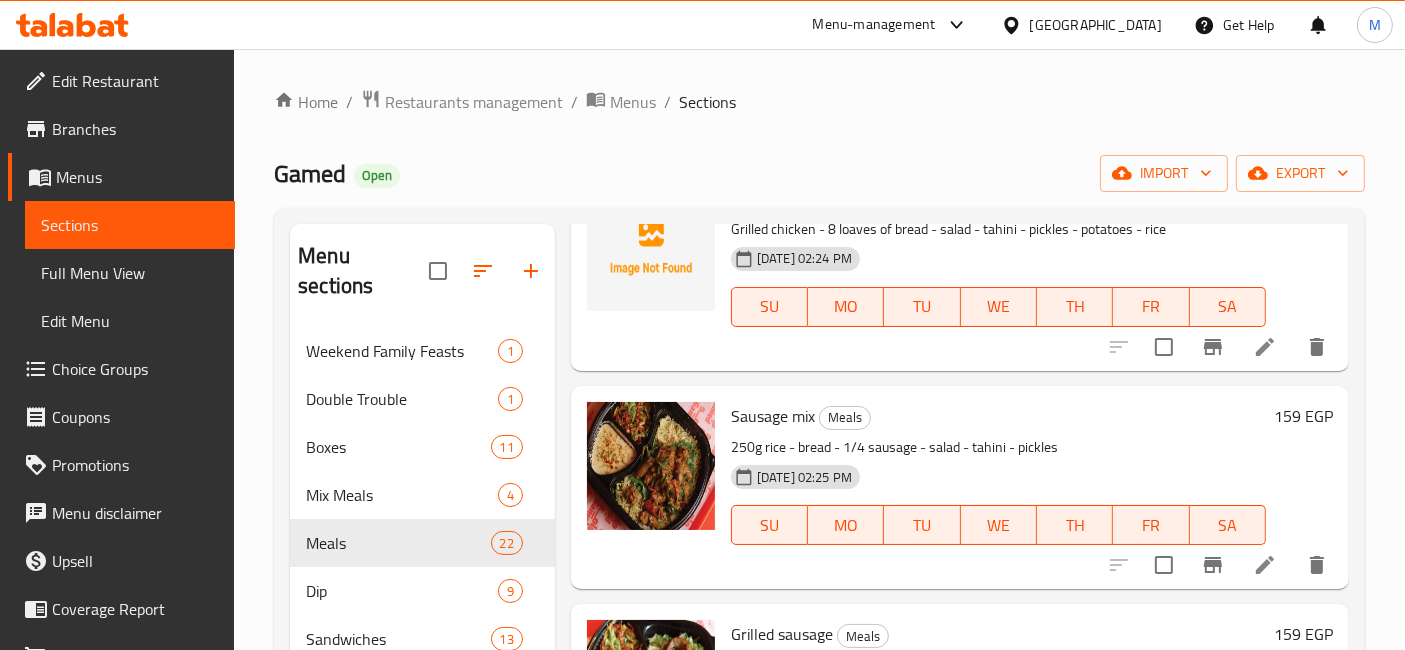 click on "159   EGP" at bounding box center [1303, 416] 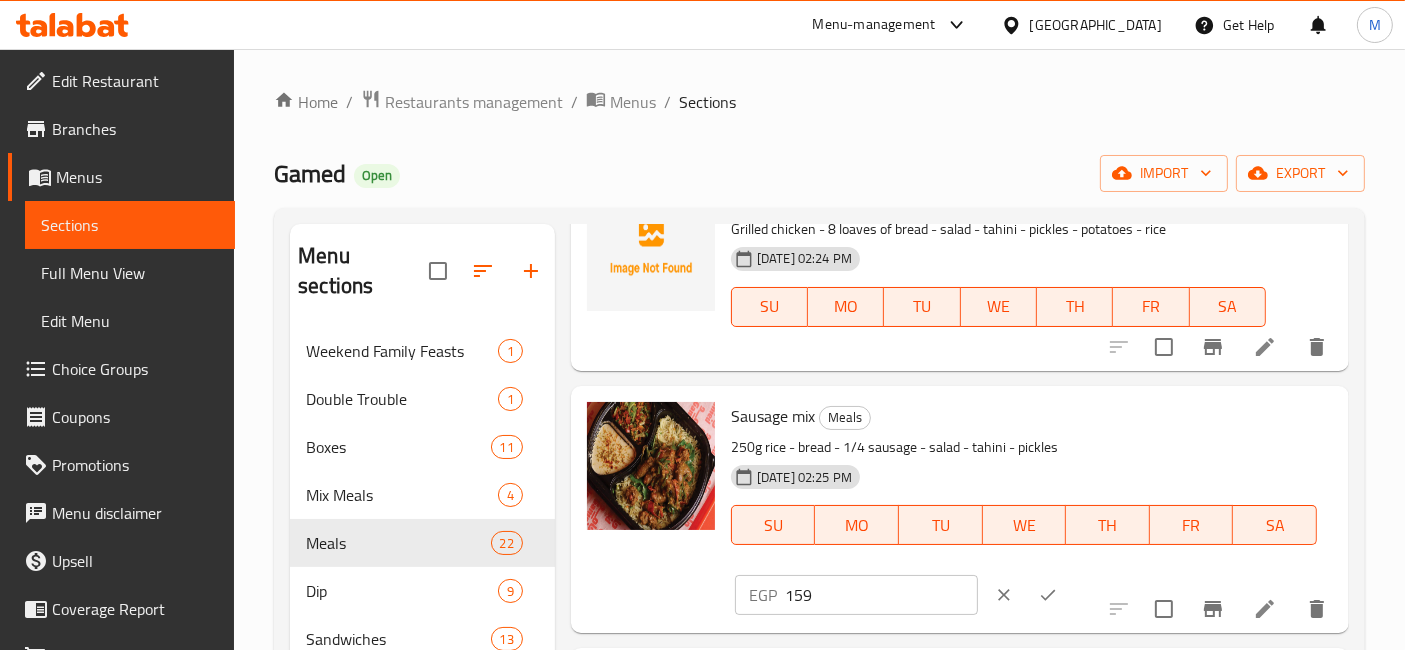 click on "159" at bounding box center [881, 595] 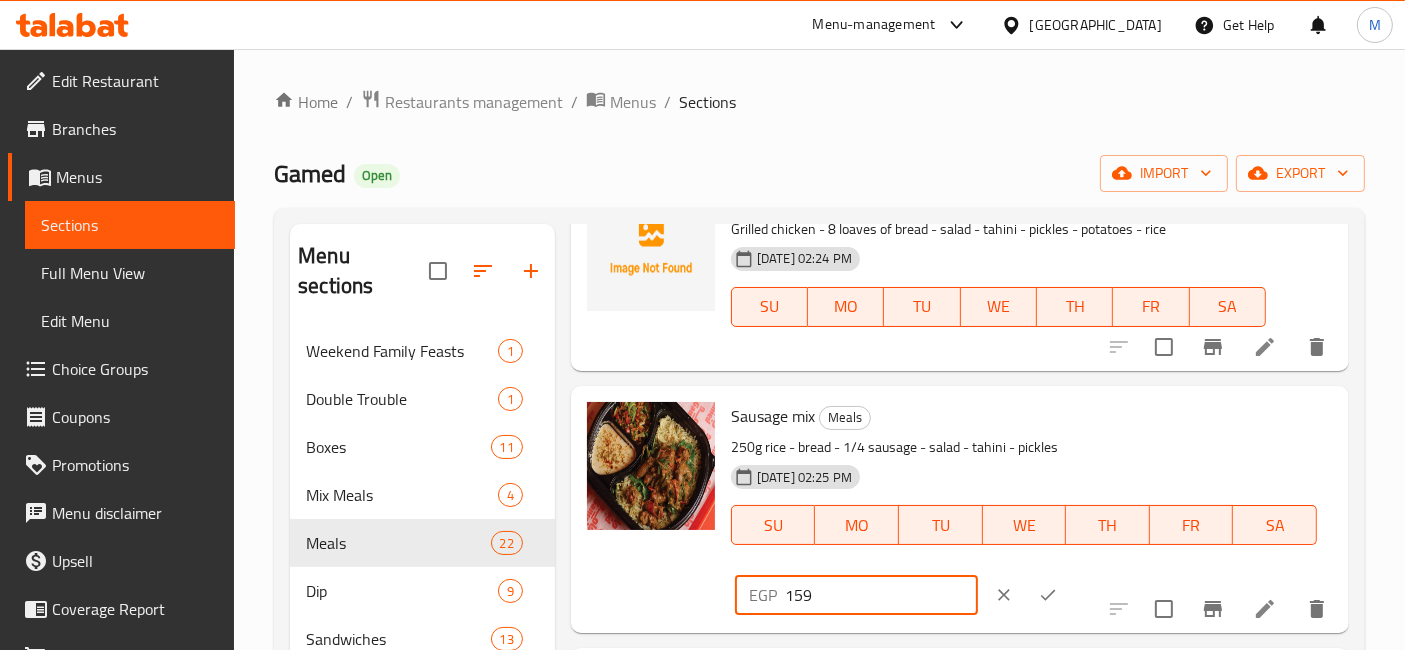 click on "159" at bounding box center [881, 595] 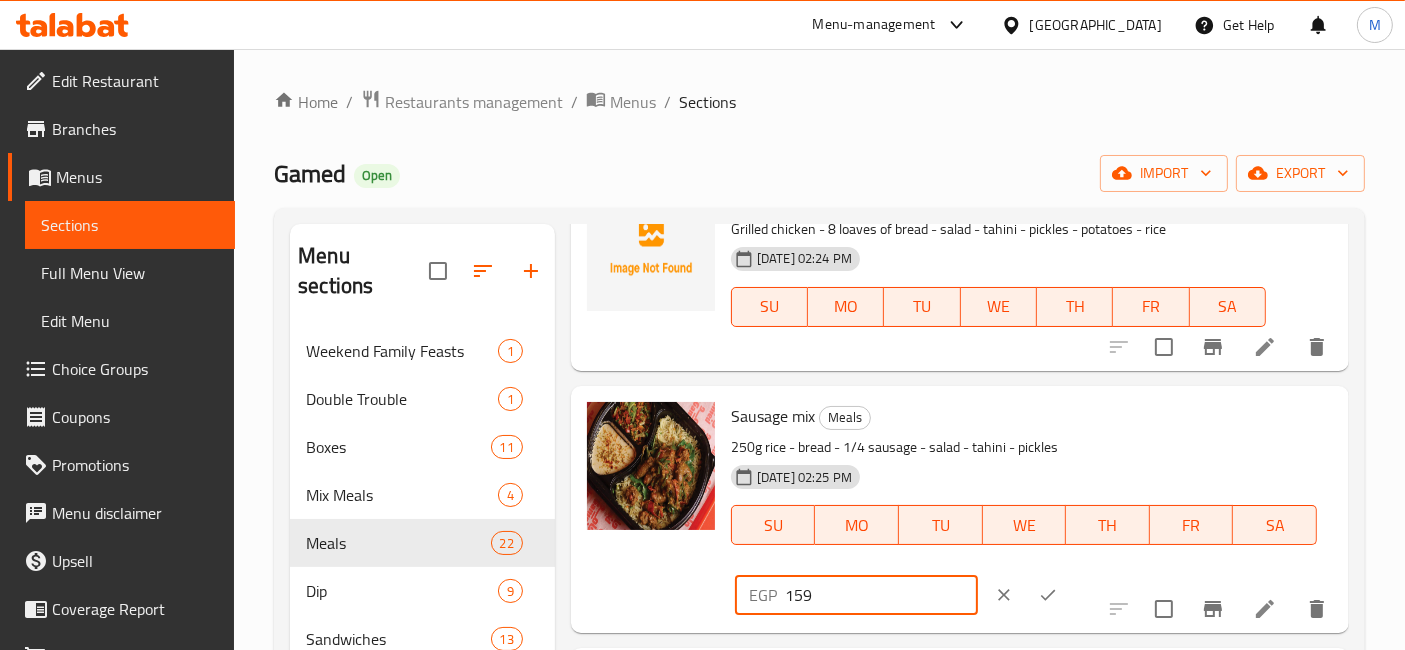 click on "159" at bounding box center [881, 595] 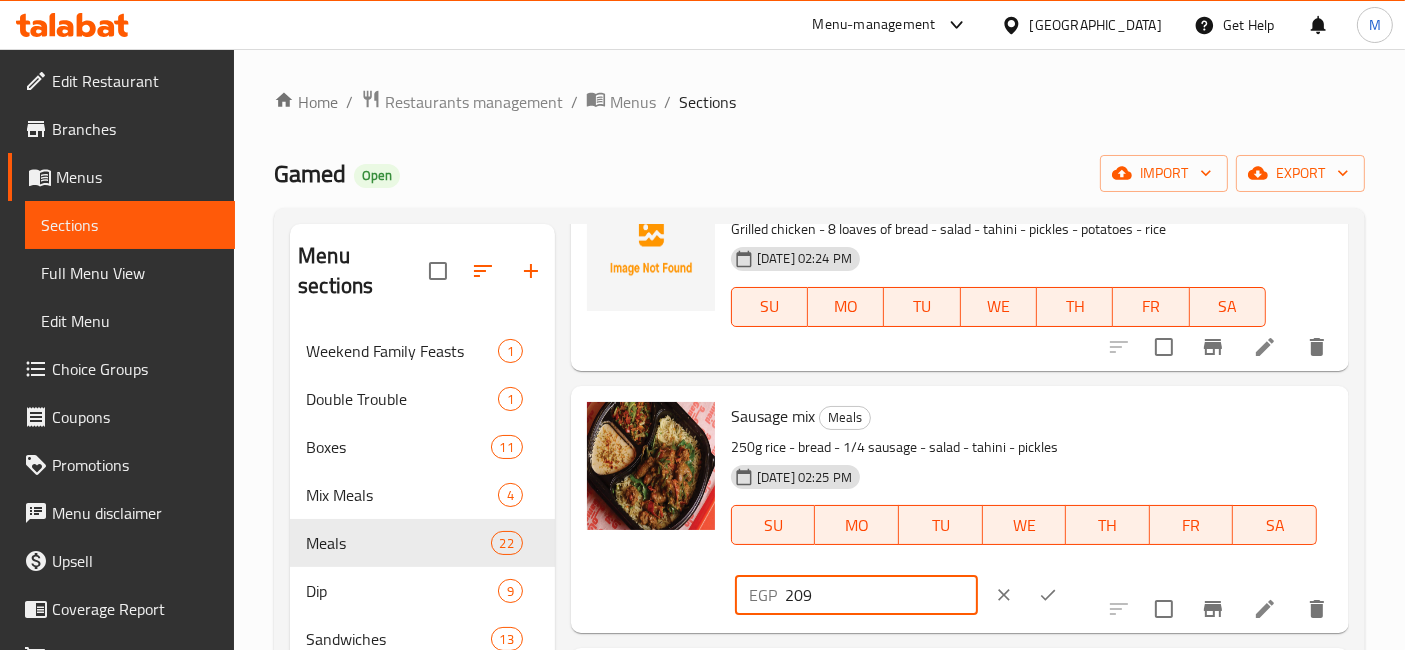 type on "209" 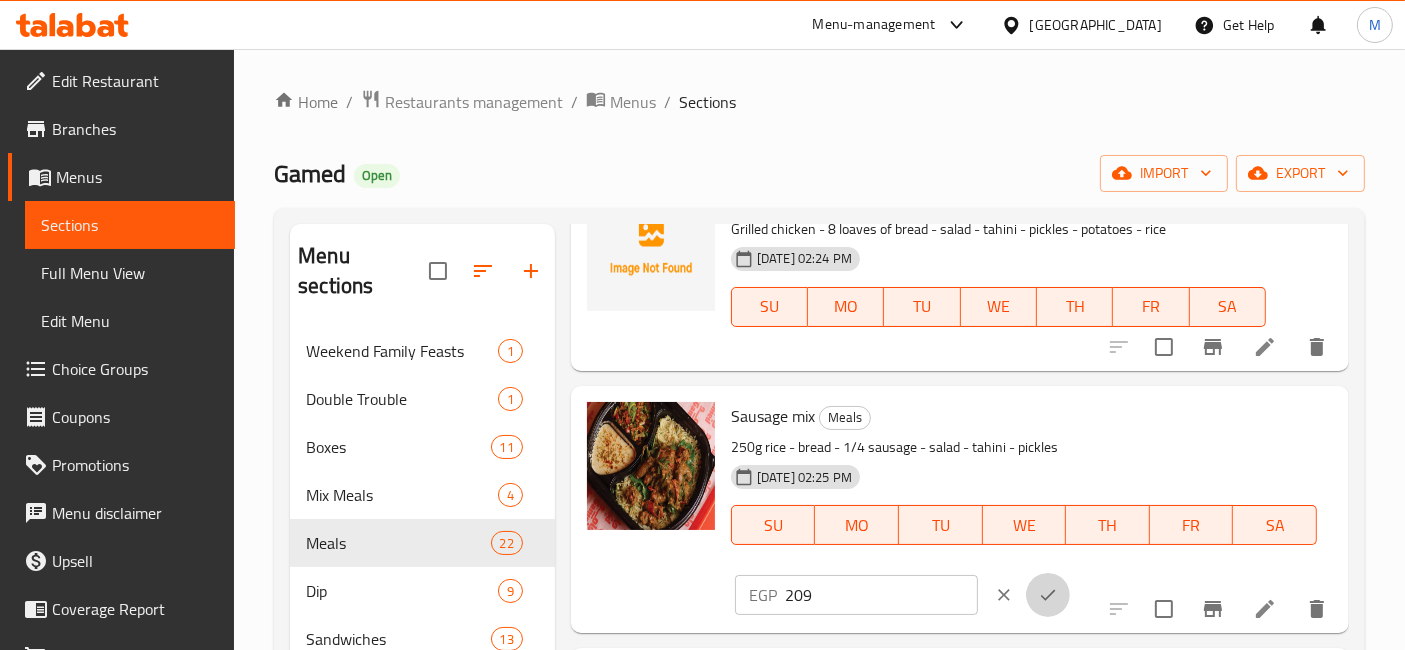 click 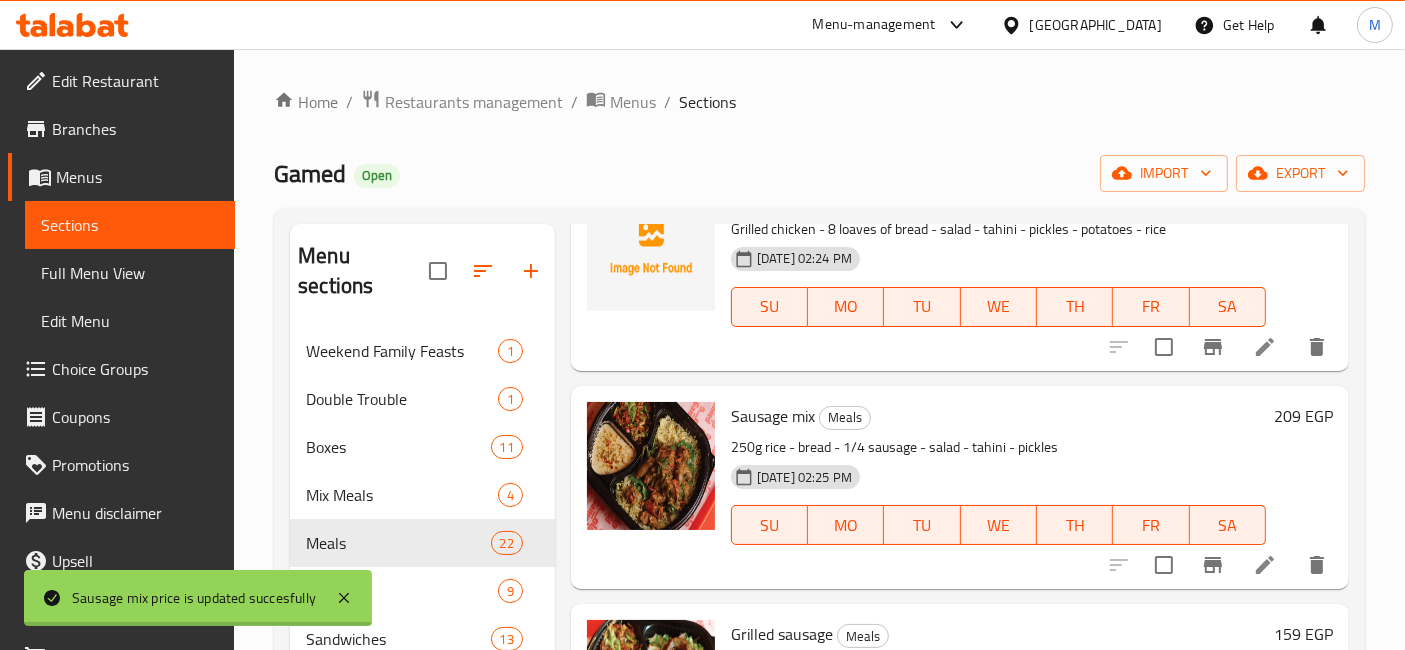 scroll, scrollTop: 888, scrollLeft: 0, axis: vertical 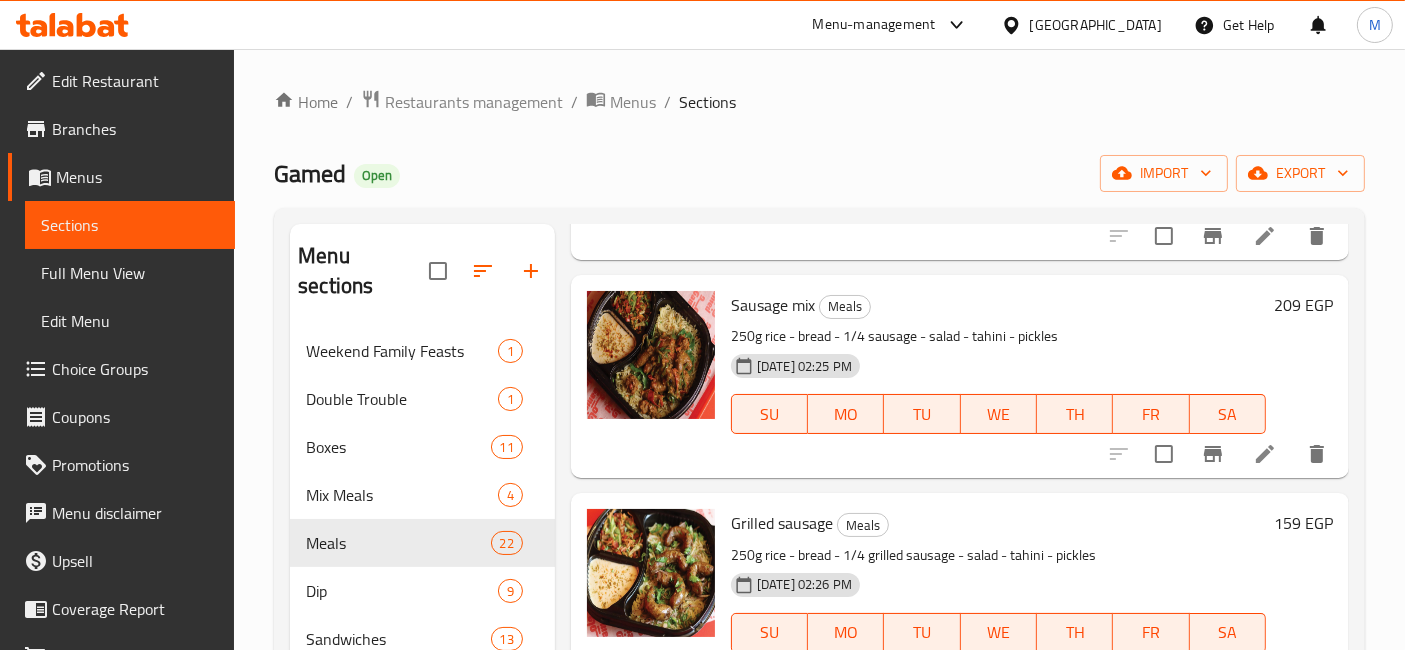 click 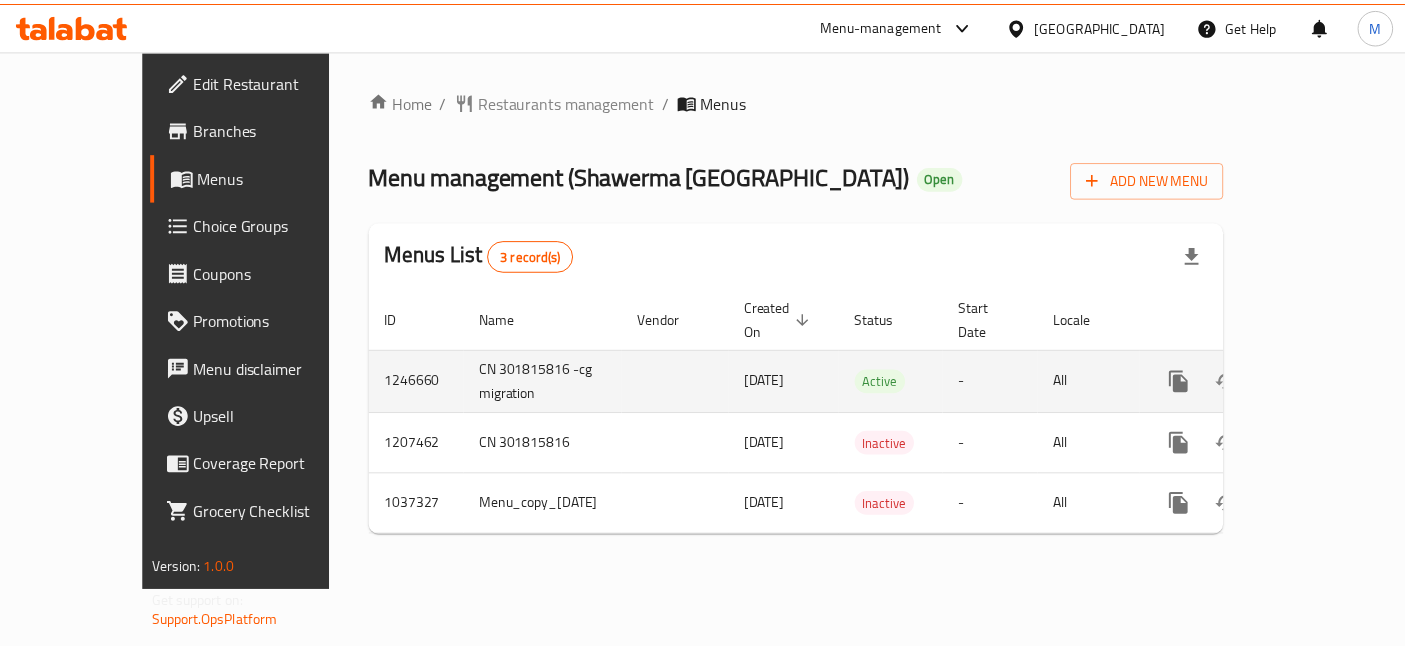 scroll, scrollTop: 0, scrollLeft: 0, axis: both 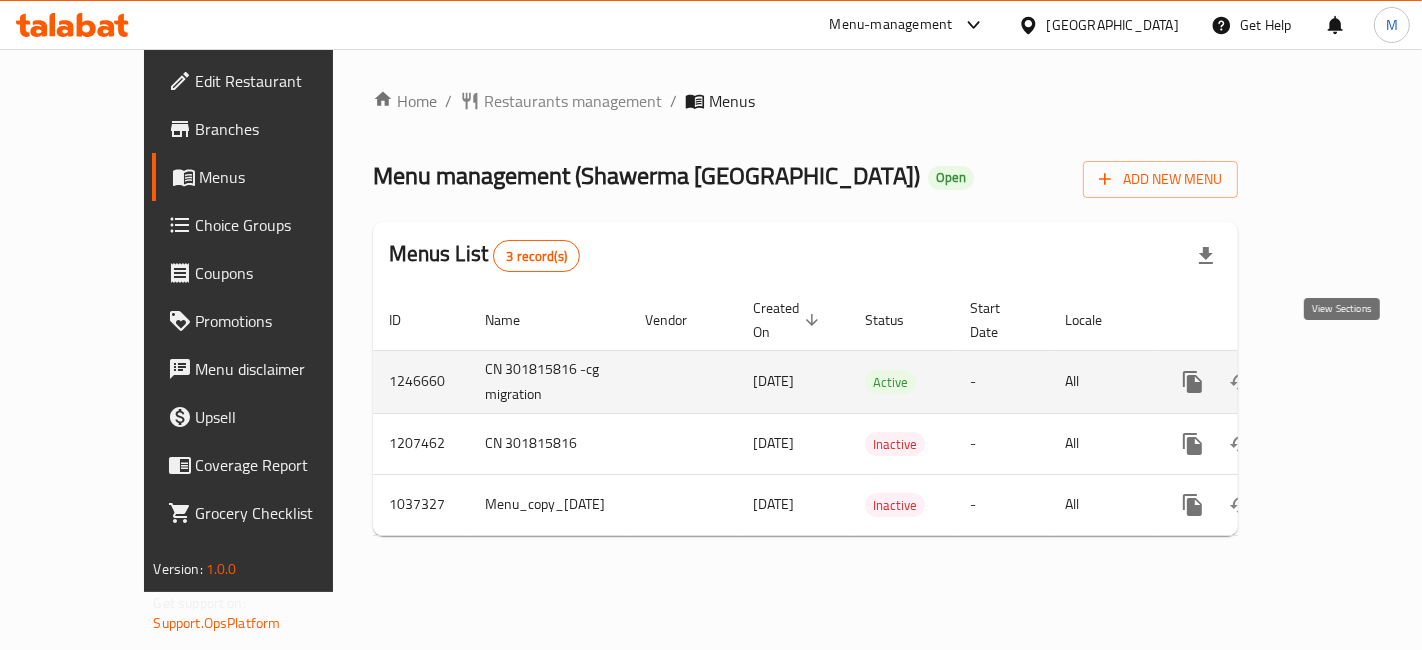 click 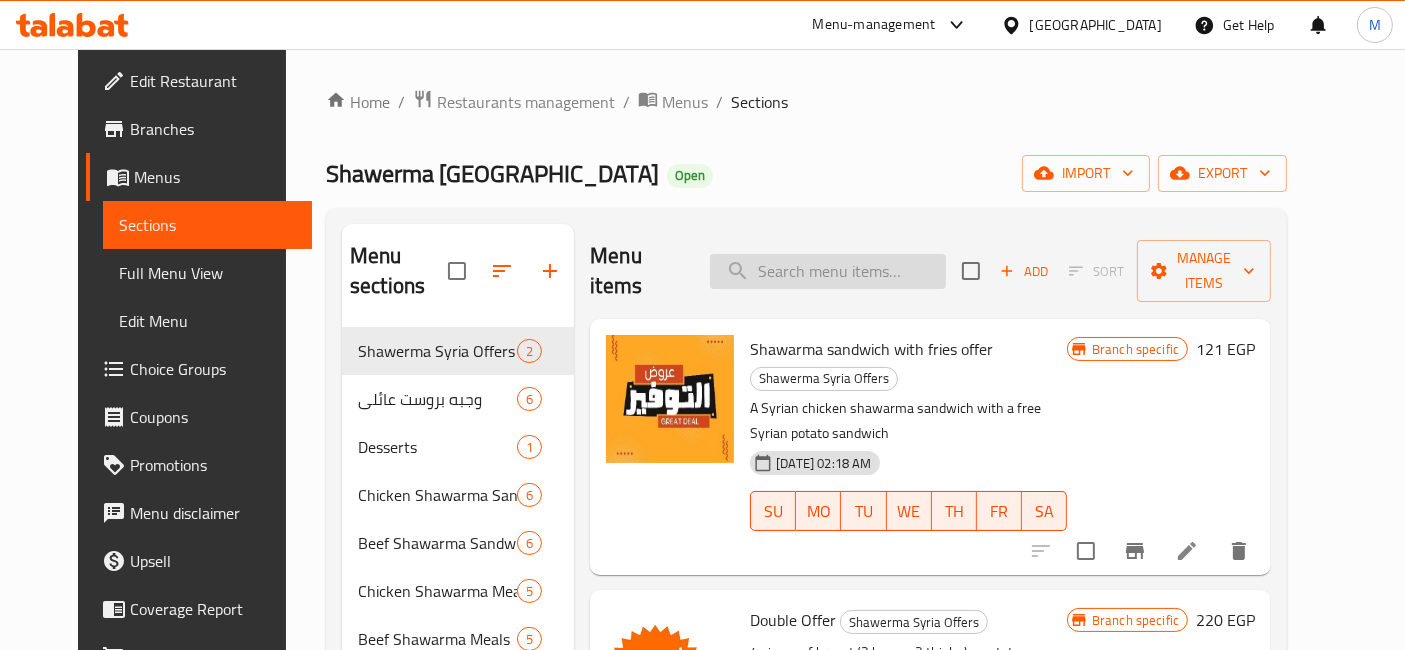 click at bounding box center [828, 271] 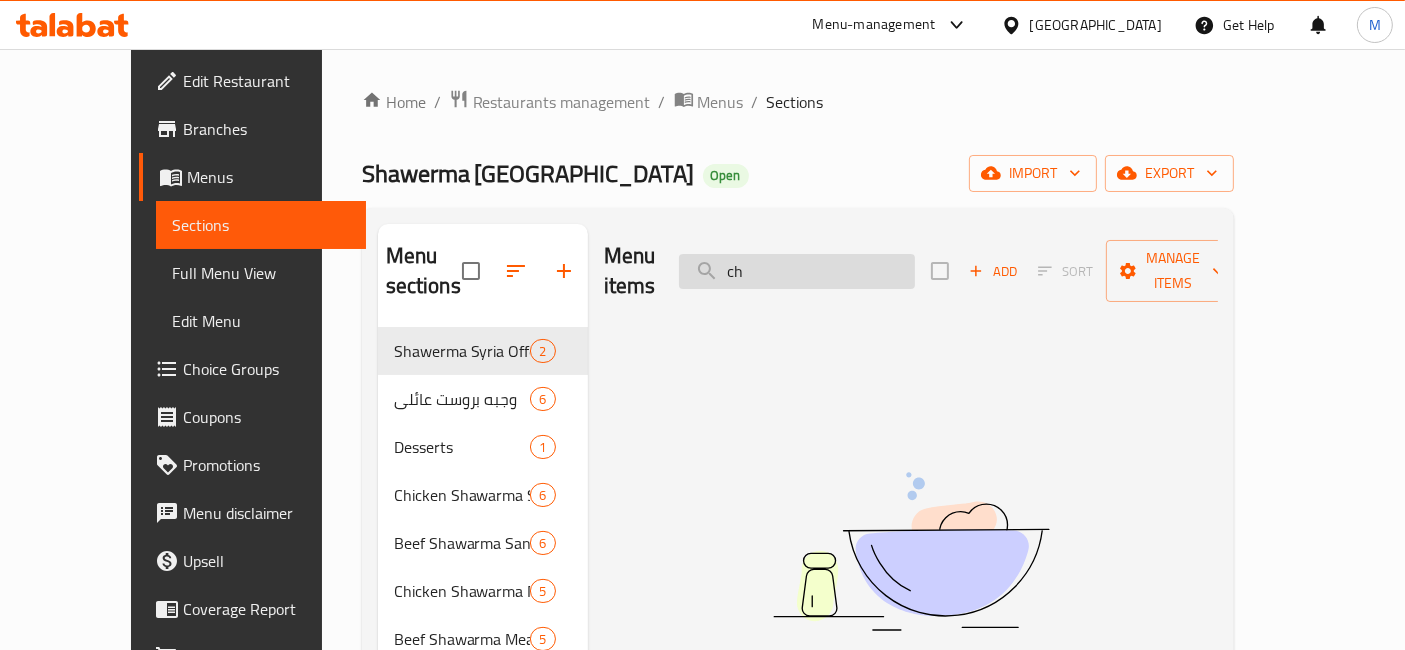 type on "c" 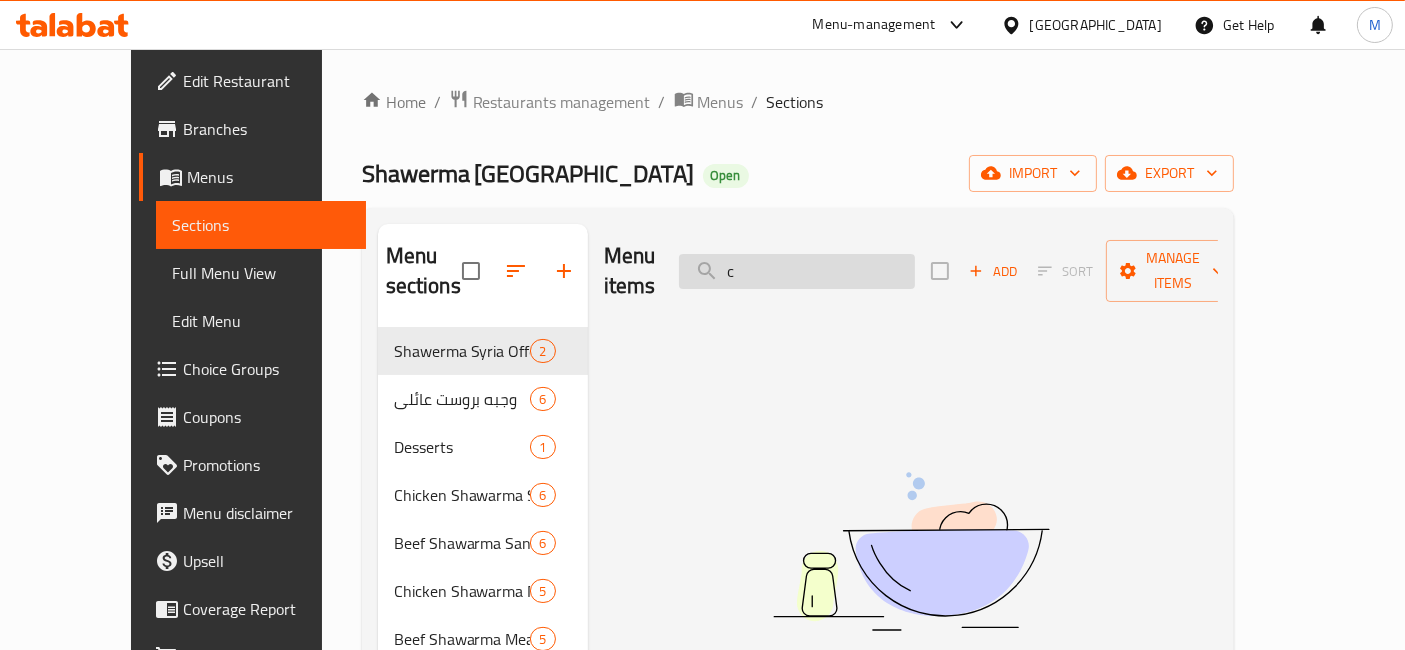 type 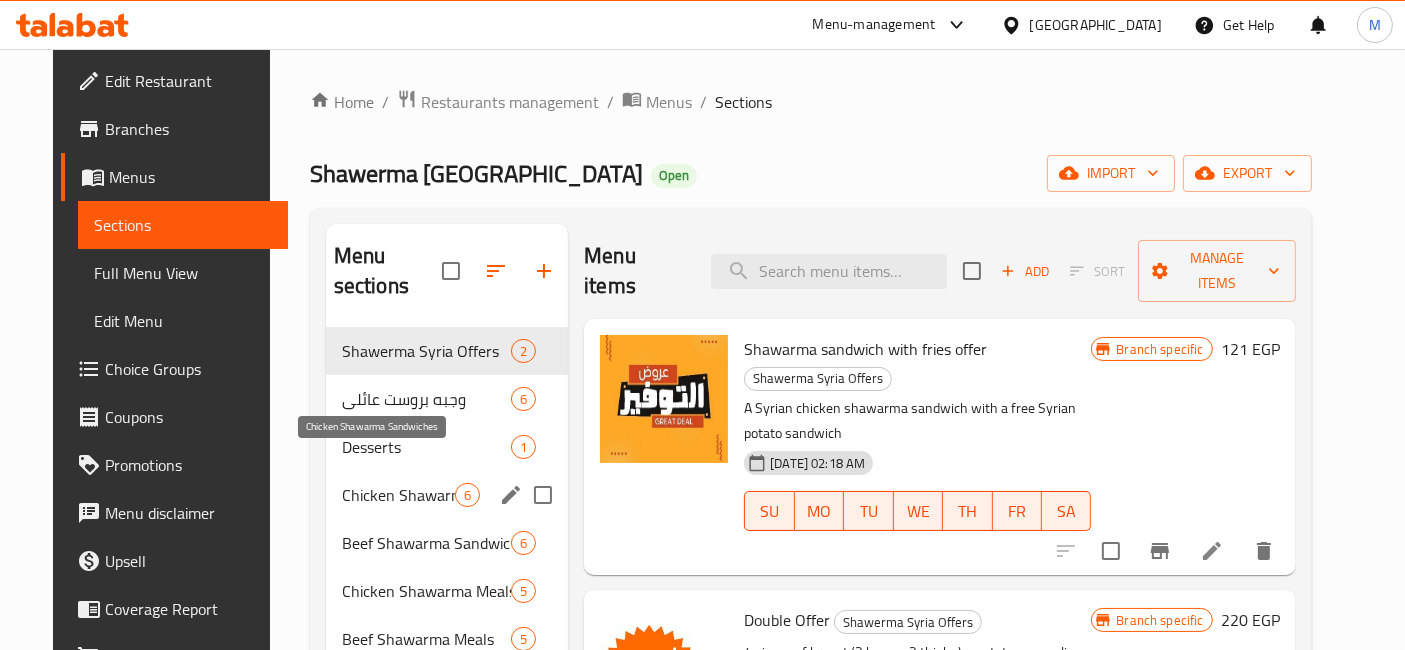 scroll, scrollTop: 111, scrollLeft: 0, axis: vertical 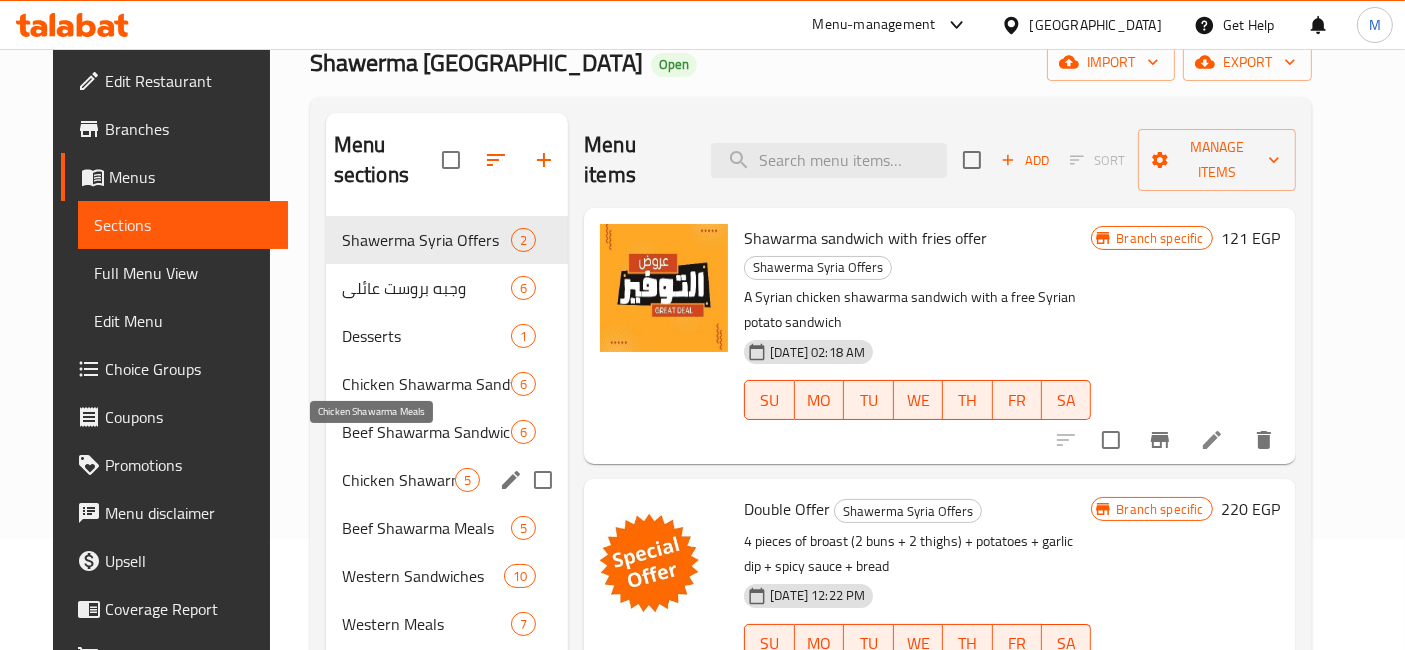 click on "Chicken Shawarma Meals" at bounding box center [398, 480] 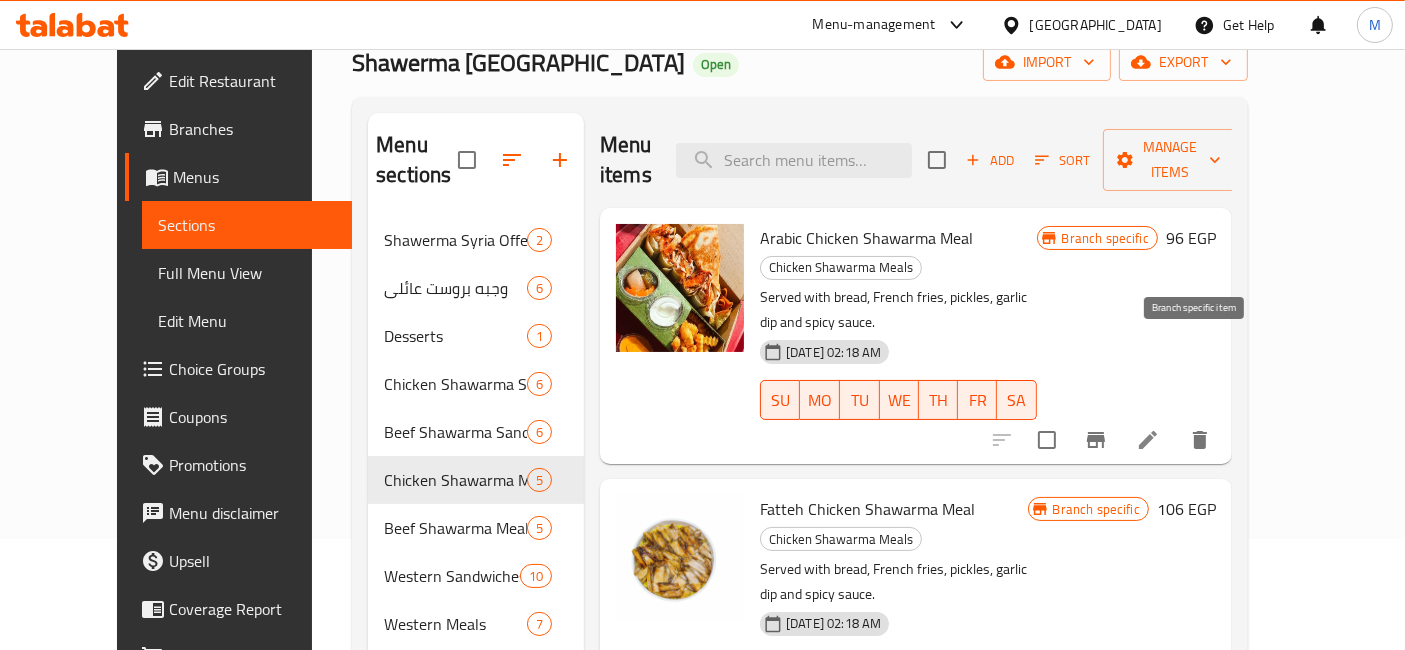 click 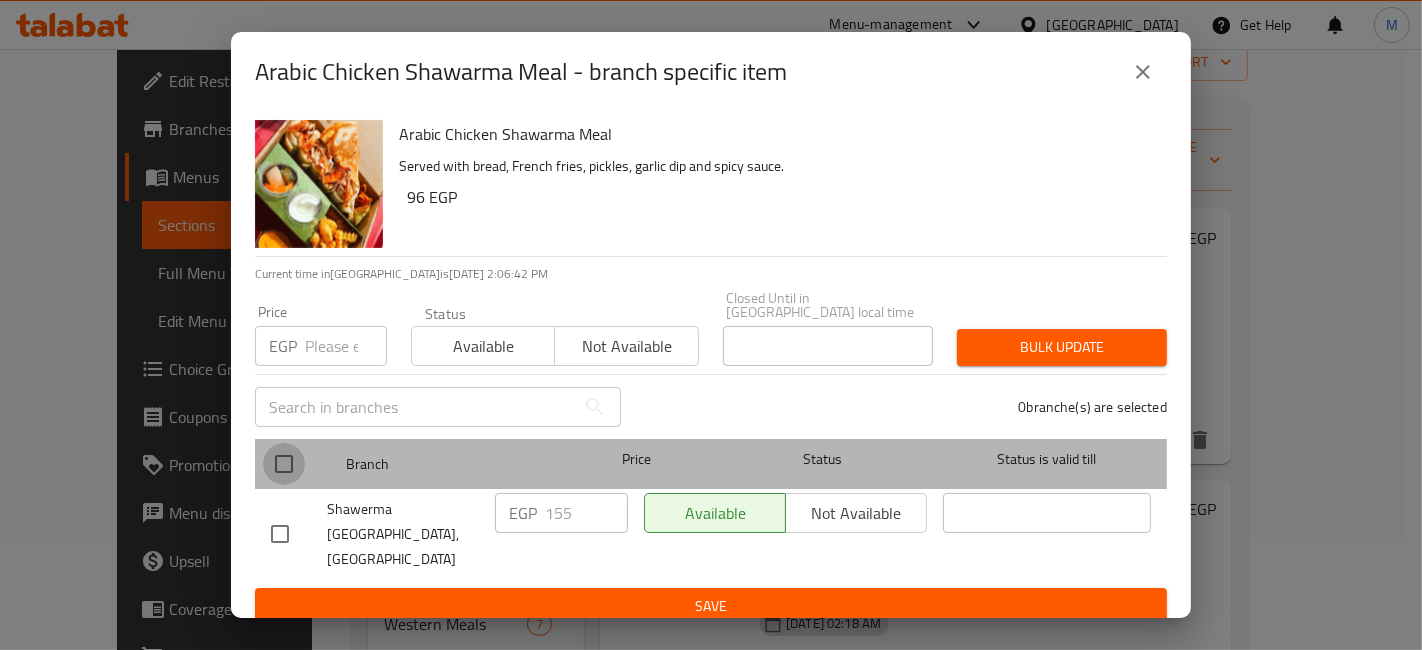 drag, startPoint x: 287, startPoint y: 463, endPoint x: 302, endPoint y: 370, distance: 94.20191 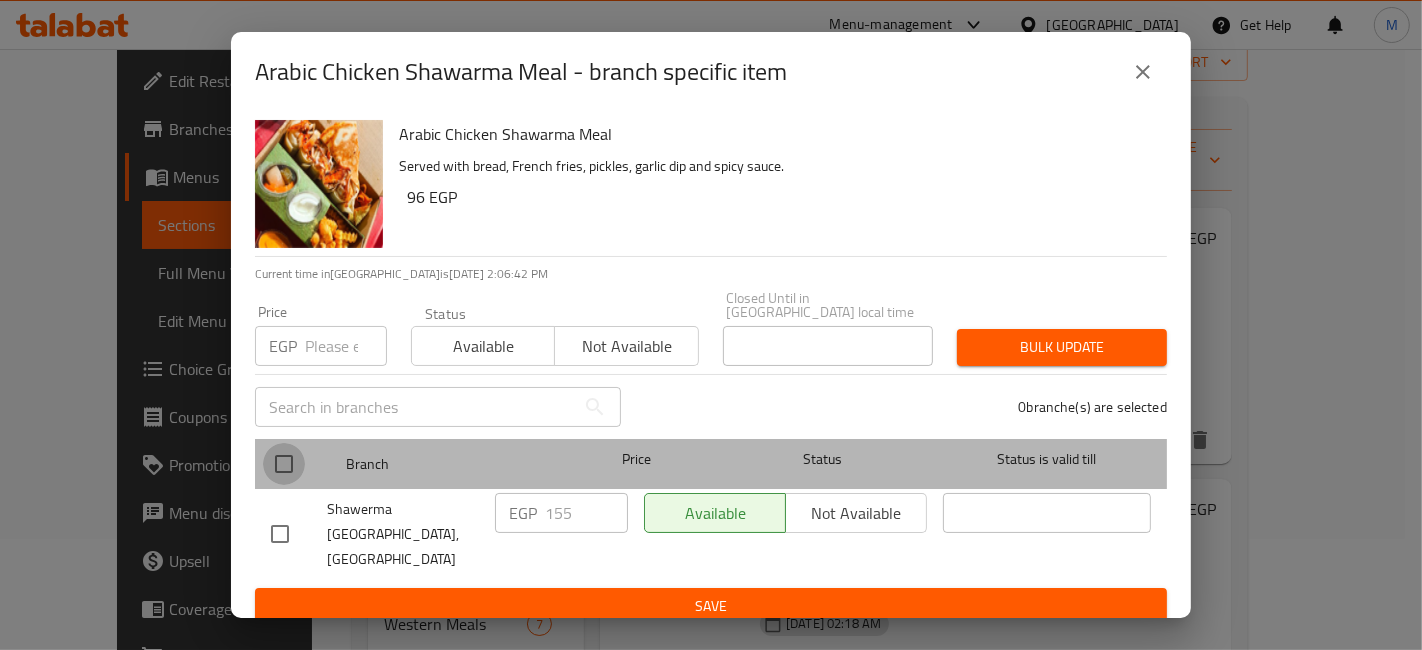 click at bounding box center (284, 464) 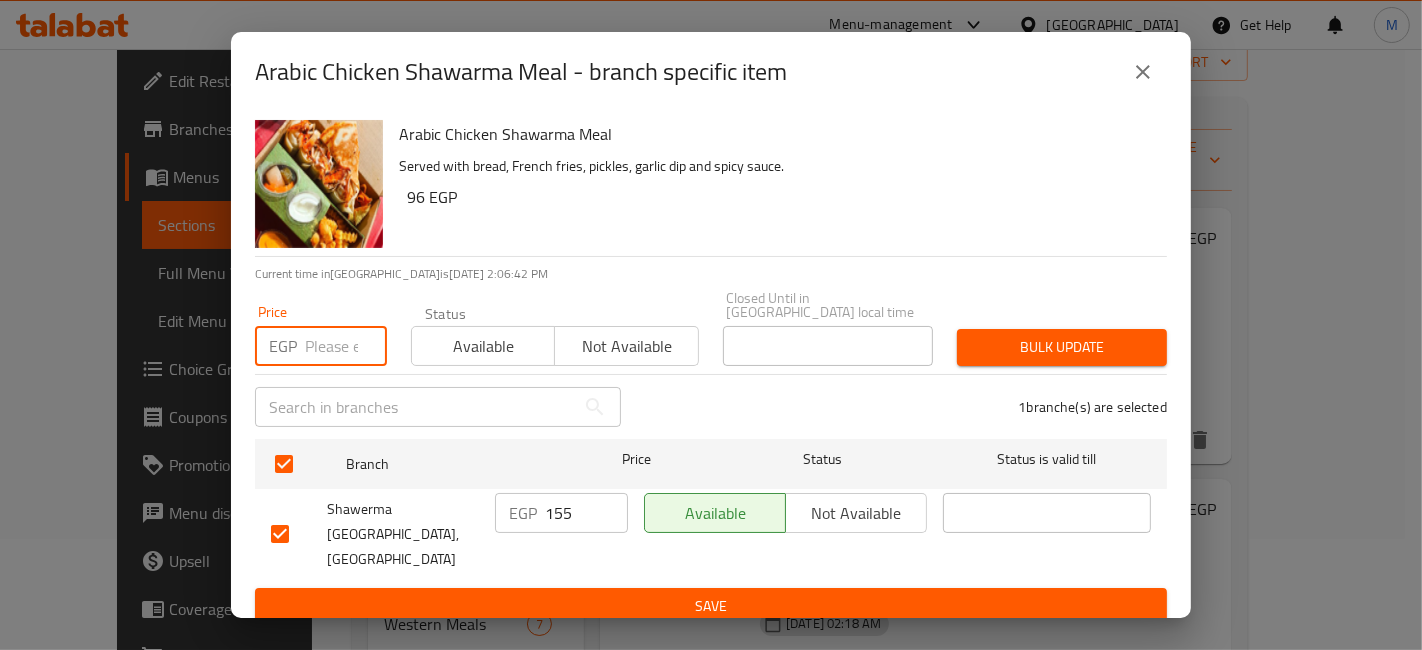 click at bounding box center [346, 346] 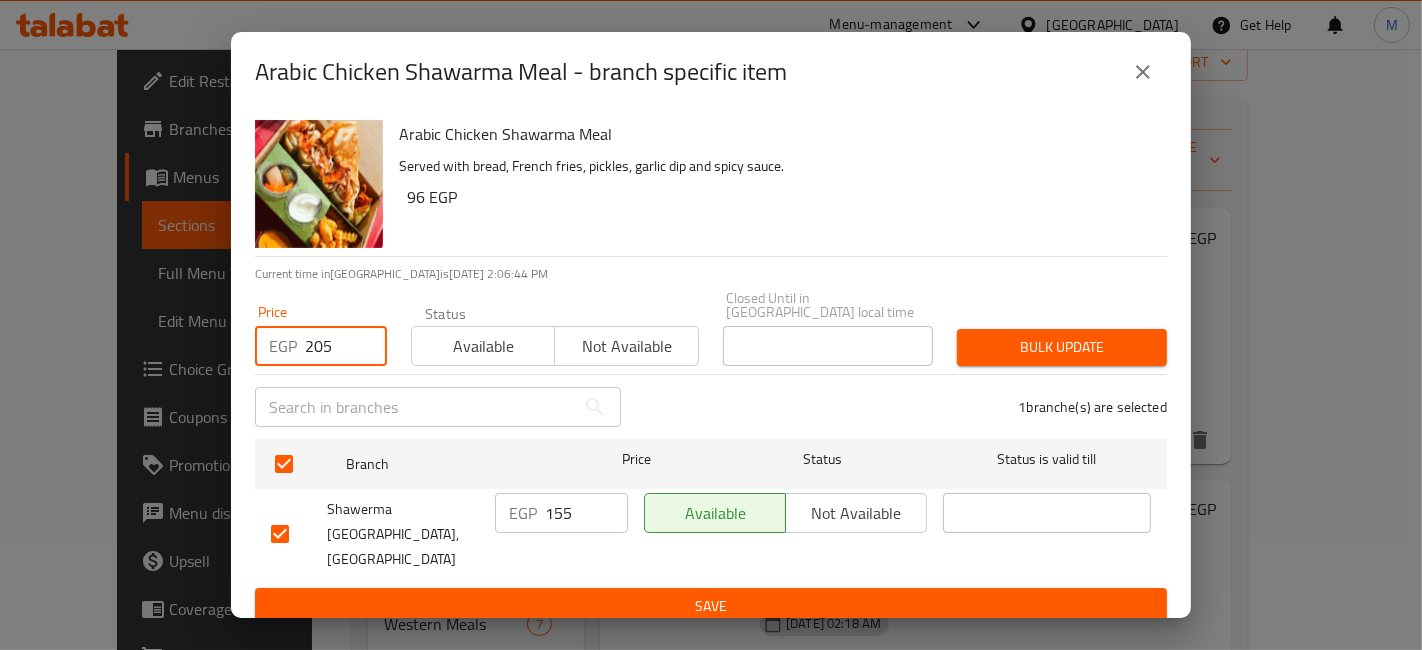 type on "205" 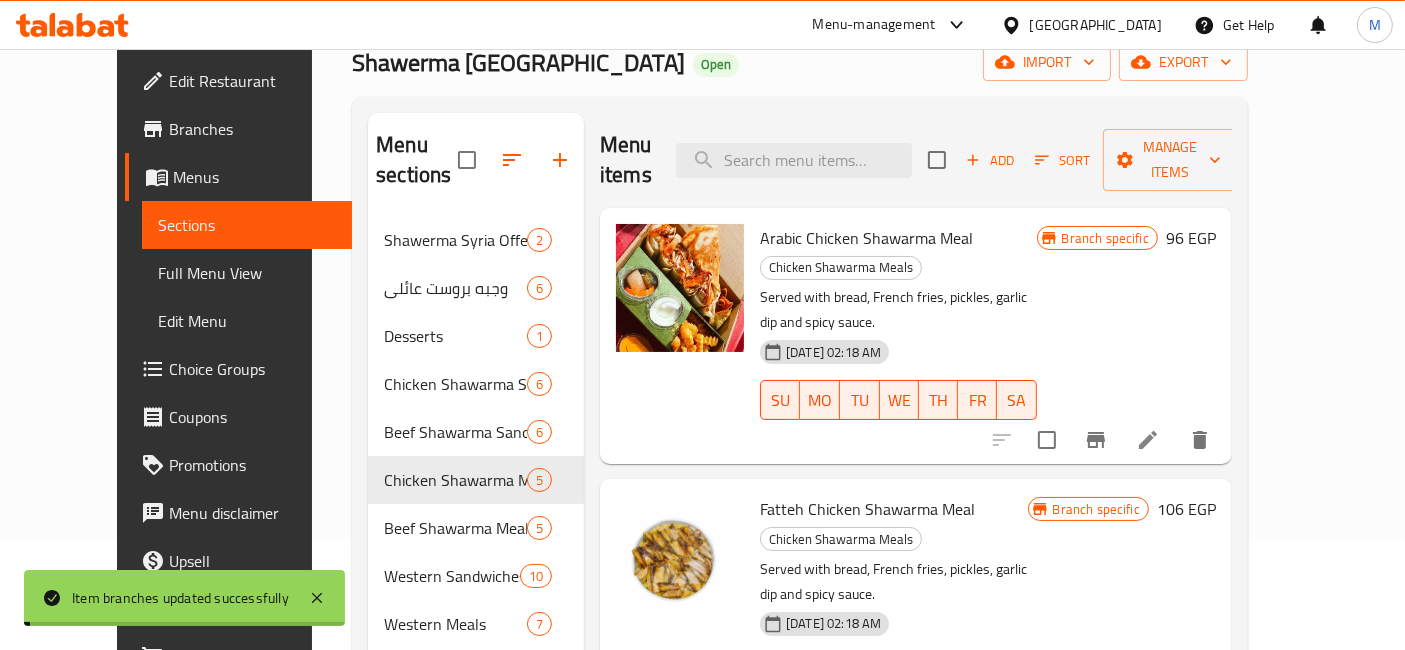 click 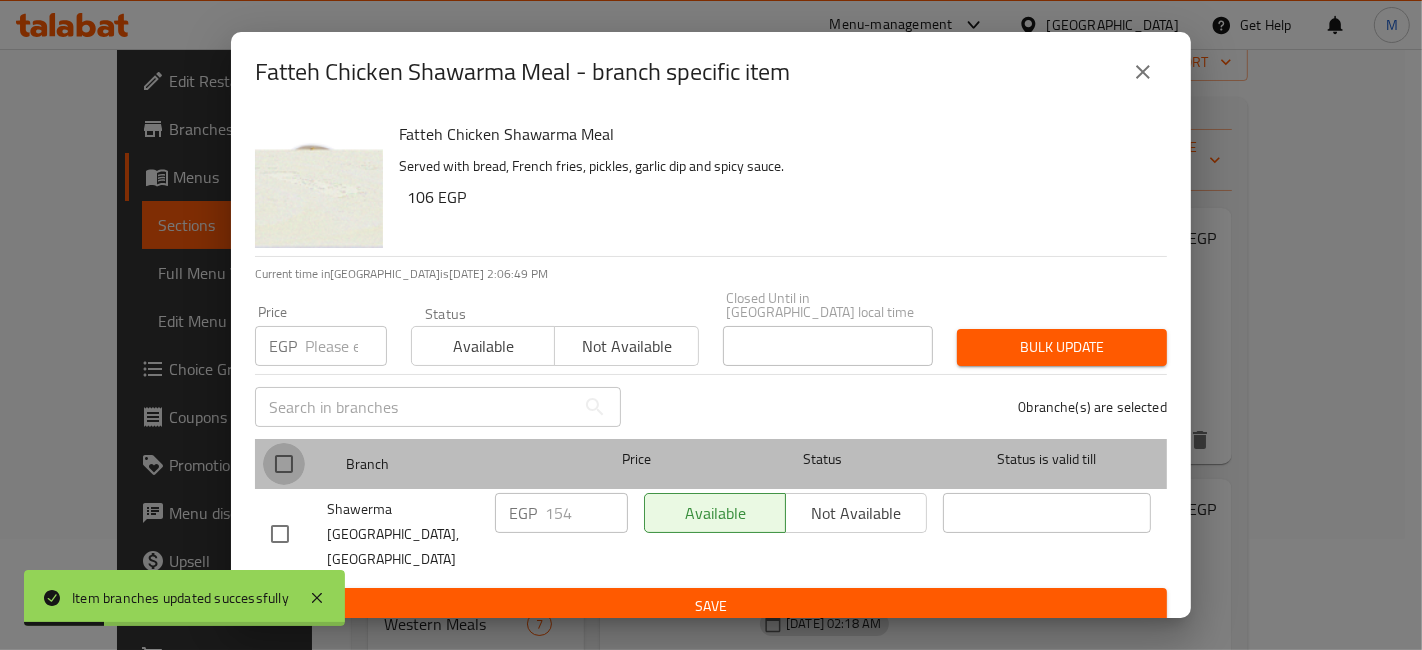 click at bounding box center [284, 464] 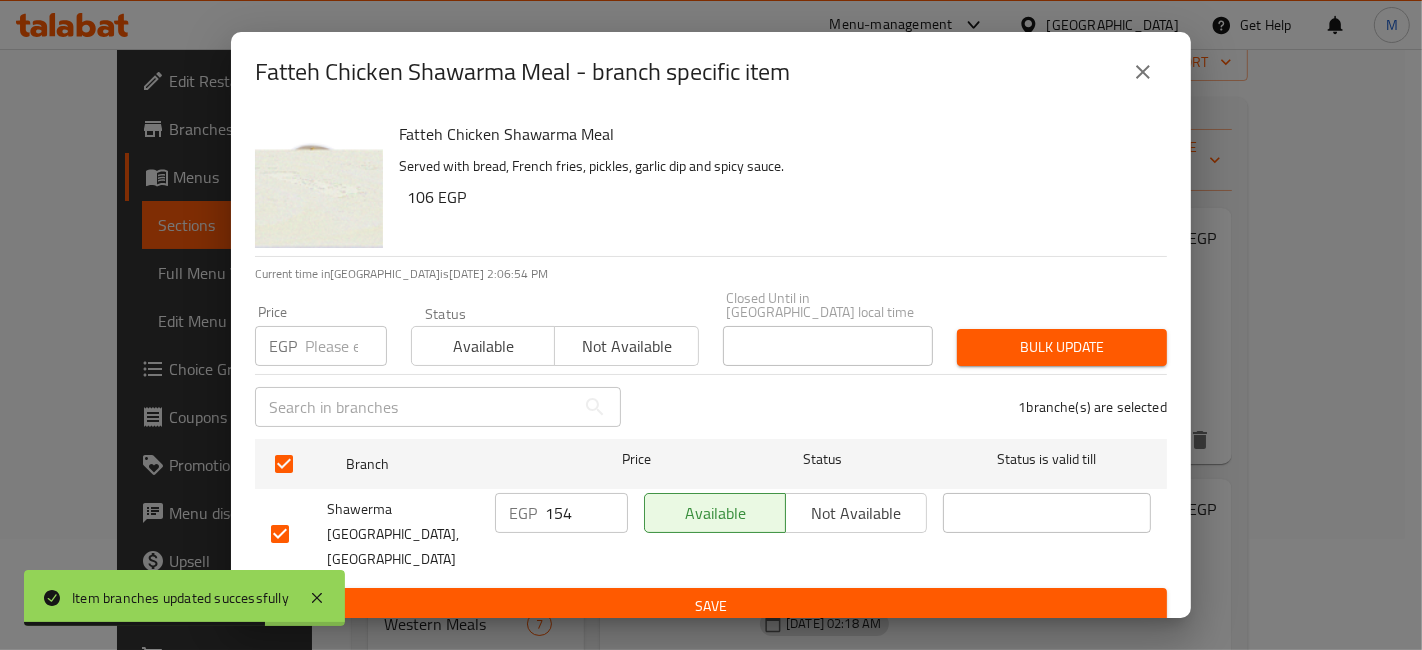 click on "154" at bounding box center [586, 513] 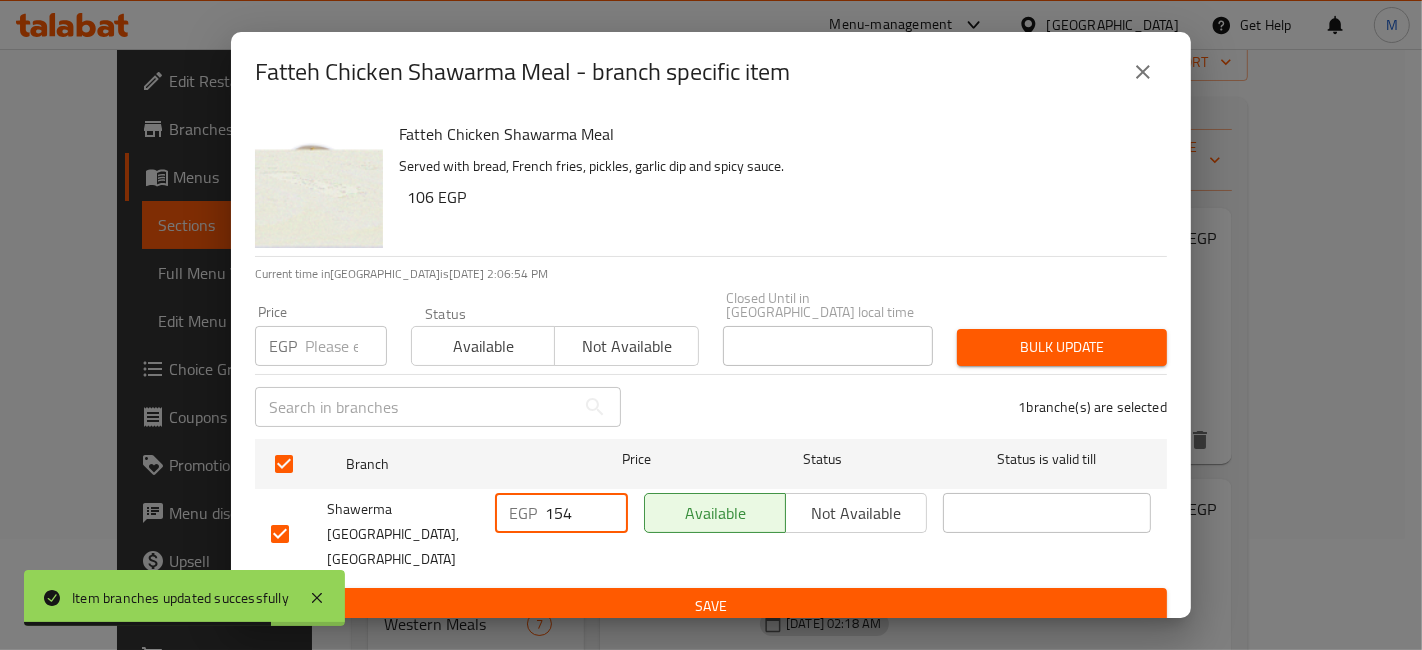 click on "154" at bounding box center [586, 513] 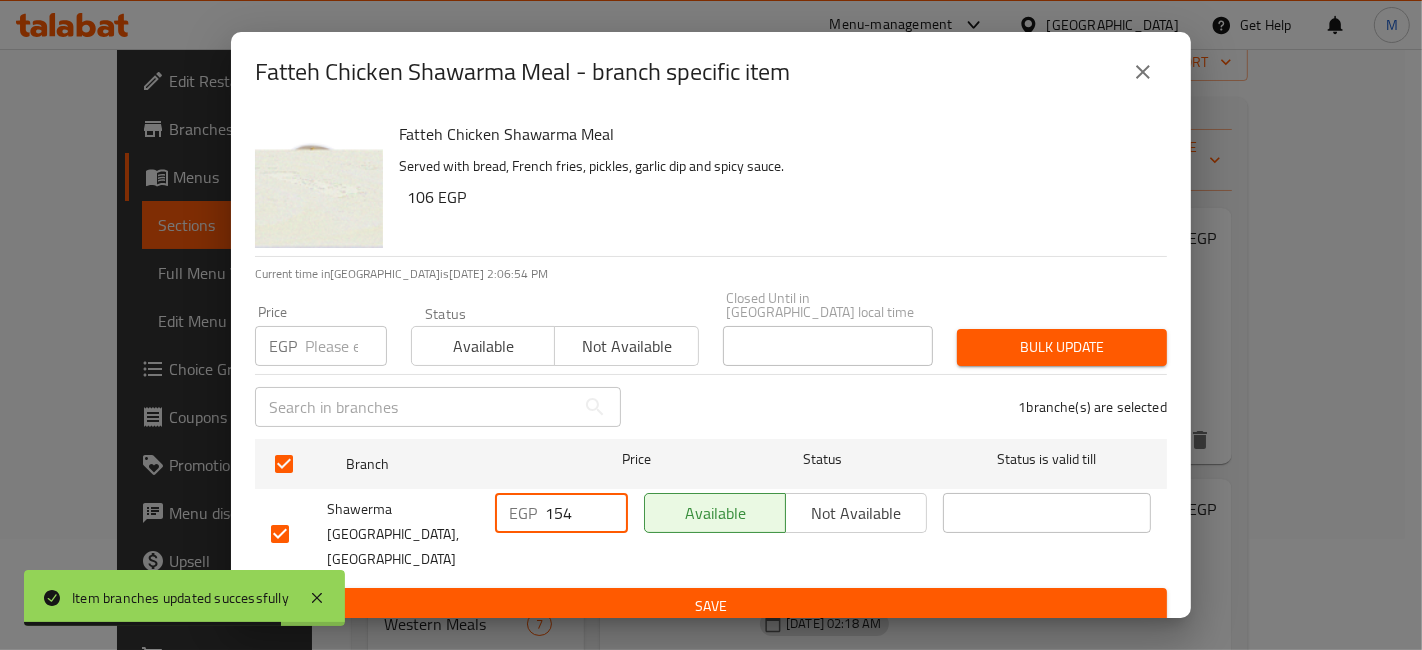 click on "154" at bounding box center [586, 513] 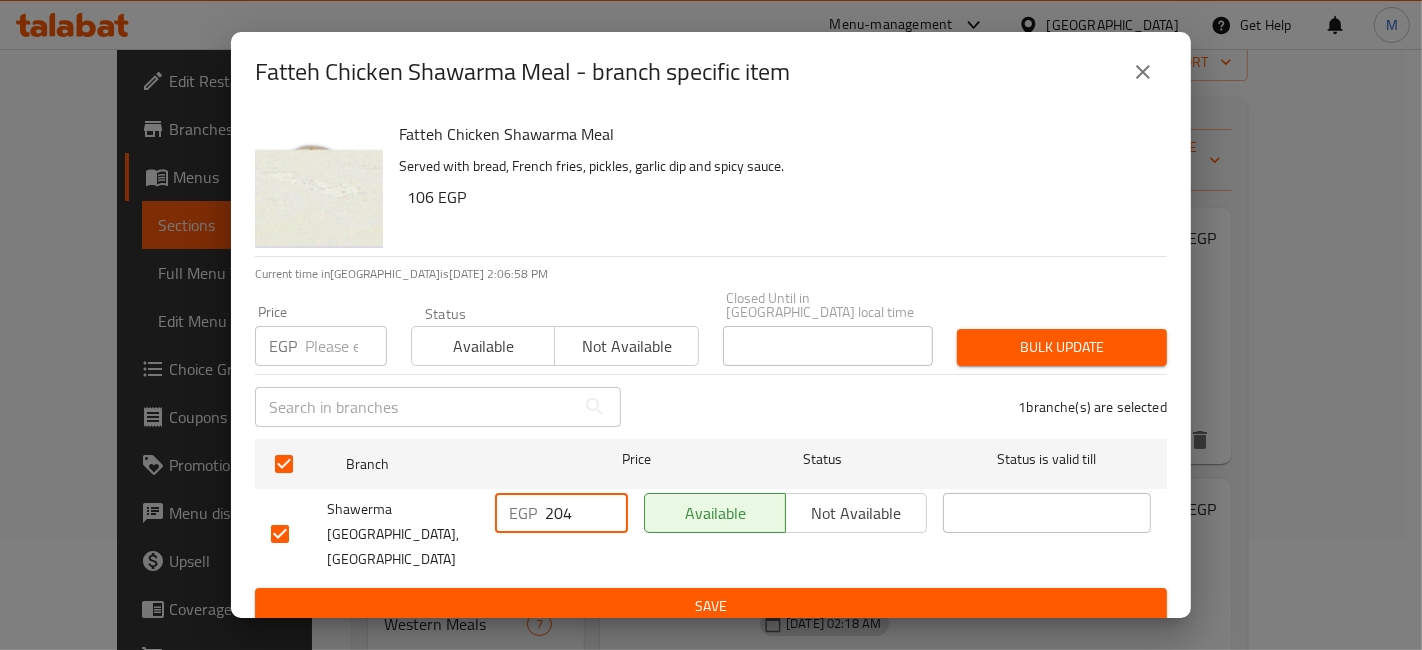 type on "204" 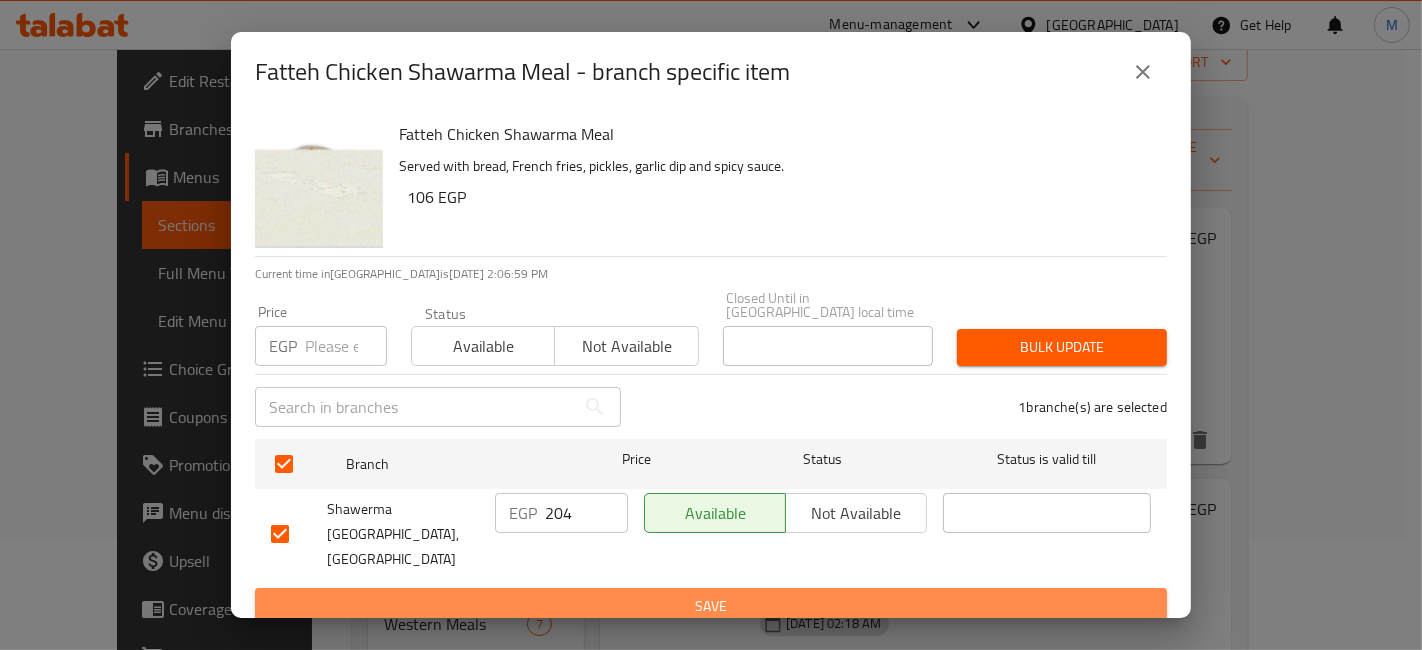 click on "Save" at bounding box center (711, 606) 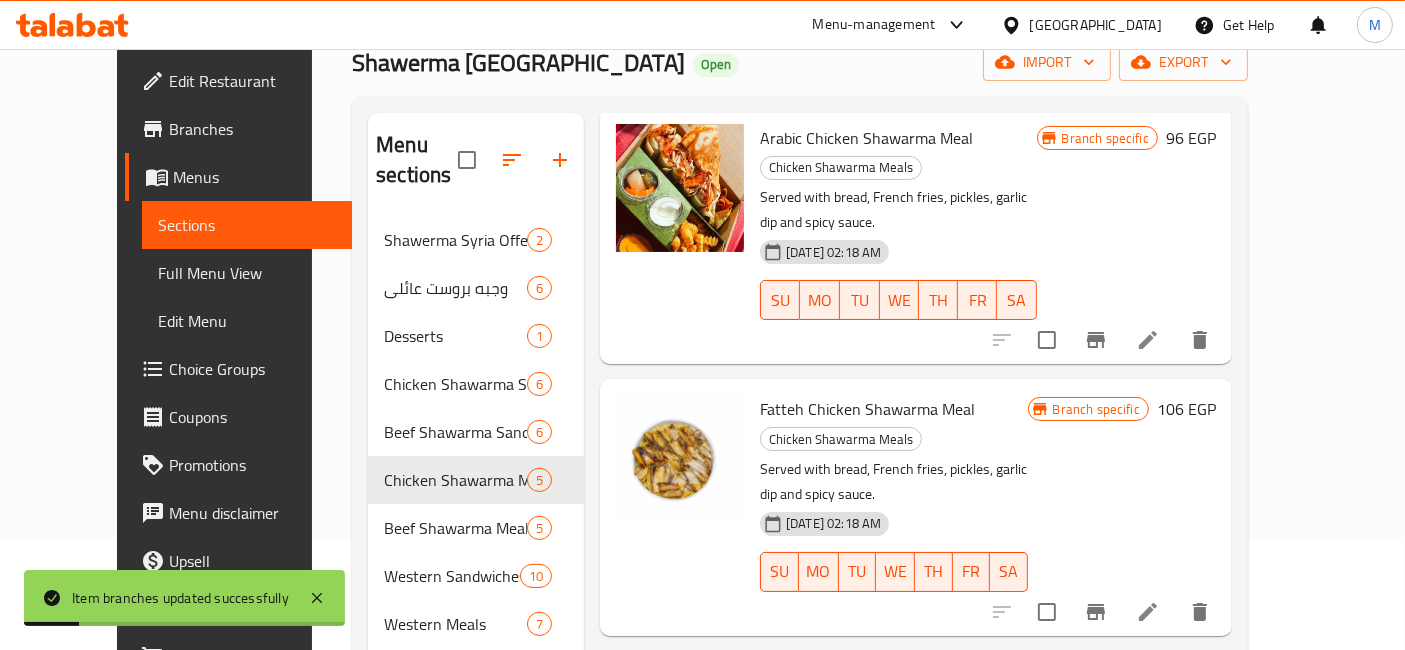 scroll, scrollTop: 111, scrollLeft: 0, axis: vertical 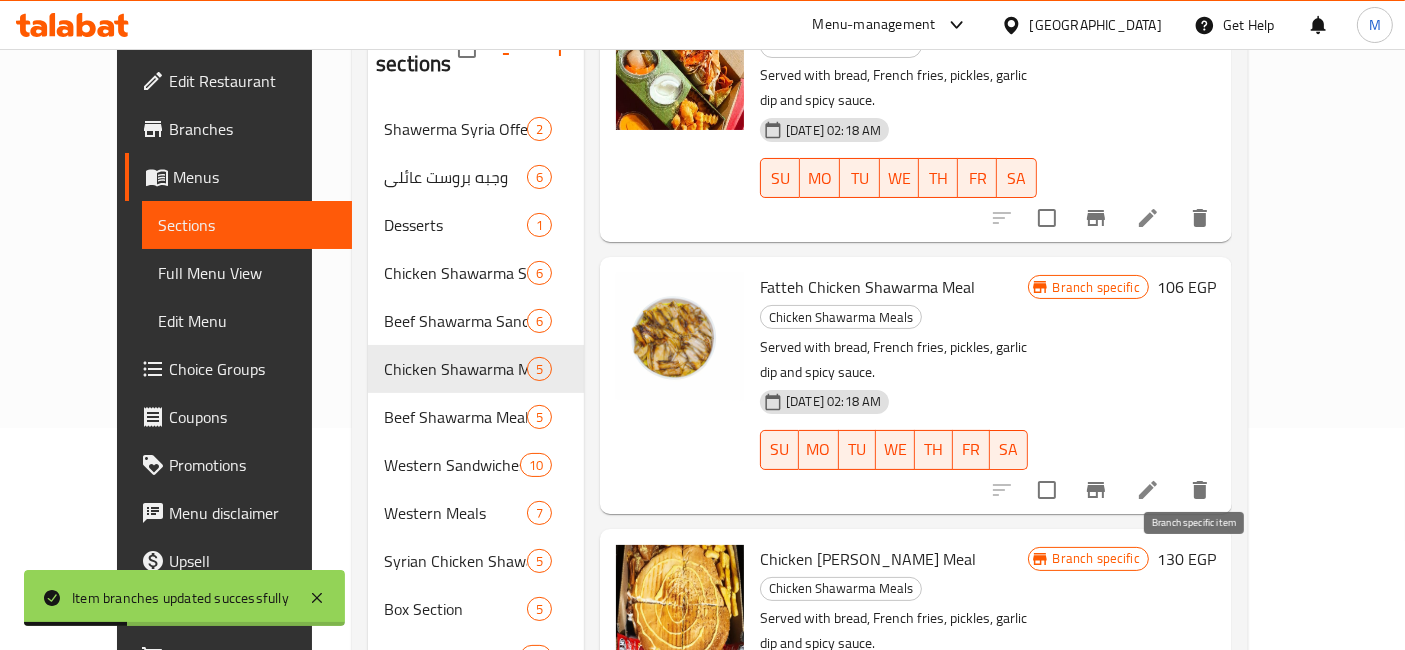 click at bounding box center [1096, 761] 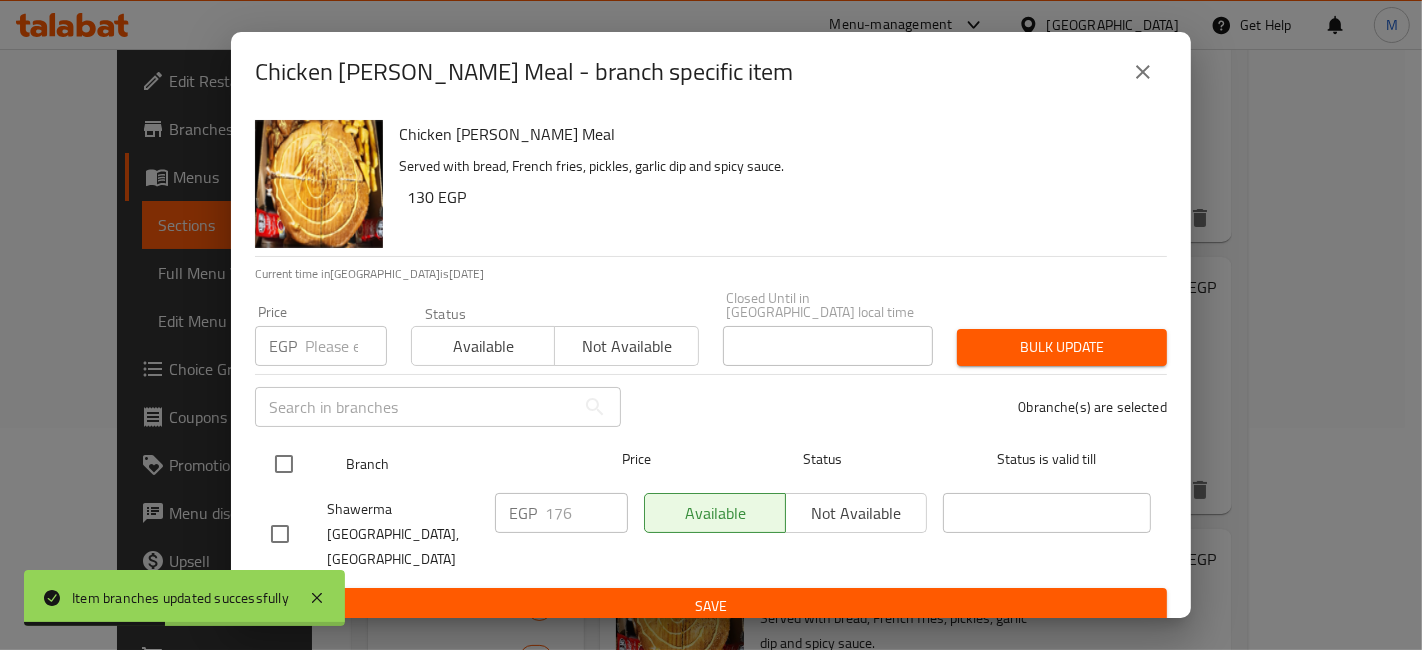 click at bounding box center (284, 464) 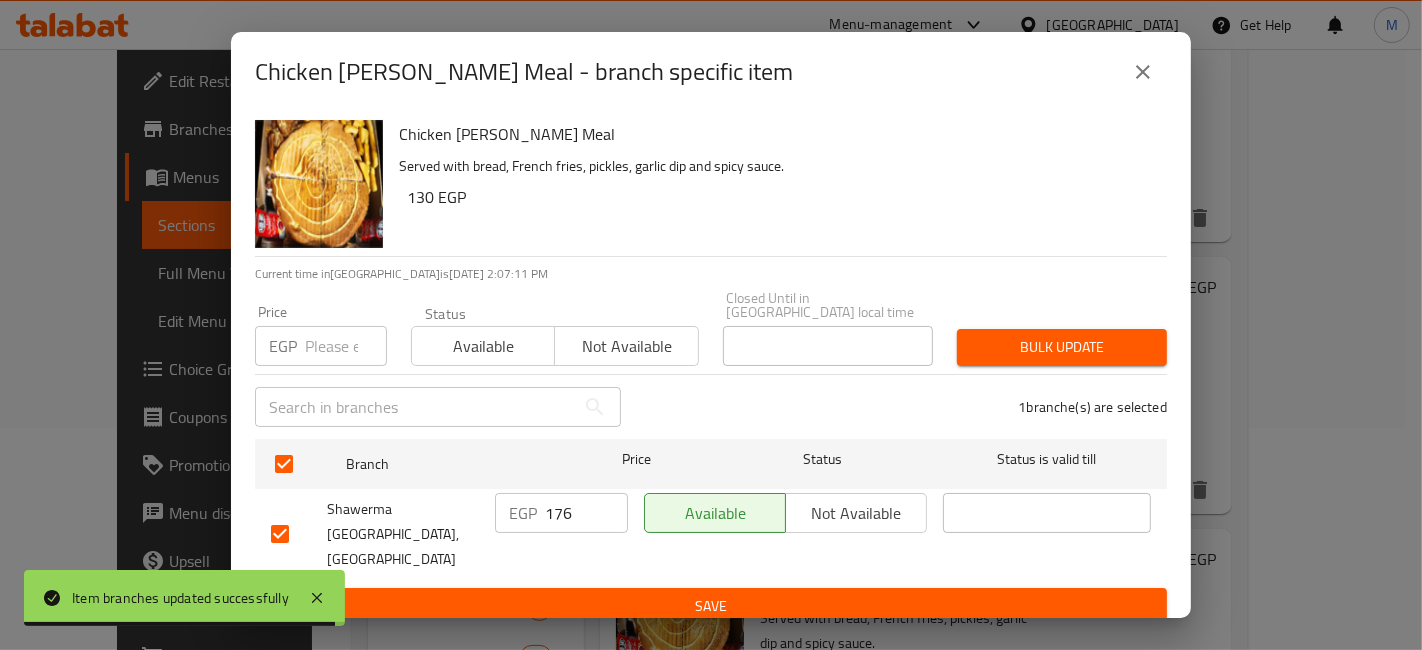 click on "EGP Price" at bounding box center [321, 346] 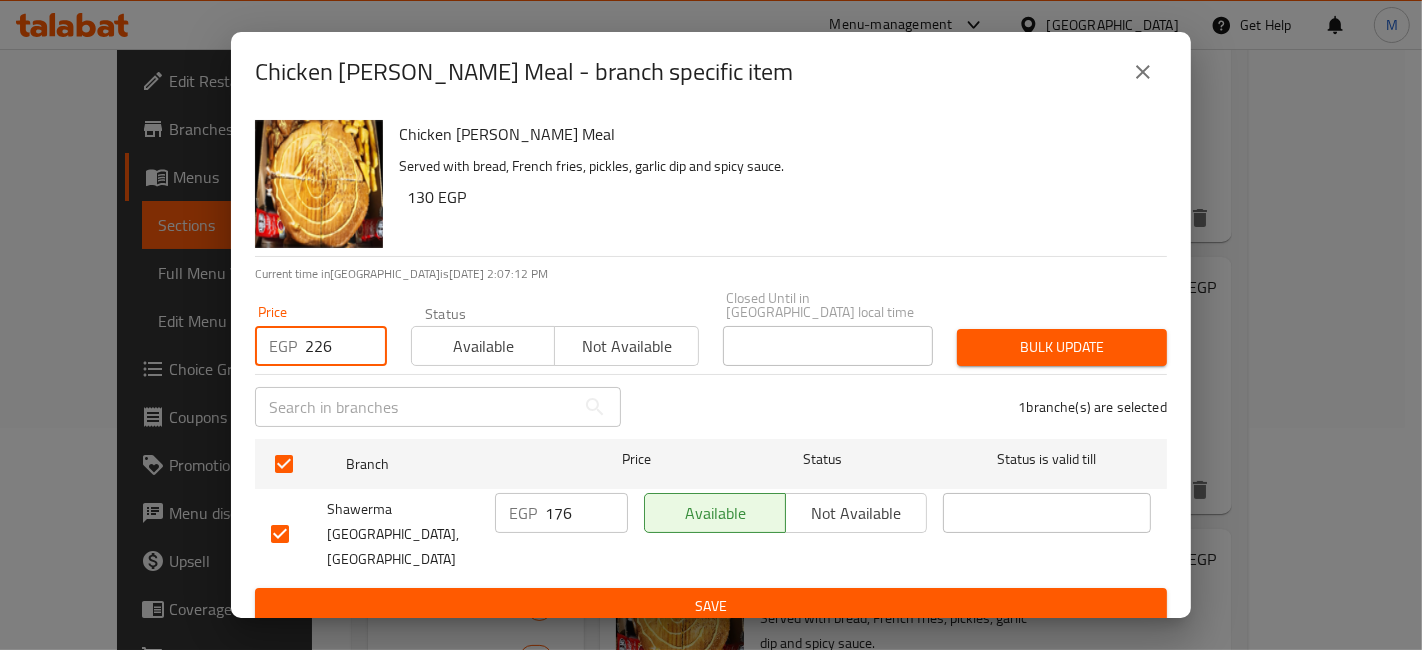 type on "226" 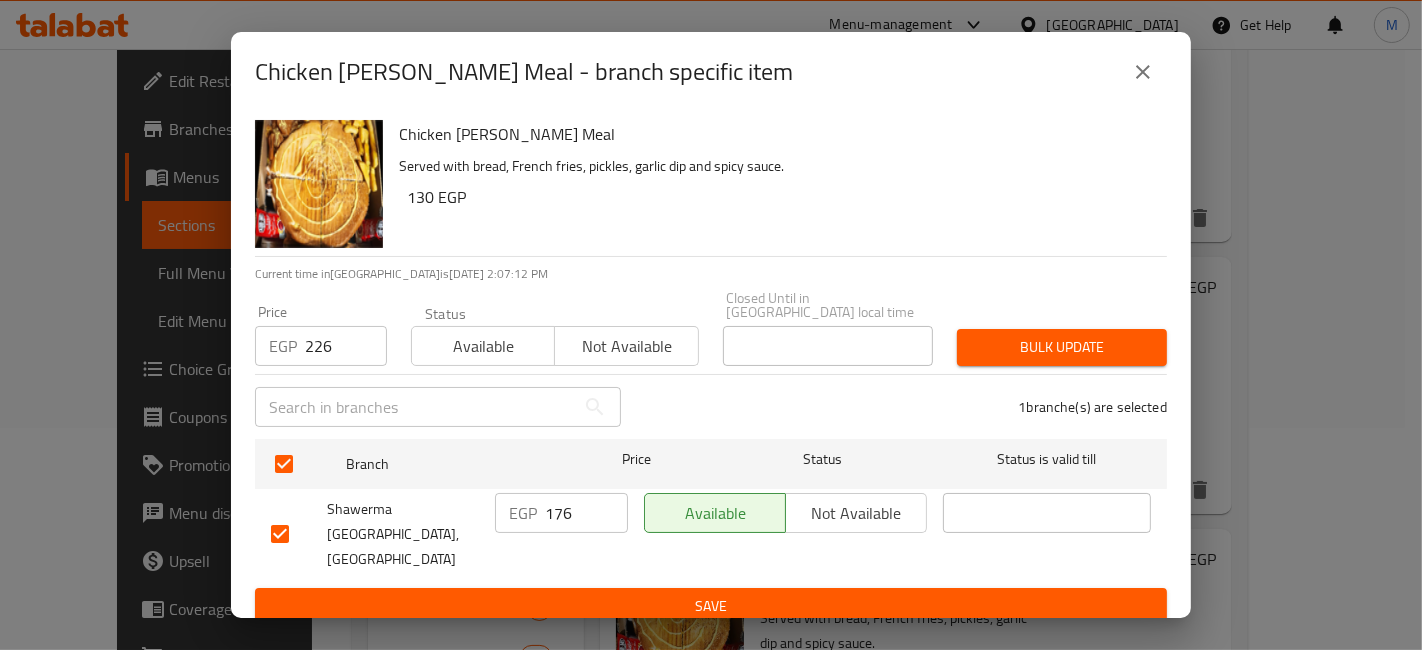 click on "Bulk update" at bounding box center (1062, 347) 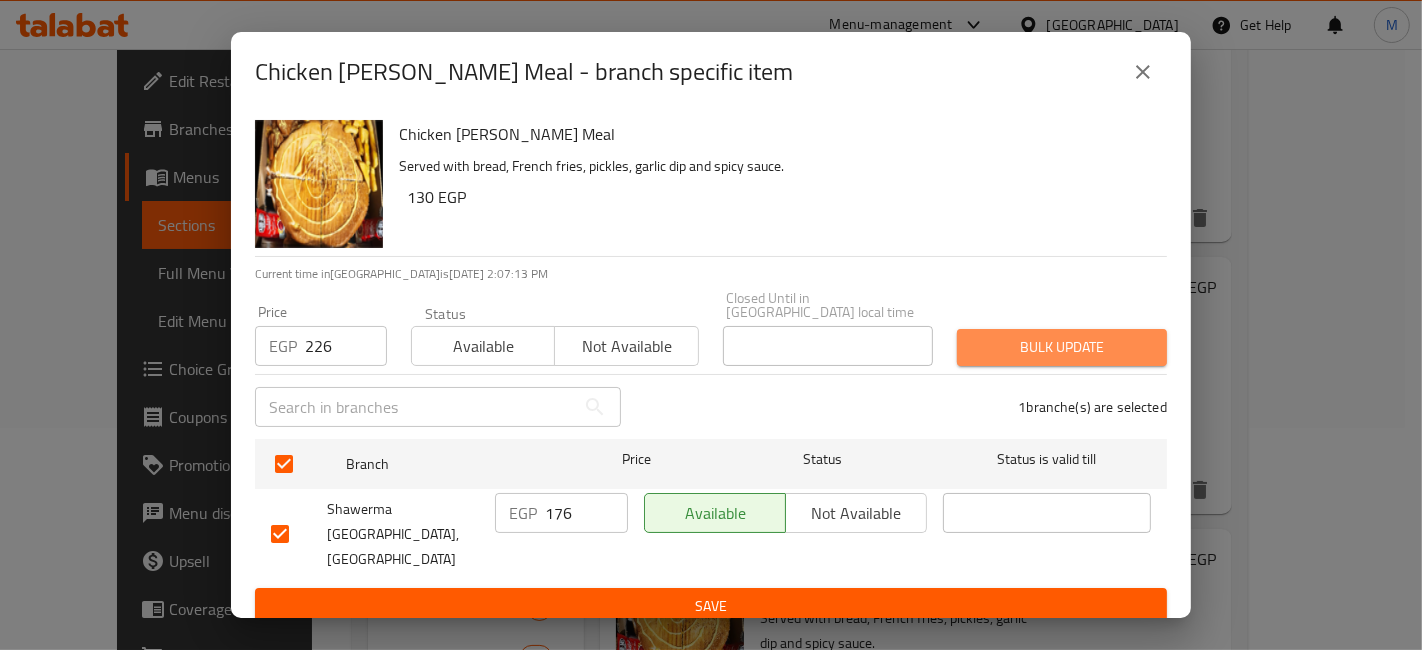 click on "Bulk update" at bounding box center [1062, 347] 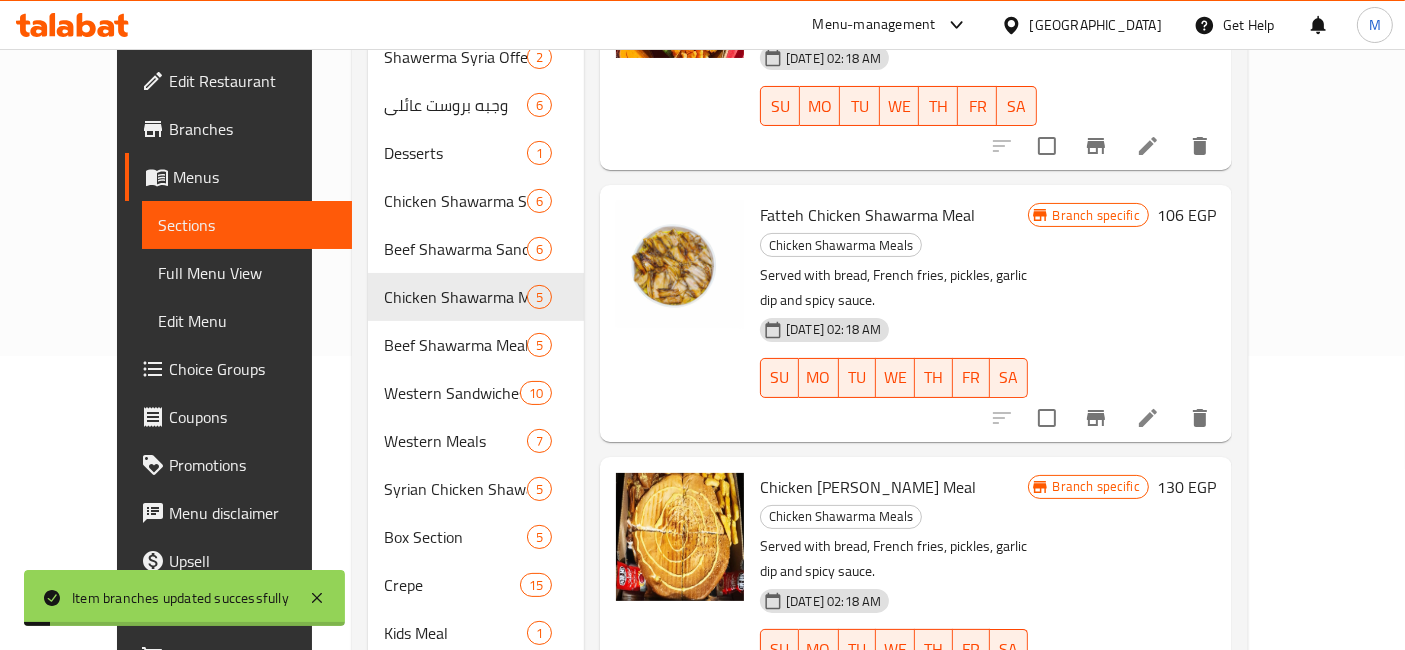 scroll, scrollTop: 441, scrollLeft: 0, axis: vertical 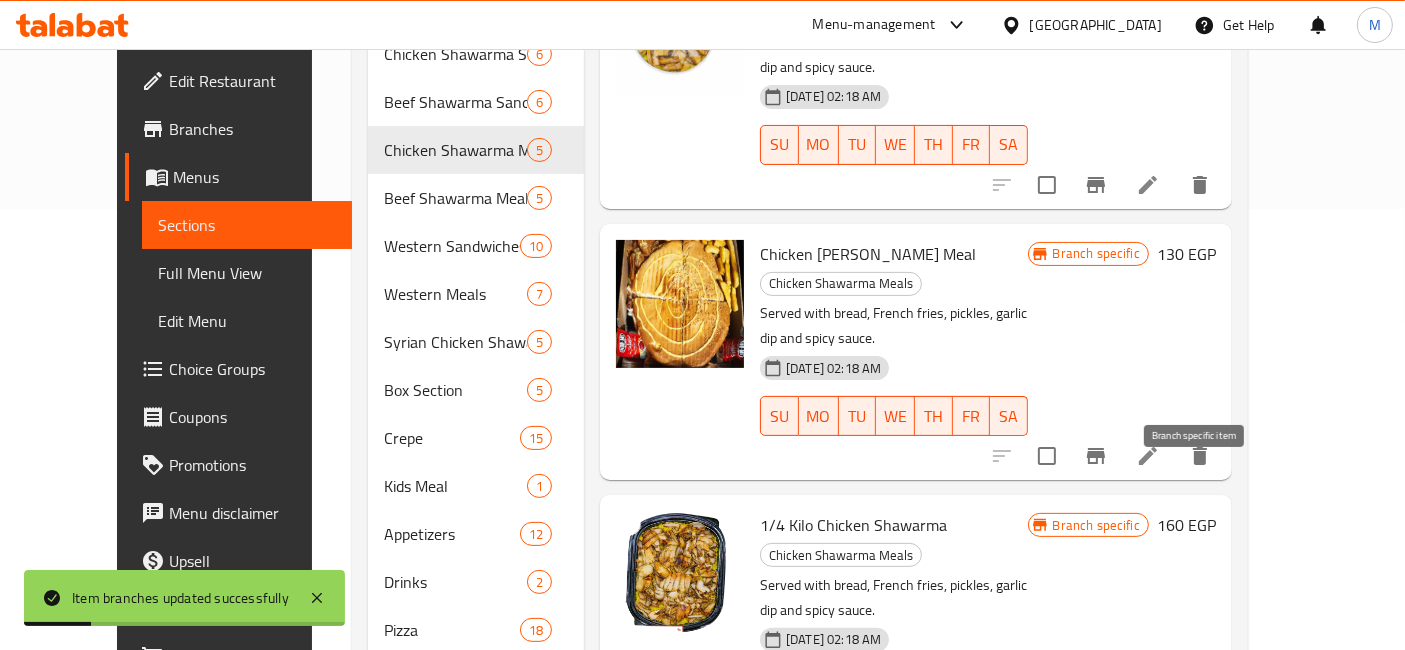 click 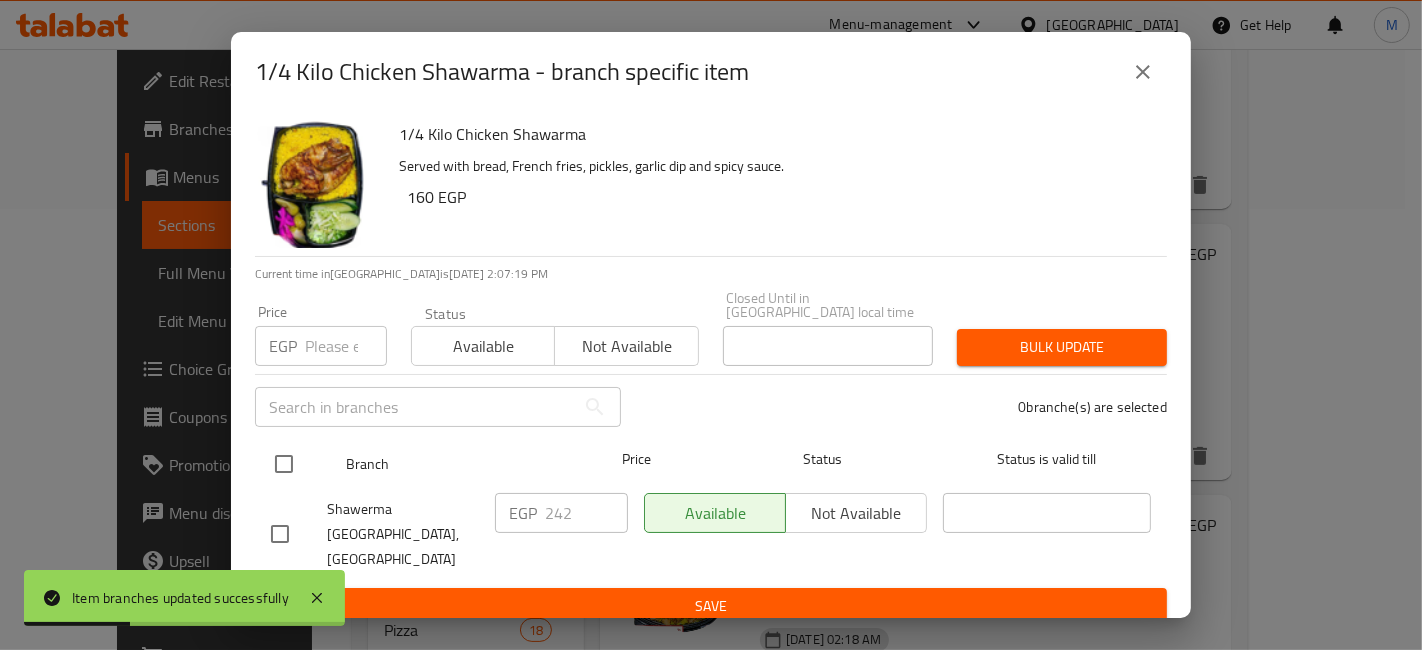 click at bounding box center (284, 464) 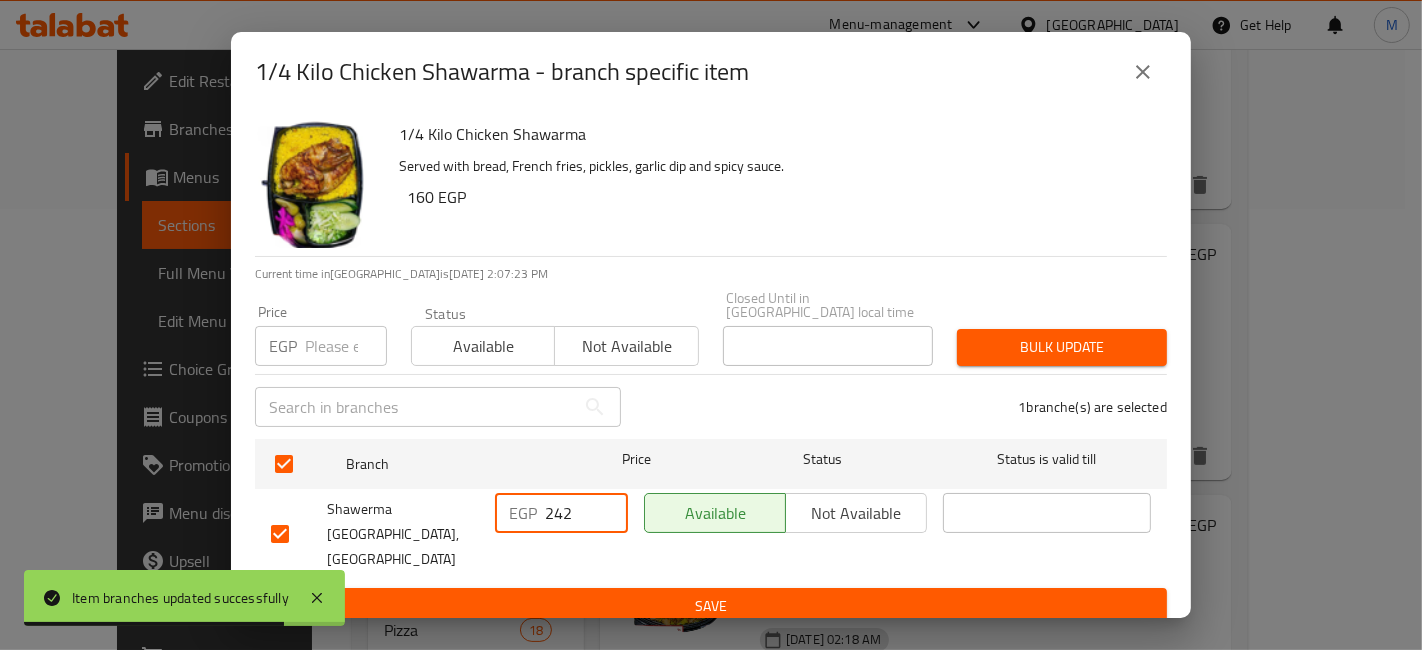 click on "242" at bounding box center [586, 513] 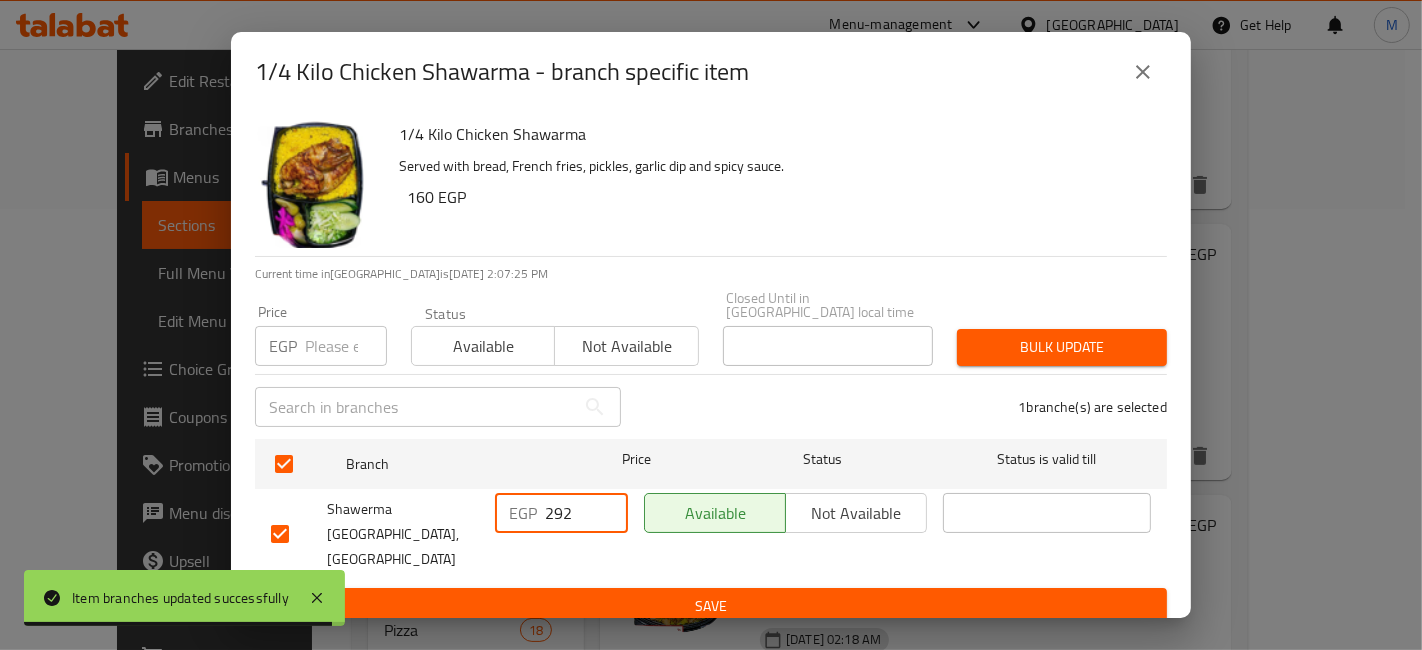 type on "292" 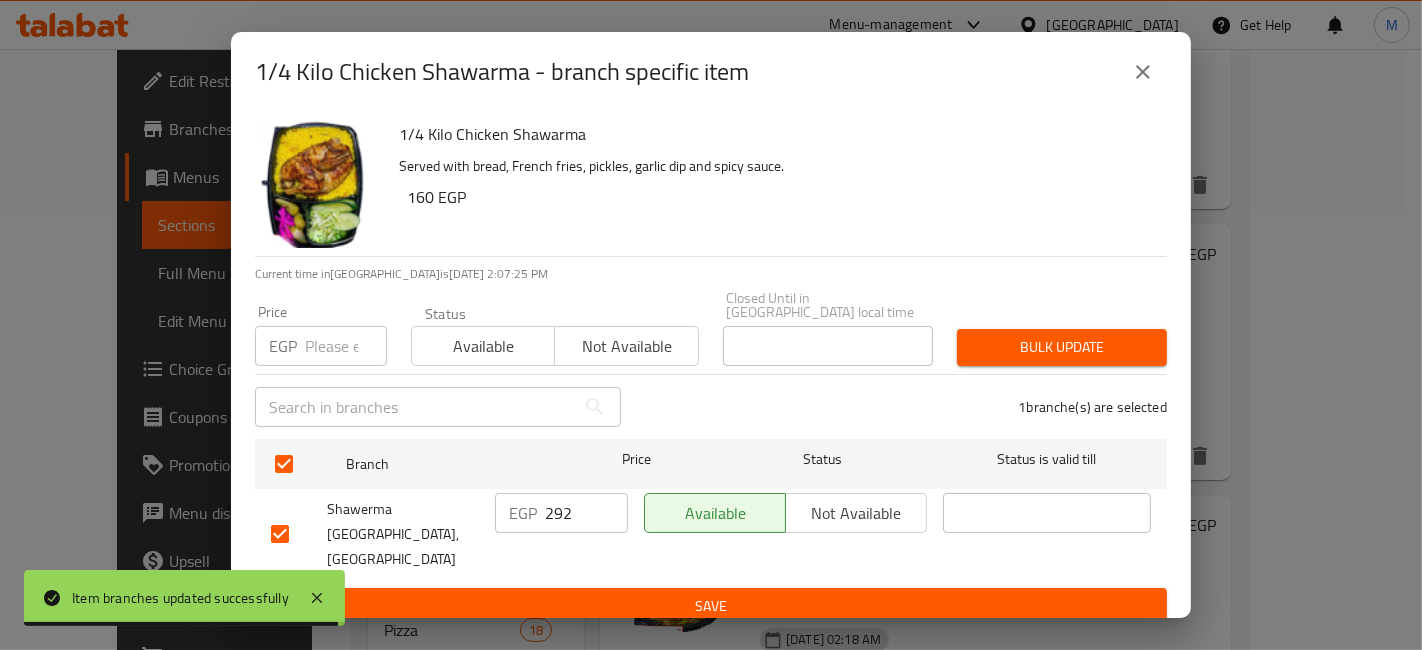 click on "1/4 Kilo Chicken Shawarma Served with bread, French fries, pickles, garlic dip and spicy sauce. 160   EGP Current time in  Egypt  is  13 Jul 2025   2:07:25 PM Price EGP Price Status Available Not available Closed Until in Egypt local time Closed Until in Egypt local time Bulk update ​ 1  branche(s) are selected Branch Price Status Status is valid till Shawerma Syria,El Helw Street EGP 292 ​ Available Not available ​ Save" at bounding box center [711, 365] 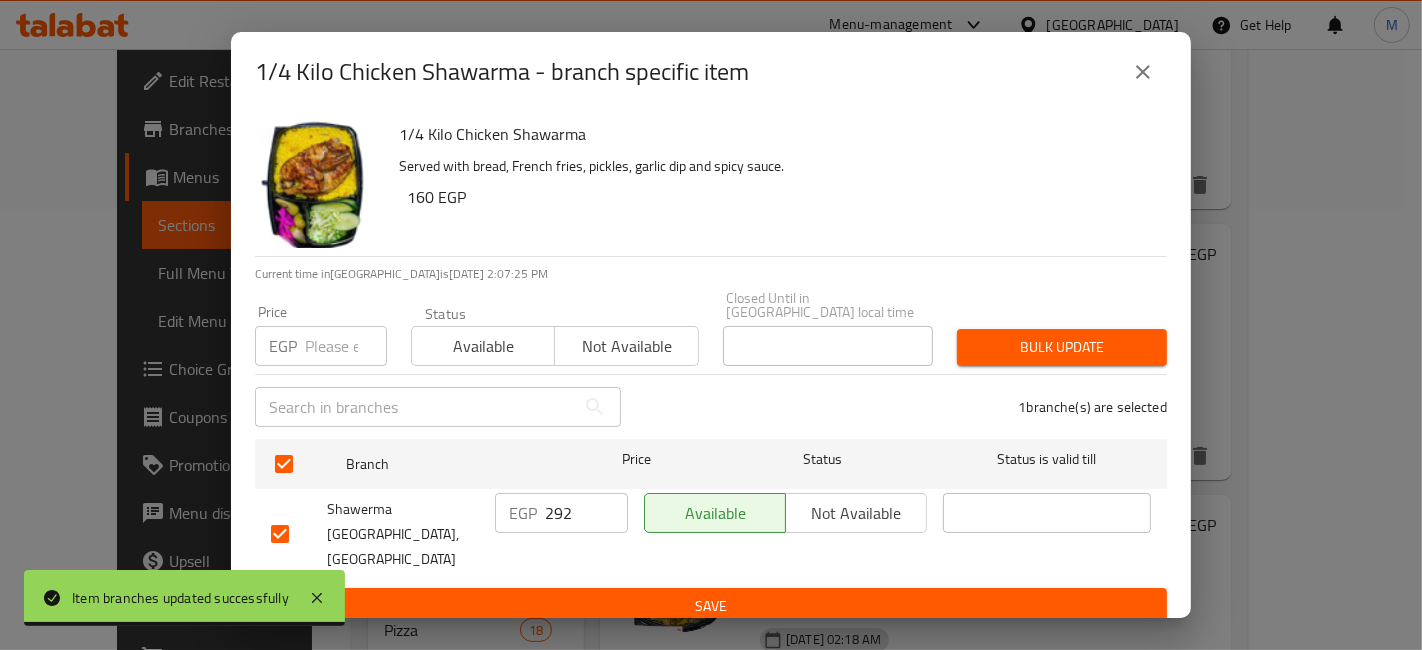 click on "Save" at bounding box center [711, 606] 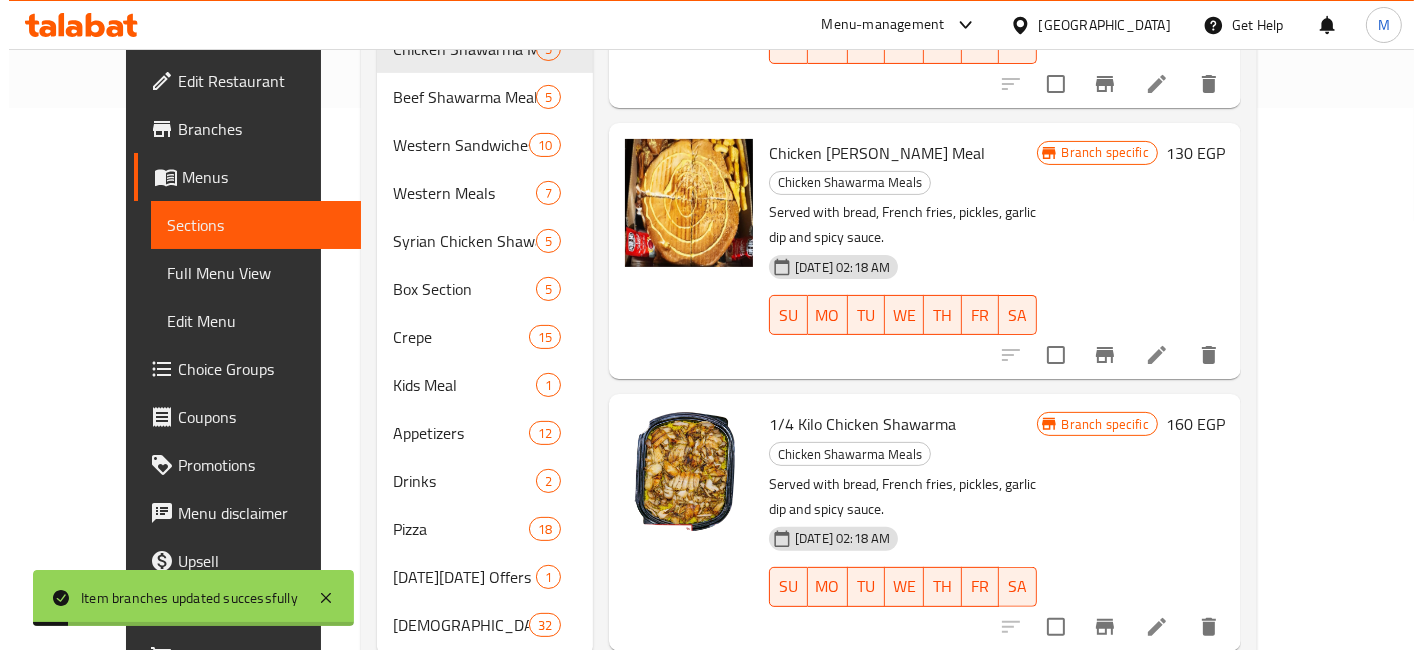 scroll, scrollTop: 552, scrollLeft: 0, axis: vertical 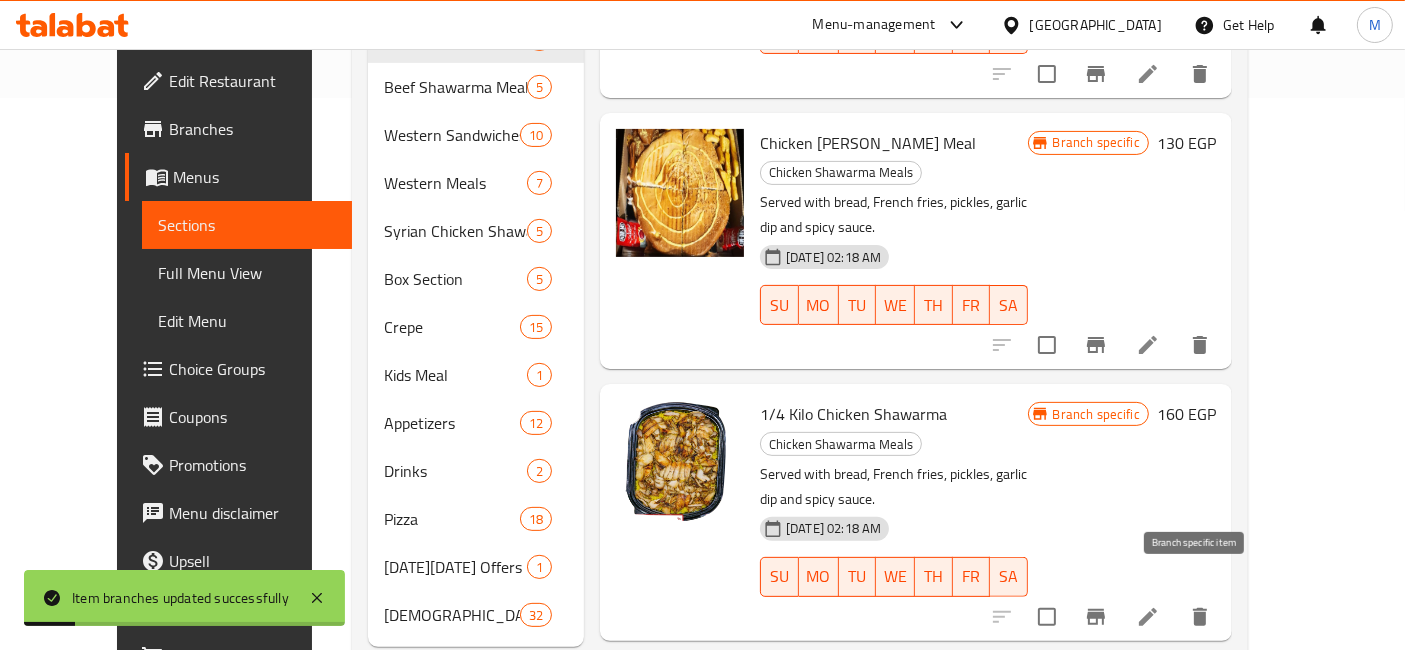 click 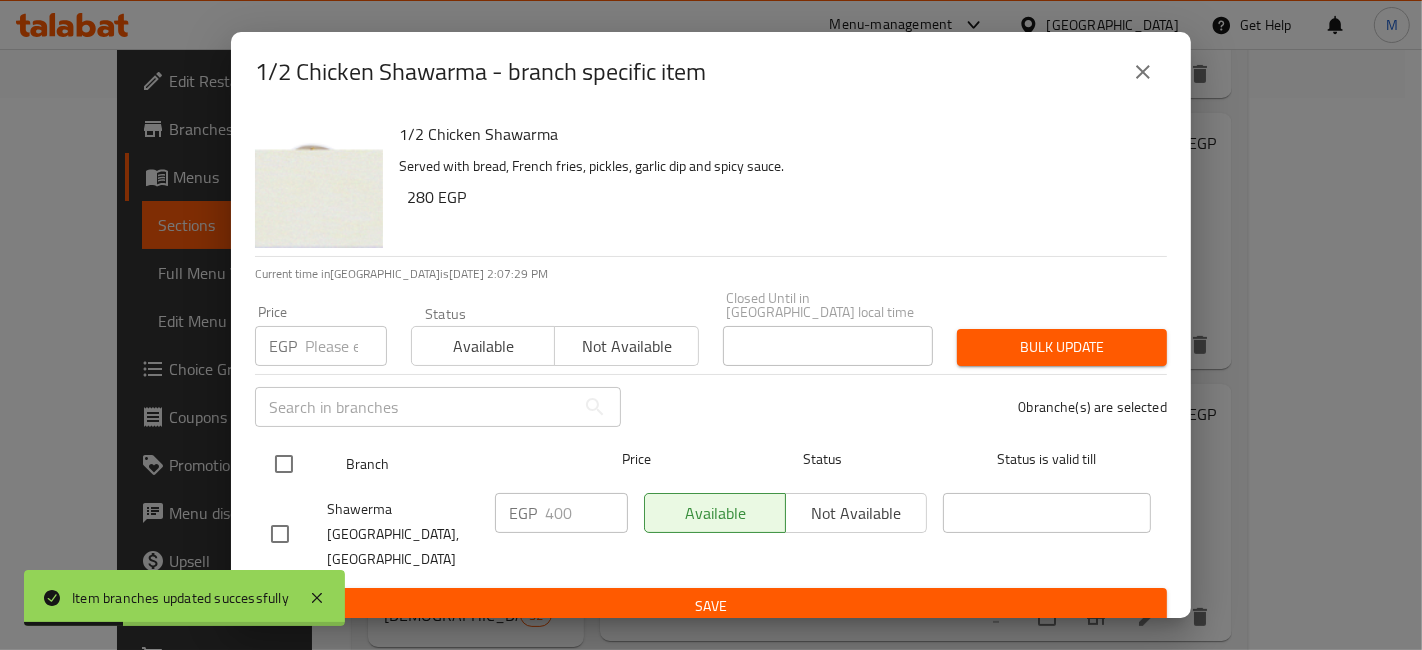click at bounding box center (284, 464) 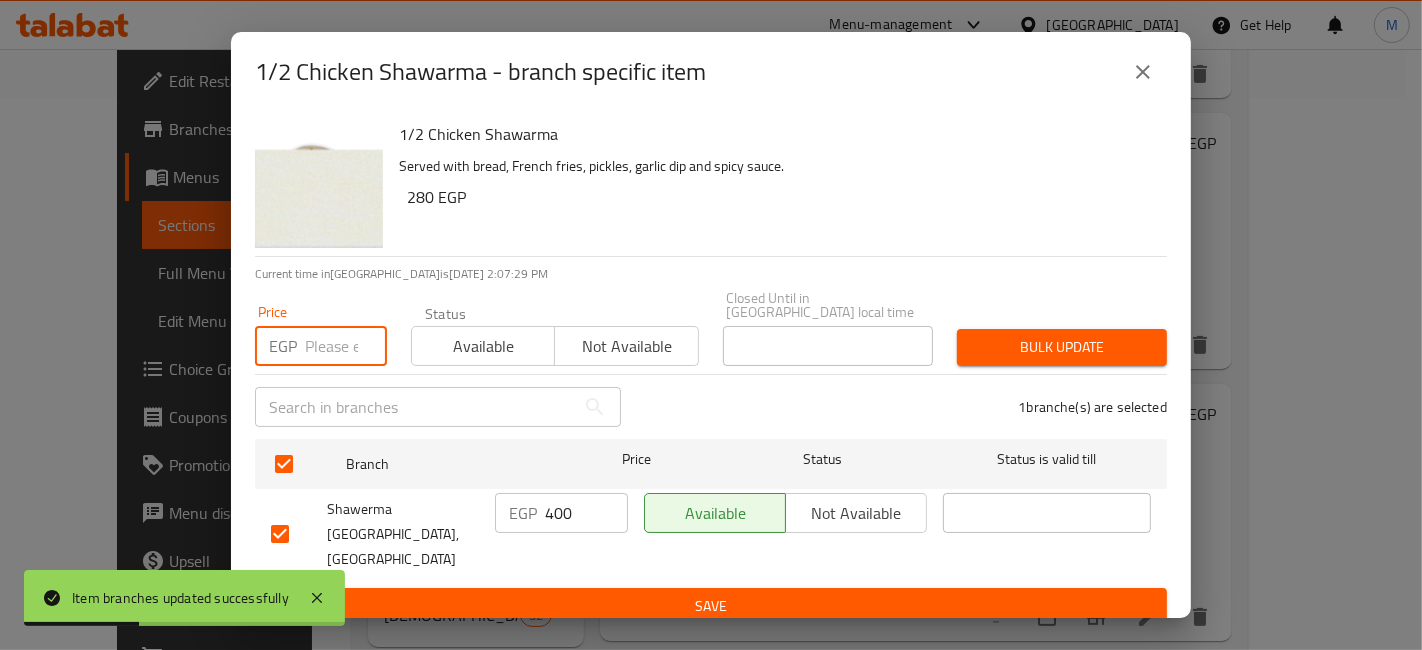 click at bounding box center [346, 346] 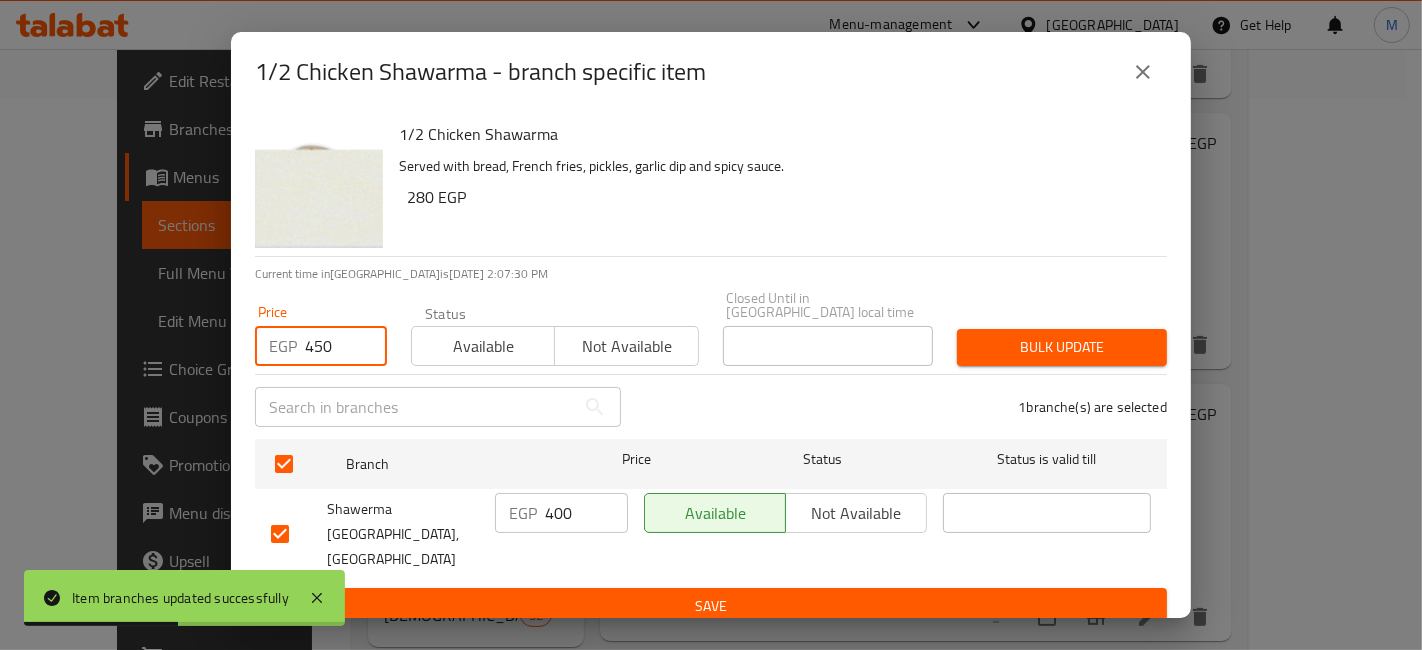 type on "450" 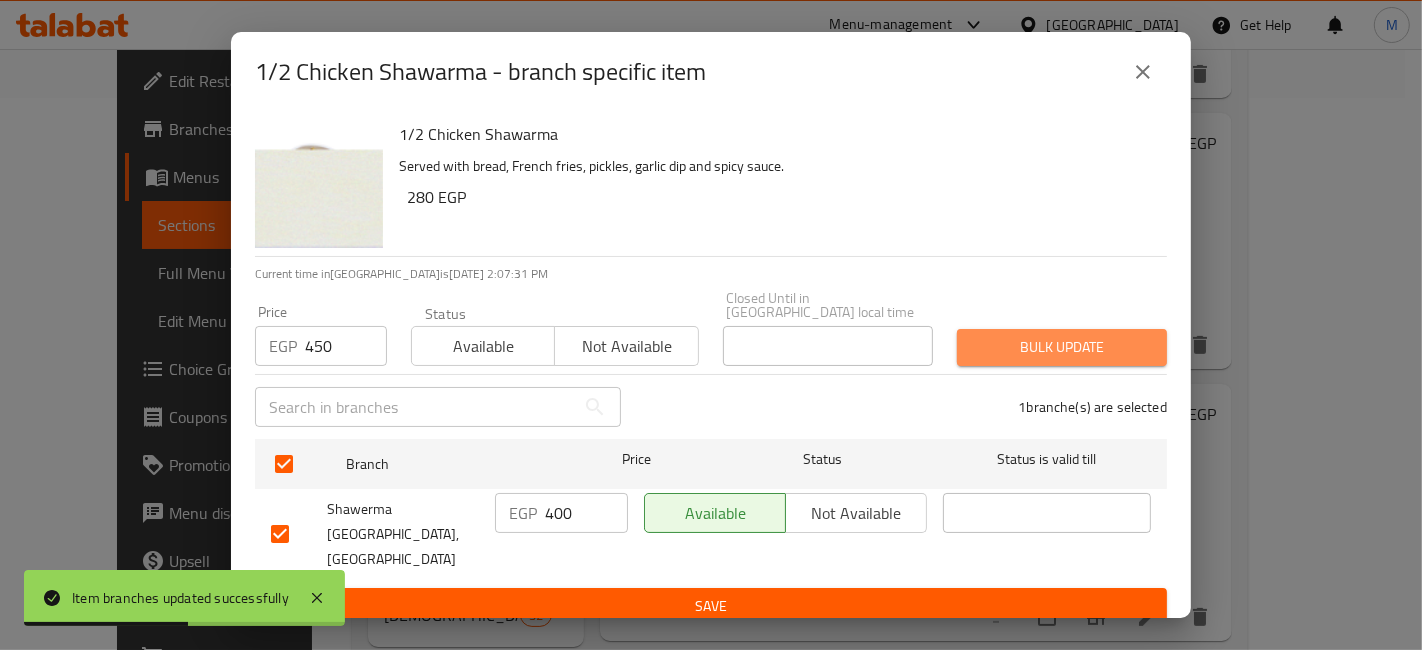 click on "Bulk update" at bounding box center [1062, 347] 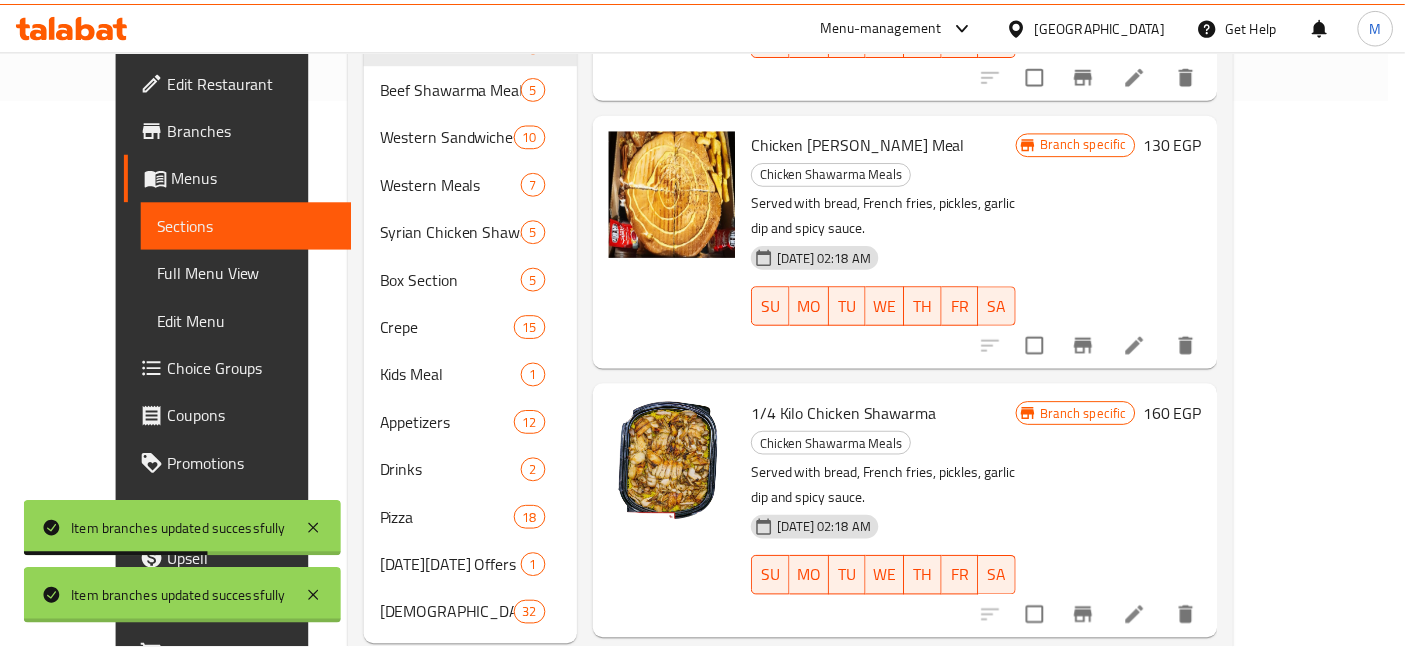 scroll, scrollTop: 197, scrollLeft: 0, axis: vertical 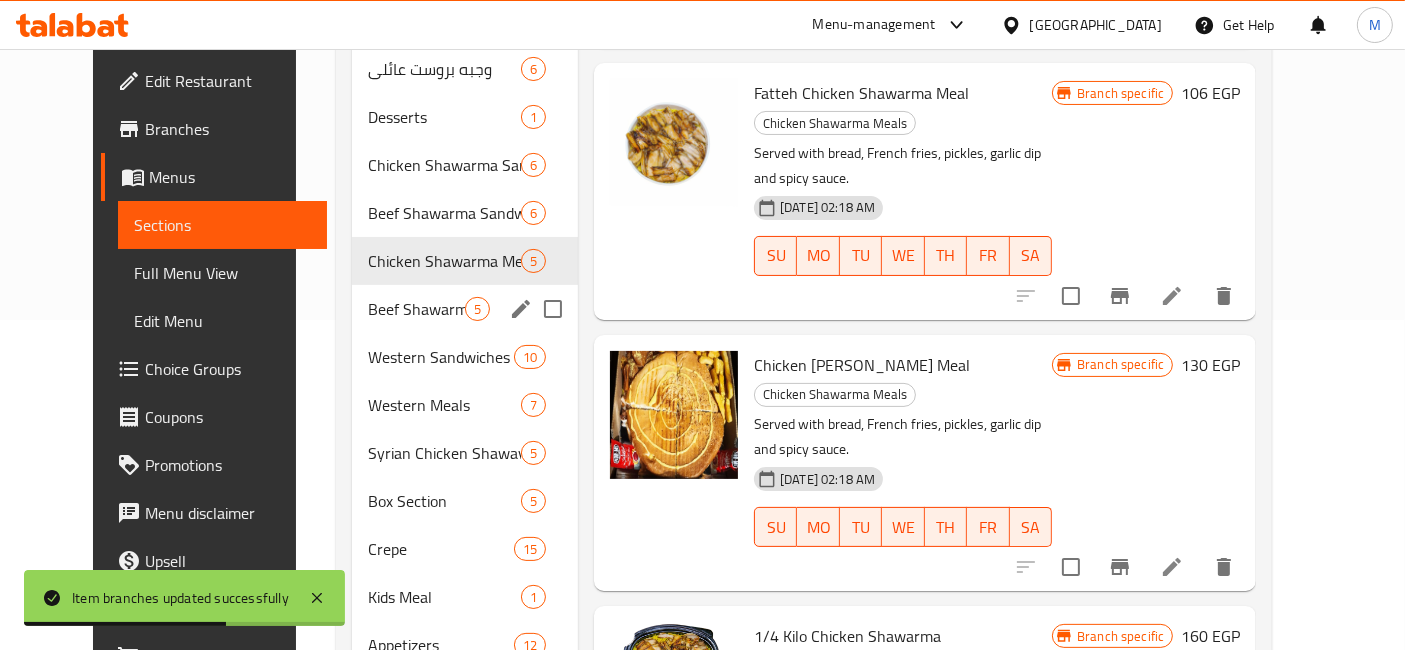 click on "Beef Shawarma Meals 5" at bounding box center [465, 309] 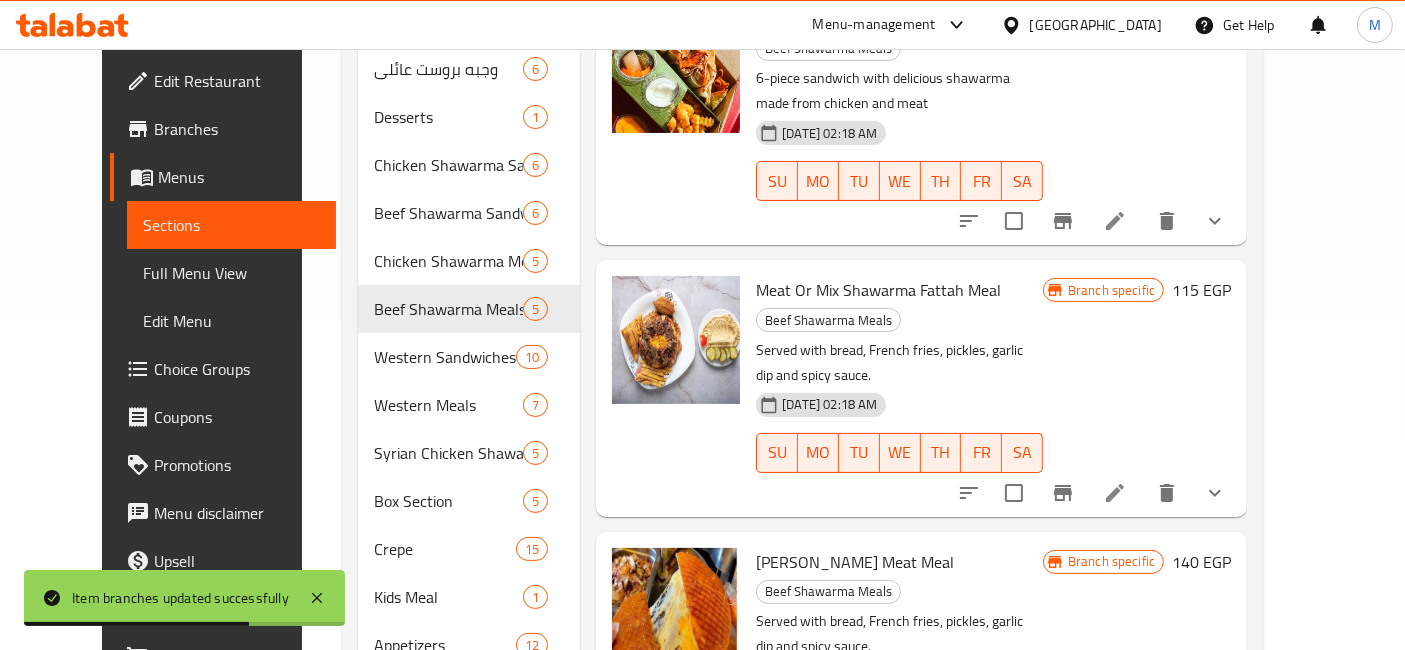 scroll, scrollTop: 0, scrollLeft: 0, axis: both 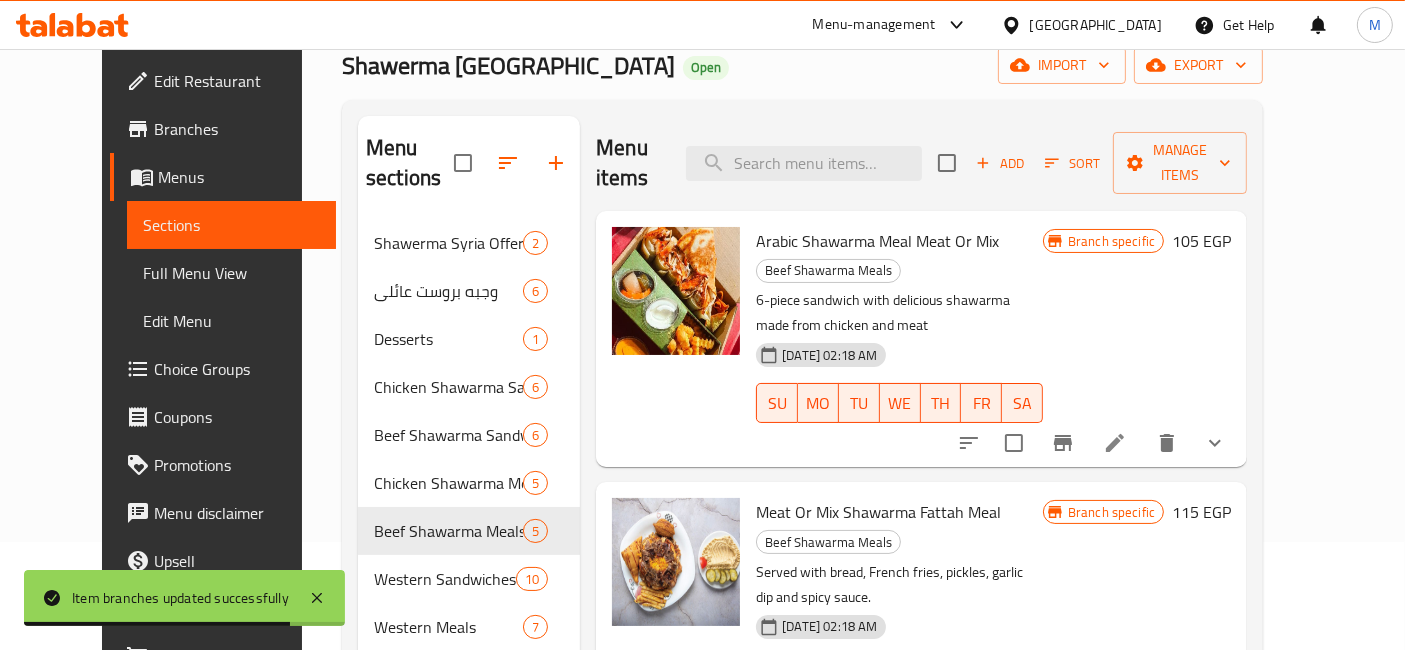 click 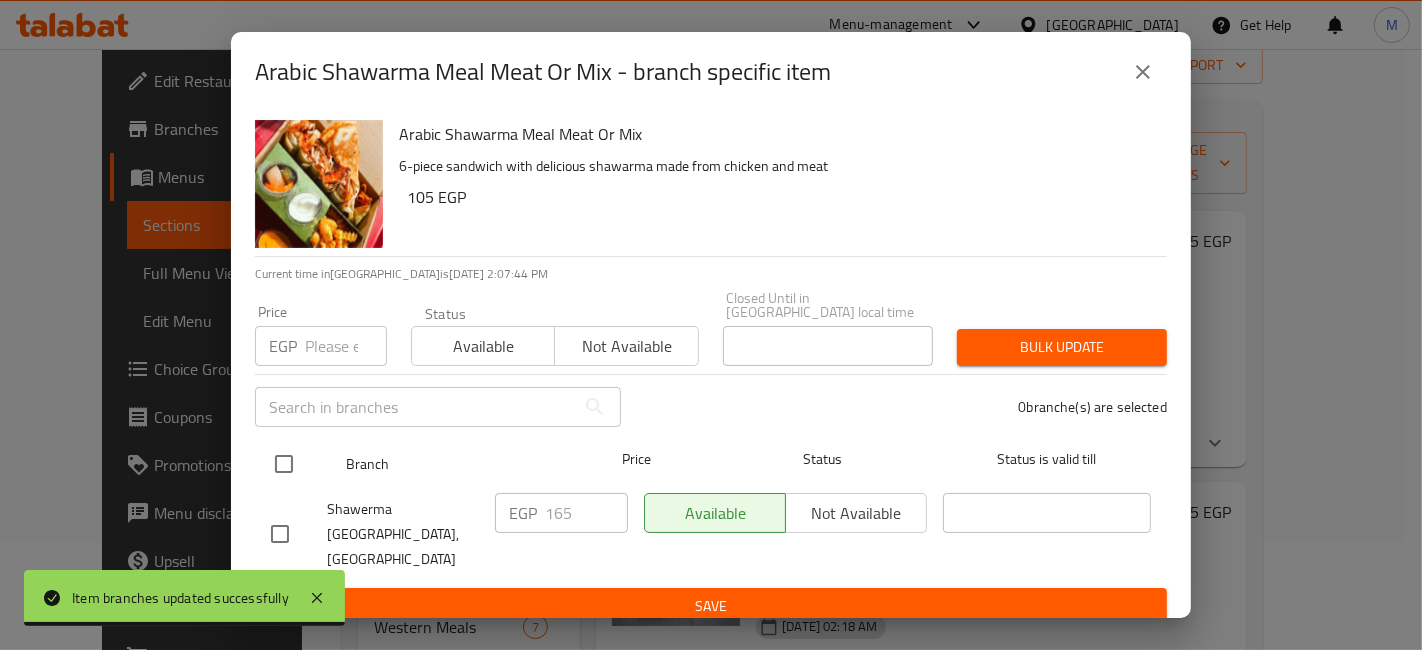 click at bounding box center [284, 464] 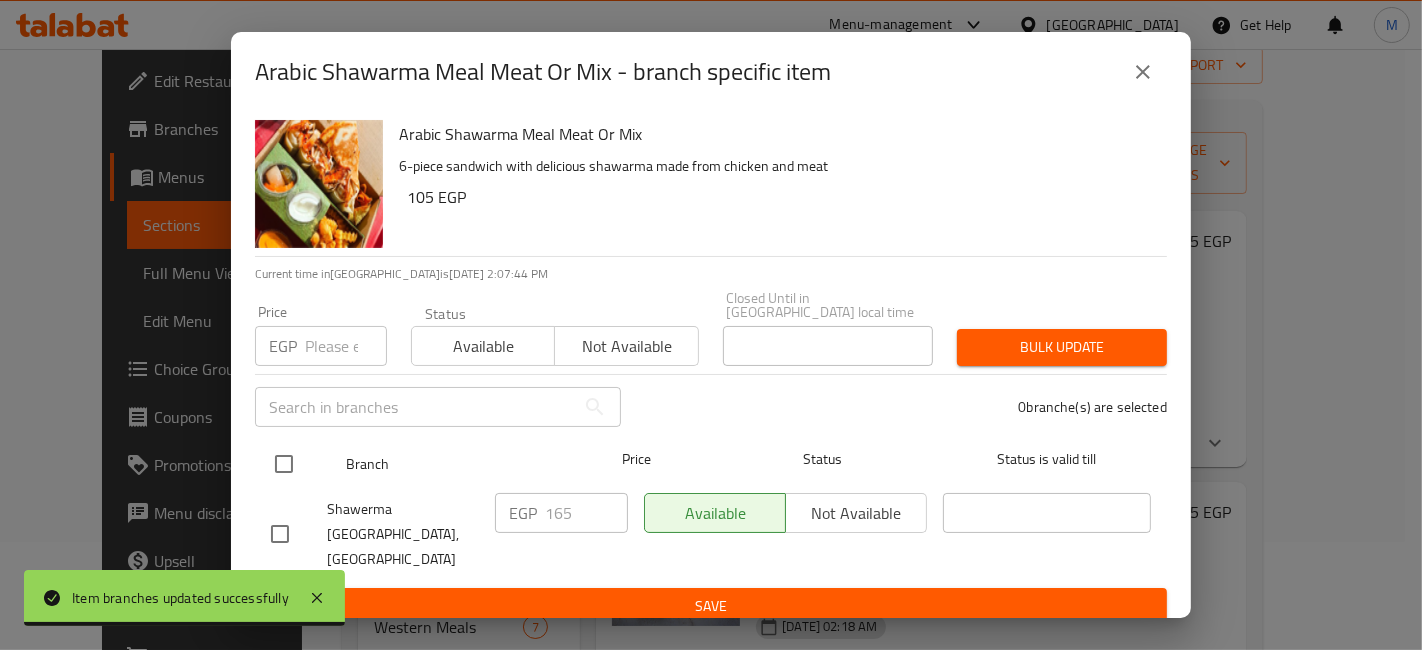 checkbox on "true" 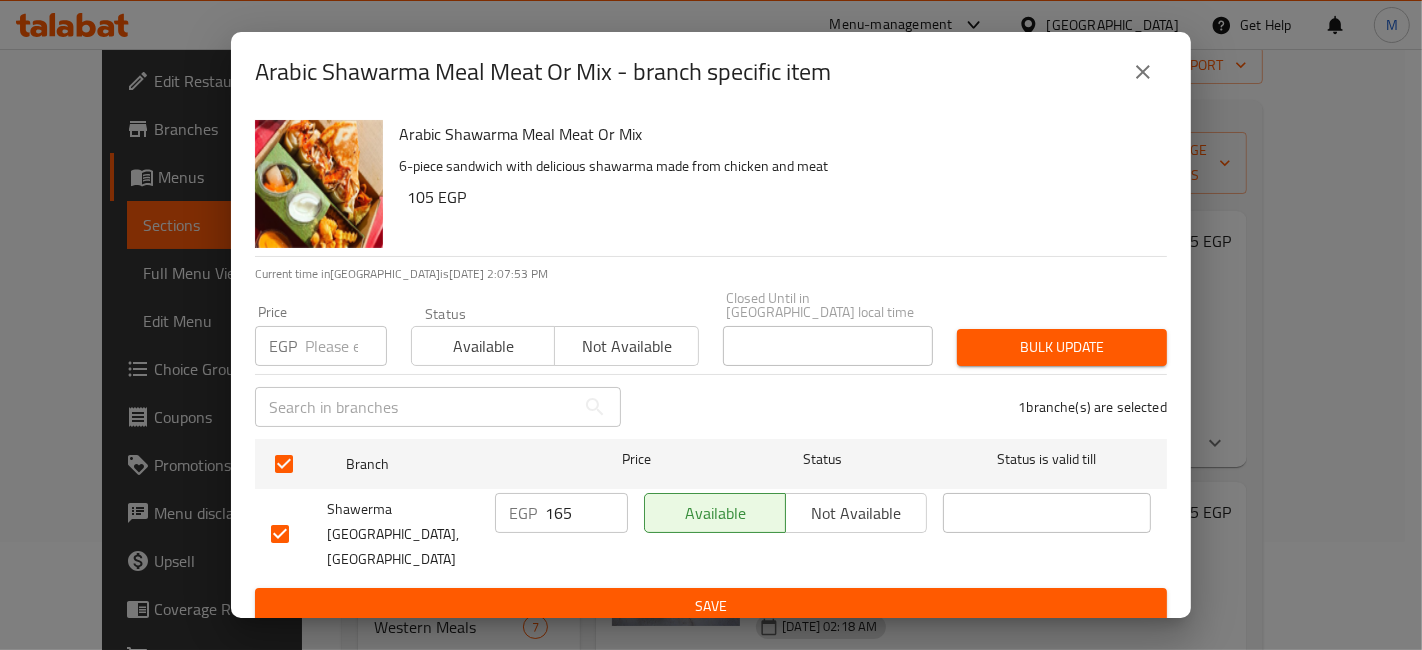click at bounding box center (346, 346) 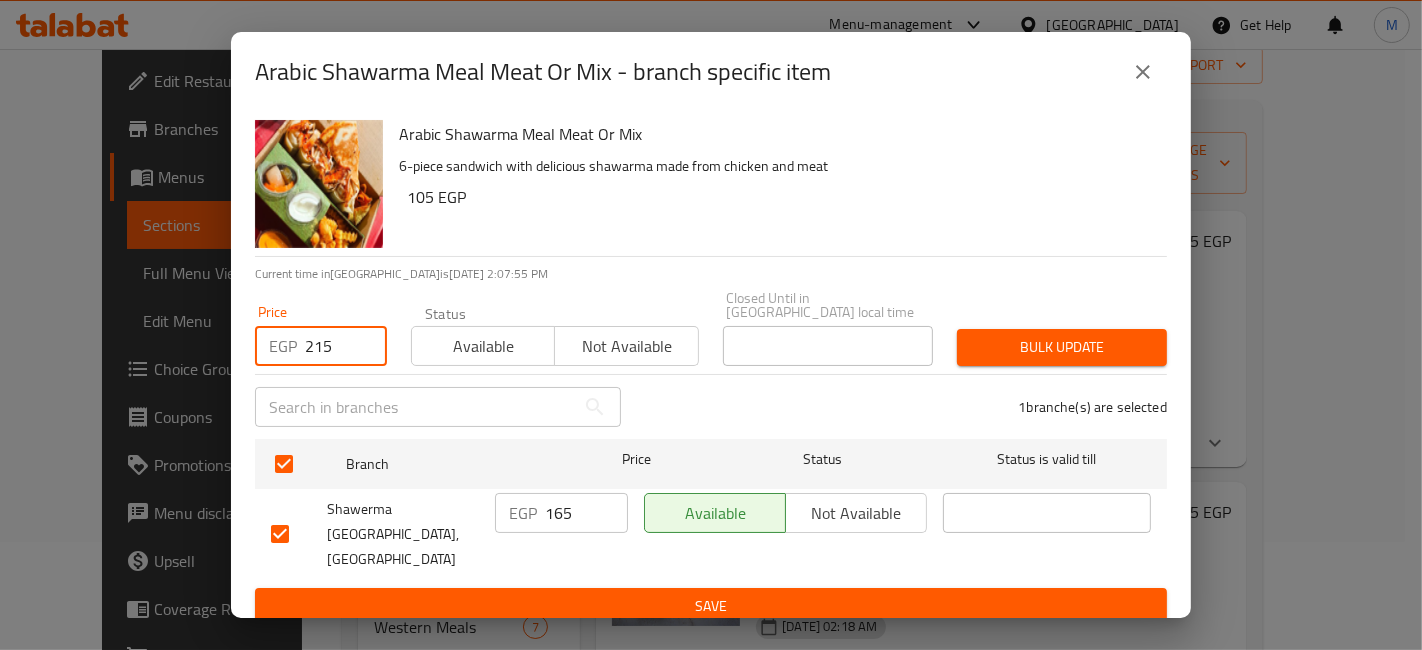 type on "215" 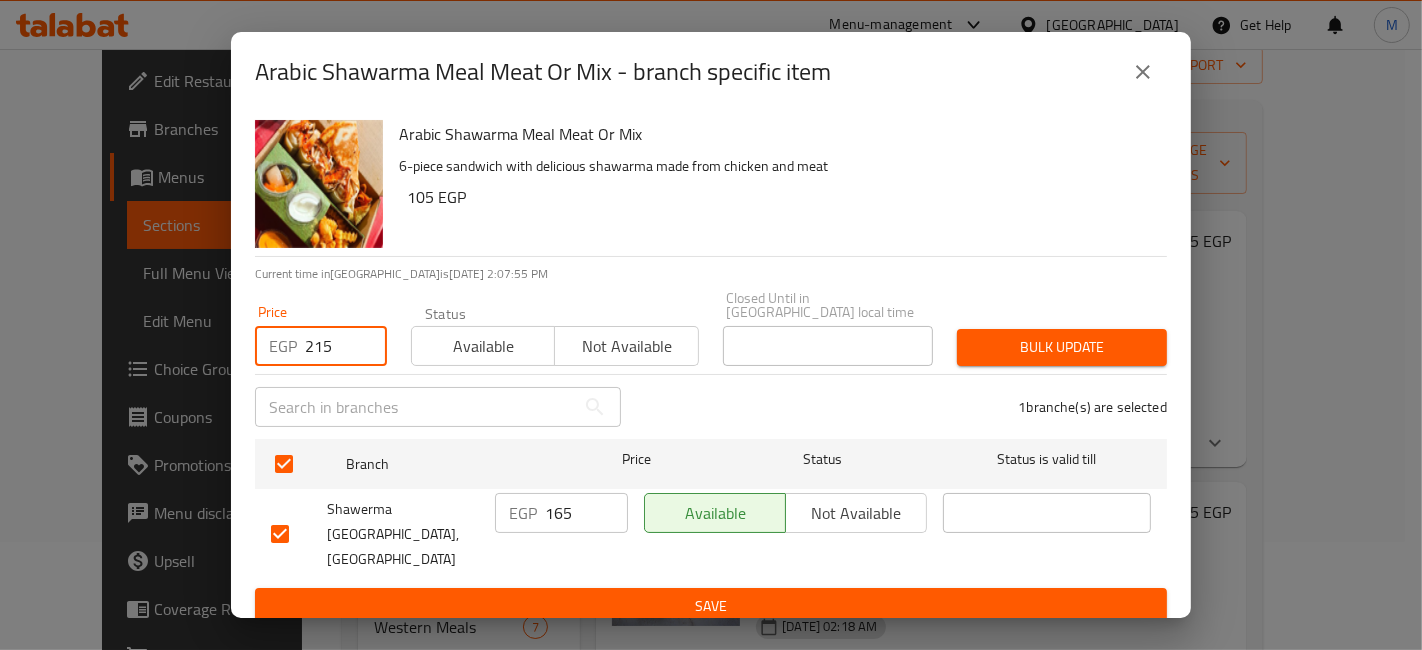 click on "Bulk update" at bounding box center [1062, 347] 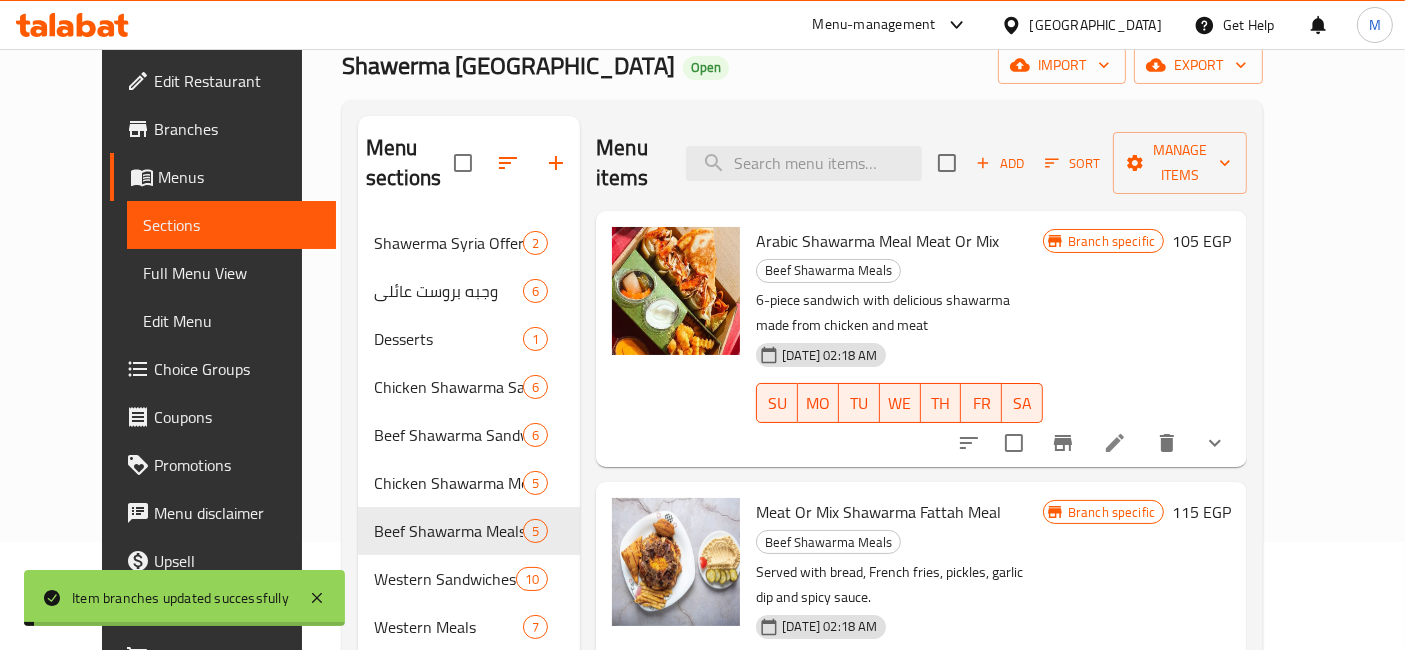 click 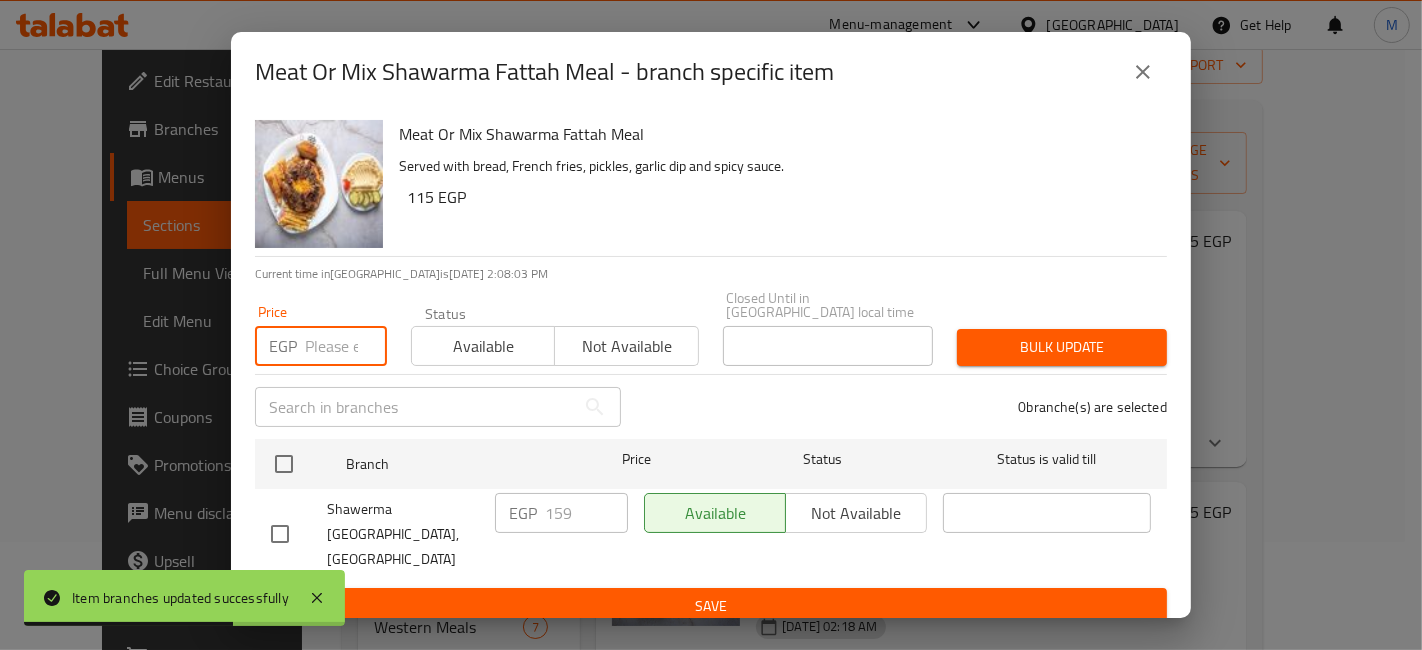 click at bounding box center [346, 346] 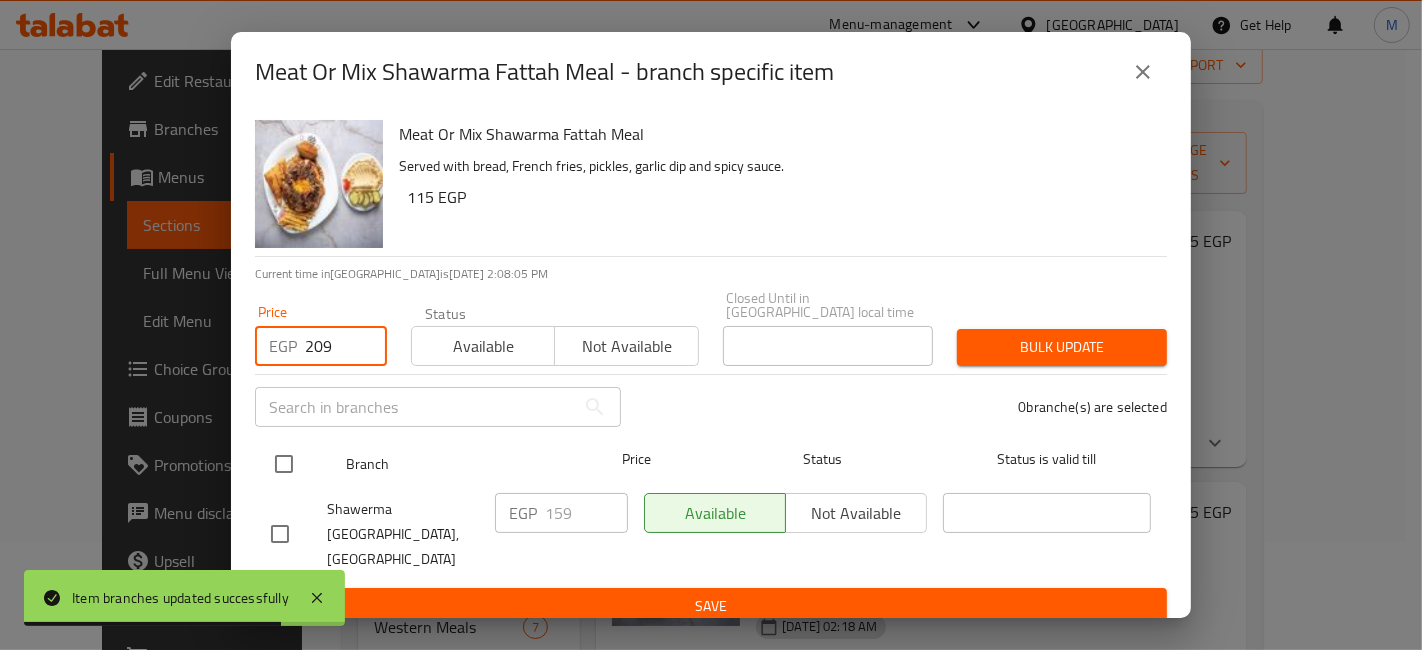 type on "209" 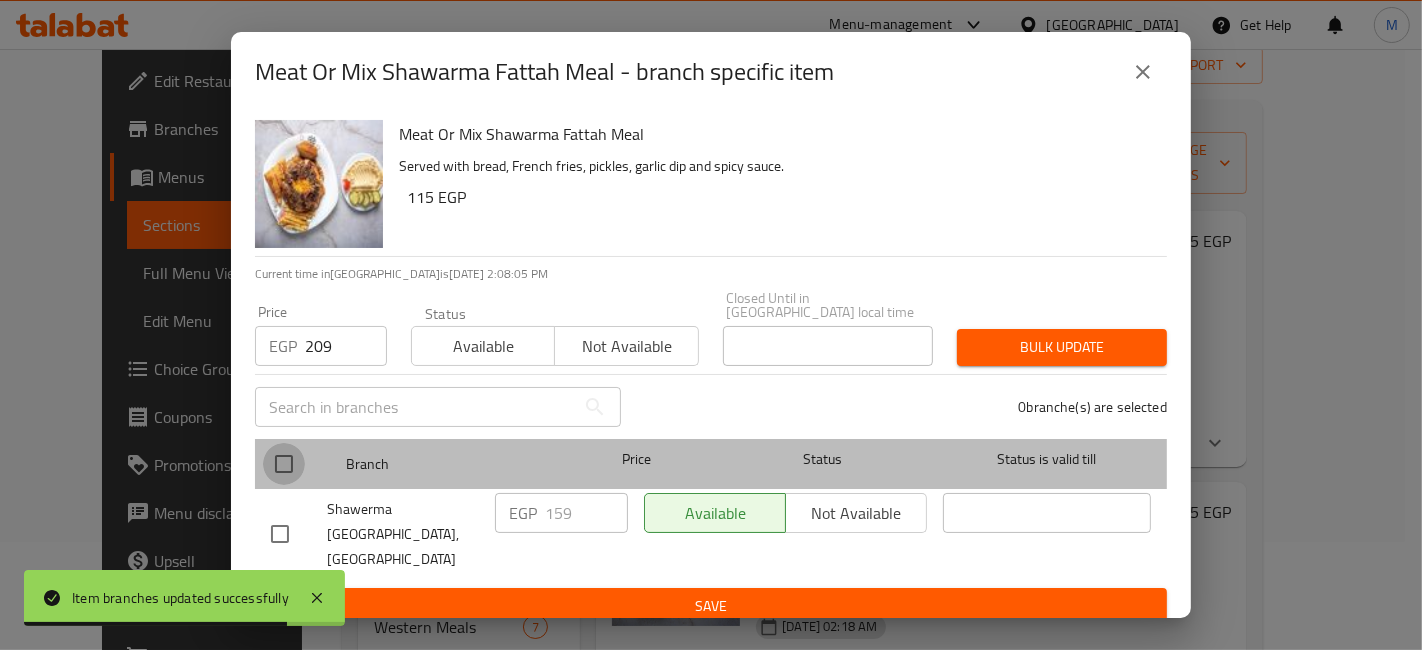 click at bounding box center (284, 464) 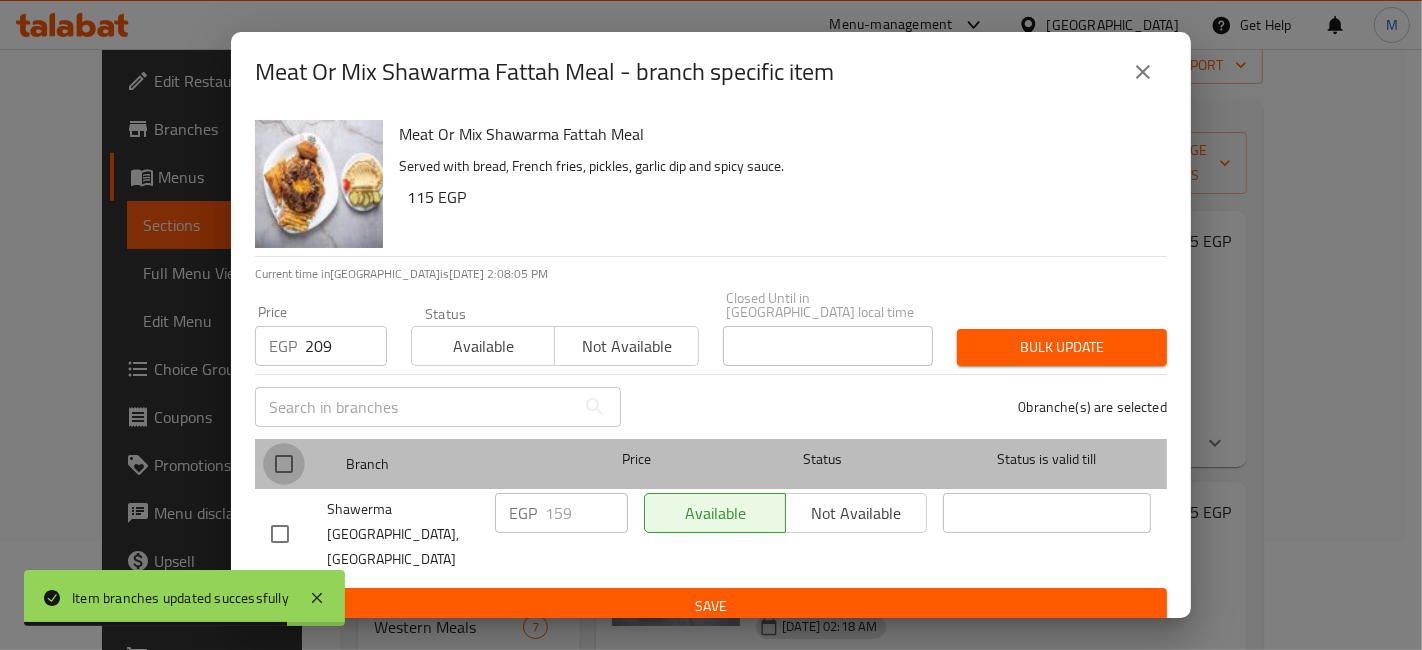 checkbox on "true" 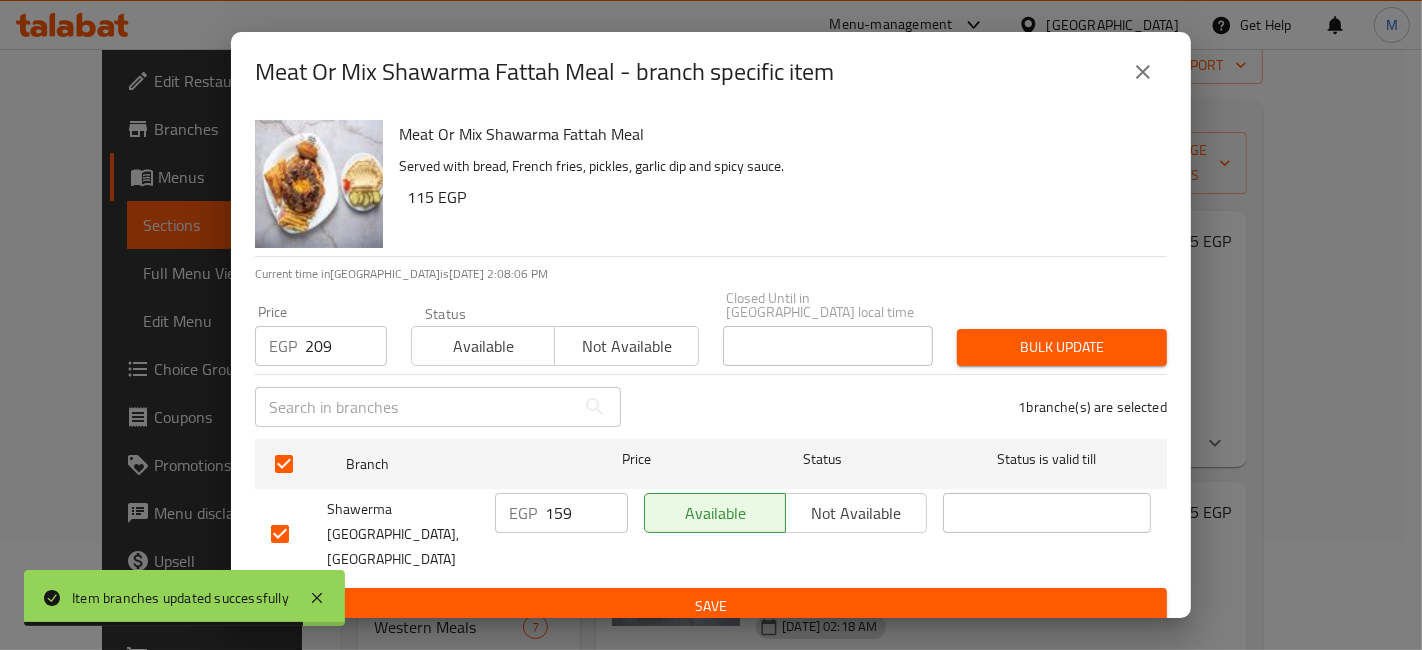 drag, startPoint x: 926, startPoint y: 315, endPoint x: 969, endPoint y: 333, distance: 46.615448 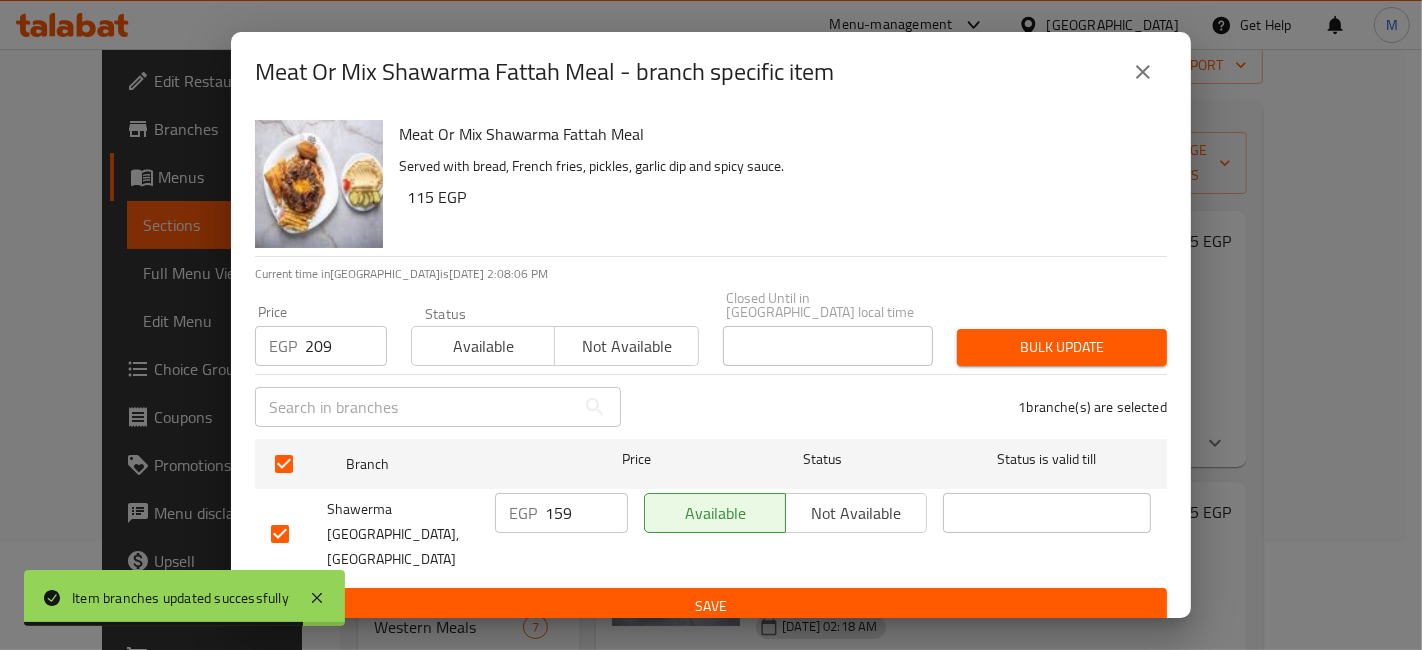 click on "Closed Until in Egypt local time Closed Until in Egypt local time" at bounding box center [828, 328] 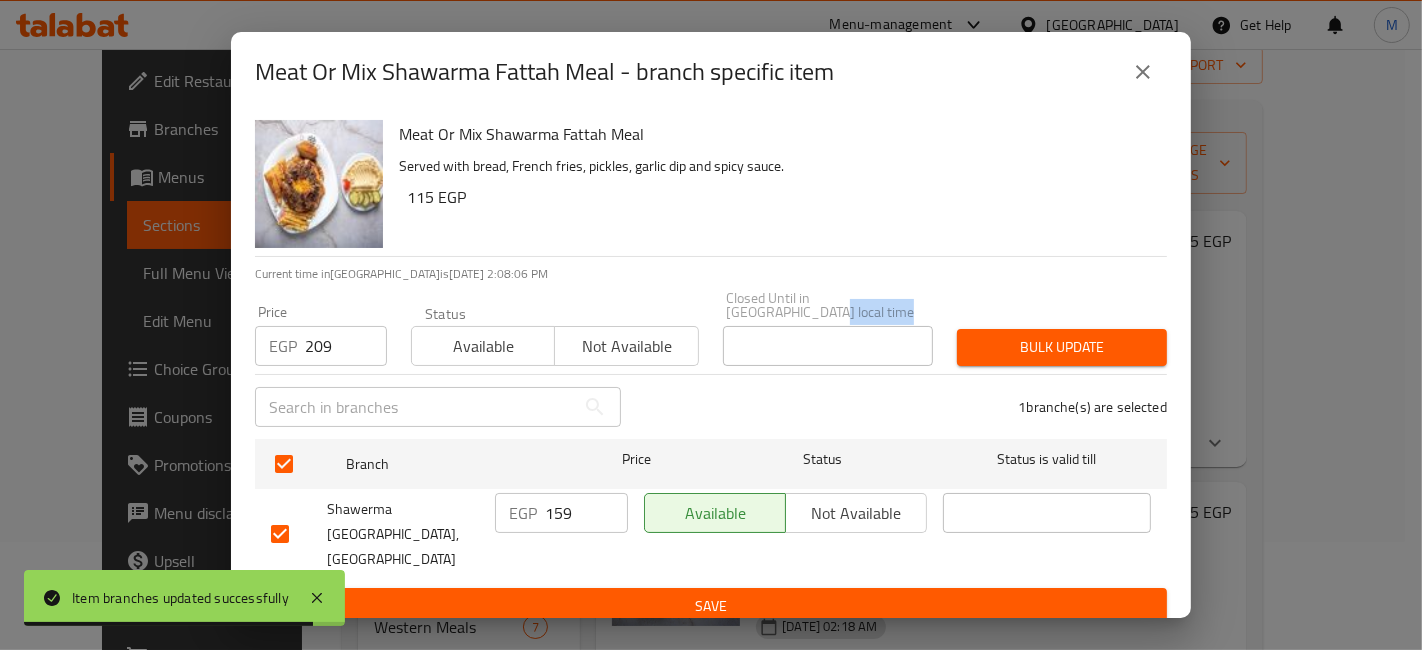 click on "Bulk update" at bounding box center (1062, 347) 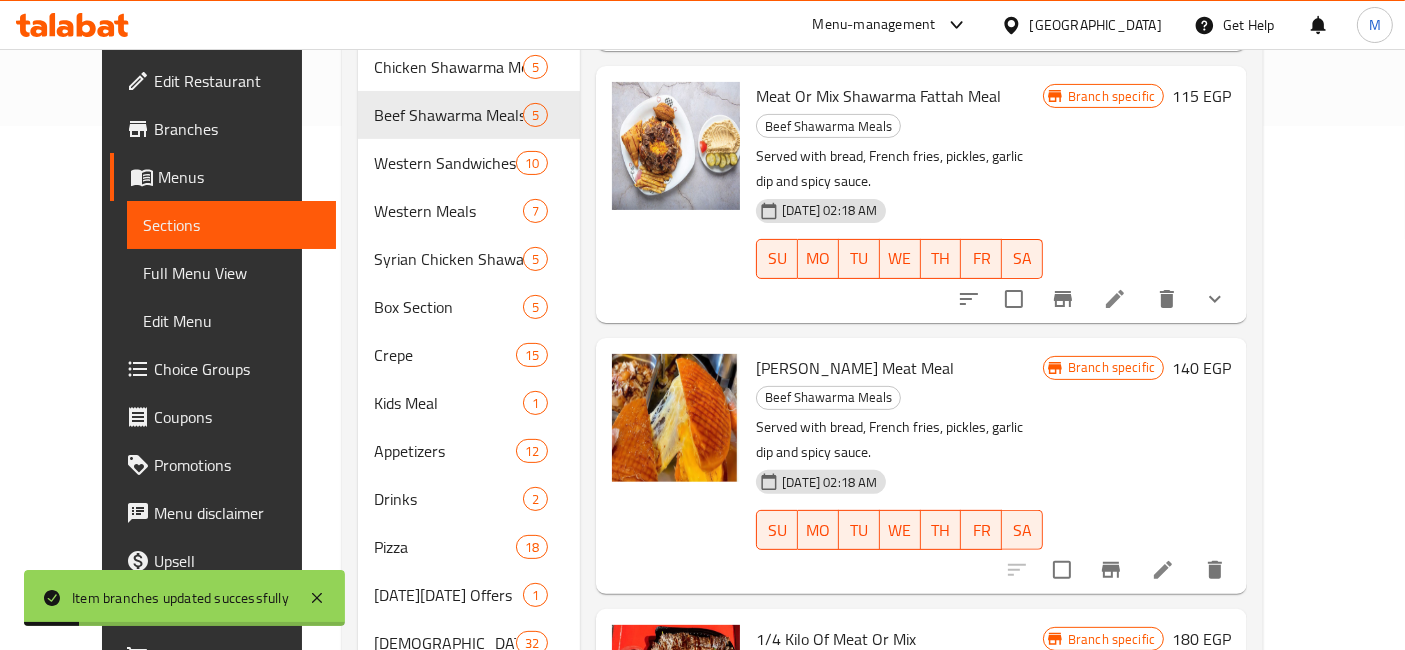 scroll, scrollTop: 573, scrollLeft: 0, axis: vertical 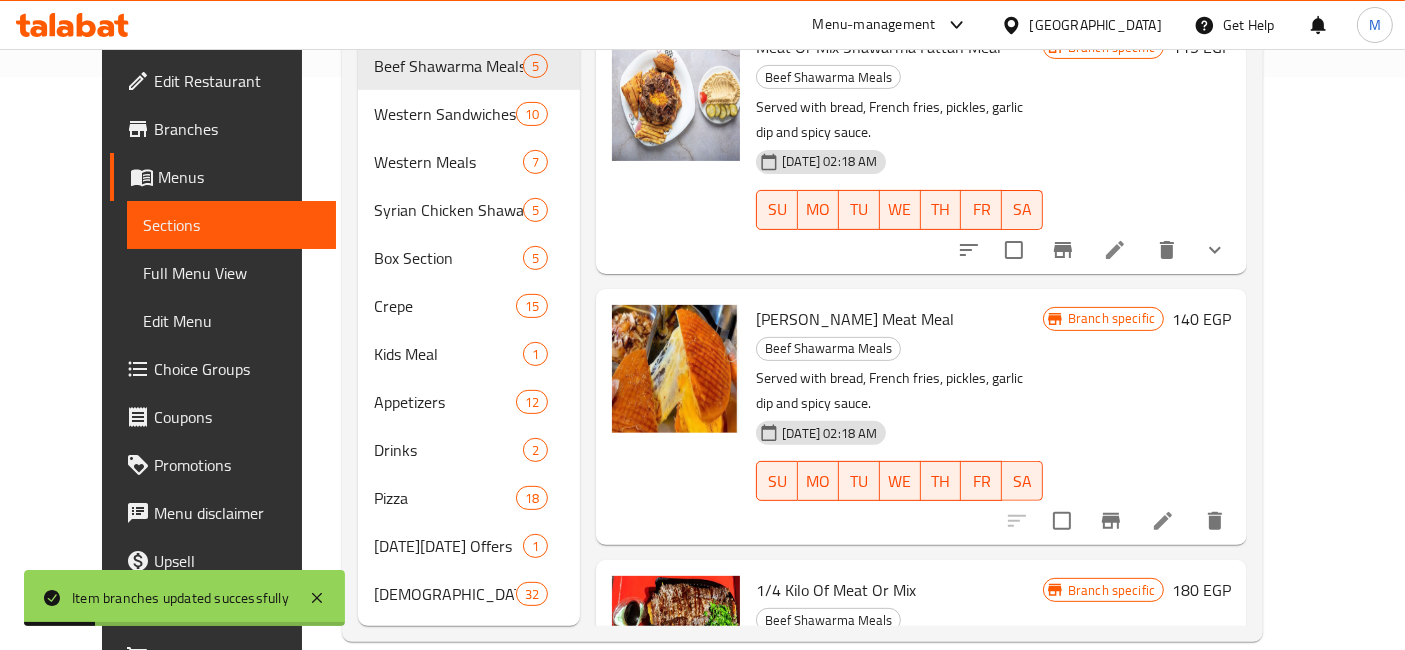 click at bounding box center [1111, 521] 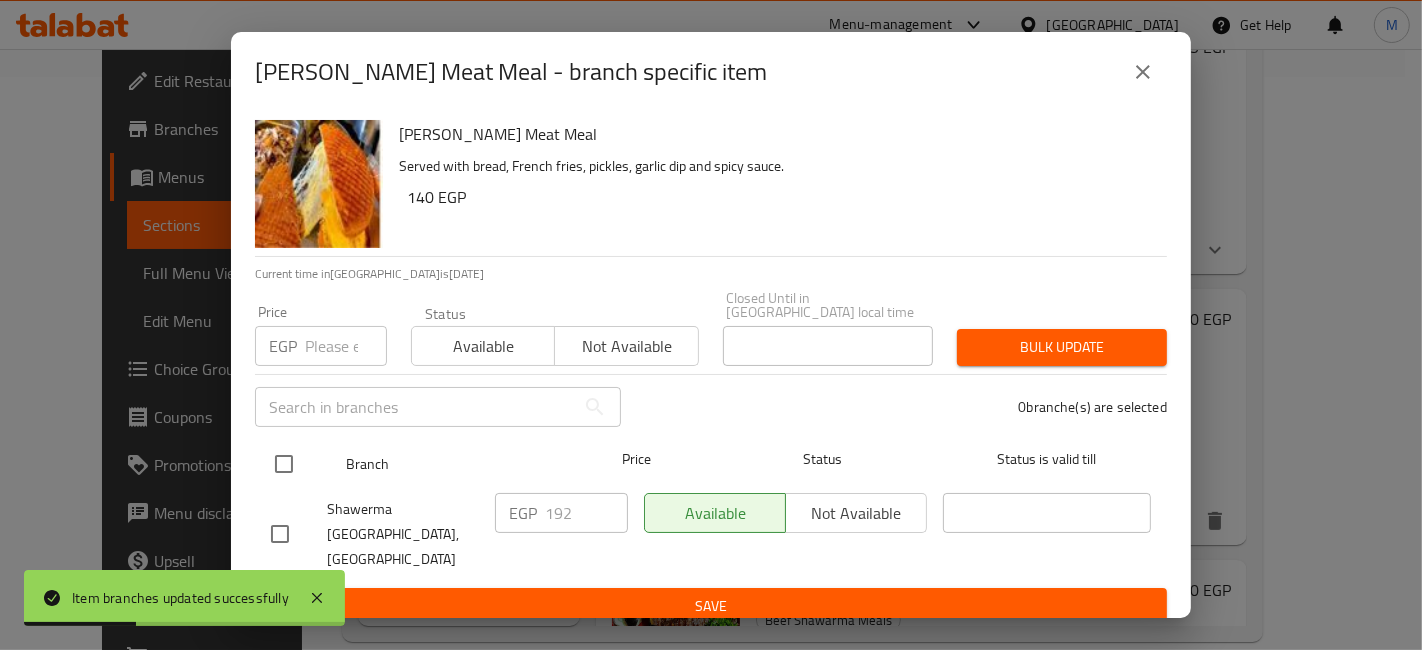 click at bounding box center [284, 464] 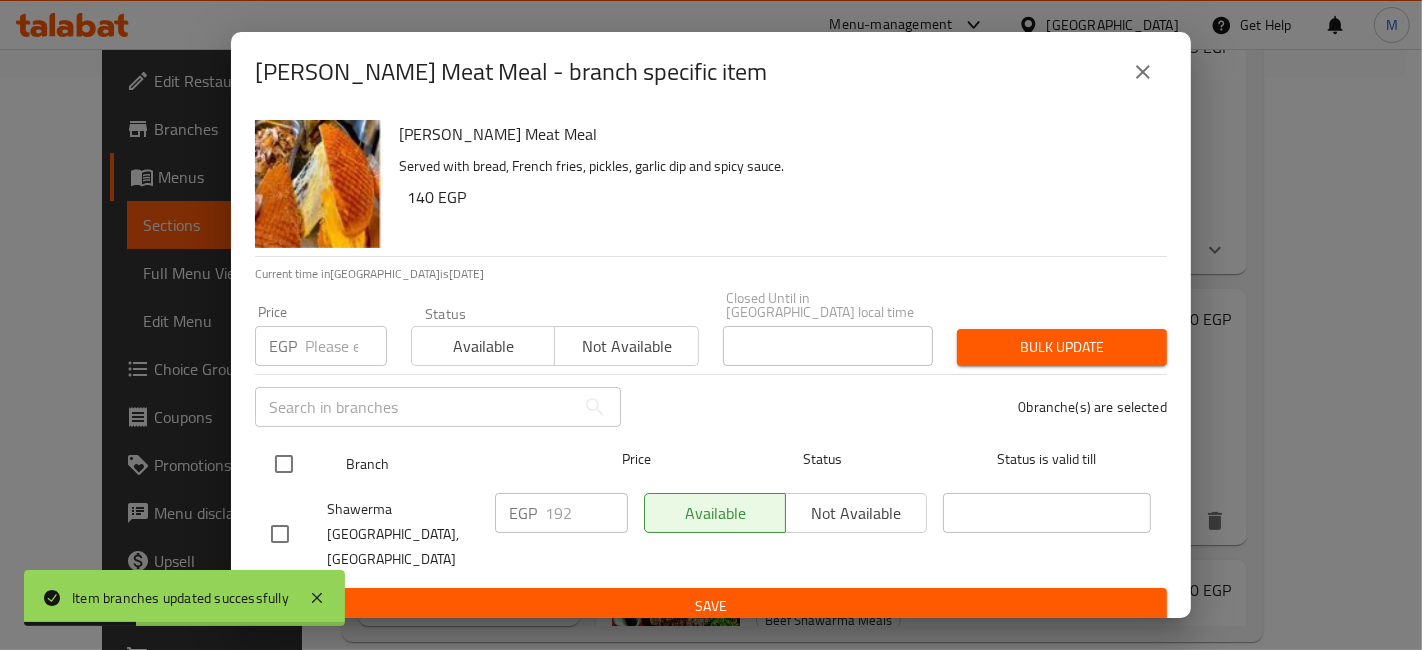 checkbox on "true" 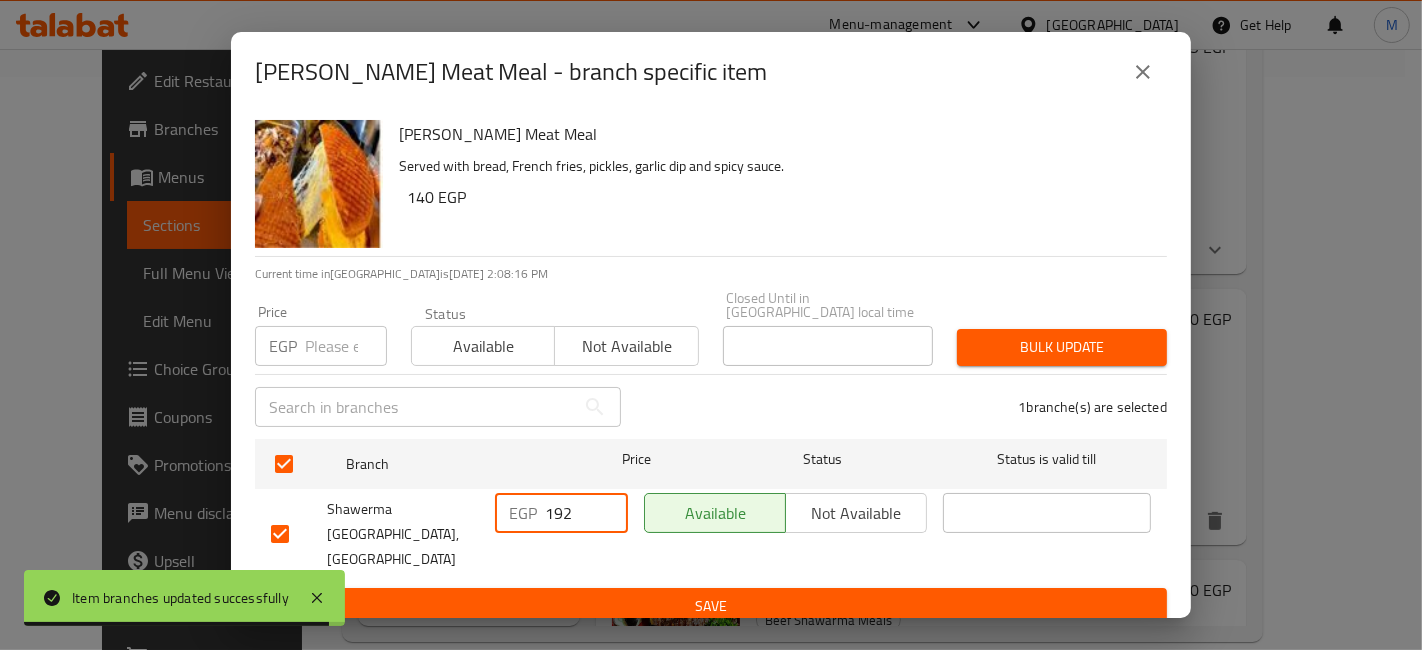 click on "192" at bounding box center (586, 513) 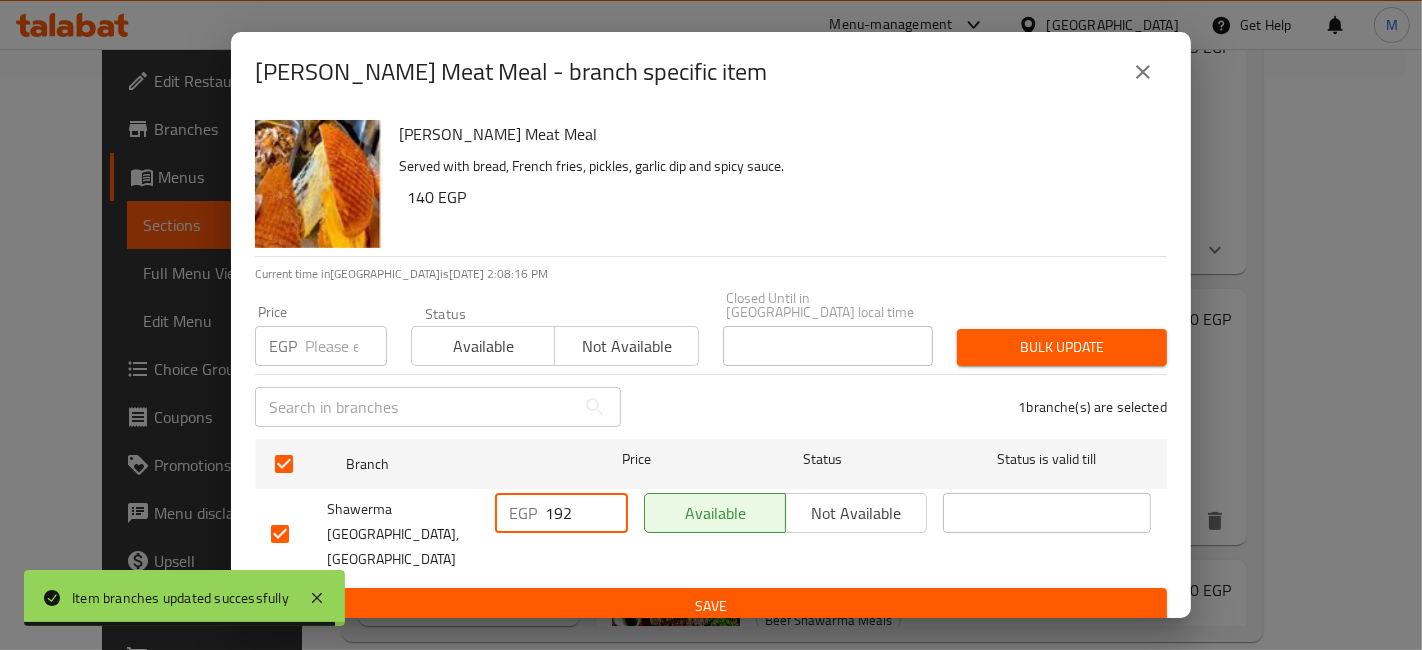 click on "192" at bounding box center [586, 513] 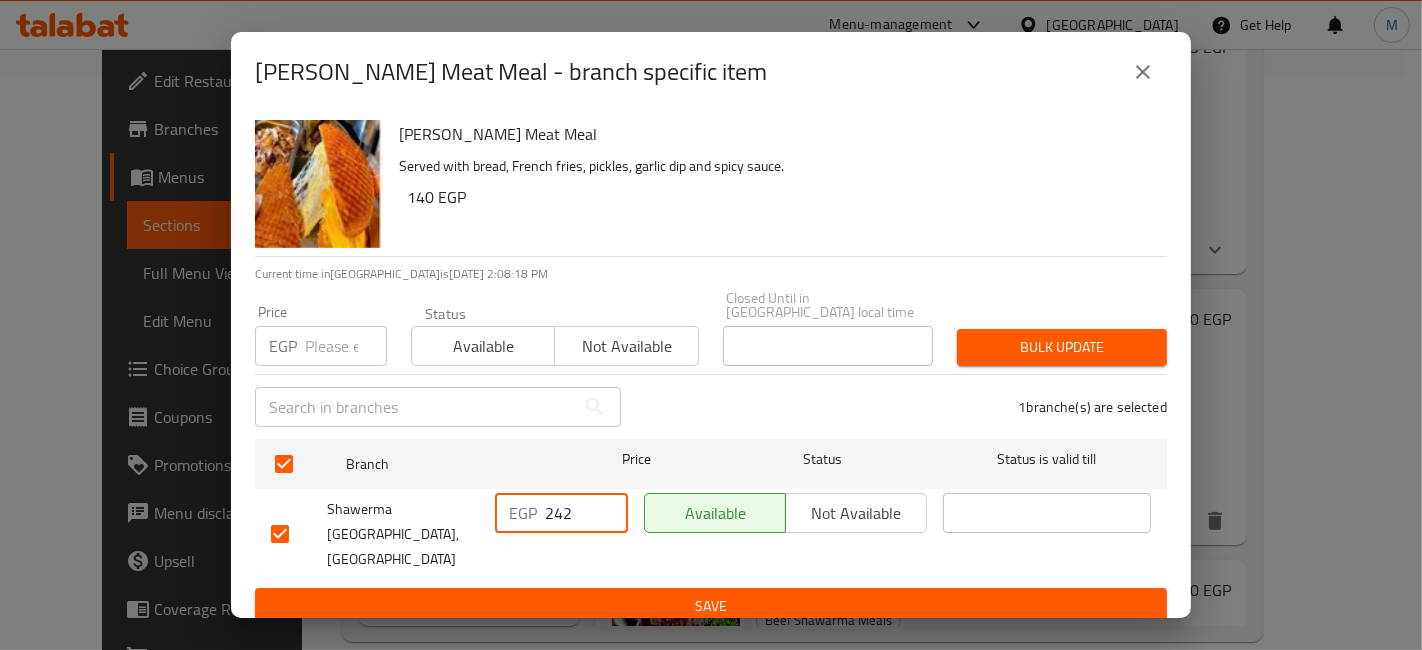 type on "242" 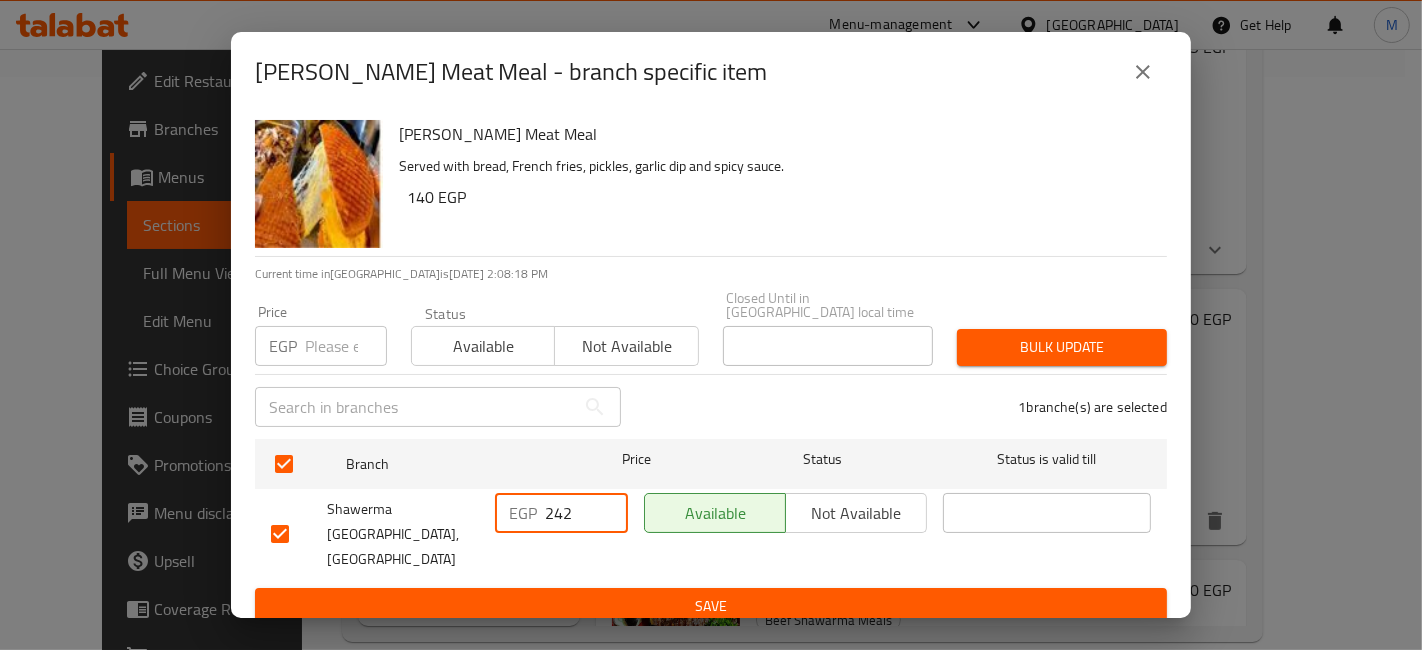 click on "Maria Meat Meal Served with bread, French fries, pickles, garlic dip and spicy sauce. 140   EGP Current time in  Egypt  is  13 Jul 2025   2:08:18 PM Price EGP Price Status Available Not available Closed Until in Egypt local time Closed Until in Egypt local time Bulk update ​ 1  branche(s) are selected Branch Price Status Status is valid till Shawerma Syria,El Helw Street EGP 242 ​ Available Not available ​ Save" at bounding box center (711, 365) 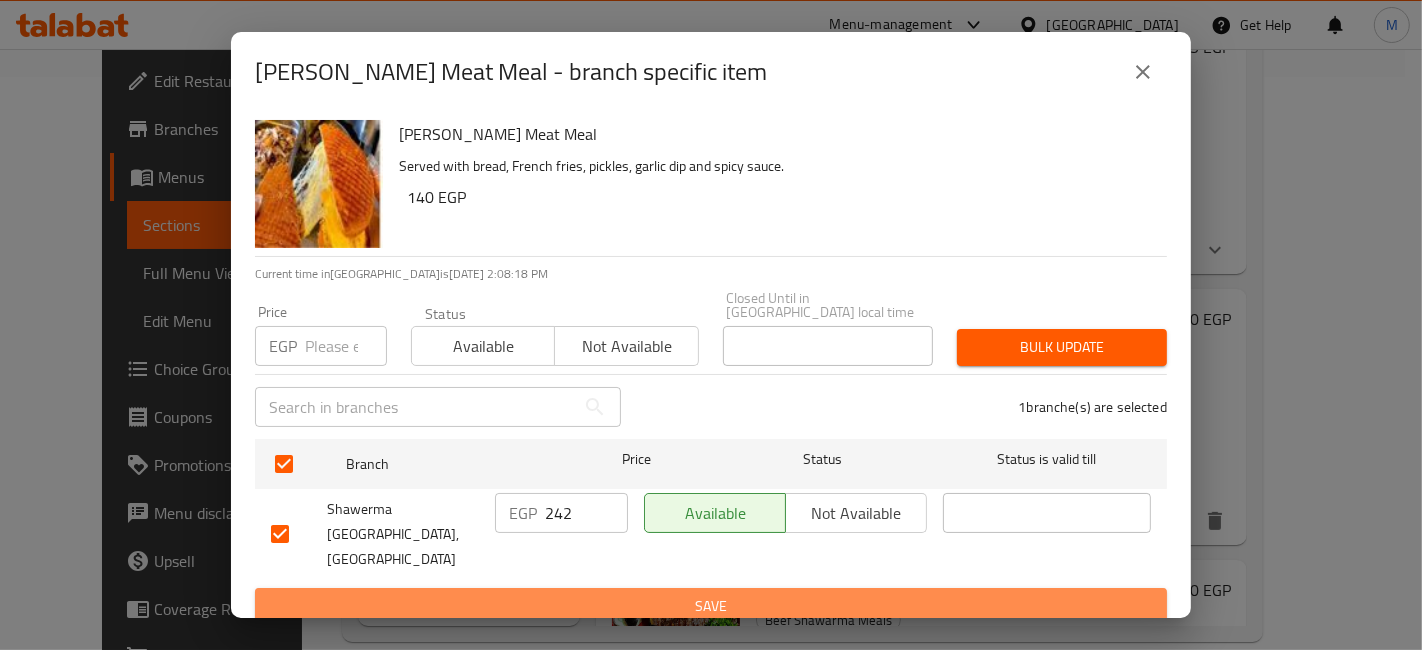 click on "Save" at bounding box center (711, 606) 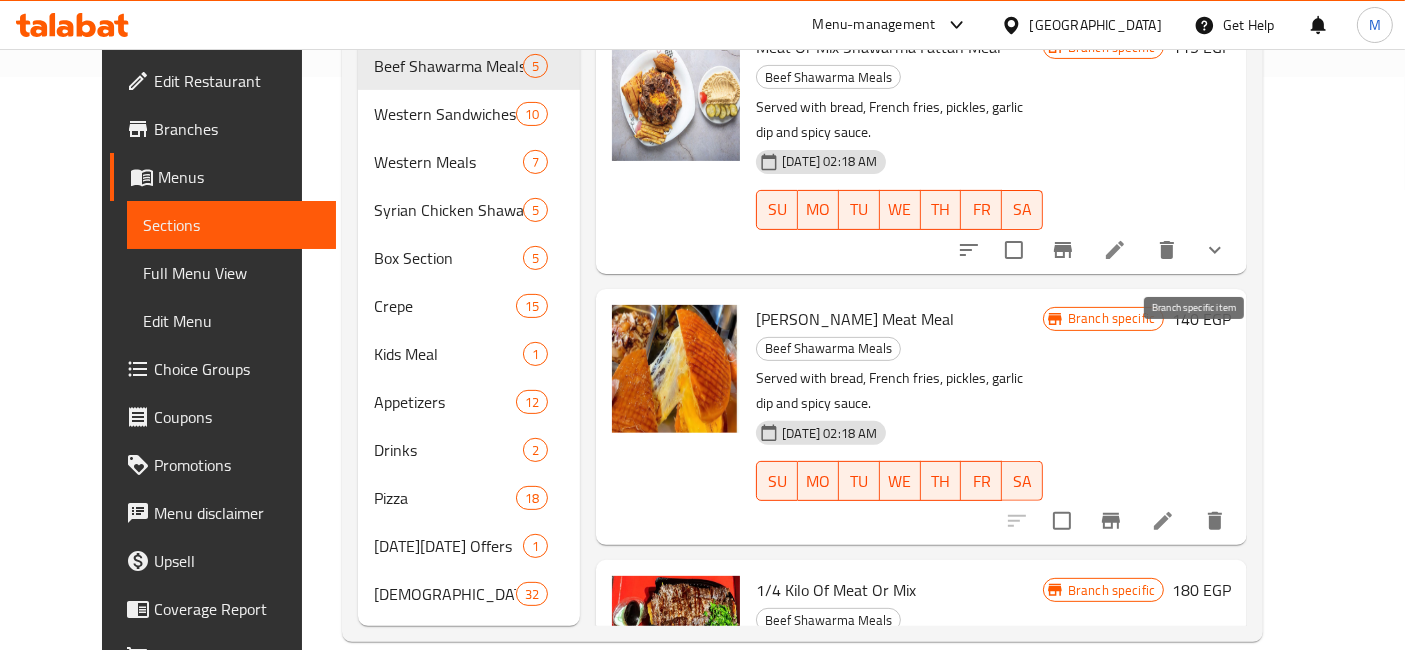 click at bounding box center (1111, 521) 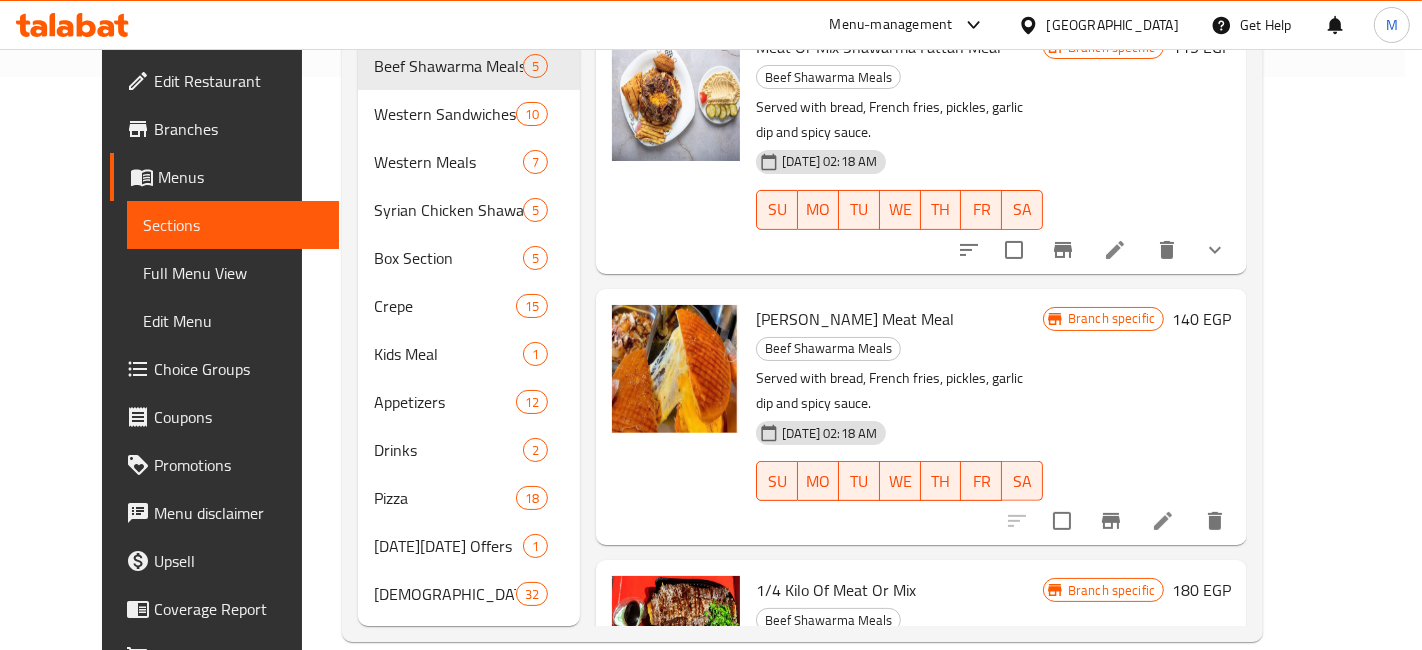 type 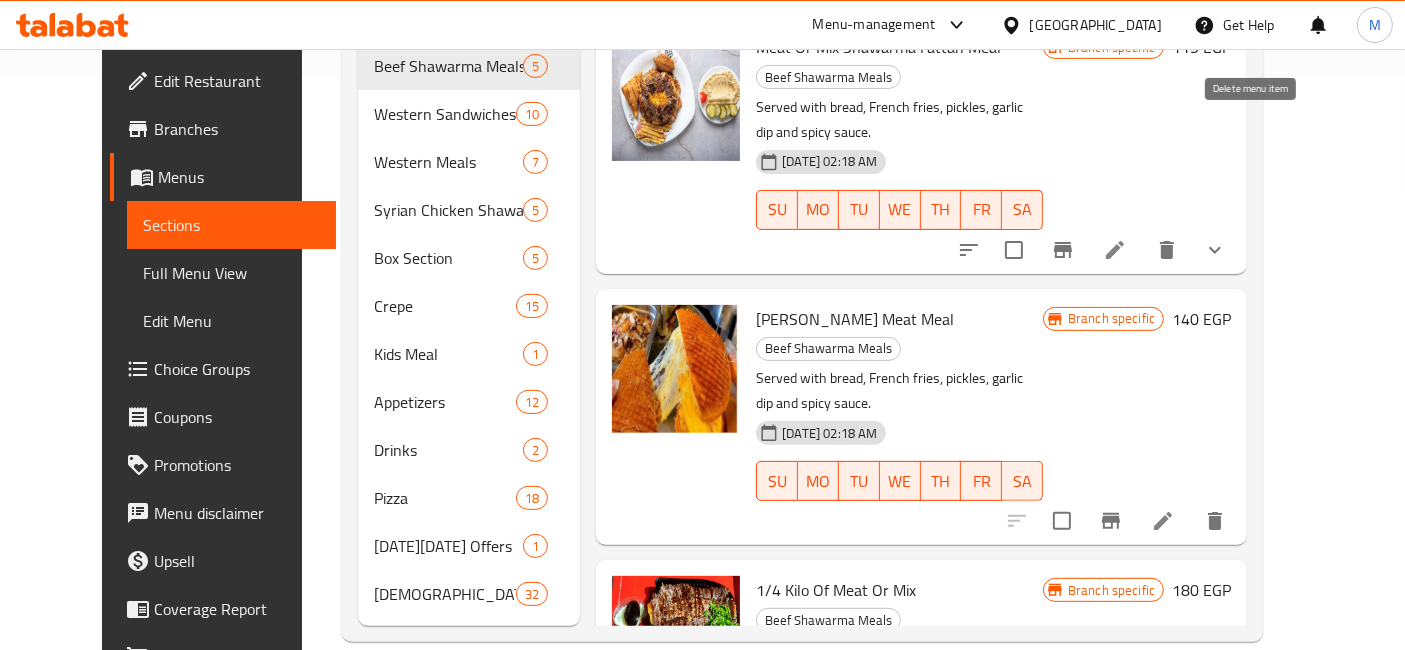 scroll, scrollTop: 462, scrollLeft: 0, axis: vertical 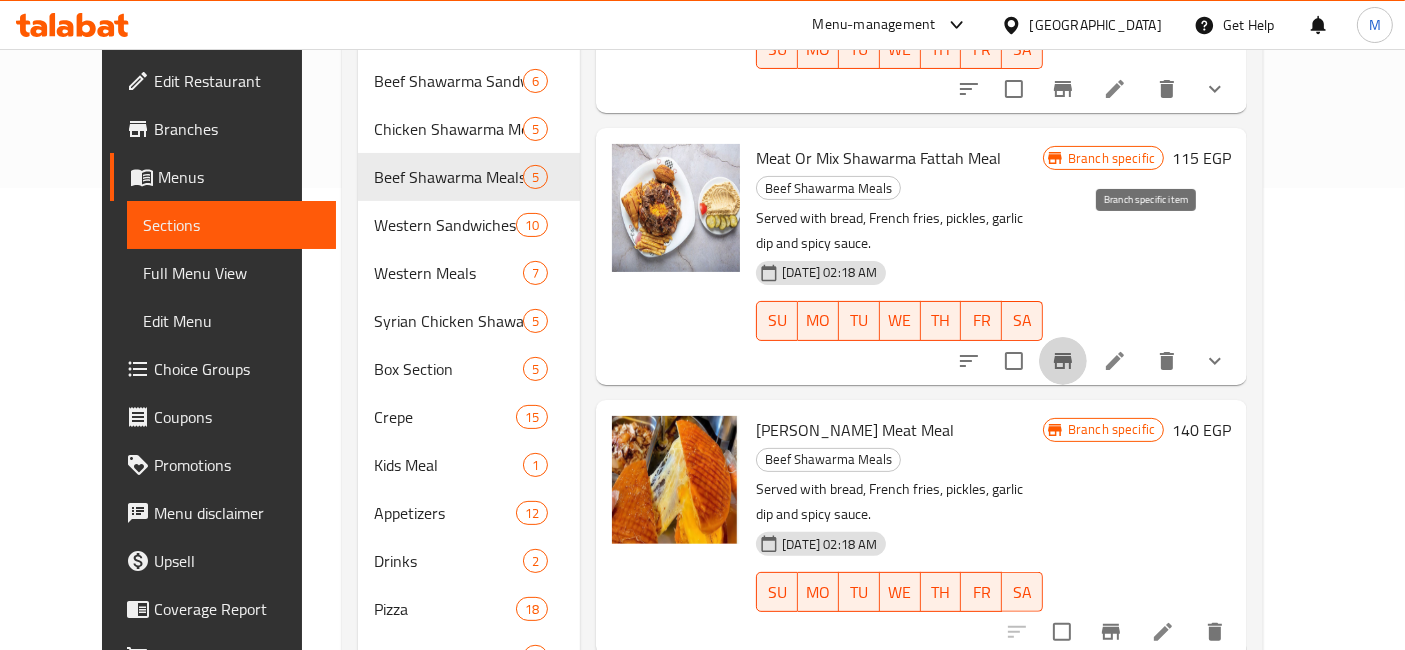 click 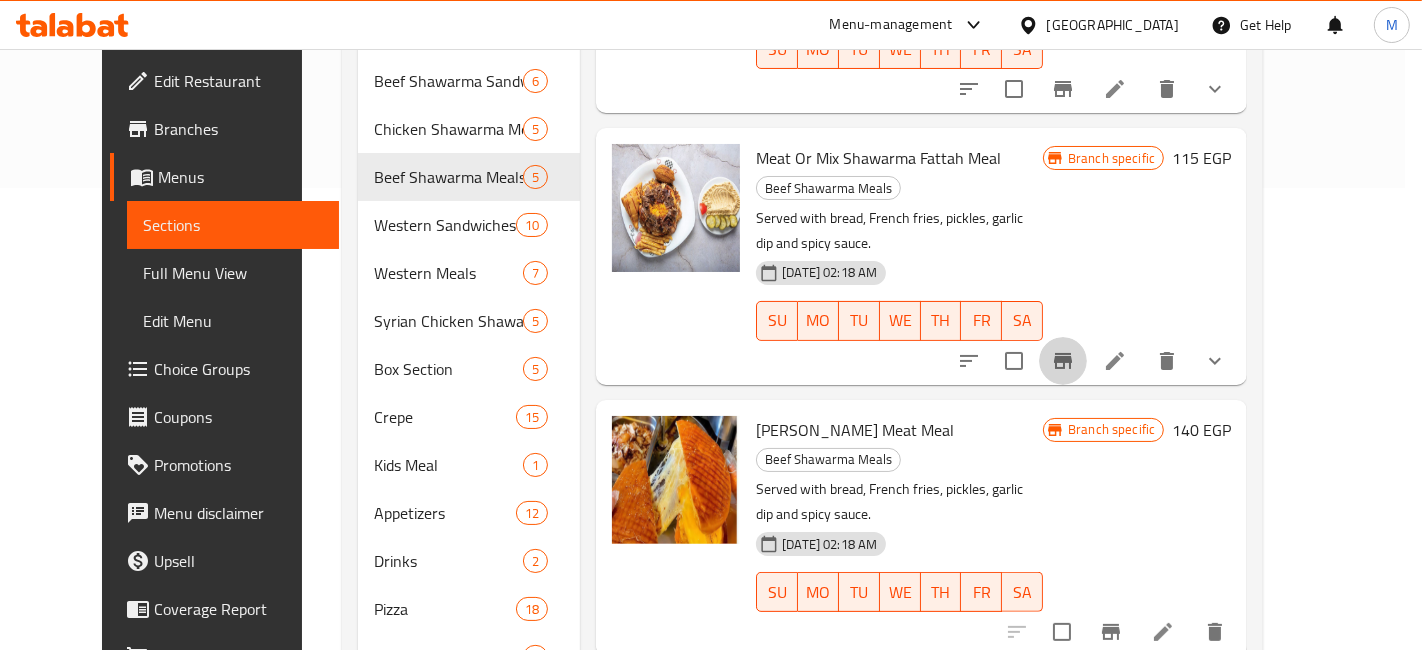 type 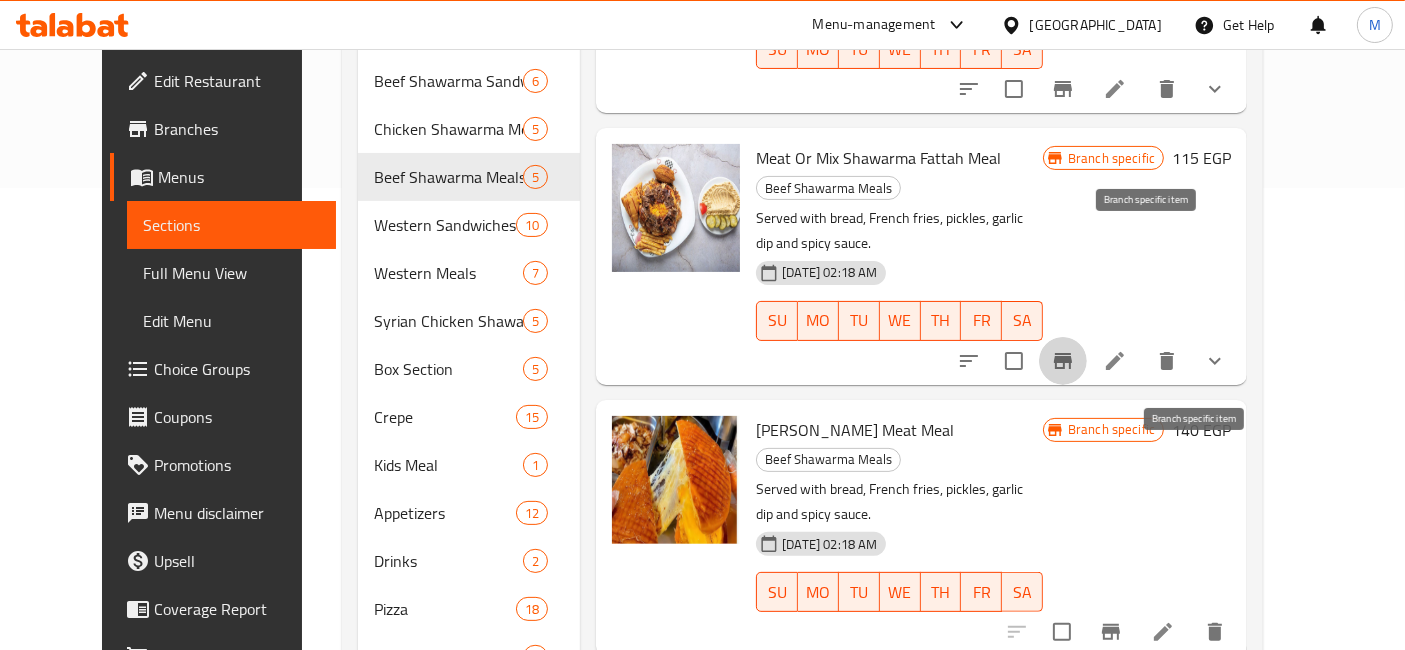 click 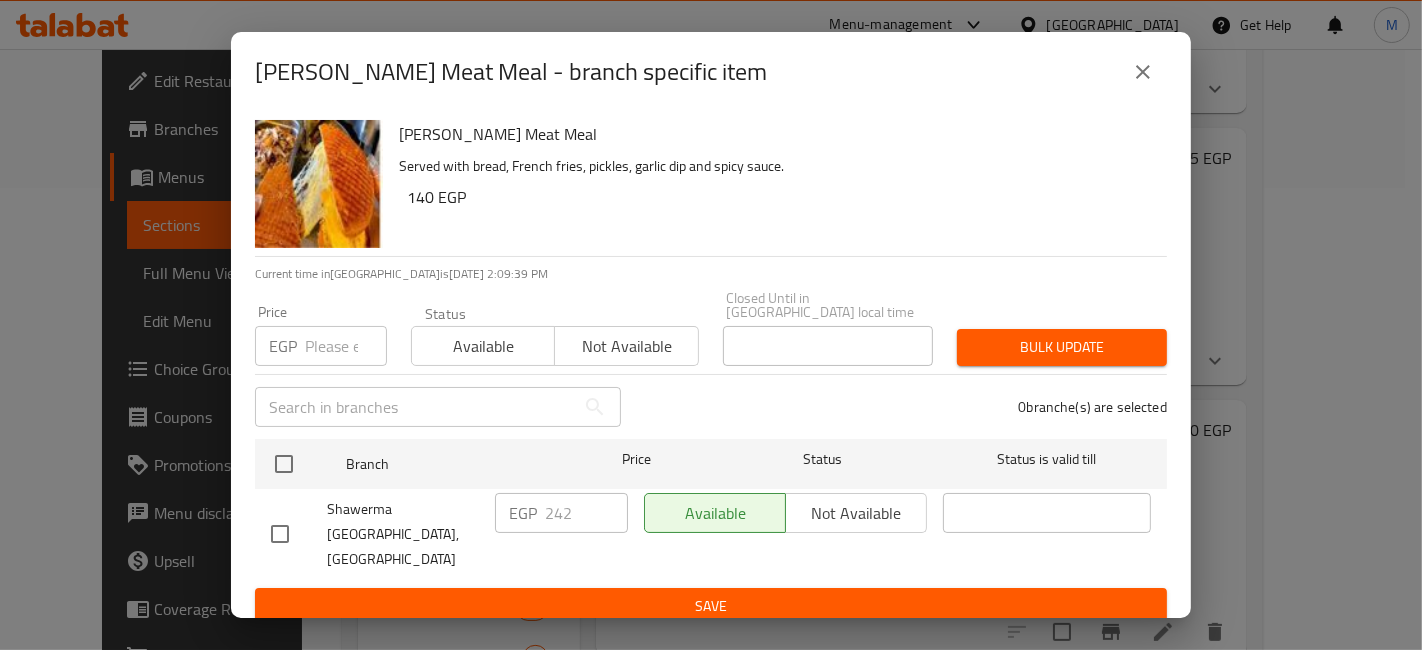 click on "Maria Meat Meal - branch specific item Maria Meat Meal Served with bread, French fries, pickles, garlic dip and spicy sauce. 140   EGP Current time in  Egypt  is  13 Jul 2025   2:09:39 PM Price EGP Price Status Available Not available Closed Until in Egypt local time Closed Until in Egypt local time Bulk update ​ 0  branche(s) are selected Branch Price Status Status is valid till Shawerma Syria,El Helw Street EGP 242 ​ Available Not available ​ Save" at bounding box center (711, 325) 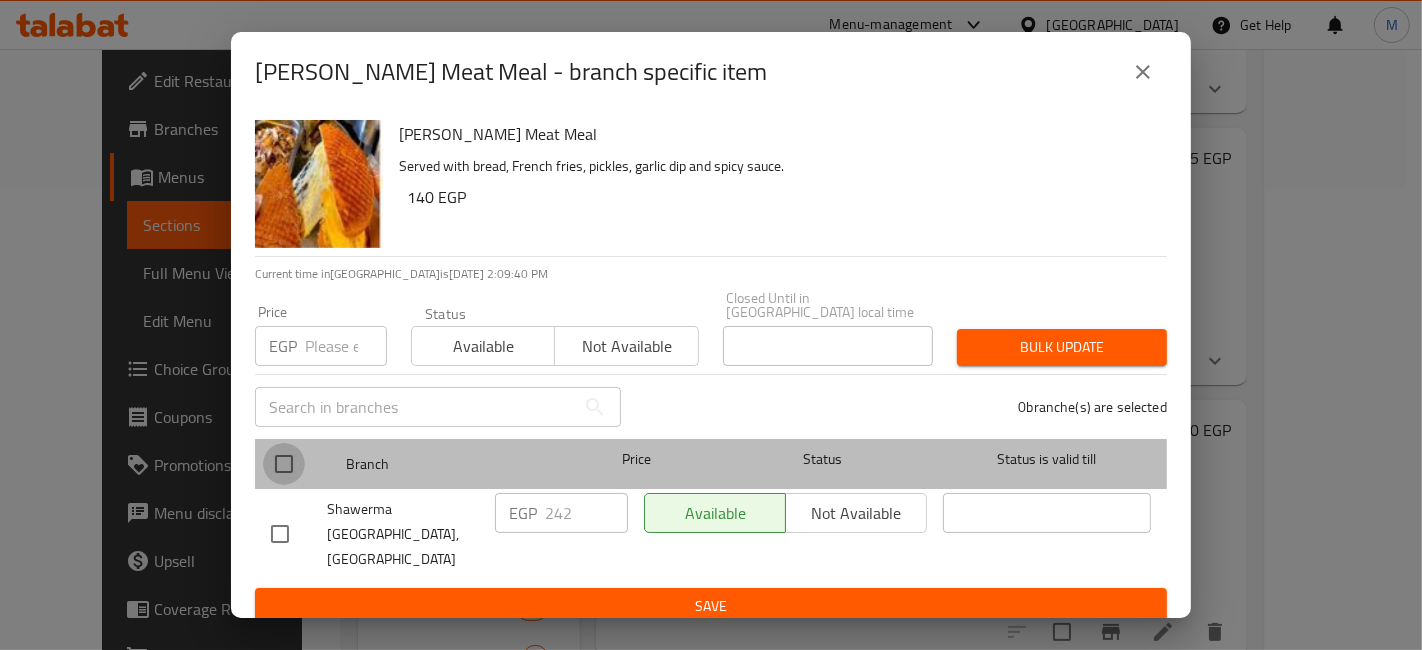click at bounding box center [284, 464] 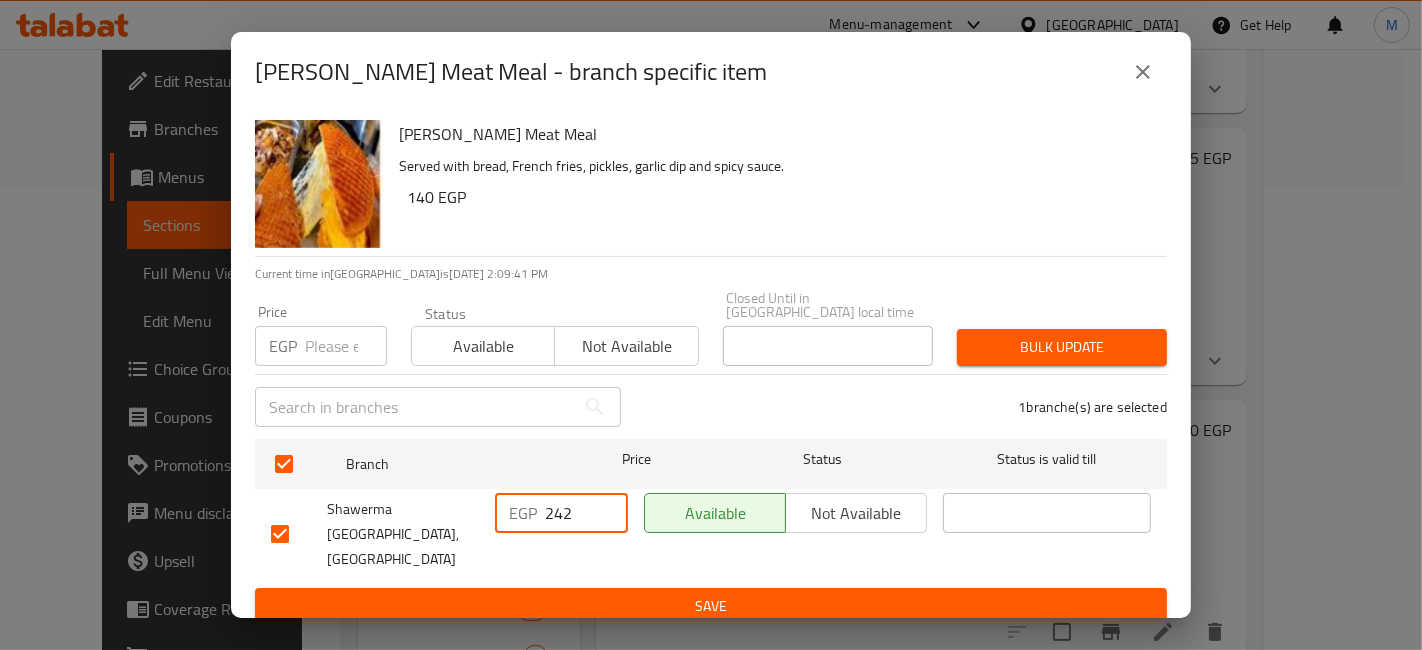 click on "242" at bounding box center (586, 513) 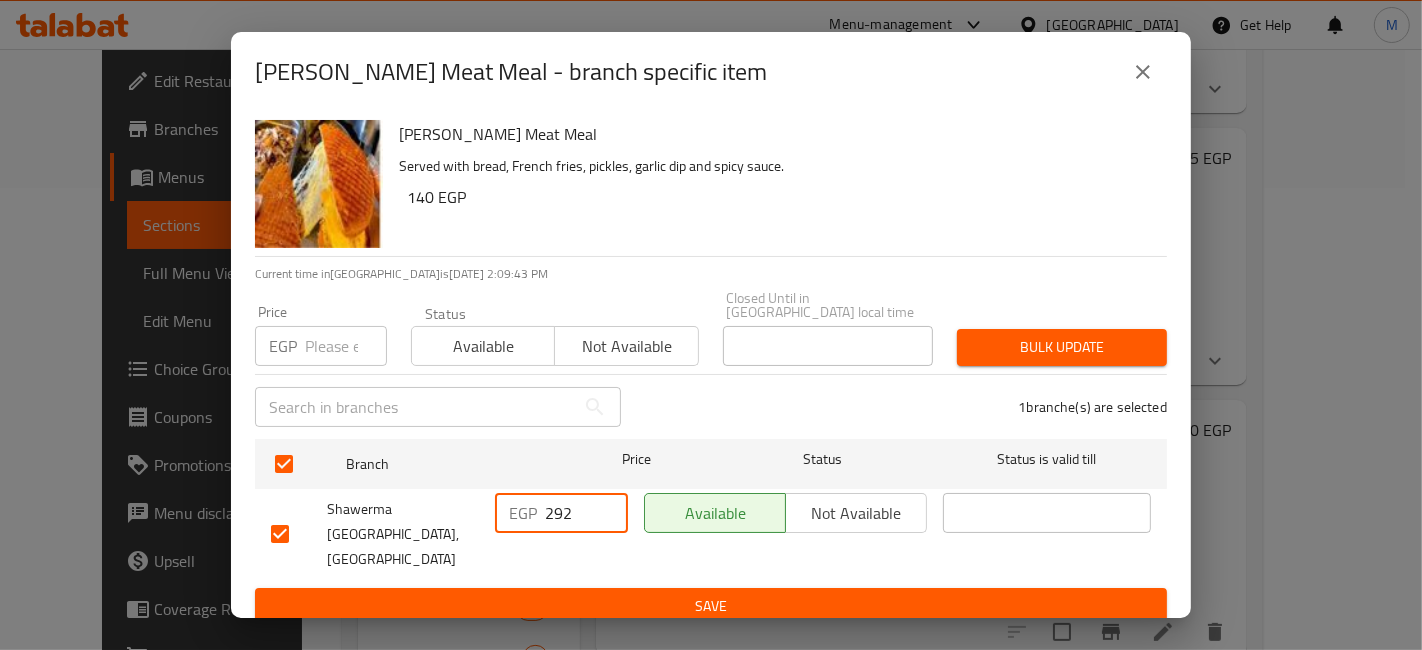 type on "292" 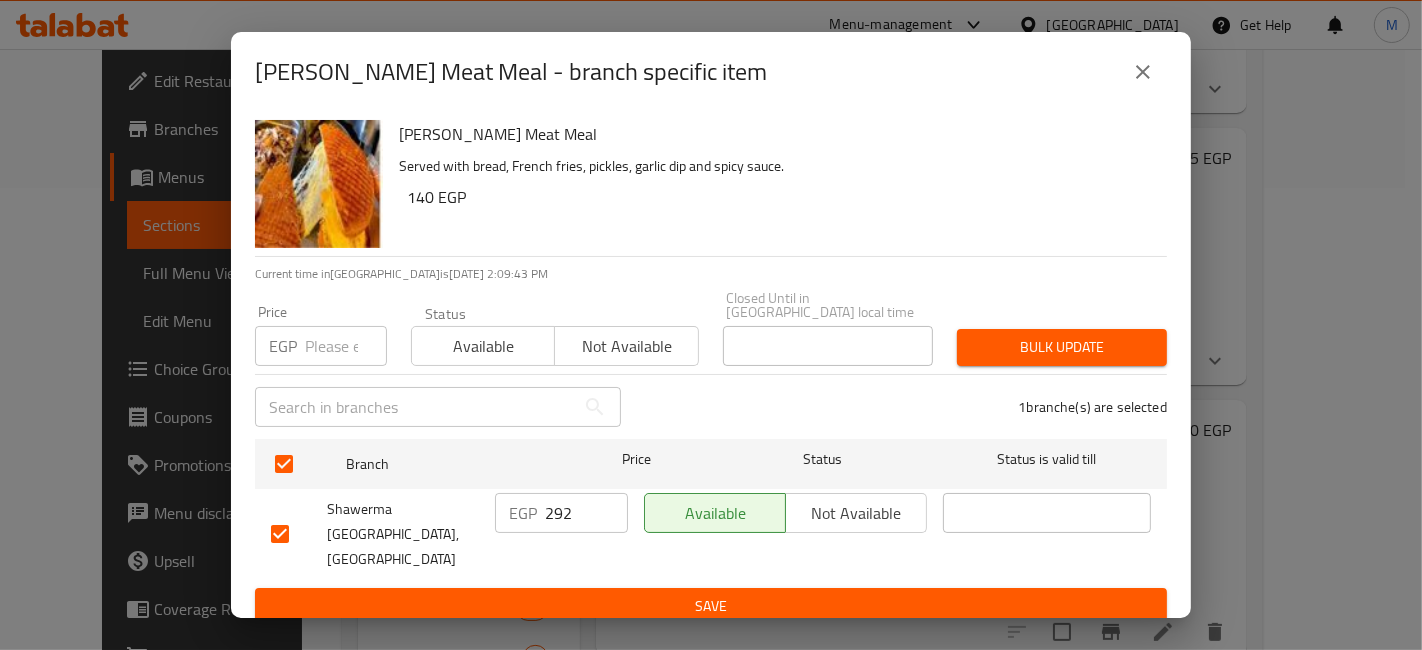 click on "Available Not available" at bounding box center [785, 534] 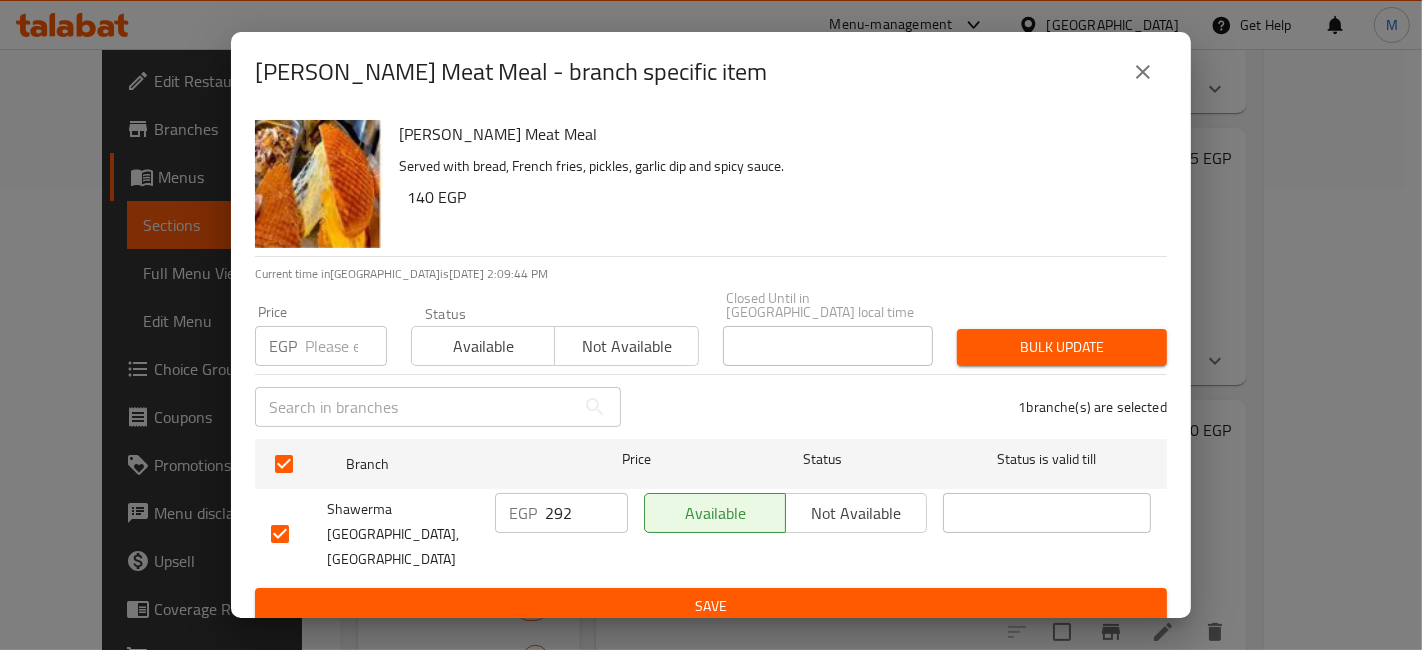 click on "Save" at bounding box center [711, 606] 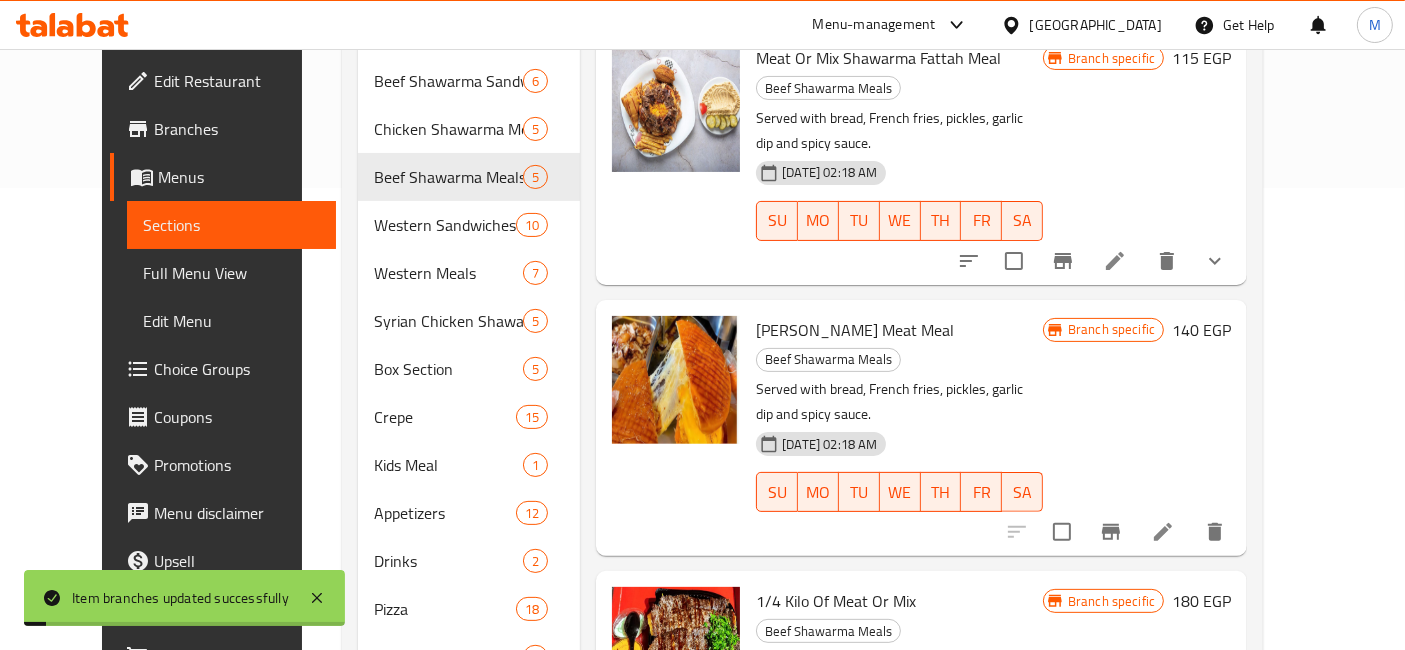scroll, scrollTop: 222, scrollLeft: 0, axis: vertical 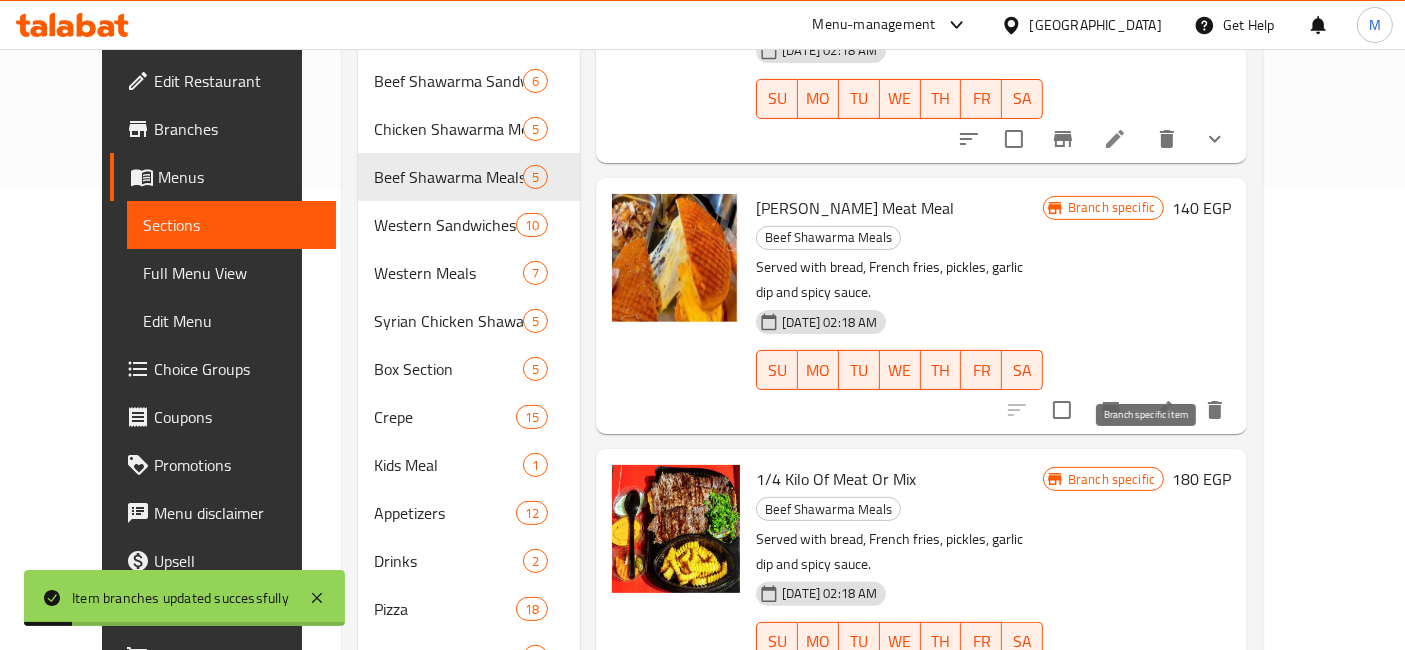 click 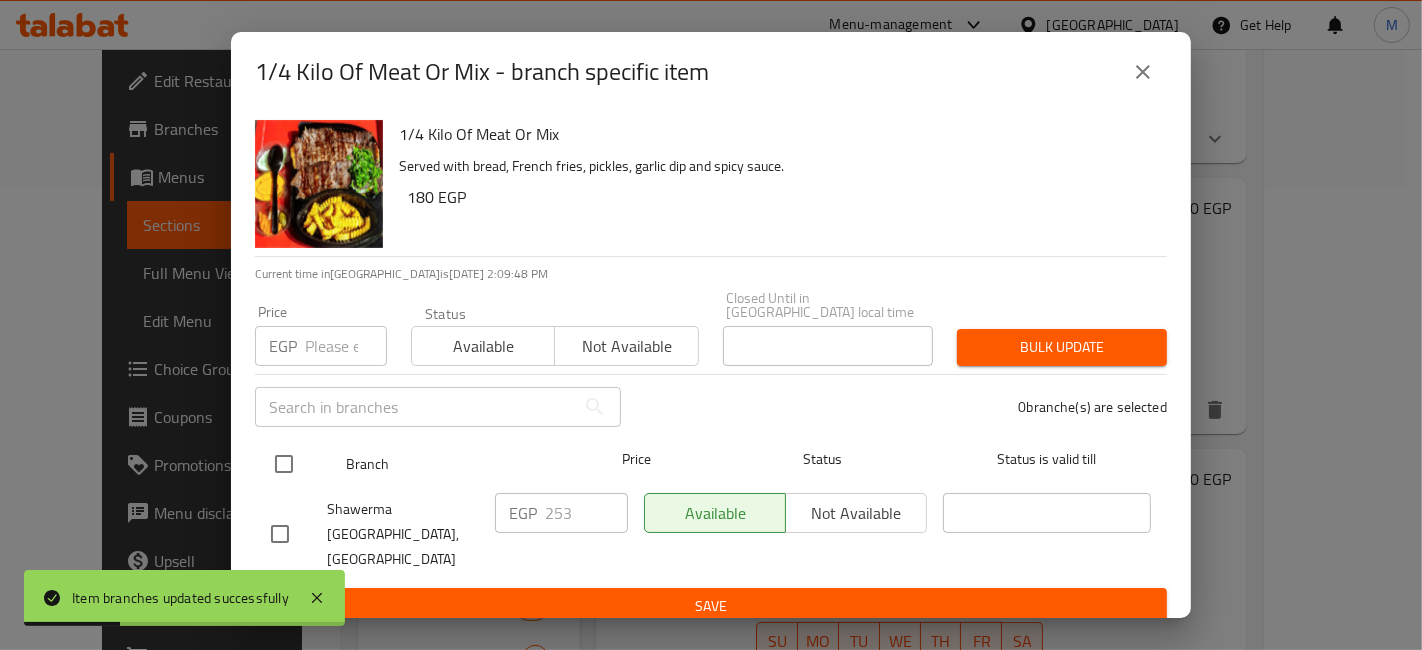click at bounding box center (284, 464) 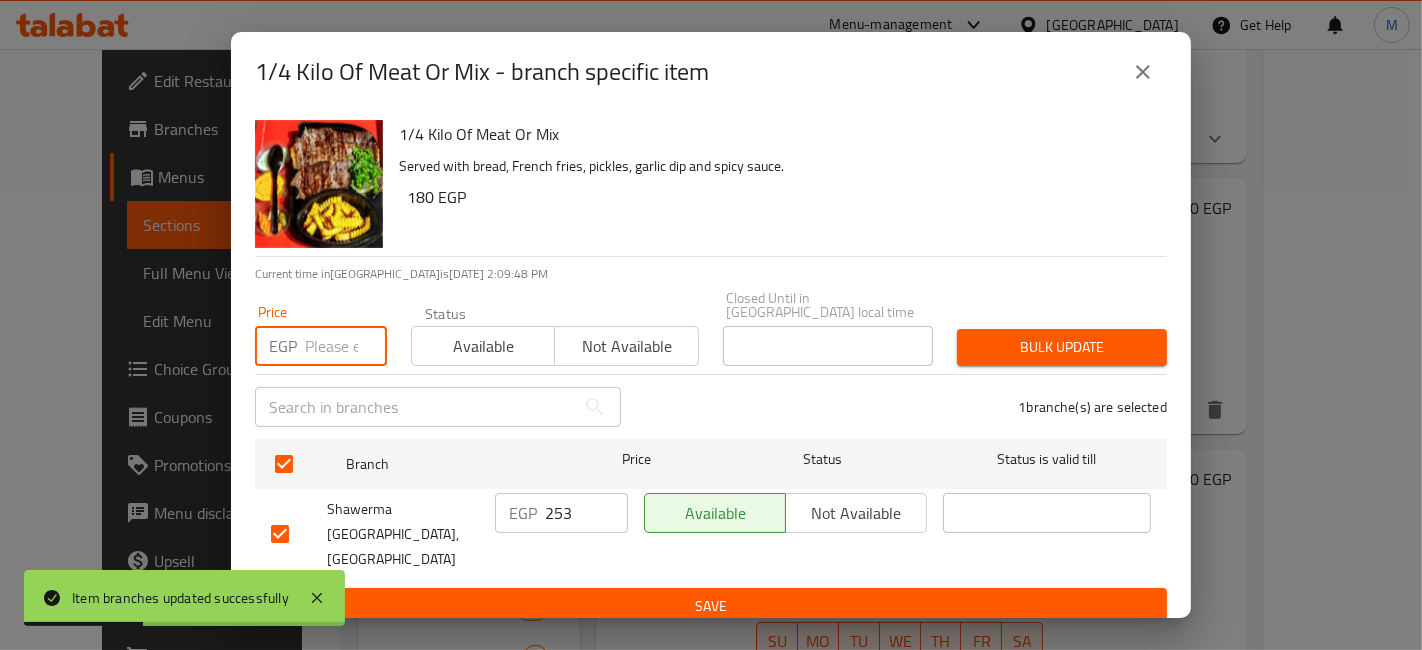 click at bounding box center [346, 346] 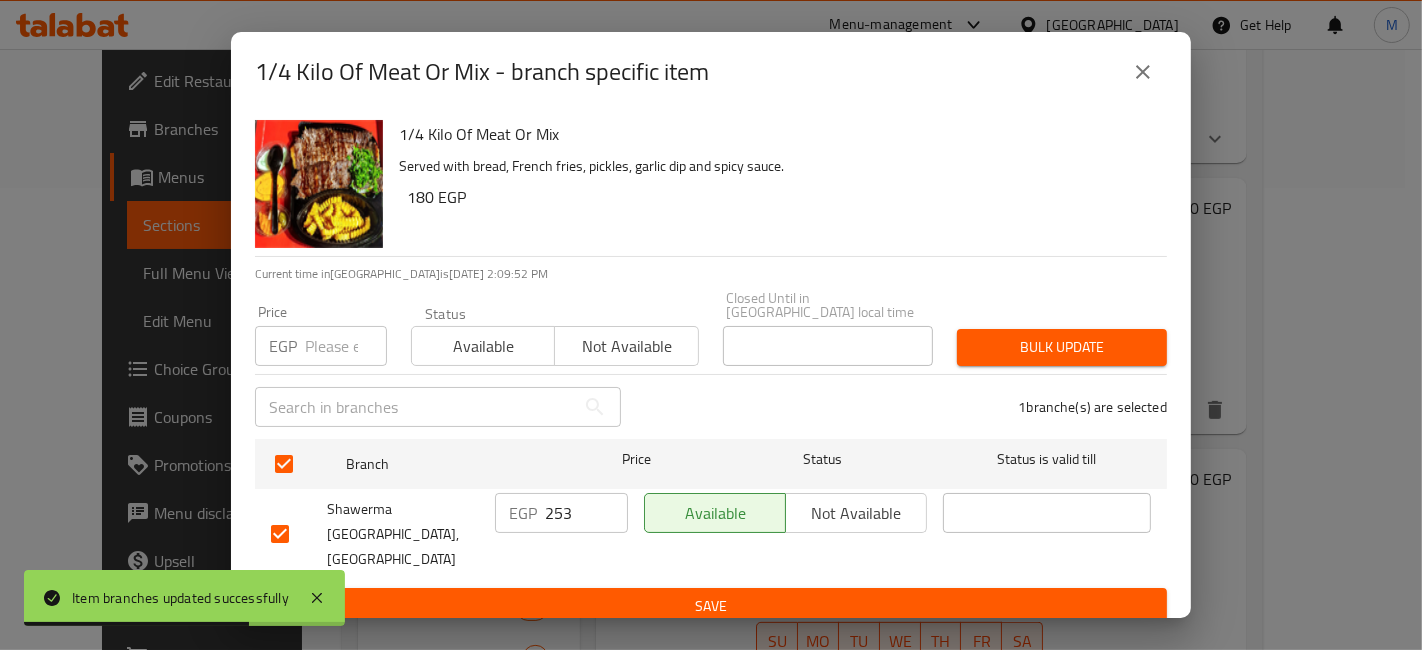 drag, startPoint x: 340, startPoint y: 345, endPoint x: 329, endPoint y: 374, distance: 31.016125 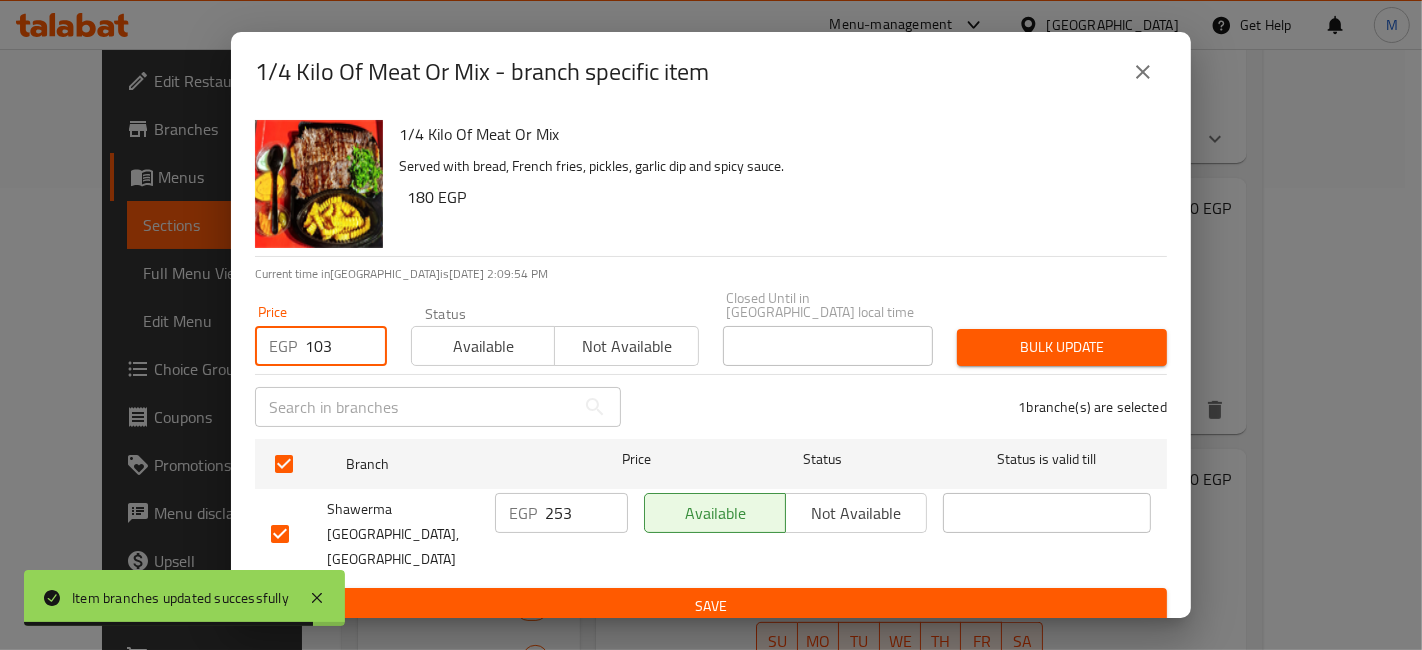 type on "103" 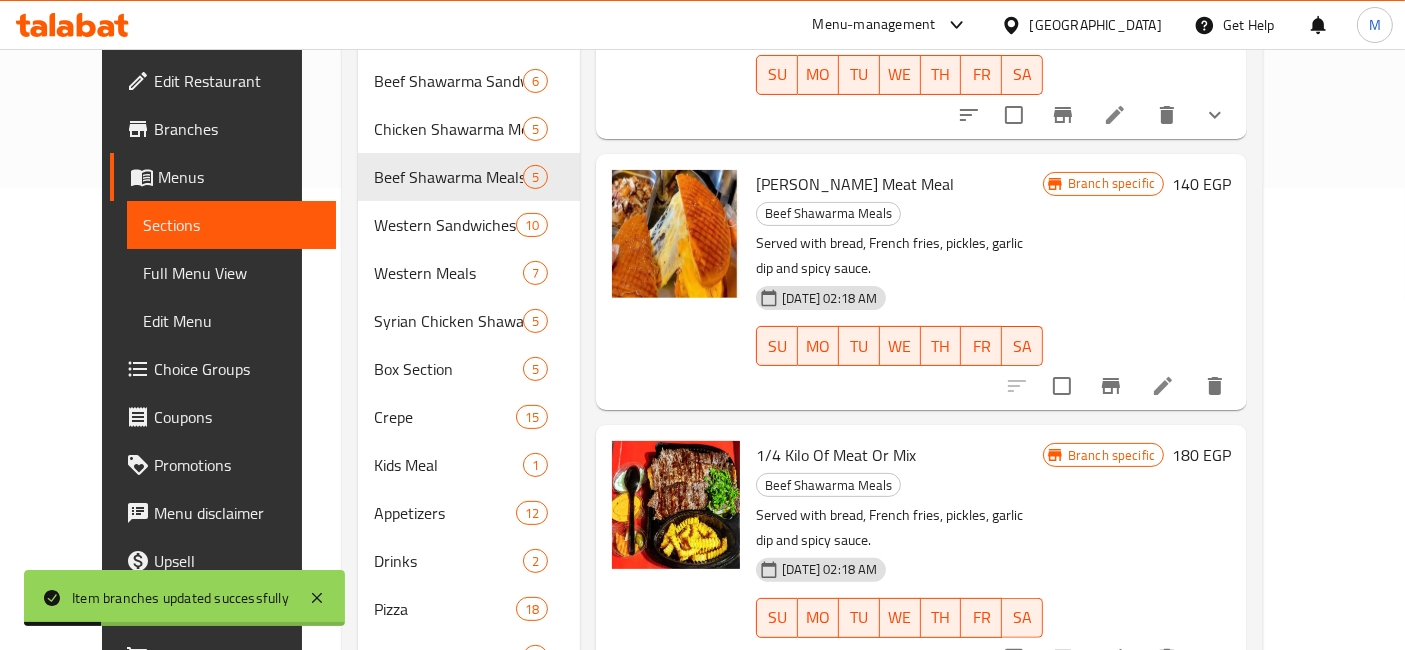 scroll, scrollTop: 250, scrollLeft: 0, axis: vertical 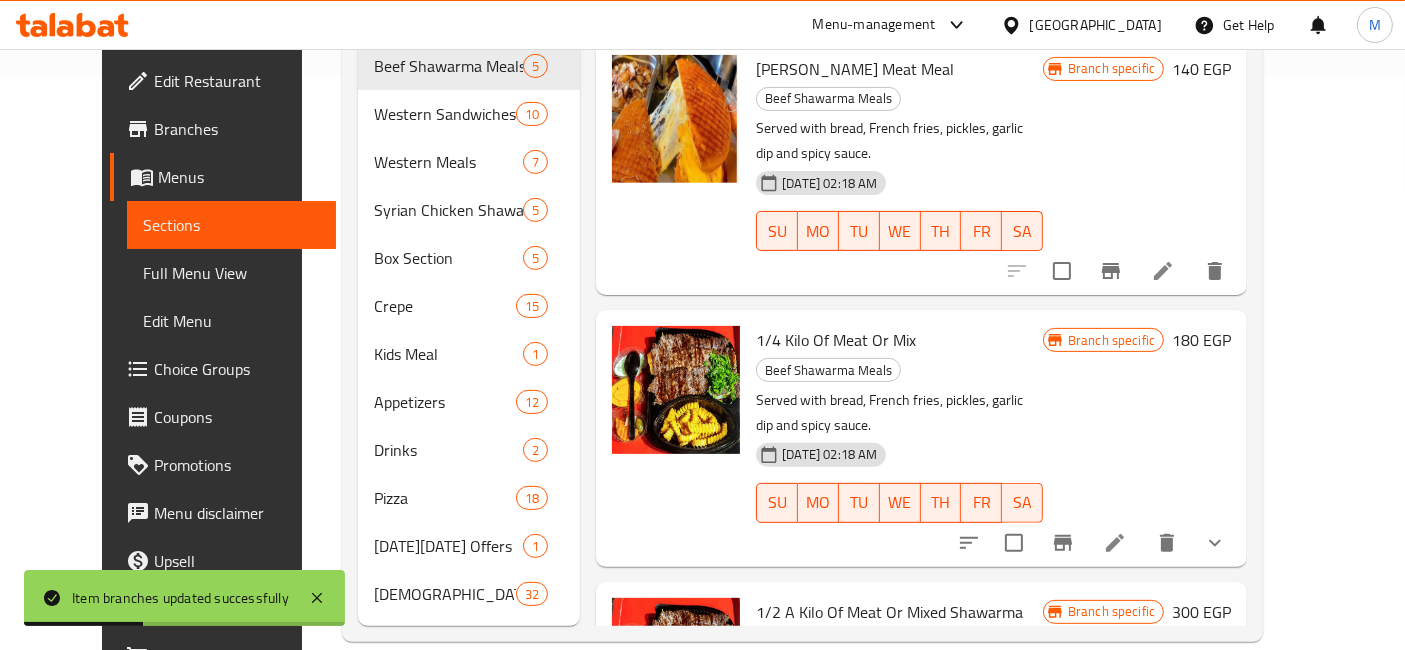 click at bounding box center [1063, 814] 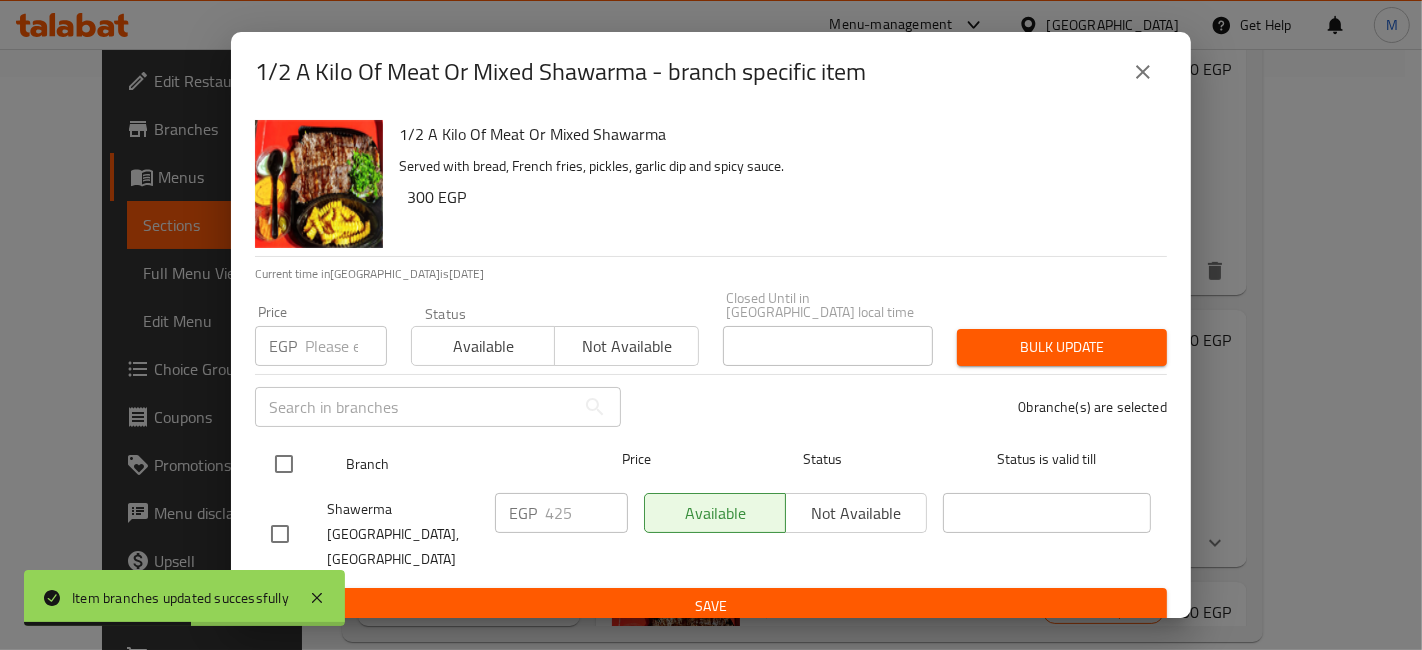click at bounding box center (284, 464) 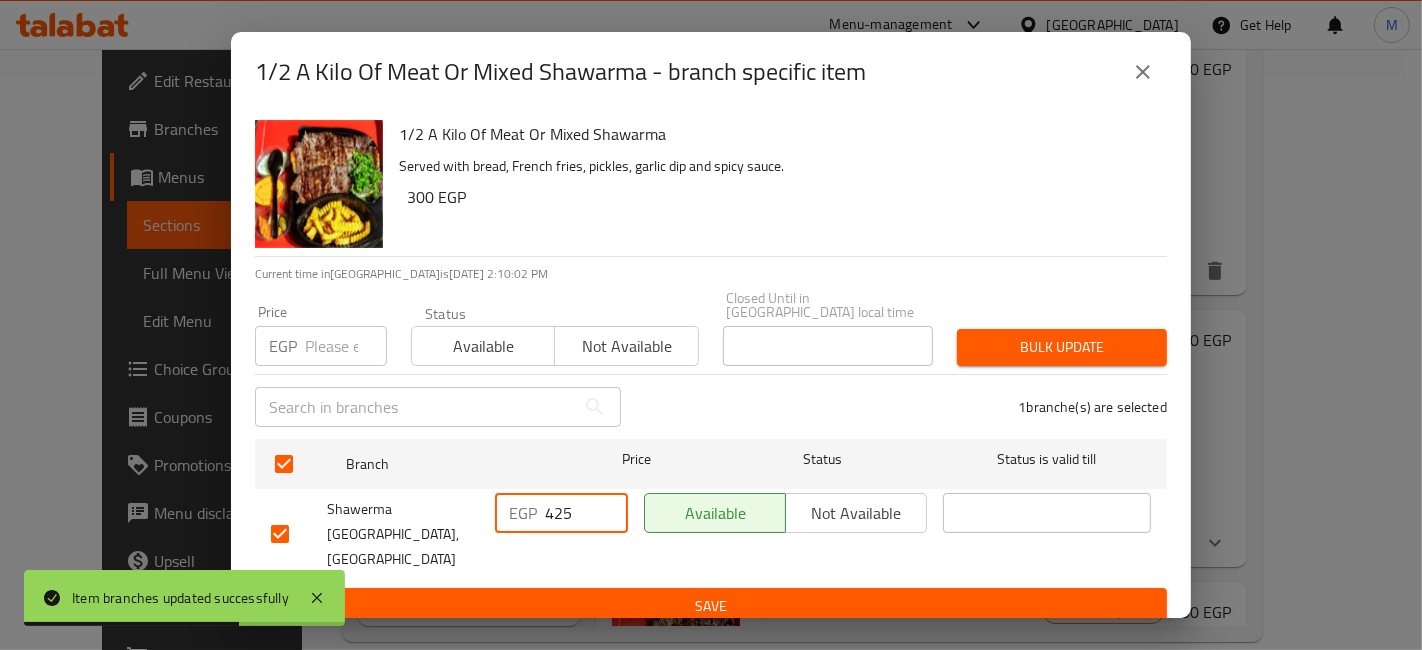 click on "425" at bounding box center [586, 513] 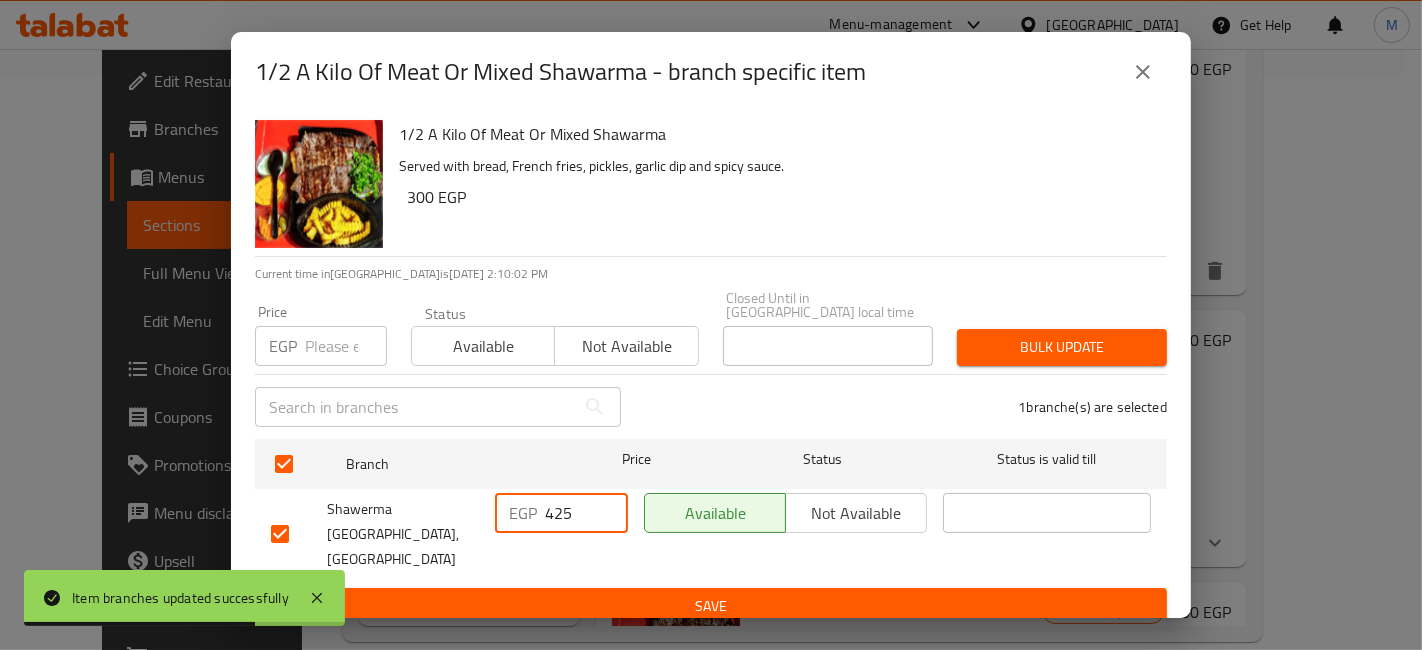 click on "425" at bounding box center (586, 513) 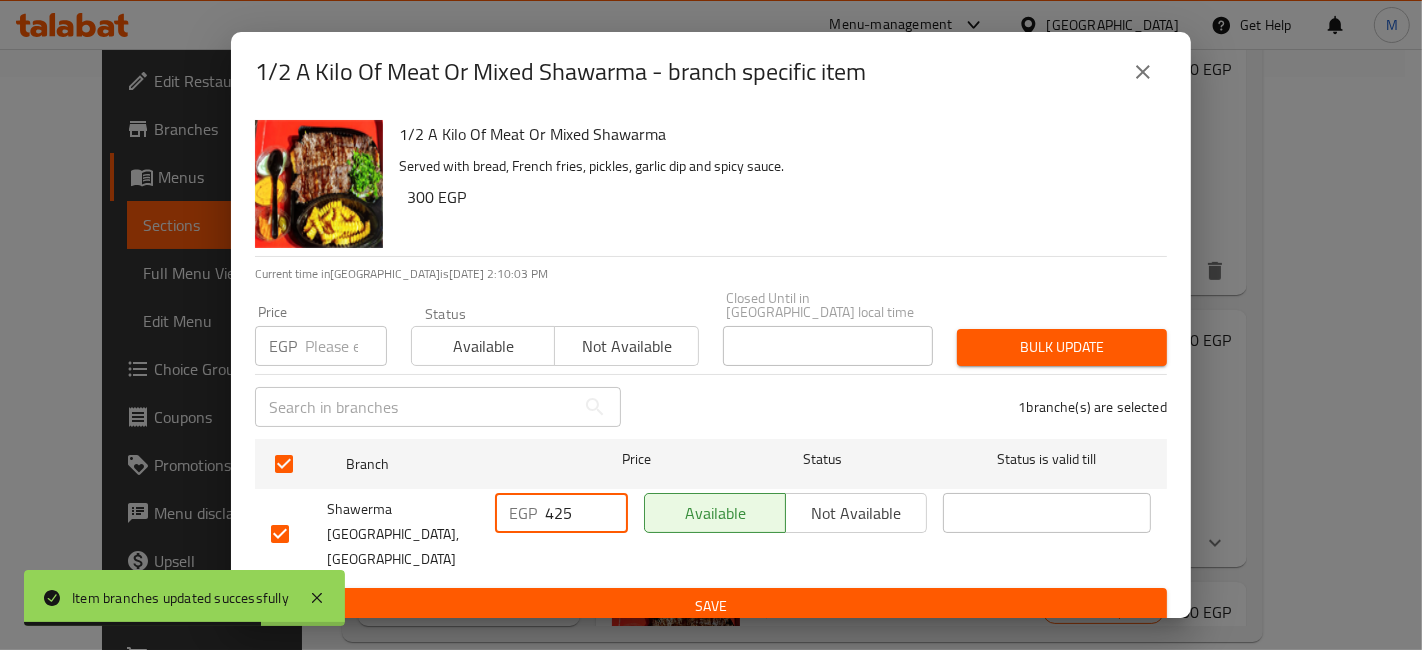 click on "425" at bounding box center [586, 513] 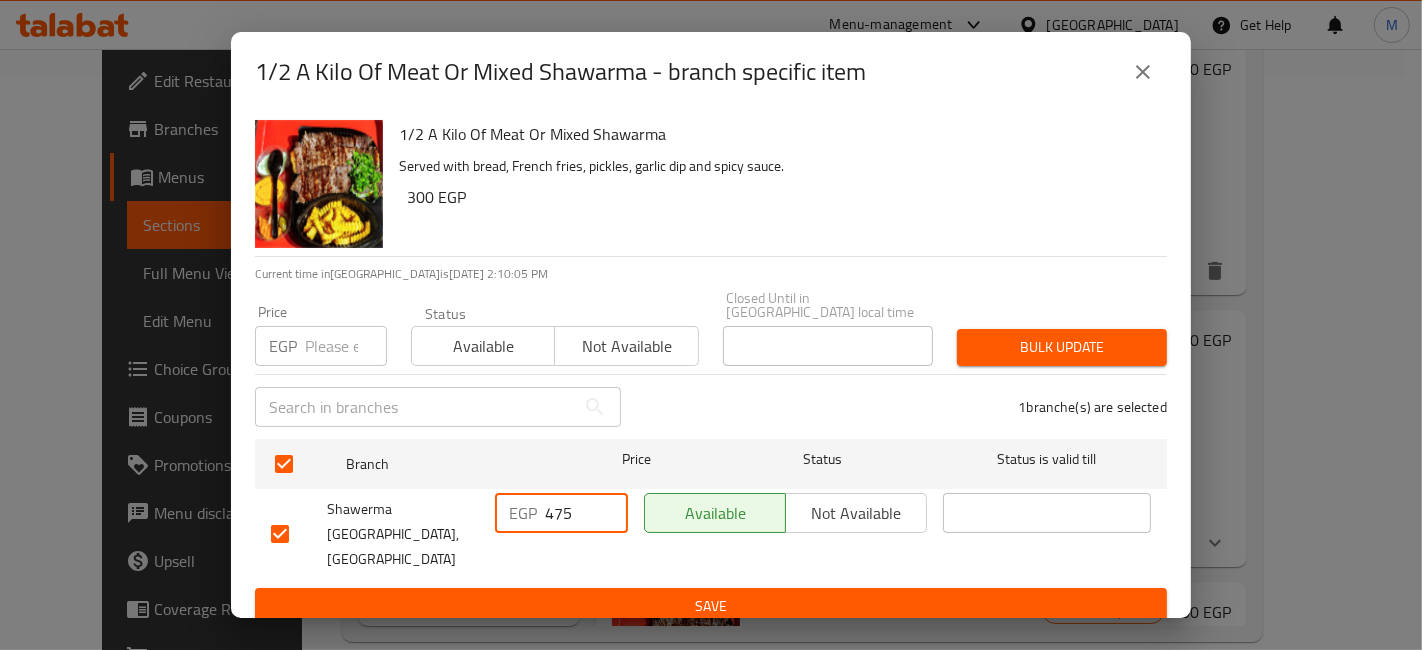 type on "475" 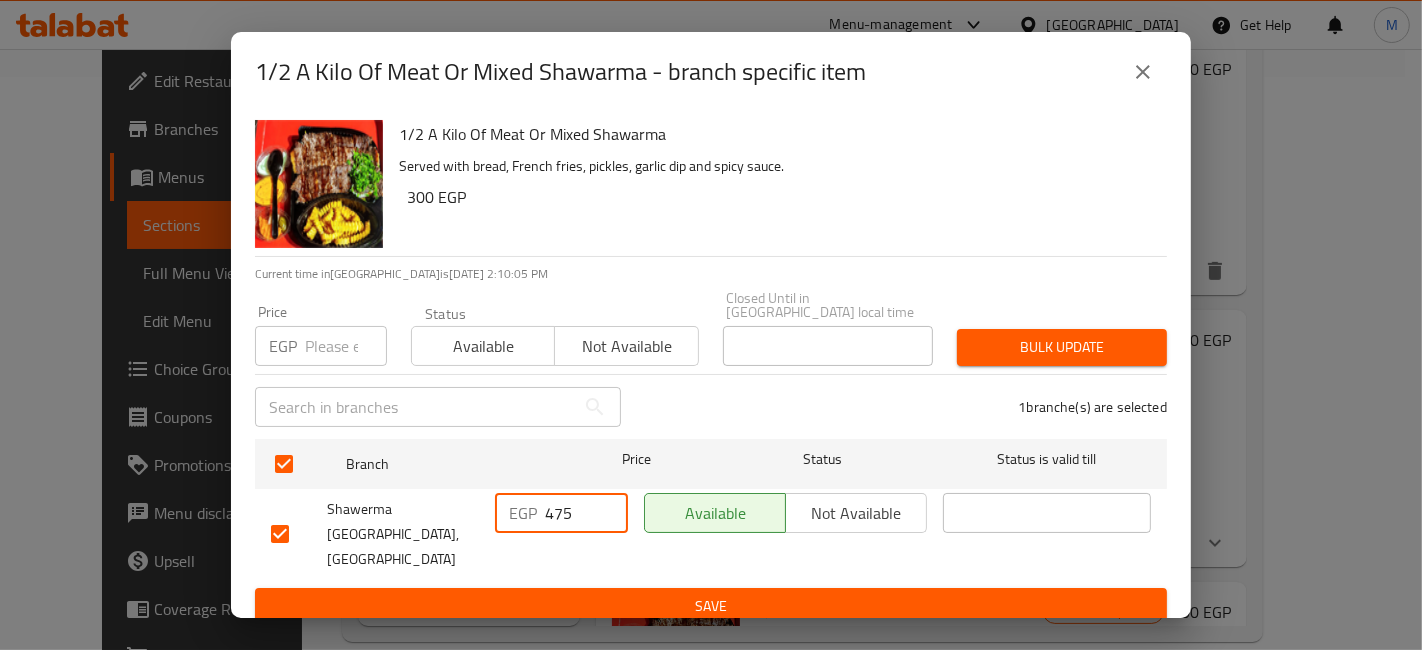 click on "Save" at bounding box center (711, 606) 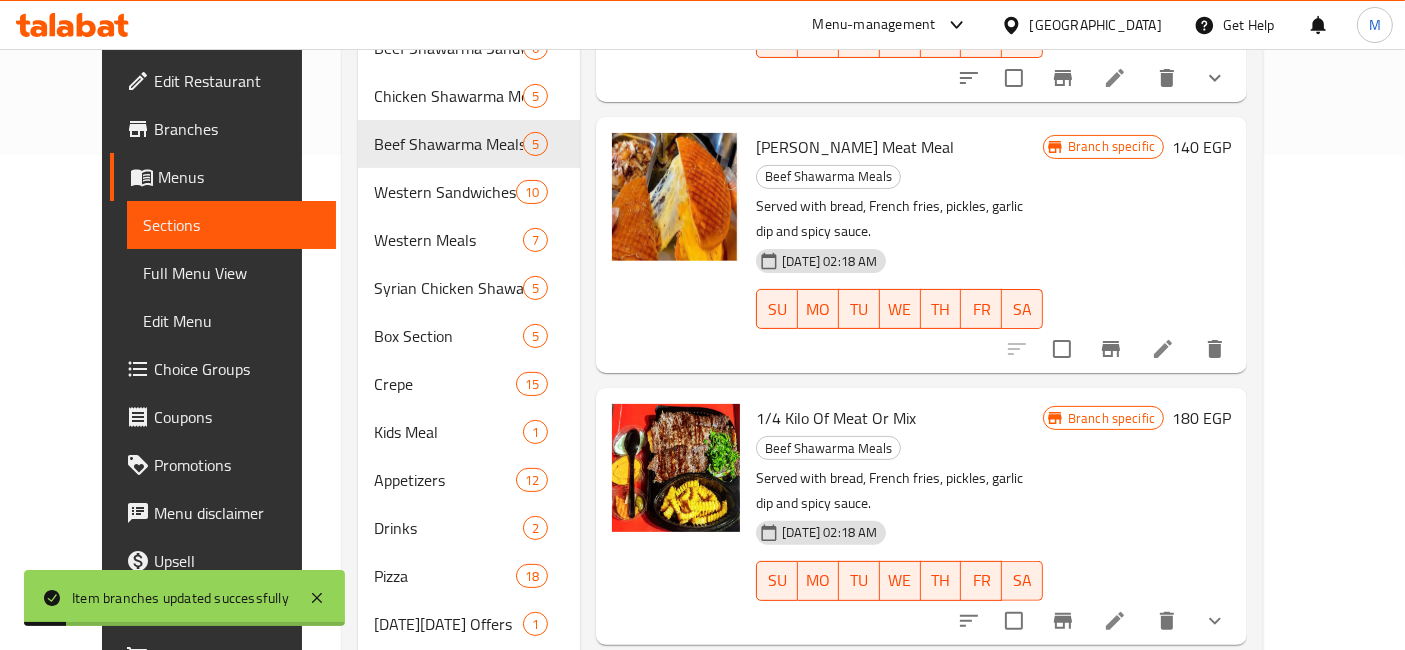 scroll, scrollTop: 462, scrollLeft: 0, axis: vertical 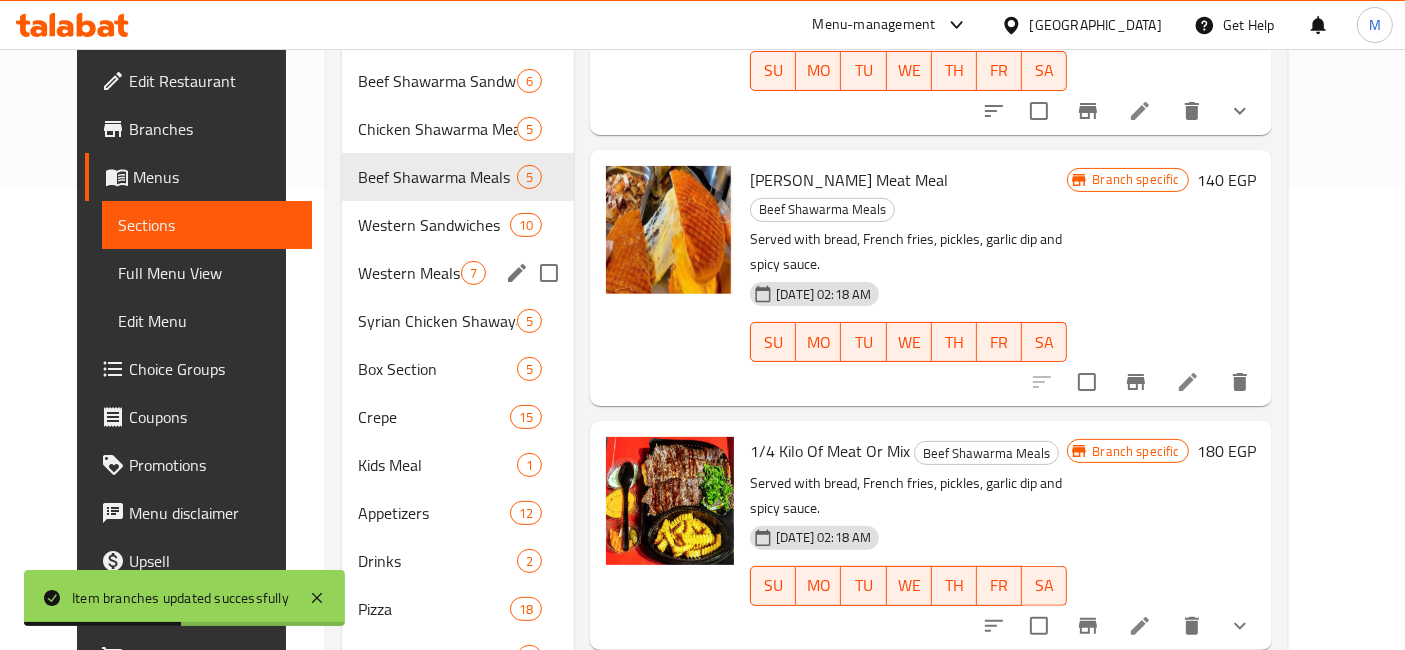 click on "Western Meals 7" at bounding box center (458, 273) 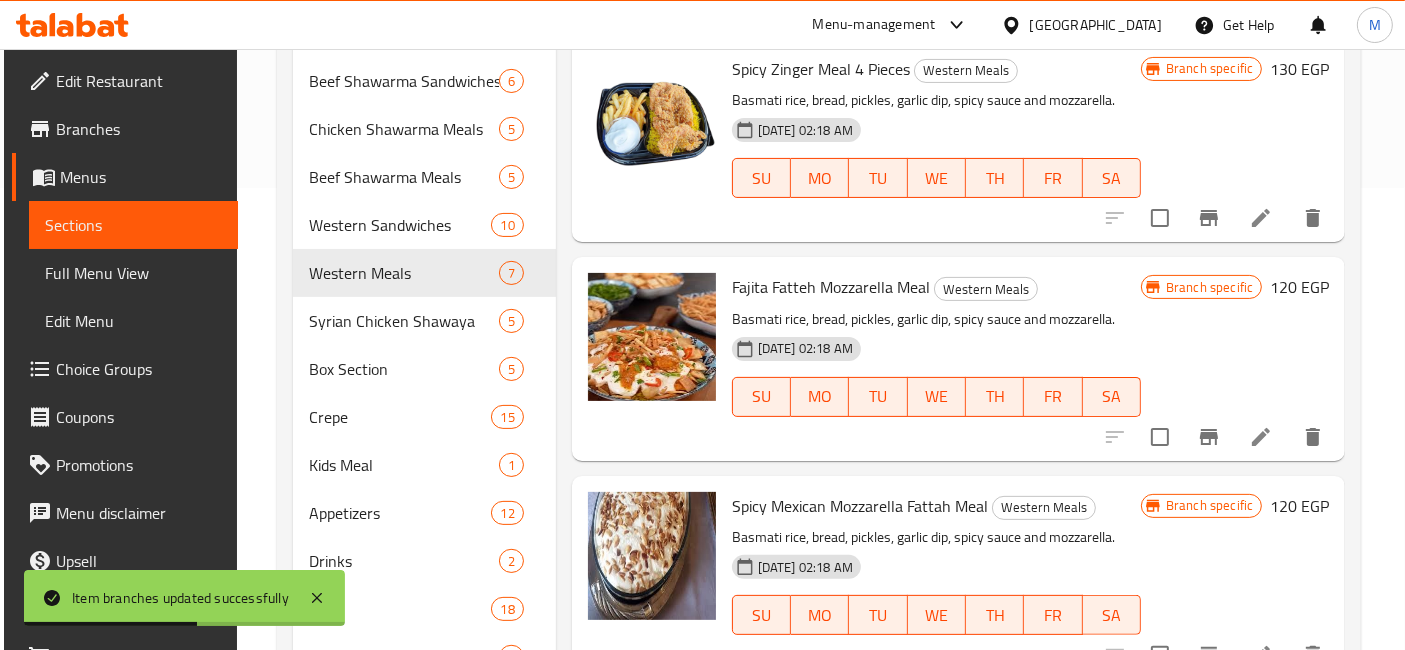 scroll, scrollTop: 0, scrollLeft: 0, axis: both 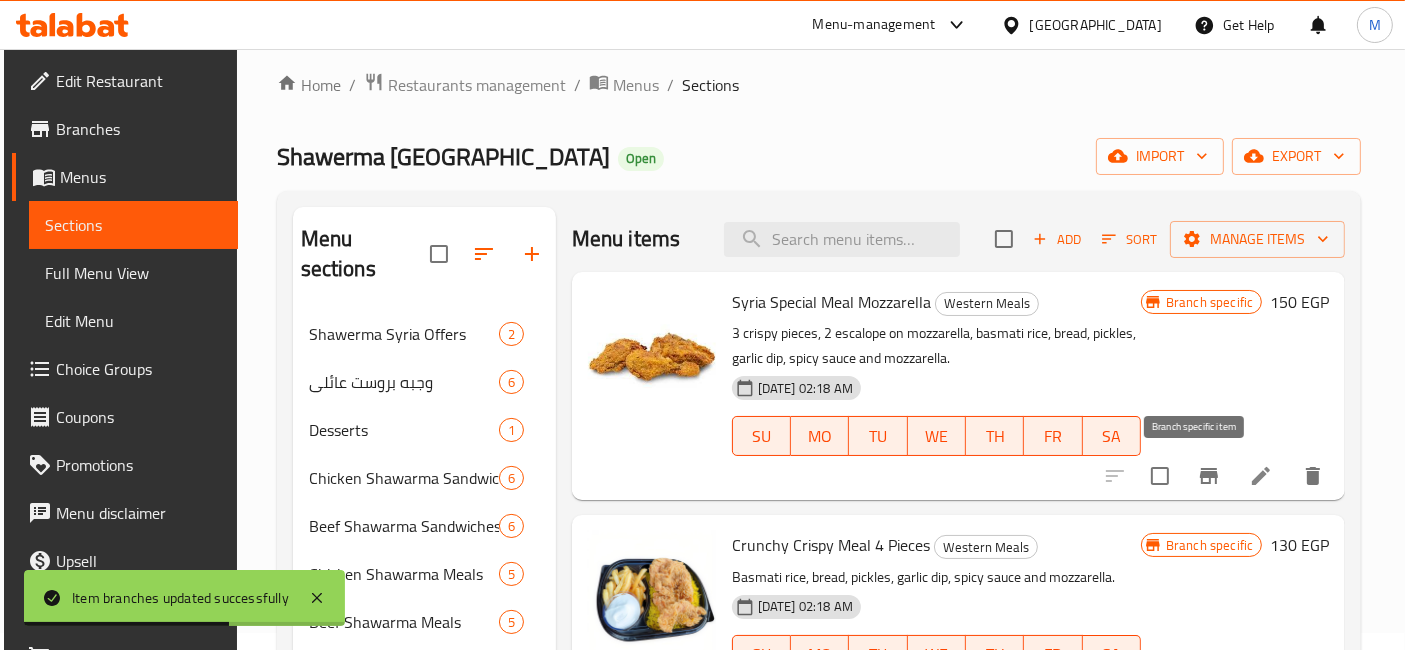 click 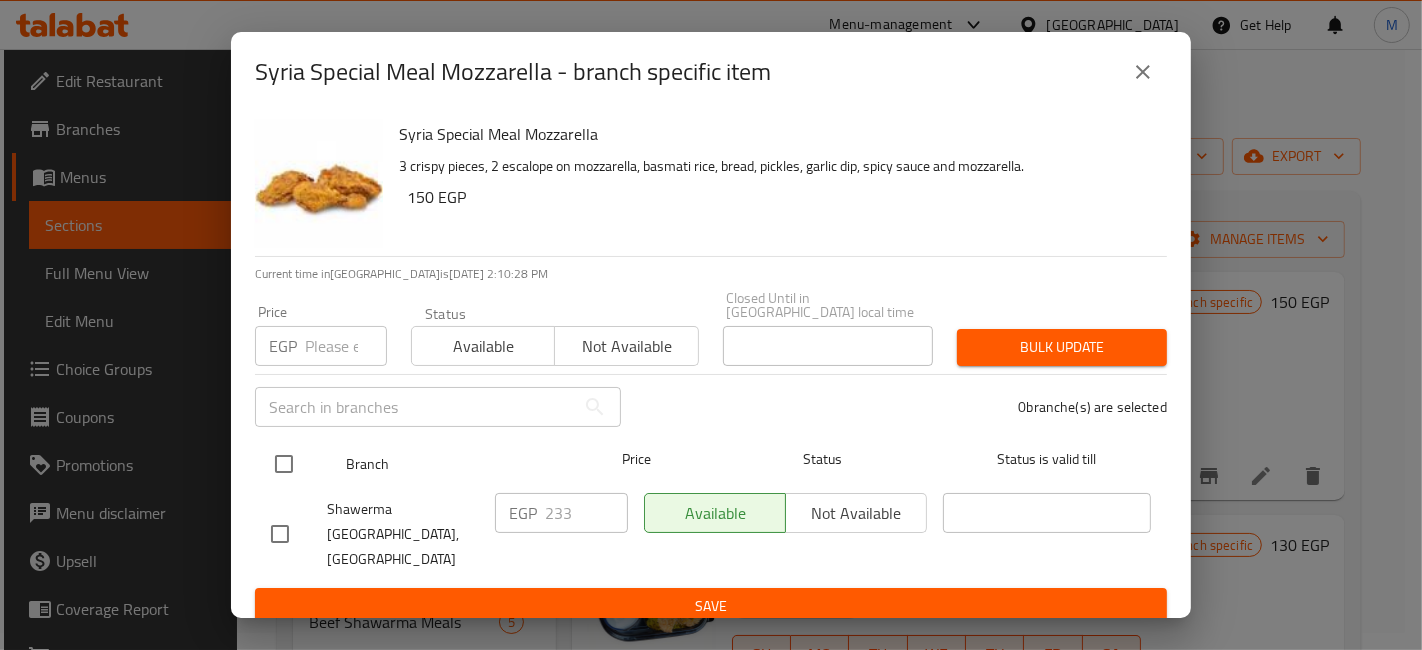 click at bounding box center [284, 464] 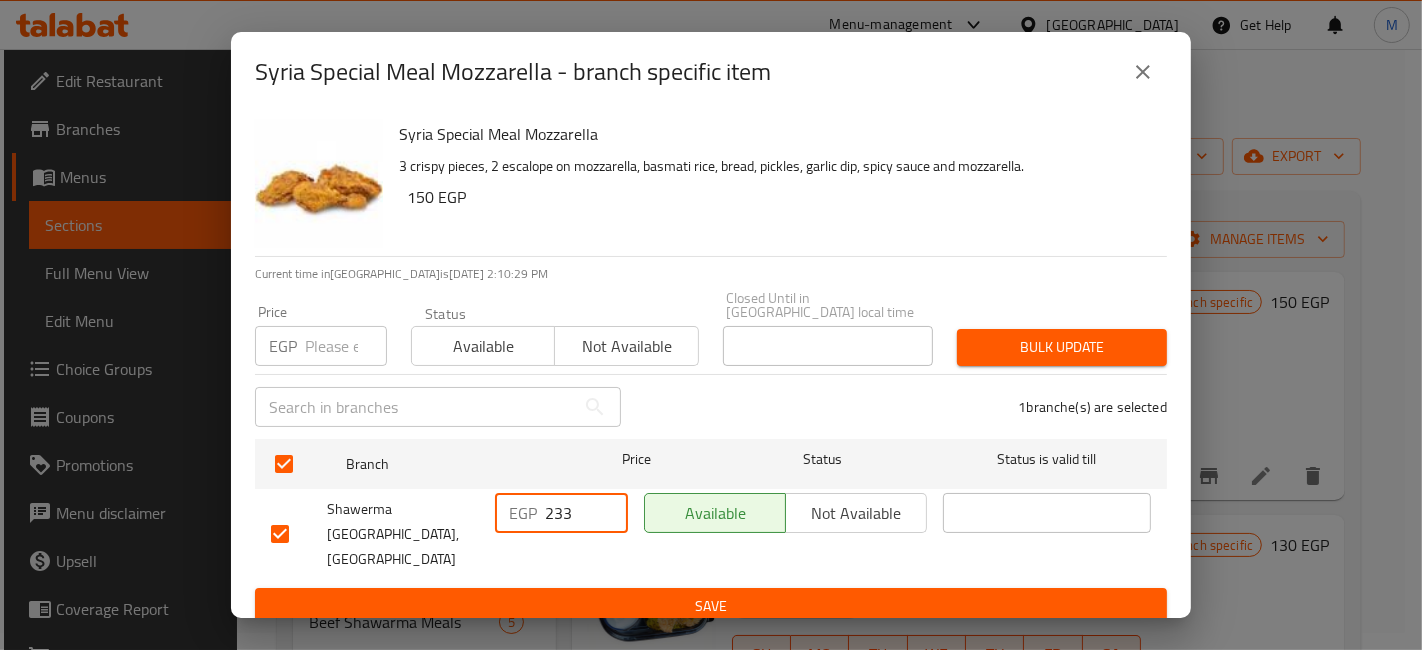 click on "233" at bounding box center (586, 513) 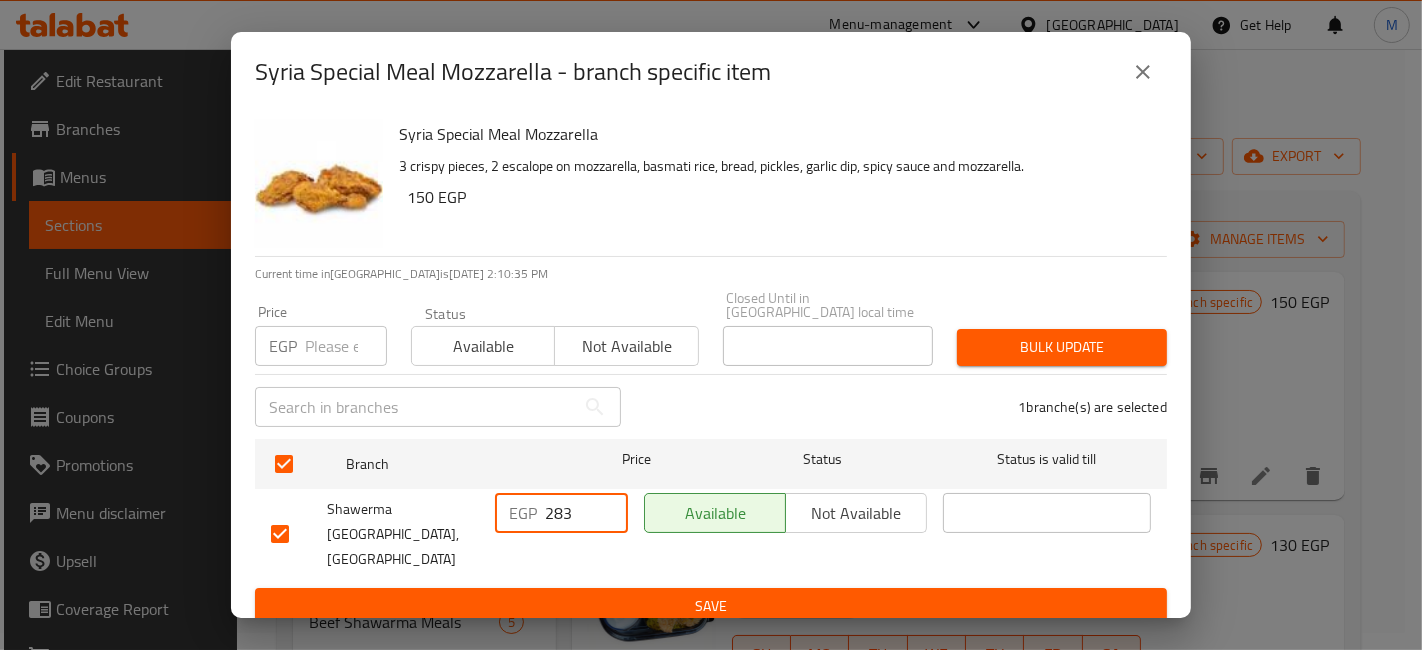 type on "283" 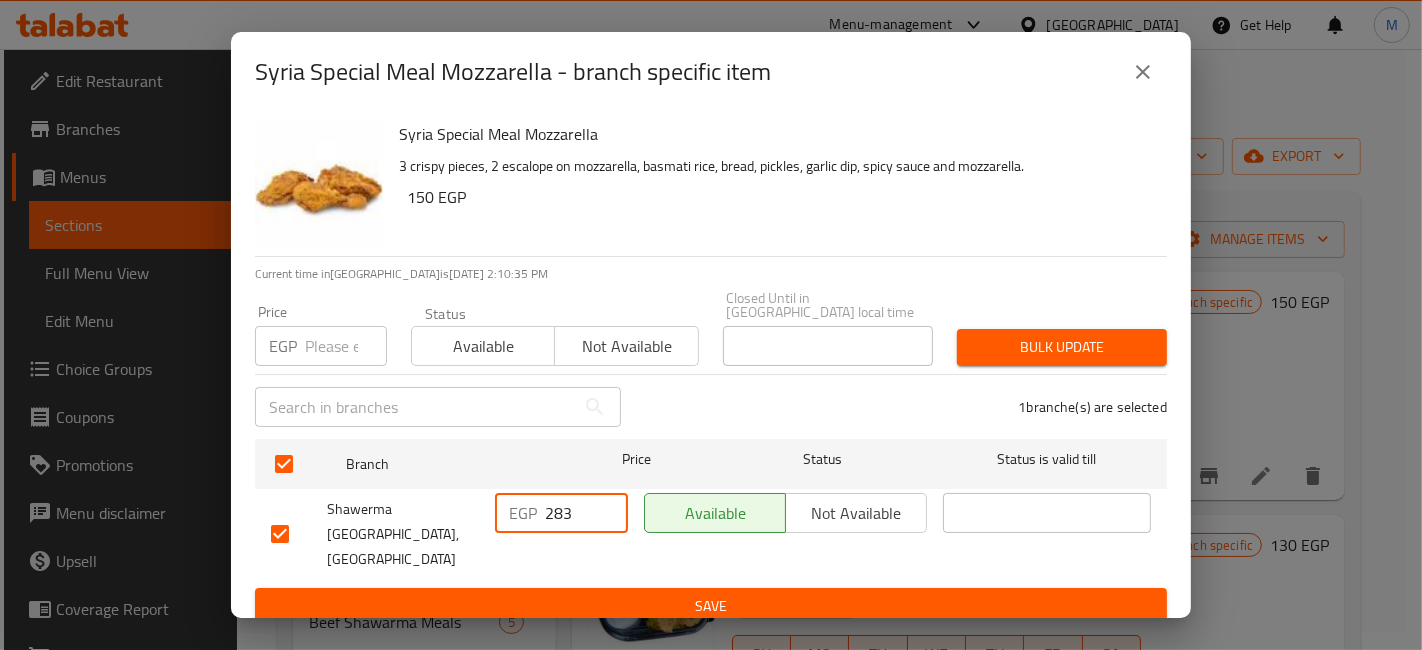 click on "Save" at bounding box center (711, 606) 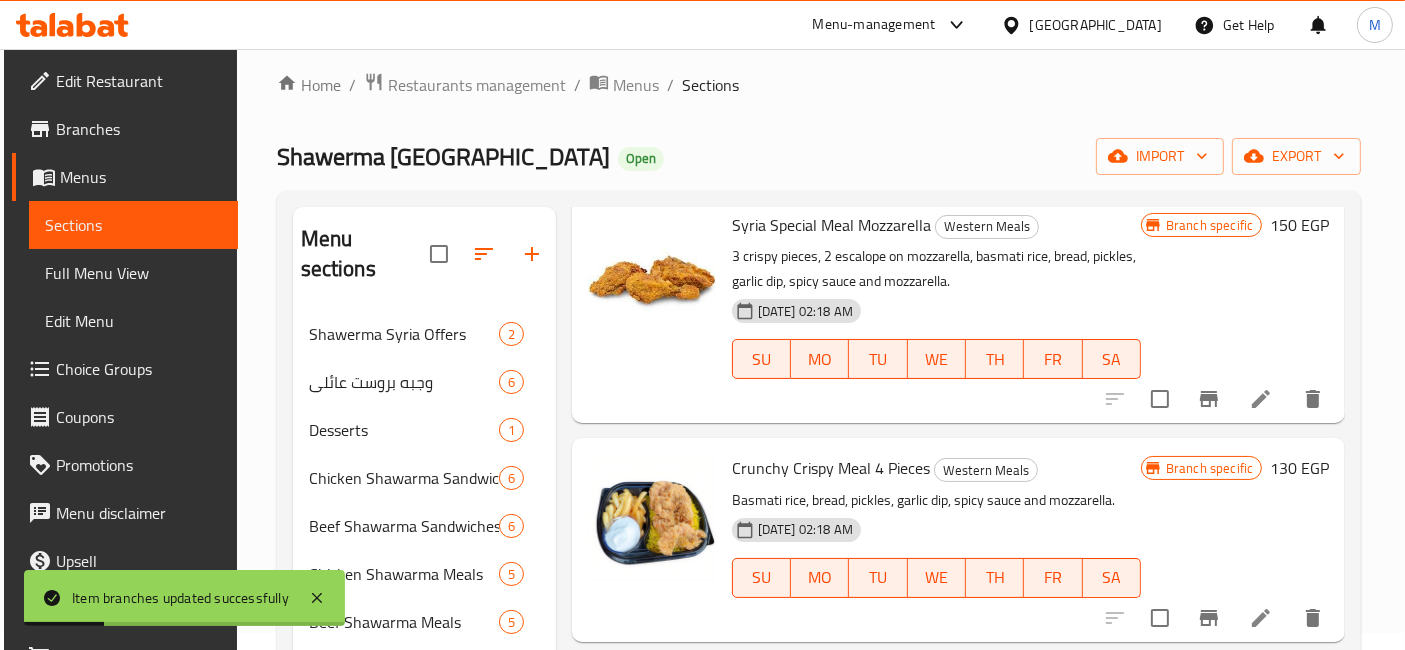 scroll, scrollTop: 111, scrollLeft: 0, axis: vertical 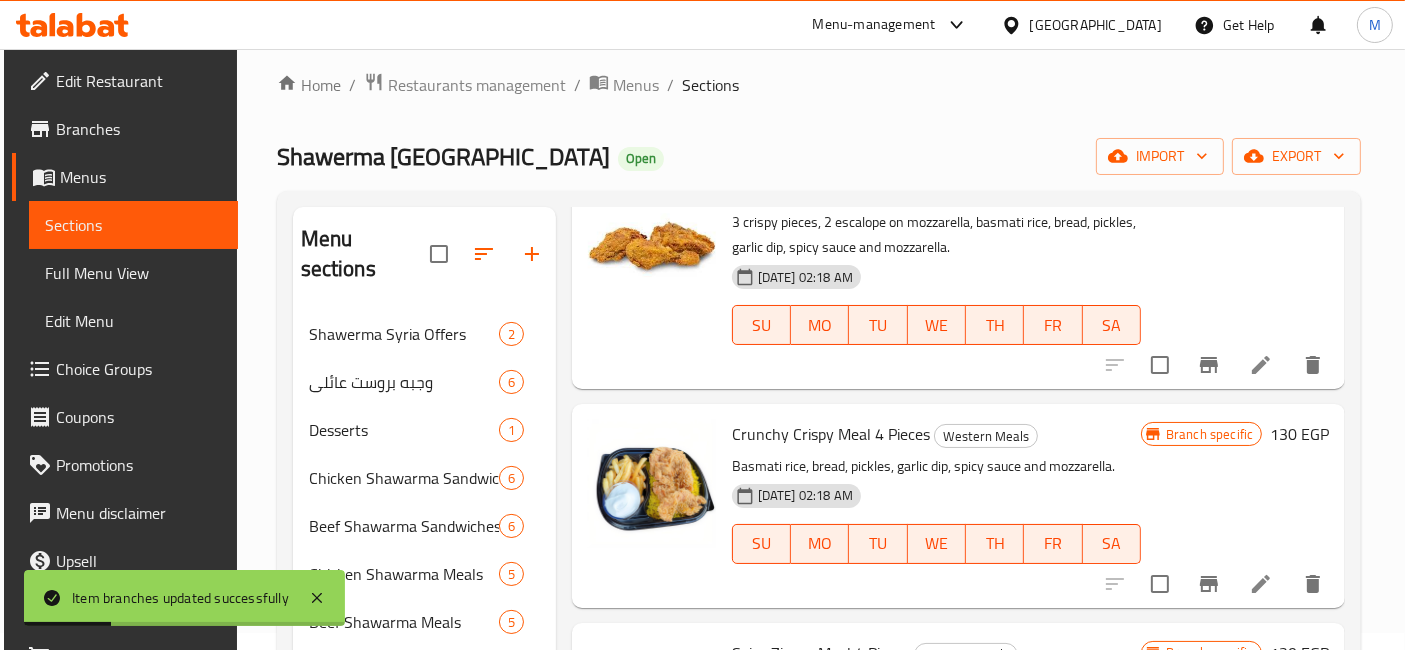 click 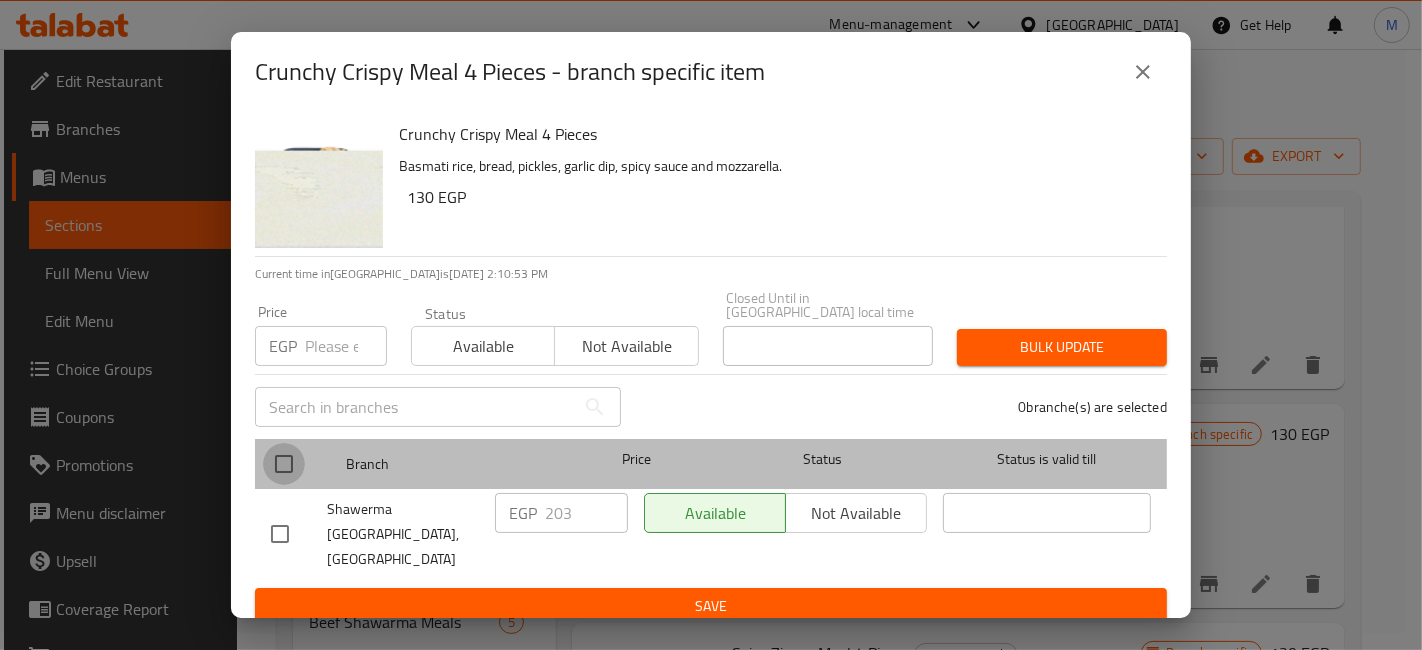 click at bounding box center [284, 464] 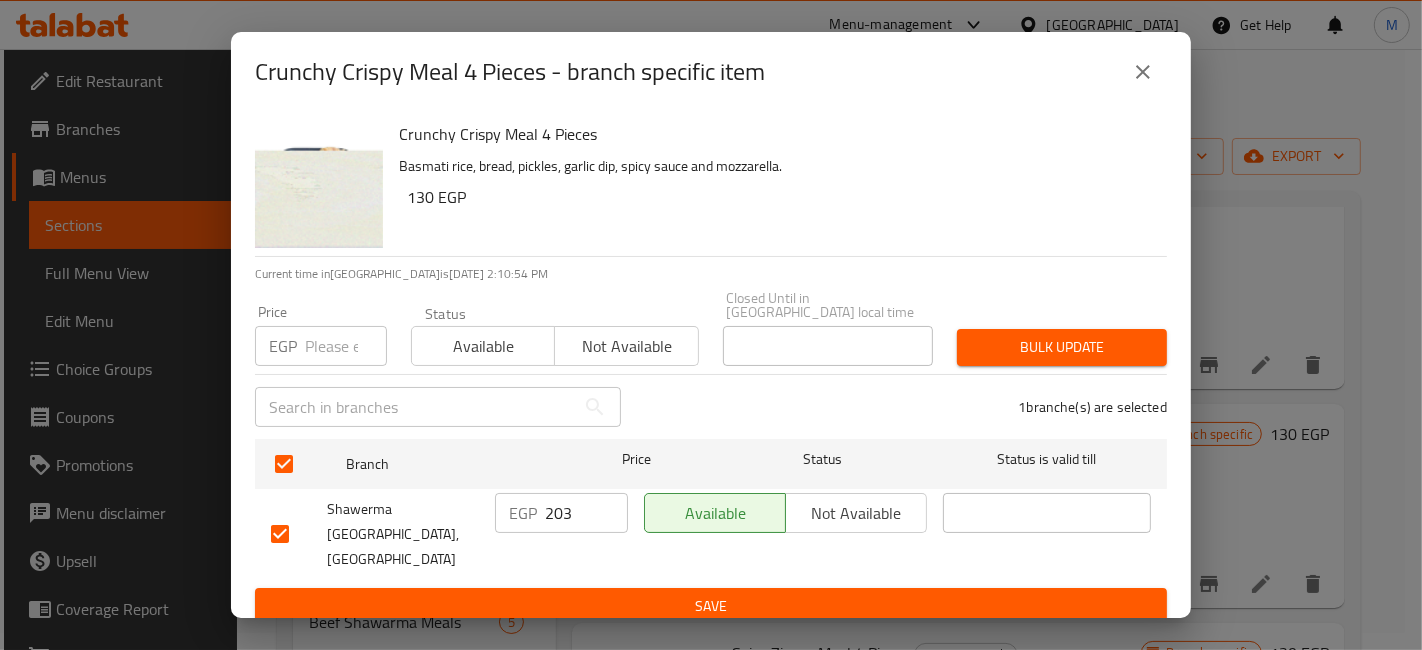 click at bounding box center (346, 346) 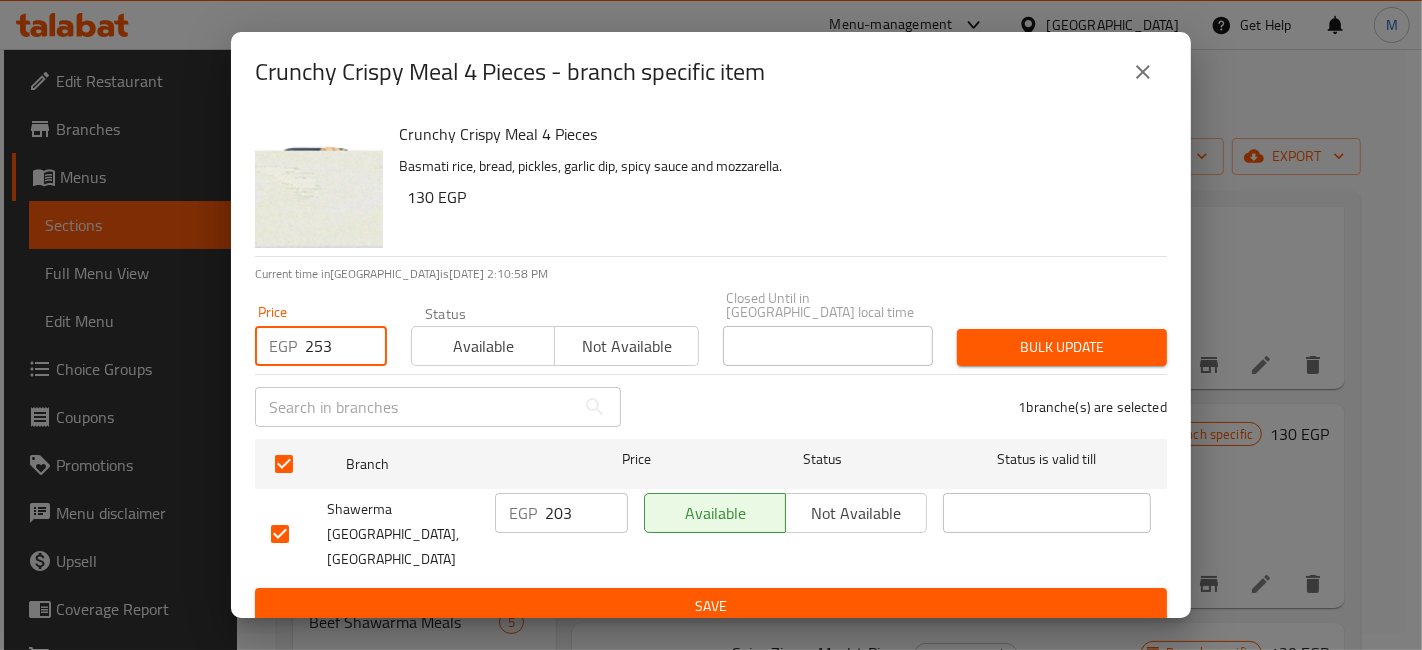 type on "253" 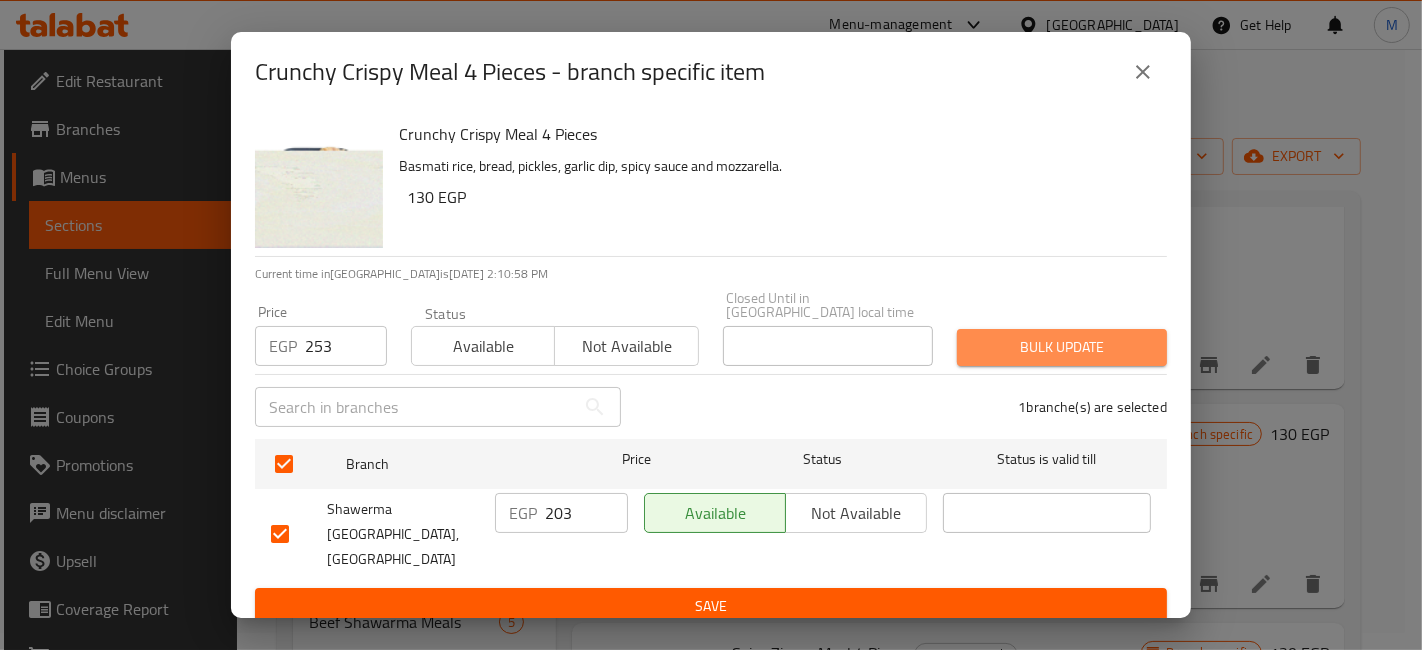 click on "Bulk update" at bounding box center [1062, 347] 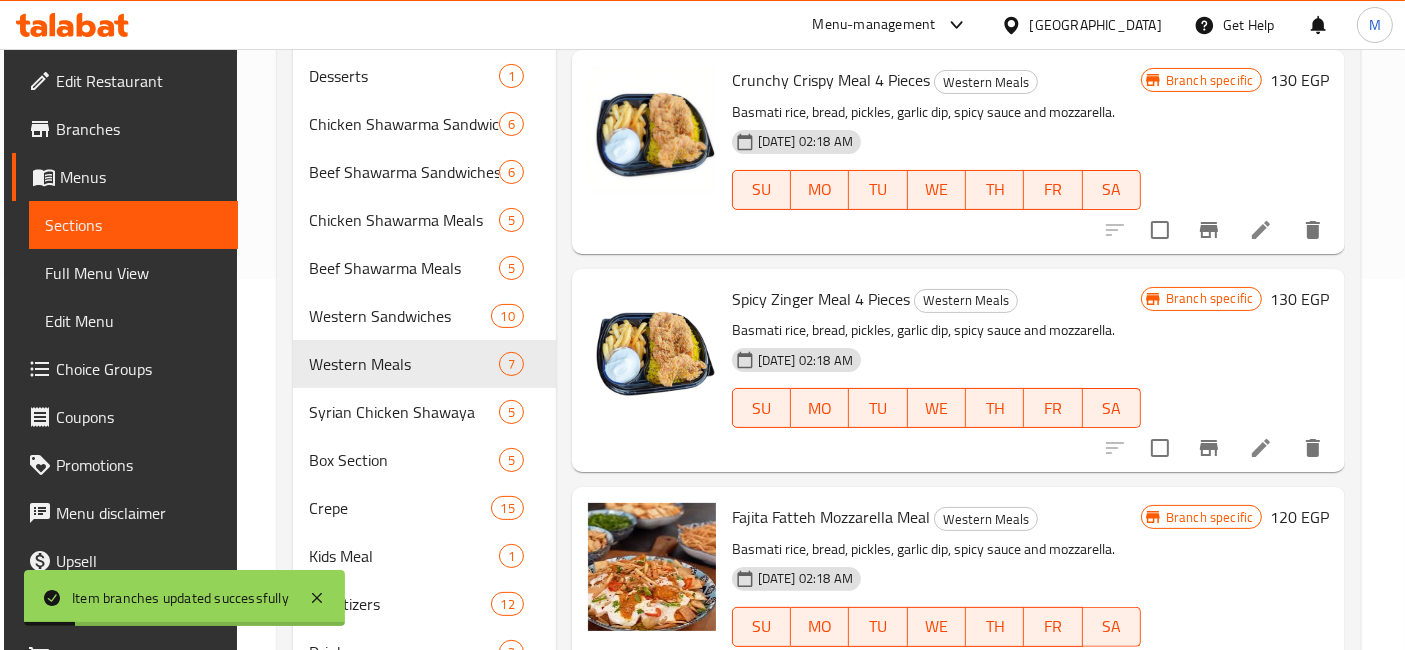 scroll, scrollTop: 494, scrollLeft: 0, axis: vertical 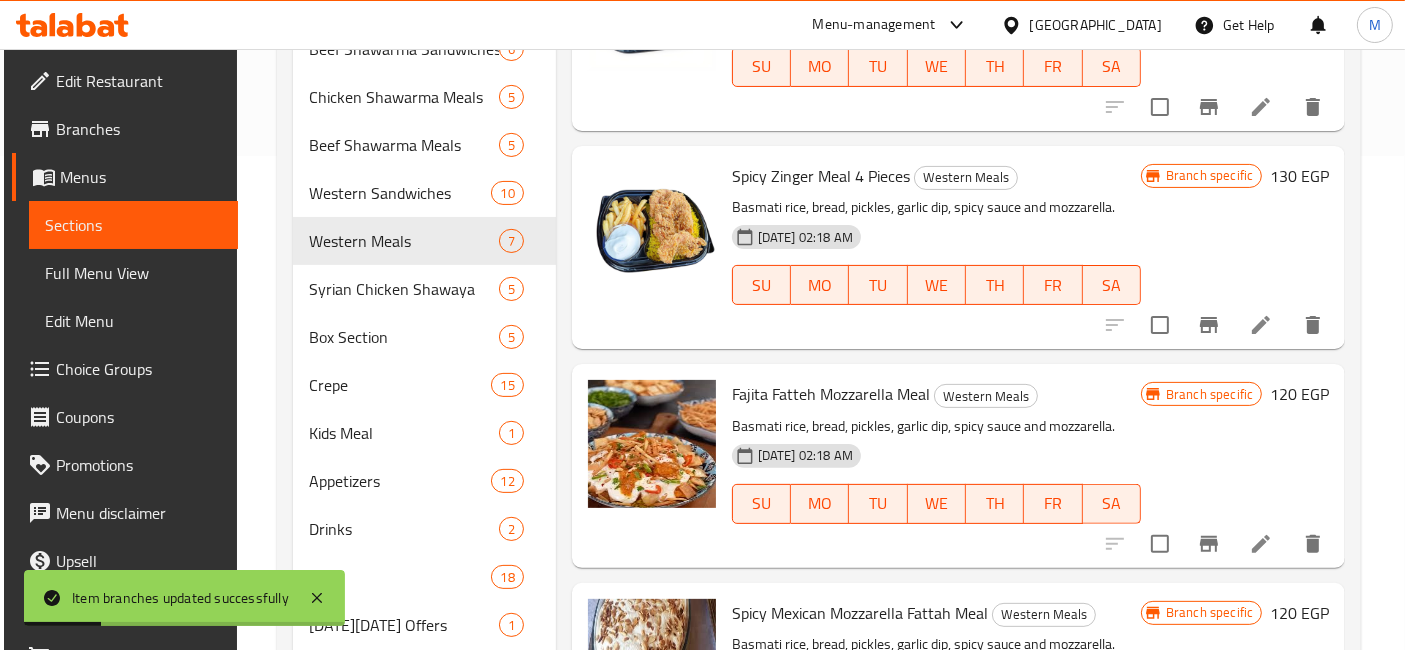 click at bounding box center (1209, 325) 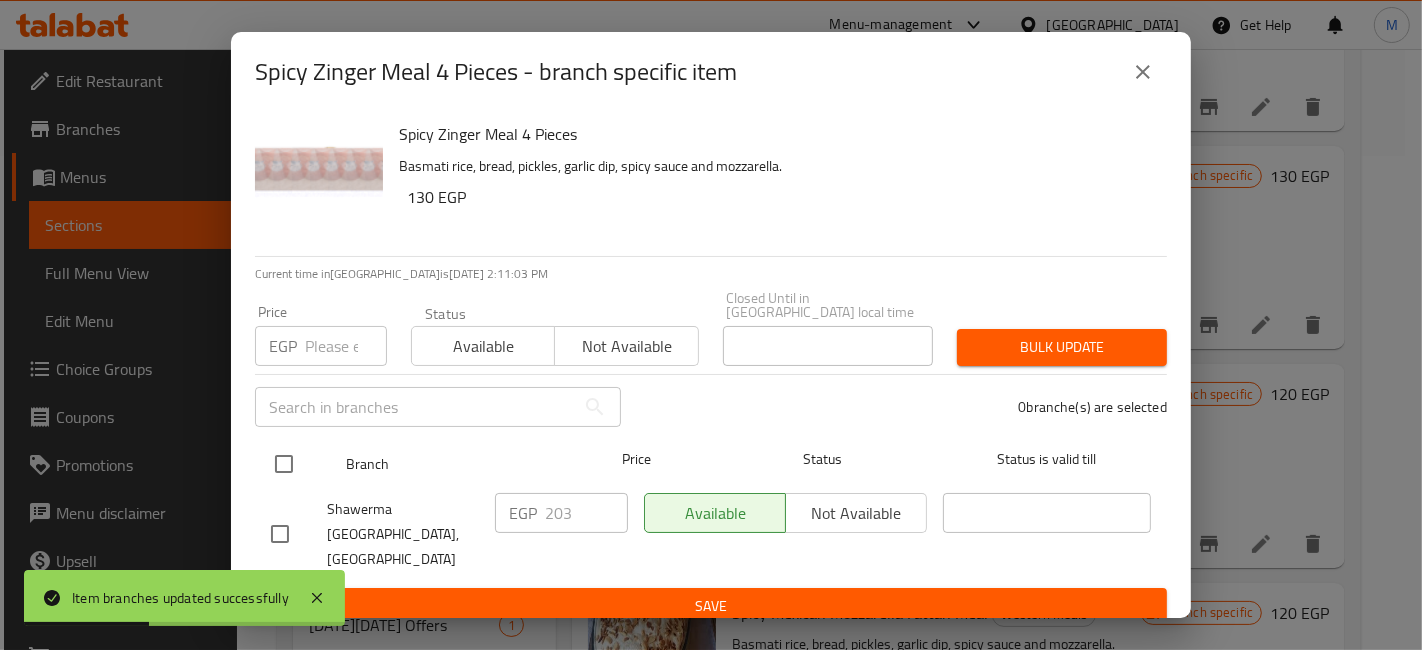 drag, startPoint x: 257, startPoint y: 452, endPoint x: 277, endPoint y: 457, distance: 20.615528 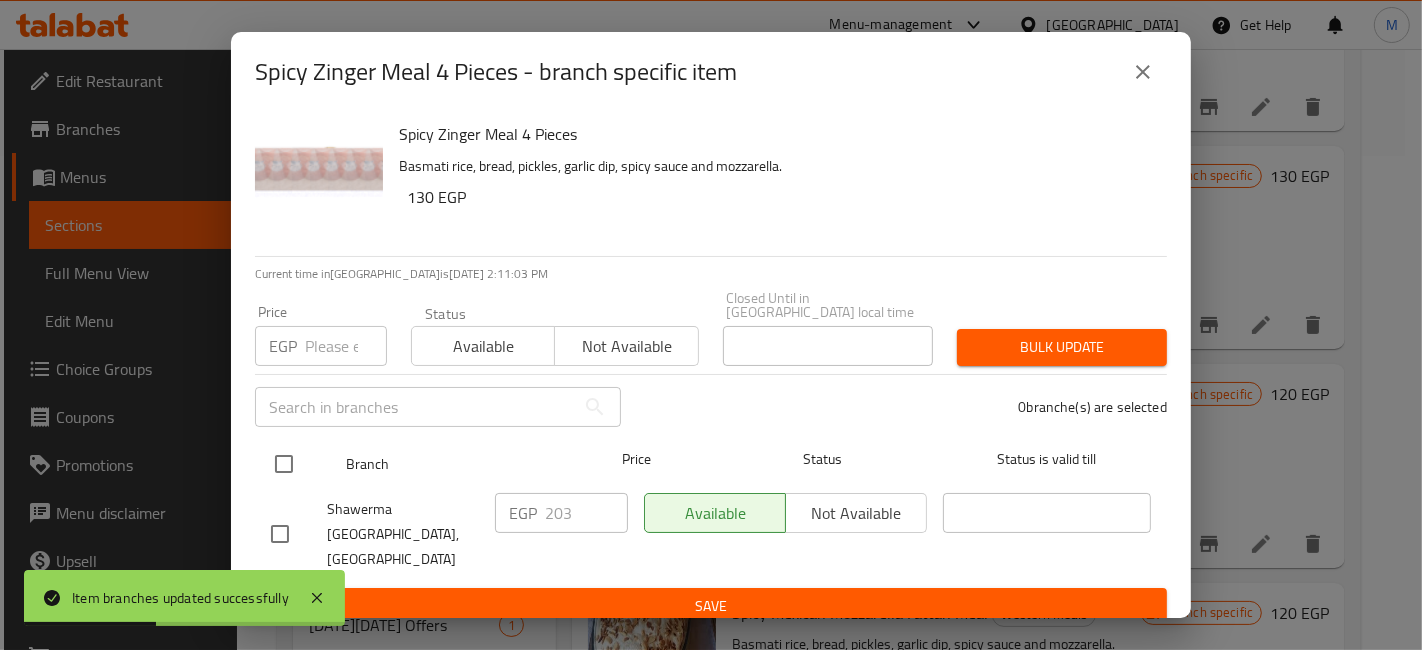 click at bounding box center [284, 464] 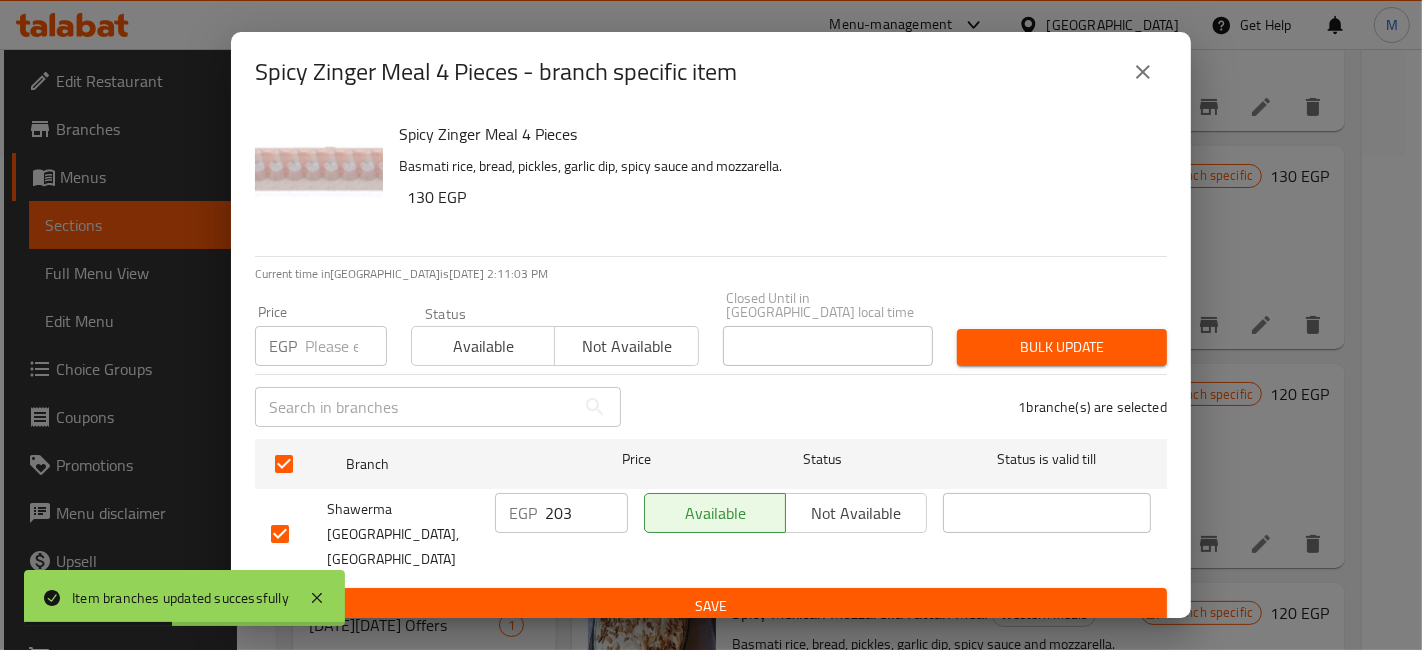 click at bounding box center [346, 346] 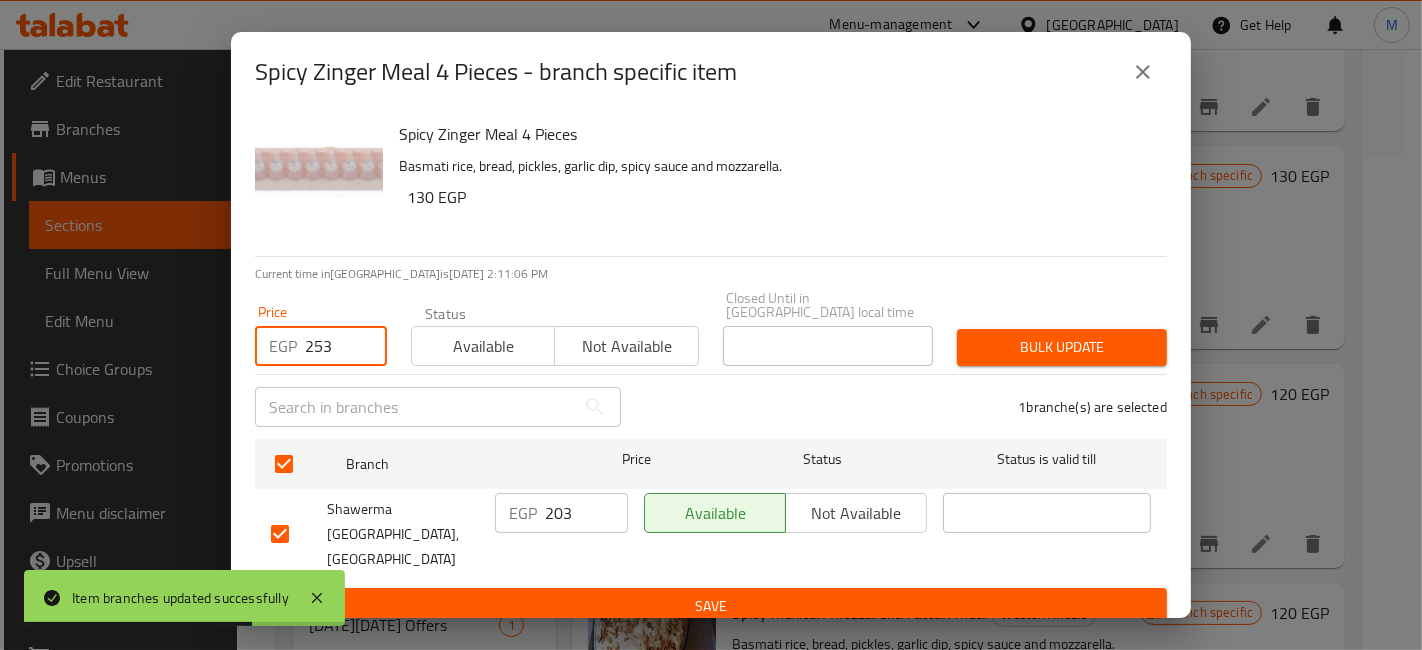 type on "253" 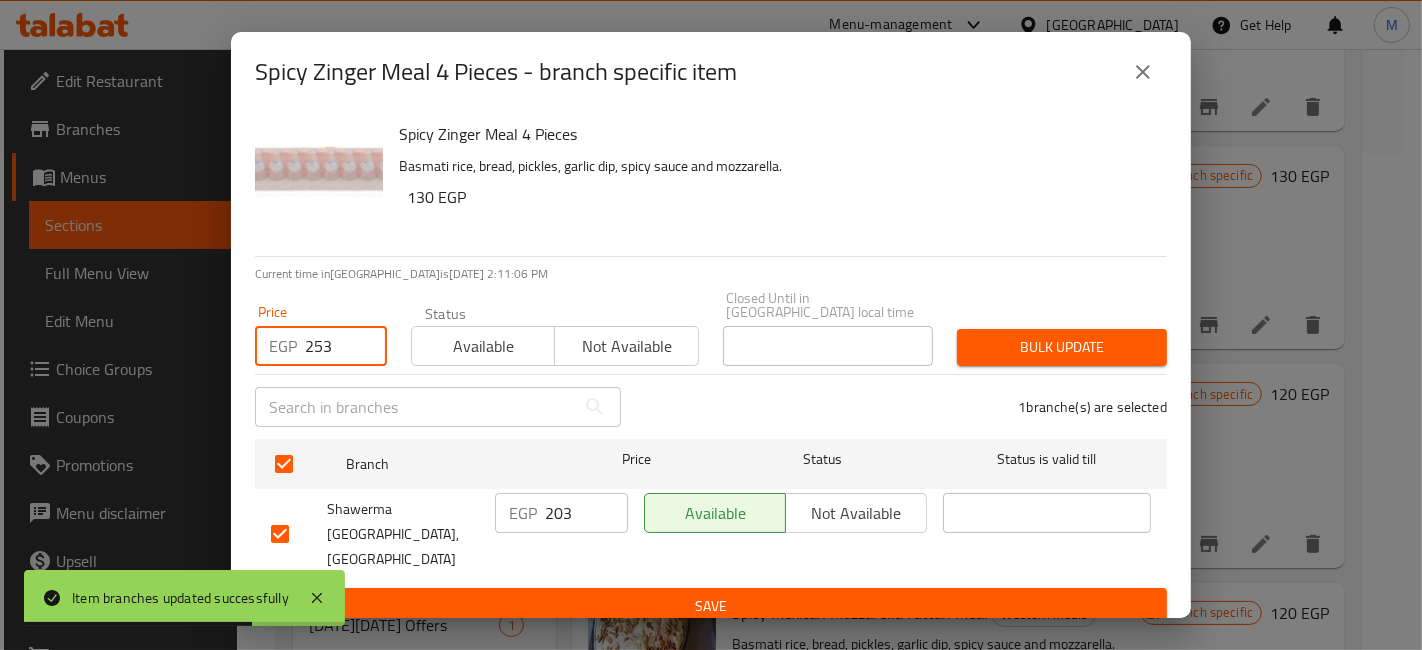drag, startPoint x: 1083, startPoint y: 321, endPoint x: 1092, endPoint y: 343, distance: 23.769728 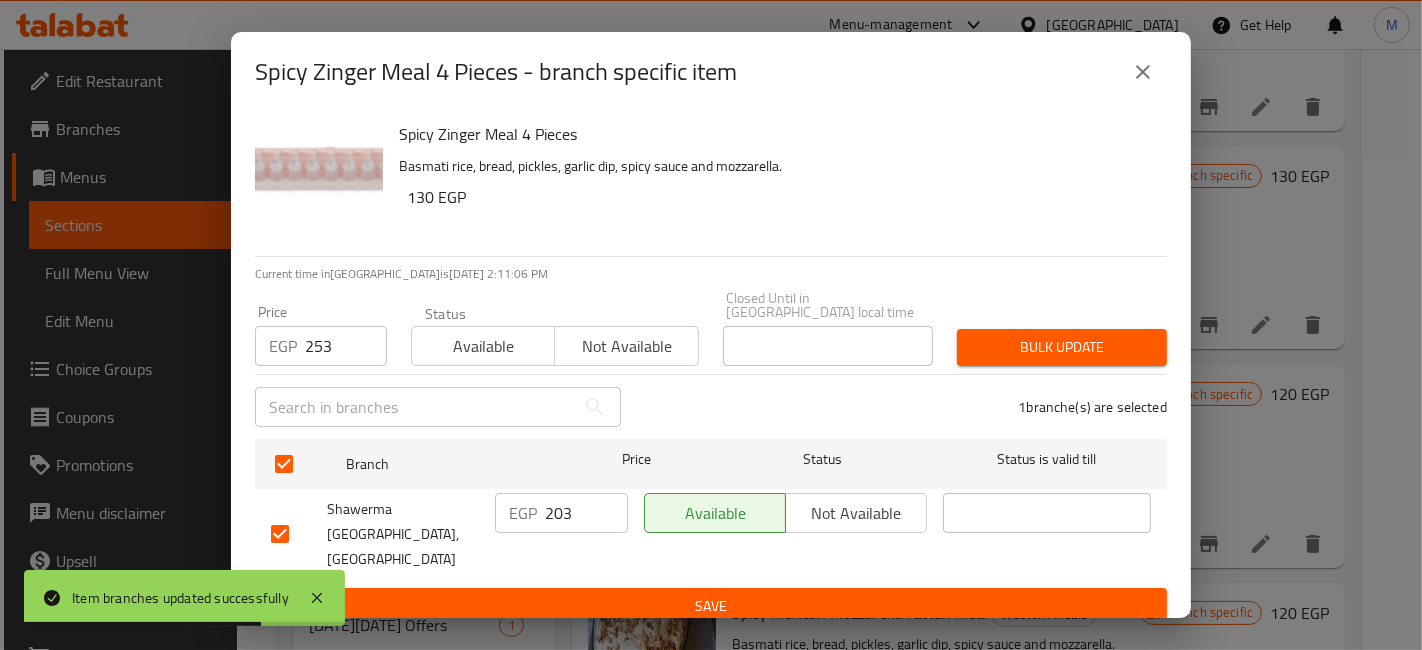 click on "Bulk update" at bounding box center [1062, 347] 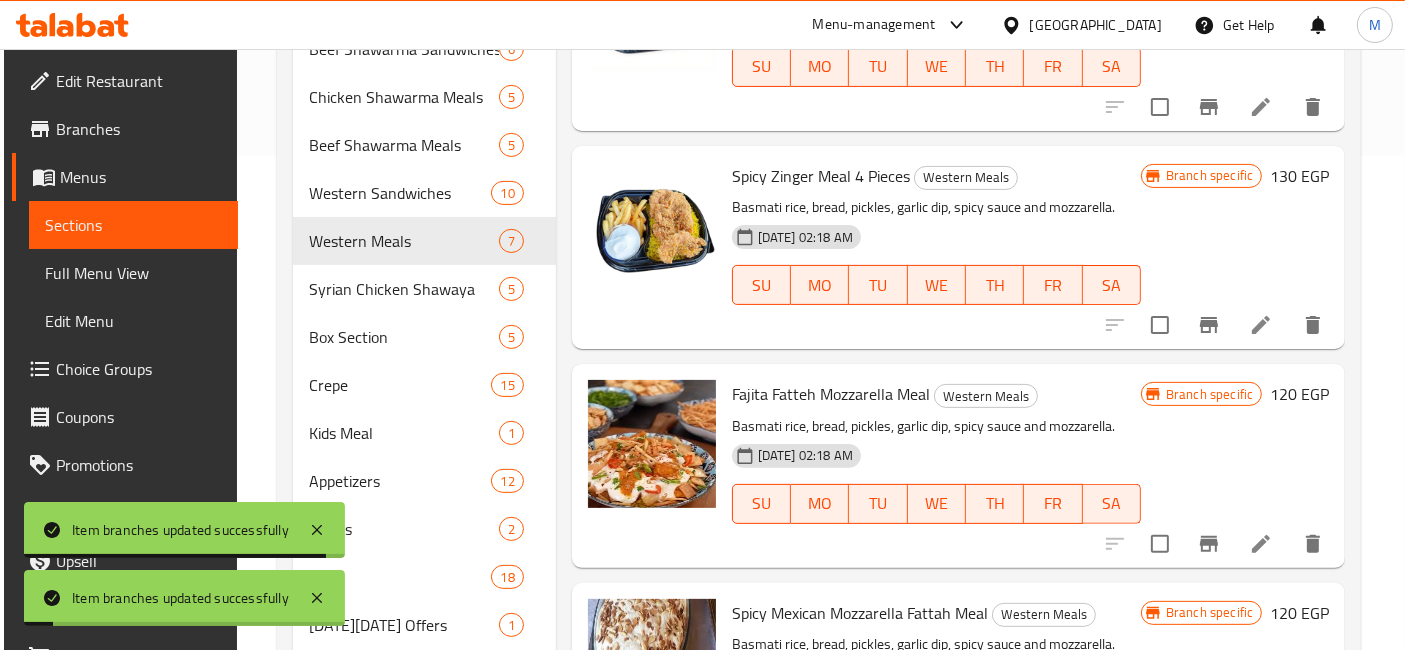 scroll, scrollTop: 333, scrollLeft: 0, axis: vertical 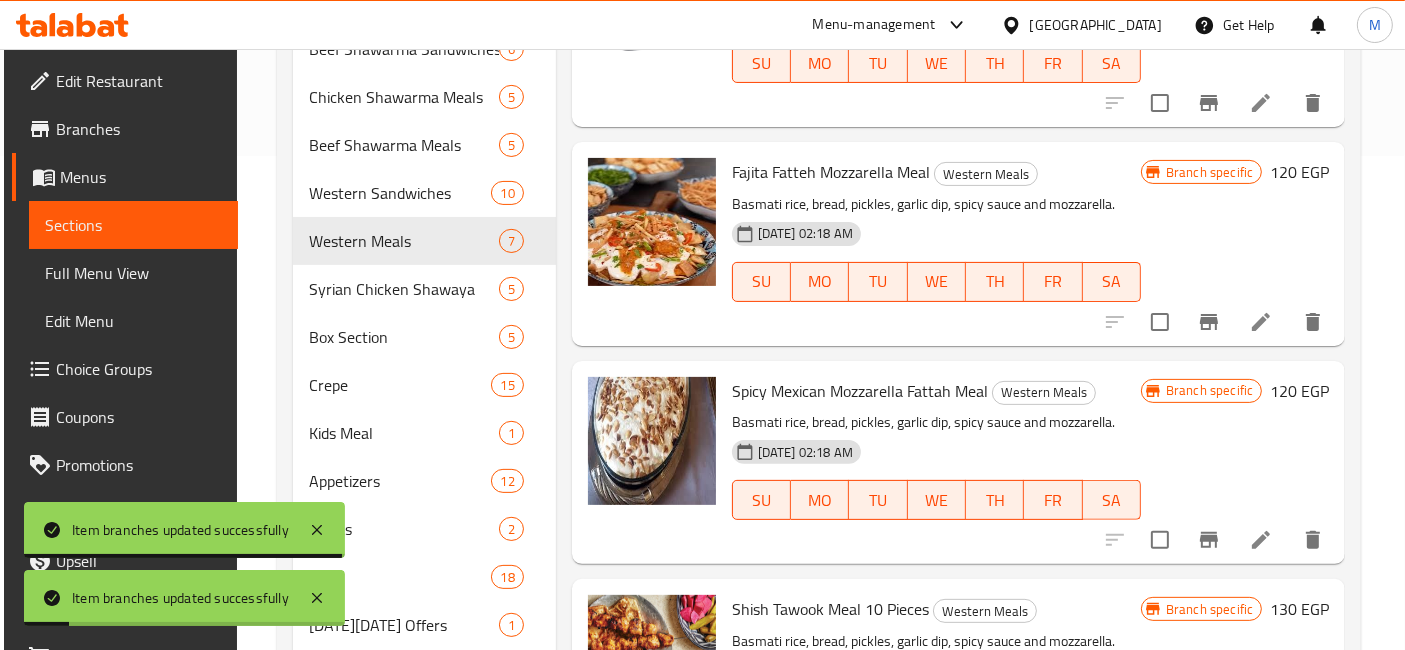 click at bounding box center [1209, 322] 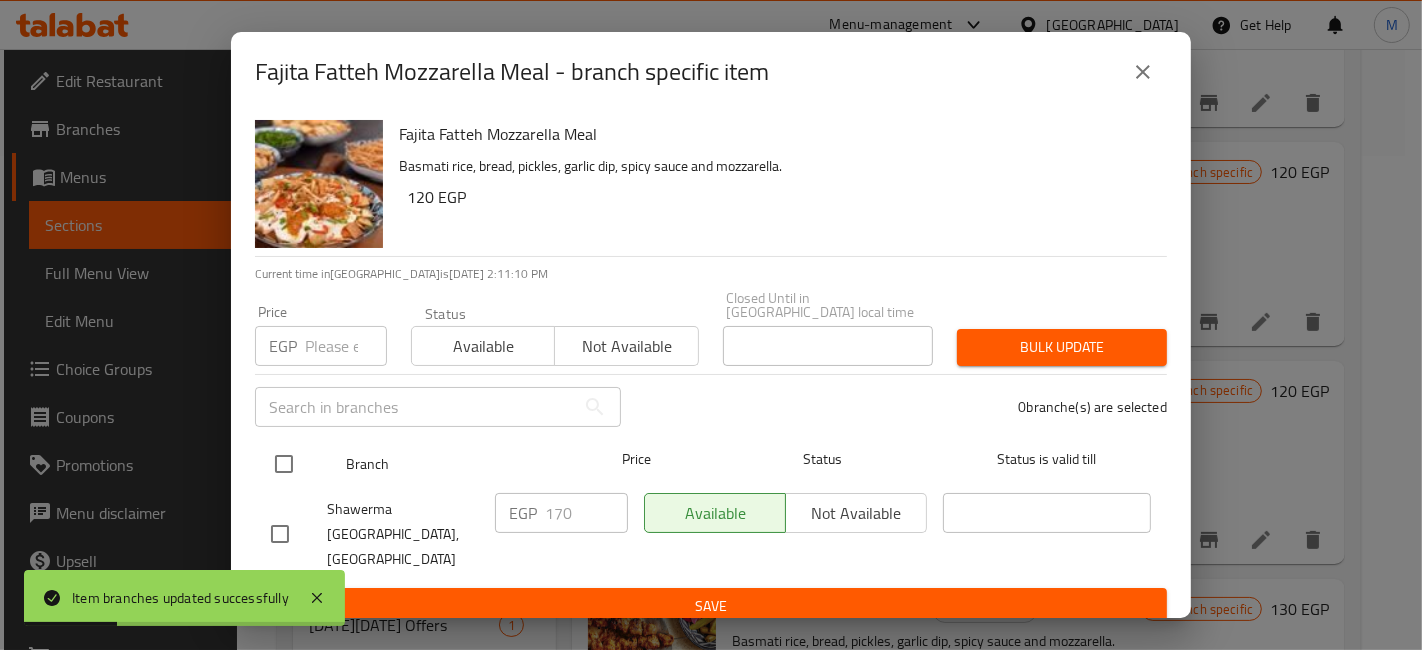 click at bounding box center [284, 464] 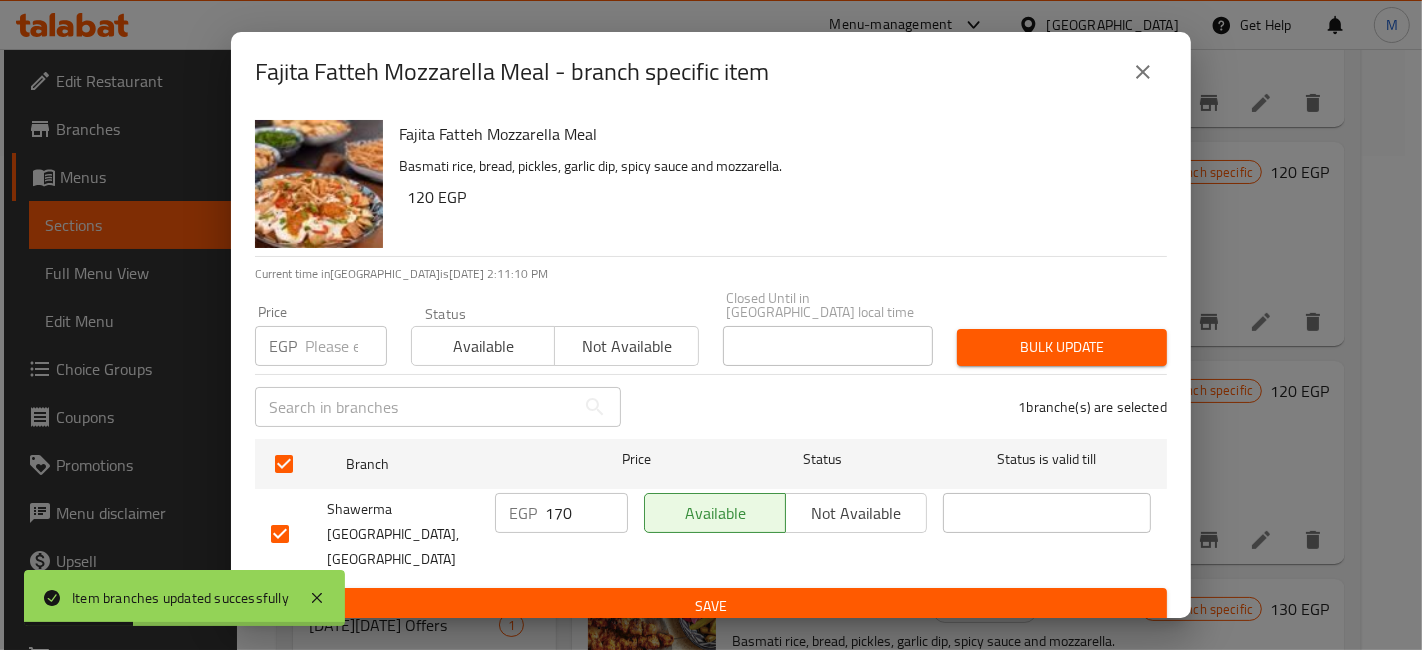 click on "EGP Price" at bounding box center (321, 346) 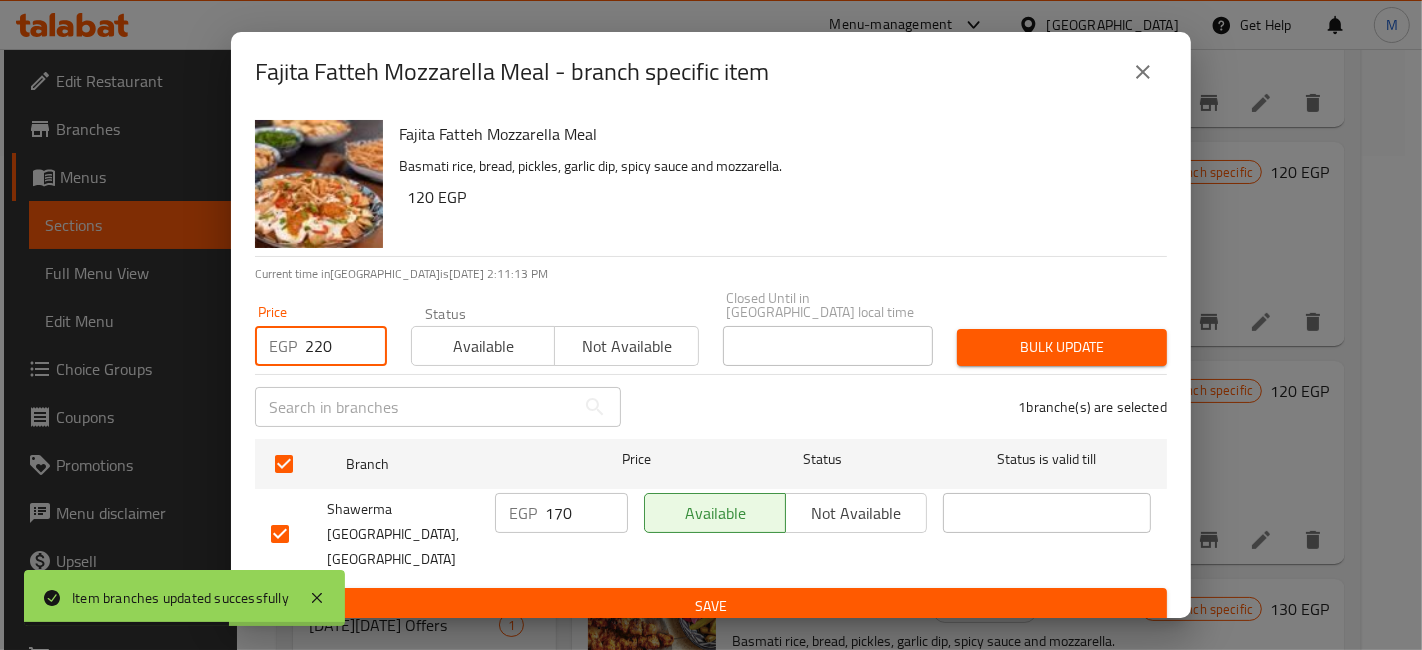 type on "220" 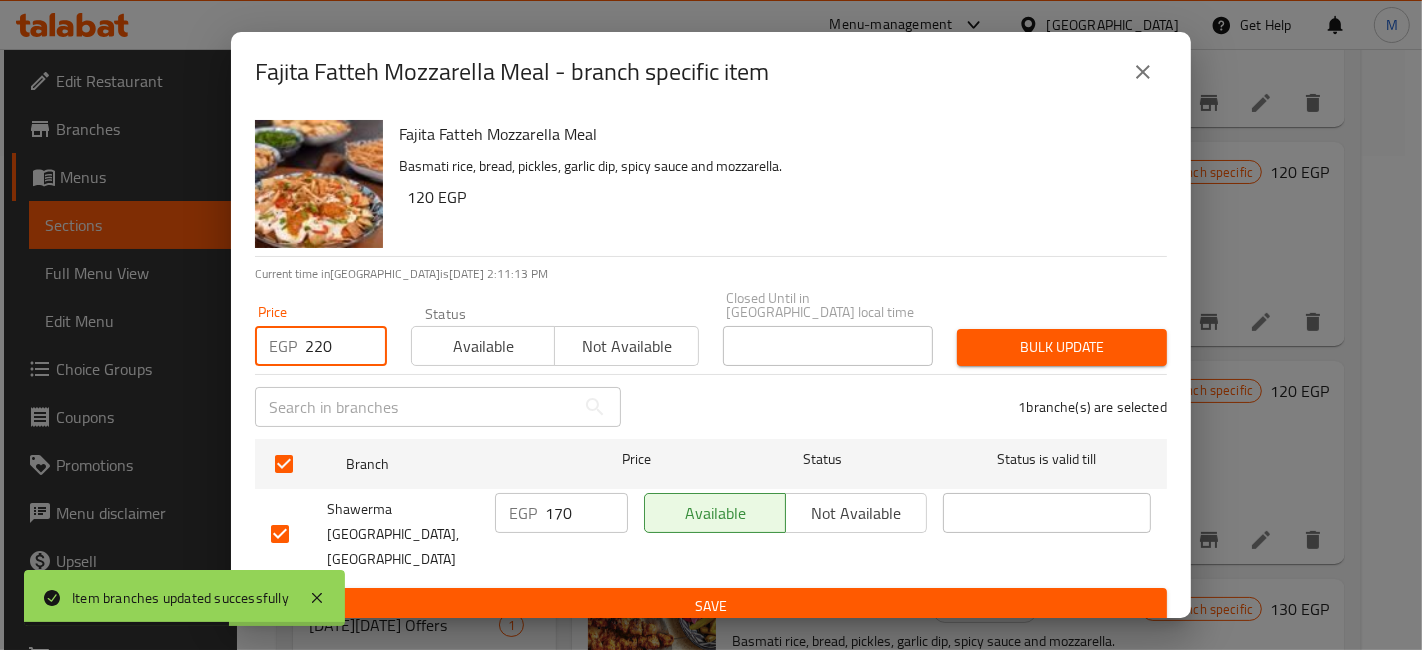 click on "Bulk update" at bounding box center (1062, 347) 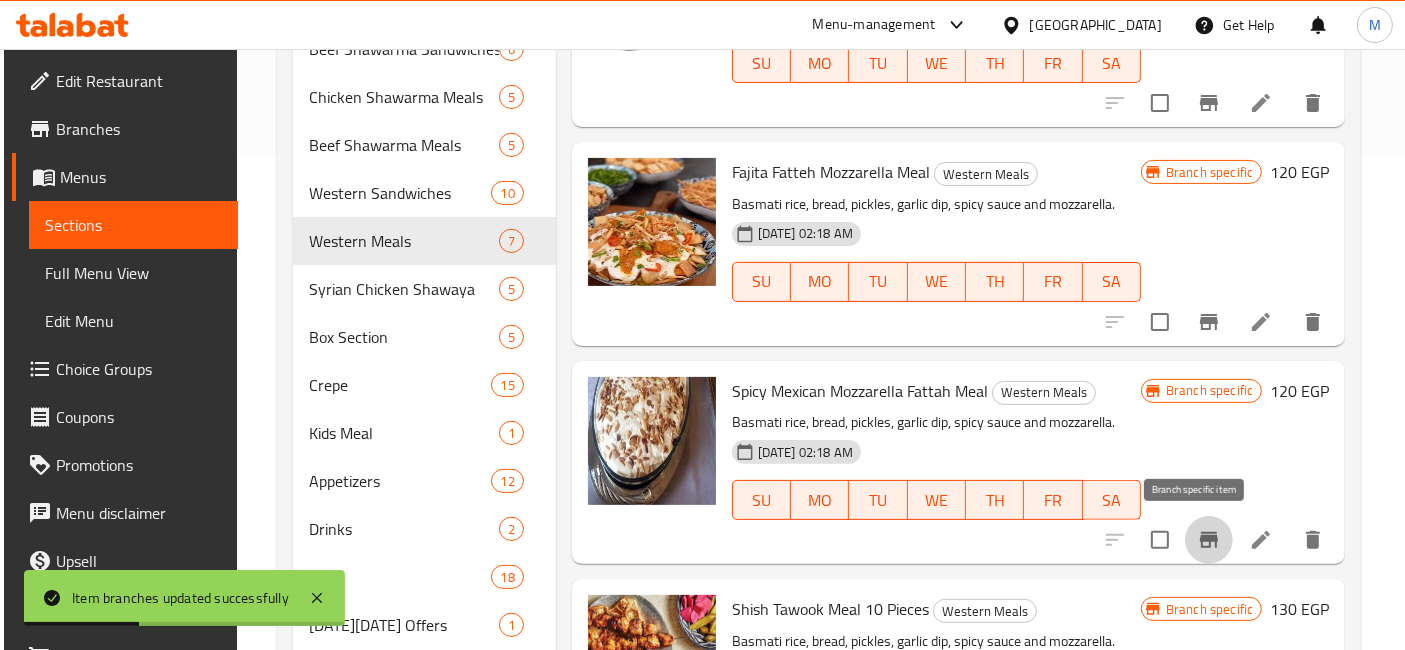 click 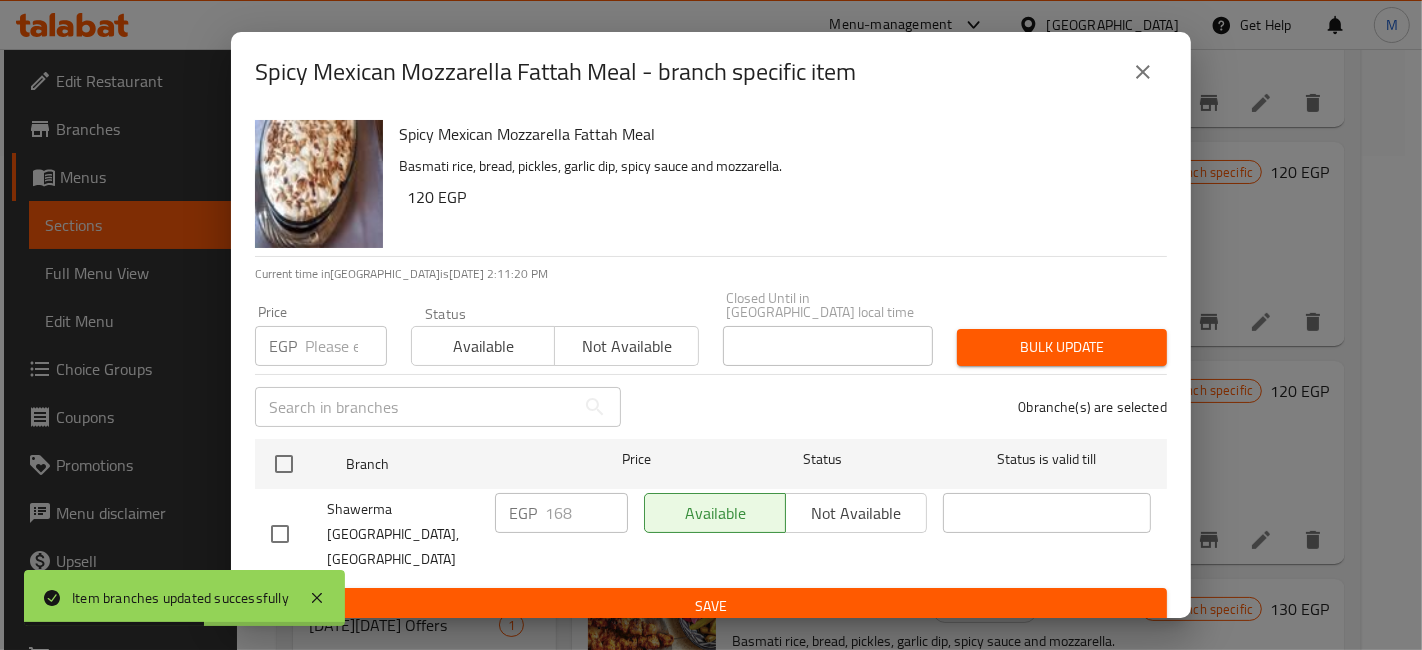 click on "Branch Price Status Status is valid till" at bounding box center [711, 464] 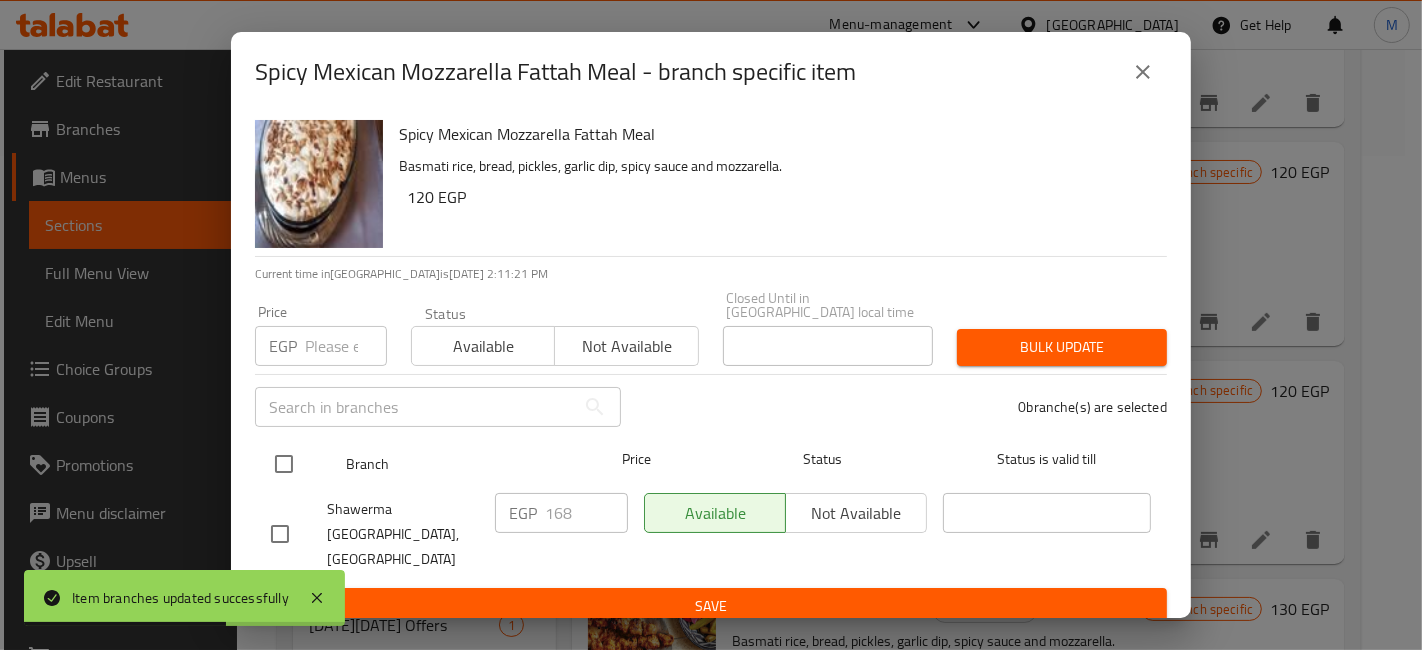 click at bounding box center (284, 464) 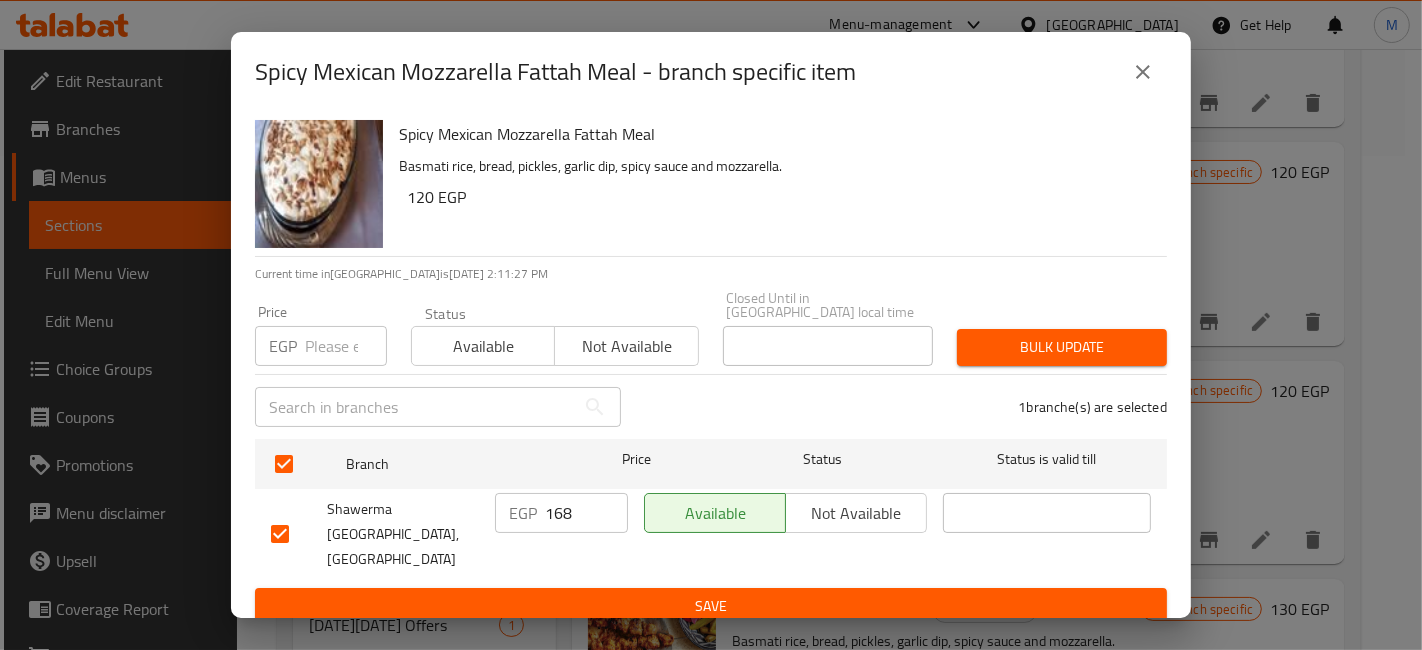 click at bounding box center [346, 346] 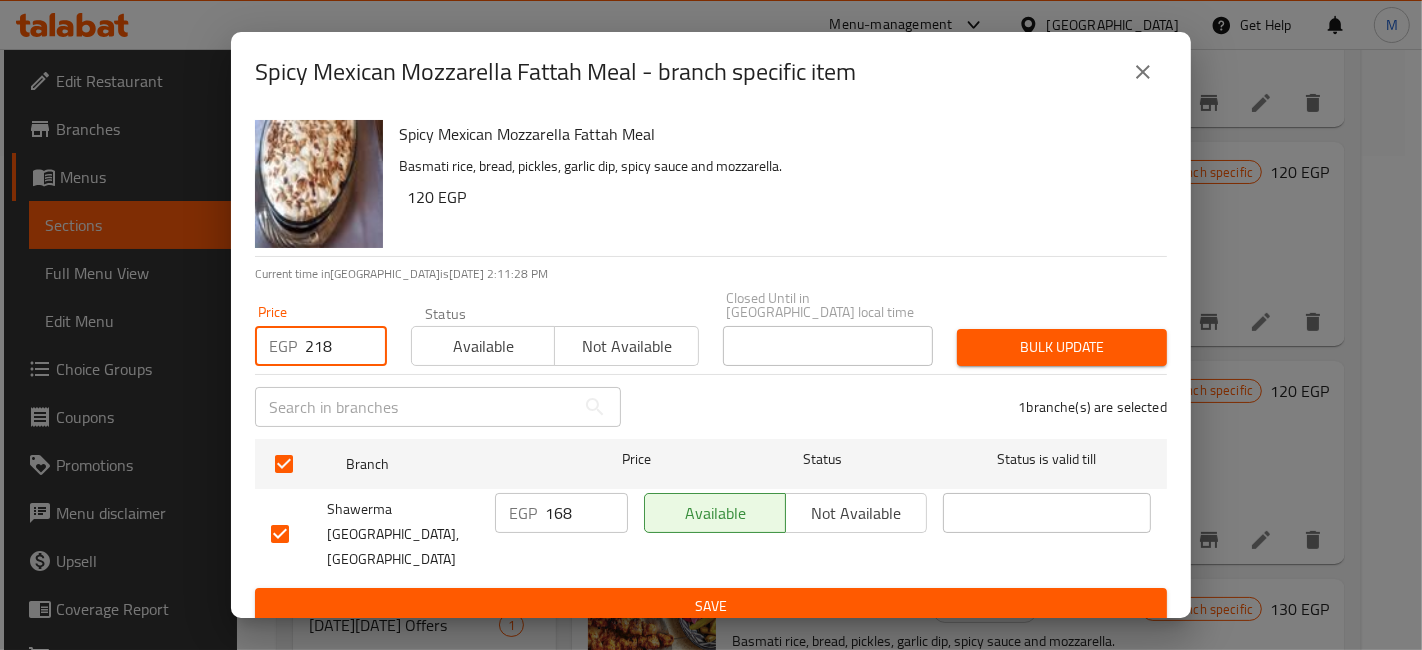 type on "218" 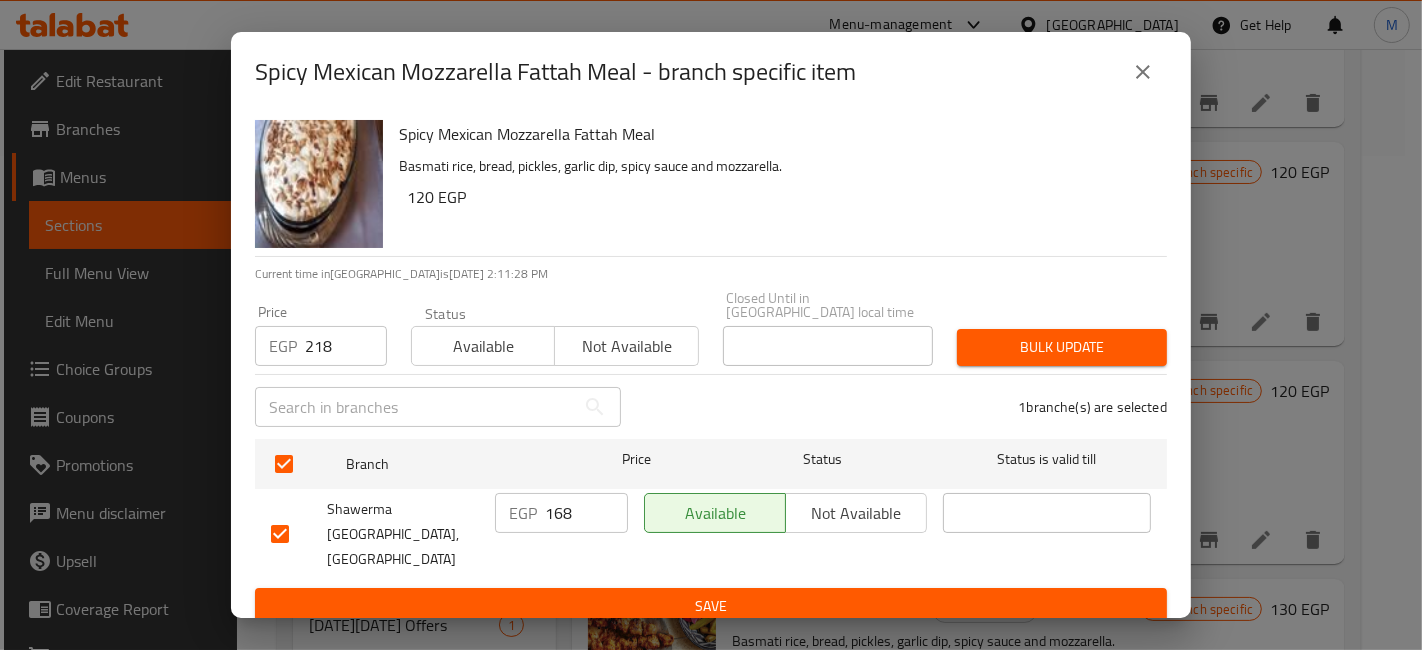 click on "Bulk update" at bounding box center (1062, 347) 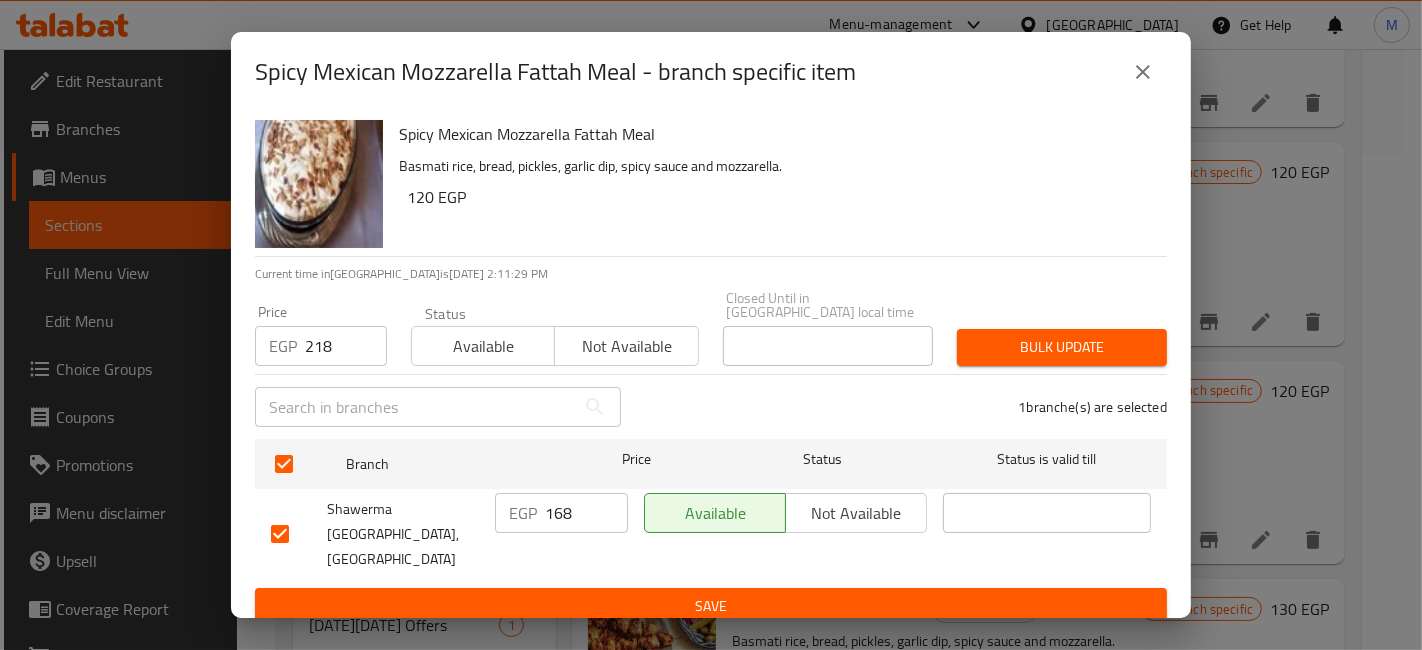 click on "Bulk update" at bounding box center (1062, 347) 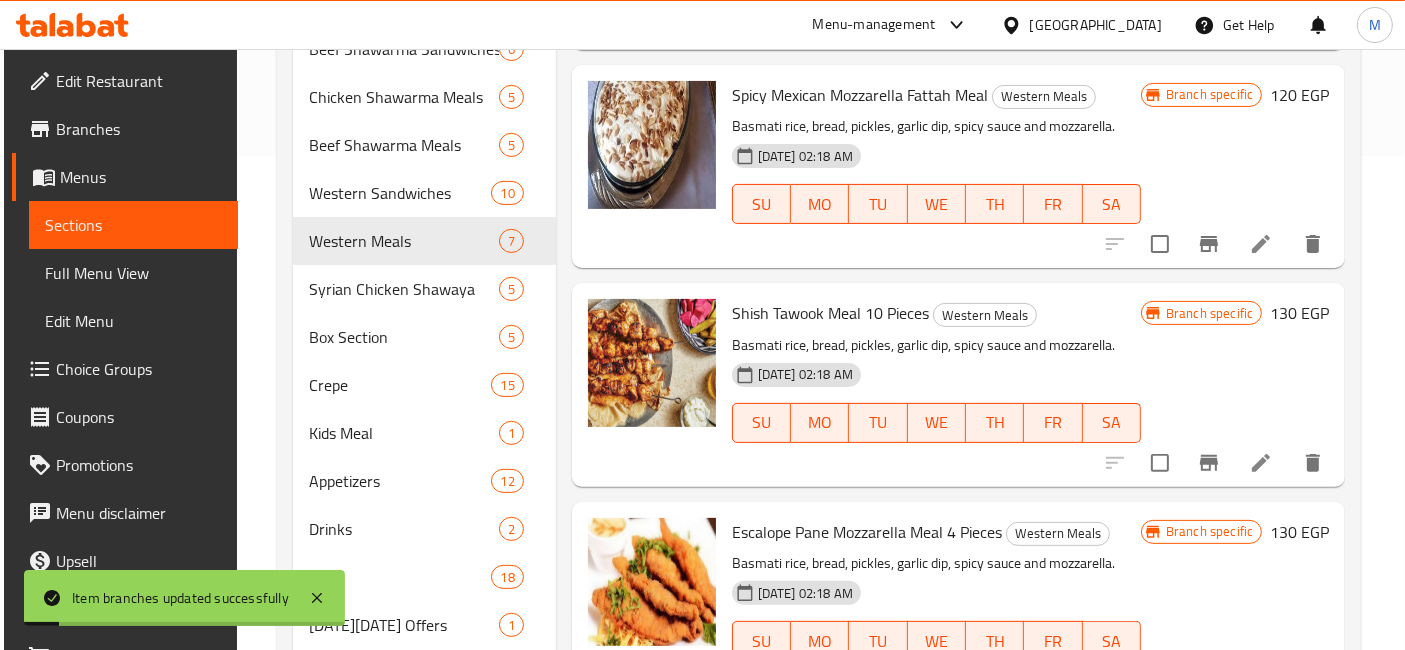 scroll, scrollTop: 659, scrollLeft: 0, axis: vertical 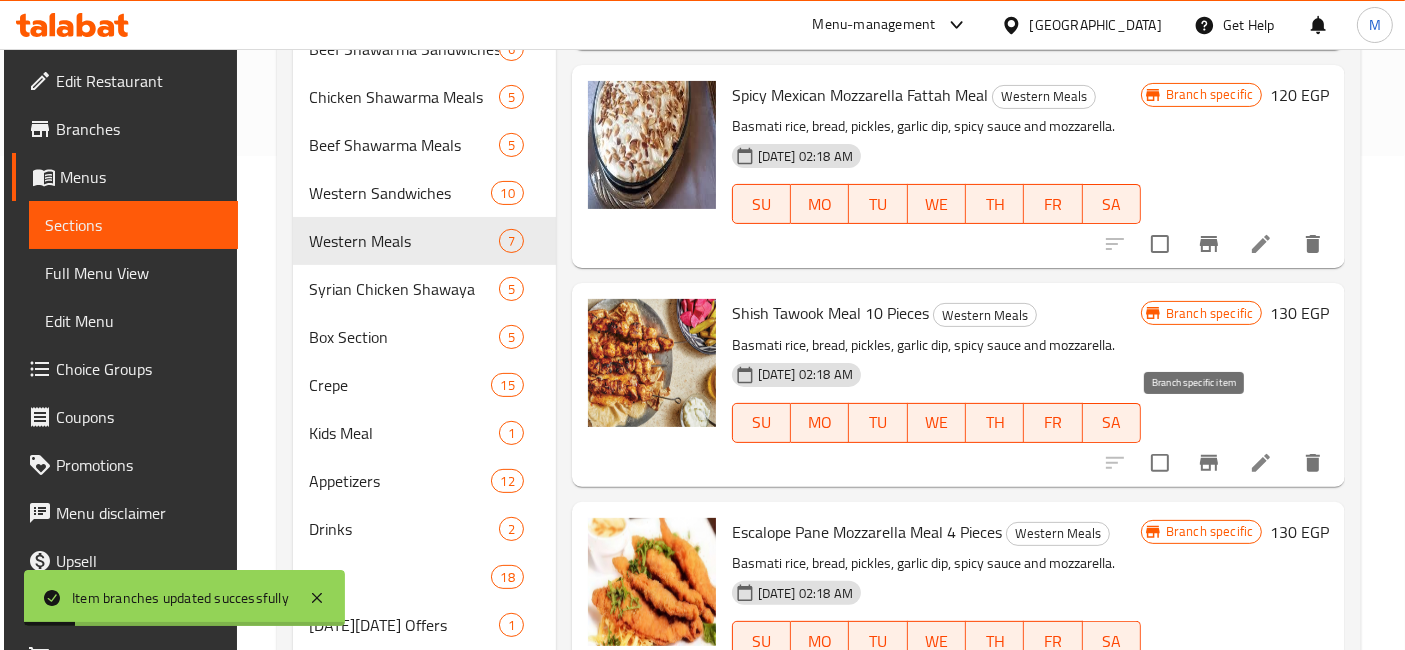 click 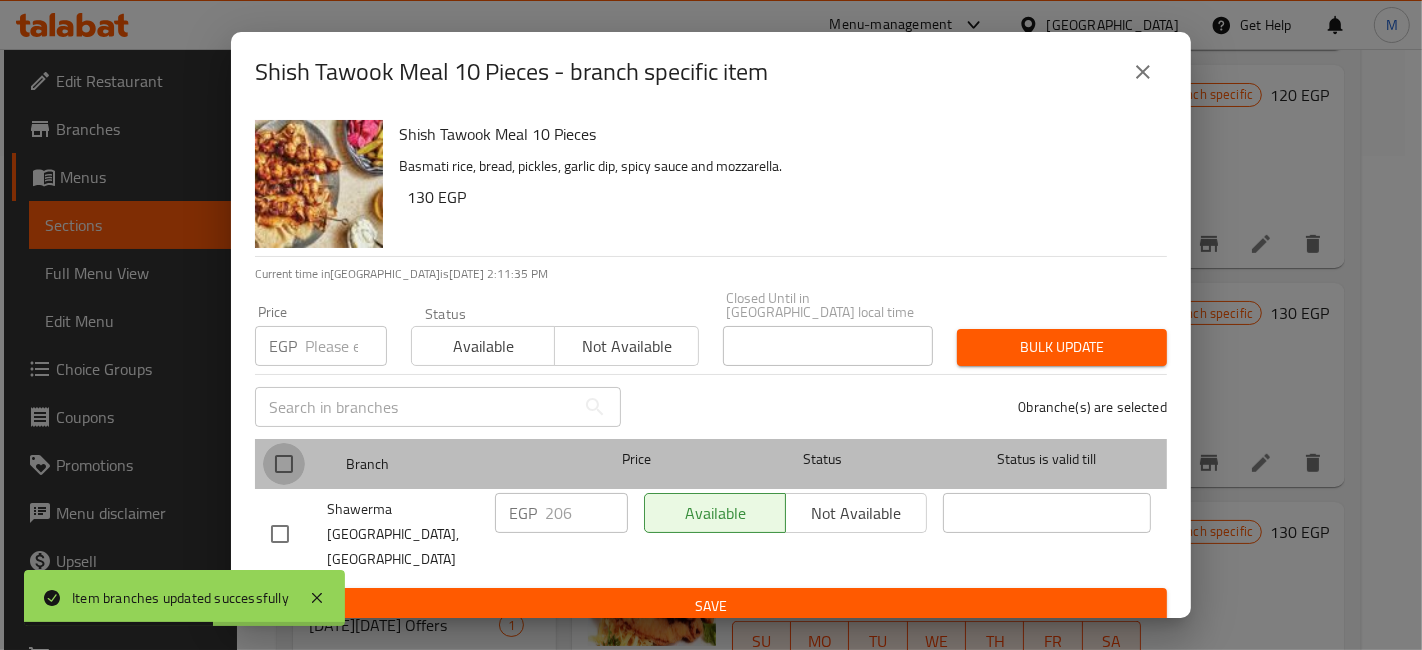 click at bounding box center [284, 464] 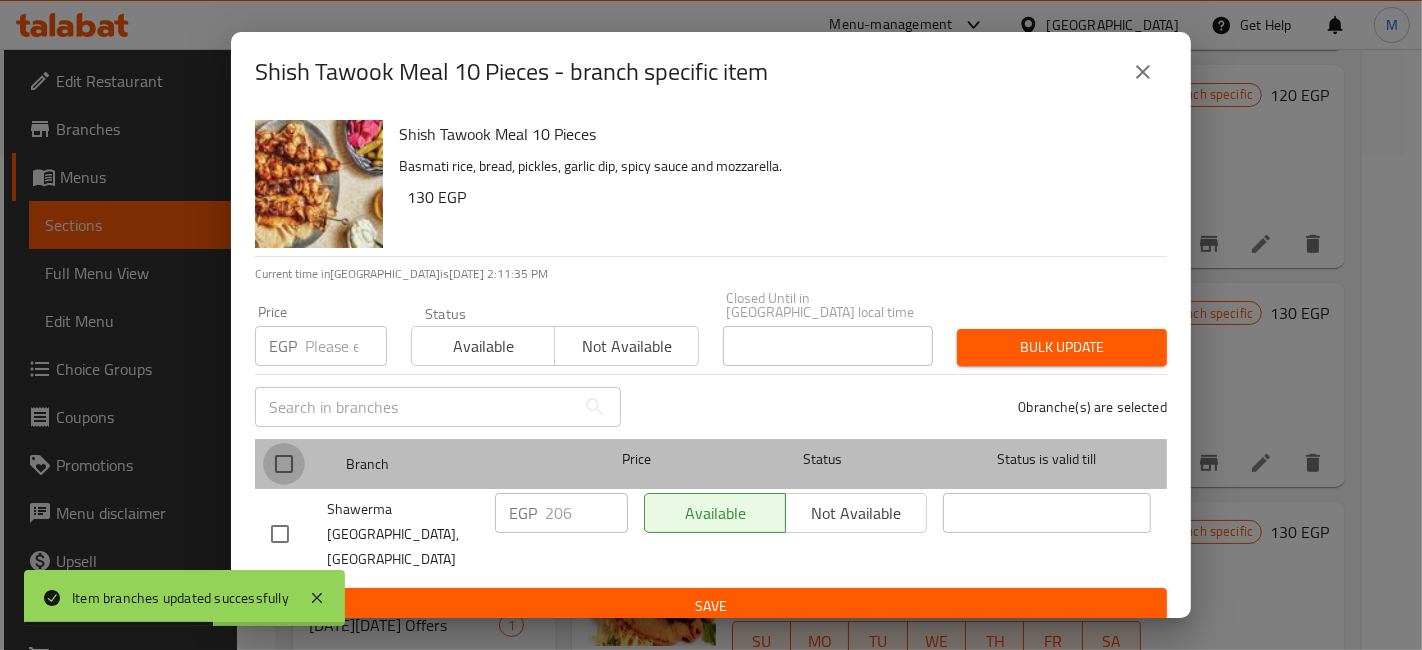checkbox on "true" 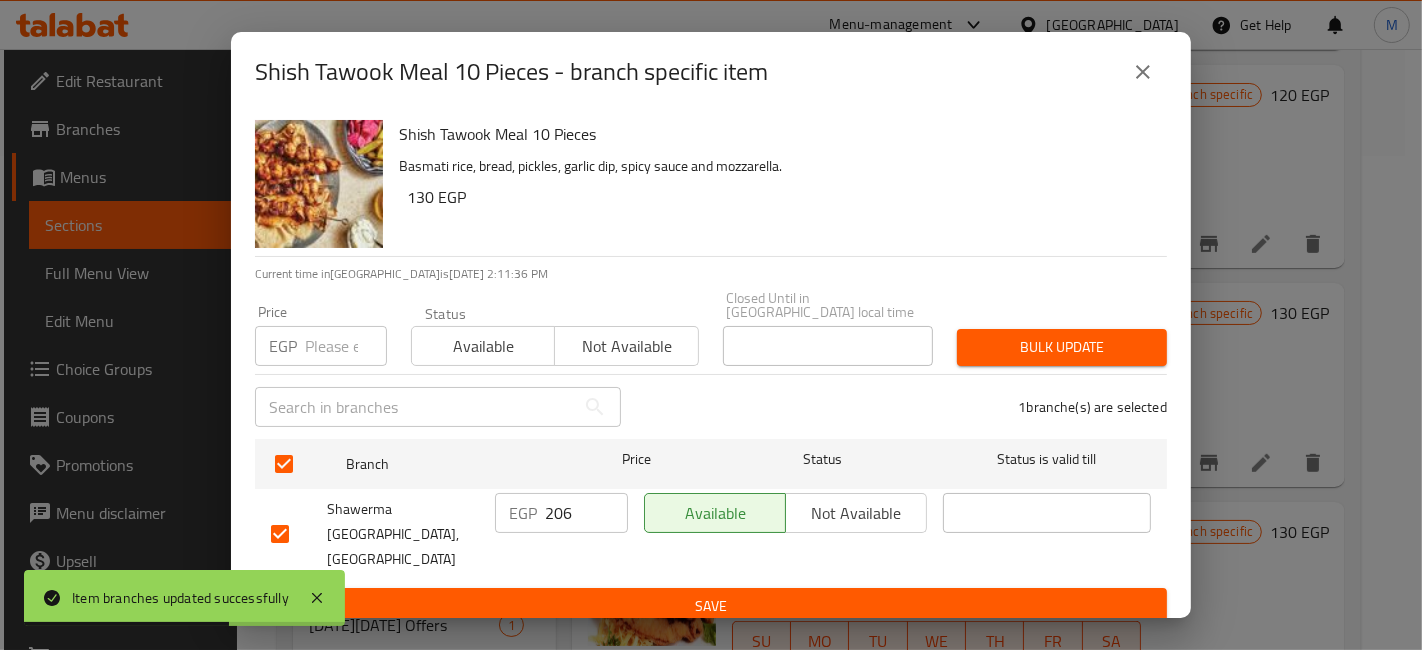 click at bounding box center (346, 346) 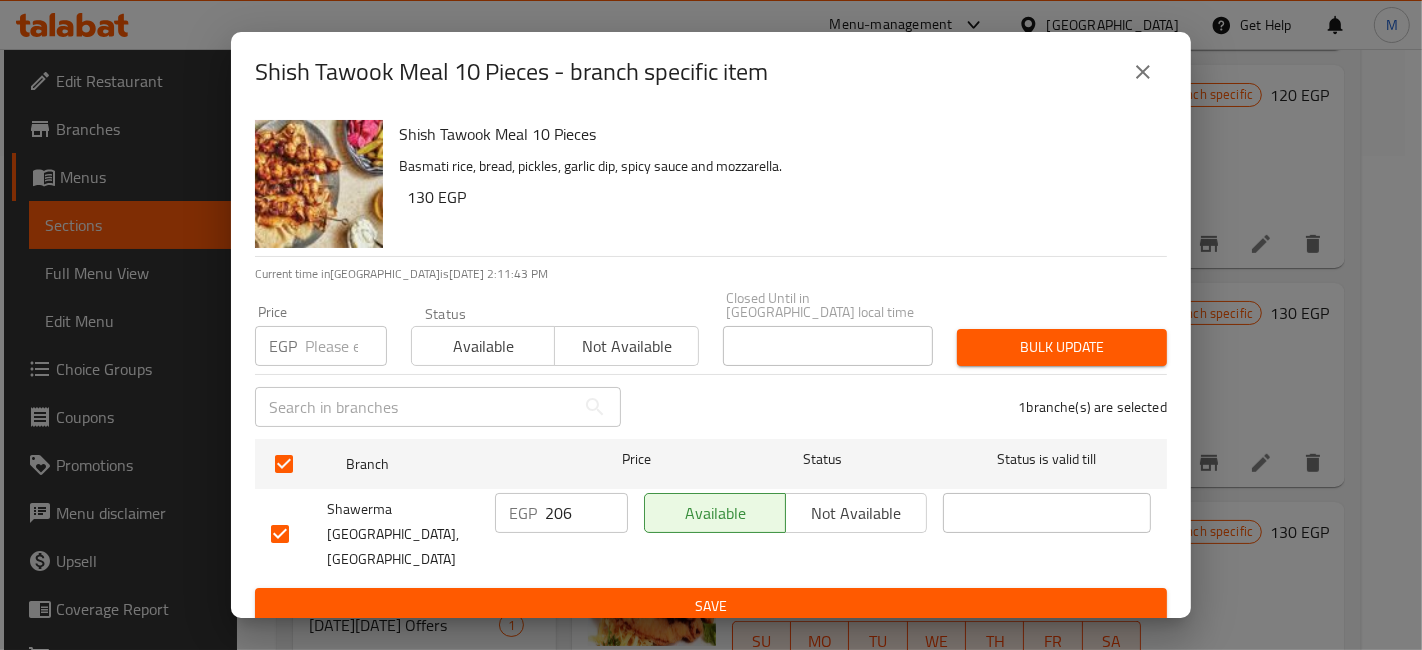 click at bounding box center (346, 346) 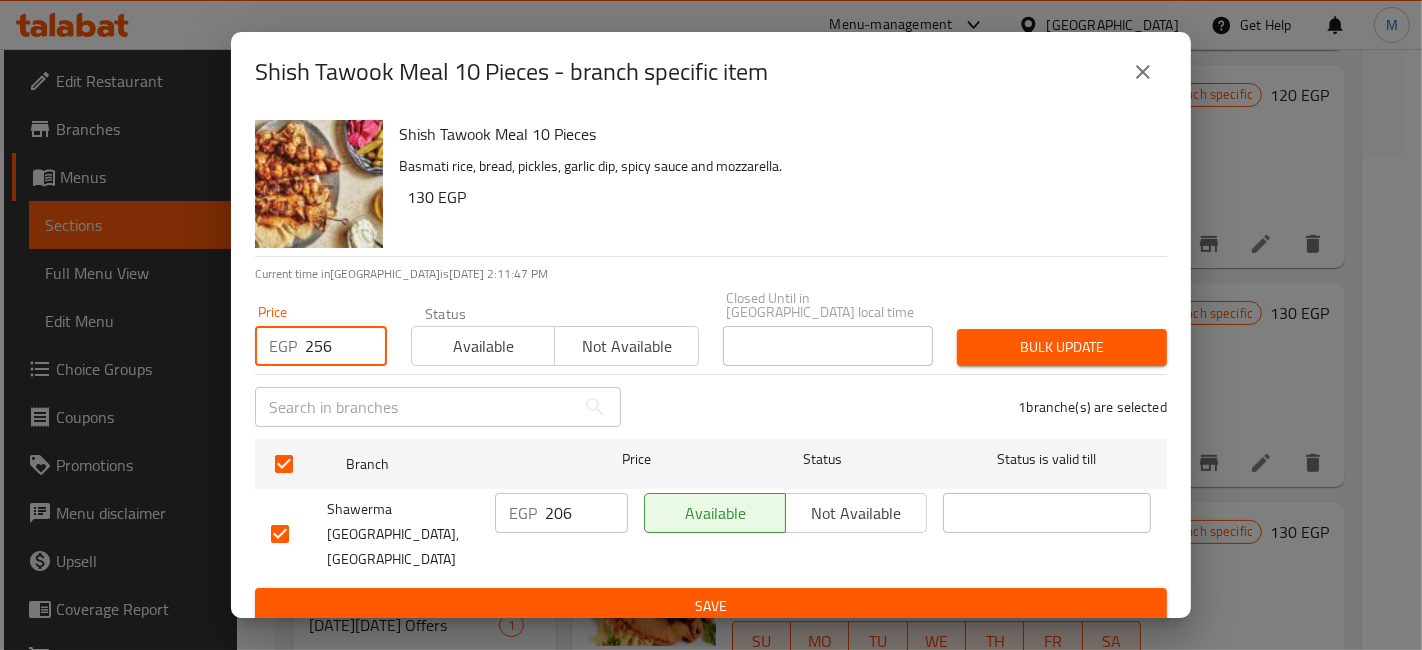 type on "256" 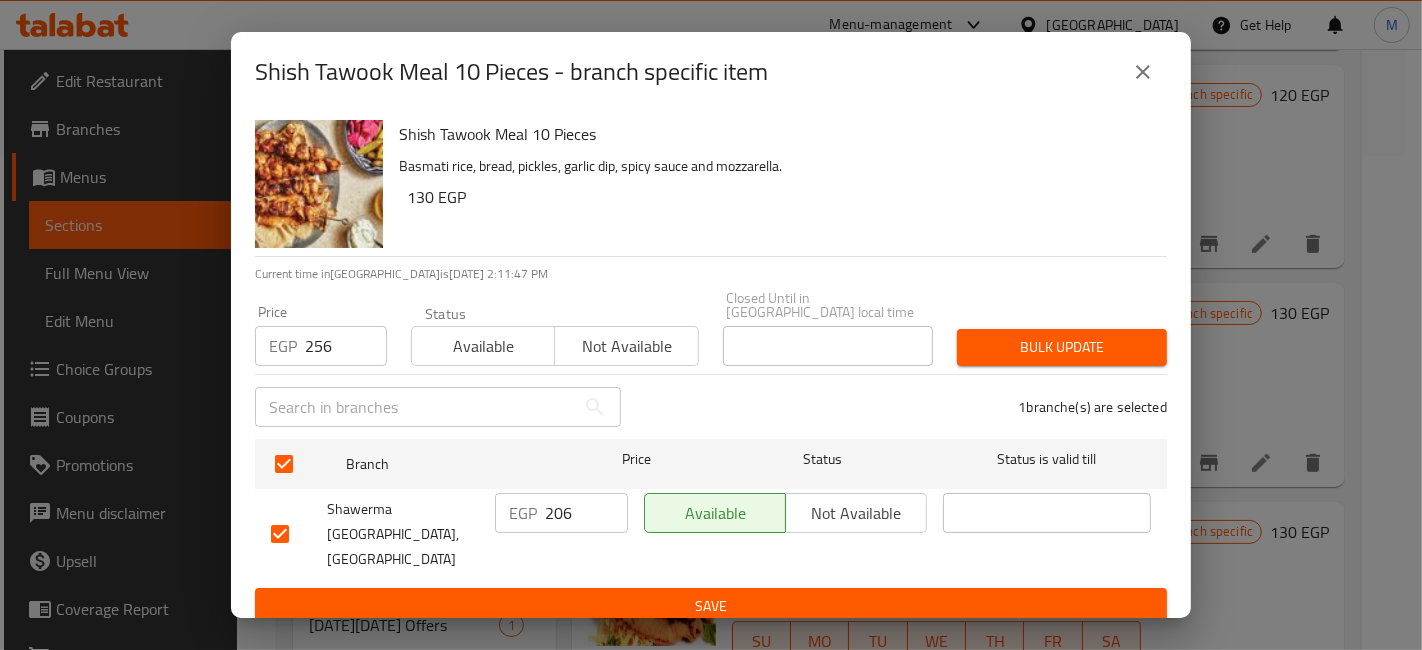 click on "Bulk update" at bounding box center [1062, 347] 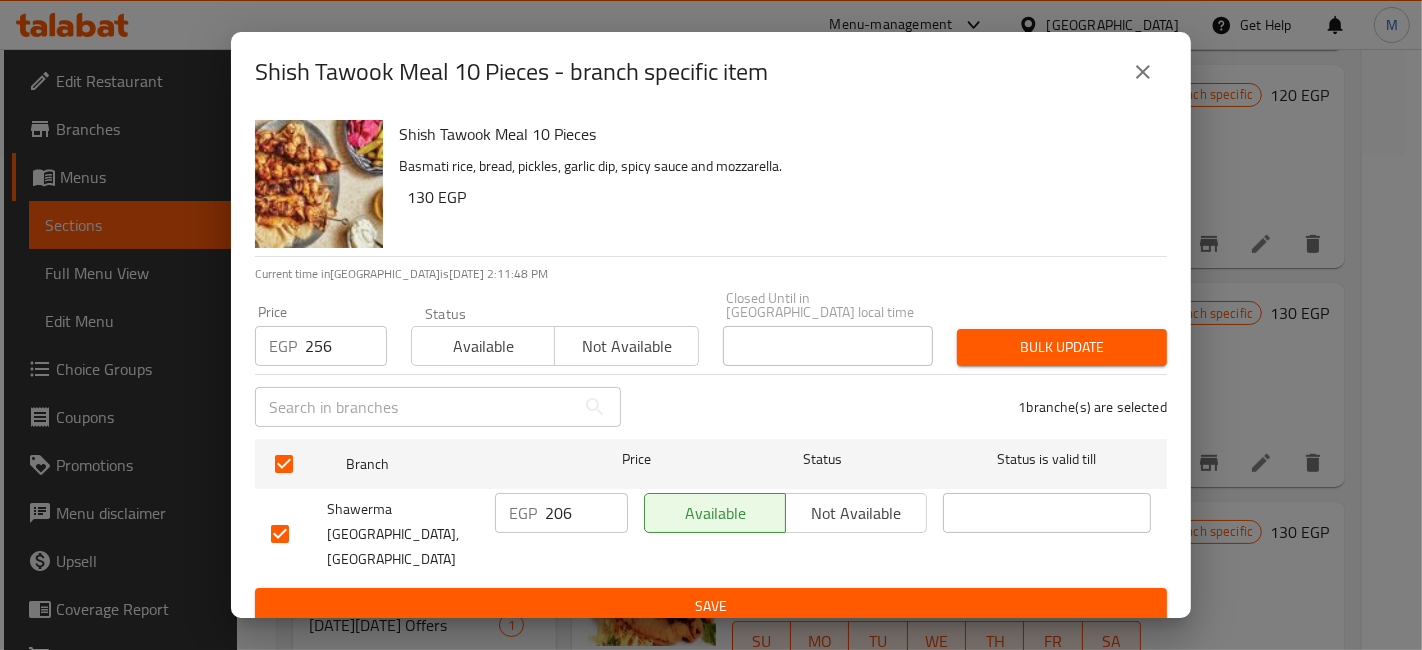click on "Bulk update" at bounding box center [1062, 347] 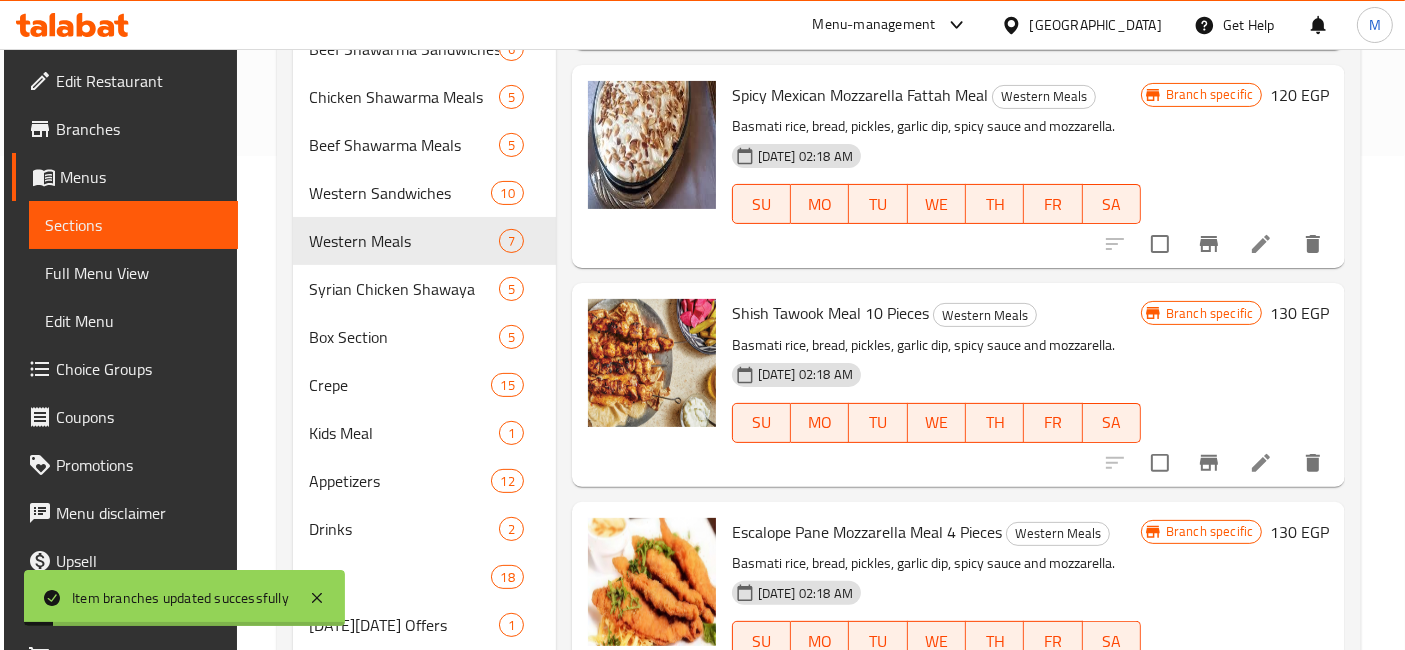 scroll, scrollTop: 573, scrollLeft: 0, axis: vertical 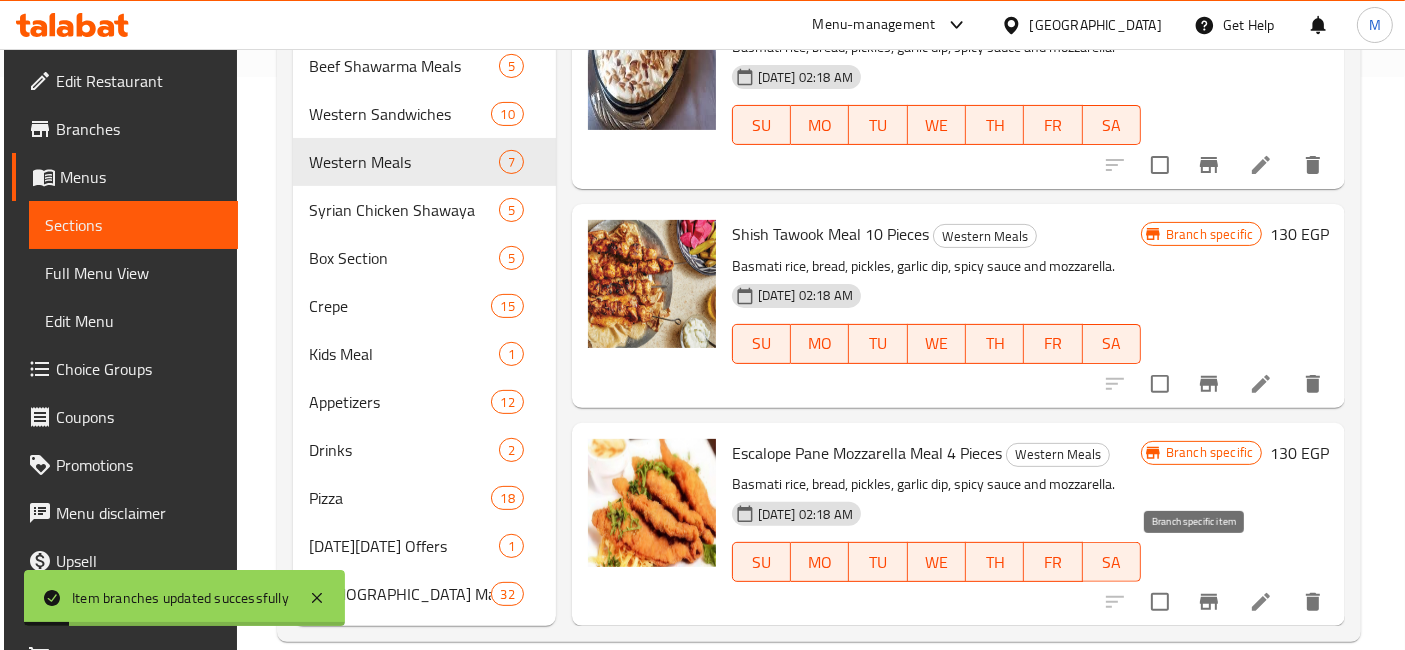 click 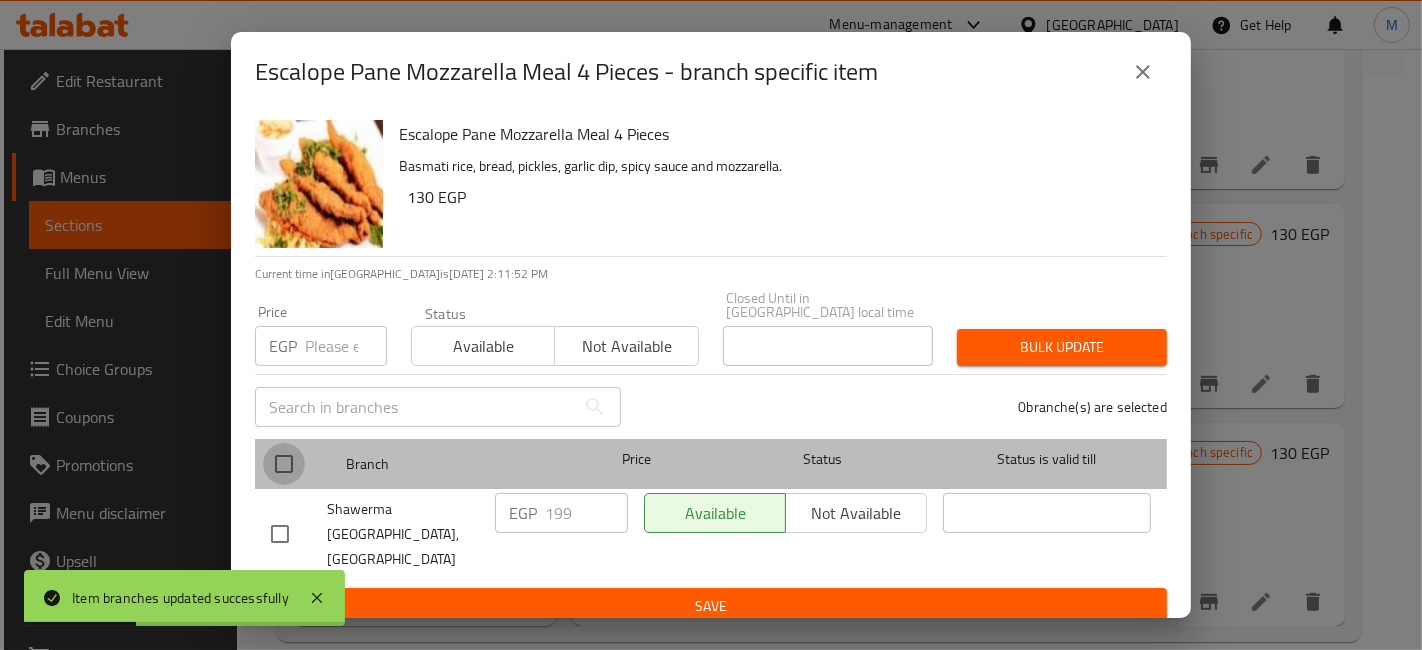 click at bounding box center (284, 464) 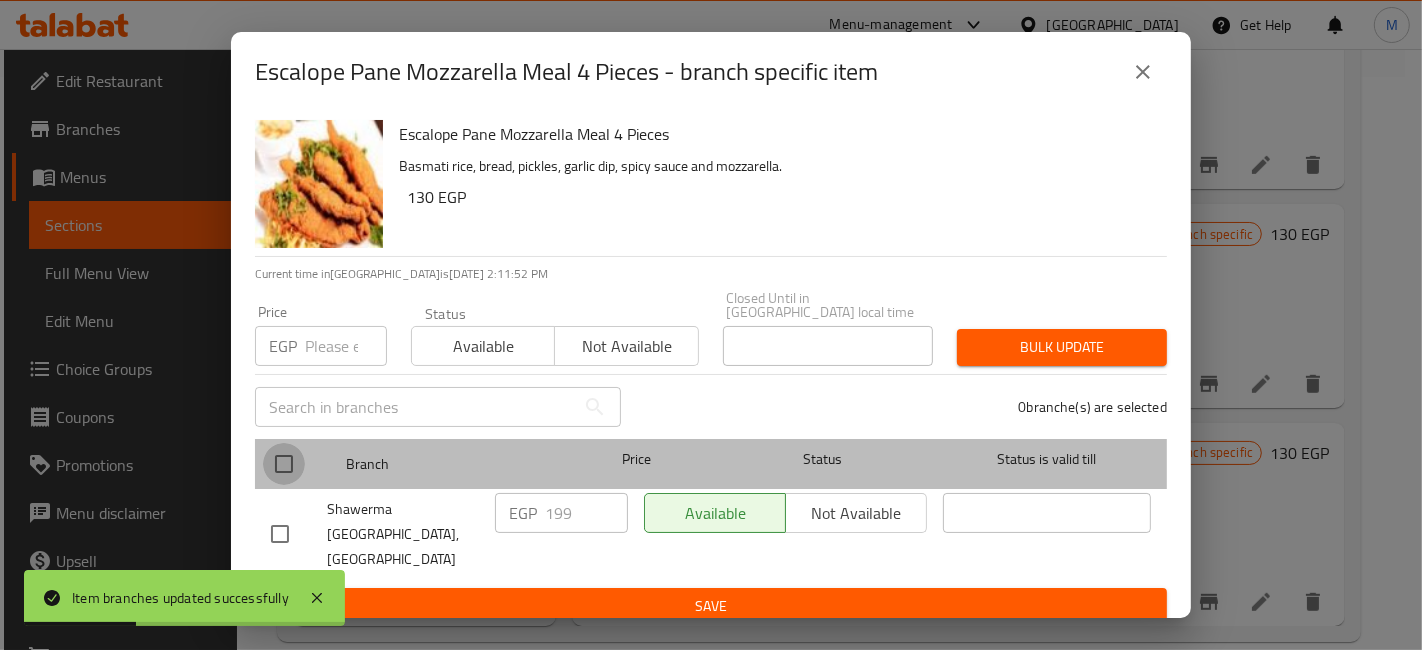checkbox on "true" 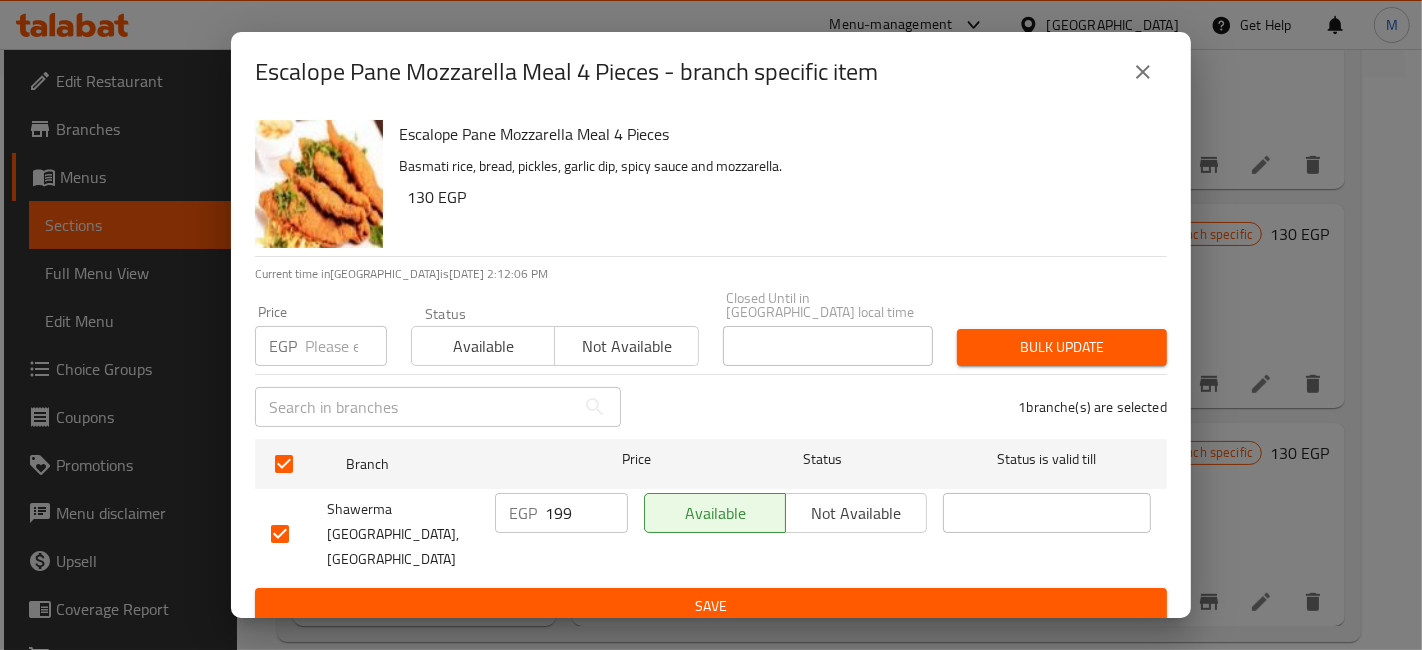 drag, startPoint x: 338, startPoint y: 350, endPoint x: 277, endPoint y: 335, distance: 62.817196 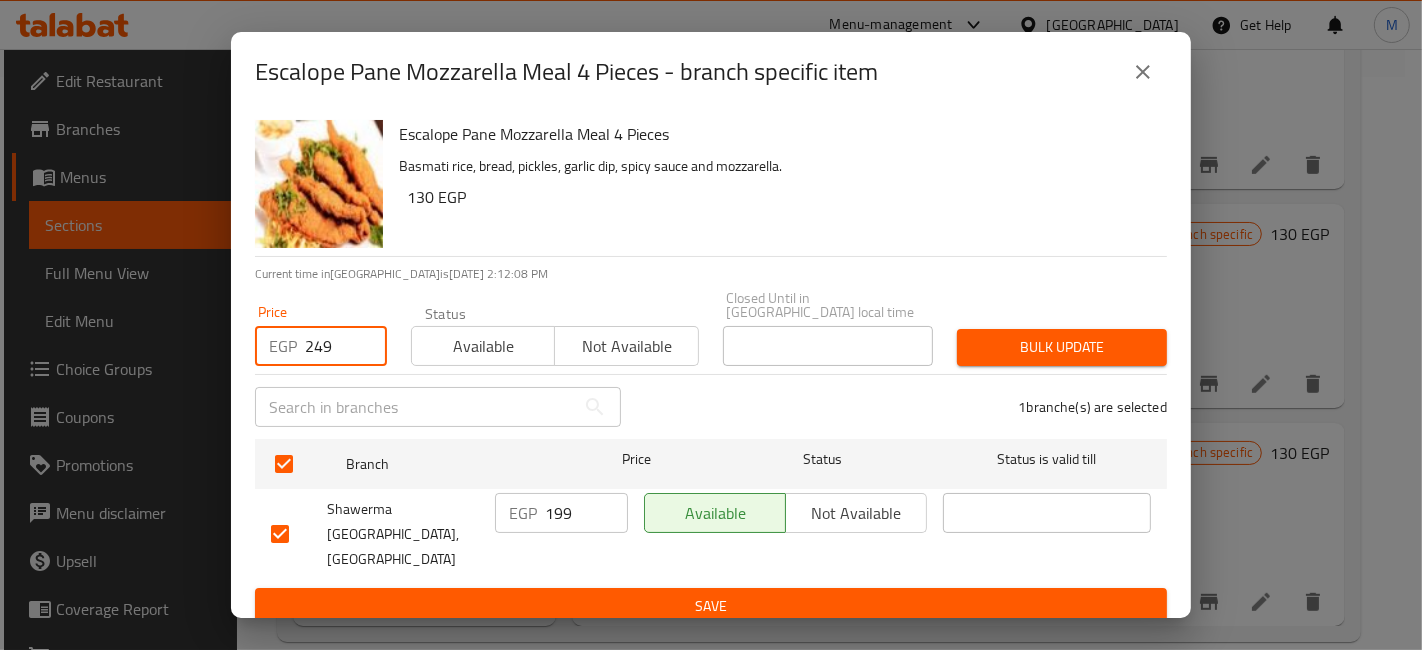 type on "249" 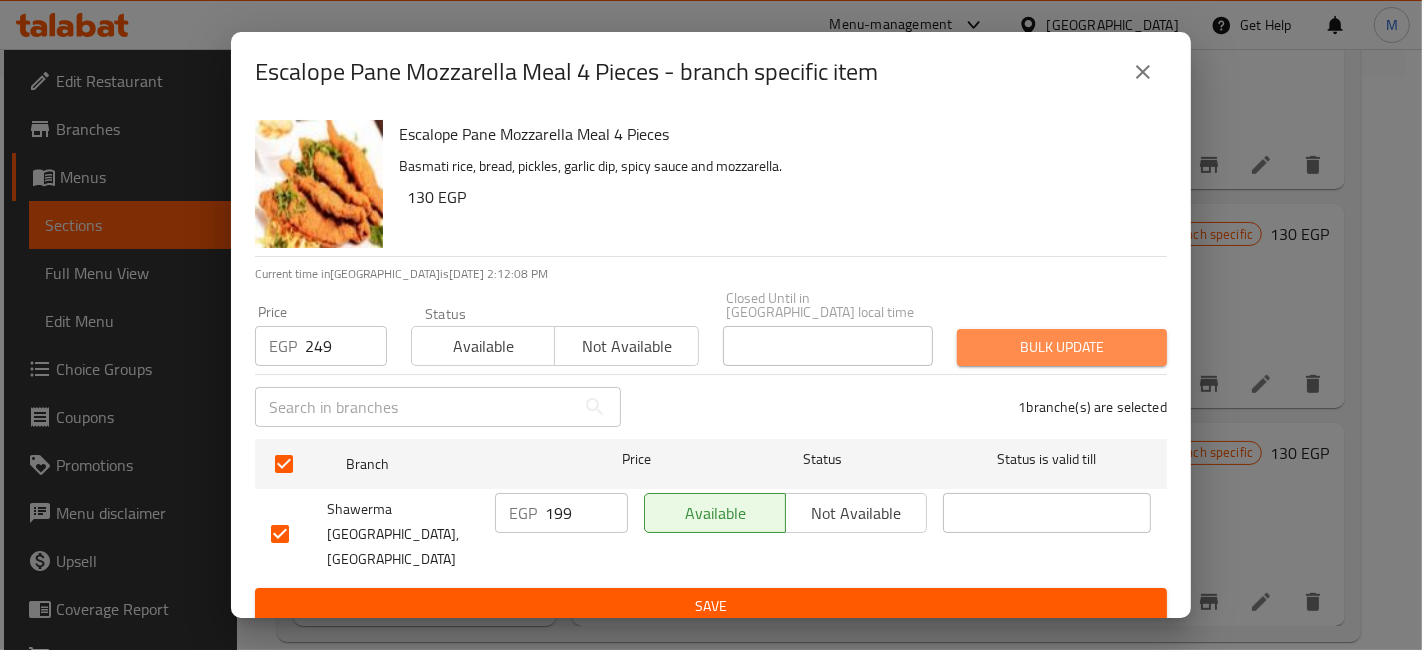 click on "Bulk update" at bounding box center [1062, 347] 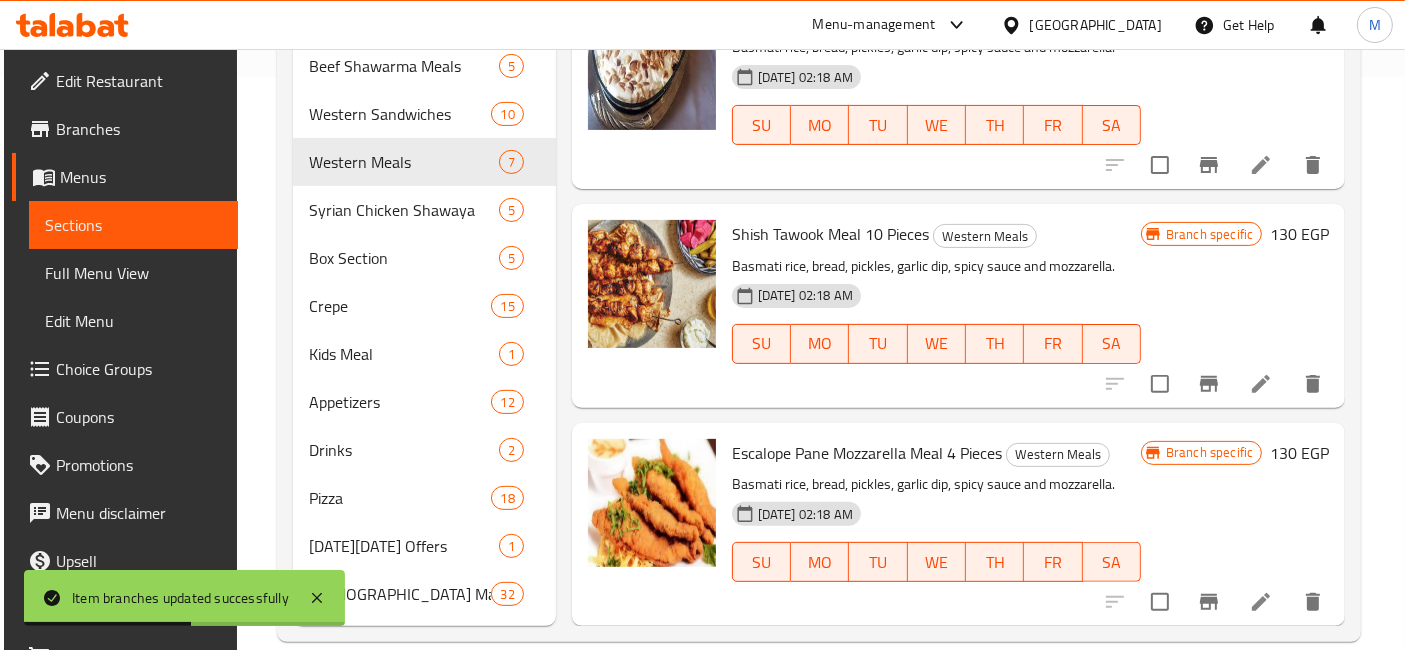 click 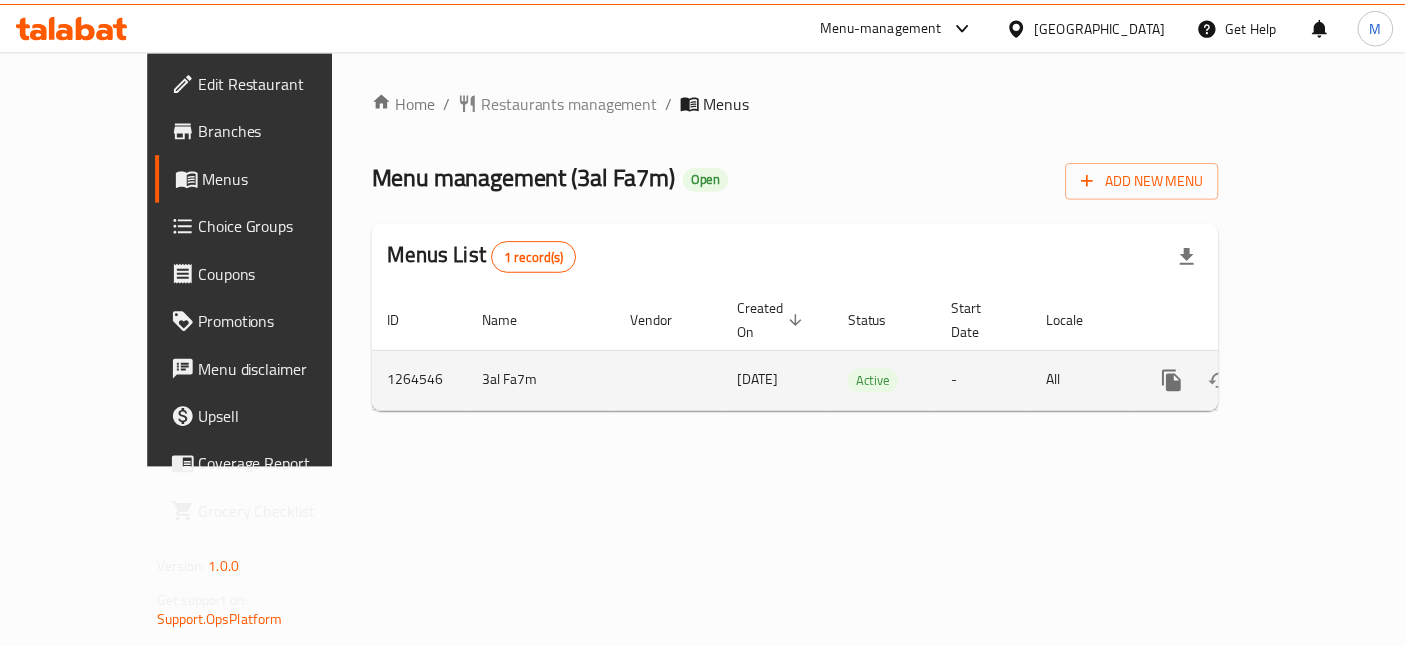 scroll, scrollTop: 0, scrollLeft: 0, axis: both 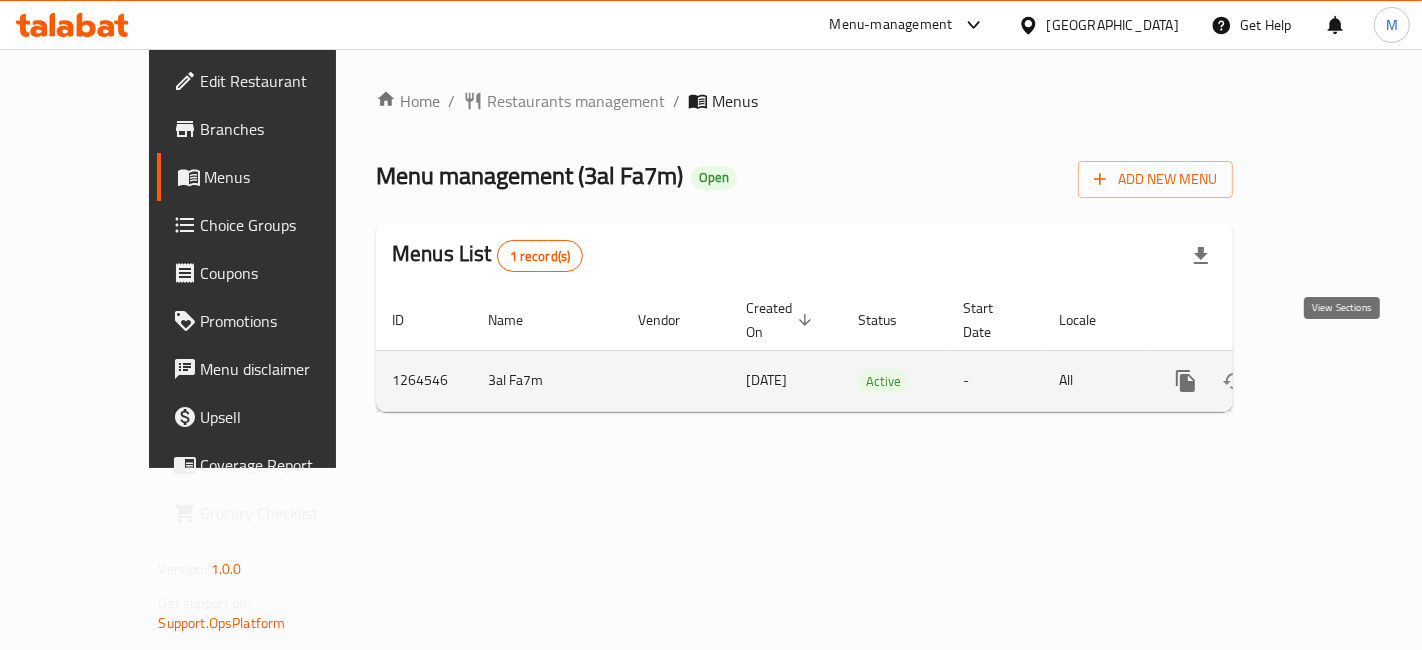 click at bounding box center [1330, 381] 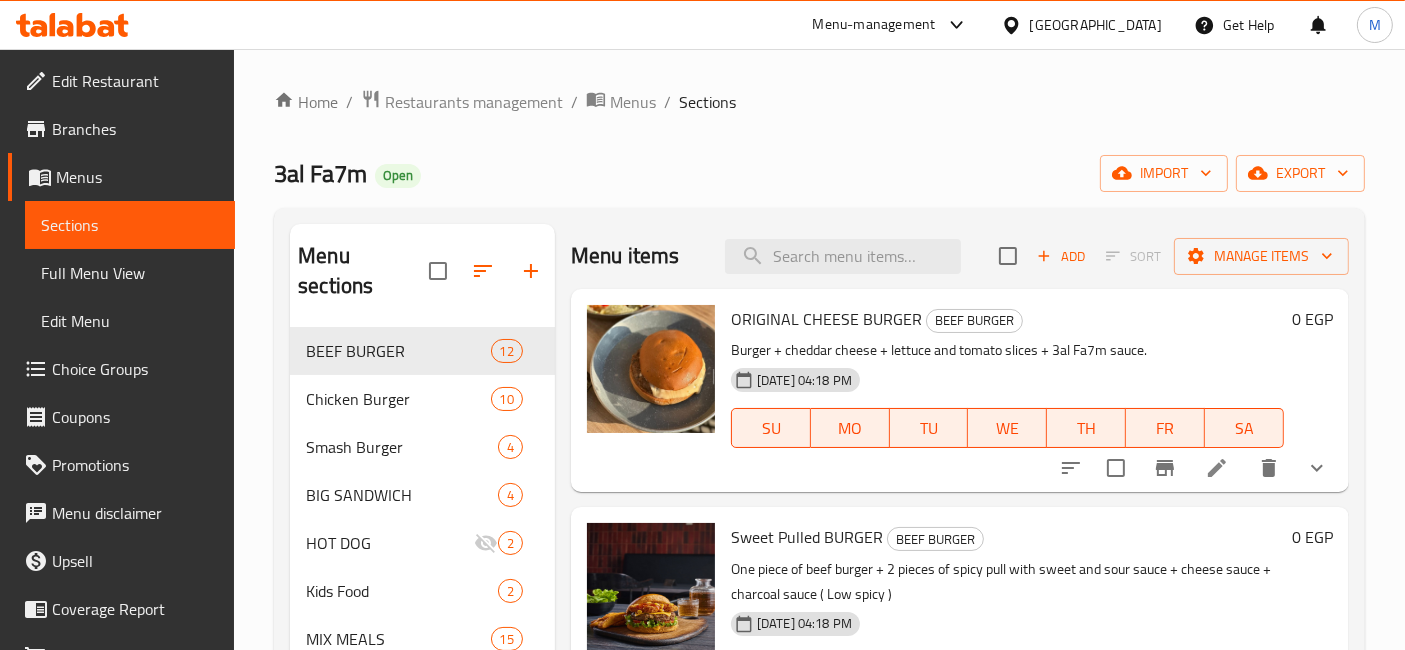 scroll, scrollTop: 111, scrollLeft: 0, axis: vertical 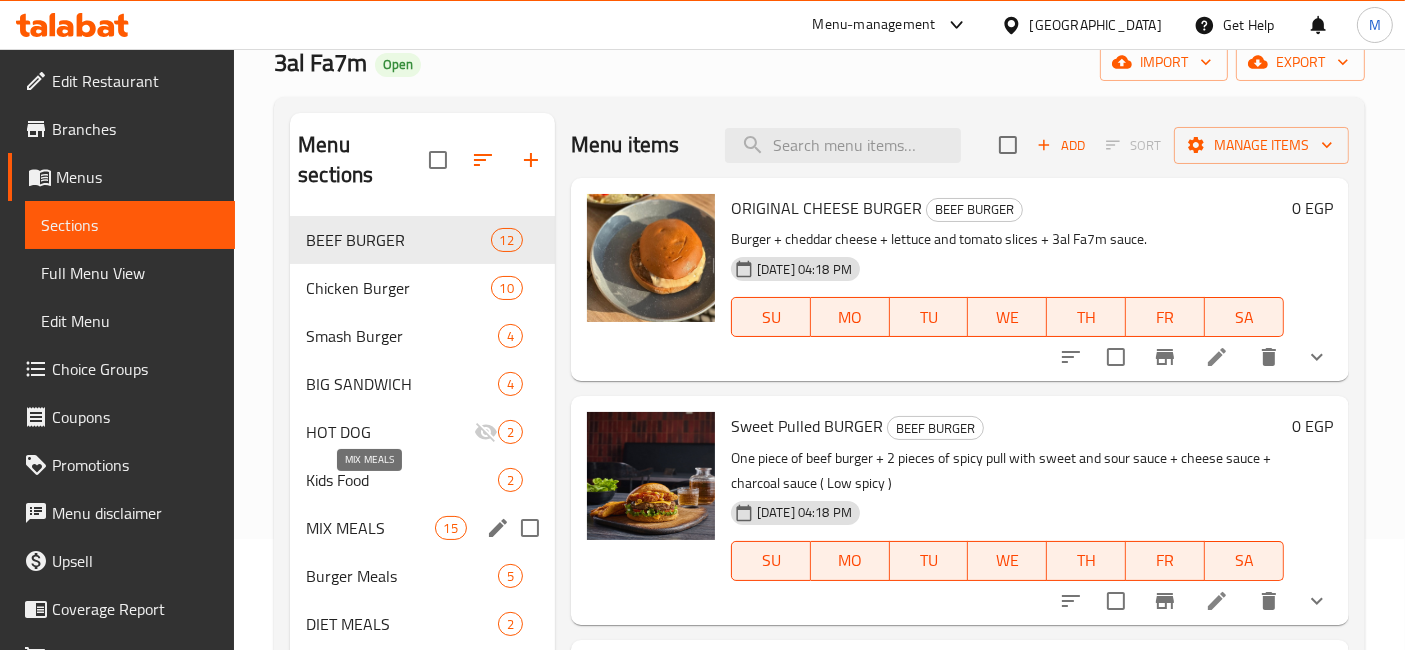 click on "MIX MEALS" at bounding box center (370, 528) 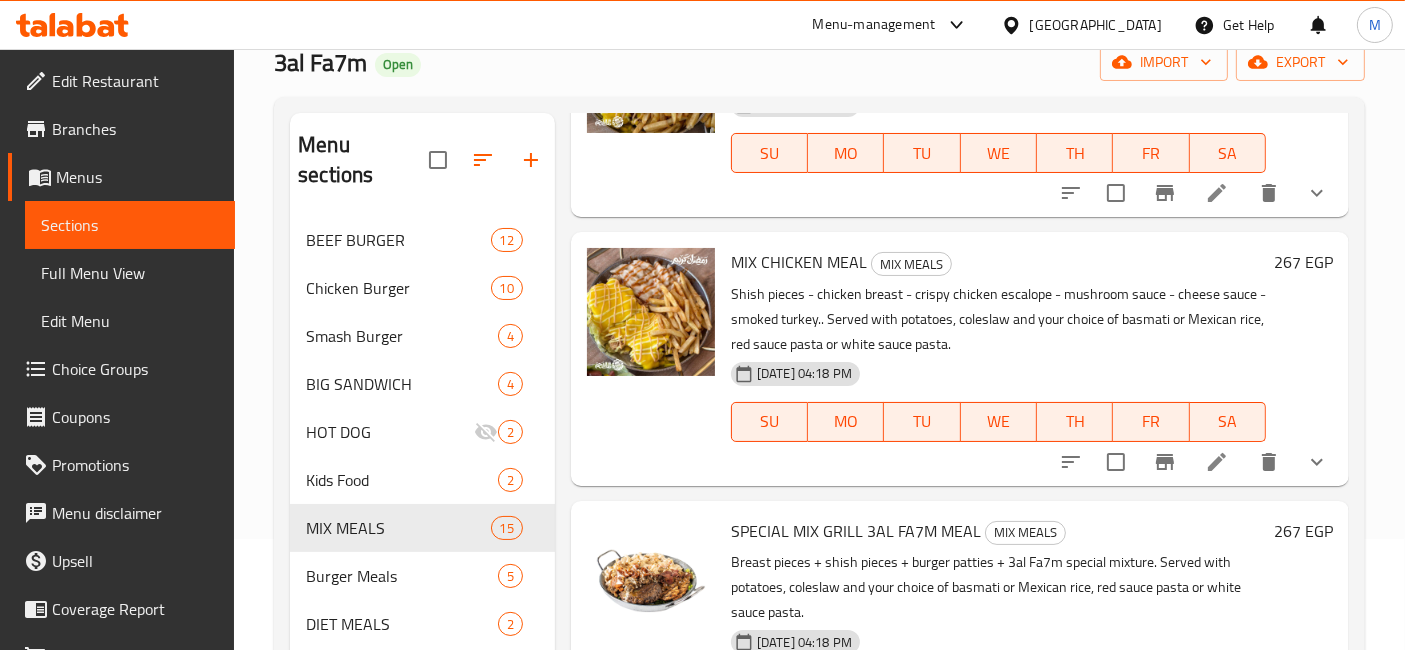 scroll, scrollTop: 767, scrollLeft: 0, axis: vertical 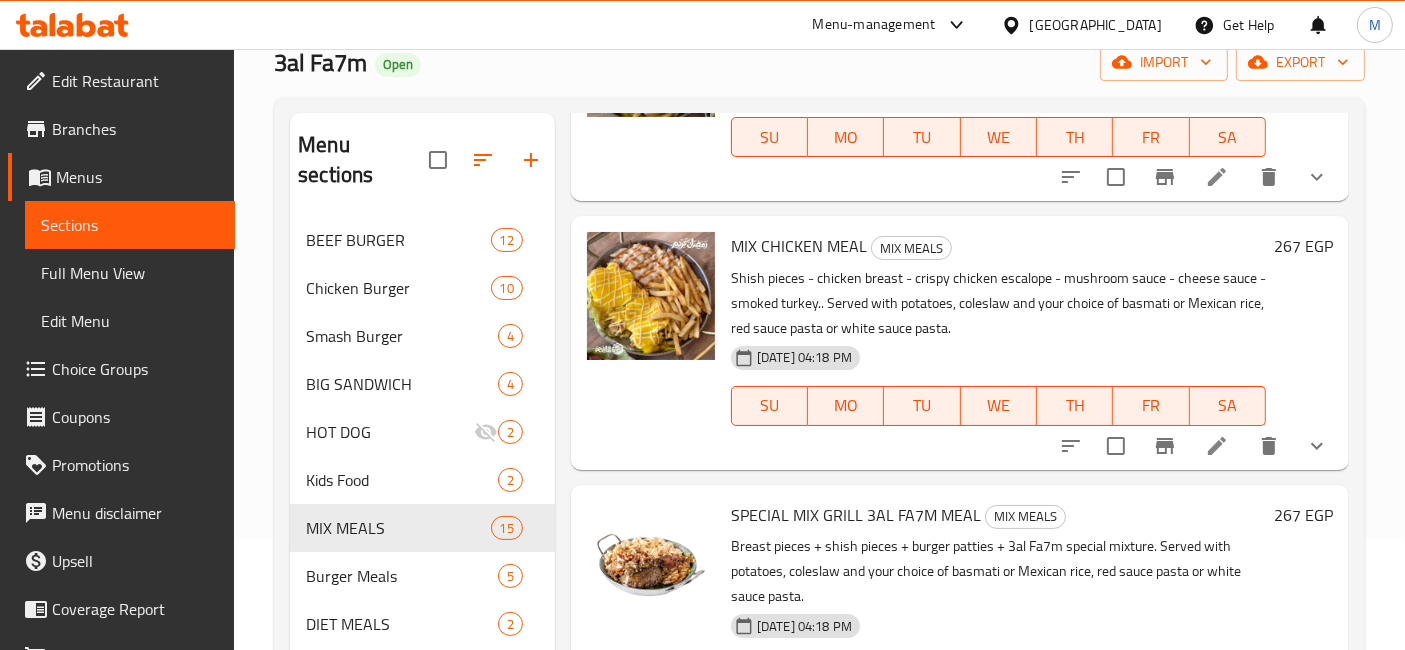 click on "267   EGP" at bounding box center [1303, 246] 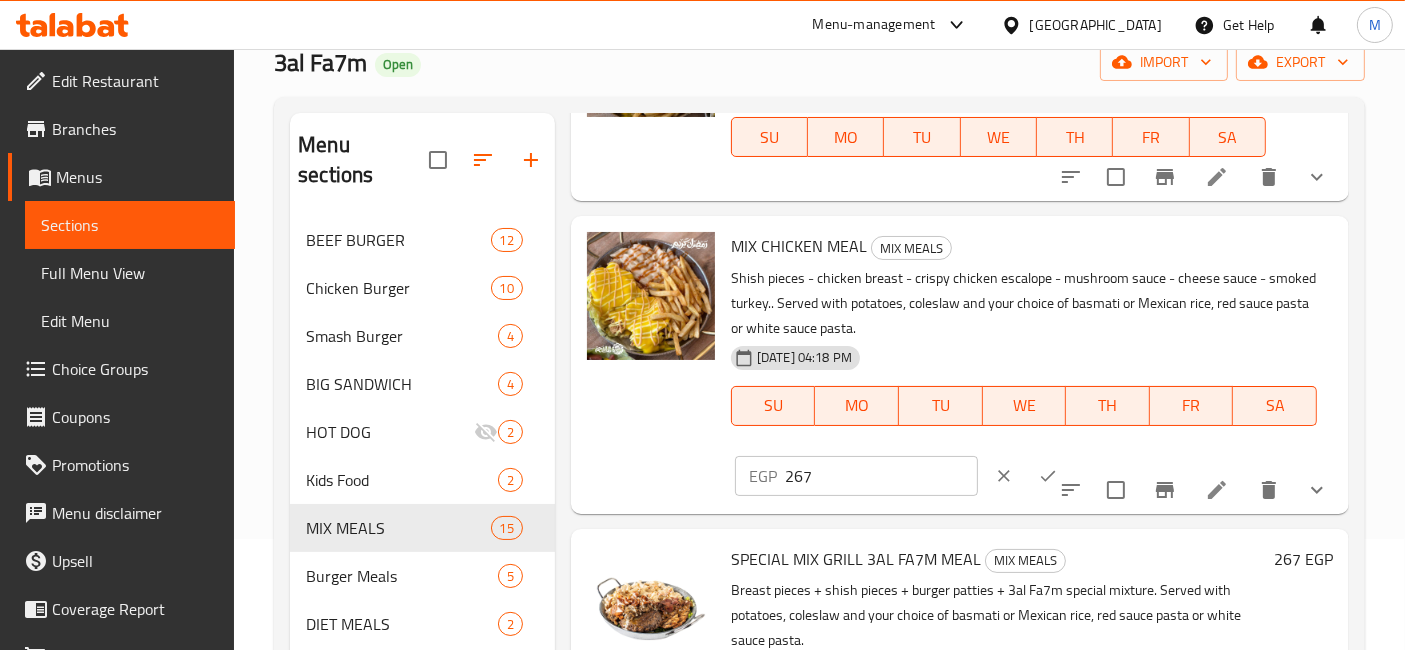 click on "267" at bounding box center [881, 476] 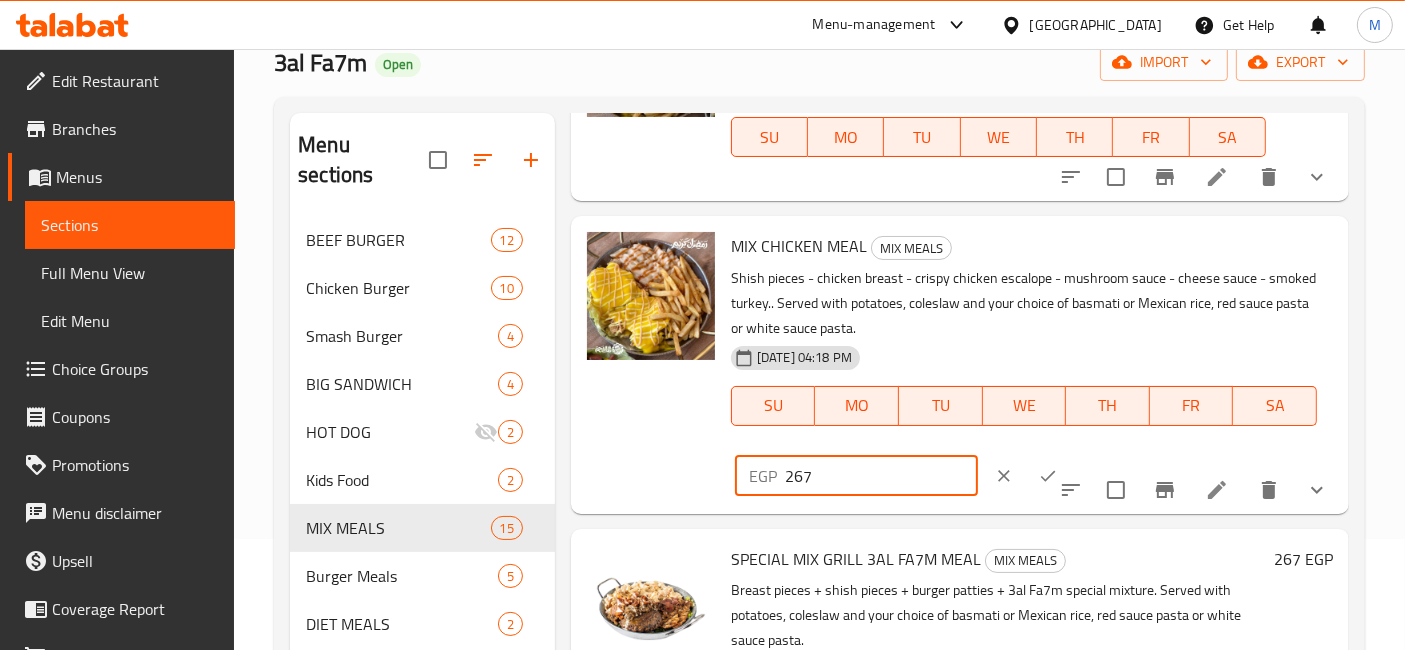 click on "267" at bounding box center [881, 476] 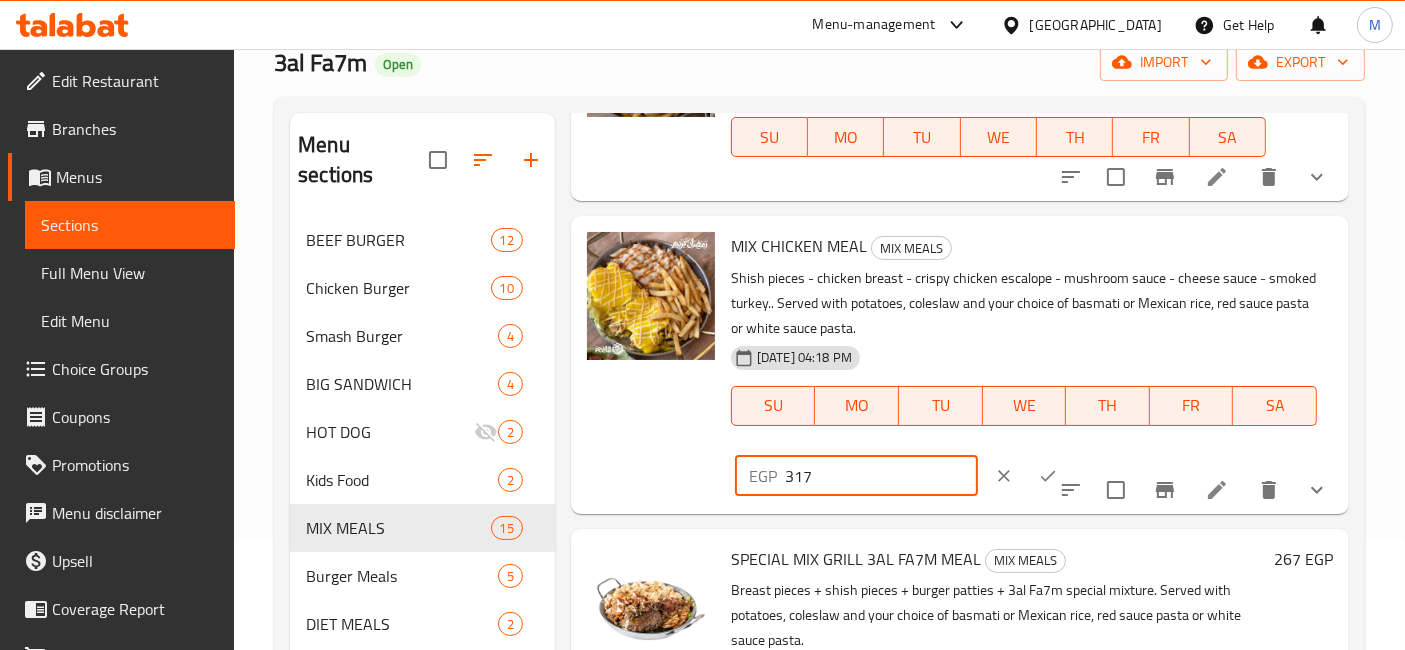type on "317" 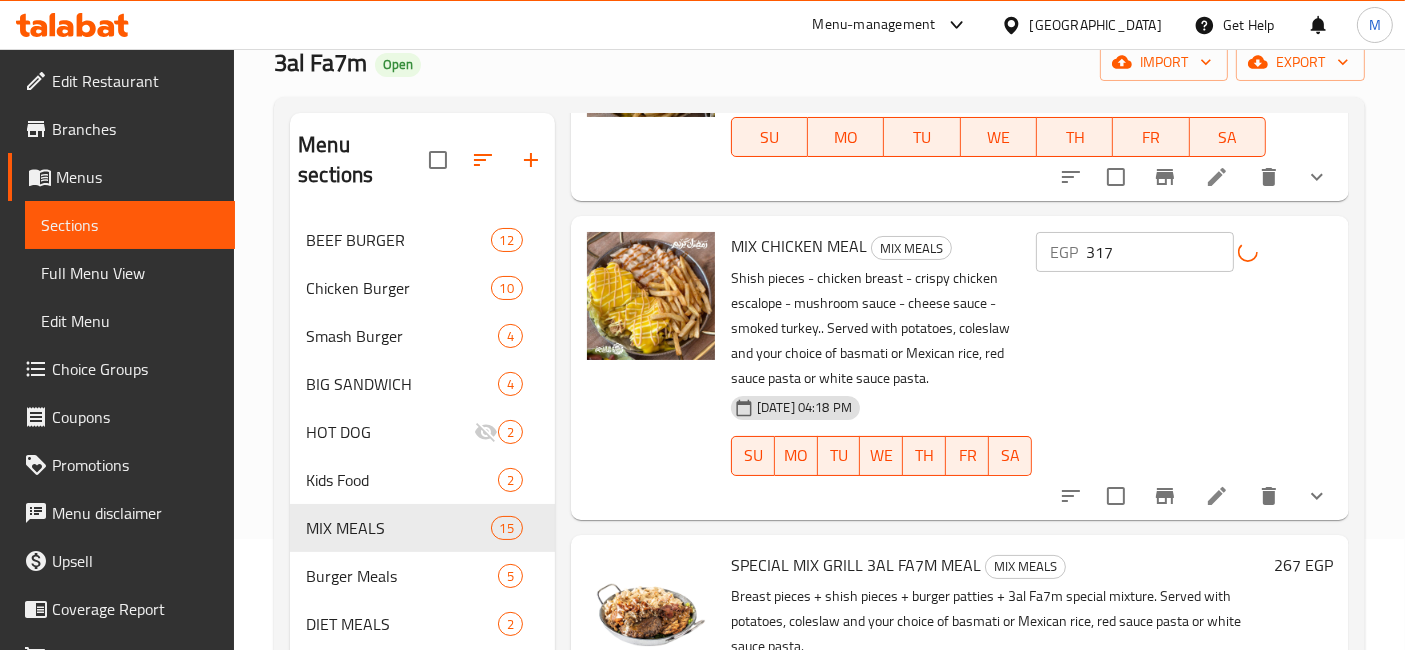click on "MIX CHICKEN MEAL" at bounding box center (799, 246) 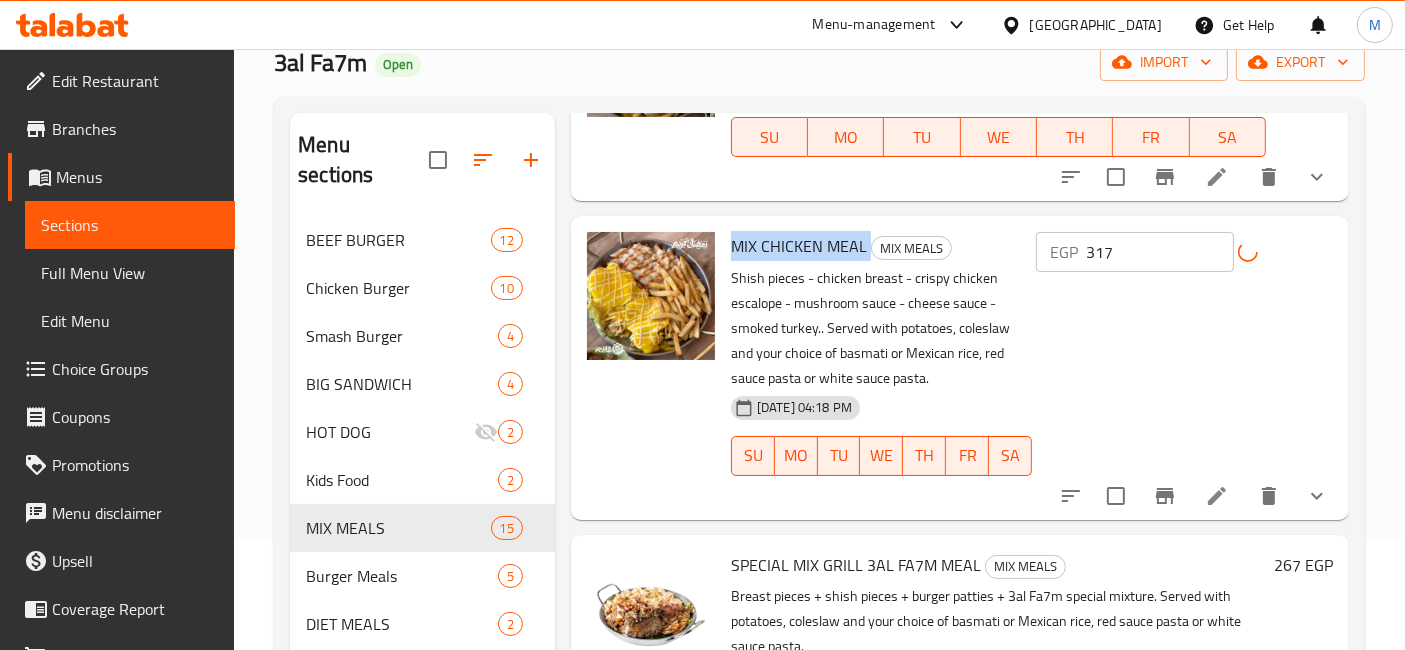 click on "MIX CHICKEN MEAL" at bounding box center (799, 246) 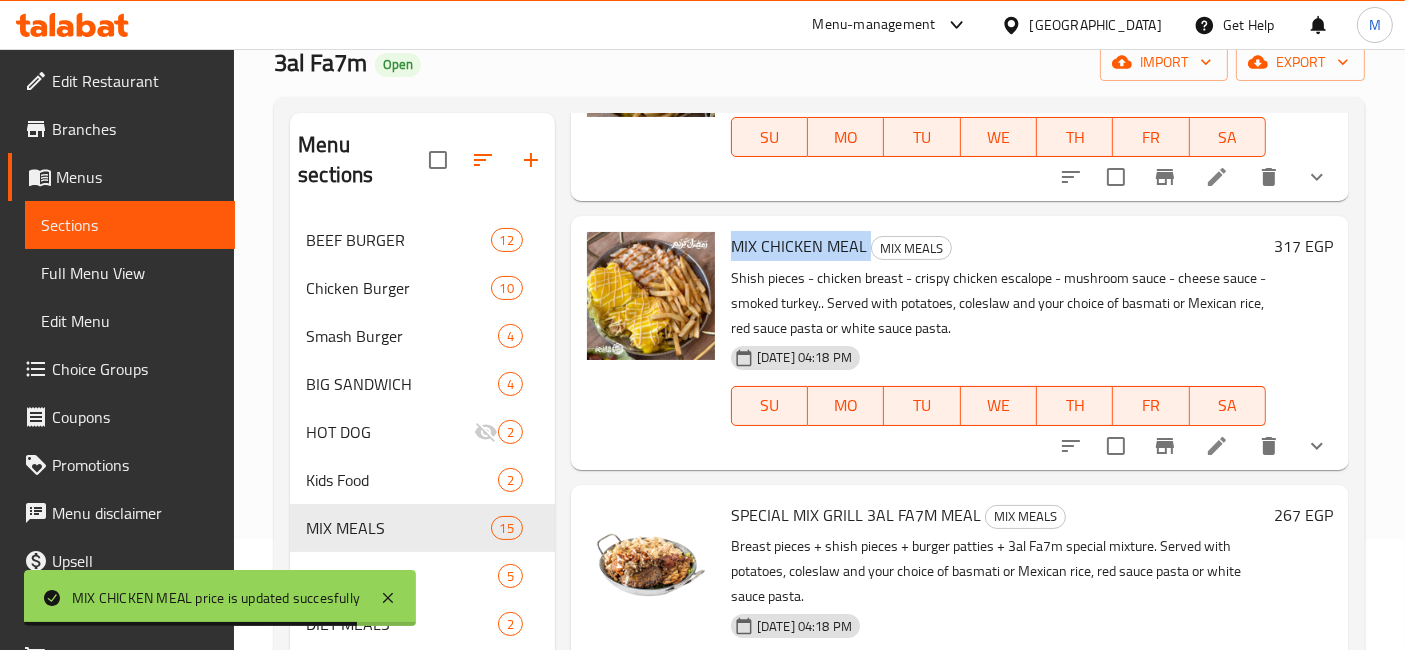 click on "Shish pieces - chicken breast - crispy chicken escalope - mushroom sauce - cheese sauce - smoked turkey.. Served with potatoes, coleslaw and your choice of basmati or Mexican rice, red sauce pasta or white sauce pasta." at bounding box center (998, 303) 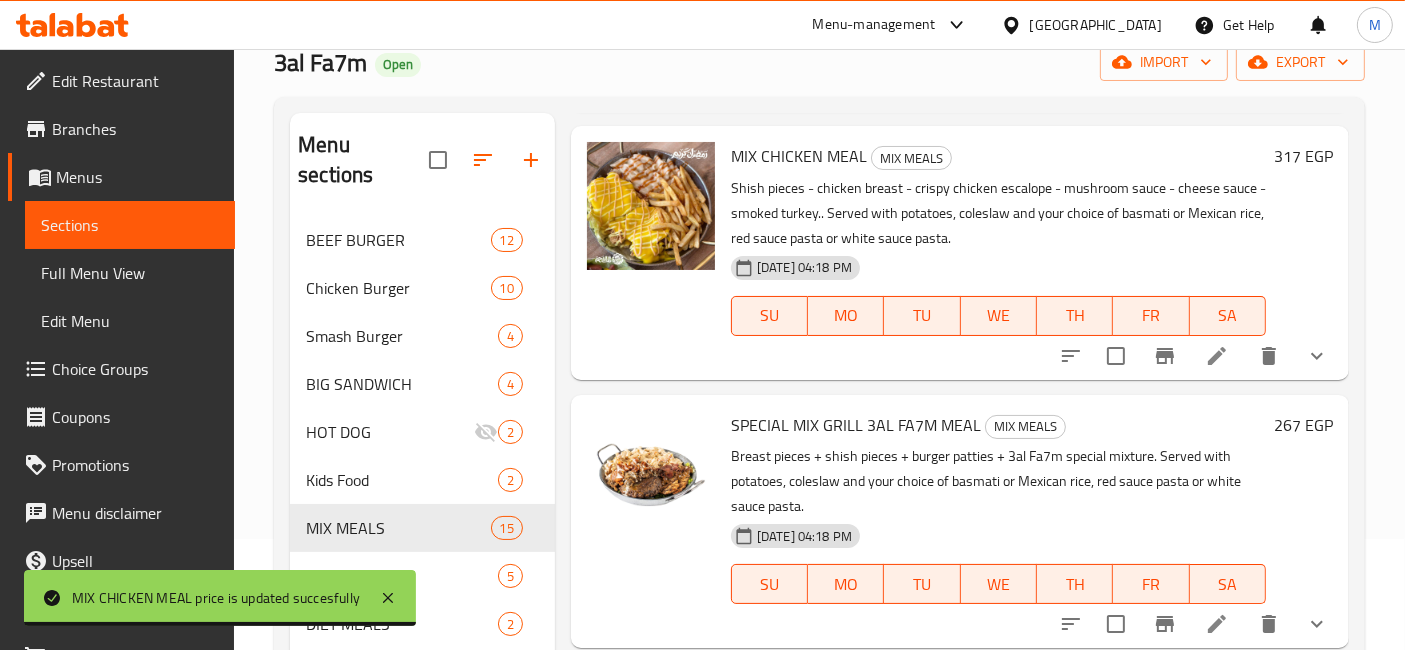 scroll, scrollTop: 878, scrollLeft: 0, axis: vertical 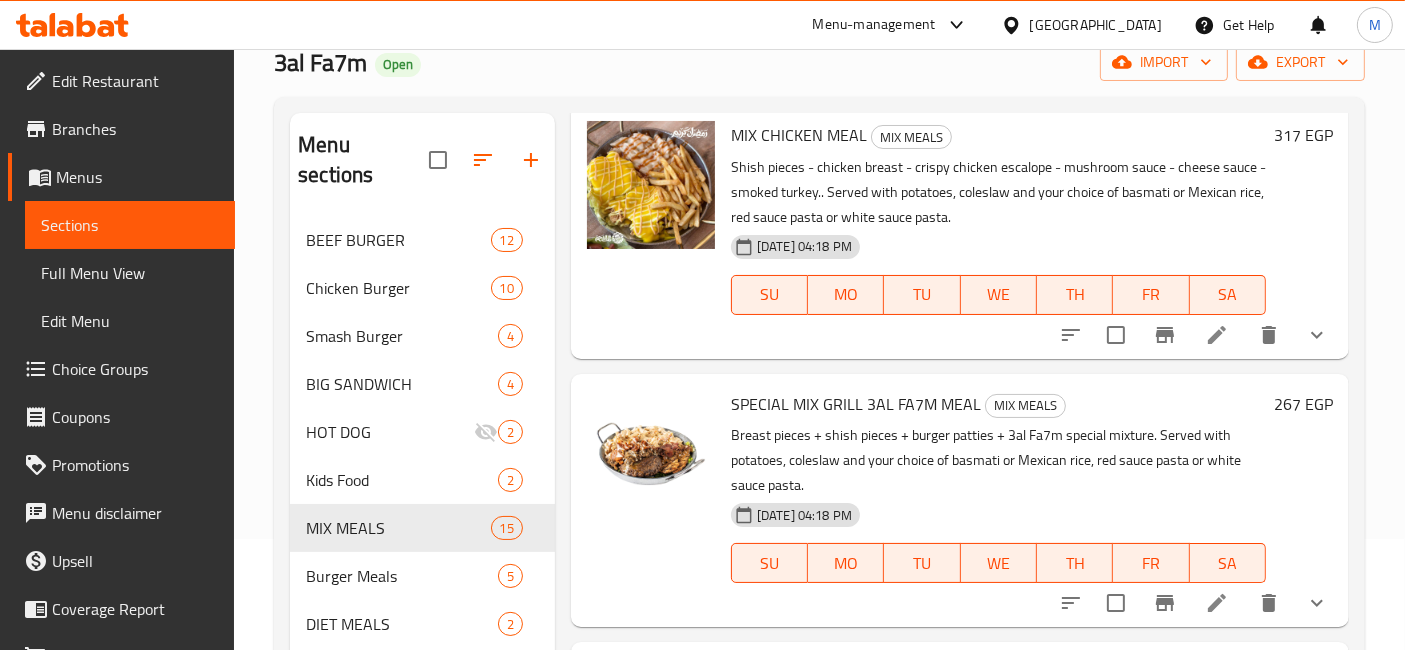 click on "267   EGP" at bounding box center (1303, 404) 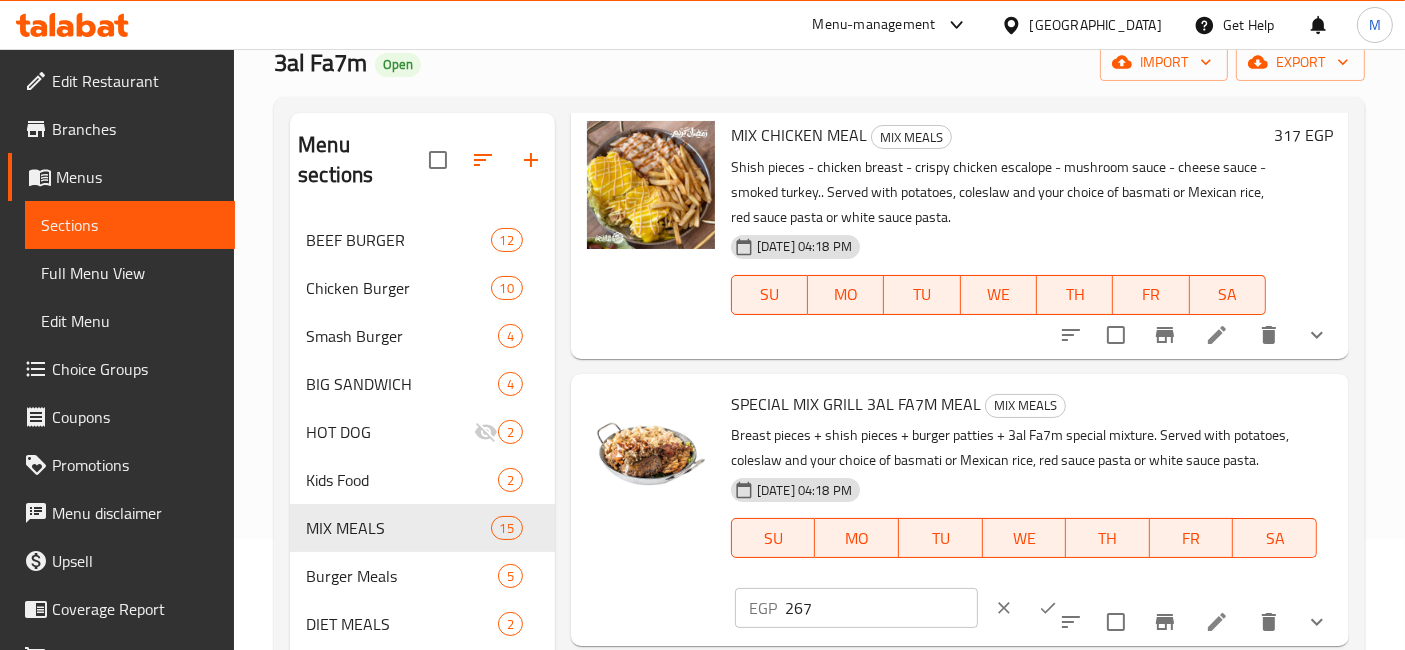 click on "EGP 267 ​" at bounding box center (856, 608) 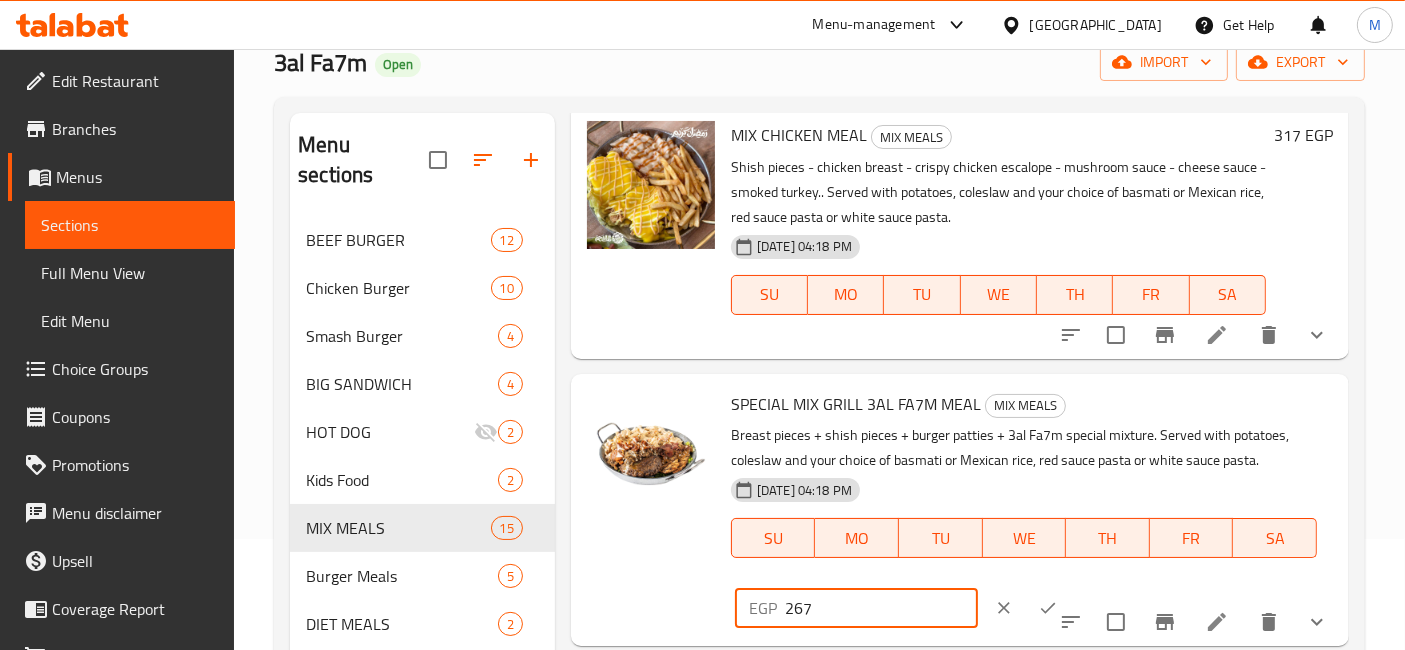 click on "267" at bounding box center (881, 608) 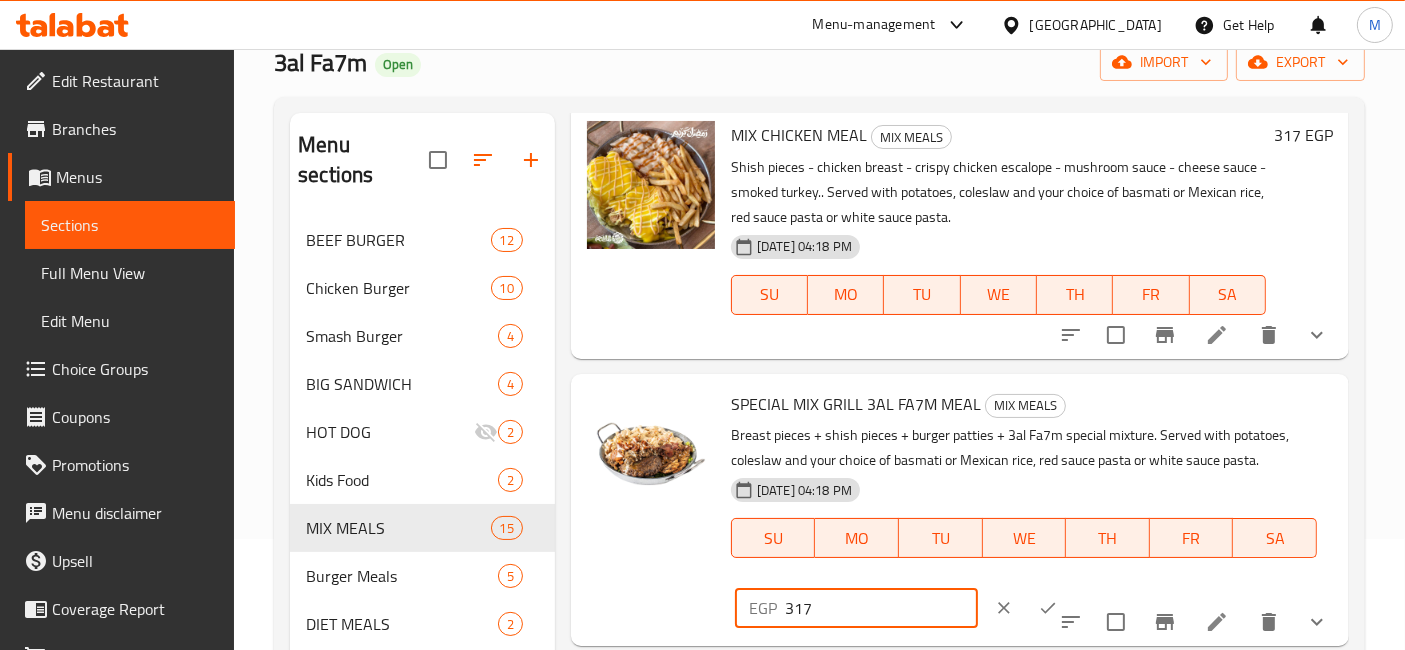 type on "317" 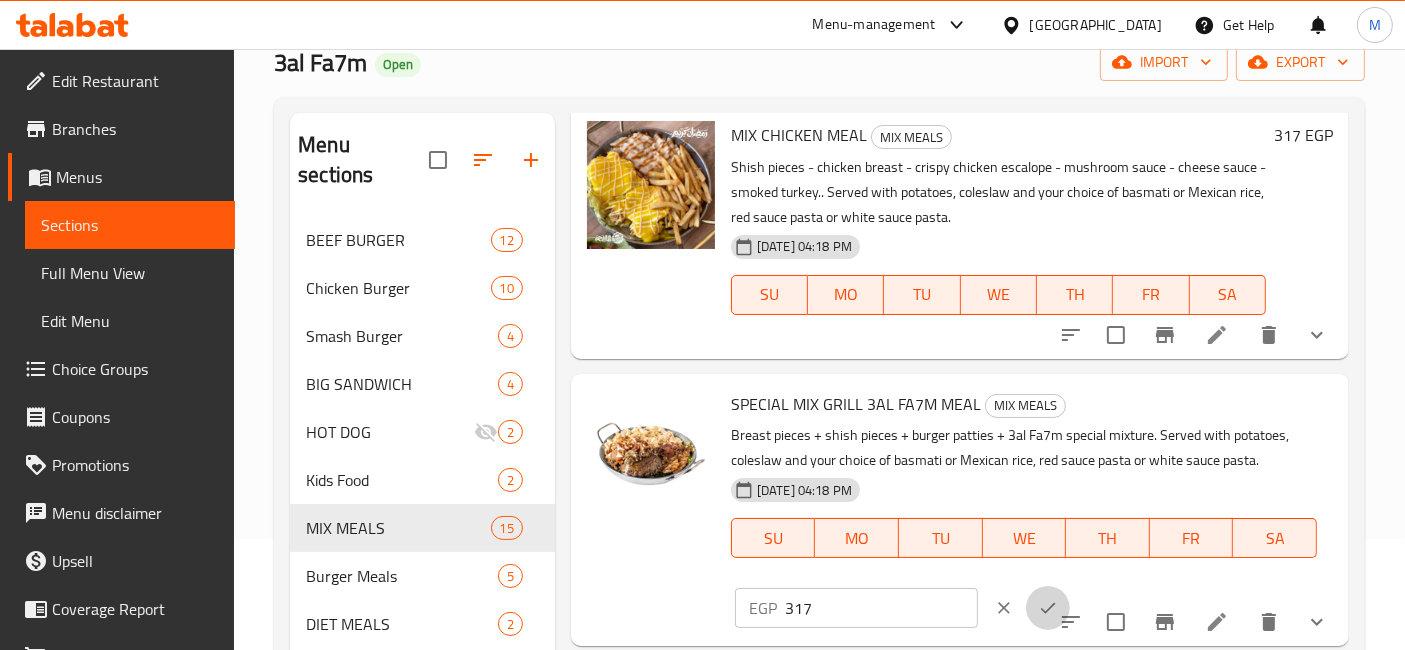 click 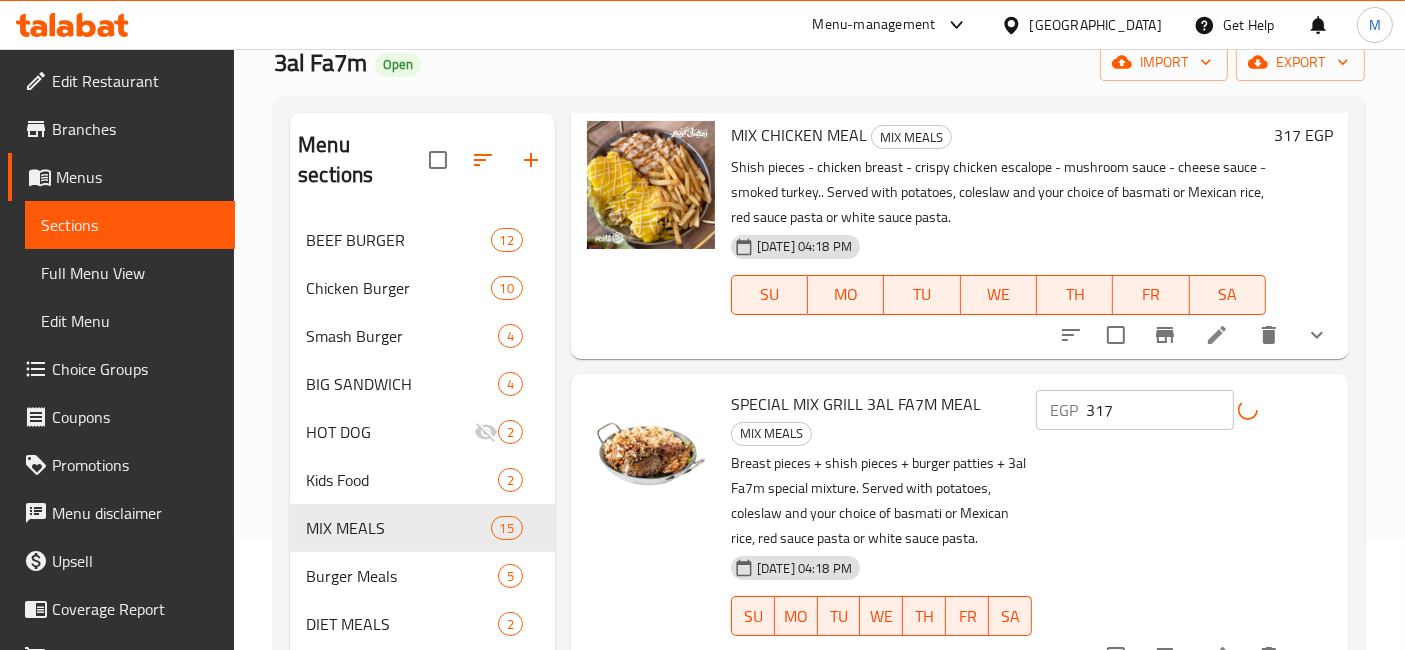 click on "SPECIAL MIX GRILL 3AL FA7M MEAL" at bounding box center [856, 404] 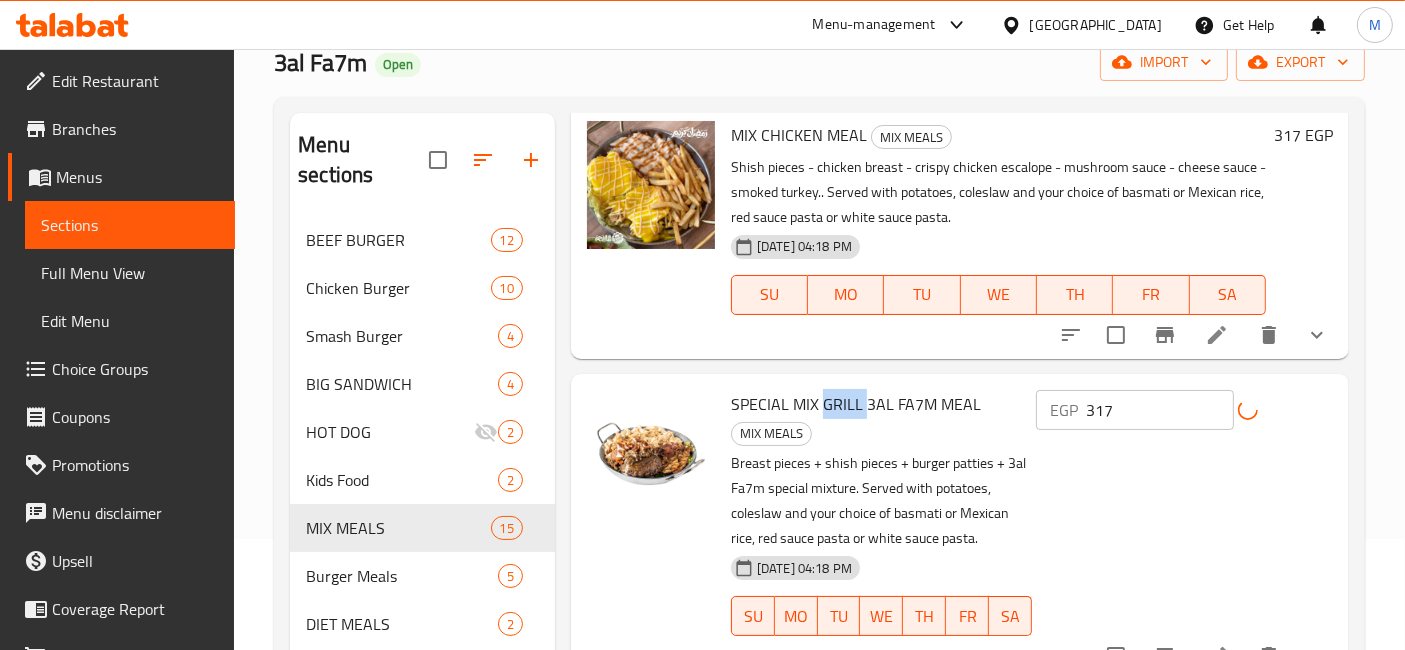 click on "SPECIAL MIX GRILL 3AL FA7M MEAL" at bounding box center [856, 404] 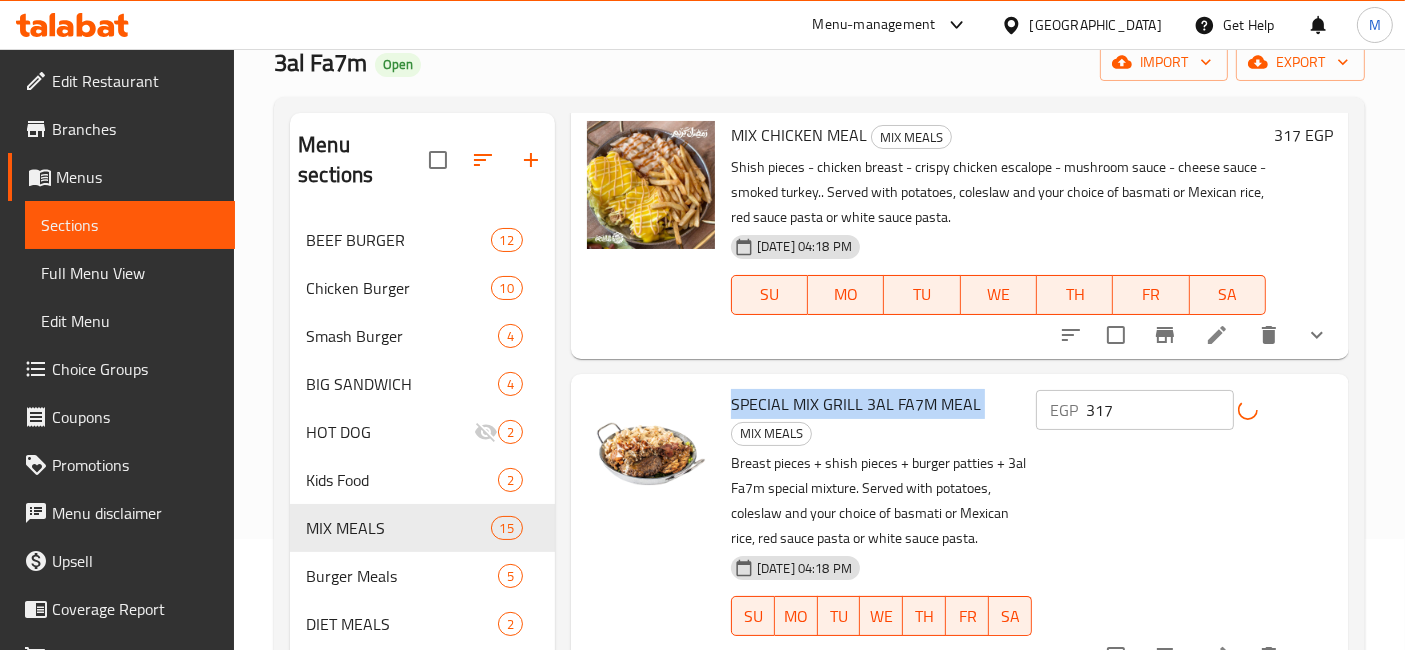 click on "SPECIAL MIX GRILL 3AL FA7M MEAL" at bounding box center (856, 404) 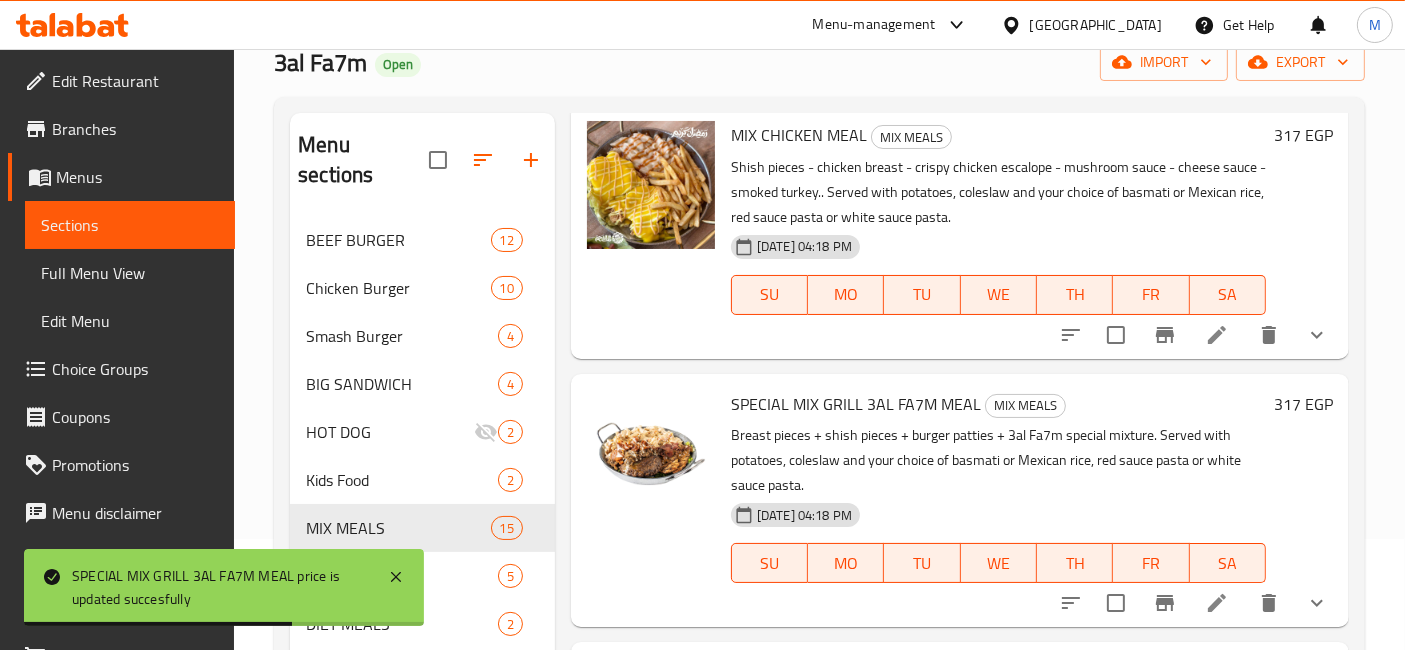 click on "SPECIAL MIX GRILL 3AL FA7M MEAL   MIX MEALS" at bounding box center [998, 404] 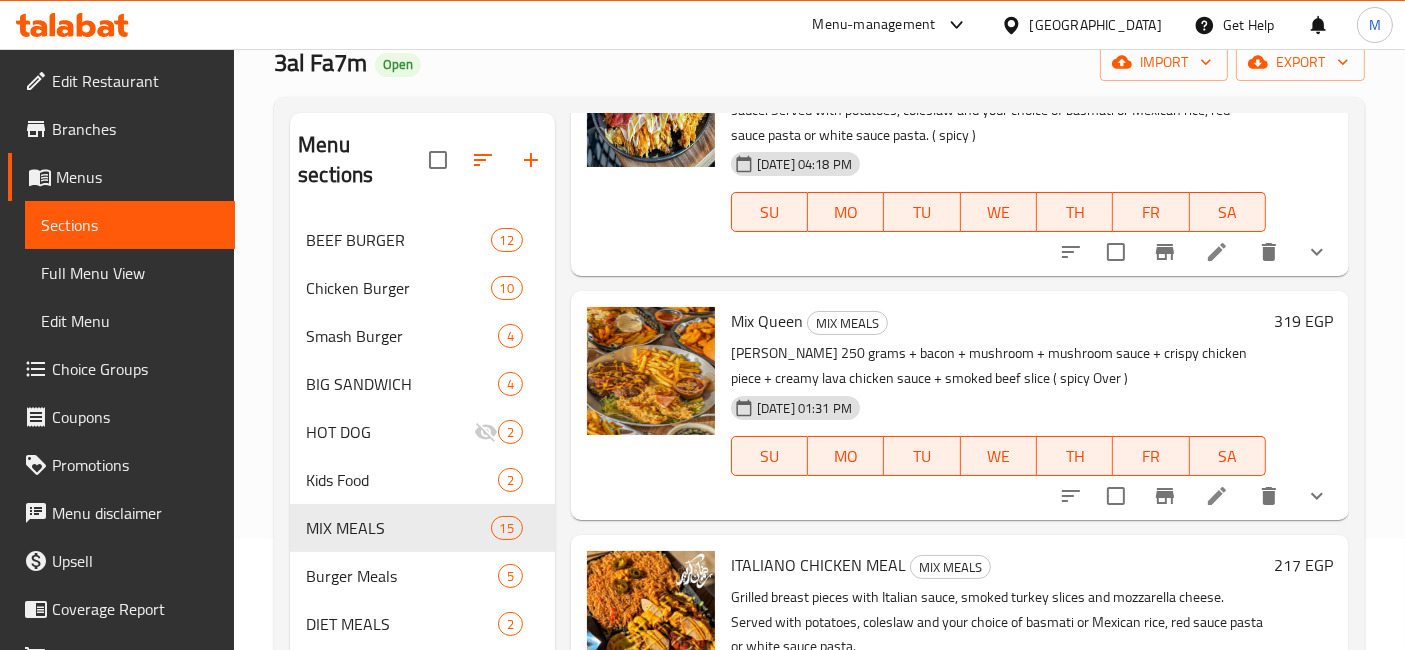 scroll, scrollTop: 1545, scrollLeft: 0, axis: vertical 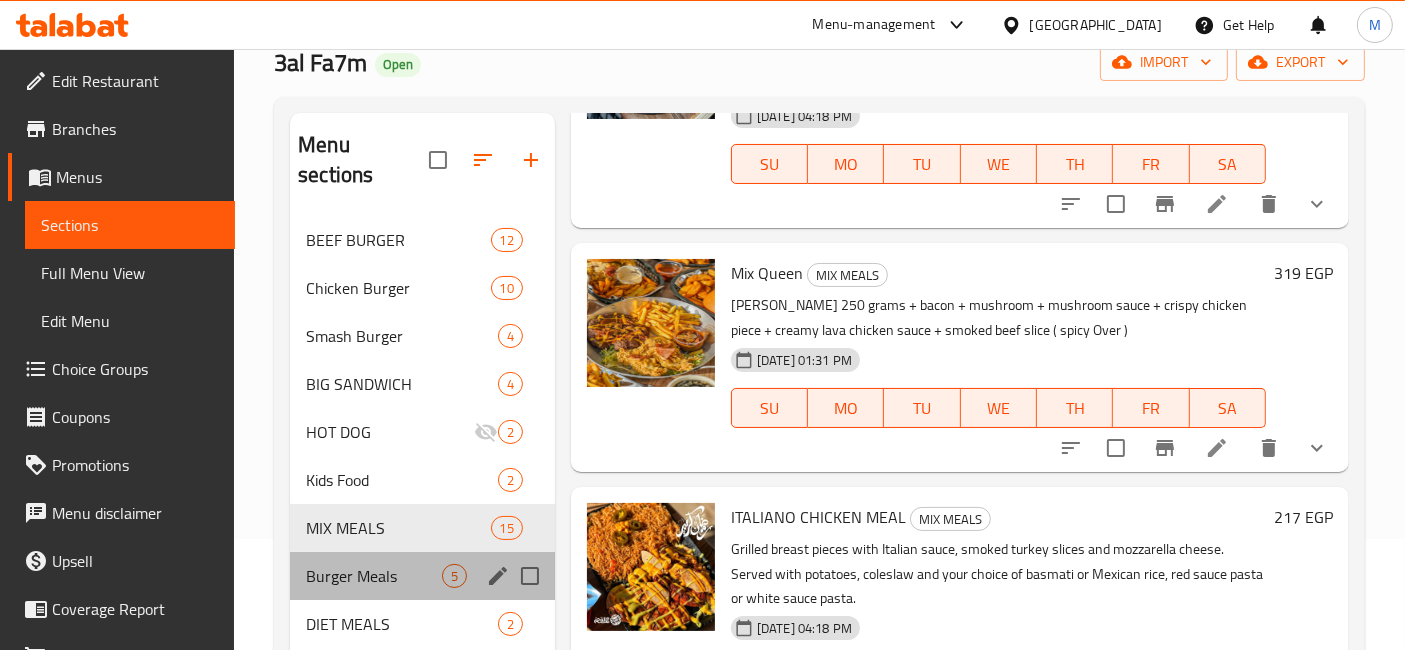 click on "Burger Meals 5" at bounding box center [422, 576] 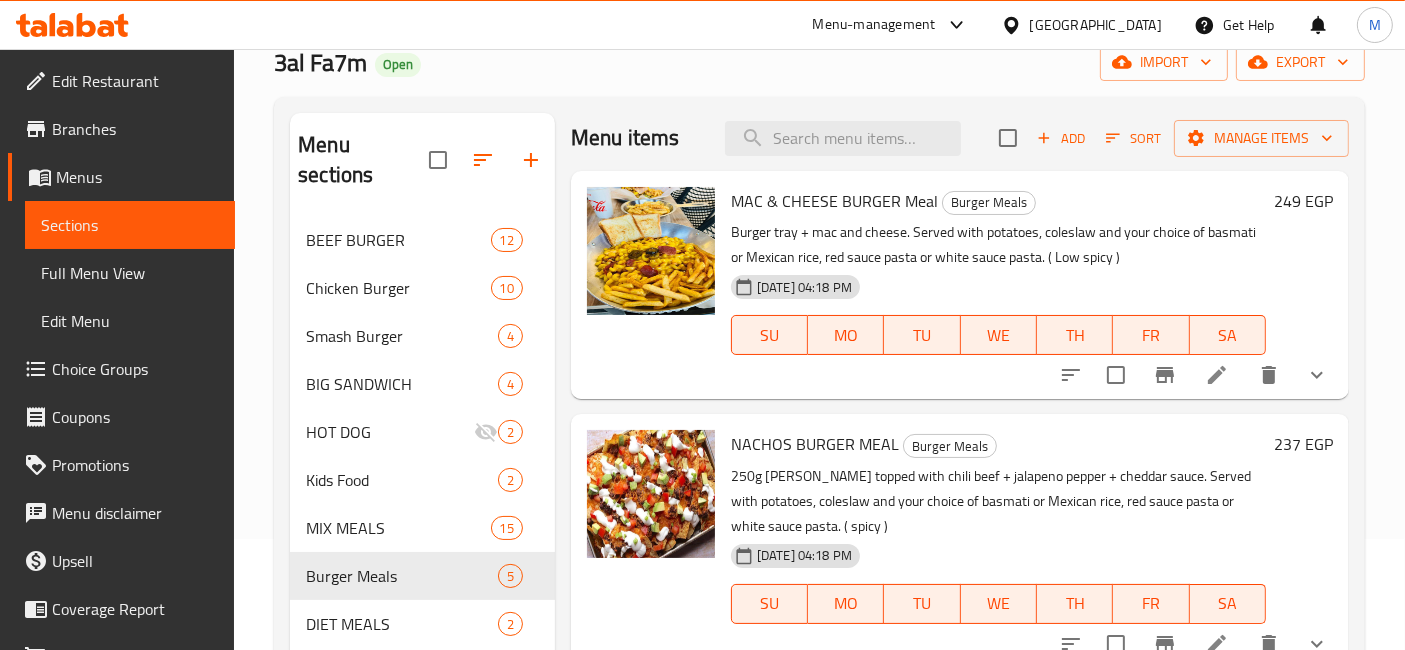 scroll, scrollTop: 0, scrollLeft: 0, axis: both 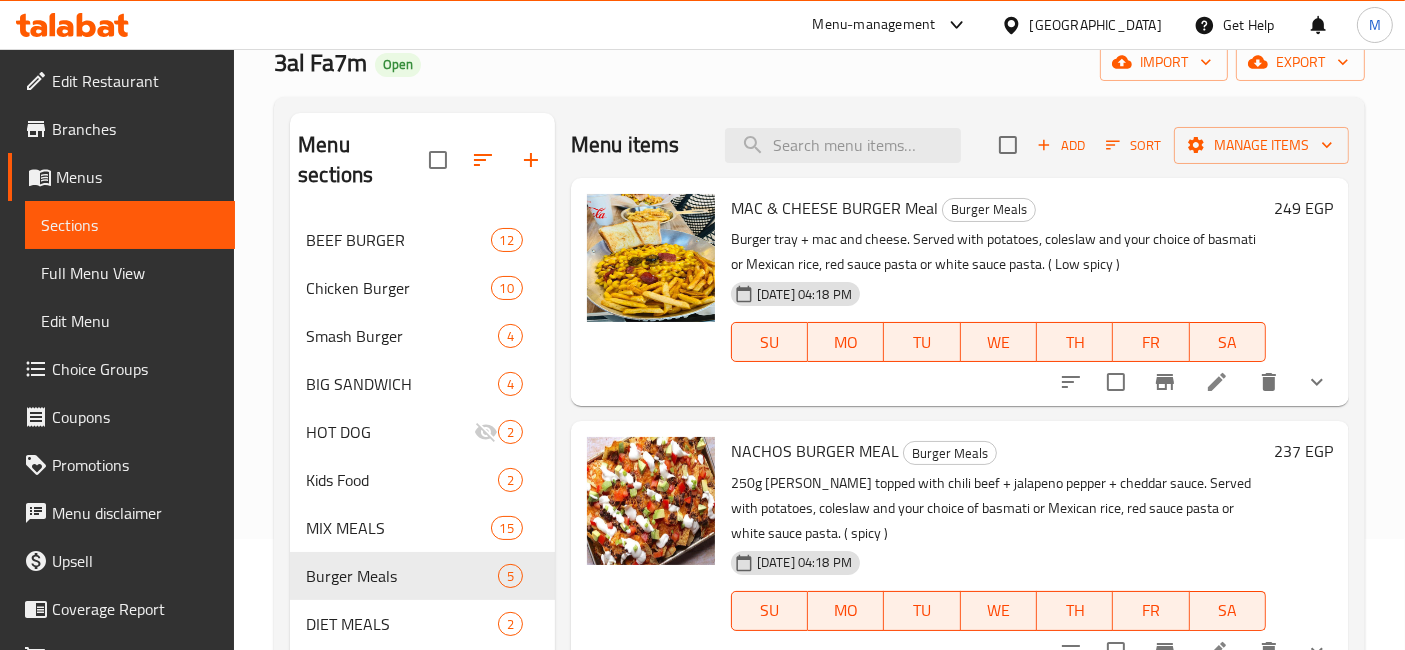 click on "249   EGP" at bounding box center [1299, 292] 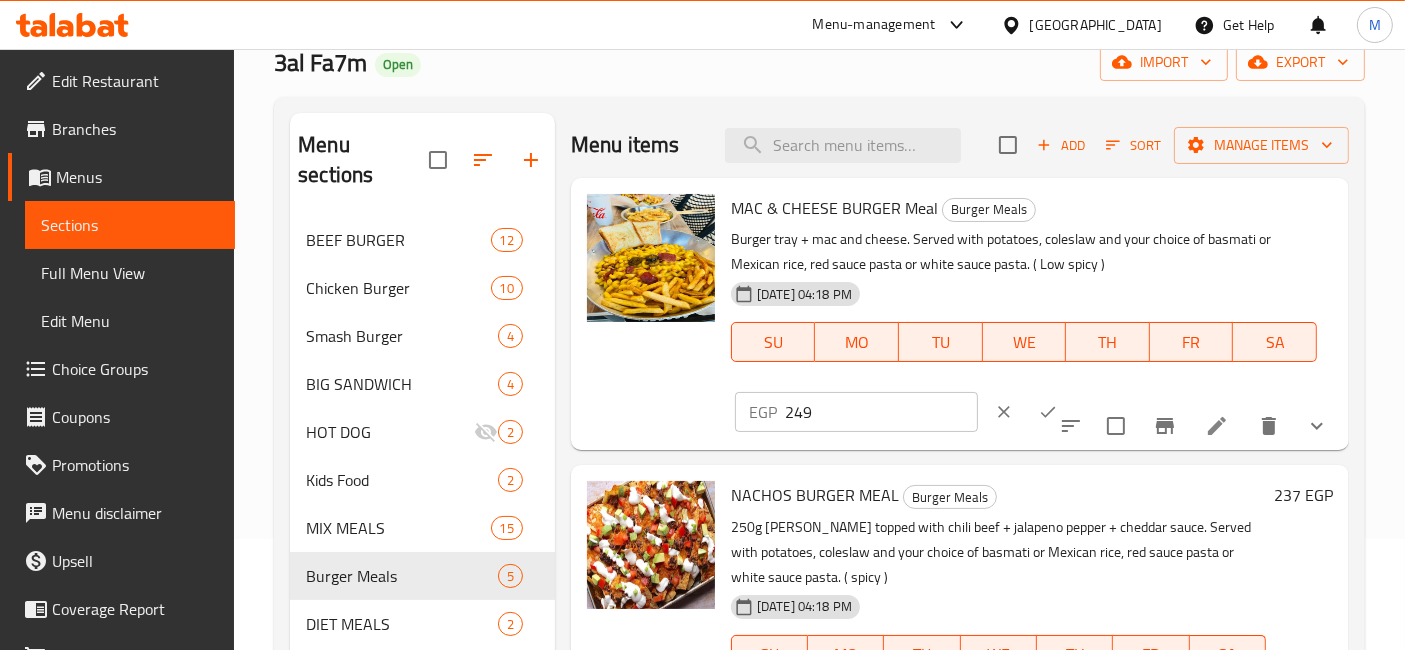 click on "249" at bounding box center (881, 412) 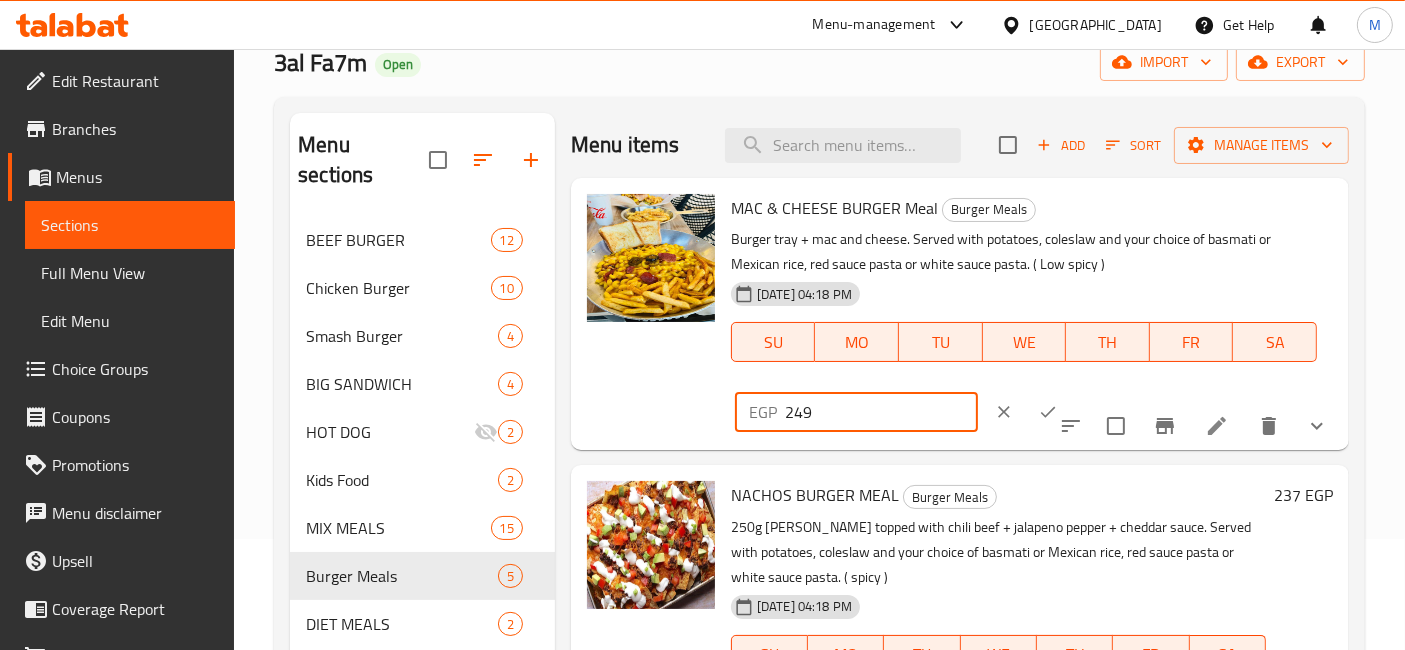 click on "249" at bounding box center [881, 412] 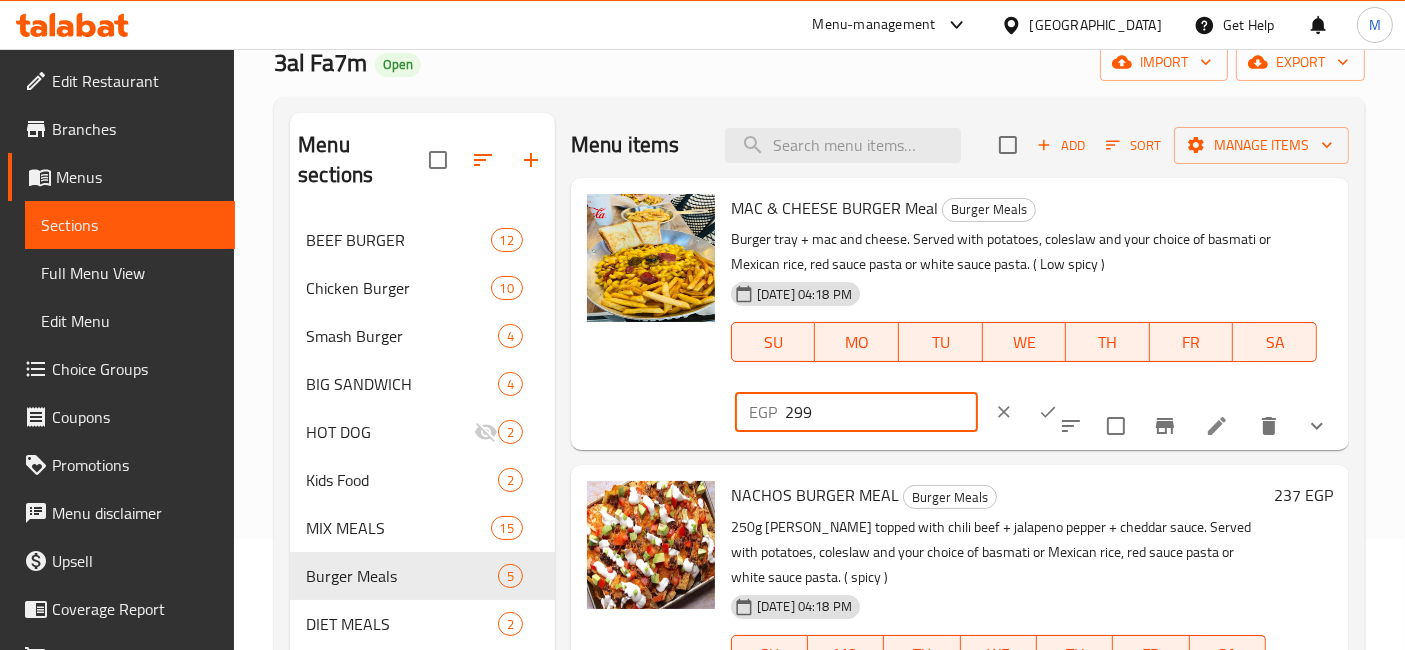 type on "299" 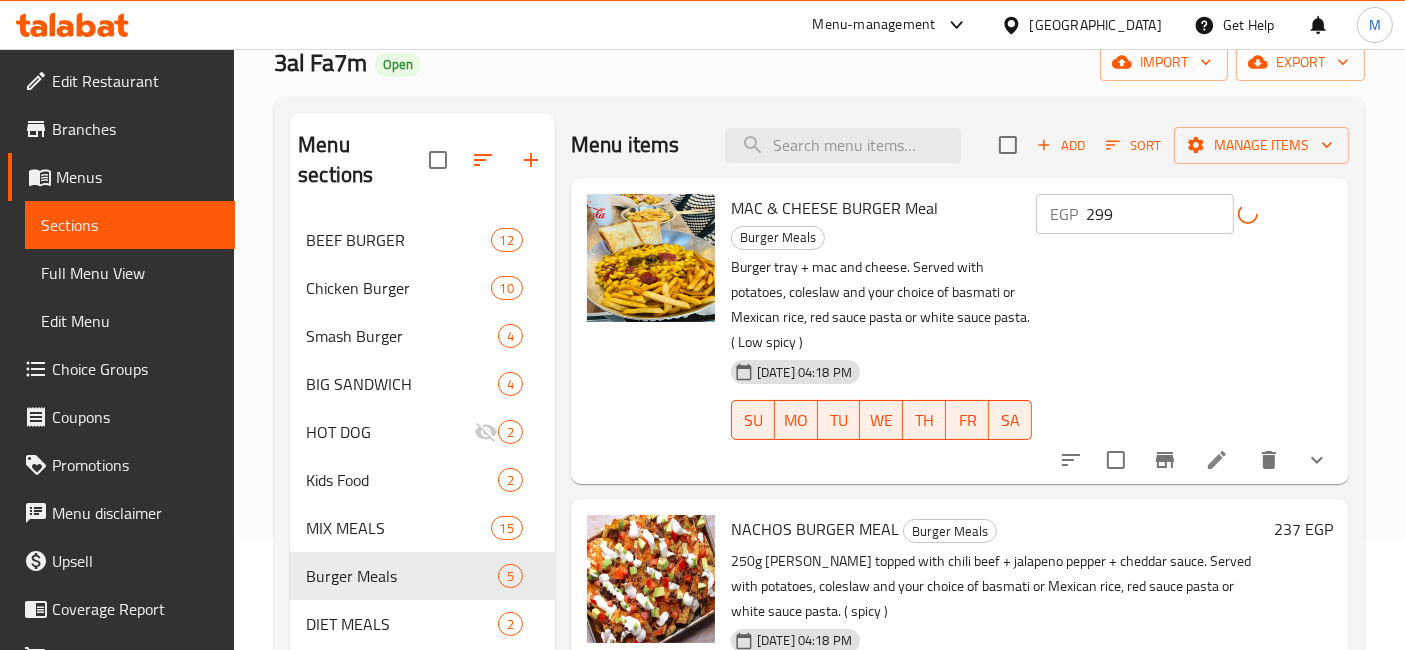 click on "MAC & CHEESE BURGER Meal" at bounding box center [834, 208] 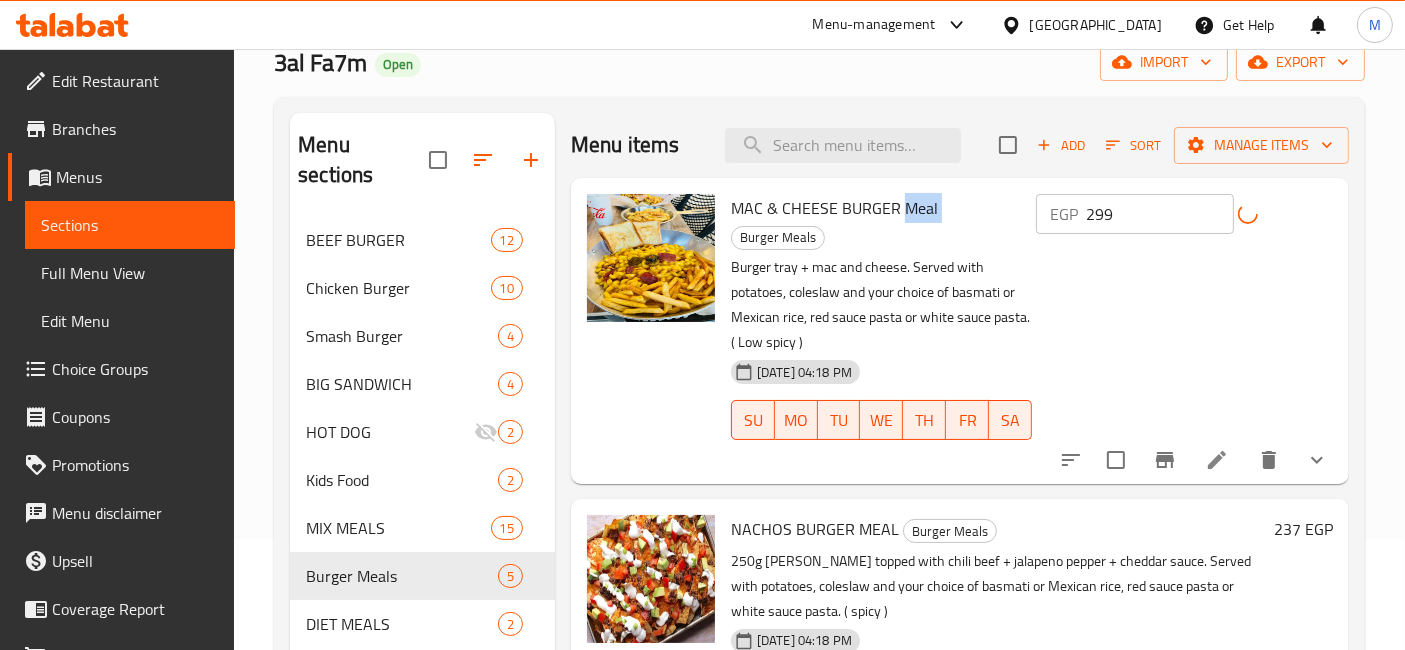 click on "MAC & CHEESE BURGER Meal" at bounding box center (834, 208) 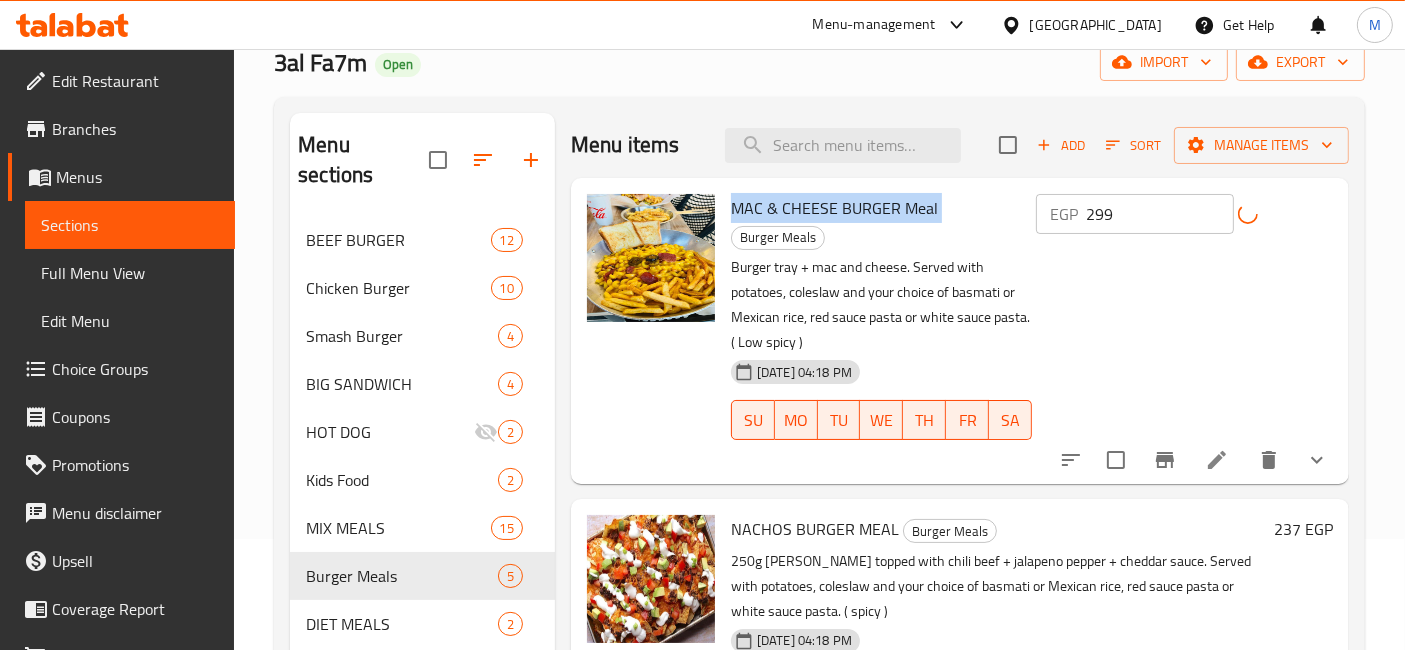 click on "MAC & CHEESE BURGER Meal" at bounding box center (834, 208) 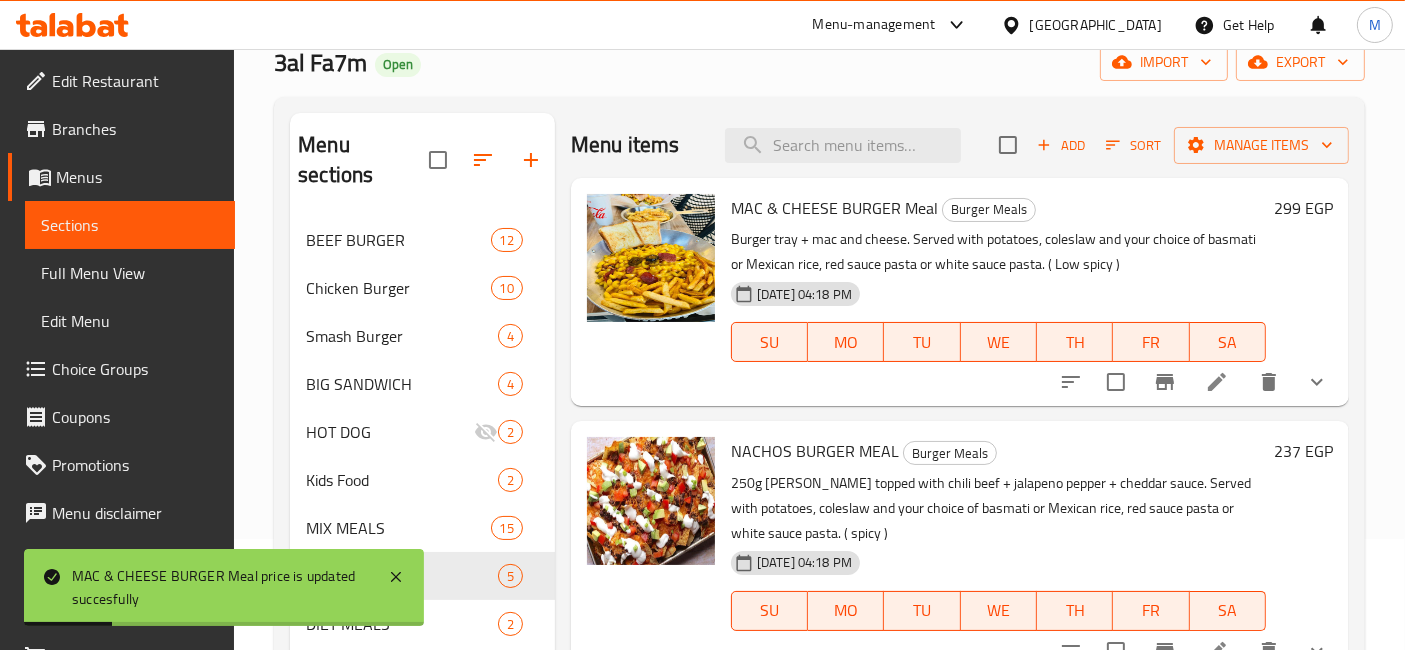 click on "250g burger patty topped with chili beef + jalapeno pepper + cheddar sauce. Served with potatoes, coleslaw and your choice of basmati or Mexican rice, red sauce pasta or white sauce pasta. ( spicy )" at bounding box center [998, 508] 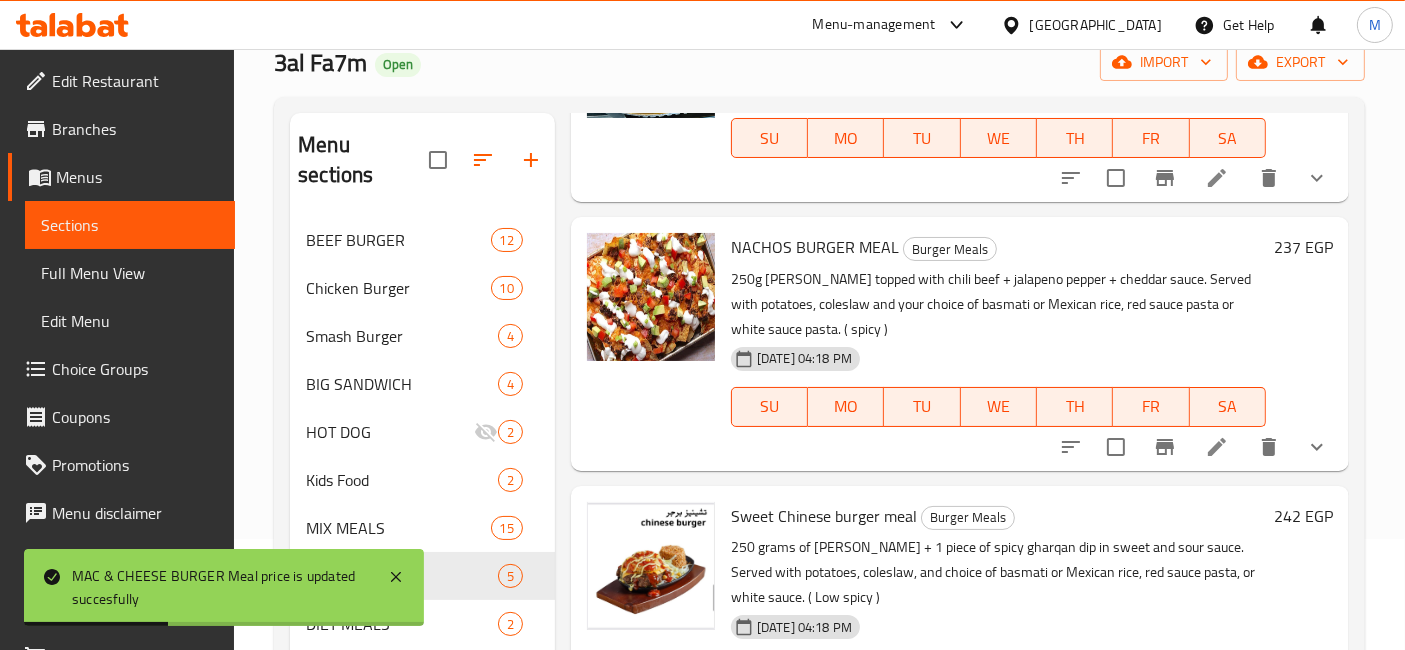 scroll, scrollTop: 222, scrollLeft: 0, axis: vertical 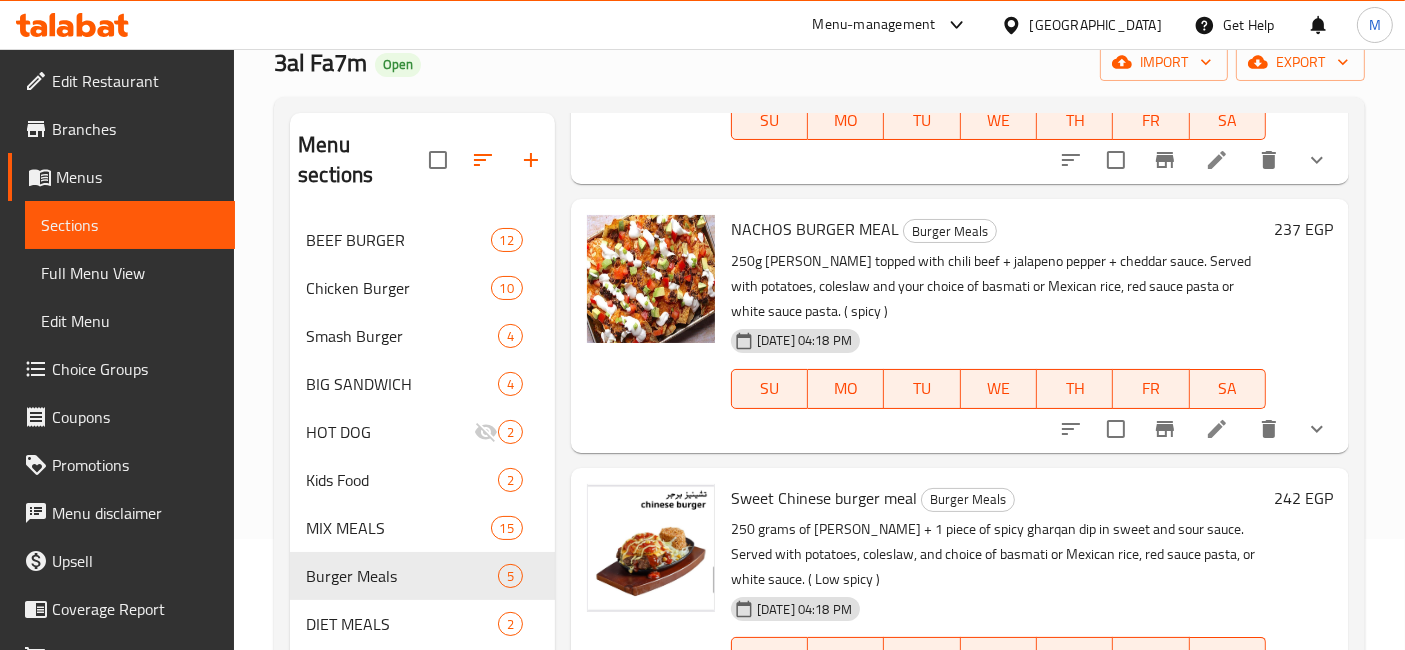 click on "250g burger patty topped with chili beef + jalapeno pepper + cheddar sauce. Served with potatoes, coleslaw and your choice of basmati or Mexican rice, red sauce pasta or white sauce pasta. ( spicy )" at bounding box center (998, 286) 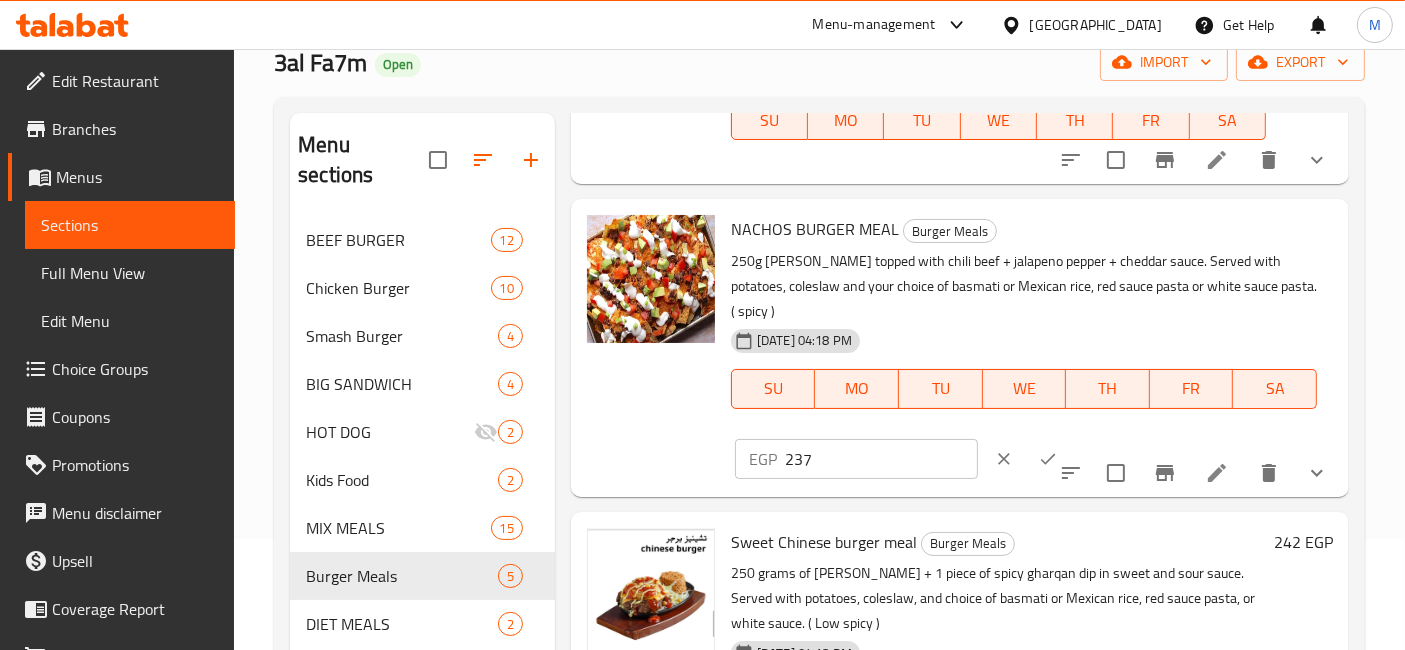 click on "237" at bounding box center (881, 459) 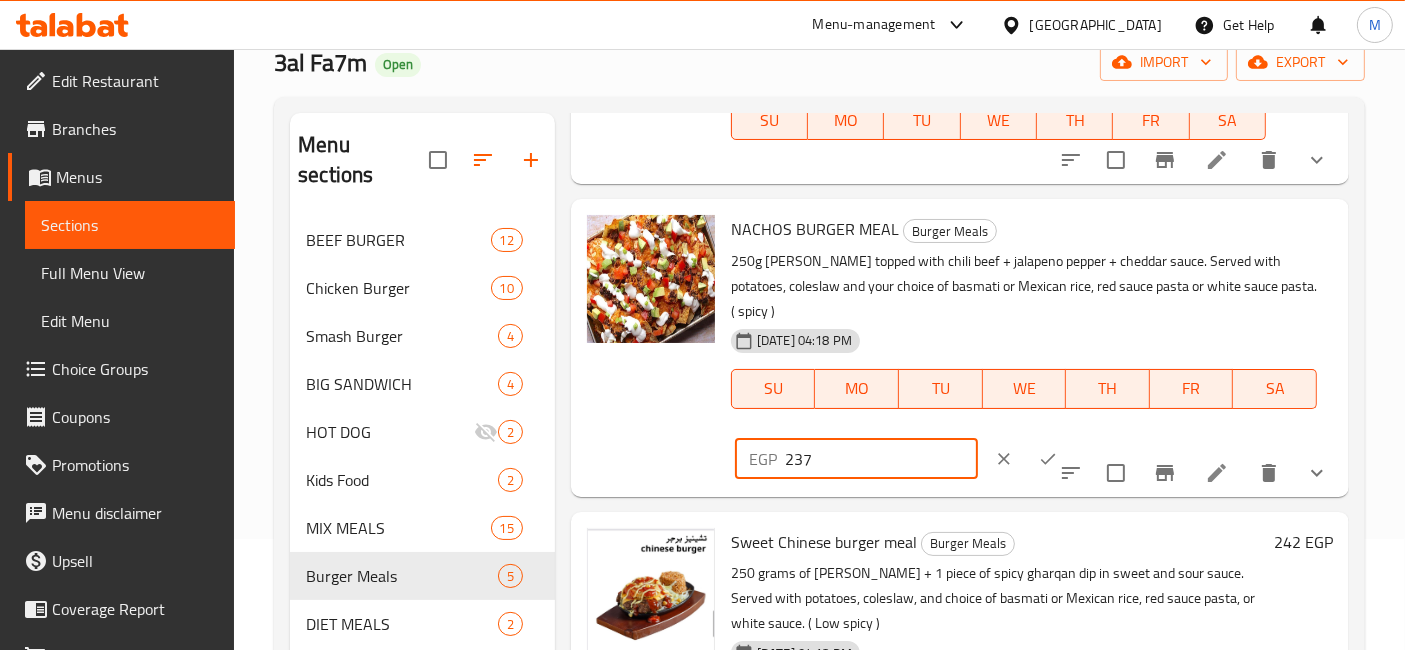 click on "237" at bounding box center (881, 459) 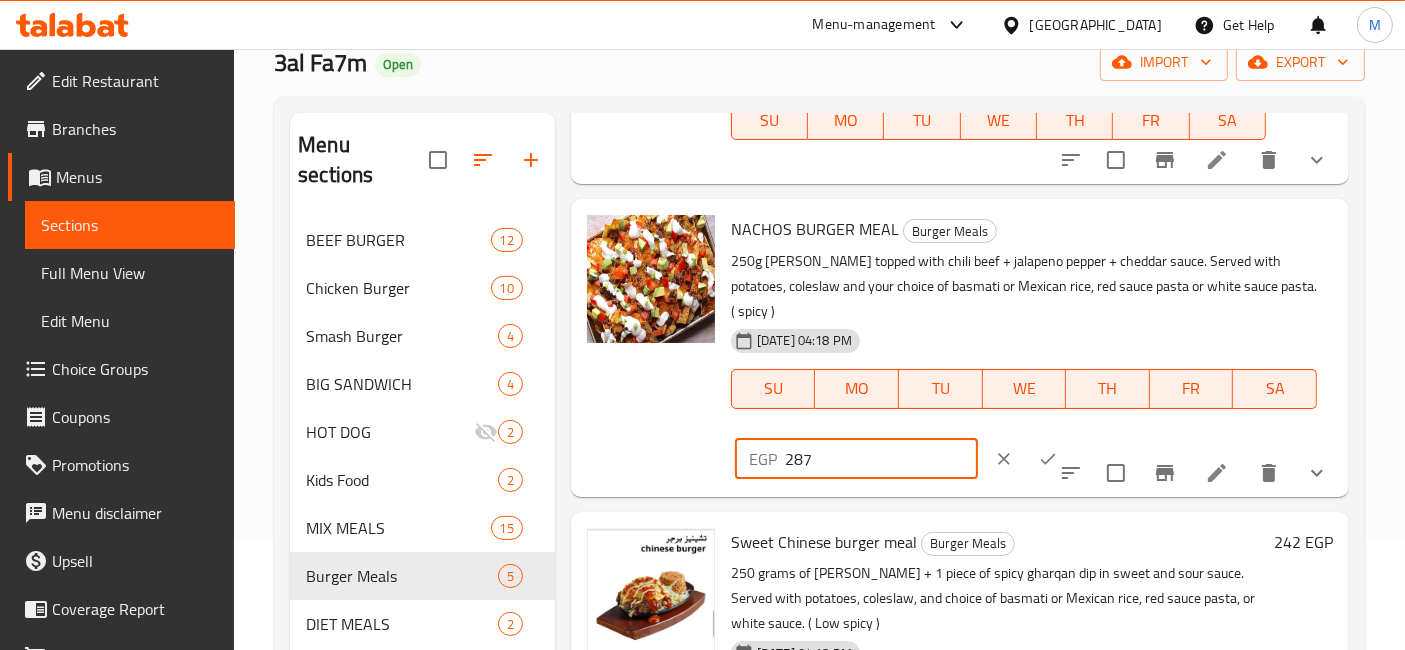 type on "287" 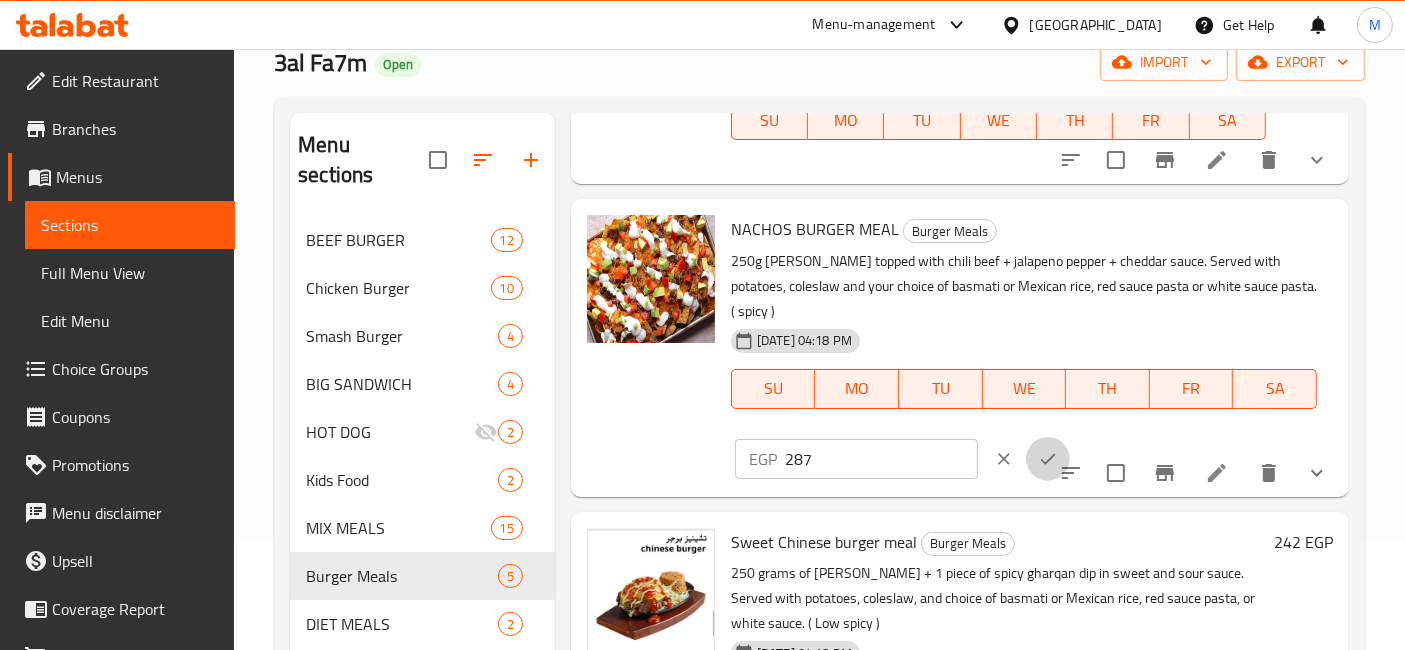 click 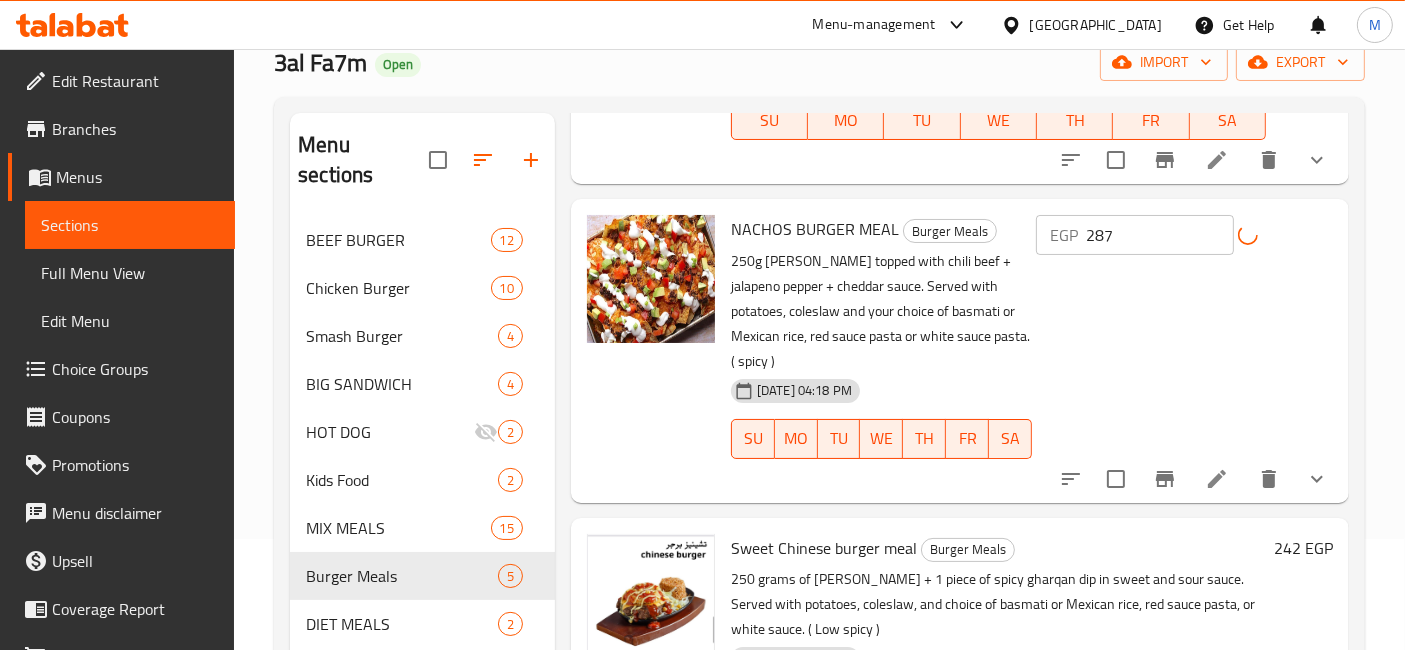 click on "NACHOS BURGER MEAL" at bounding box center (815, 229) 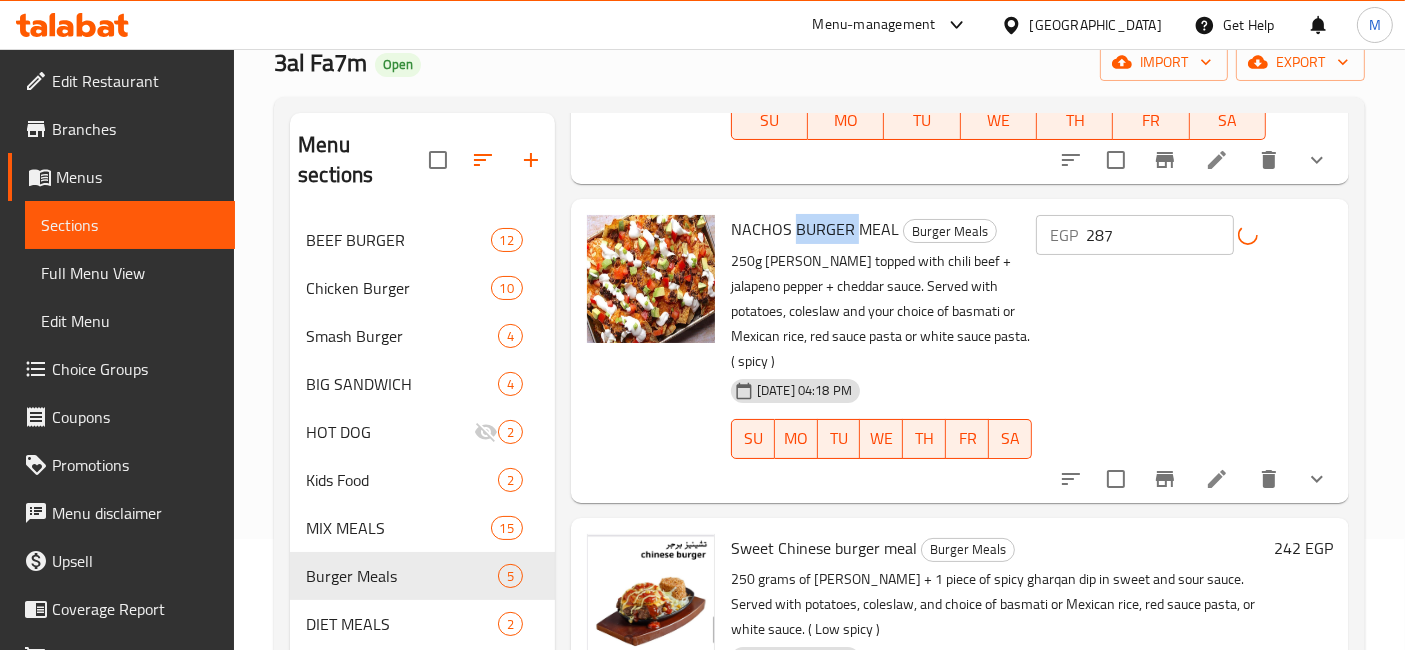 click on "NACHOS BURGER MEAL" at bounding box center (815, 229) 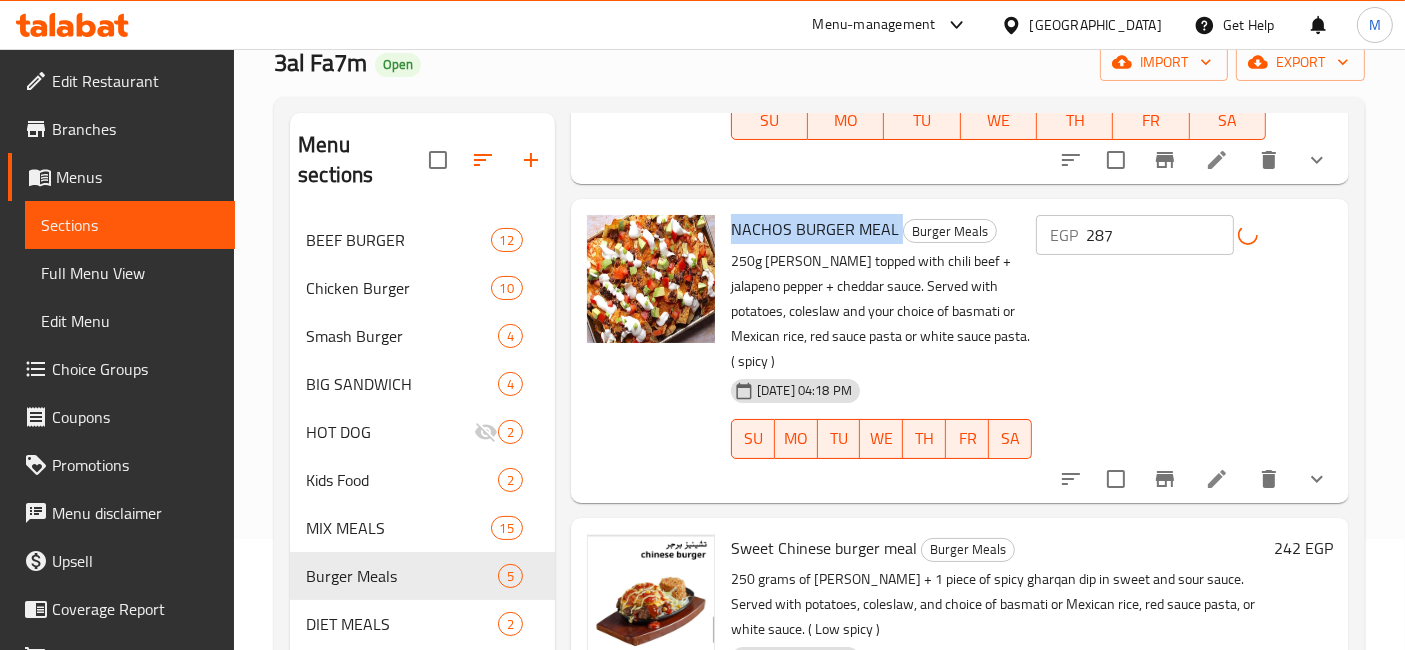 click on "NACHOS BURGER MEAL" at bounding box center (815, 229) 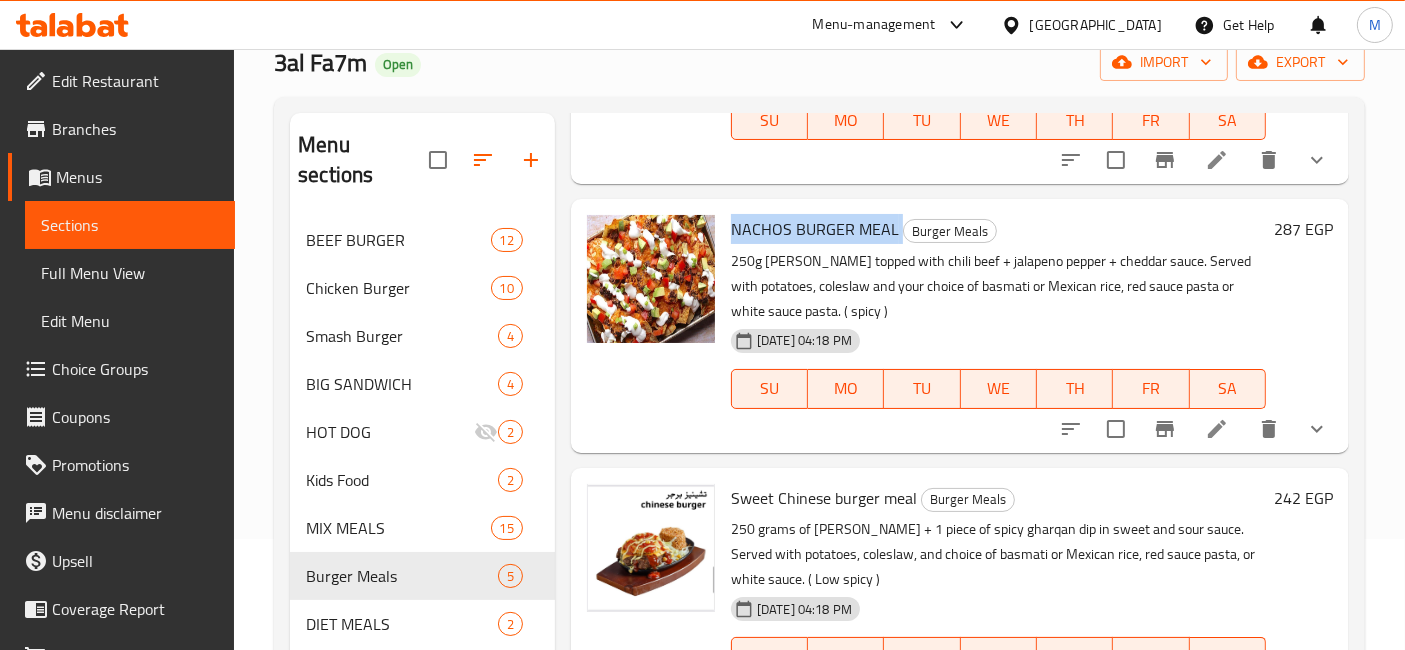 click 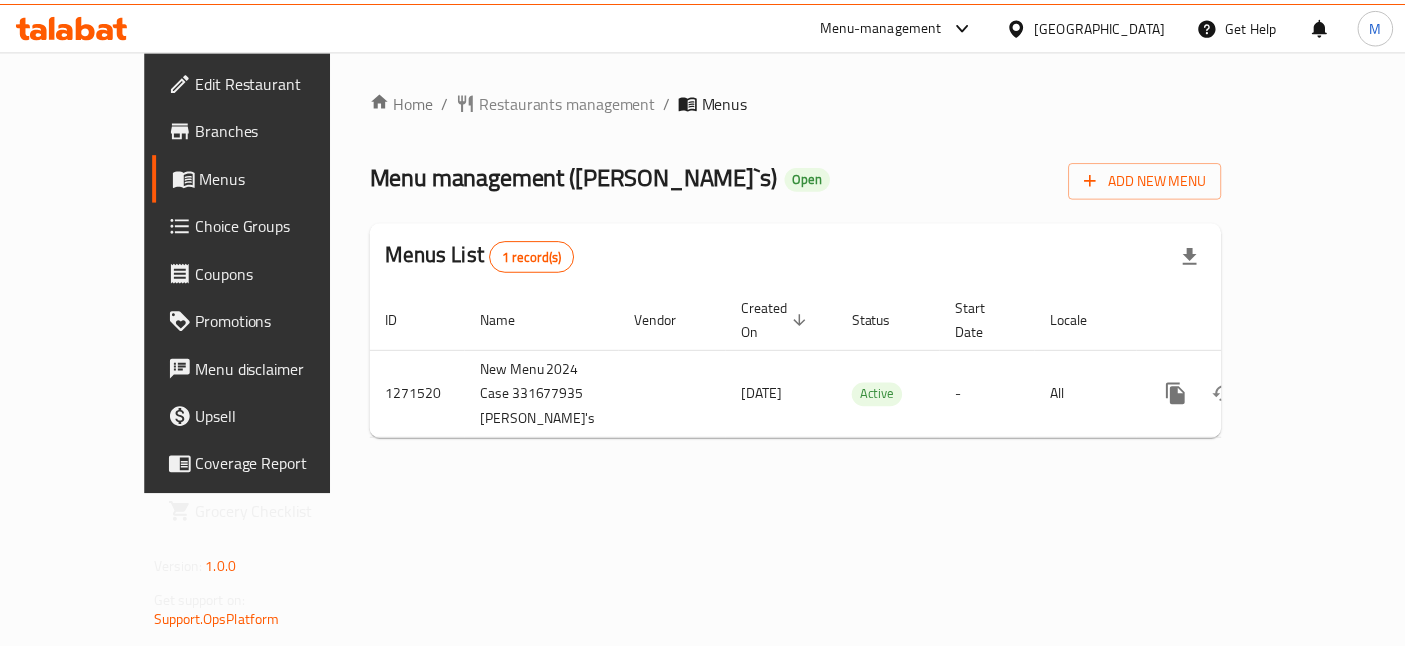 scroll, scrollTop: 0, scrollLeft: 0, axis: both 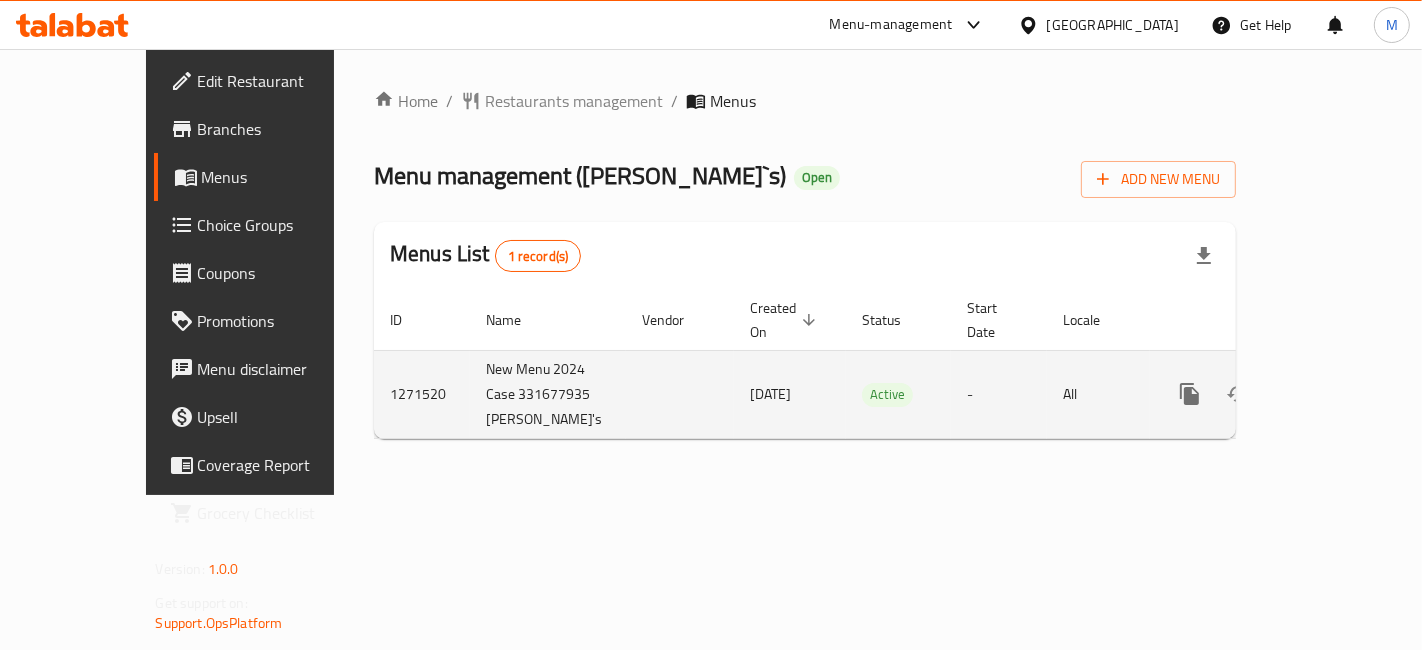 click at bounding box center (1334, 394) 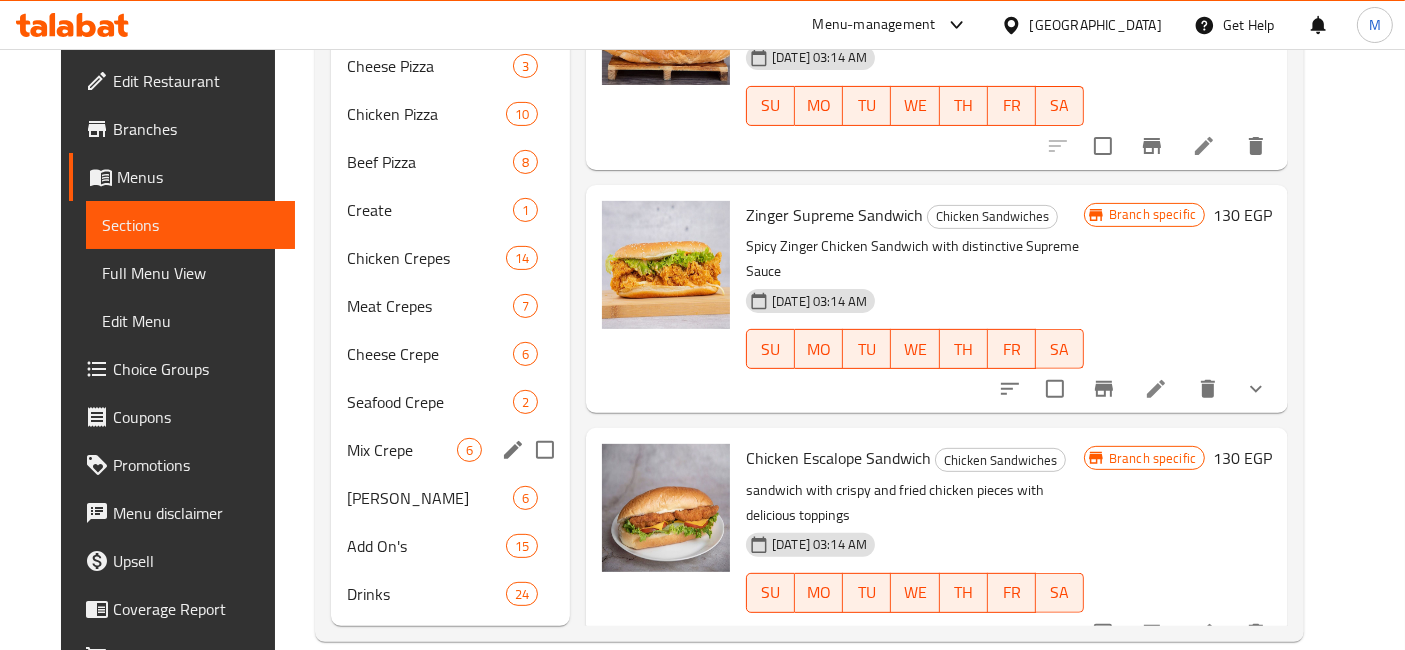 scroll, scrollTop: 0, scrollLeft: 0, axis: both 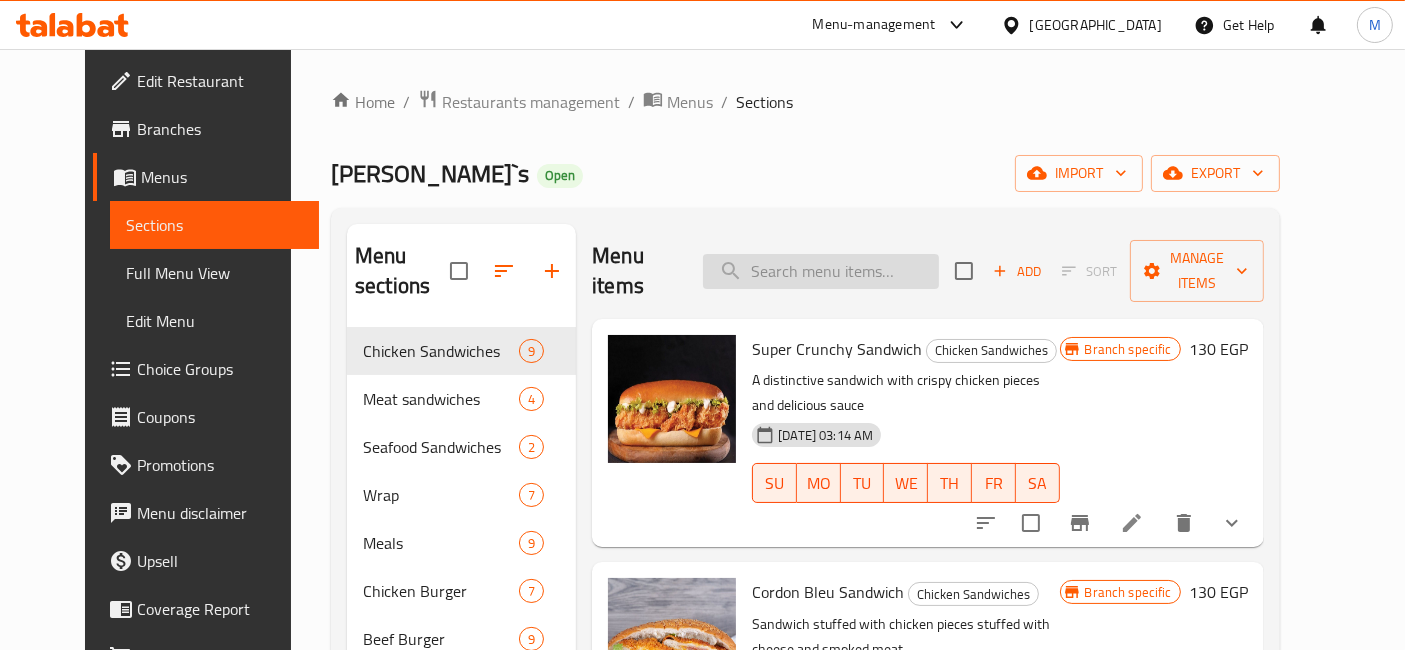 click at bounding box center (821, 271) 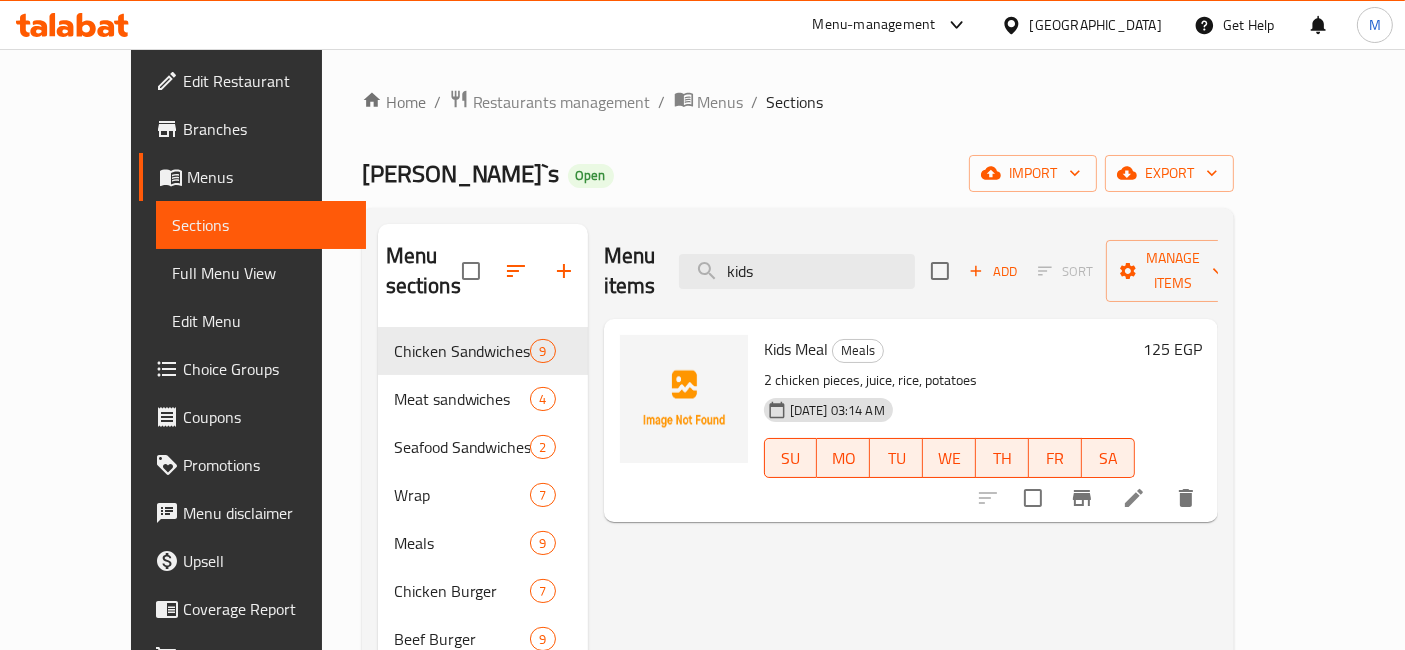 type on "kids" 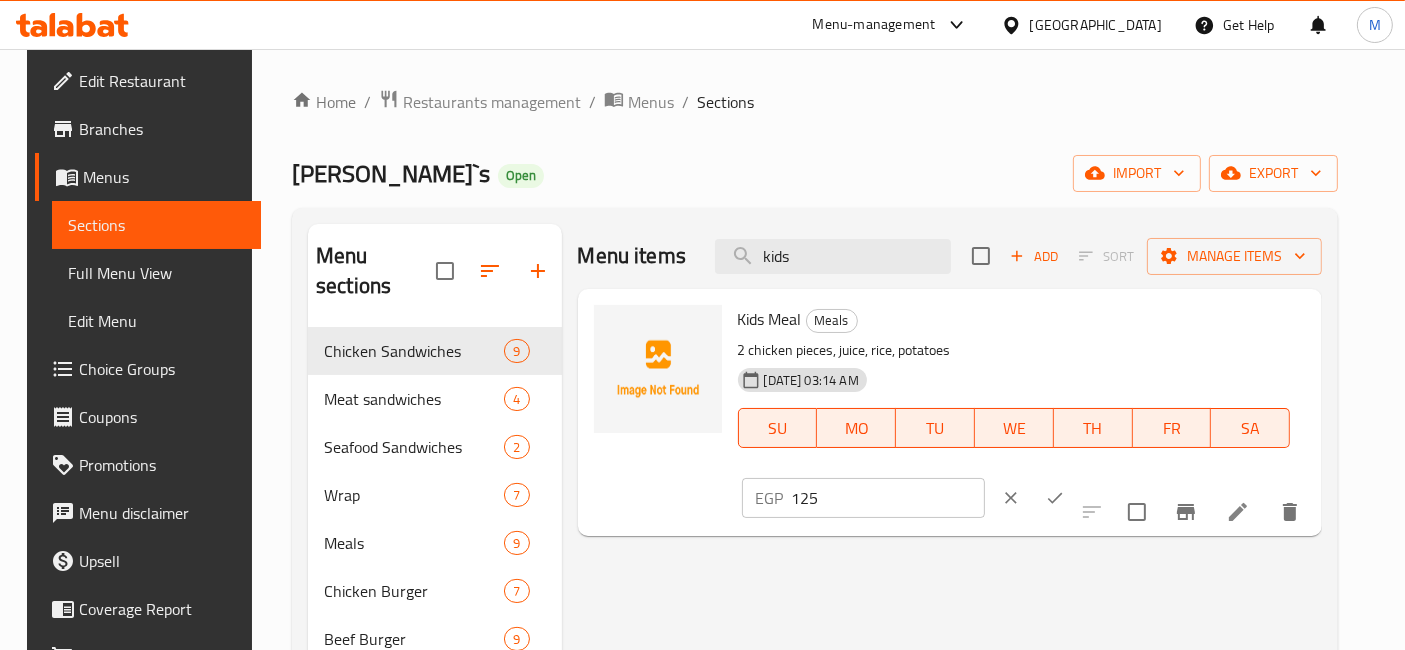 click on "125" at bounding box center [888, 498] 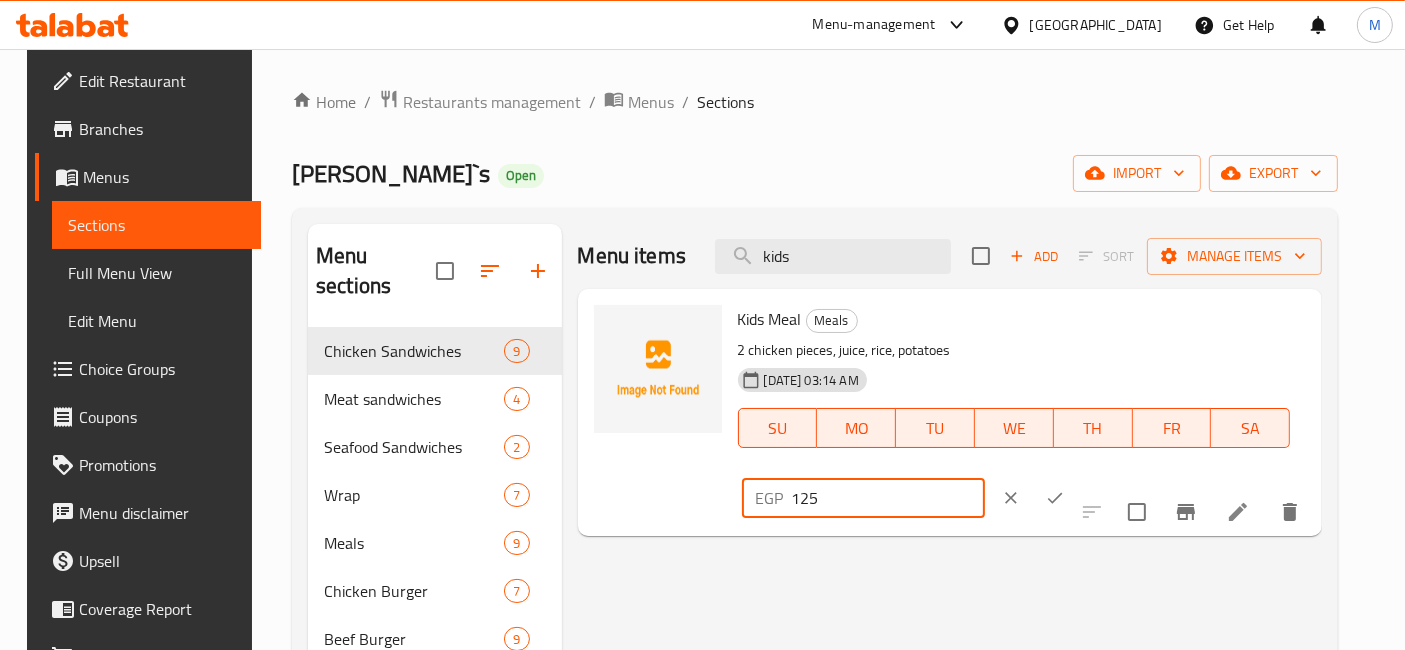 click on "125" at bounding box center (888, 498) 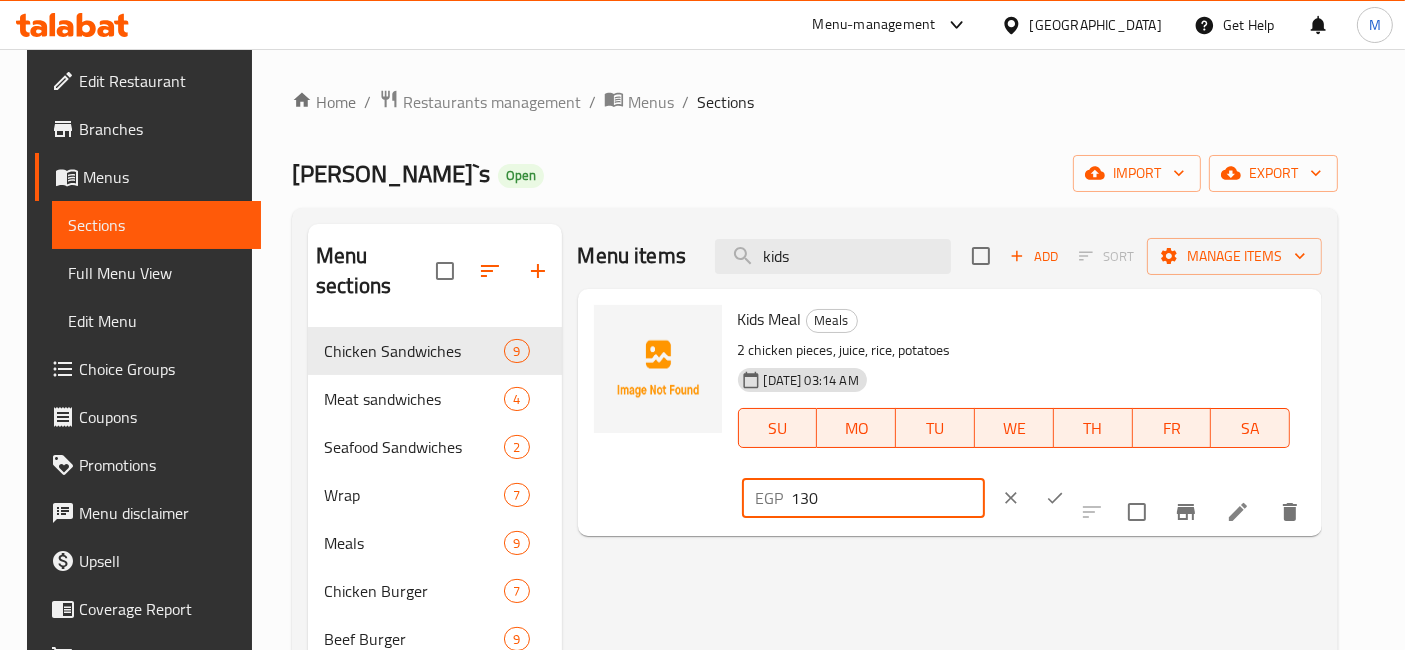 type on "130" 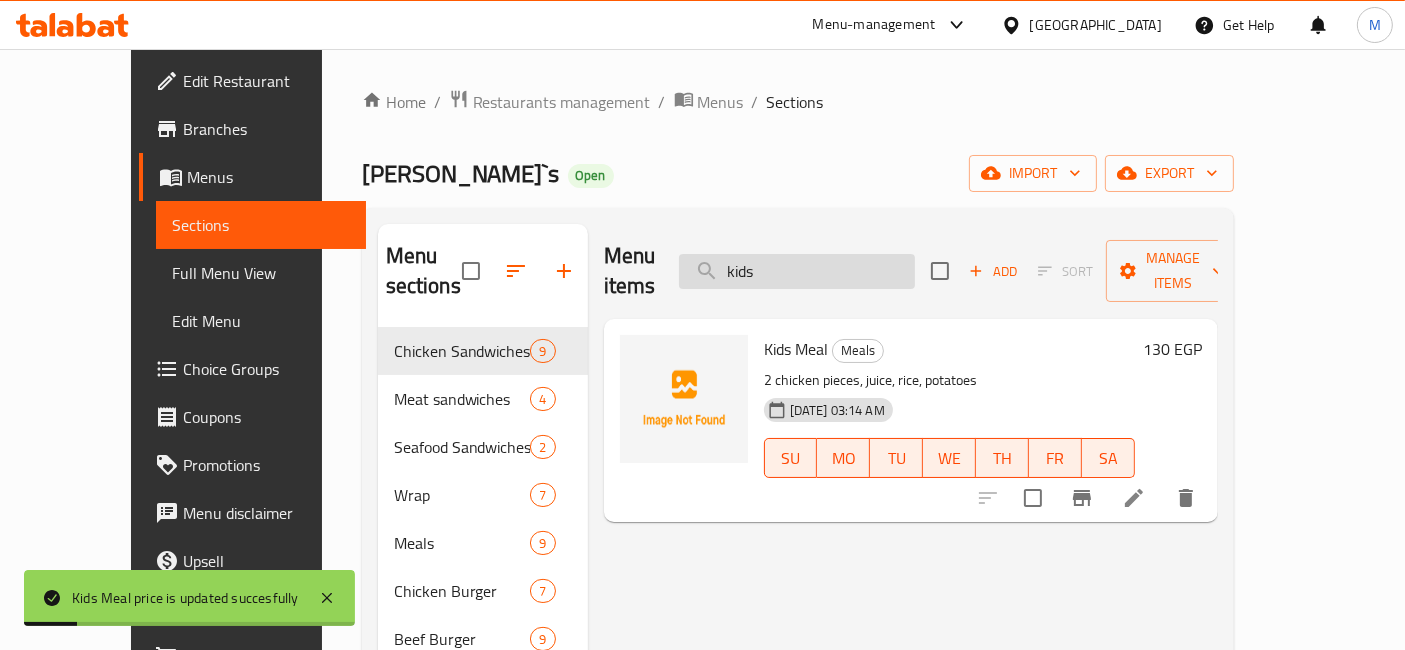 click on "kids" at bounding box center (797, 271) 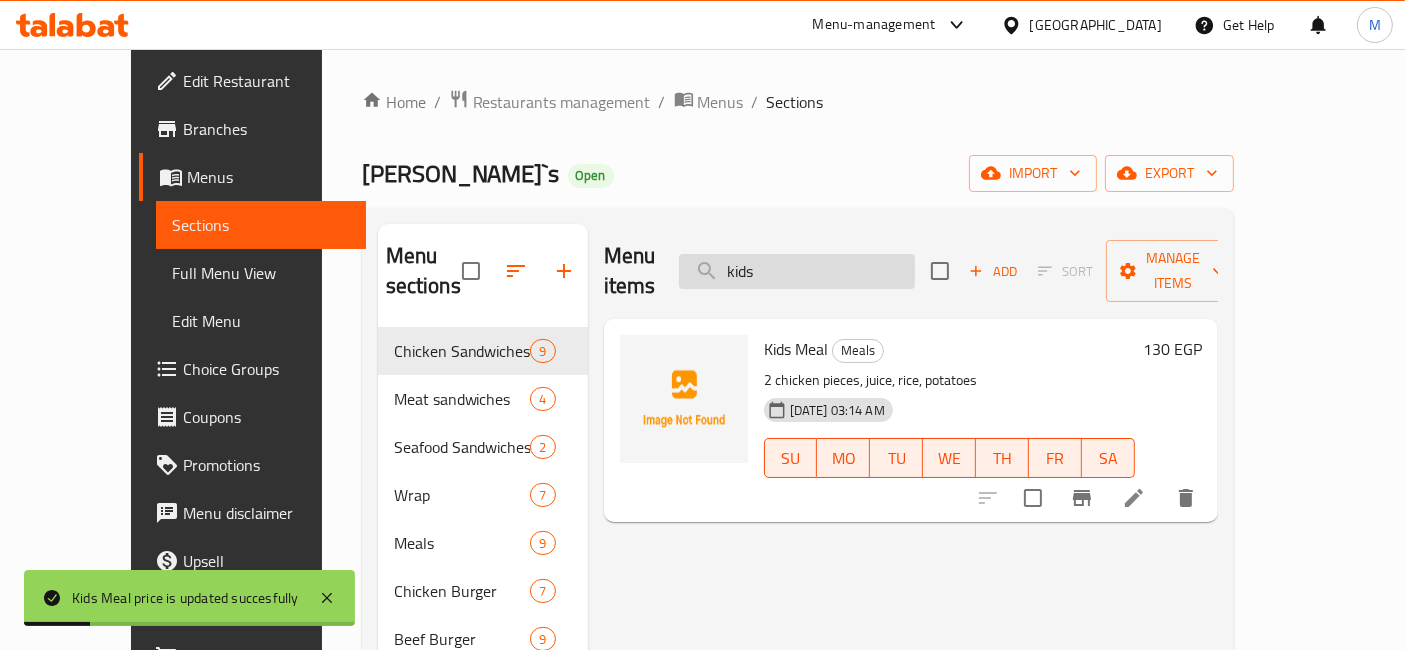 click on "kids" at bounding box center (797, 271) 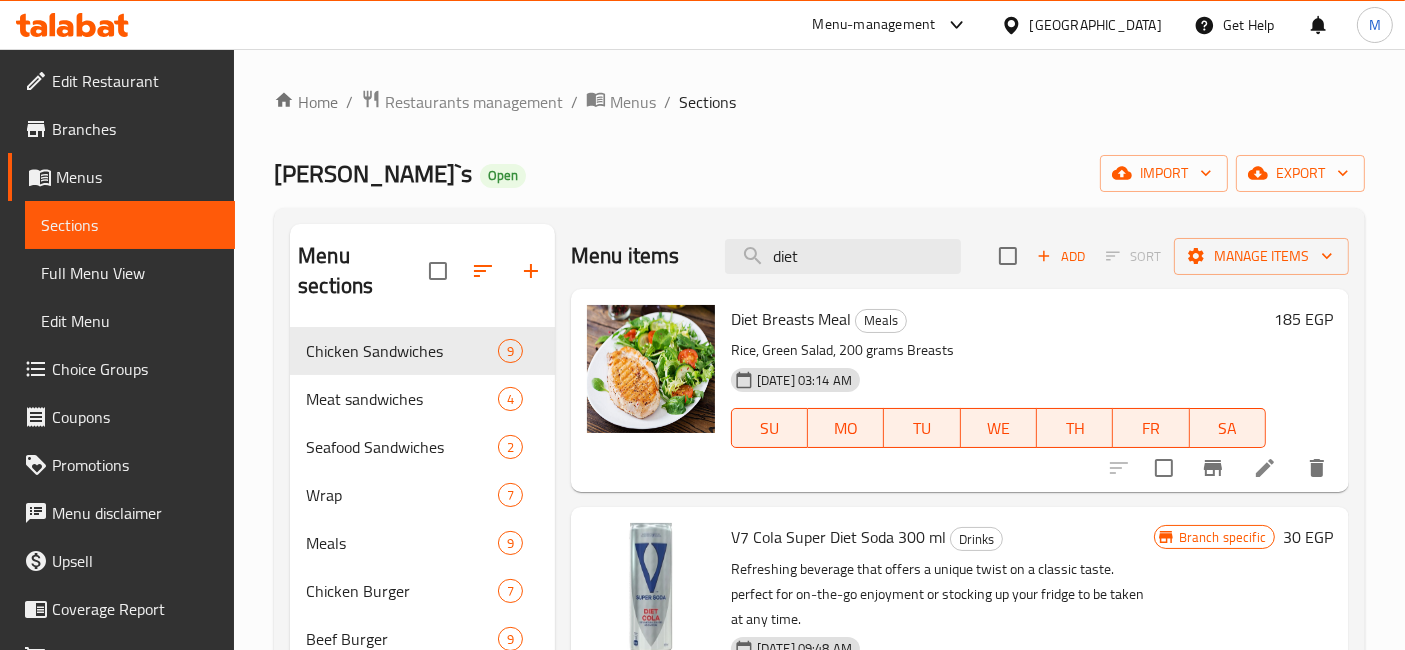 type on "diet" 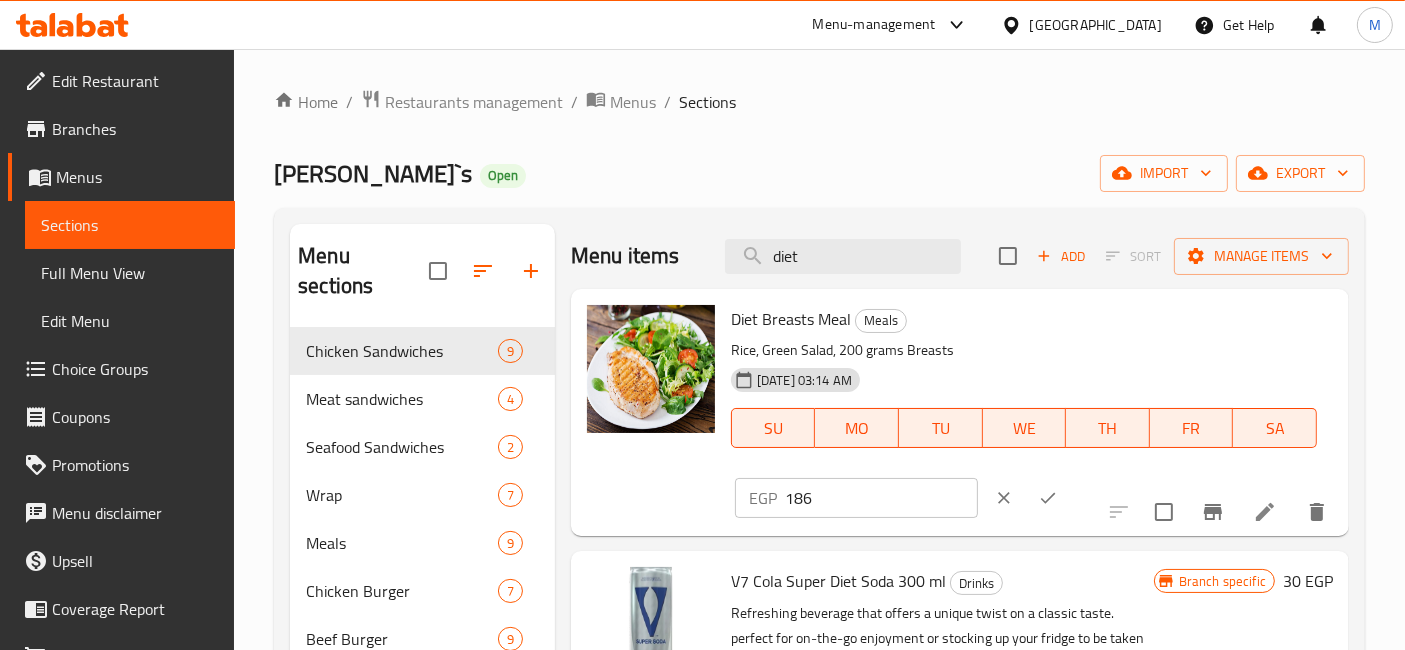 click on "186" at bounding box center (881, 498) 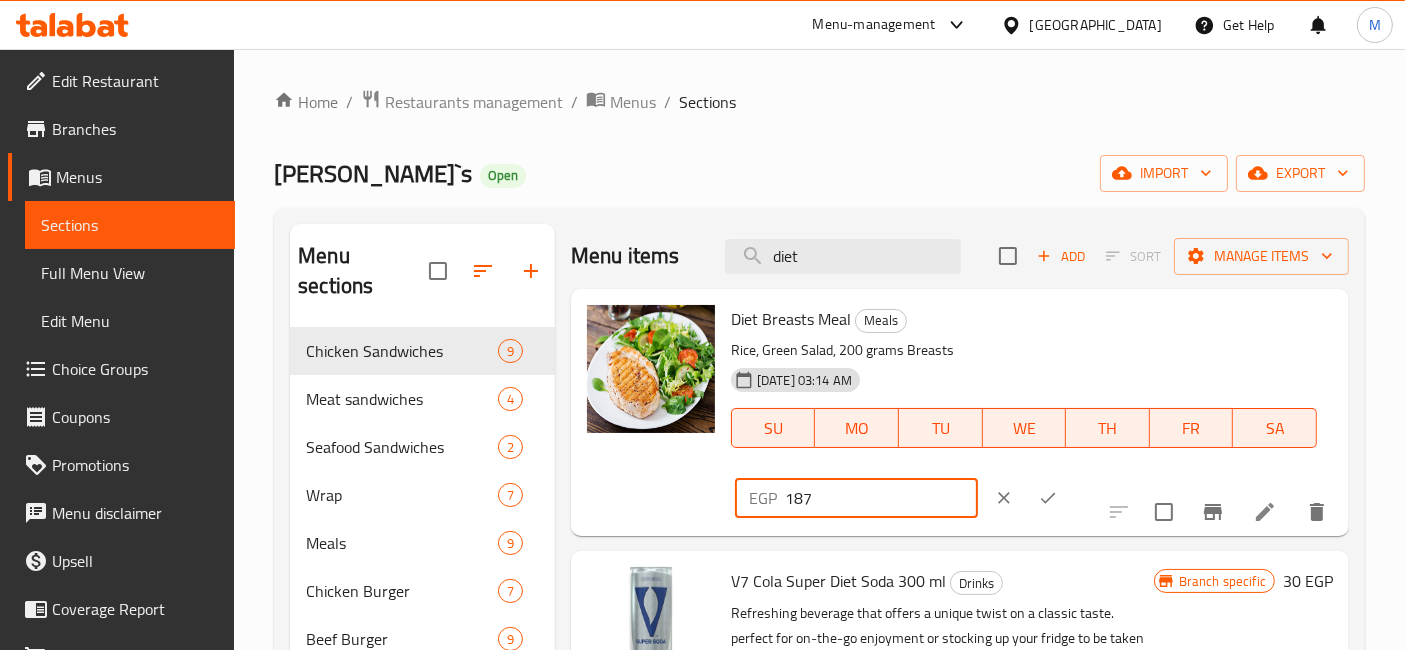 click on "187" at bounding box center [881, 498] 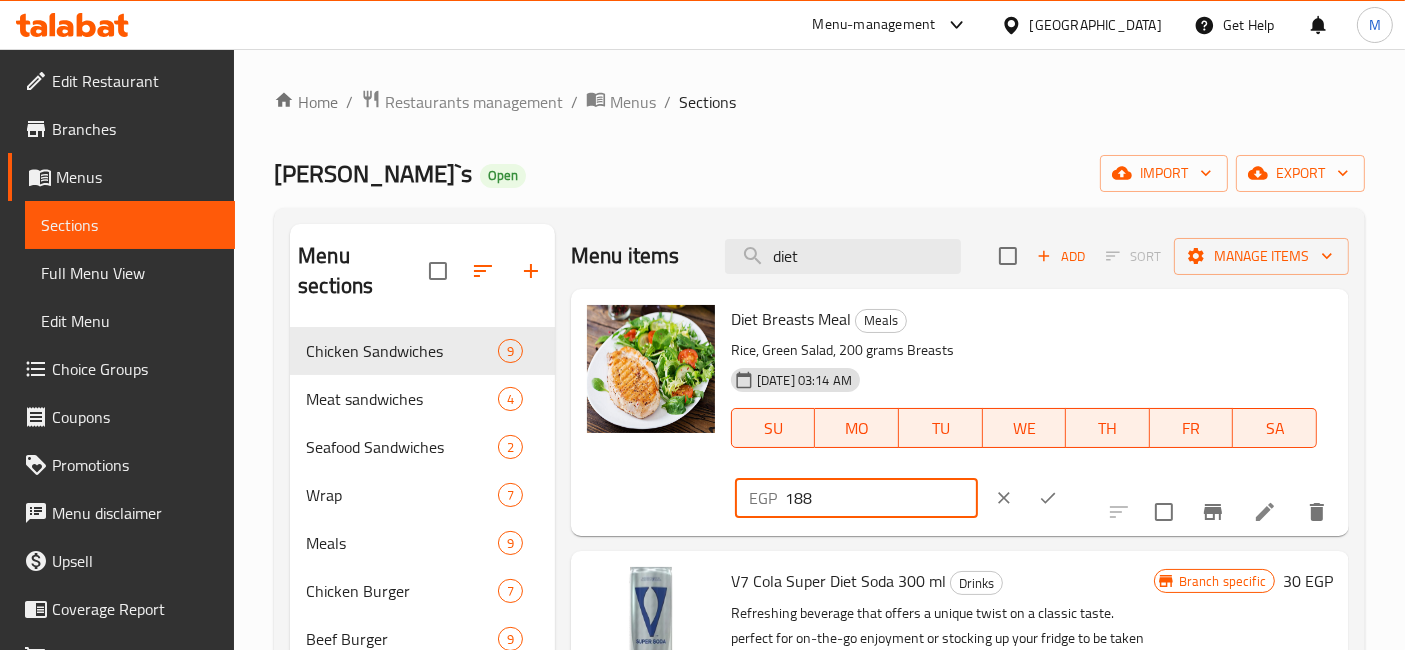click on "188" at bounding box center (881, 498) 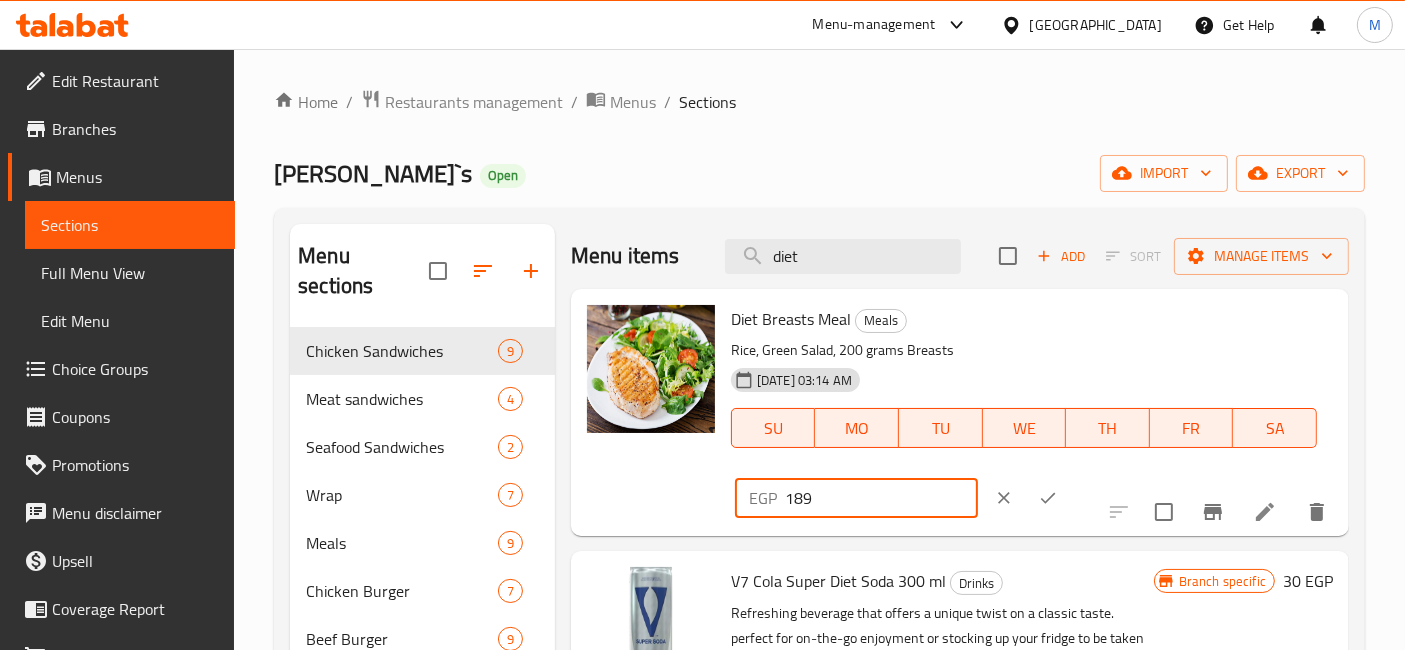 click on "189" at bounding box center (881, 498) 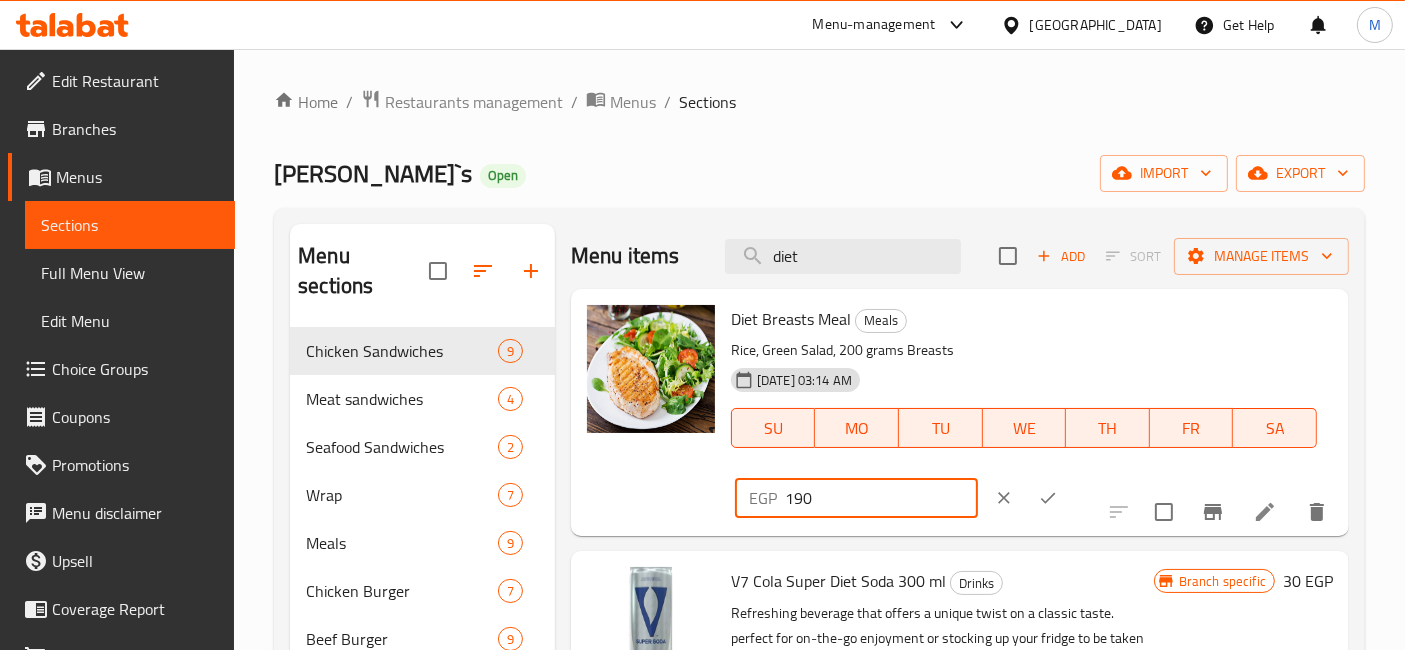type on "190" 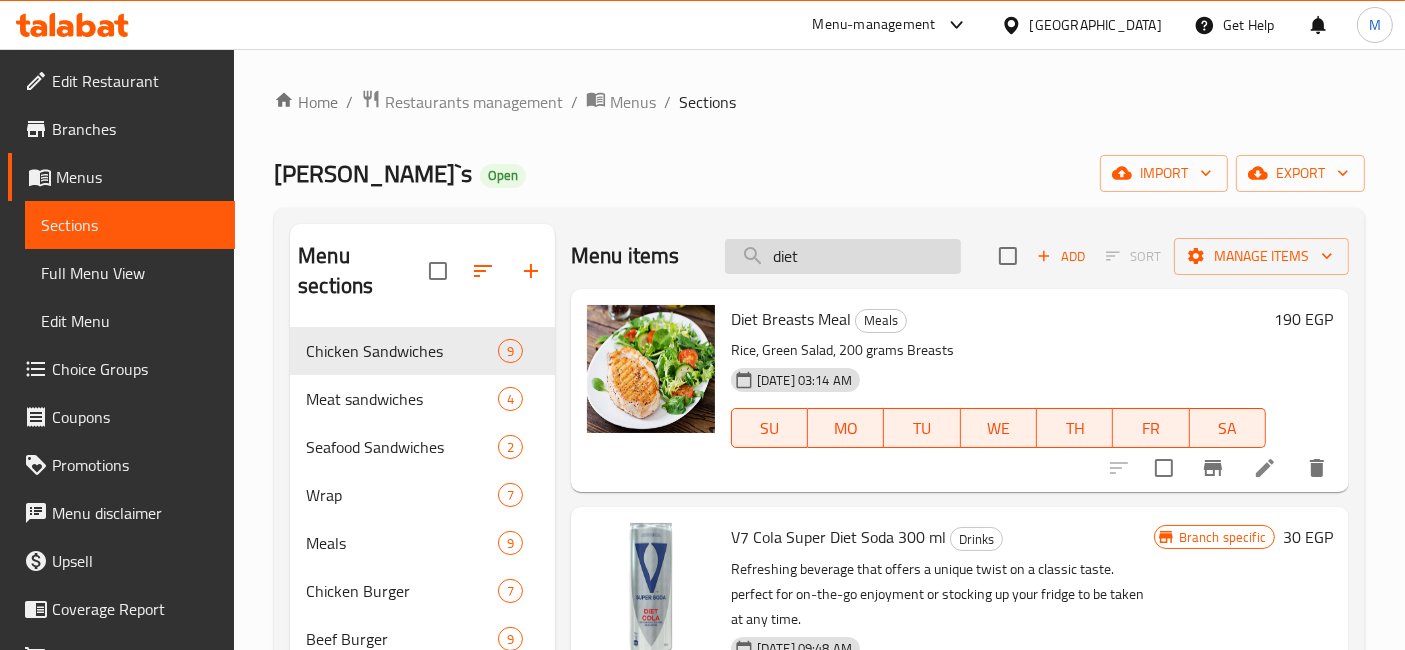 click on "diet" at bounding box center [843, 256] 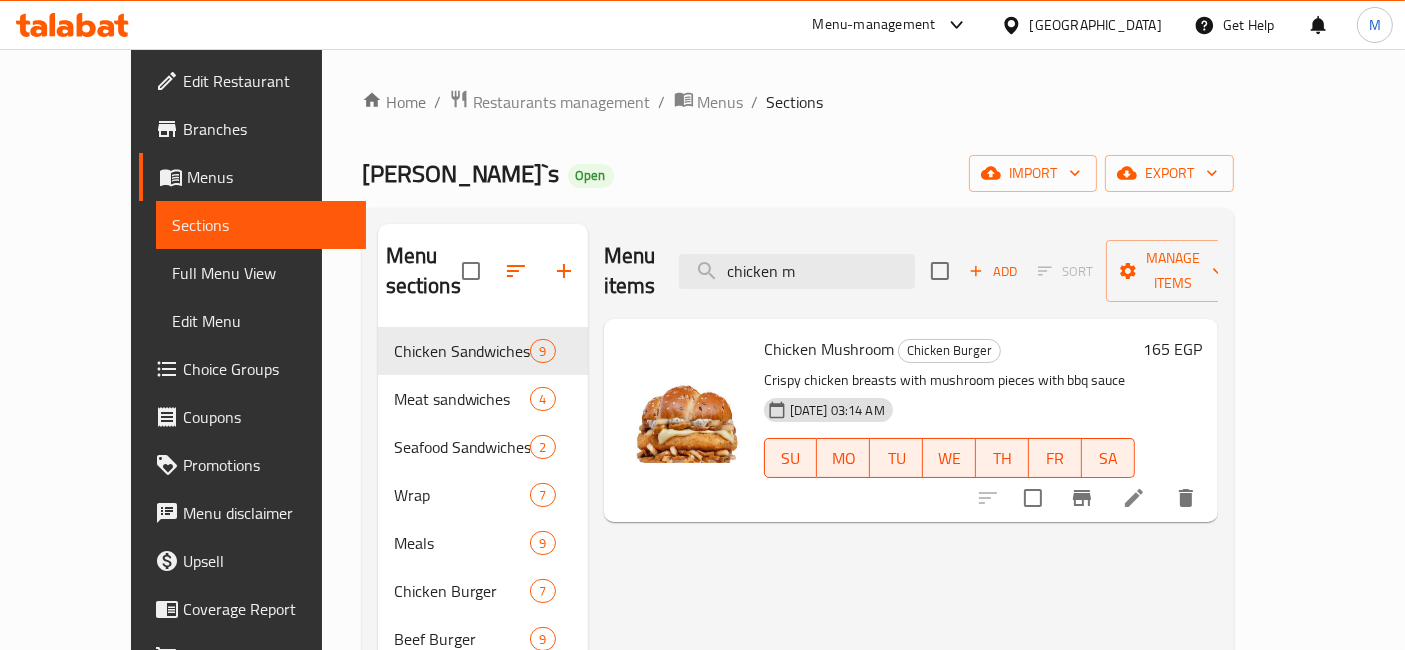type on "chicken m" 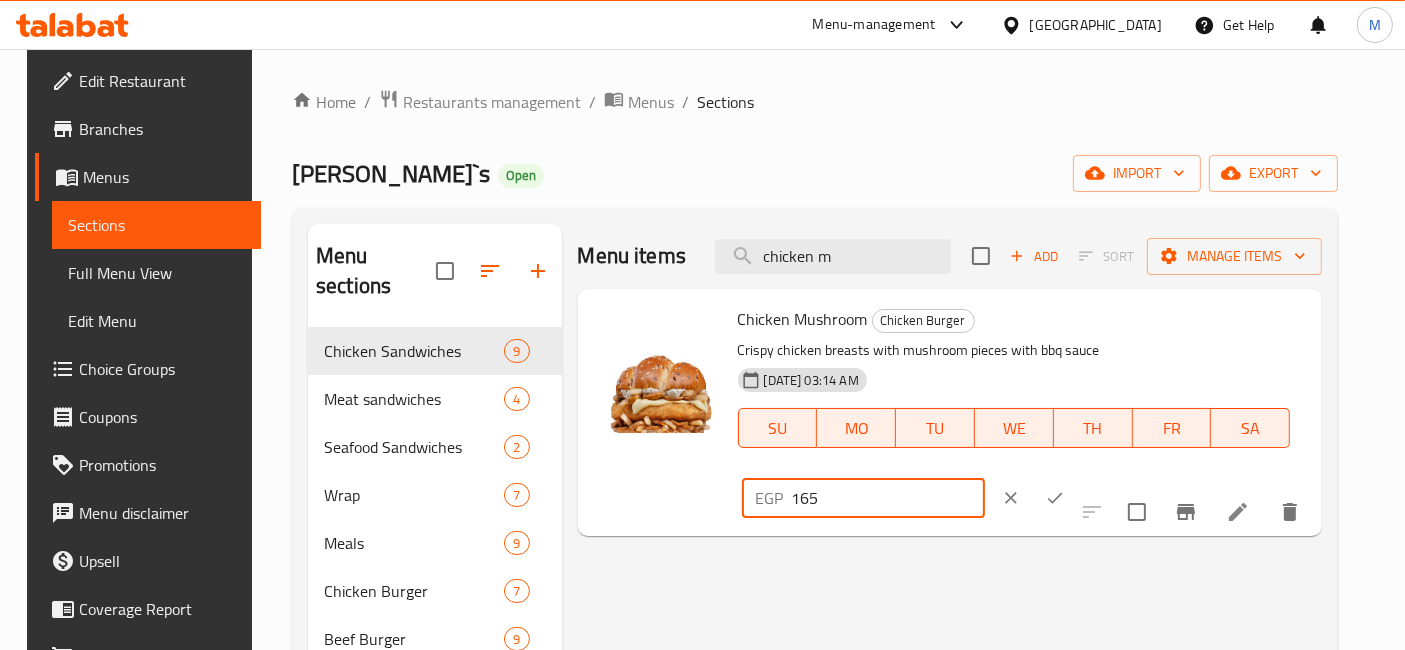 click on "165" at bounding box center (888, 498) 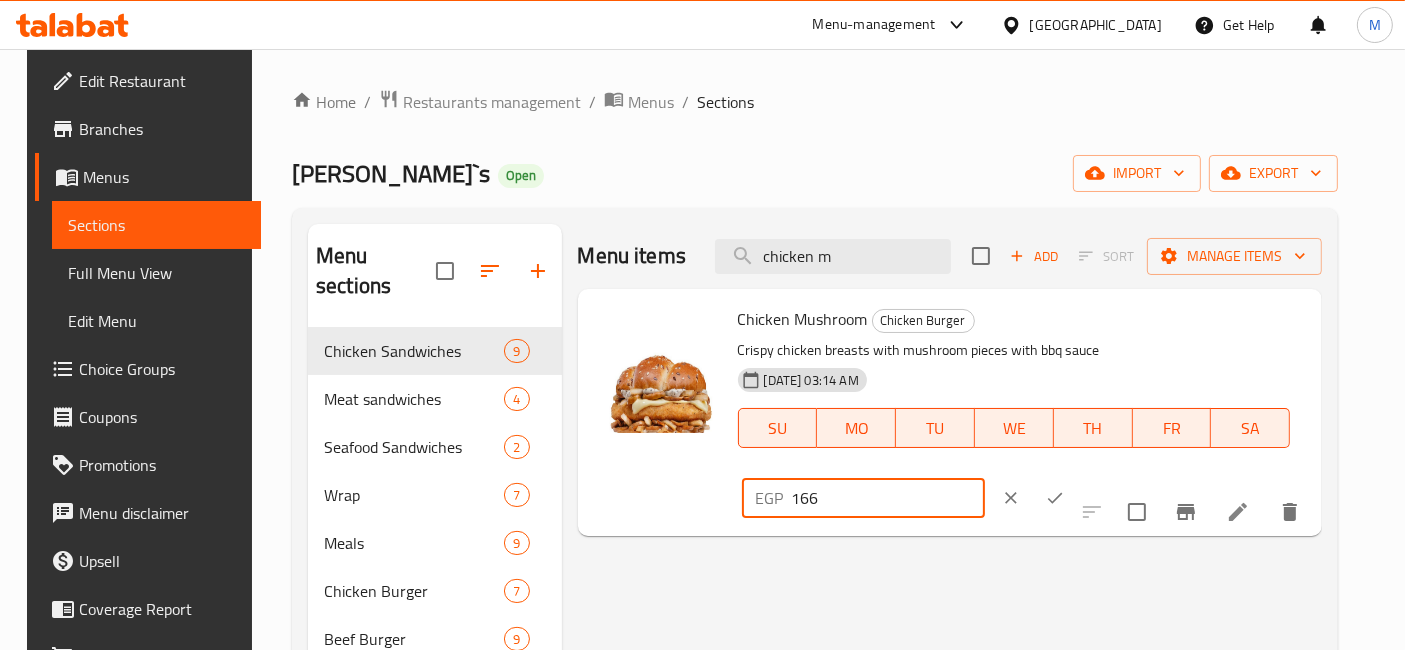 click on "166" at bounding box center [888, 498] 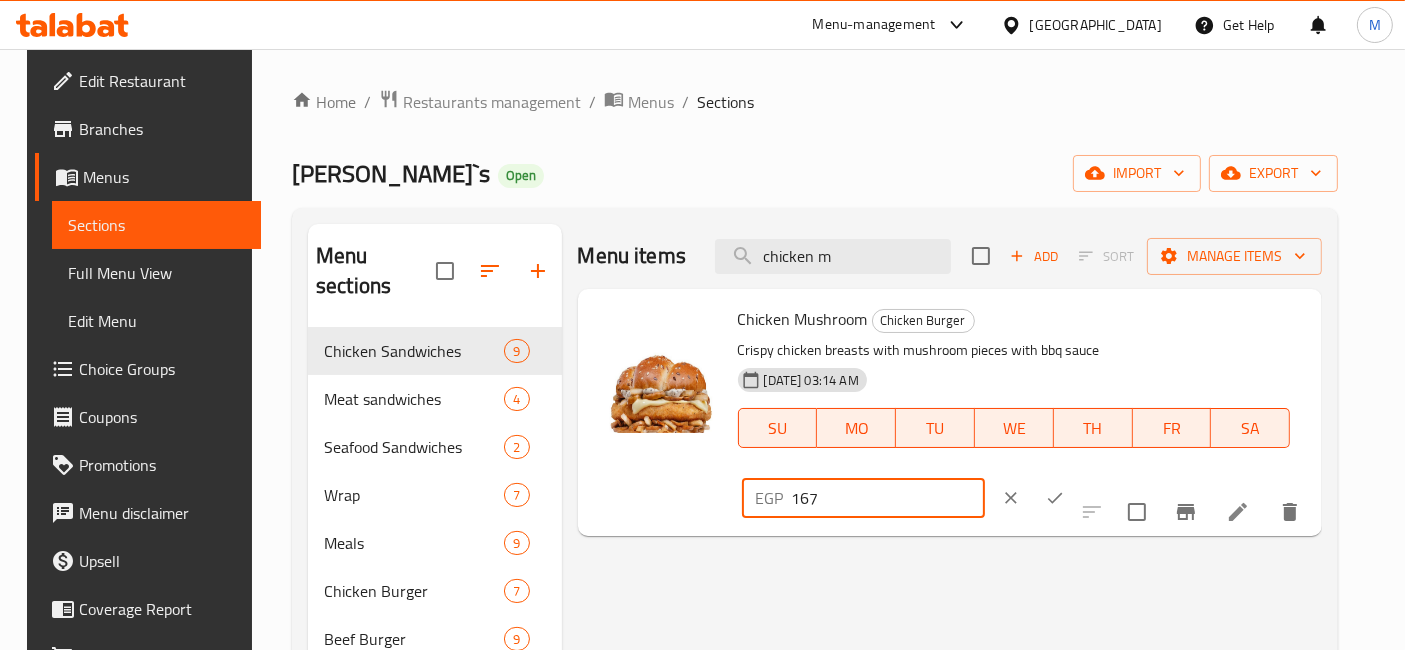 click on "167" at bounding box center [888, 498] 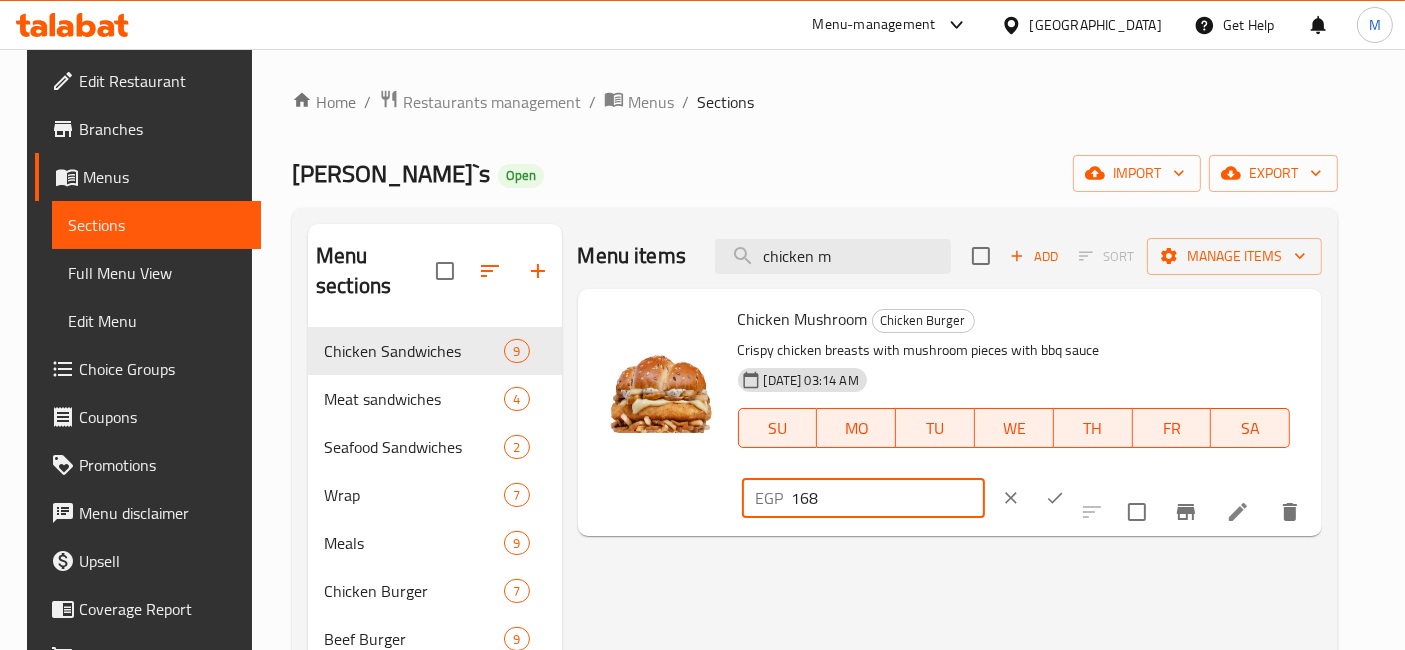 click on "168" at bounding box center [888, 498] 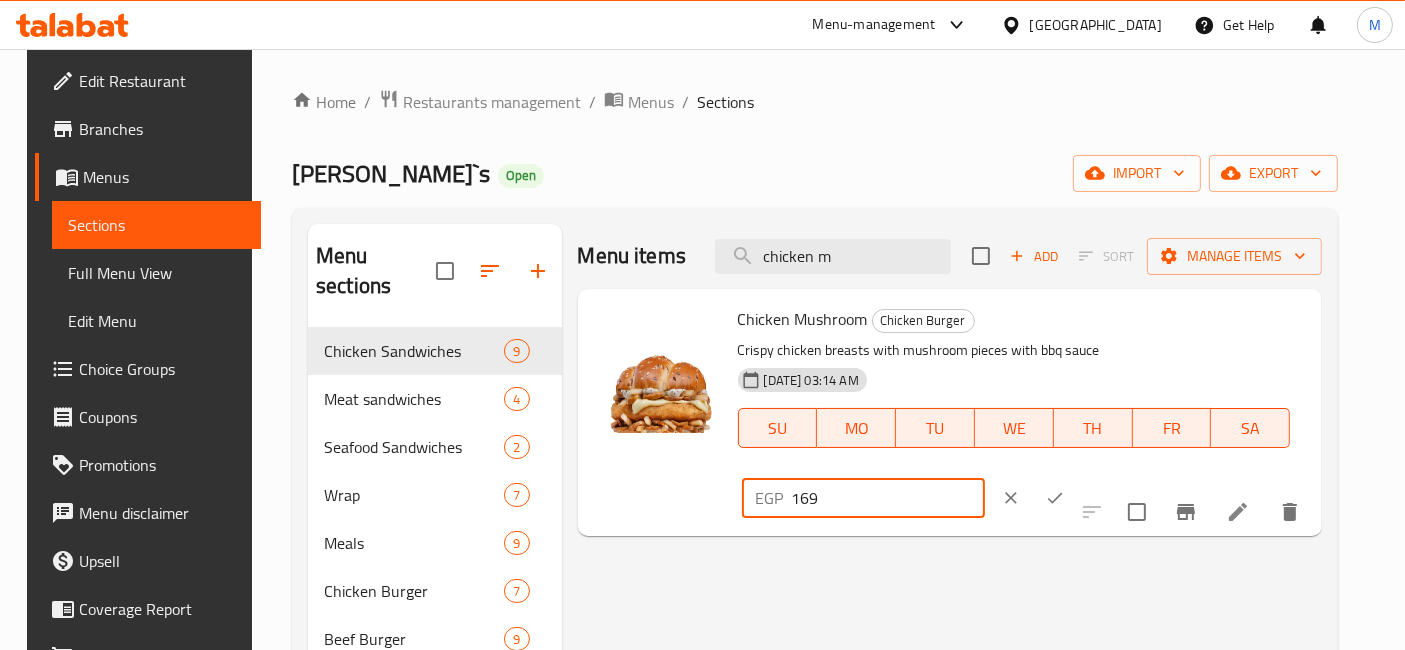 click on "169" at bounding box center [888, 498] 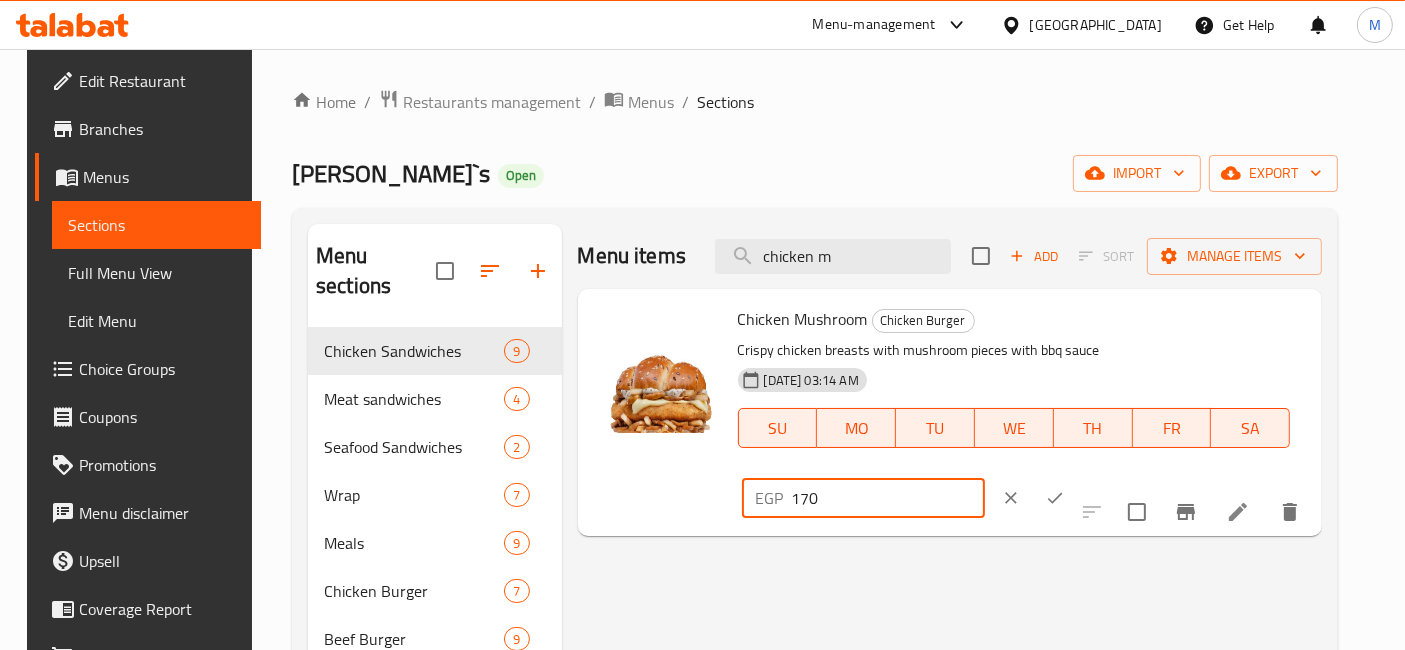type on "170" 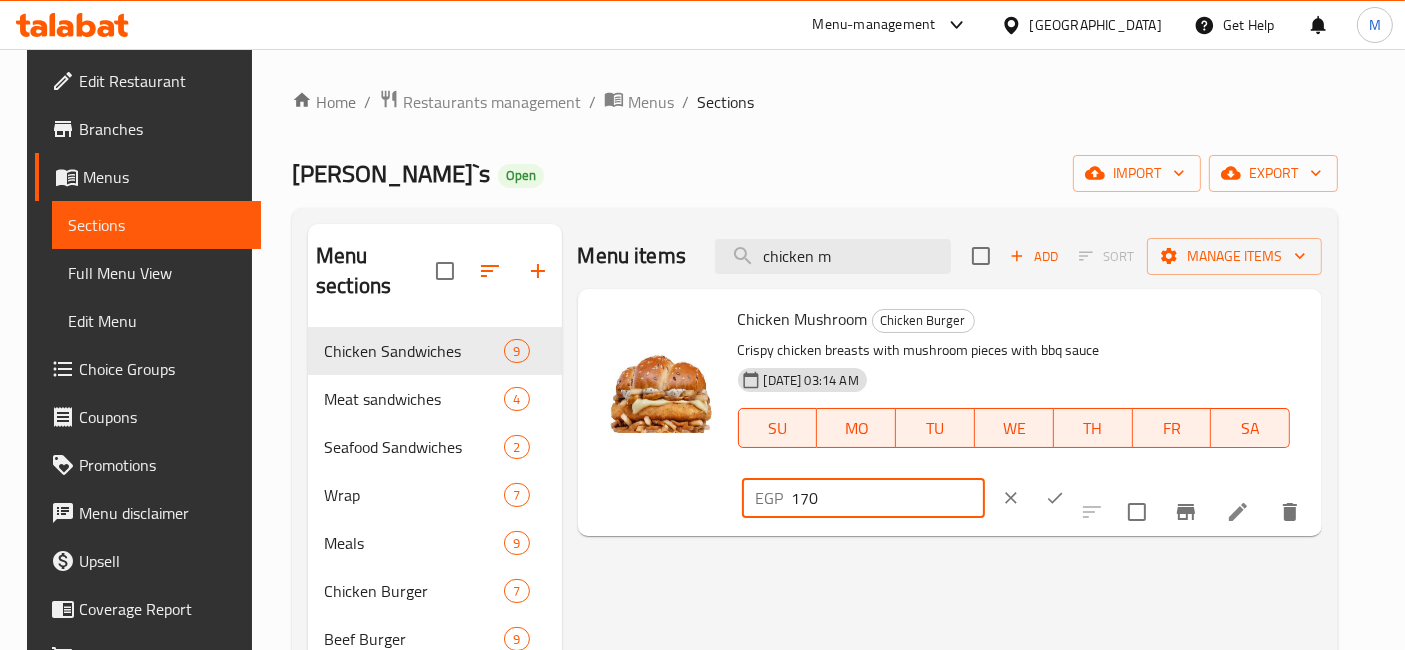 click at bounding box center (1055, 498) 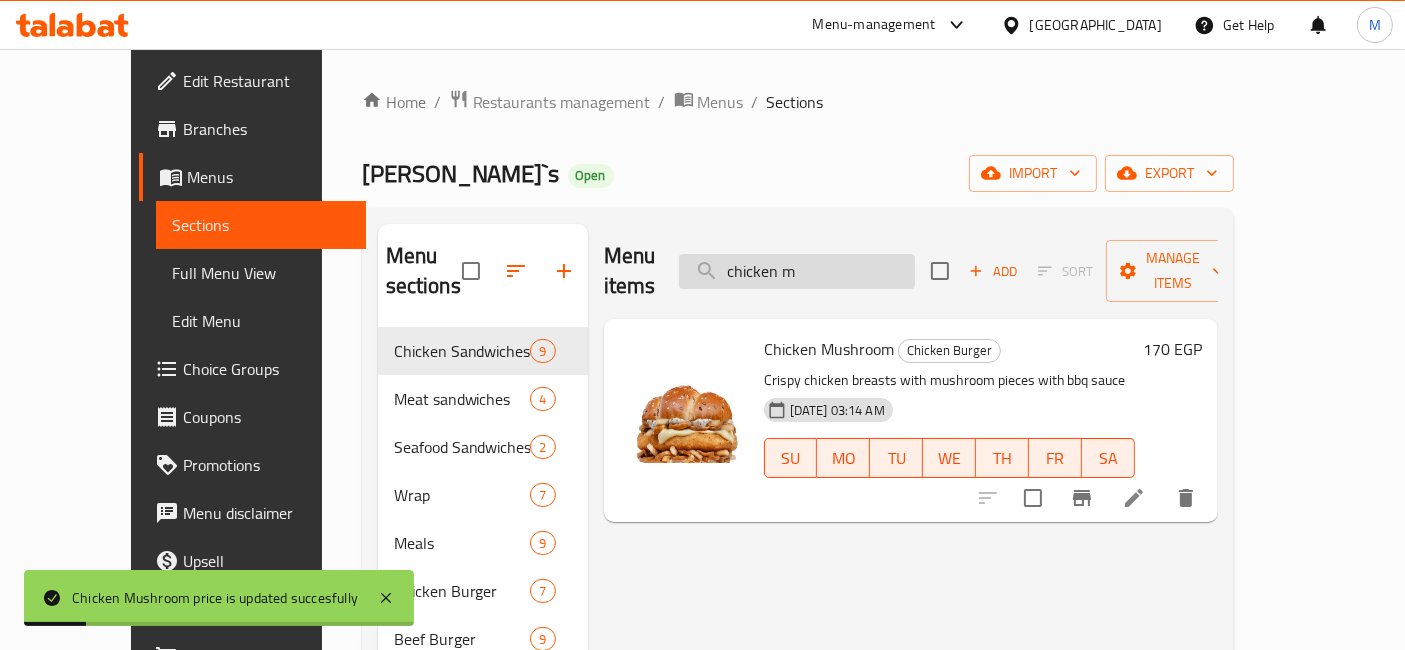 click on "chicken m" at bounding box center [797, 271] 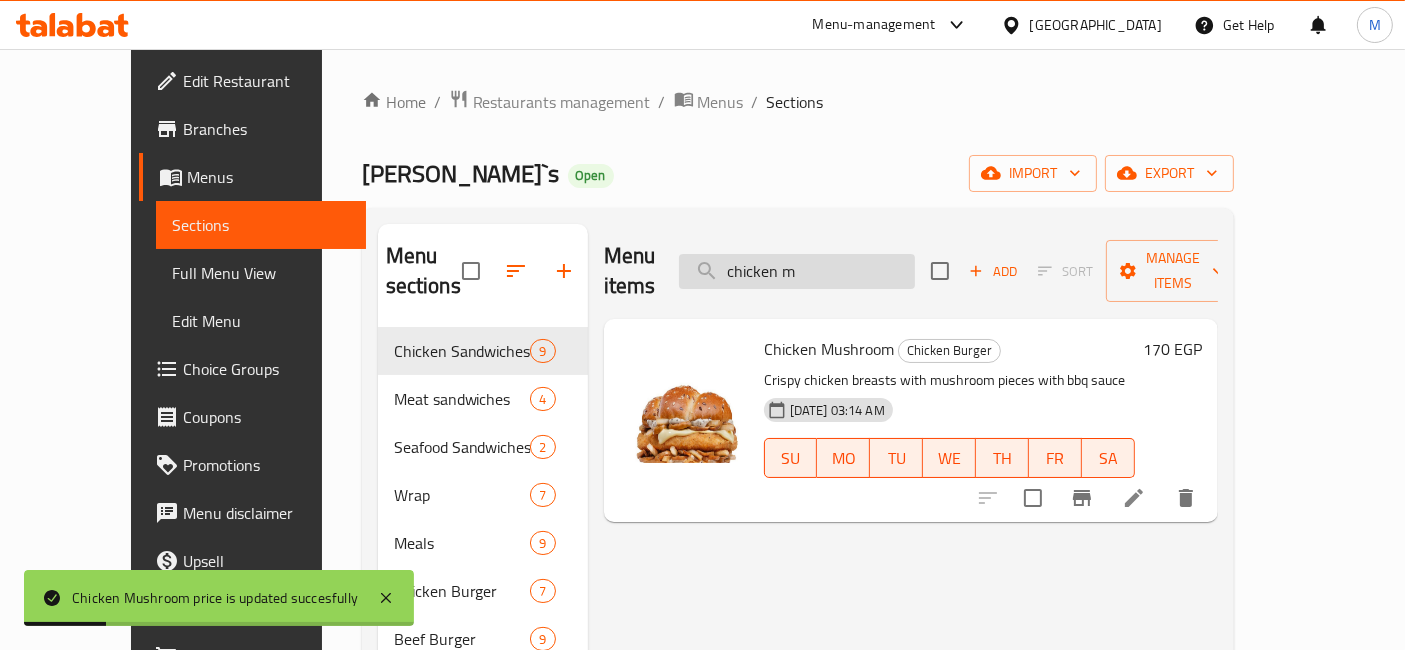 click on "chicken m" at bounding box center [797, 271] 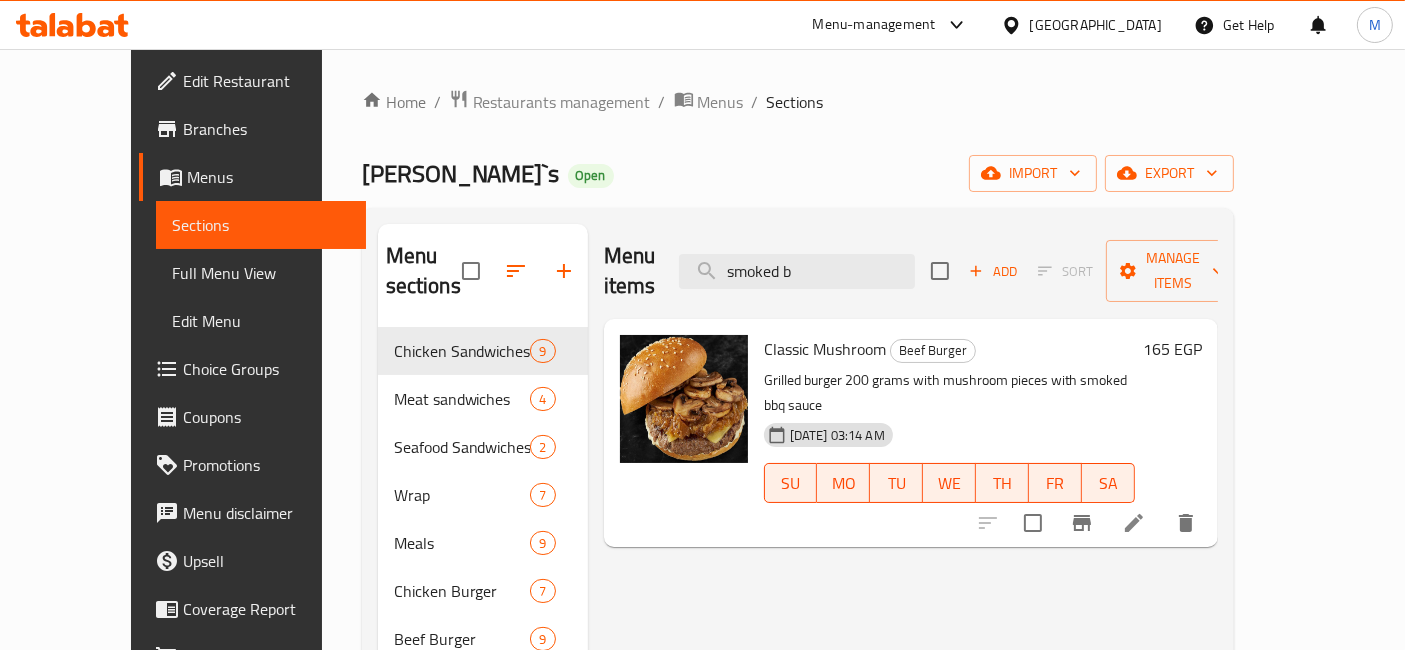 type on "smoked b" 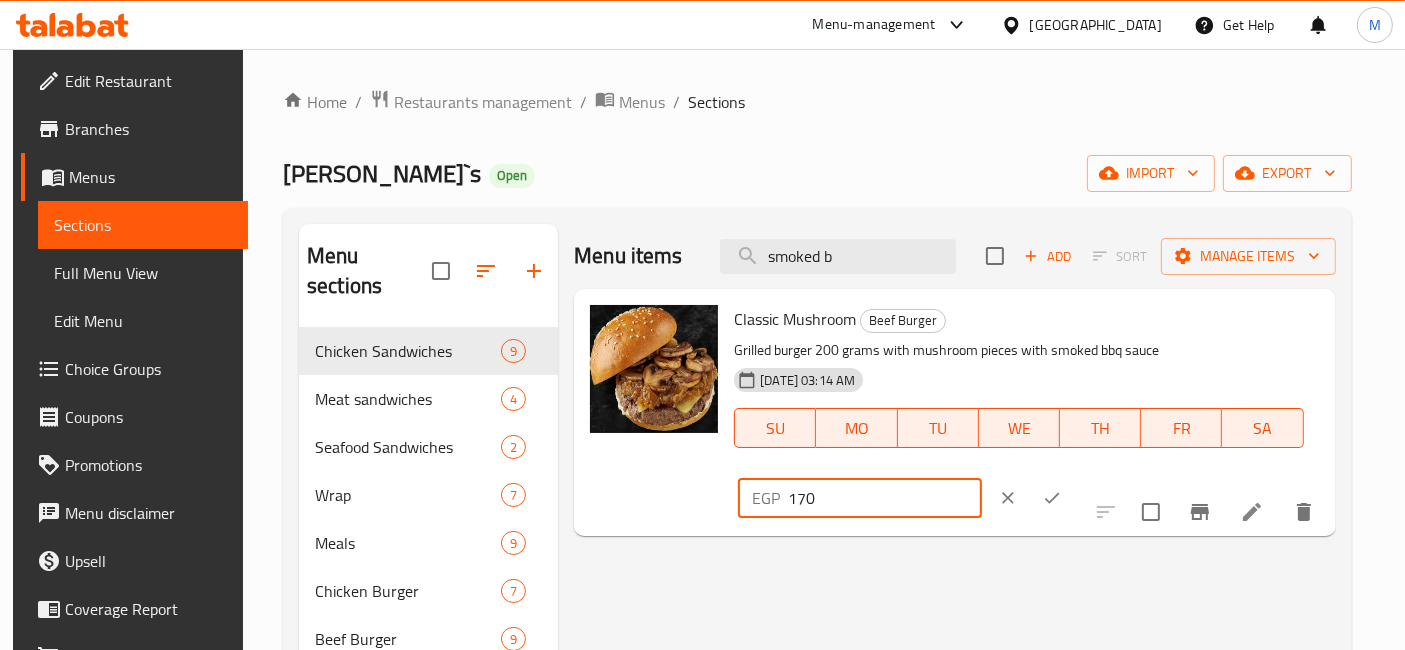 type on "170" 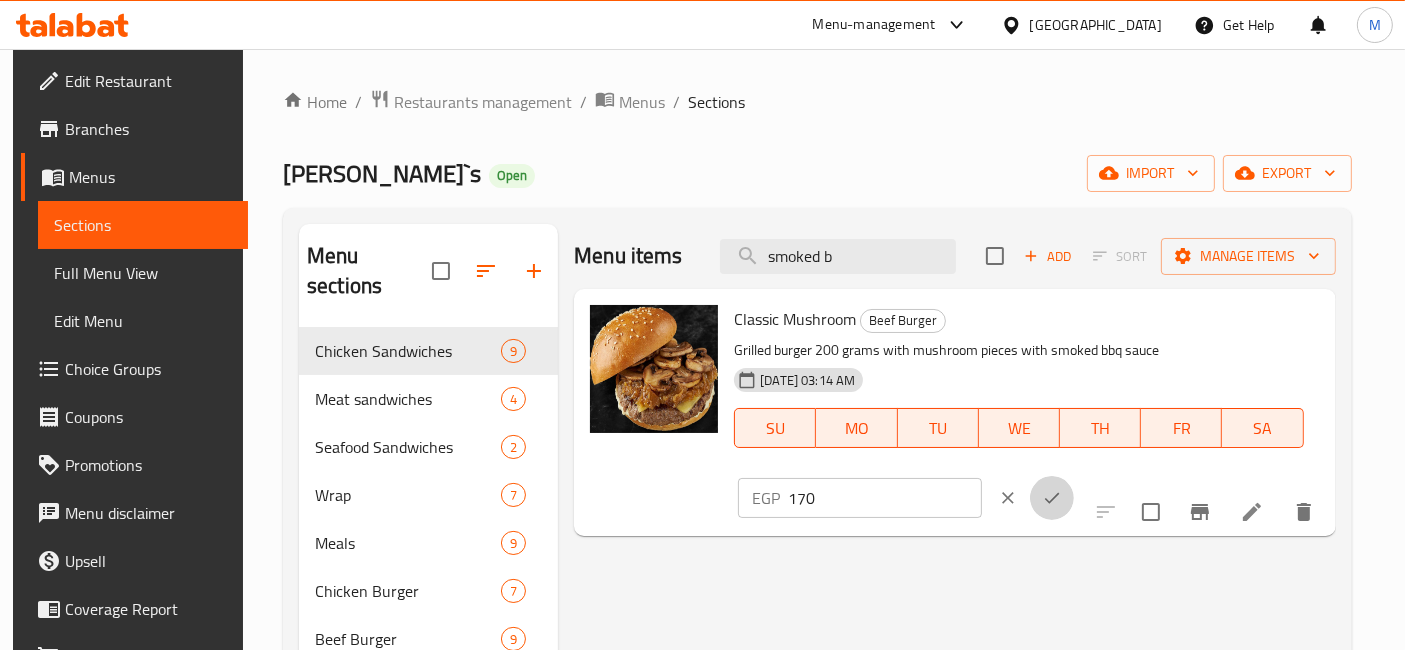 click 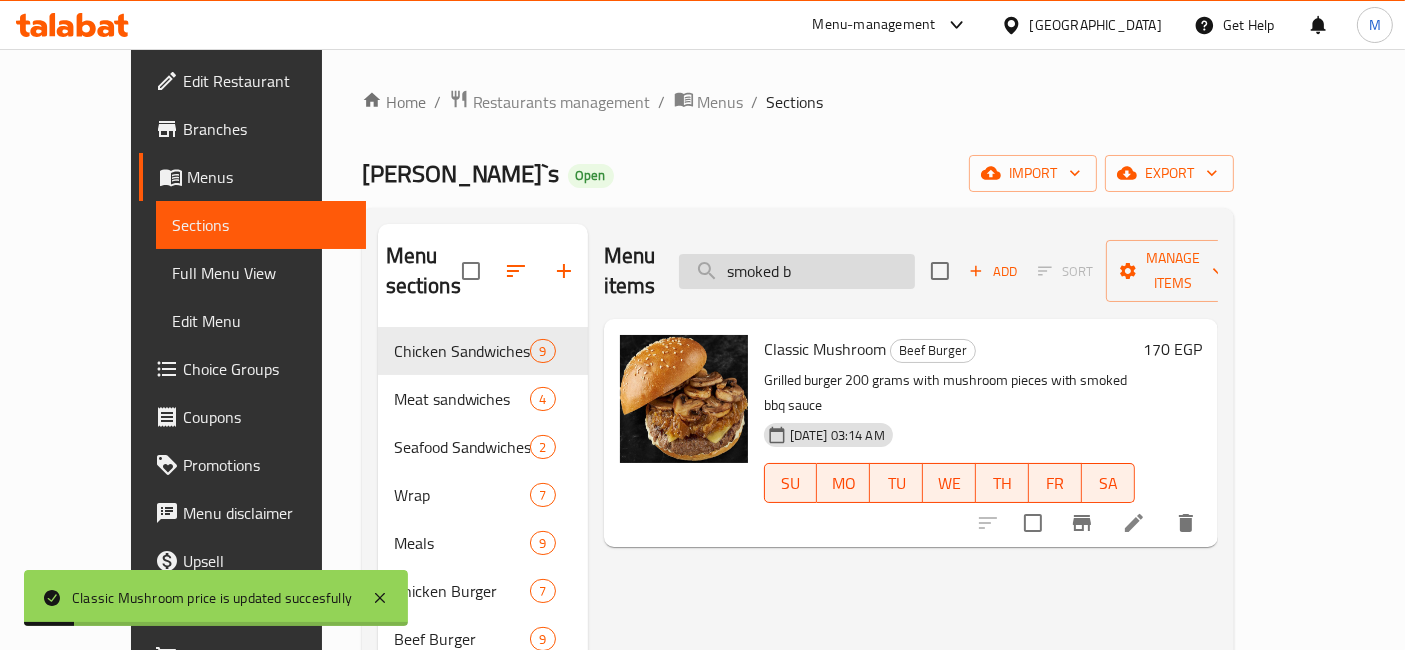 click on "smoked b" at bounding box center (797, 271) 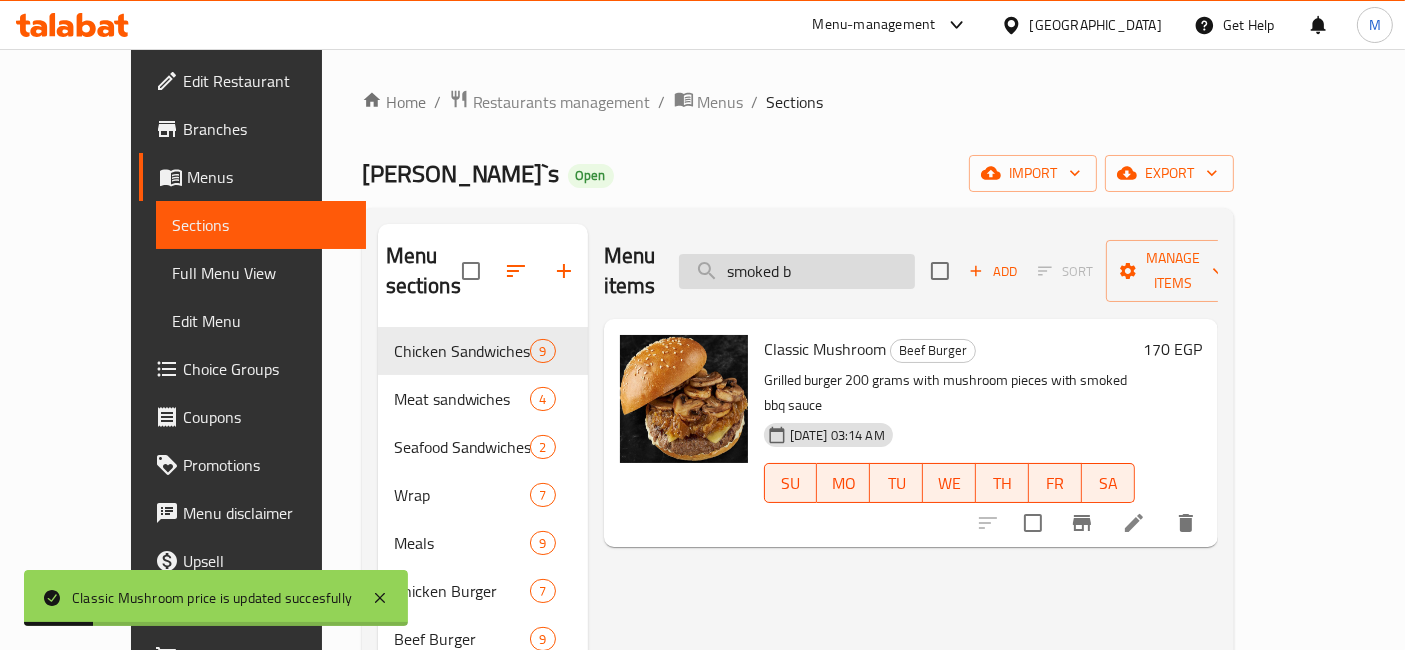 click on "smoked b" at bounding box center [797, 271] 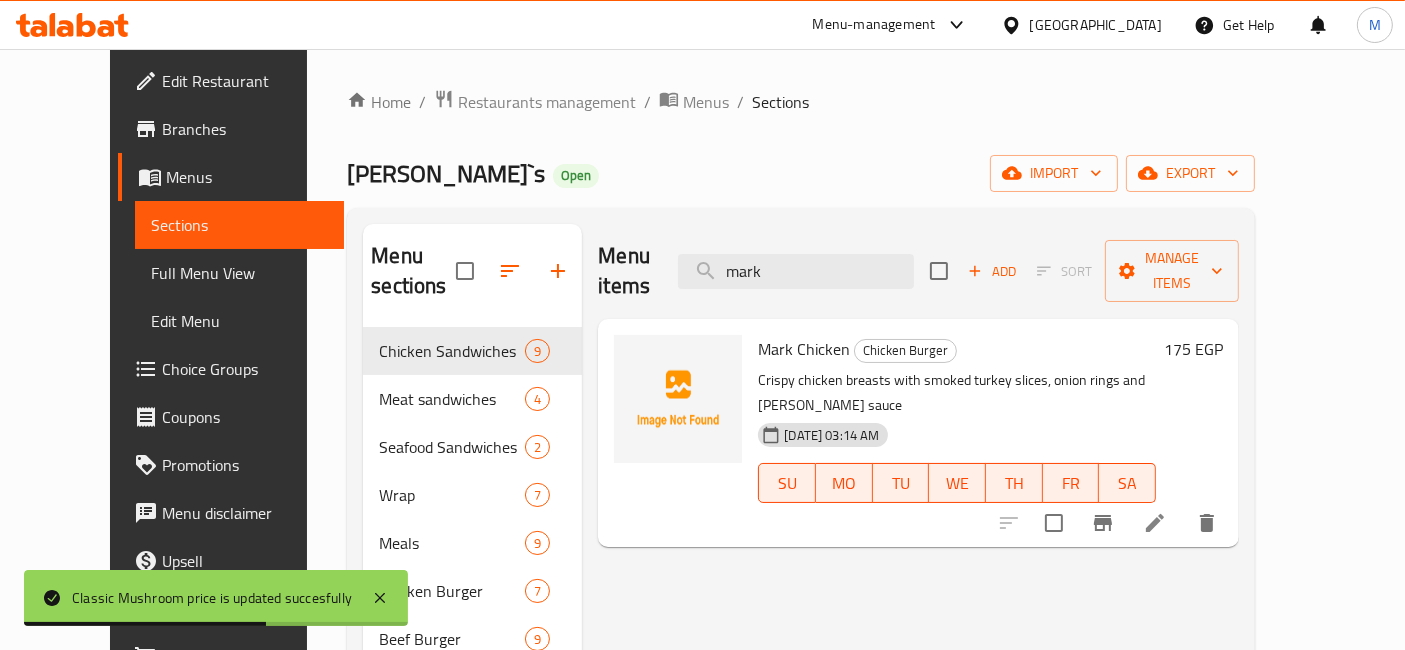 type on "mark" 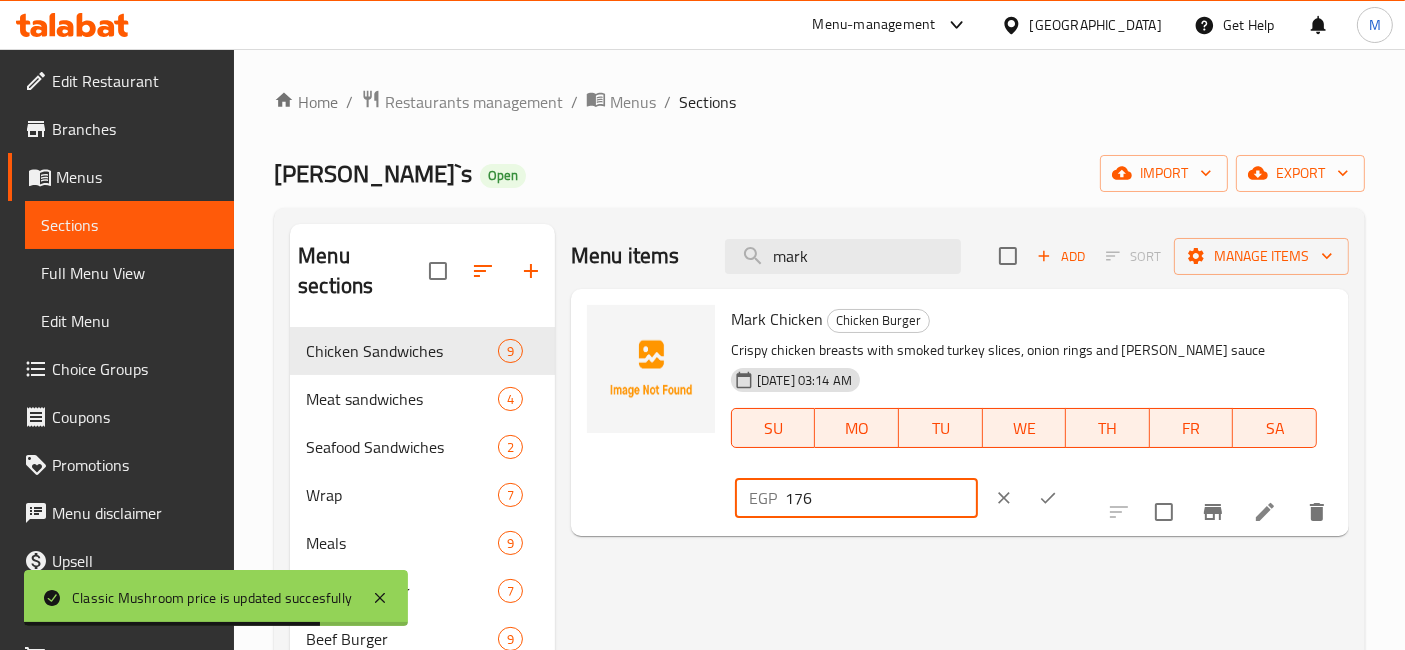 click on "176" at bounding box center [881, 498] 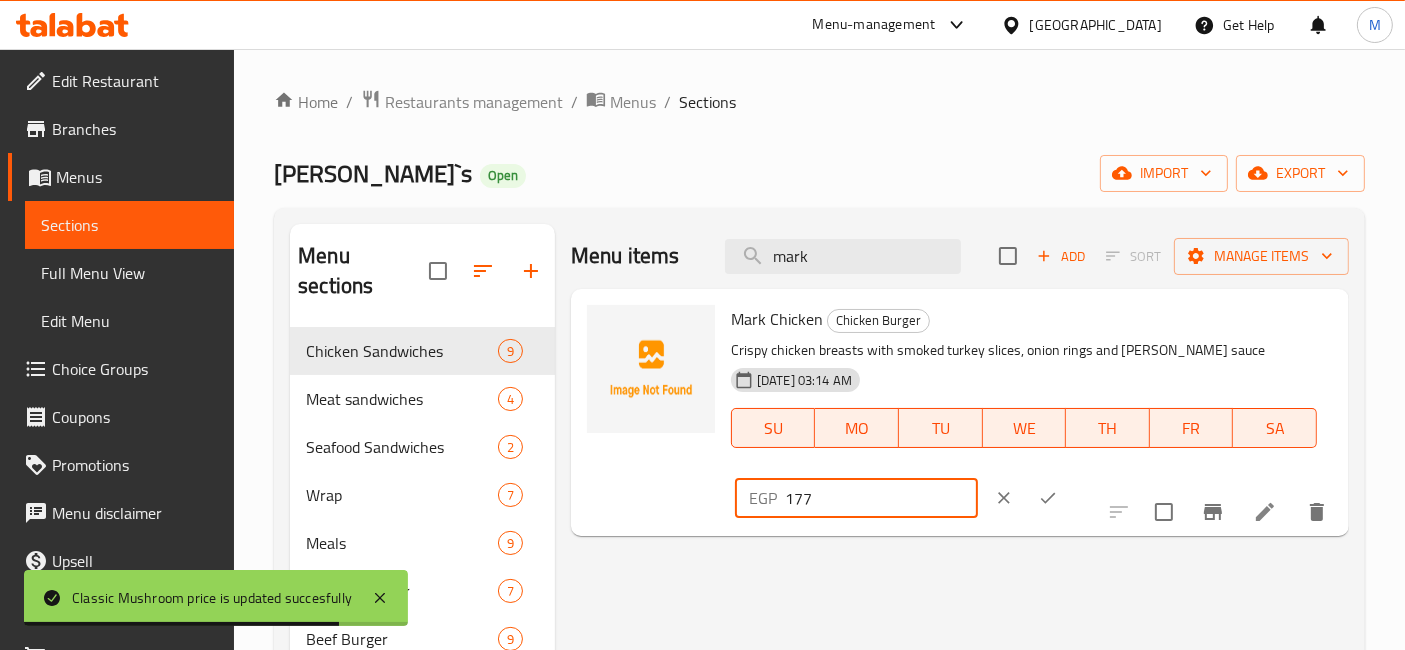 click on "177" at bounding box center (881, 498) 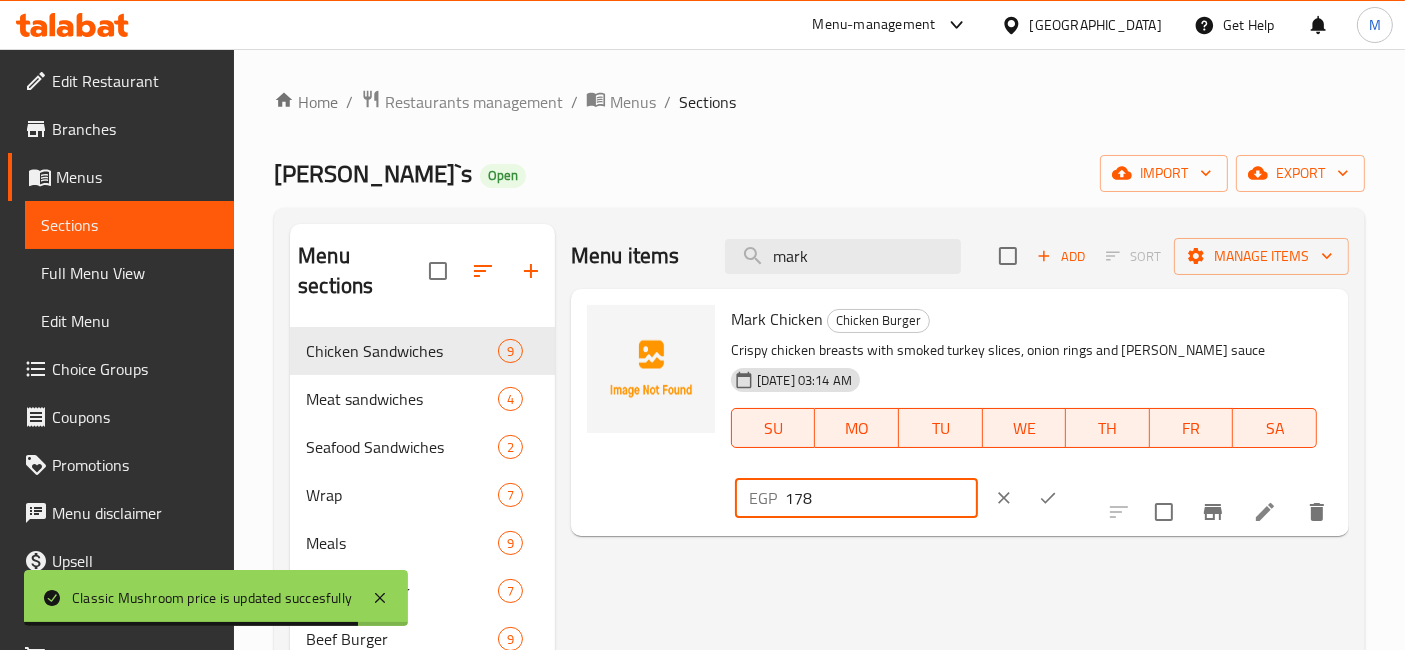 click on "178" at bounding box center [881, 498] 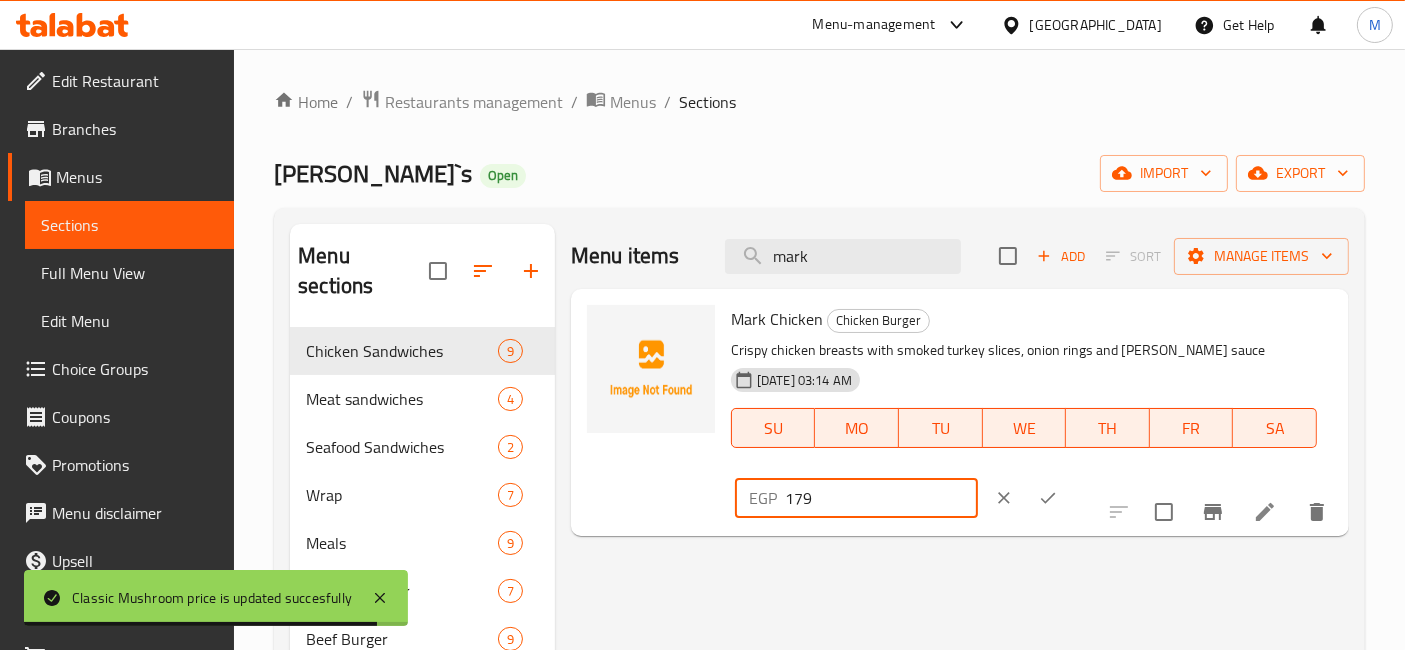 click on "179" at bounding box center (881, 498) 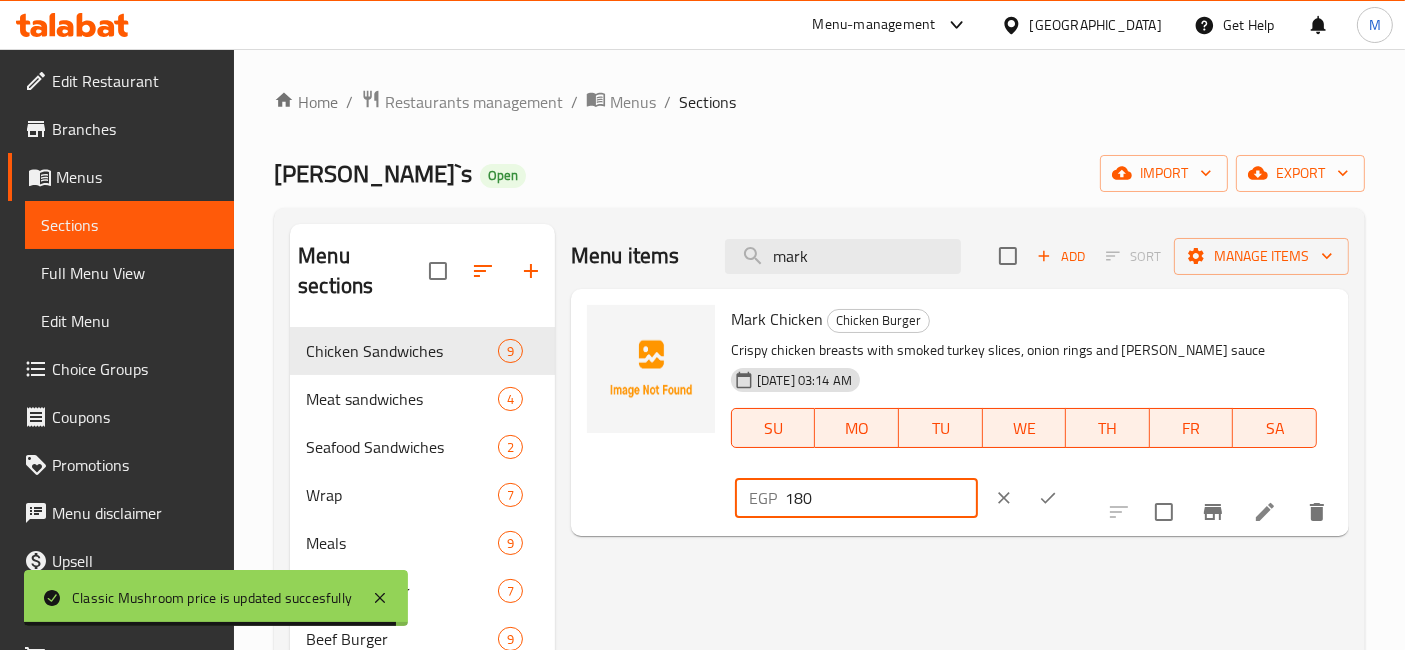 type on "180" 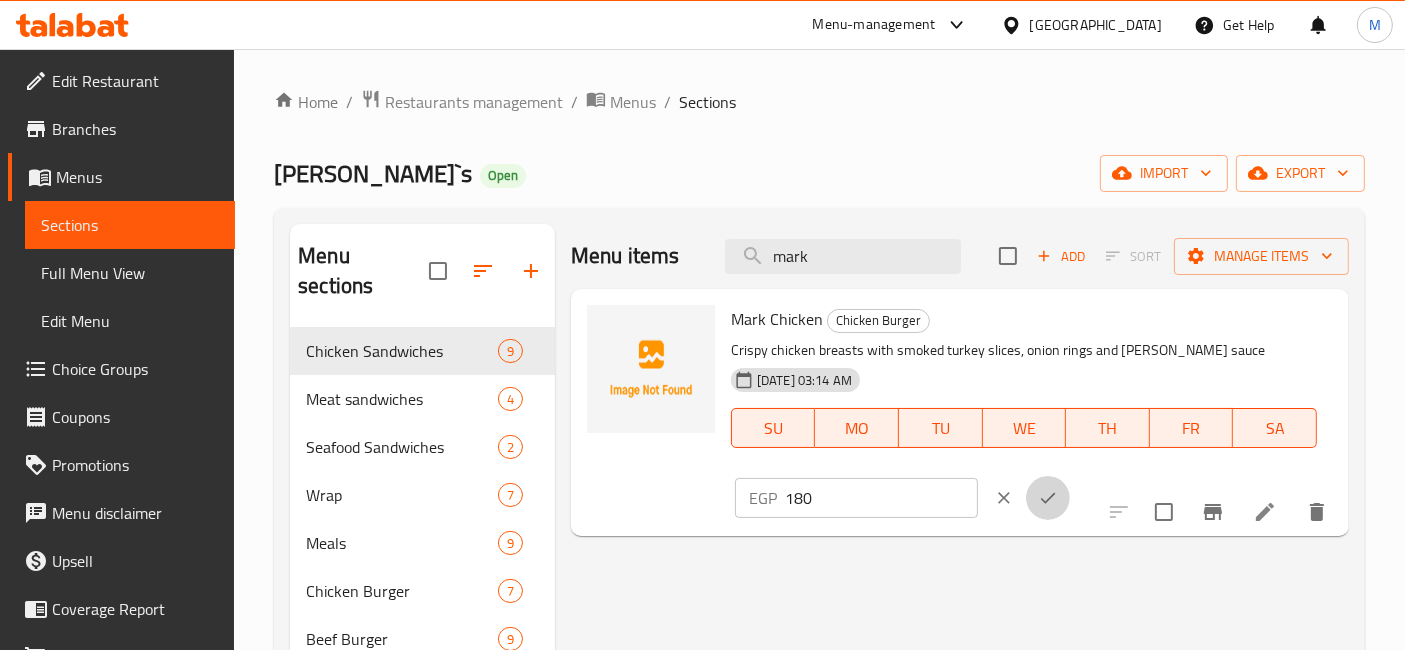 click 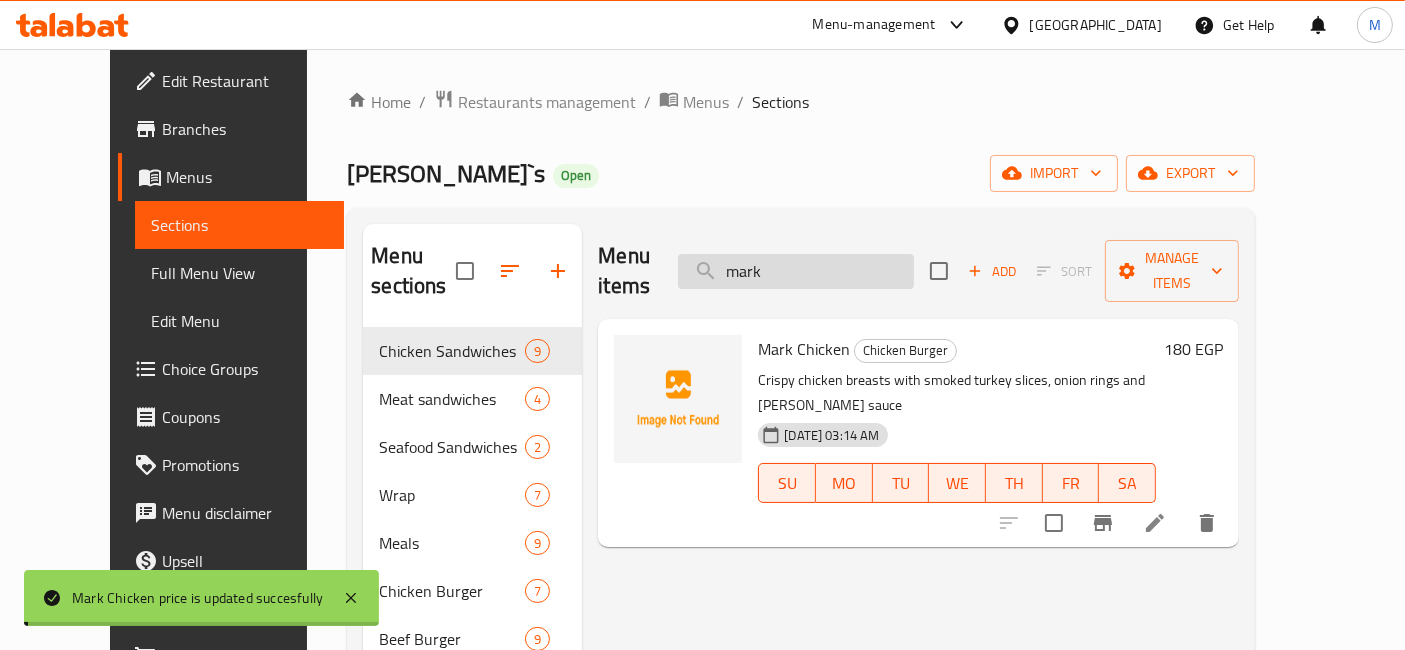 click on "mark" at bounding box center (796, 271) 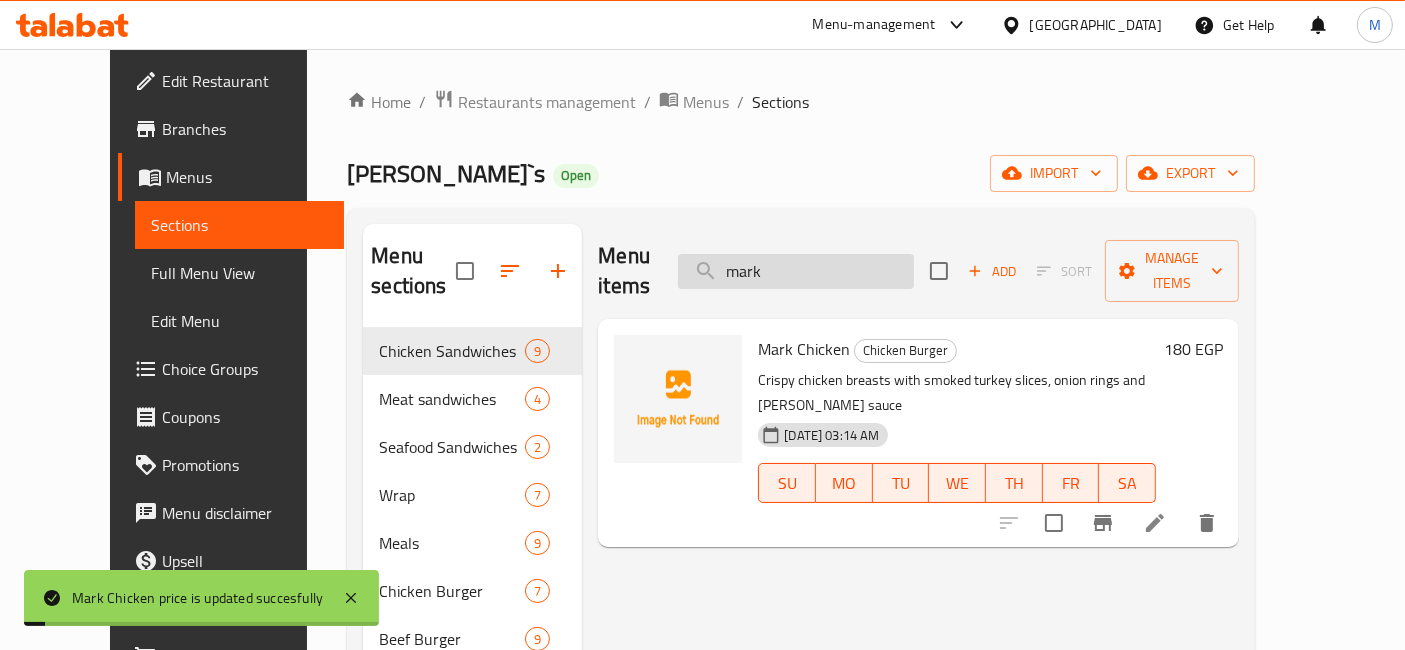 click on "mark" at bounding box center [796, 271] 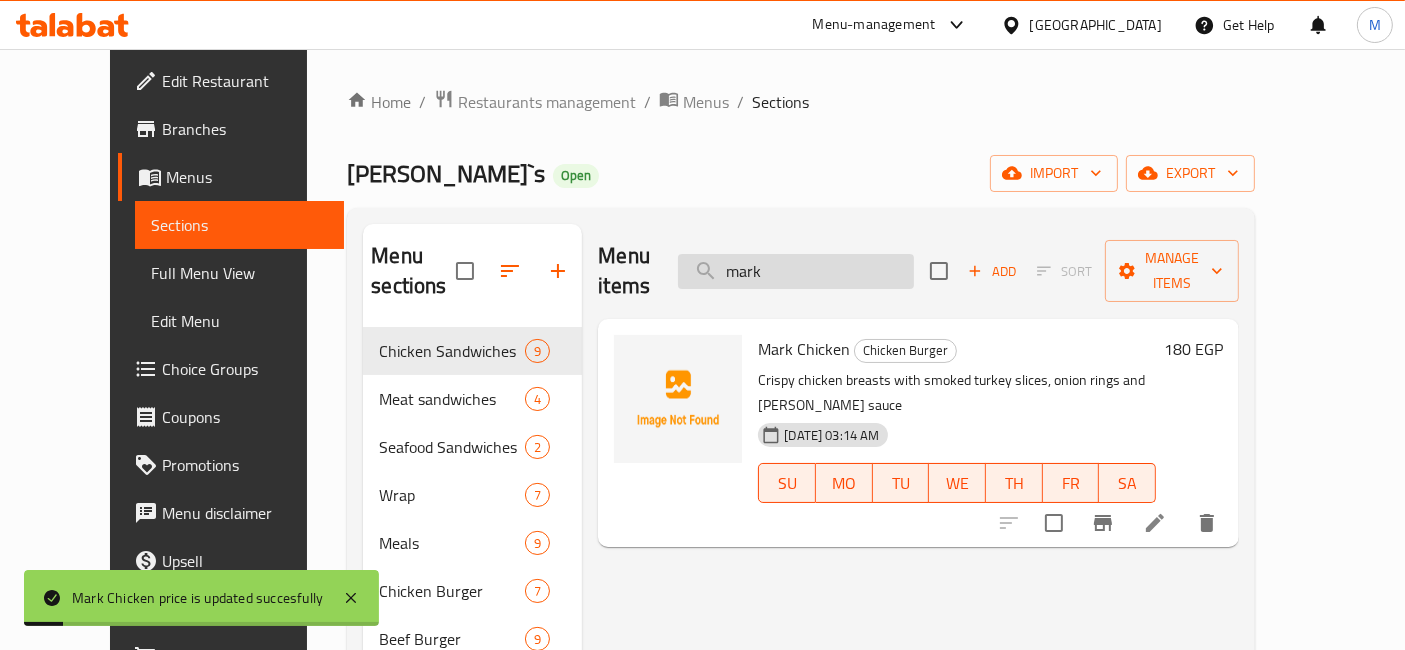 click on "mark" at bounding box center [796, 271] 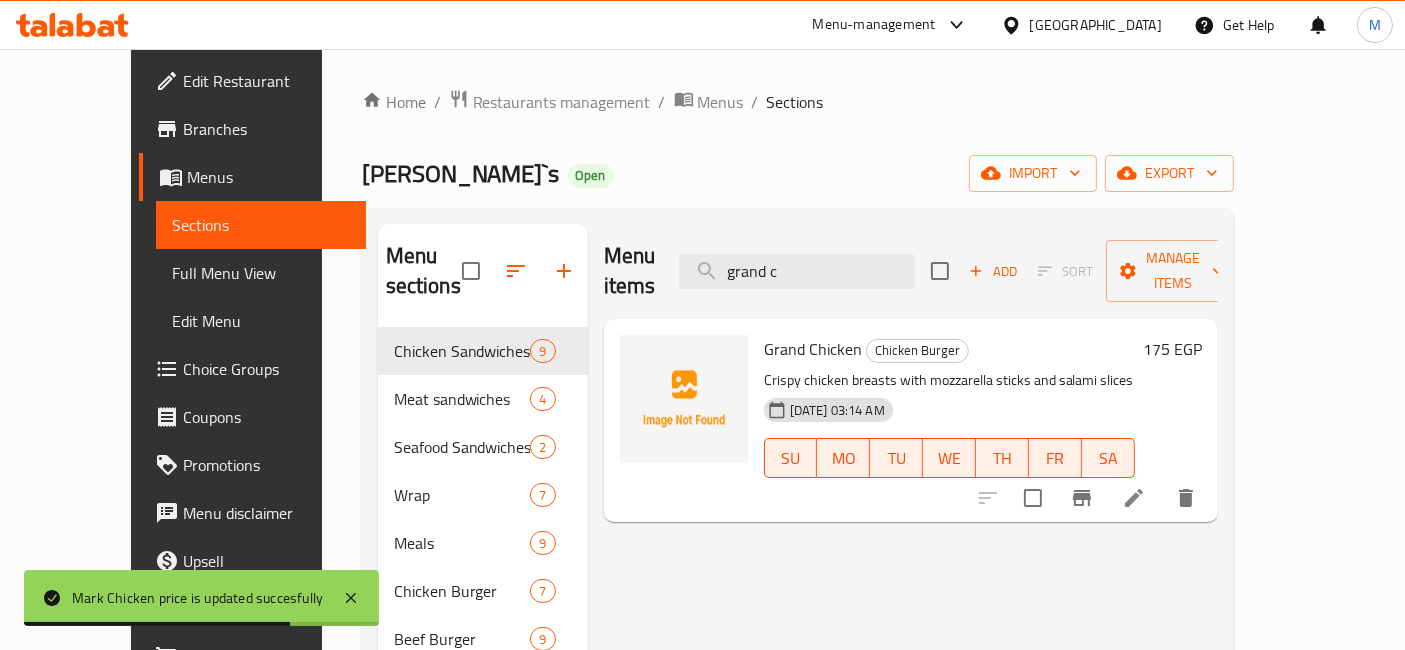 type on "grand c" 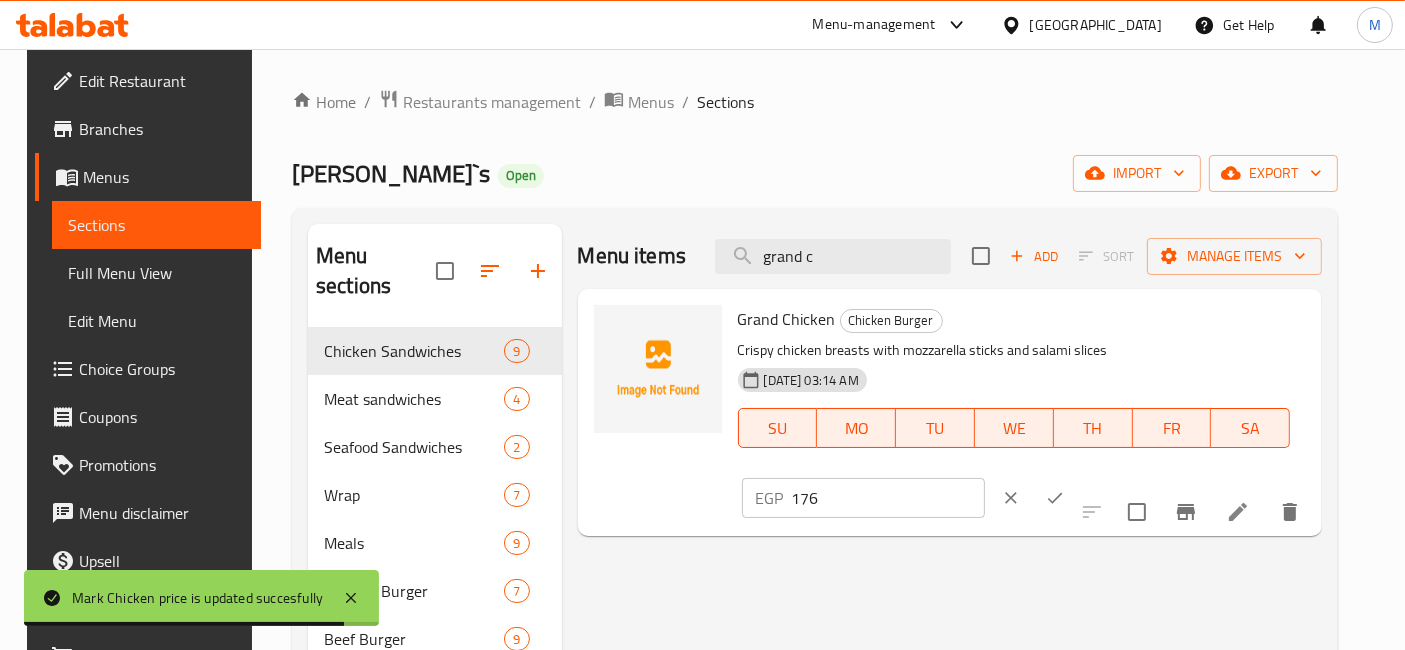 click on "176" at bounding box center [888, 498] 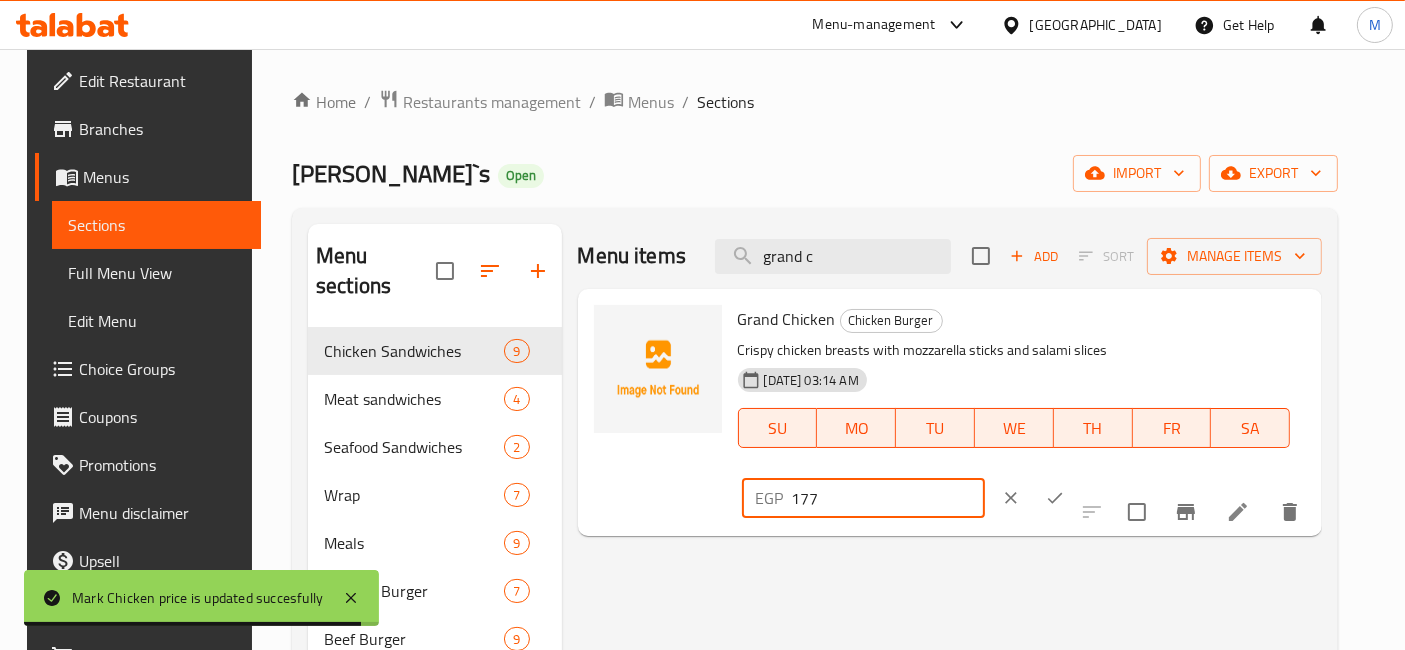 click on "177" at bounding box center (888, 498) 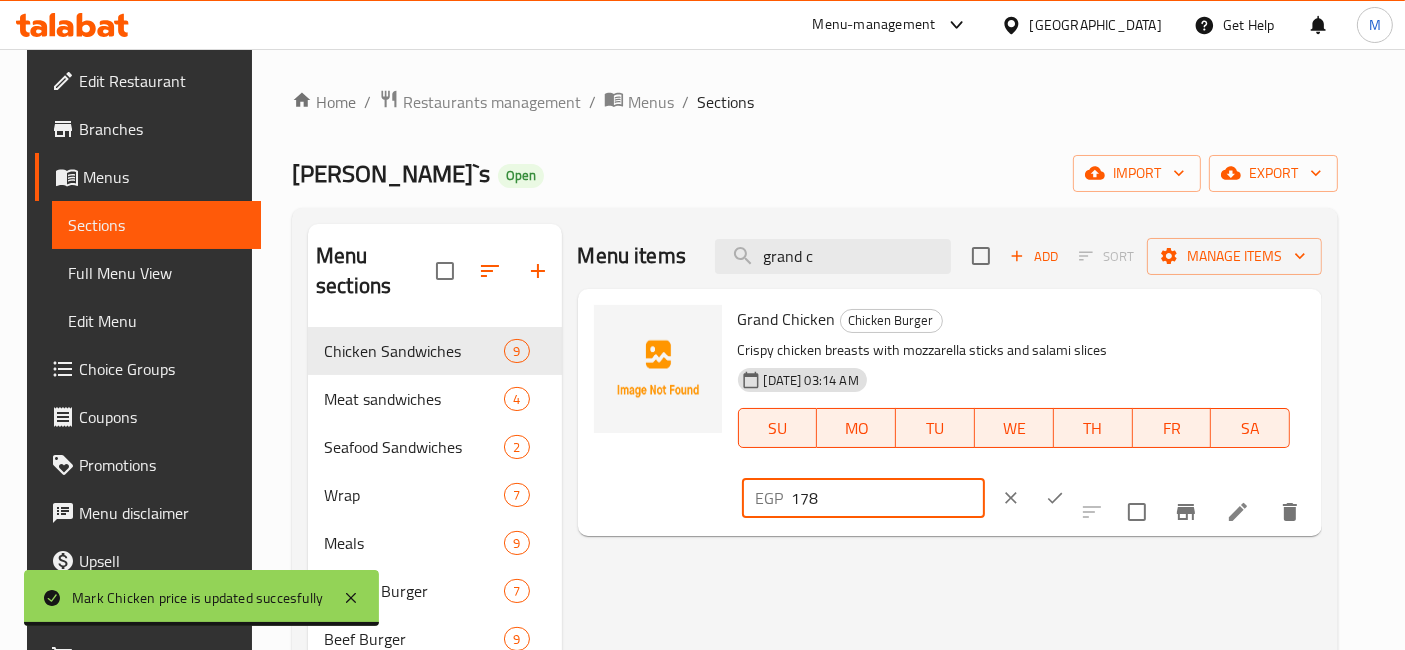 click on "178" at bounding box center [888, 498] 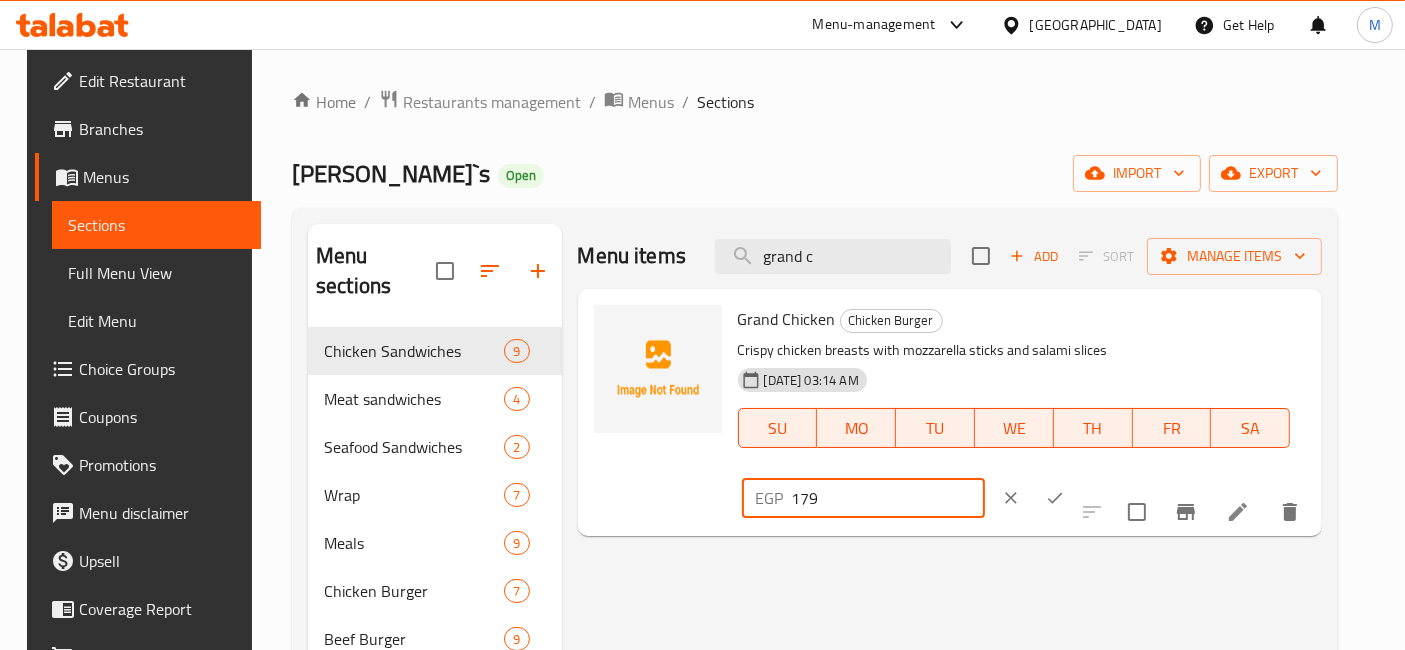 click on "179" at bounding box center [888, 498] 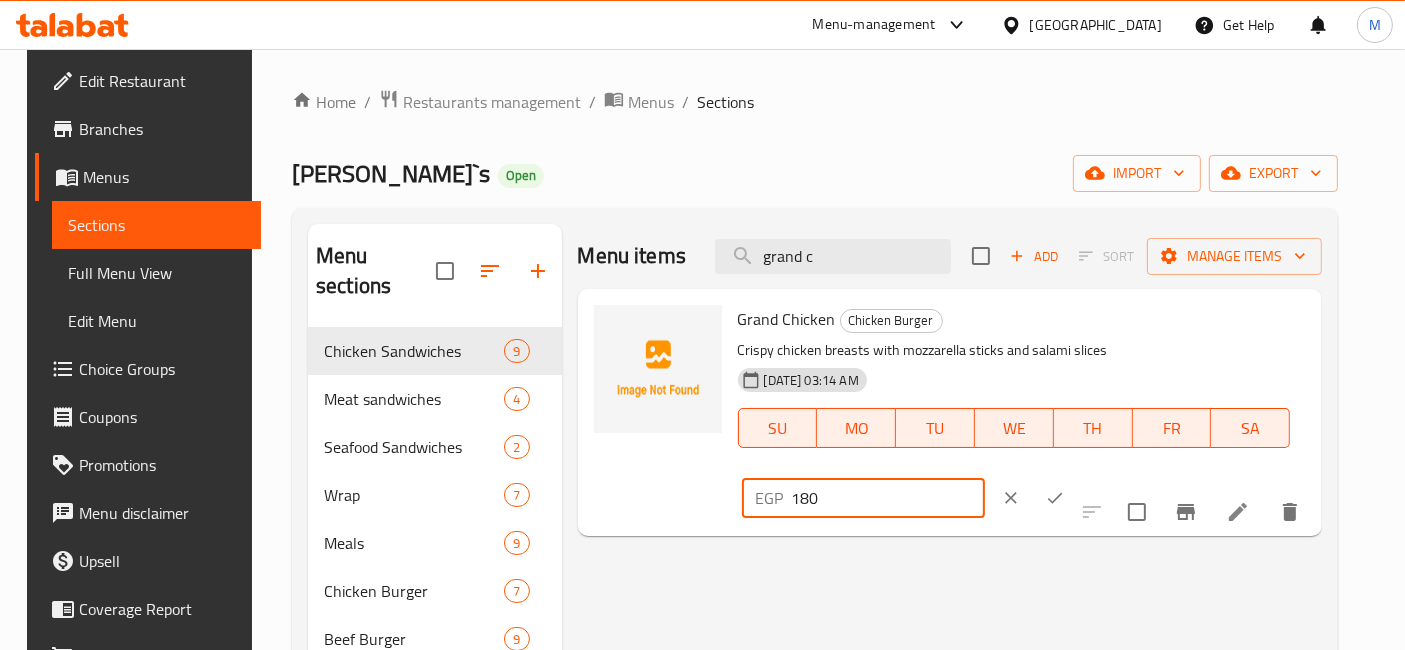 type on "180" 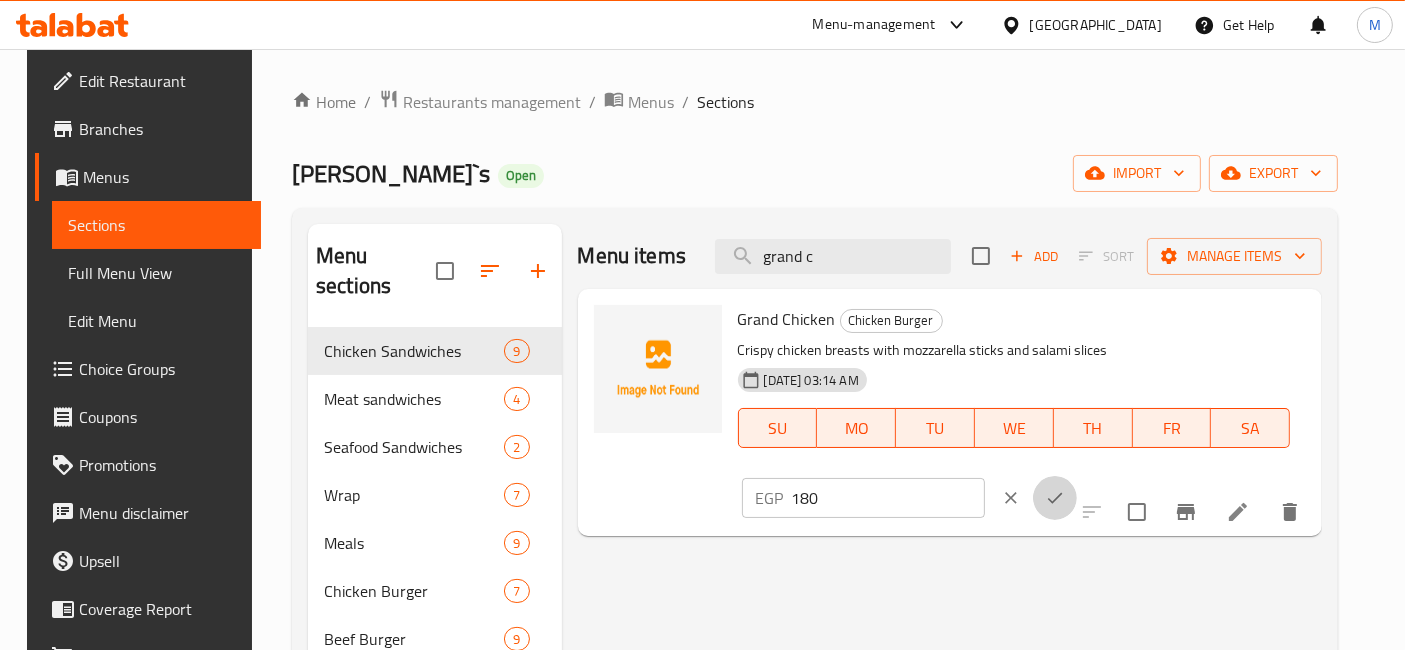 click 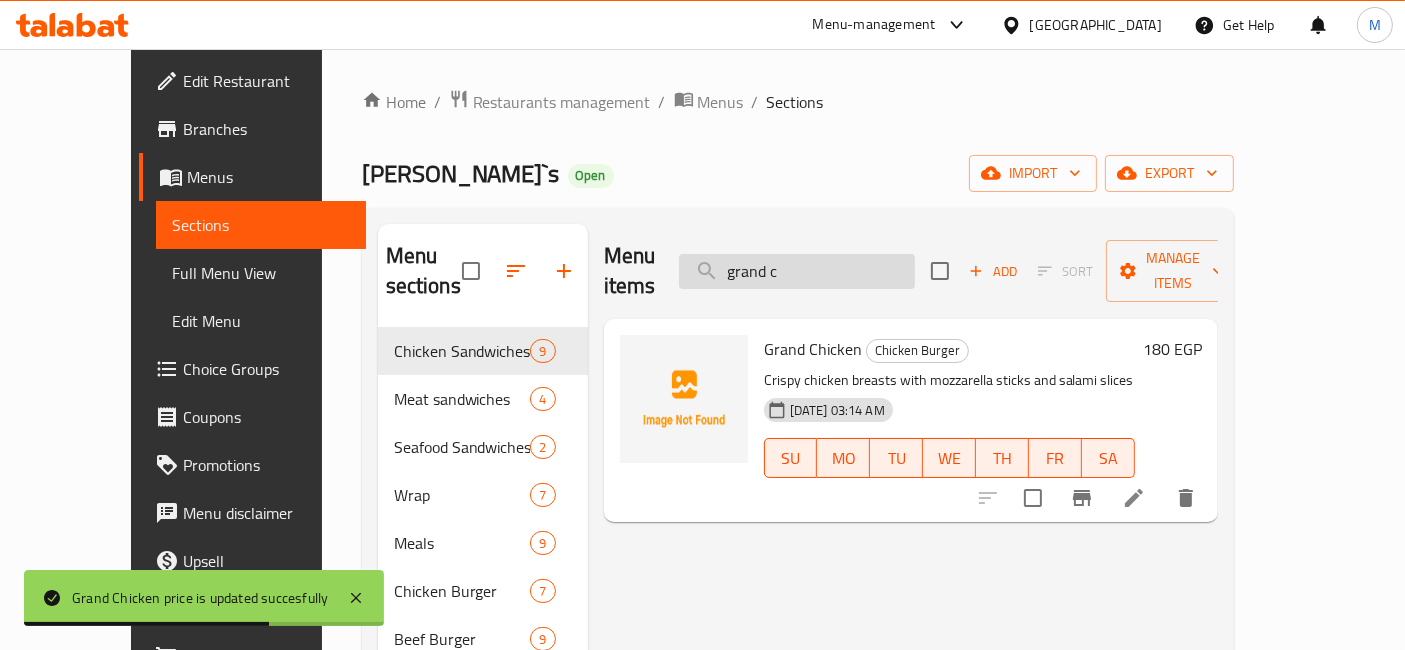 click on "grand c" at bounding box center (797, 271) 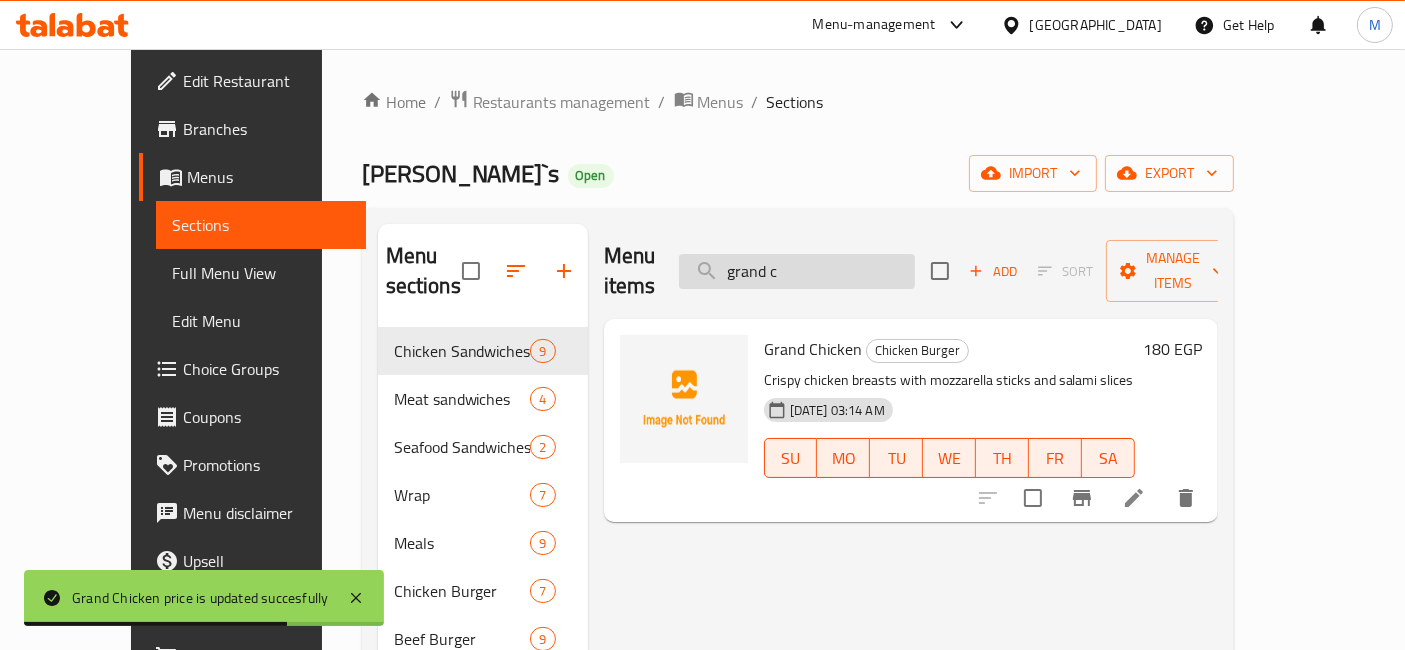 click on "grand c" at bounding box center [797, 271] 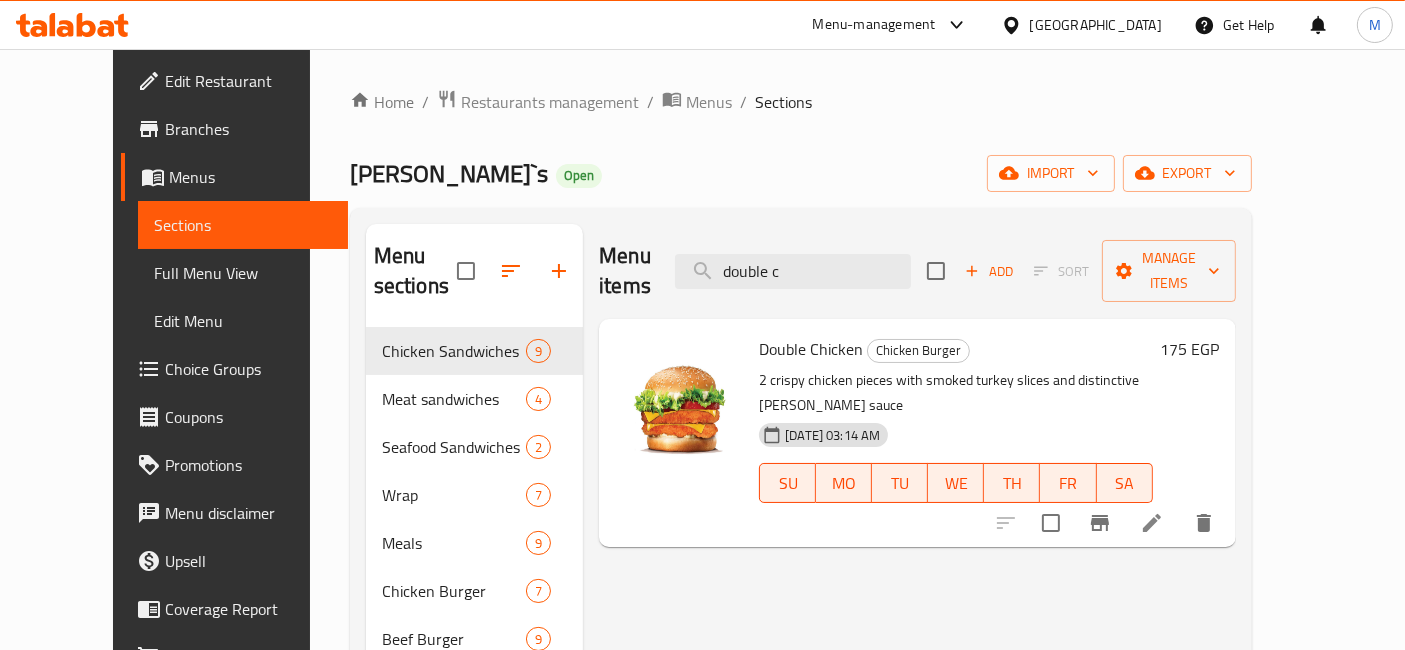 type on "double c" 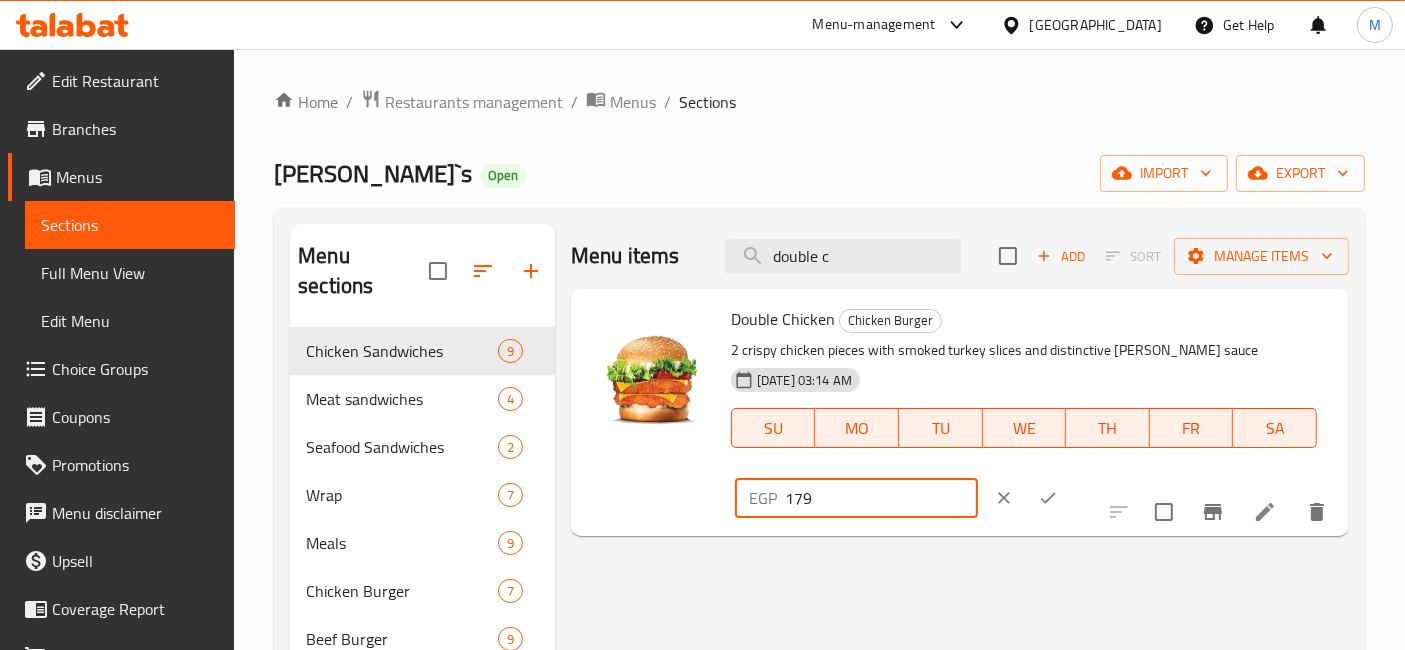 click on "179" at bounding box center (881, 498) 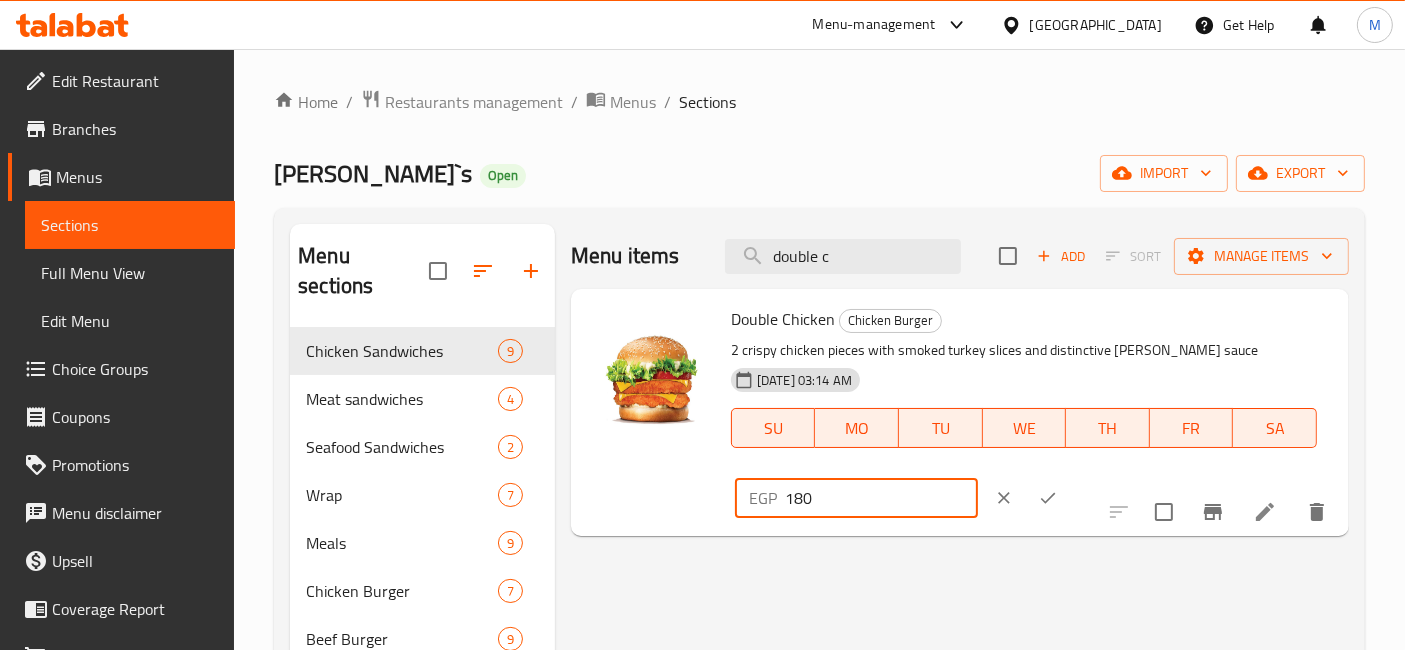 type on "180" 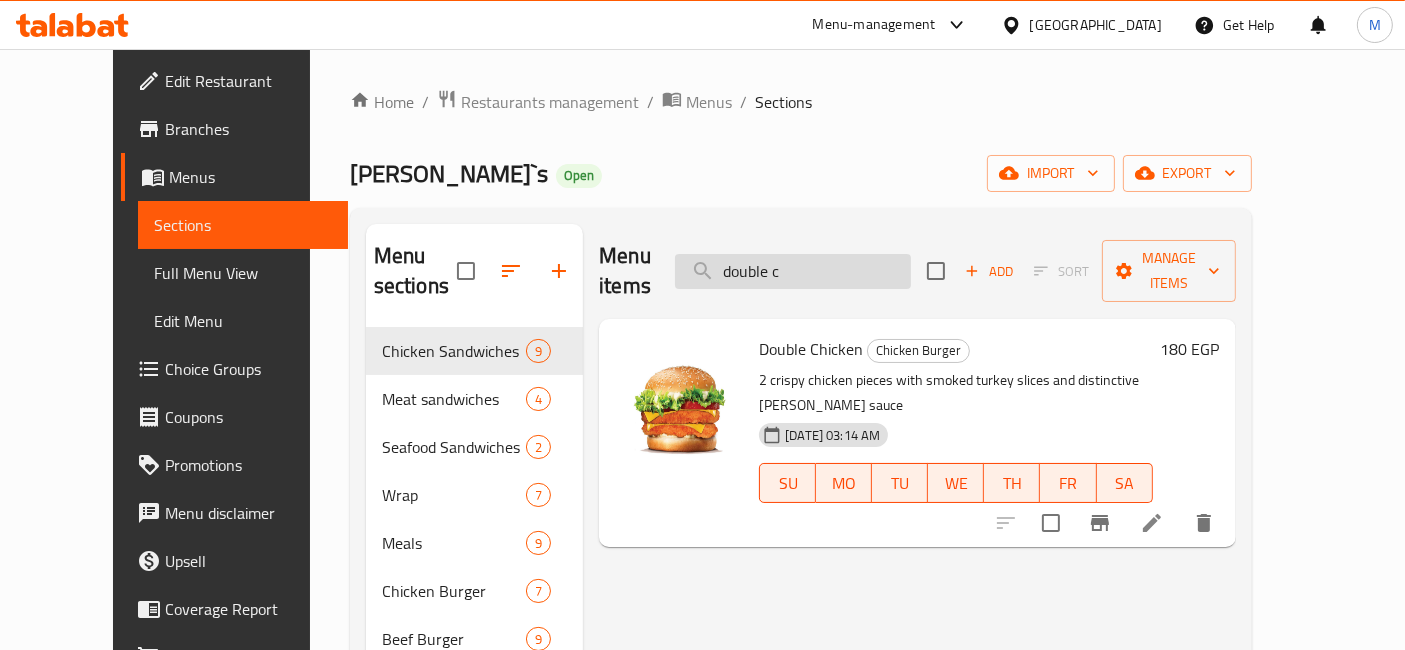 click on "double c" at bounding box center [793, 271] 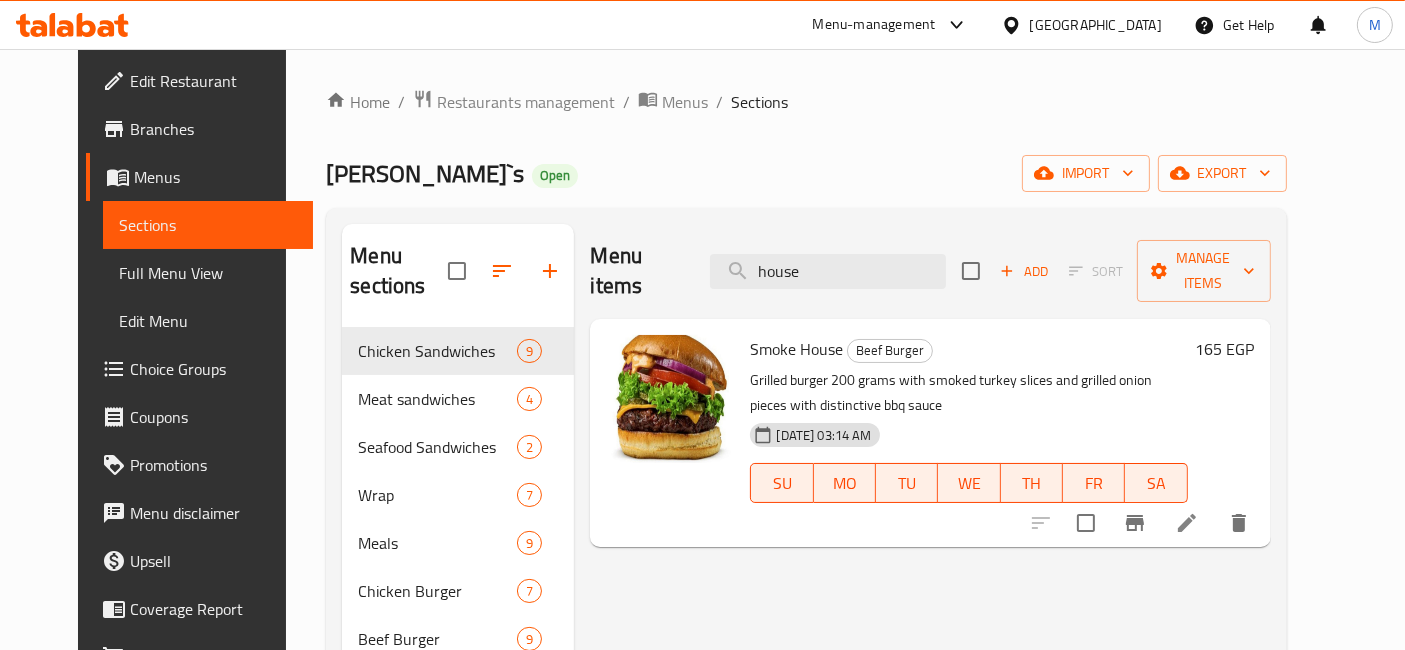 type on "house" 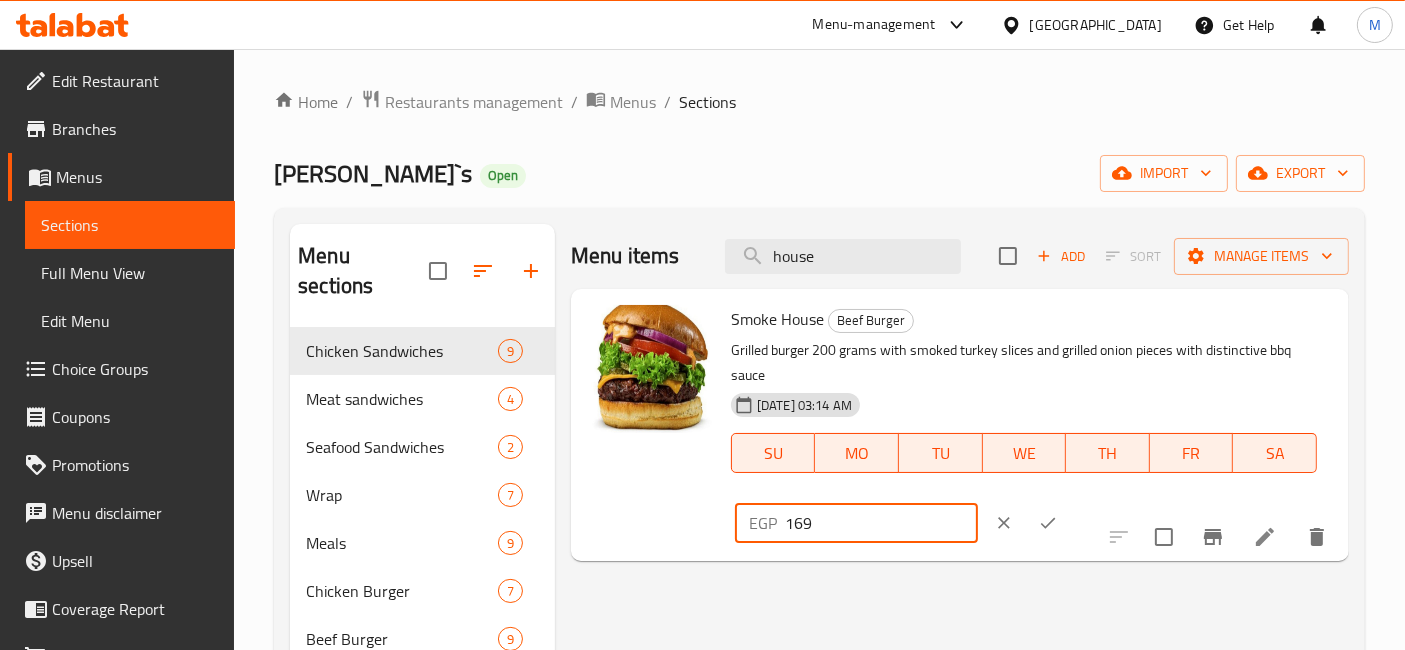 click on "169" at bounding box center [881, 523] 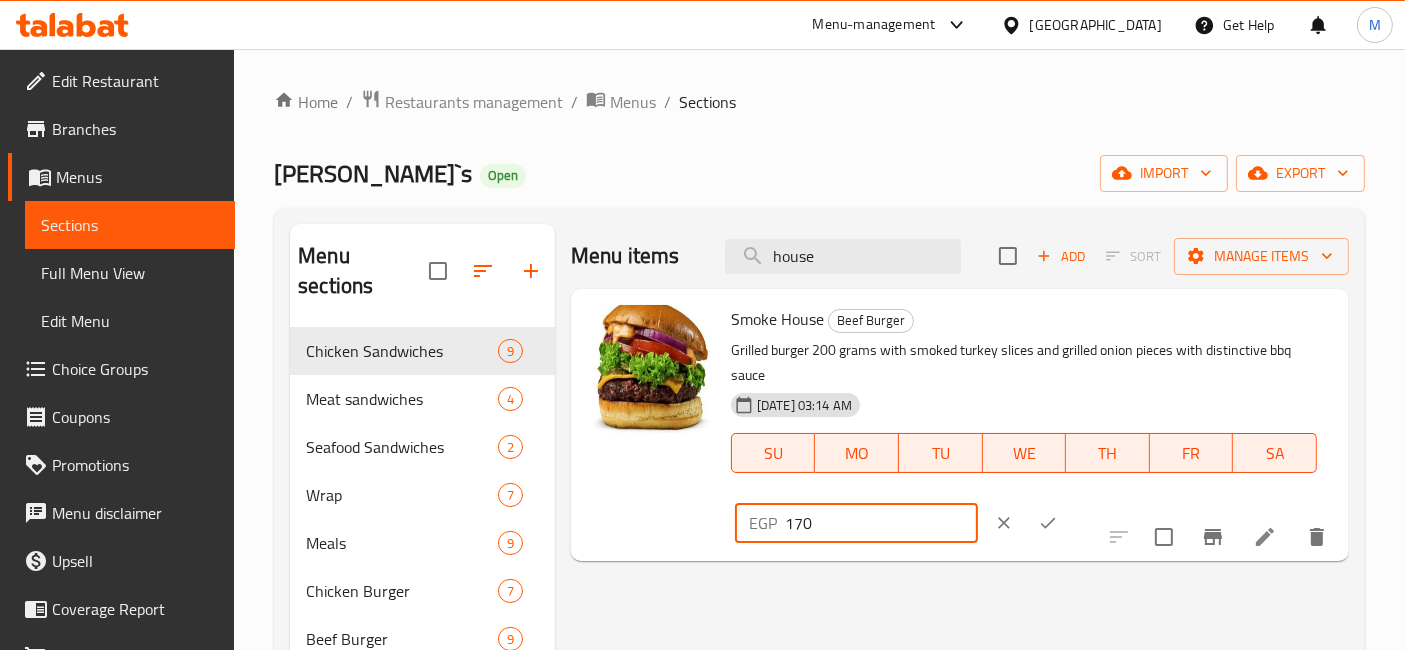 type on "170" 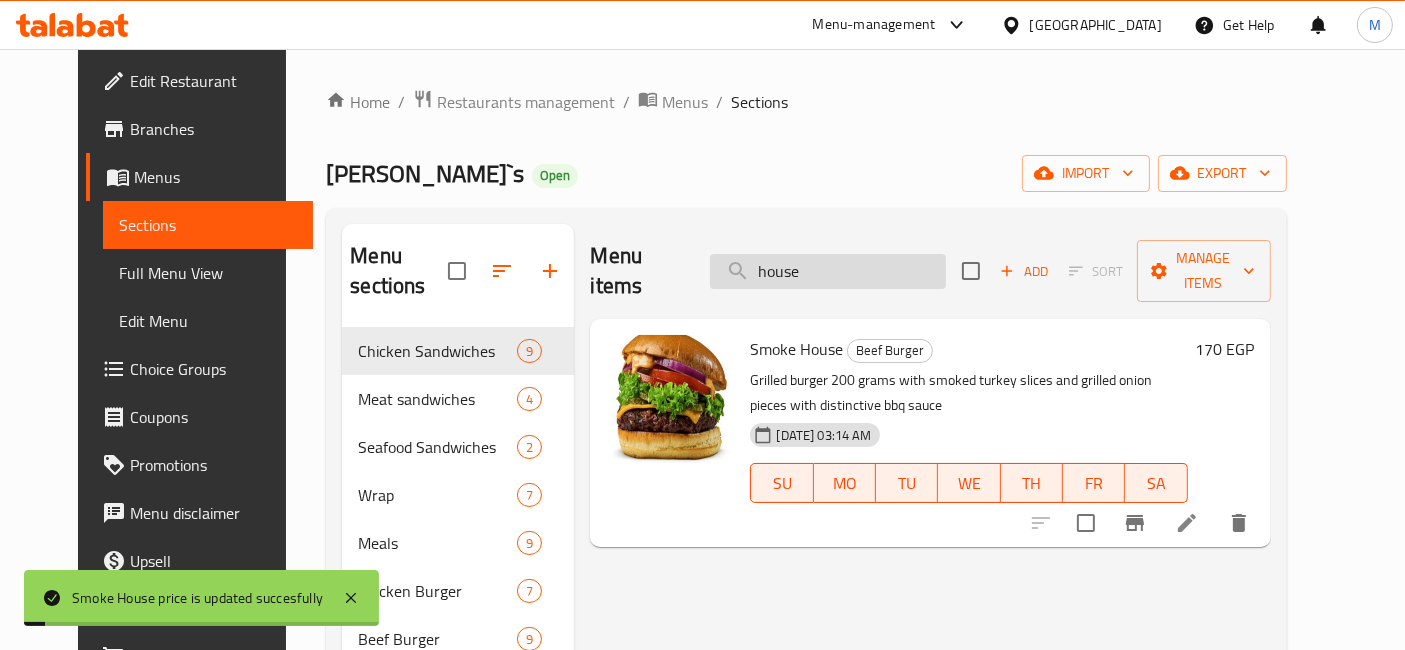 click on "house" at bounding box center [828, 271] 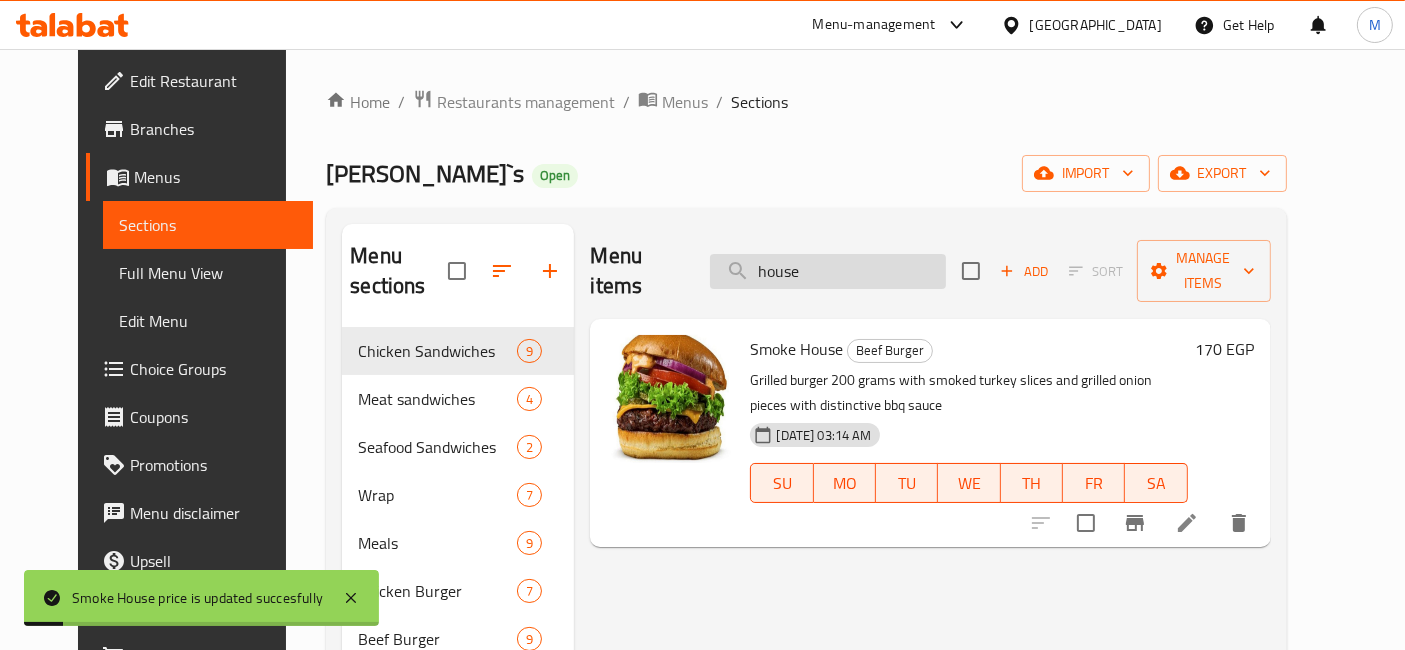 click on "house" at bounding box center [828, 271] 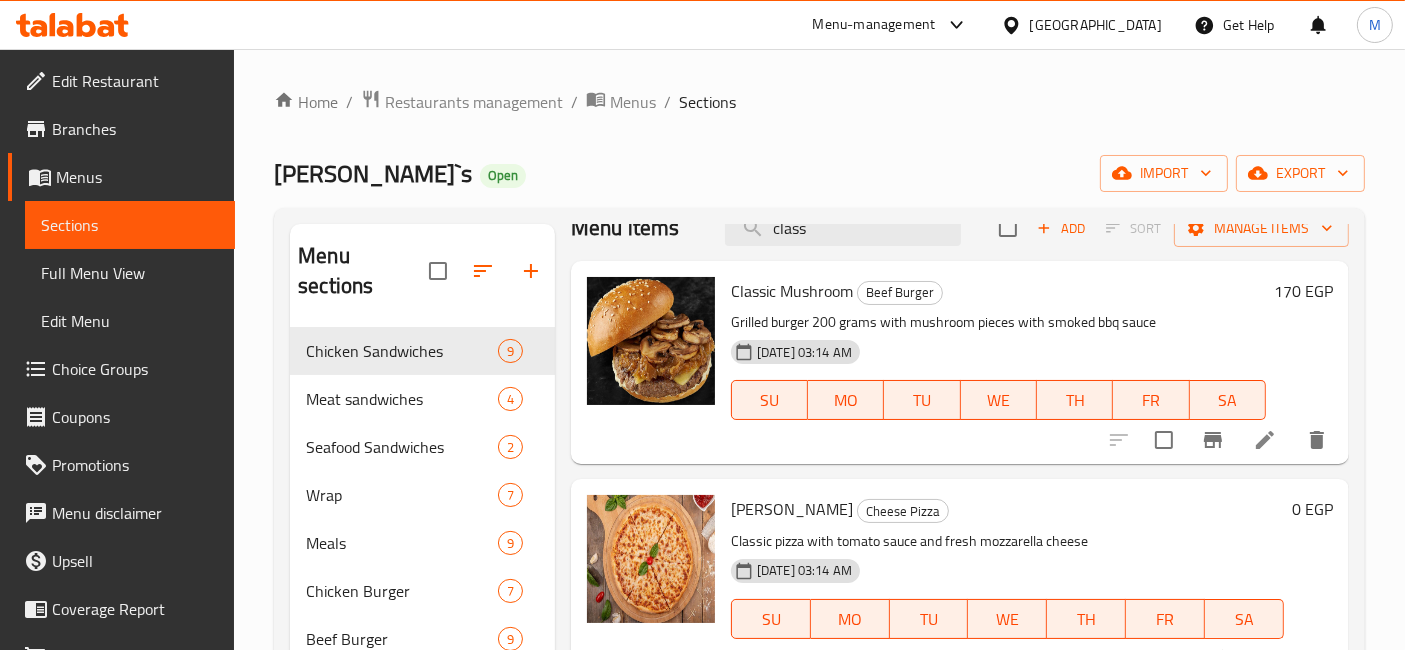 scroll, scrollTop: 0, scrollLeft: 0, axis: both 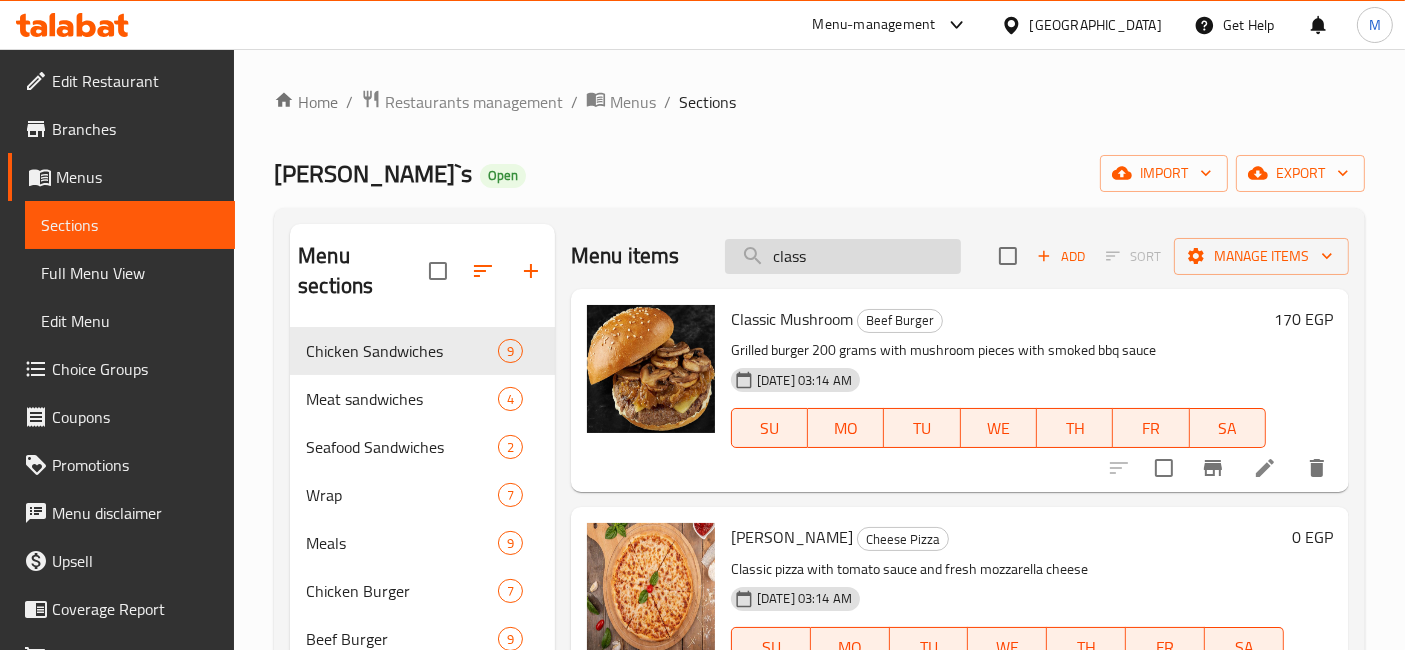 click on "class" at bounding box center [843, 256] 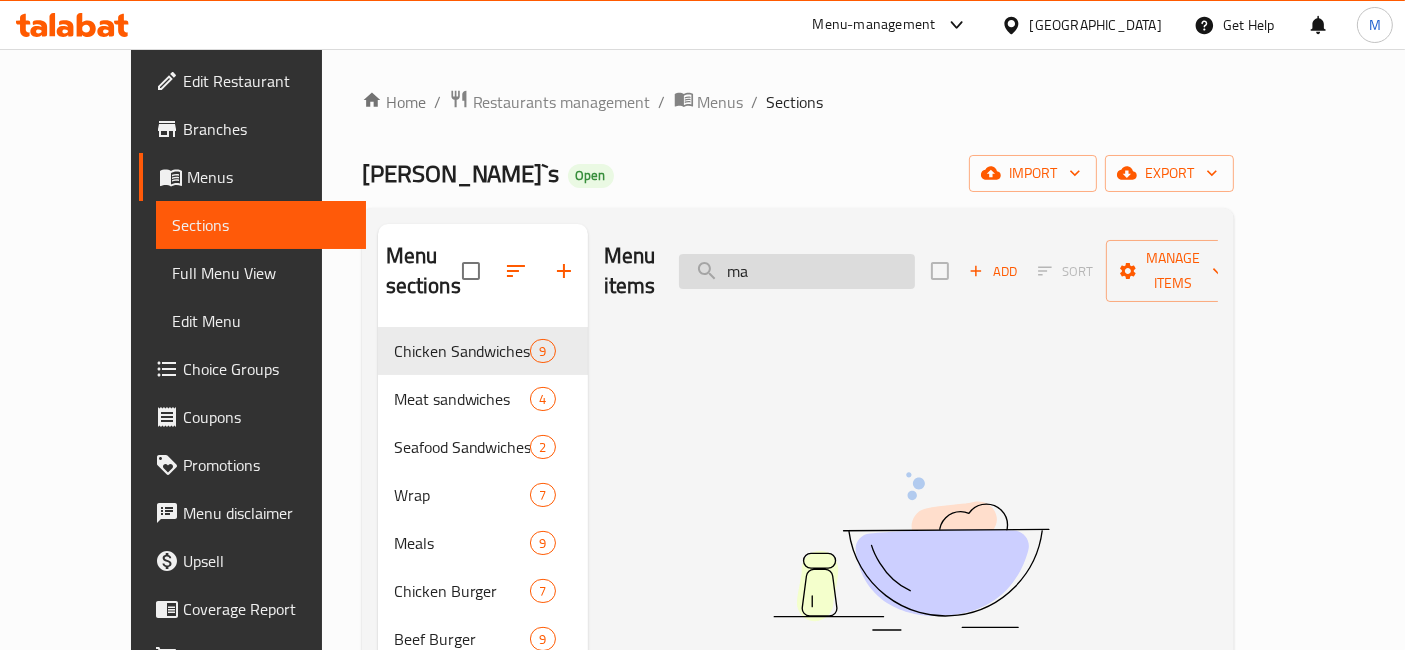 type on "m" 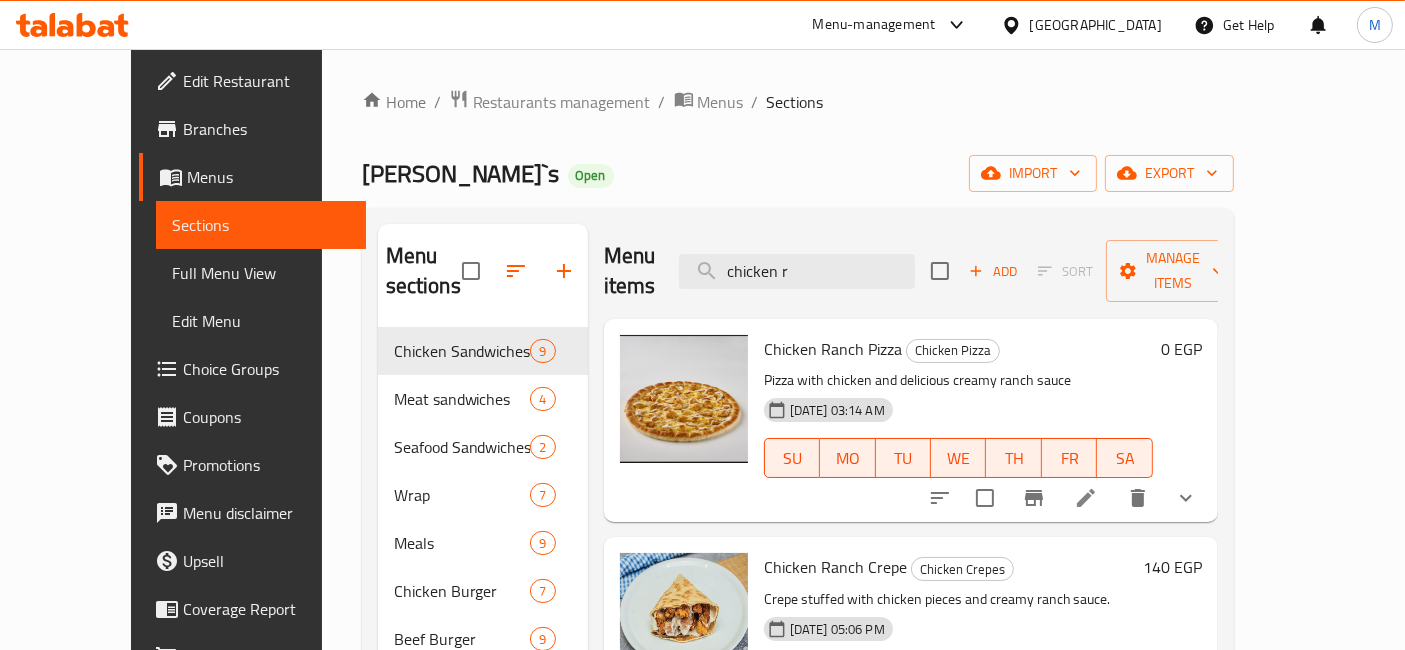 type on "chicken r" 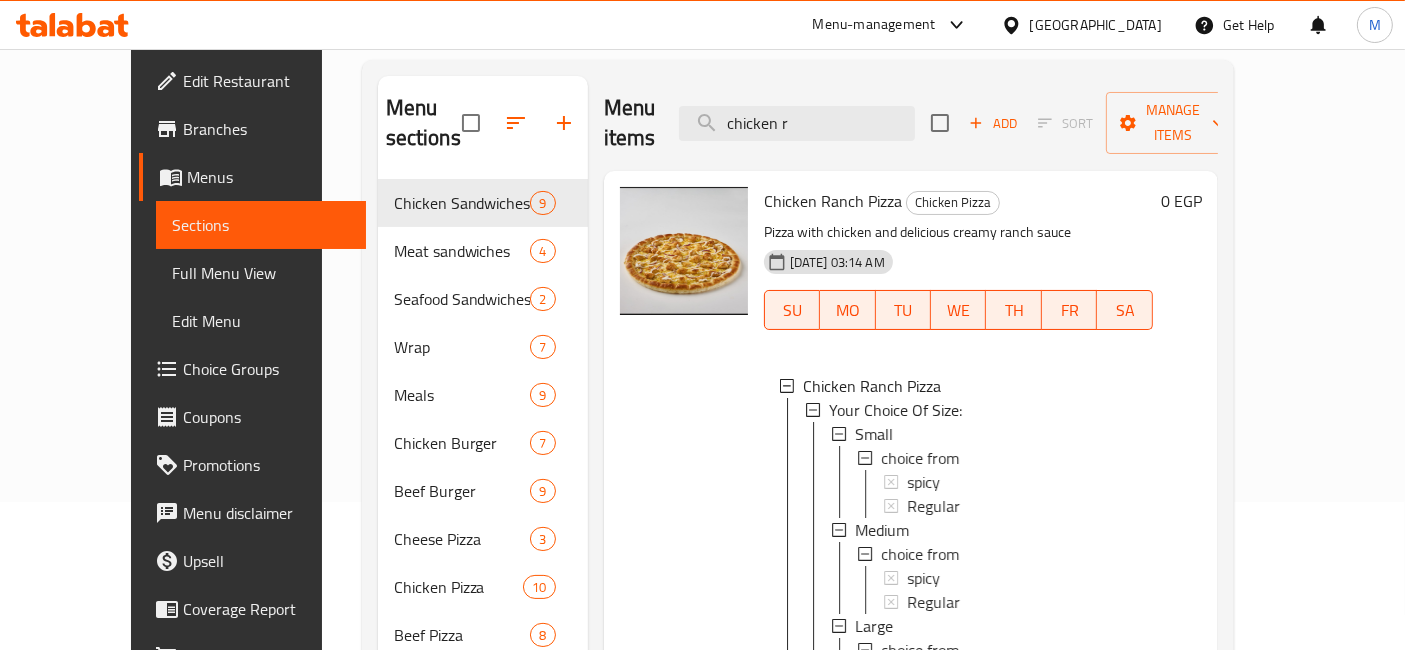 scroll, scrollTop: 222, scrollLeft: 0, axis: vertical 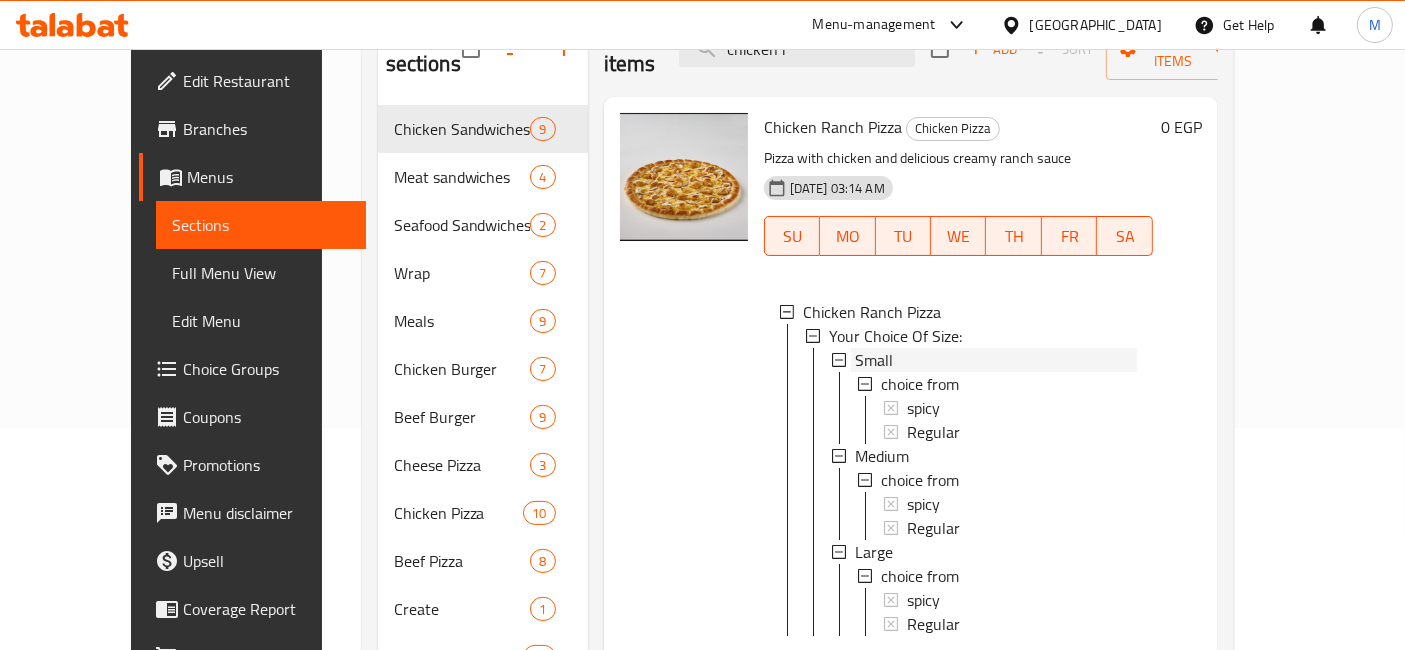 click on "Small" at bounding box center [996, 360] 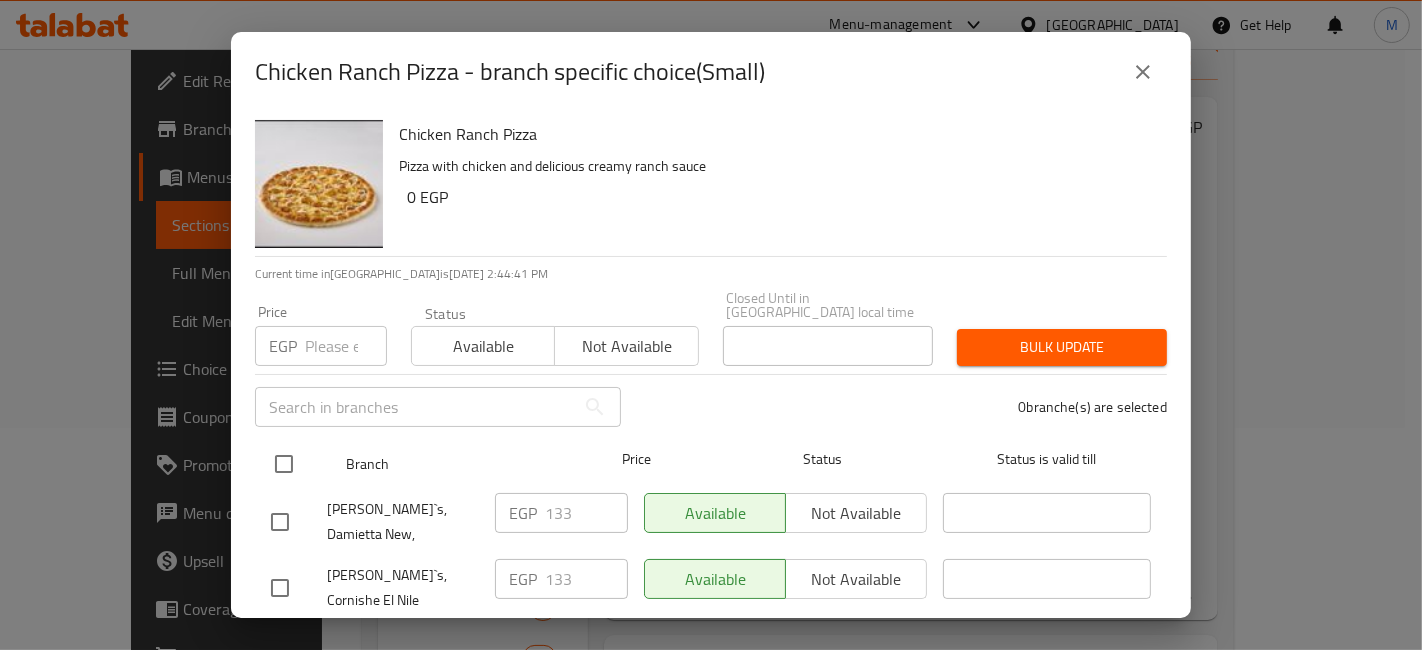 click at bounding box center [284, 464] 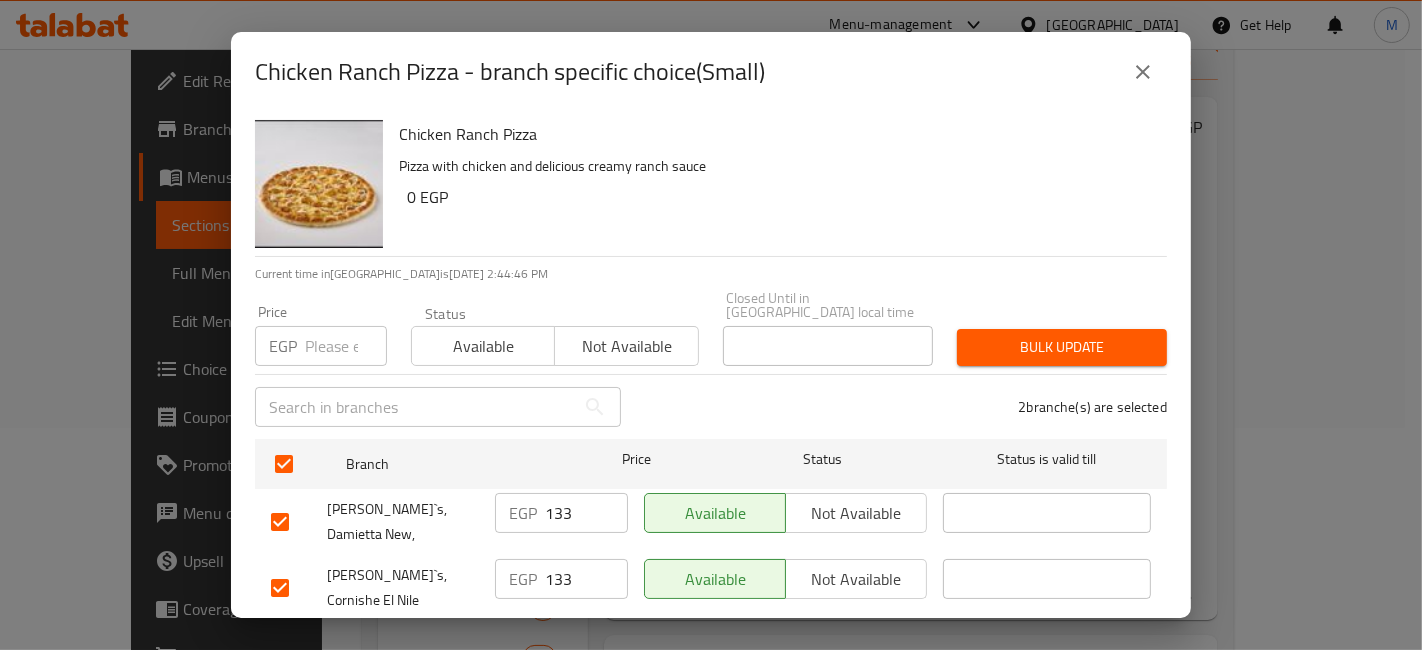 click at bounding box center [346, 346] 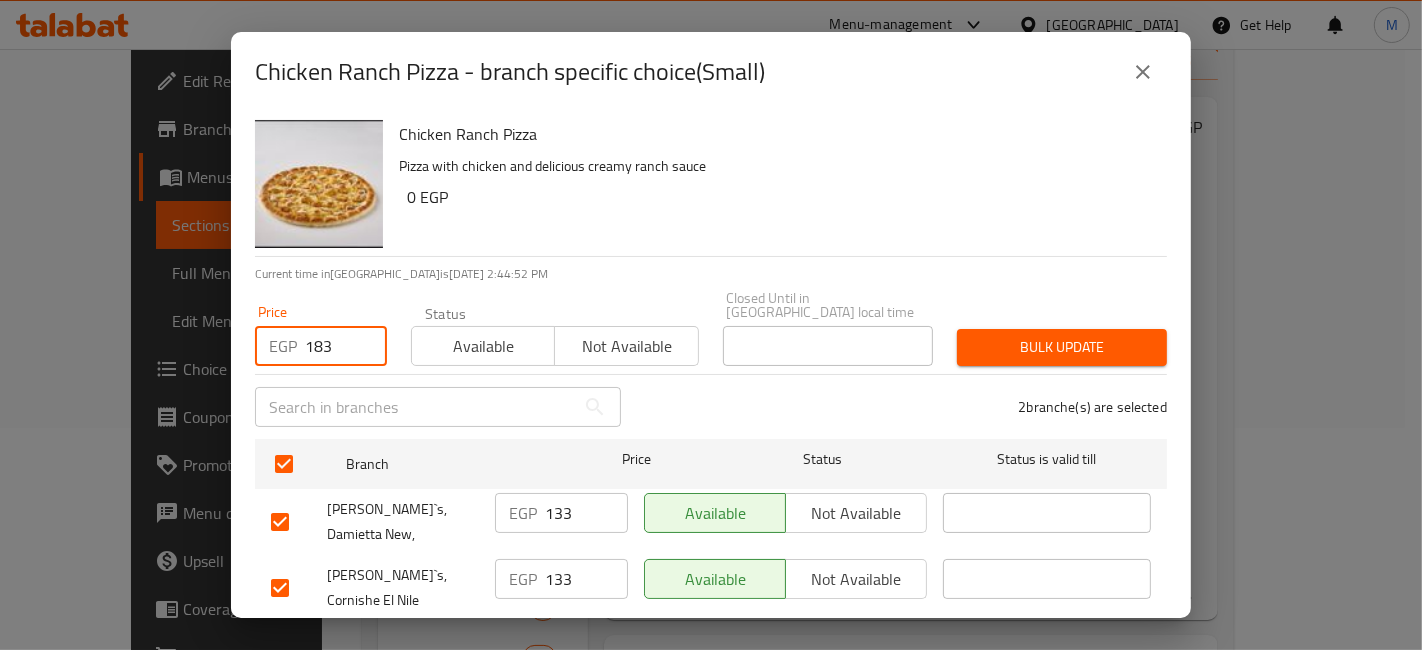 type on "183" 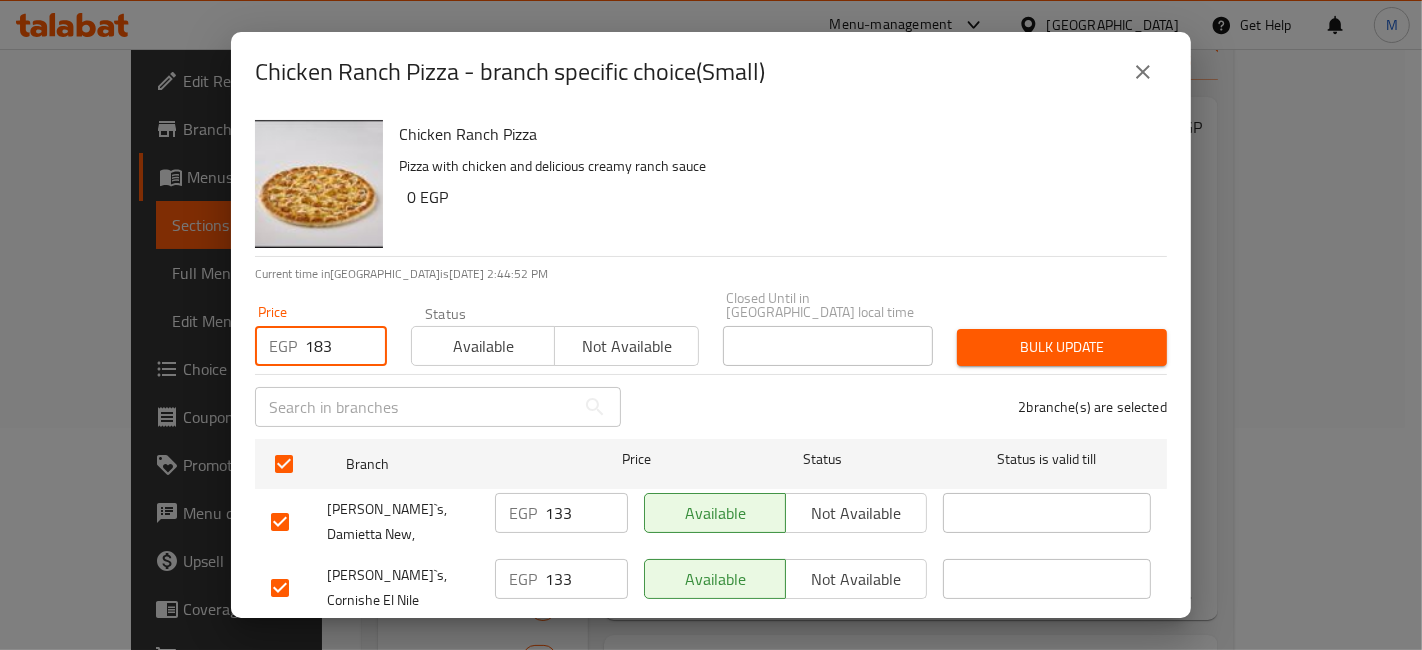 click on "Bulk update" at bounding box center [1062, 347] 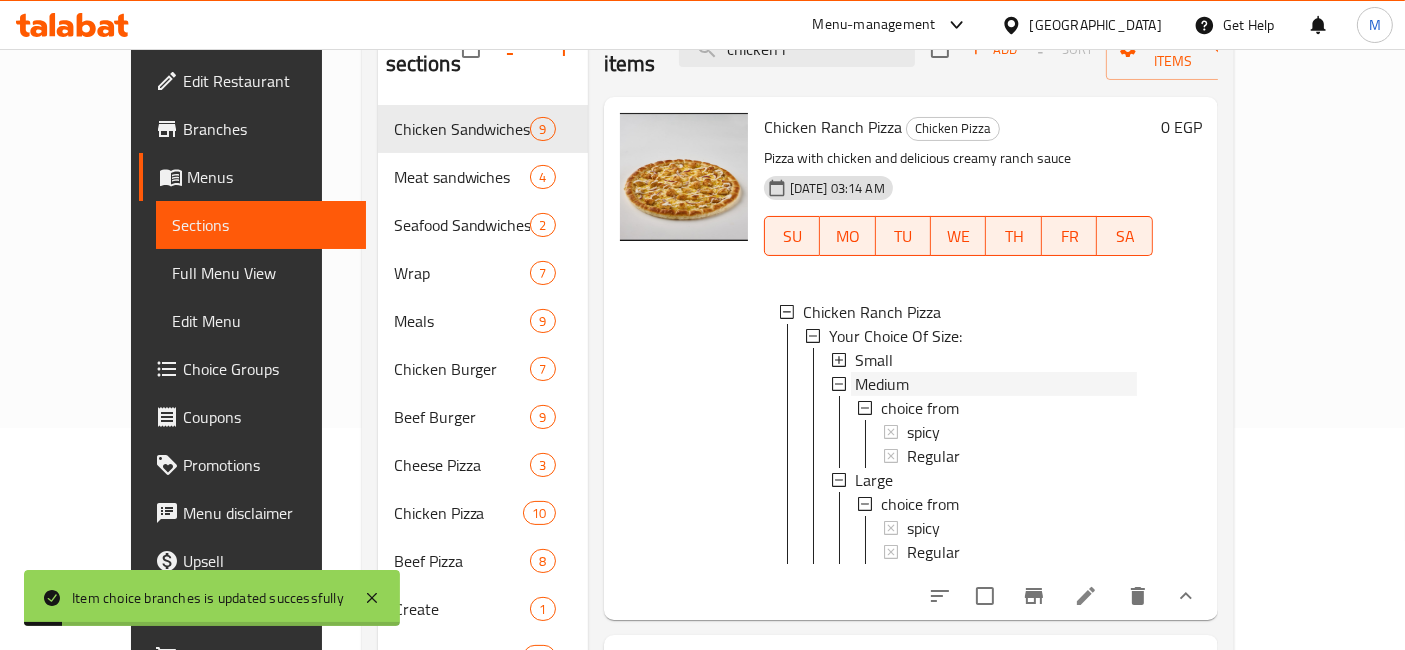 click on "Medium" at bounding box center [882, 384] 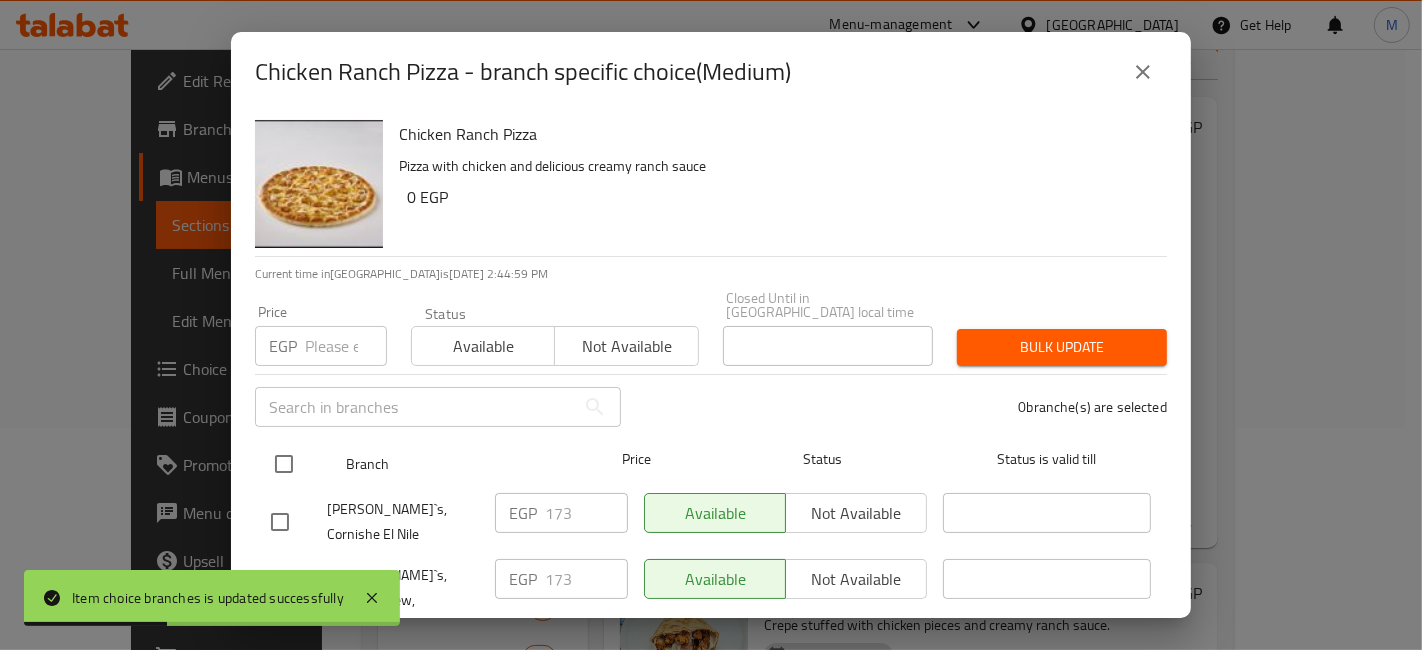 click at bounding box center [284, 464] 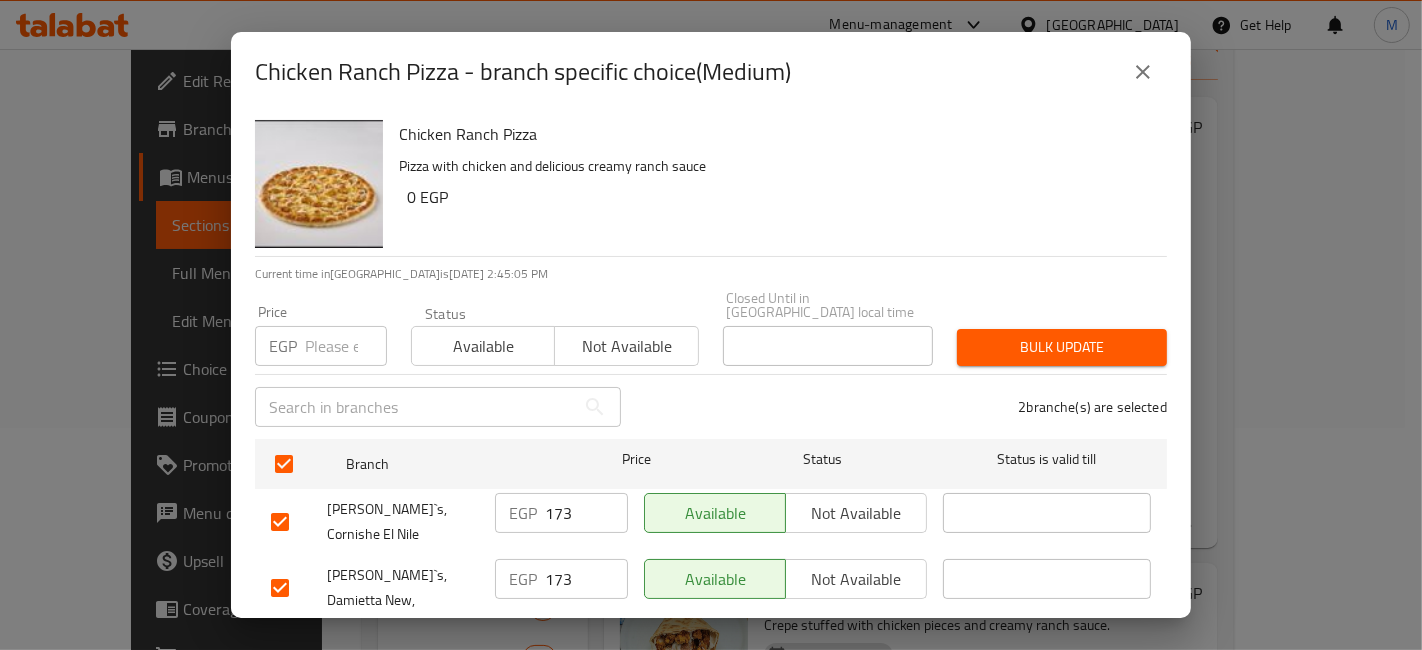 click at bounding box center (346, 346) 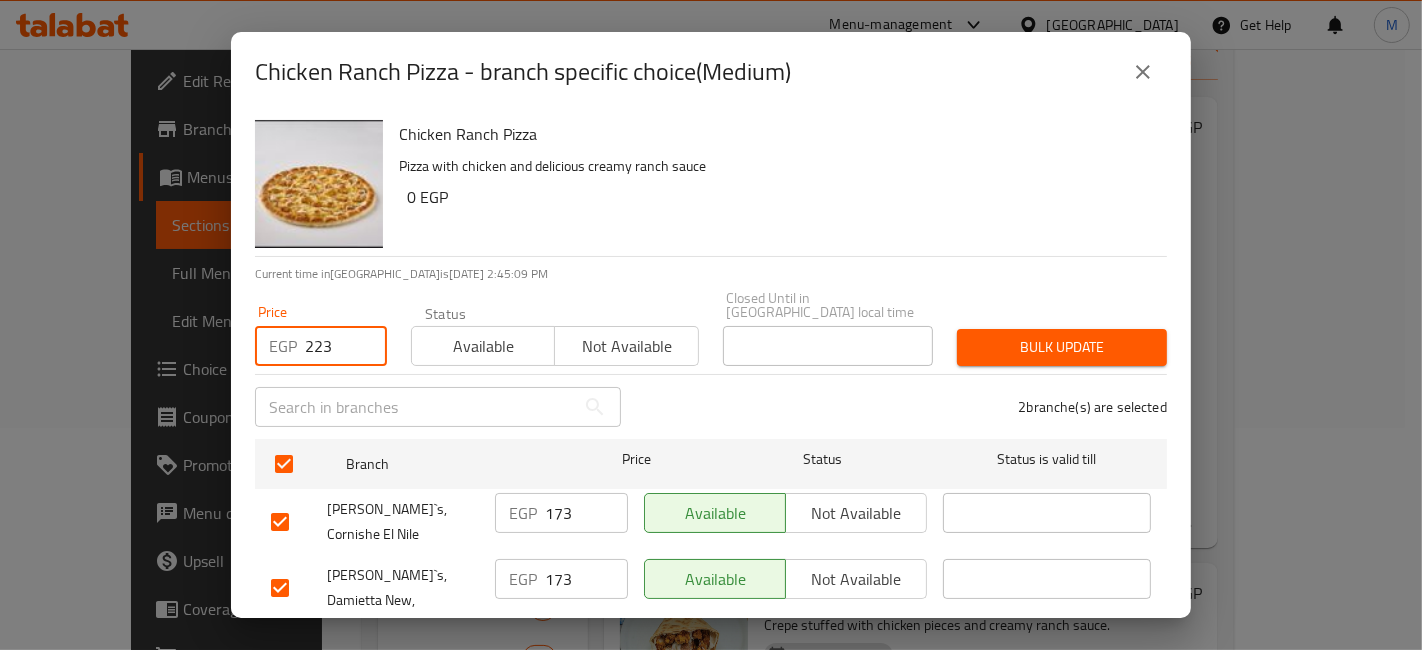 type on "223" 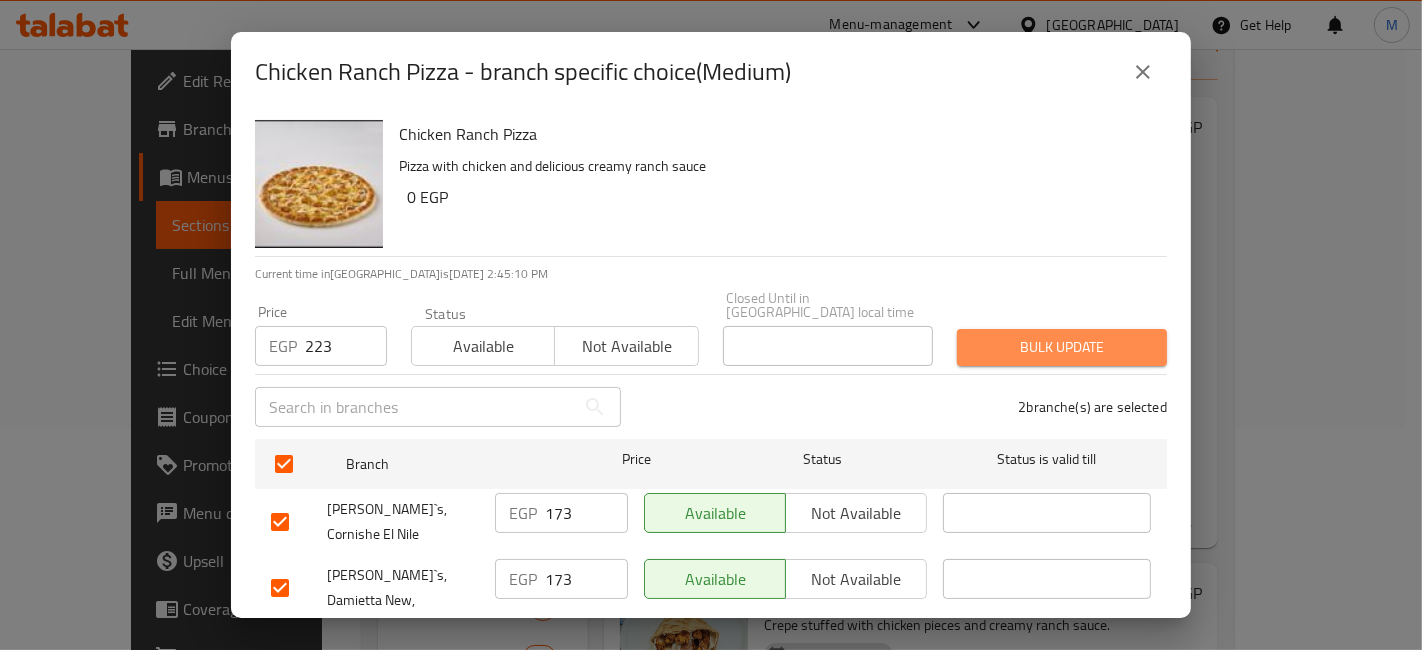 click on "Bulk update" at bounding box center [1062, 347] 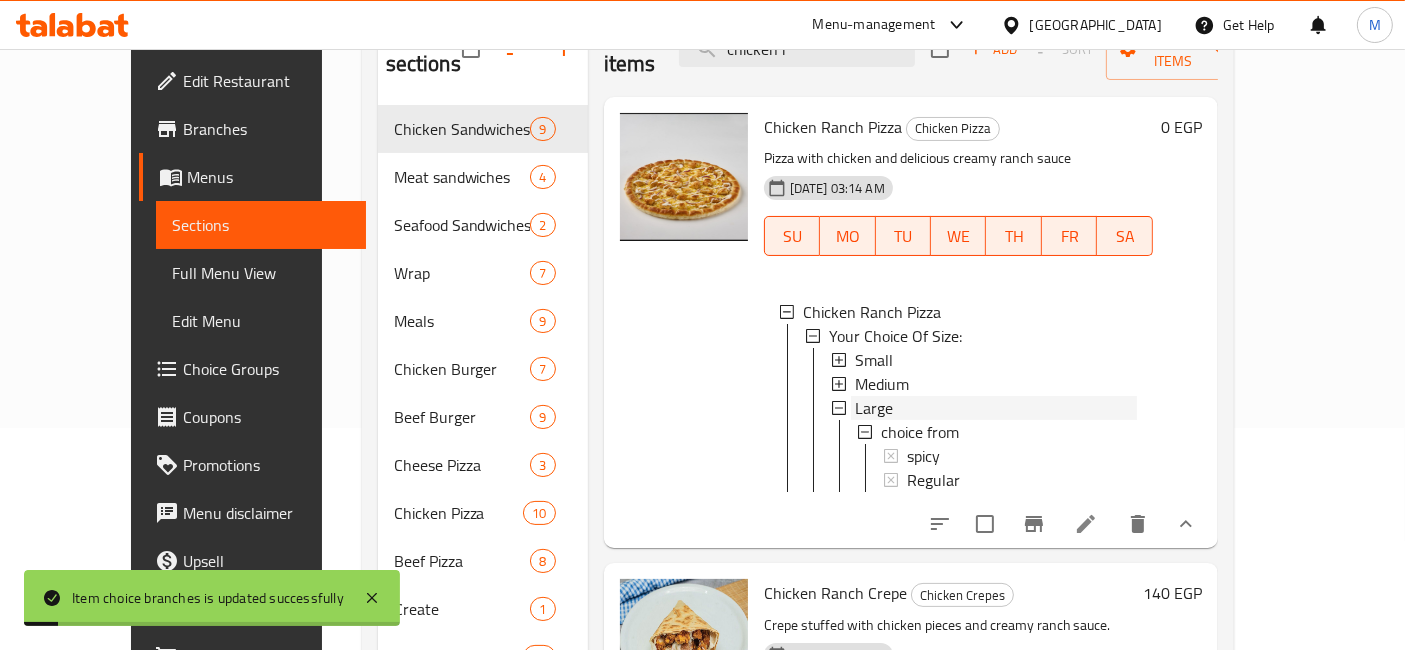 click on "Large" at bounding box center [874, 408] 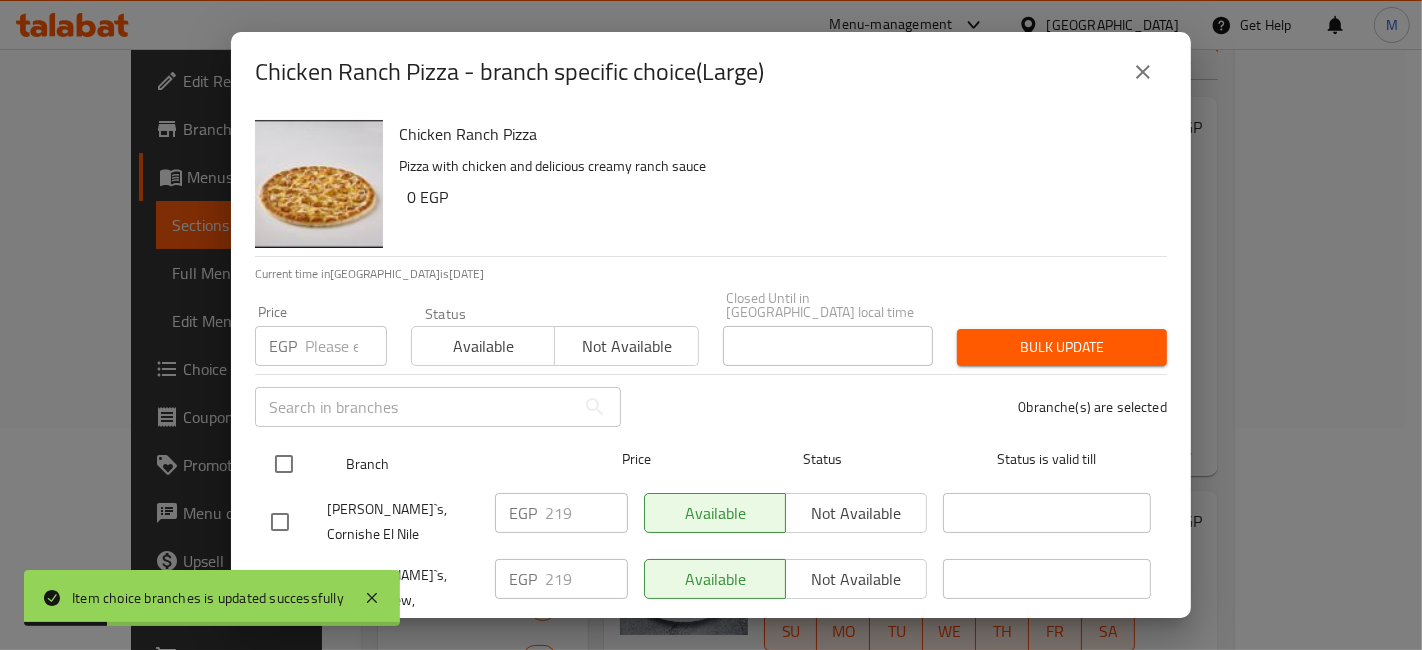 click at bounding box center [284, 464] 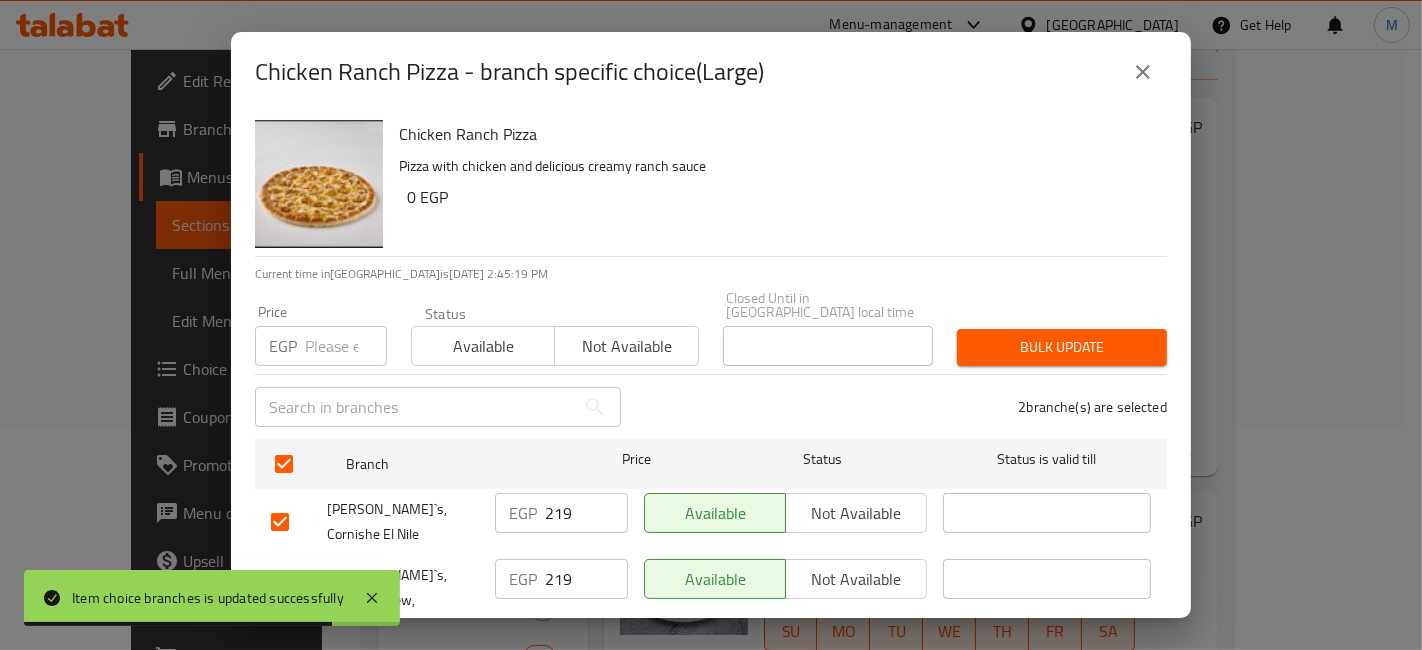 click at bounding box center [346, 346] 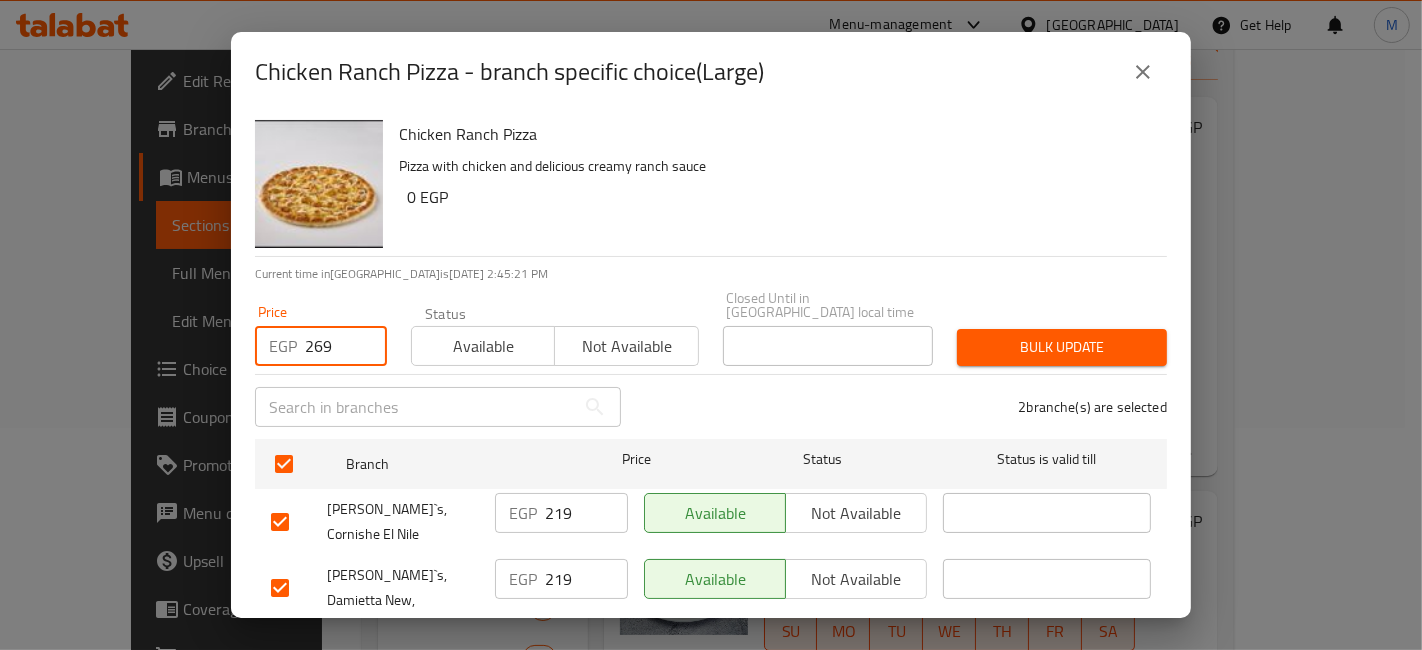 type on "269" 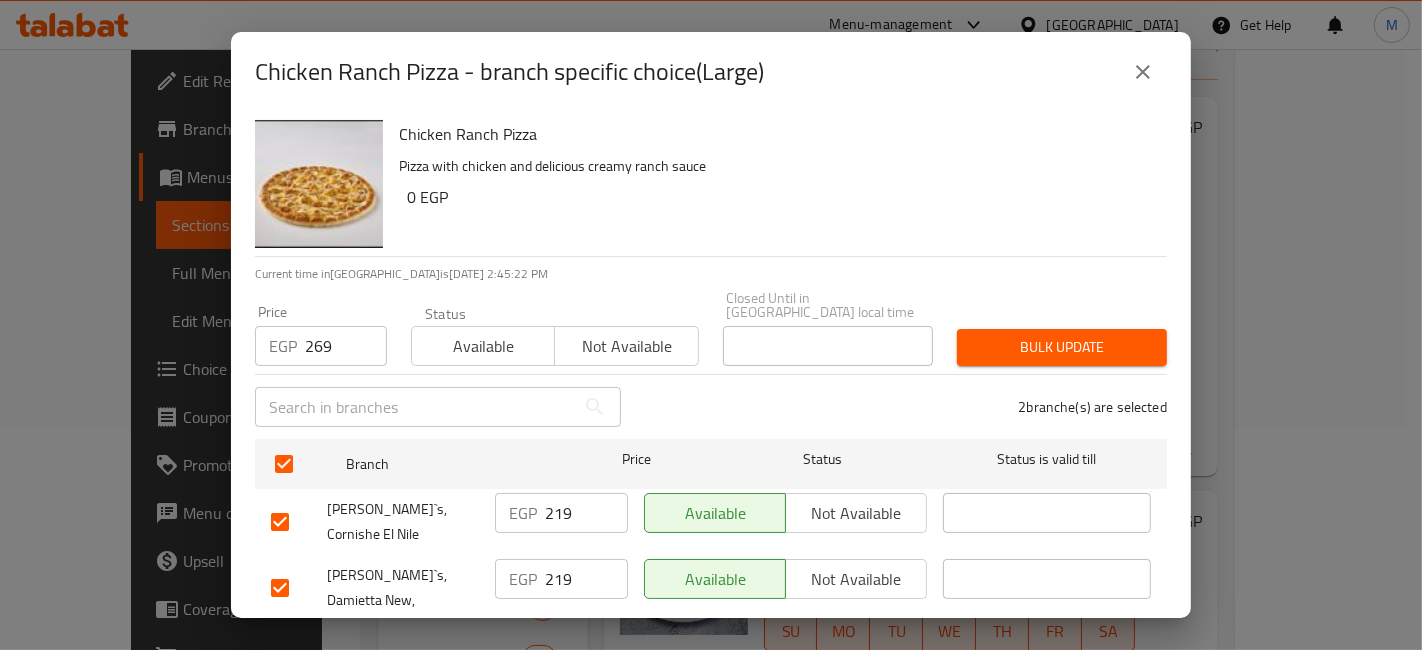 click on "Bulk update" at bounding box center [1062, 347] 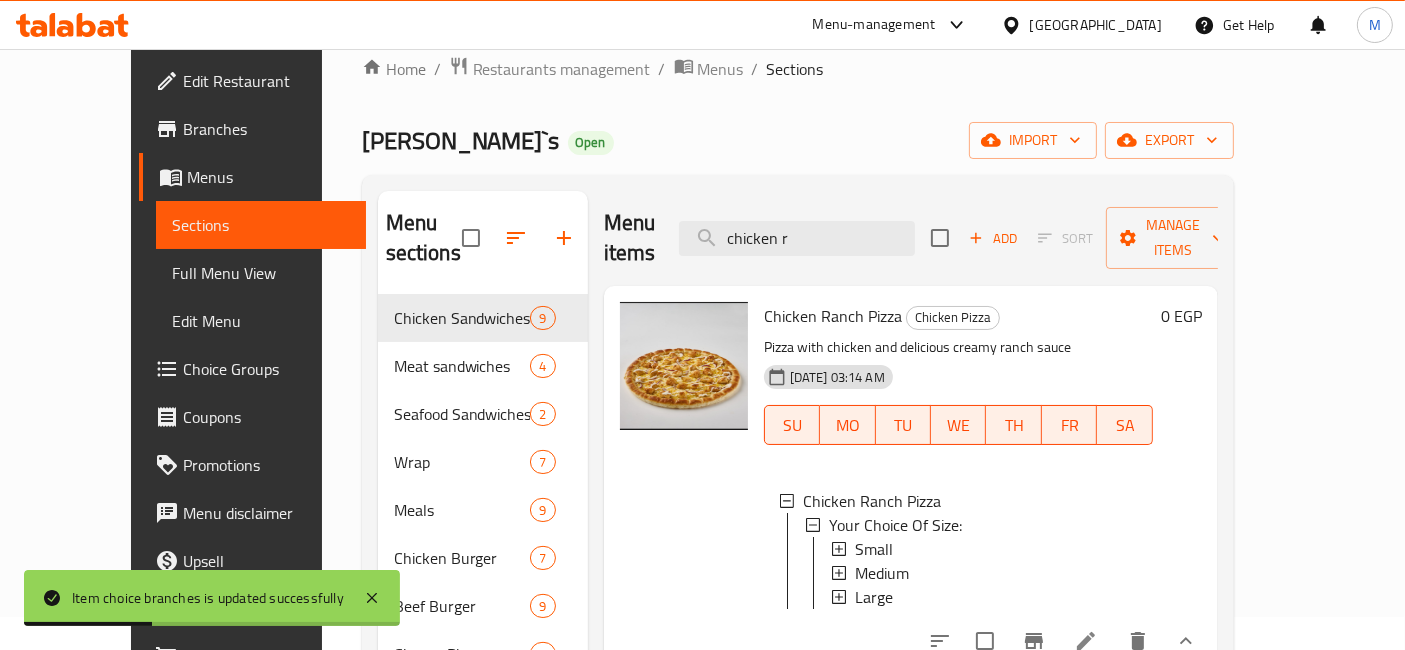 scroll, scrollTop: 0, scrollLeft: 0, axis: both 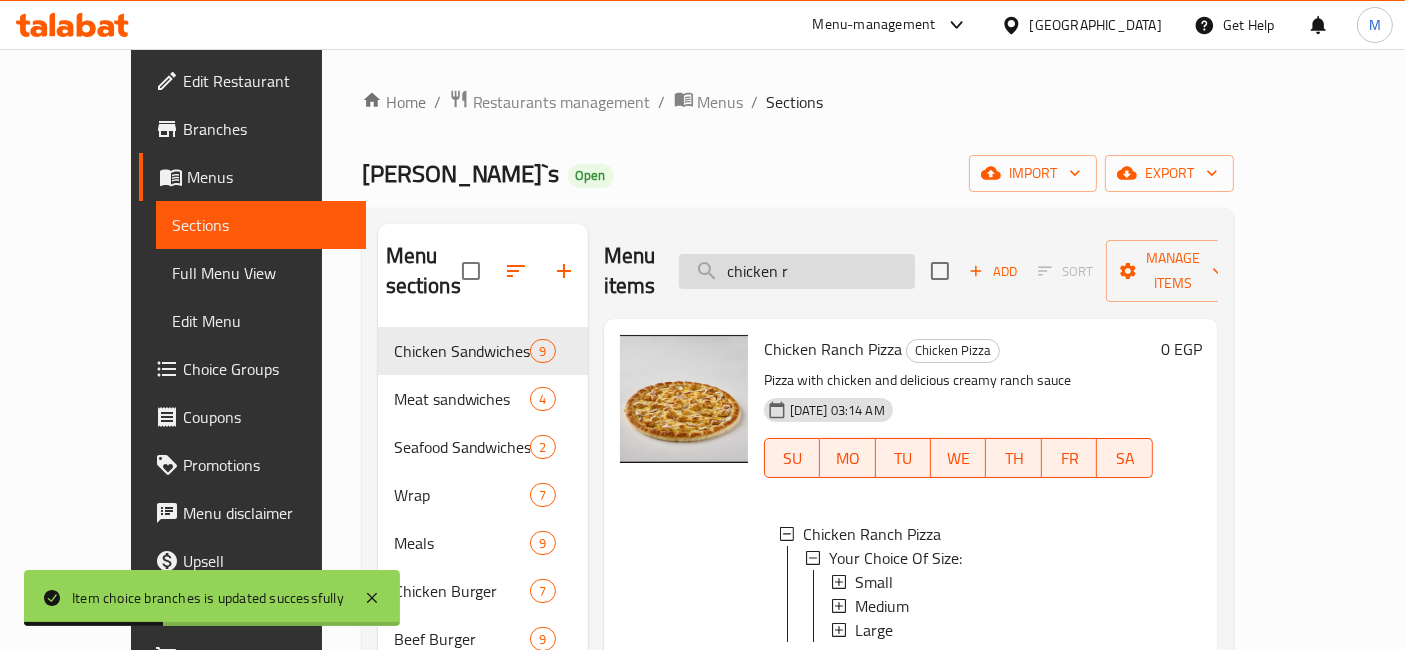 click on "chicken r" at bounding box center [797, 271] 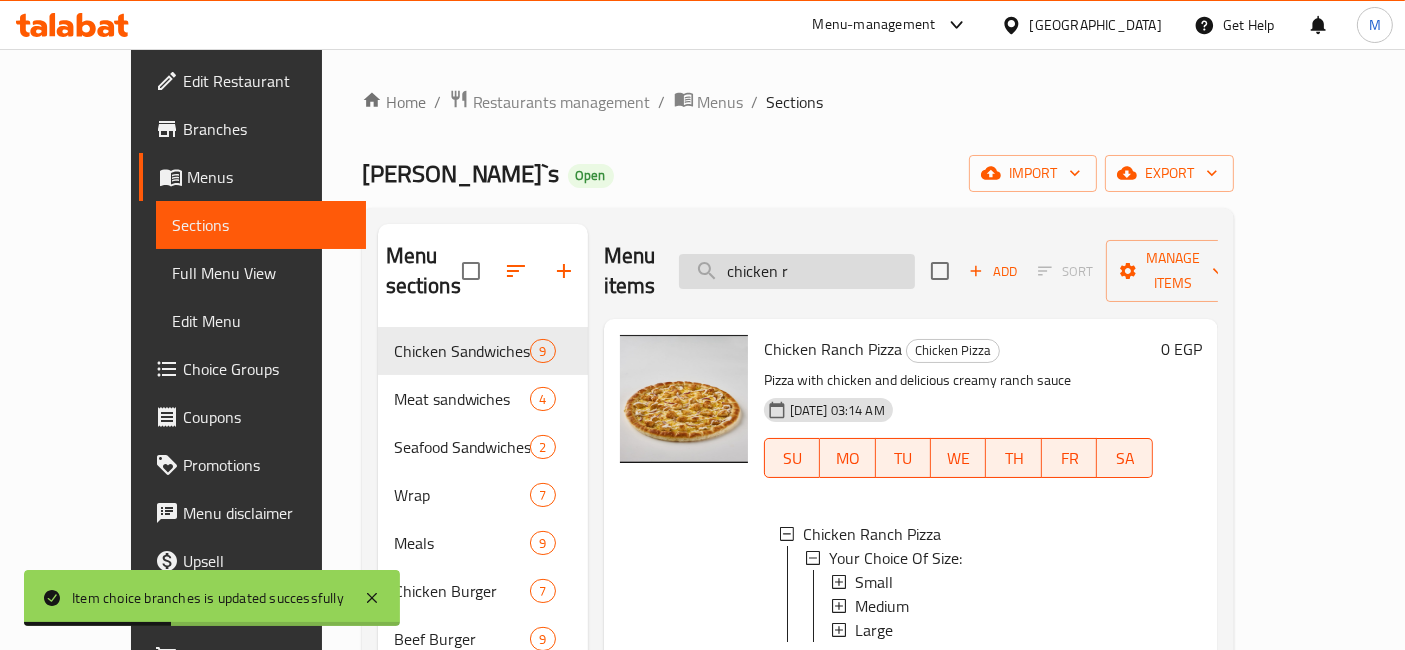 click on "chicken r" at bounding box center (797, 271) 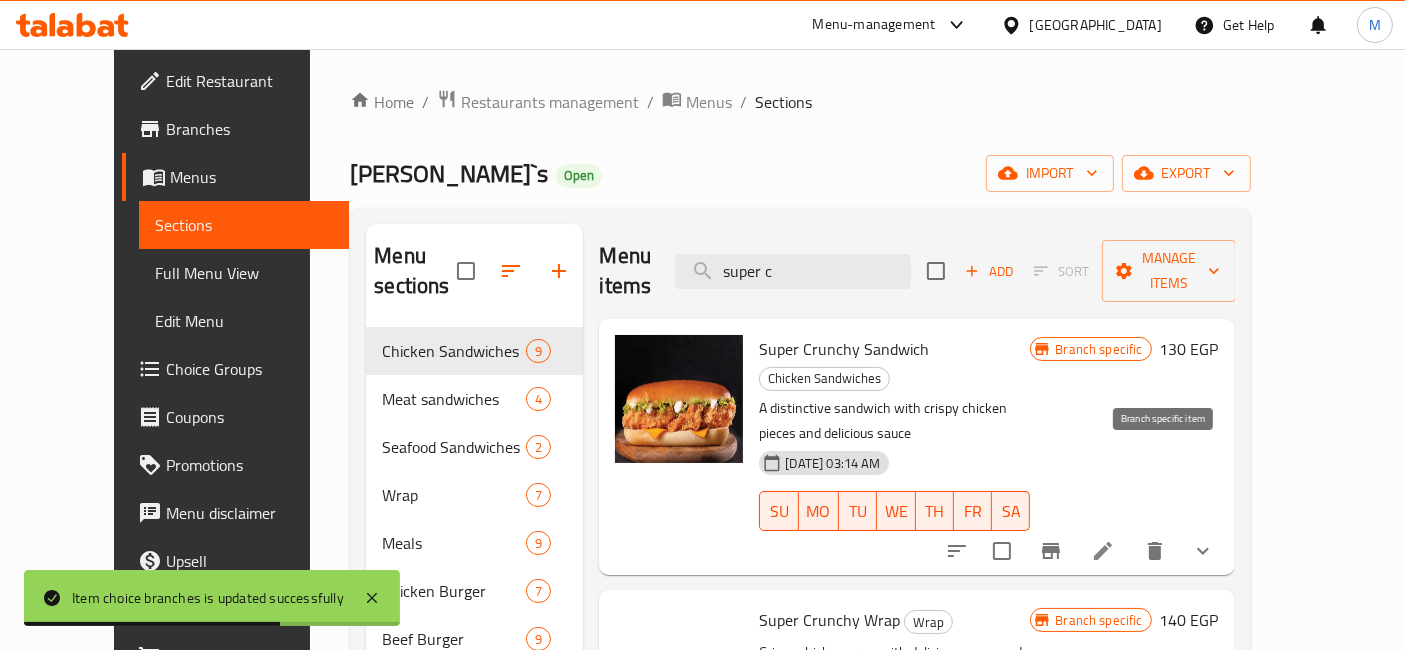 type on "super c" 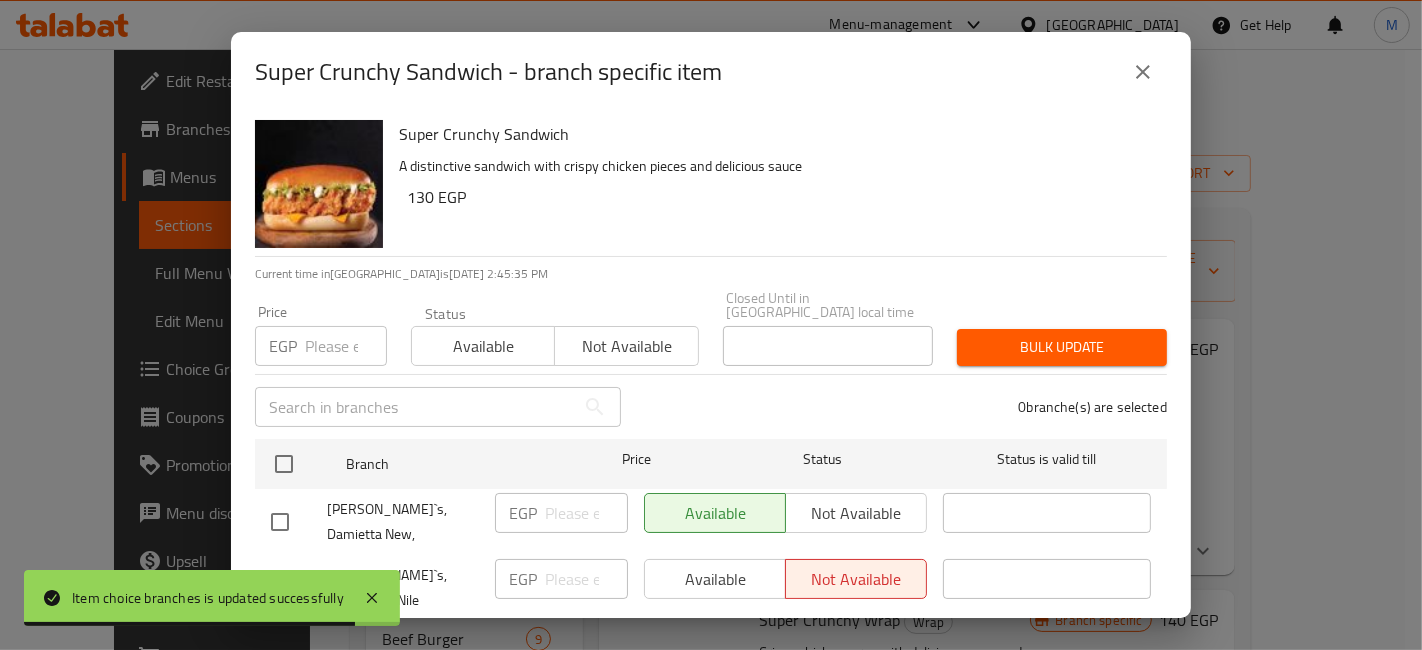 type 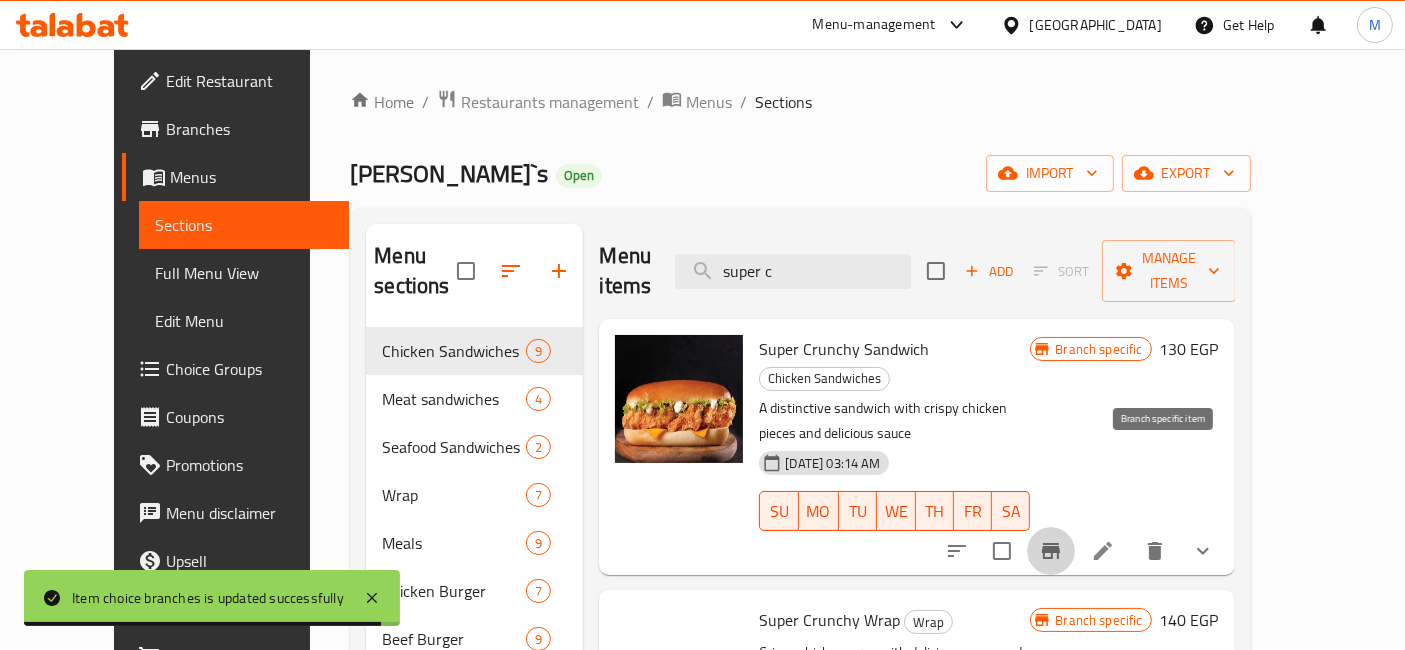 click on "130   EGP" at bounding box center (1189, 349) 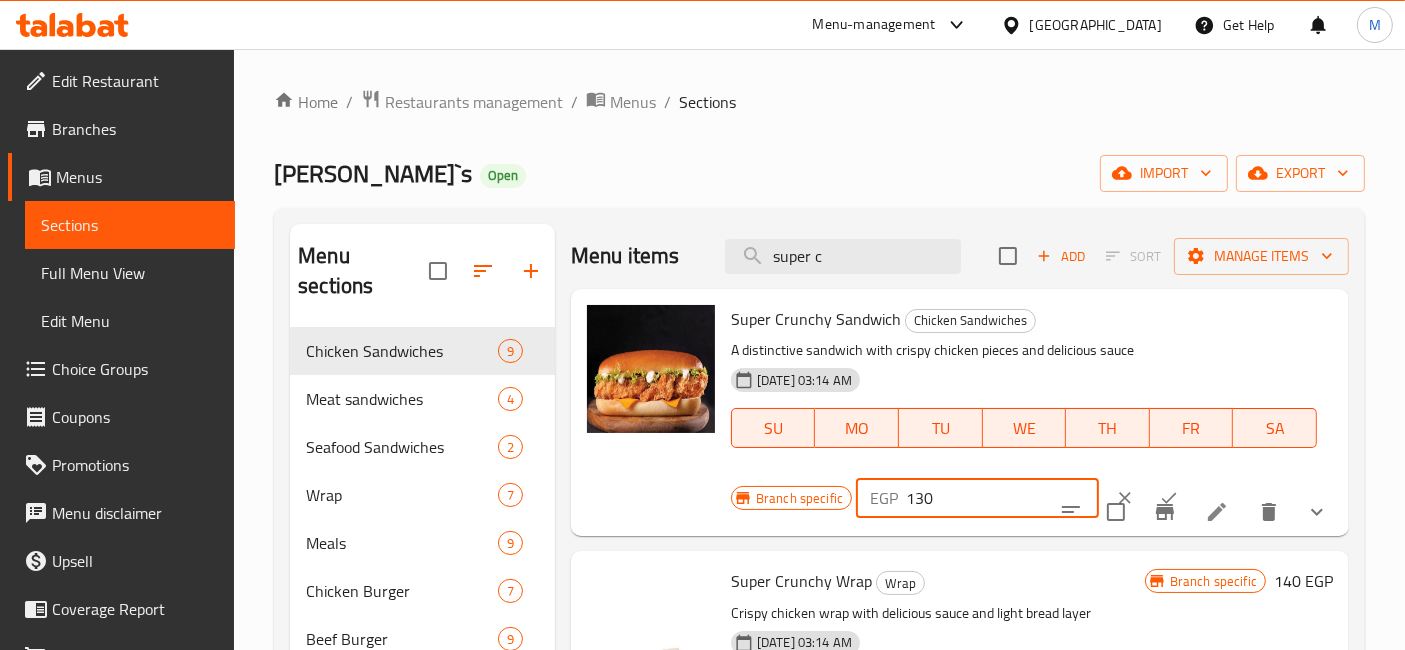 click on "130" at bounding box center [1002, 498] 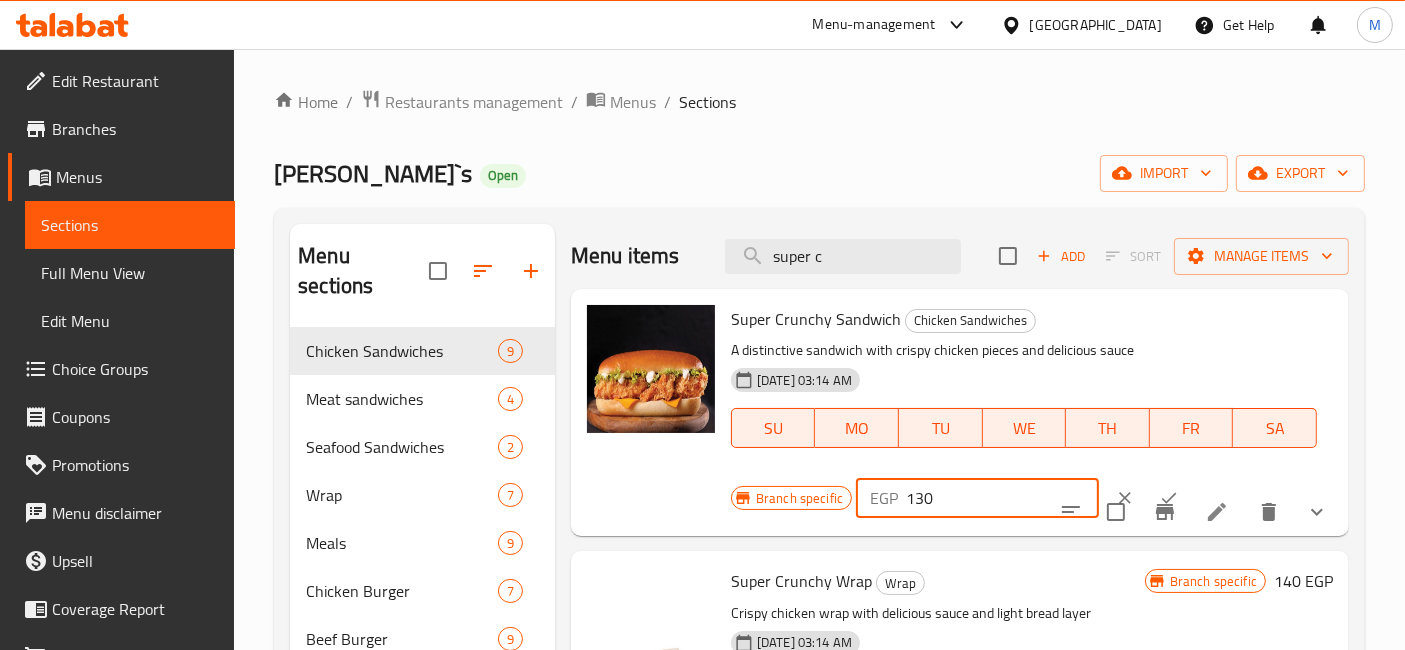 click on "130" at bounding box center [1002, 498] 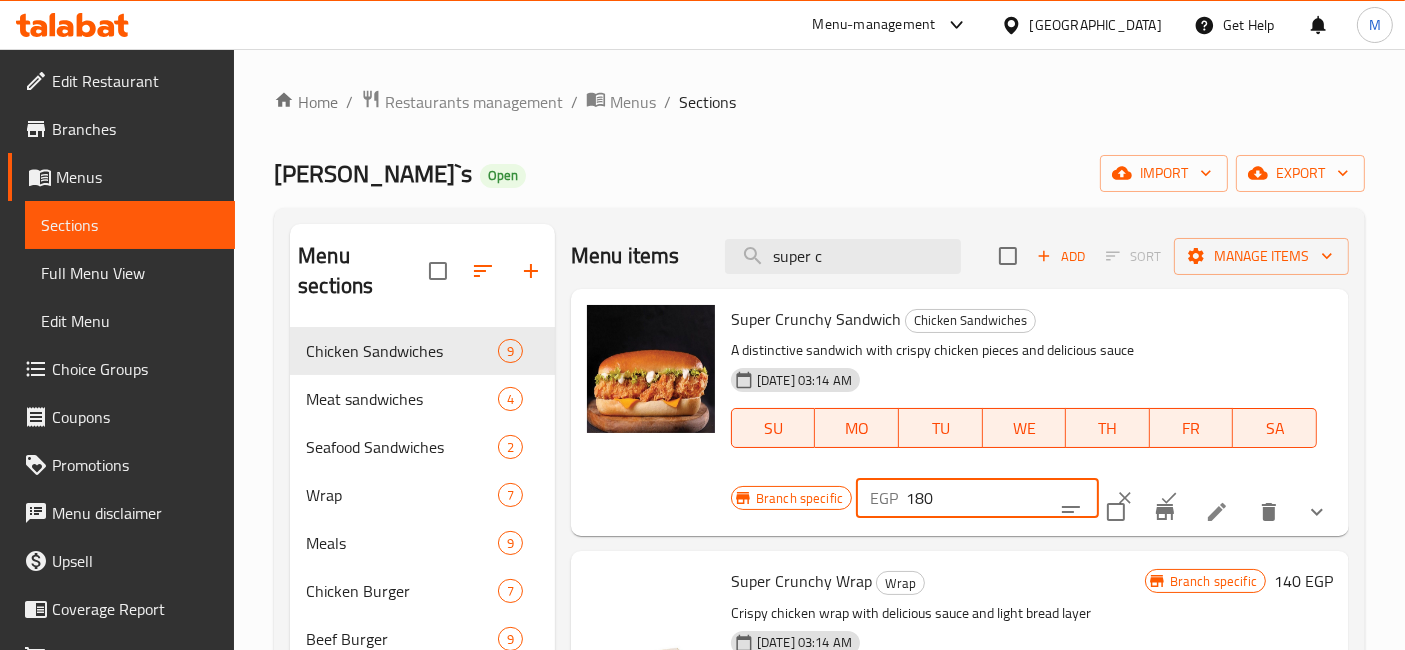 type on "180" 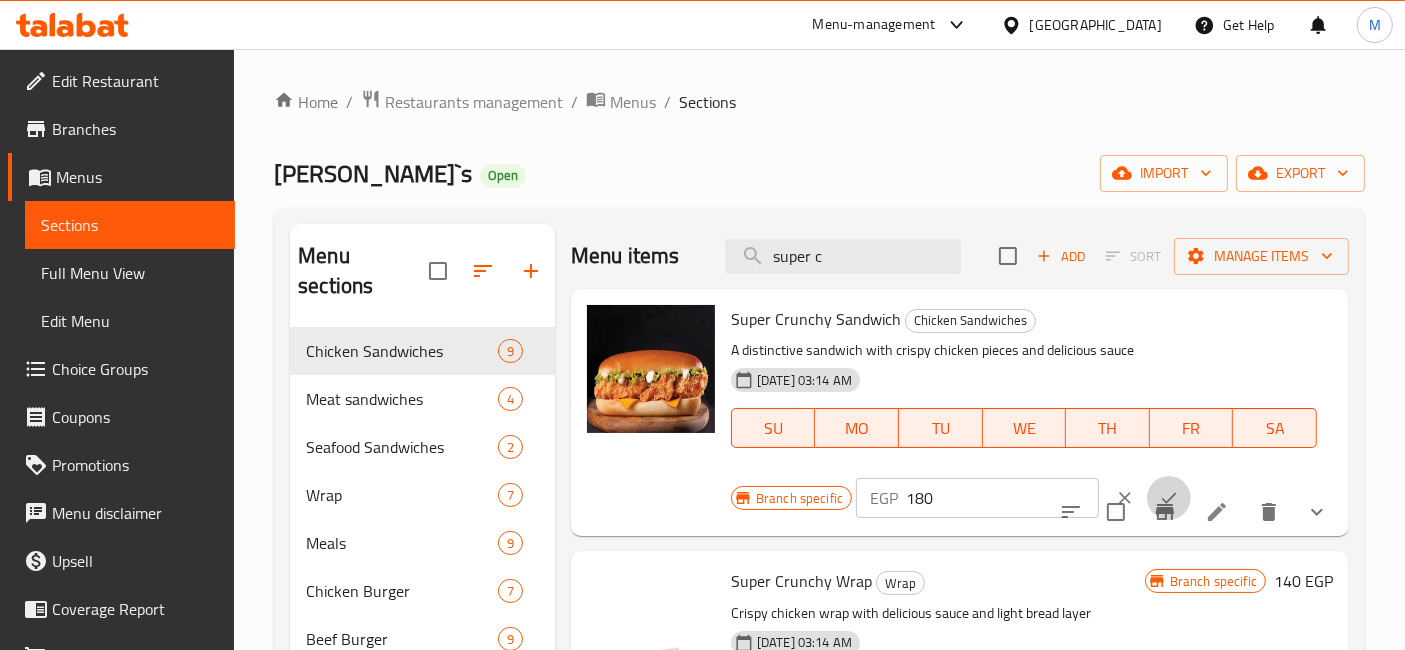 click at bounding box center [1169, 498] 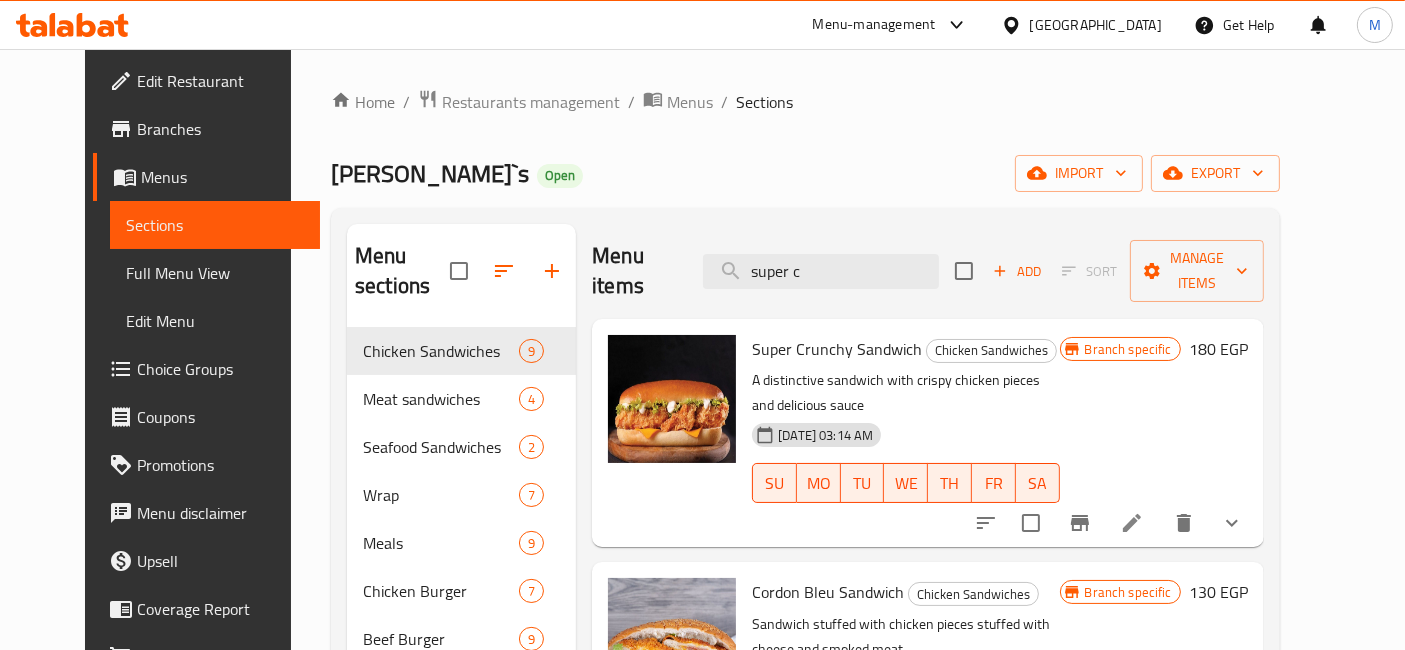 click on "180   EGP" at bounding box center [1218, 349] 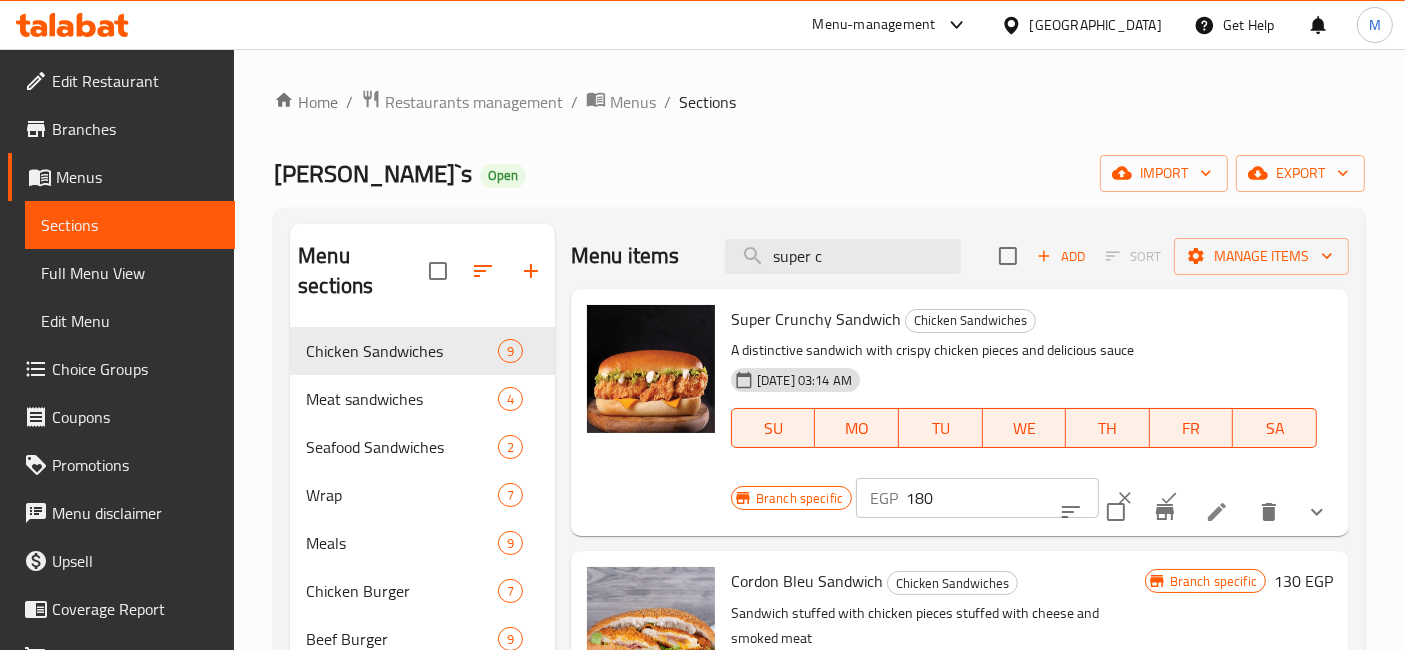 click on "180" at bounding box center (1002, 498) 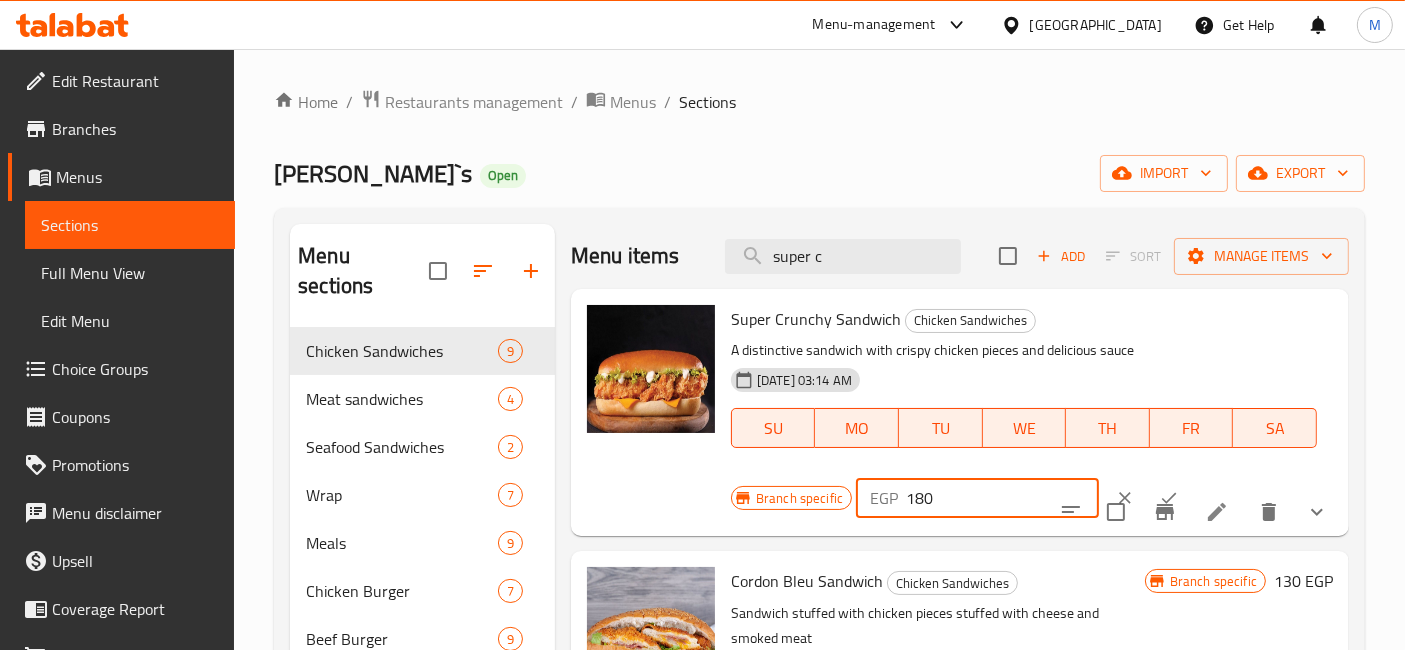 click on "180" at bounding box center (1002, 498) 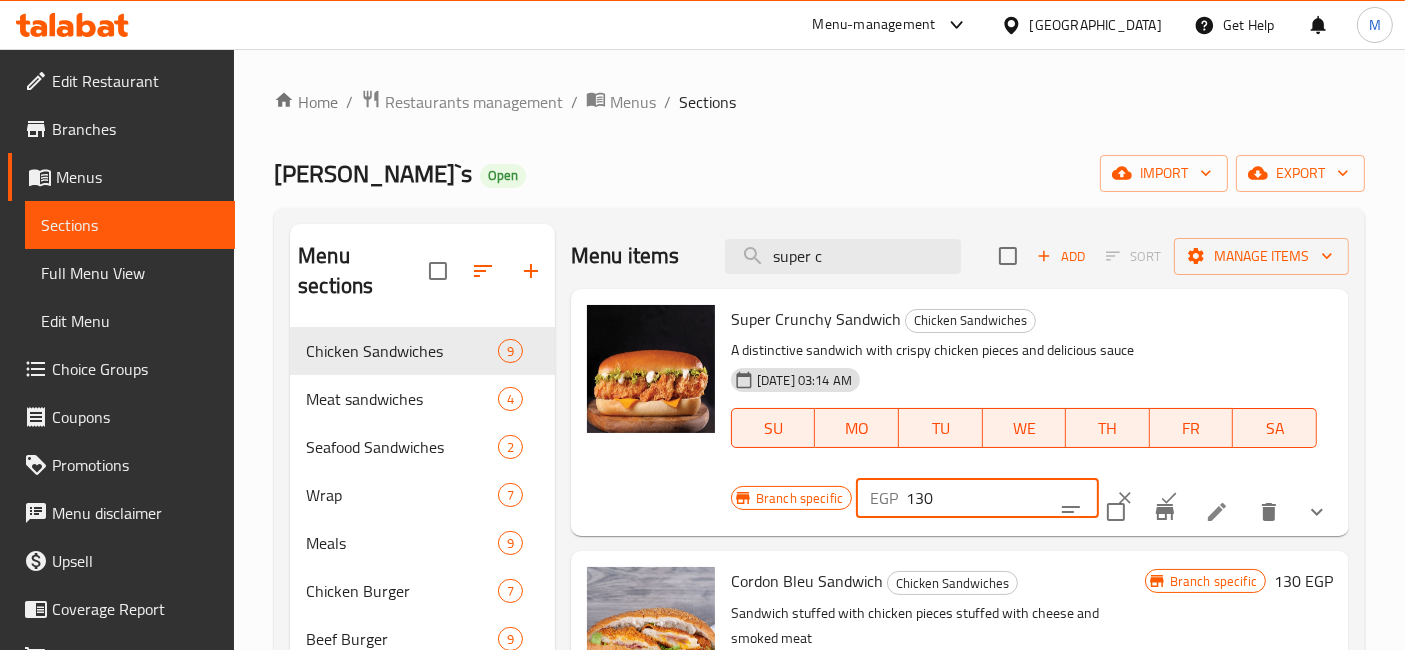 type on "130" 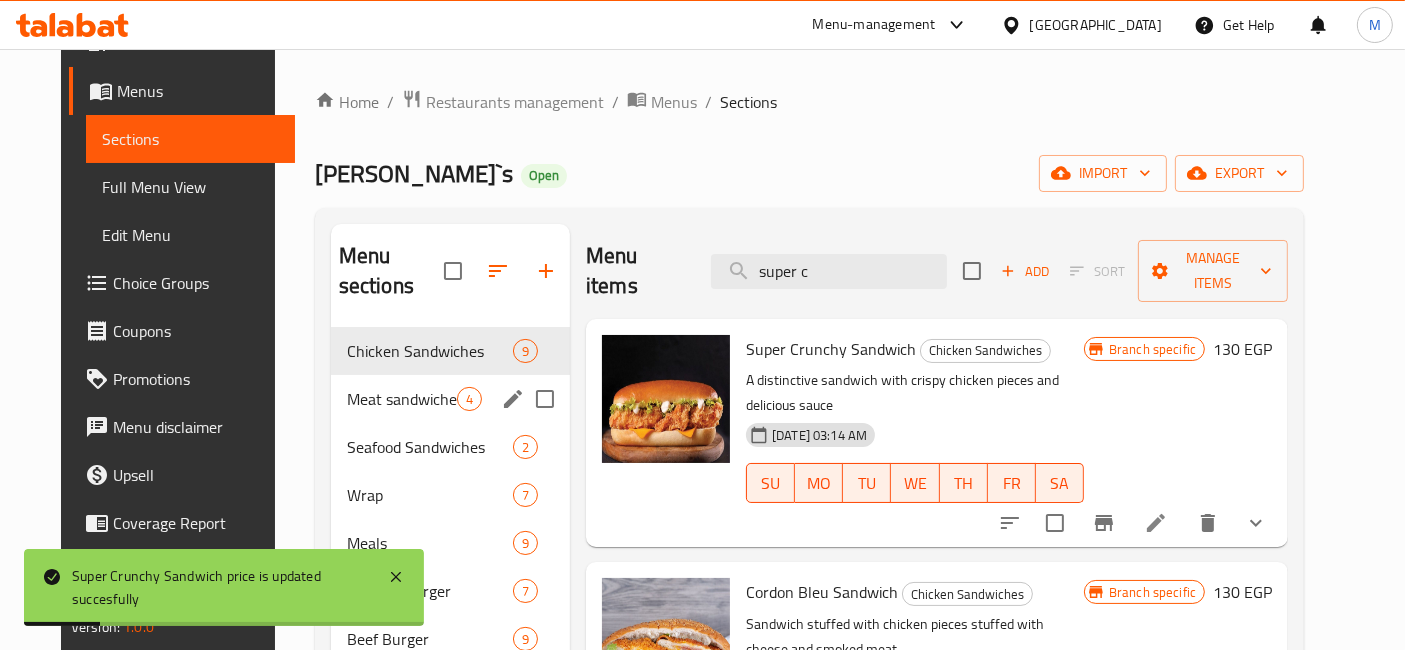 scroll, scrollTop: 91, scrollLeft: 0, axis: vertical 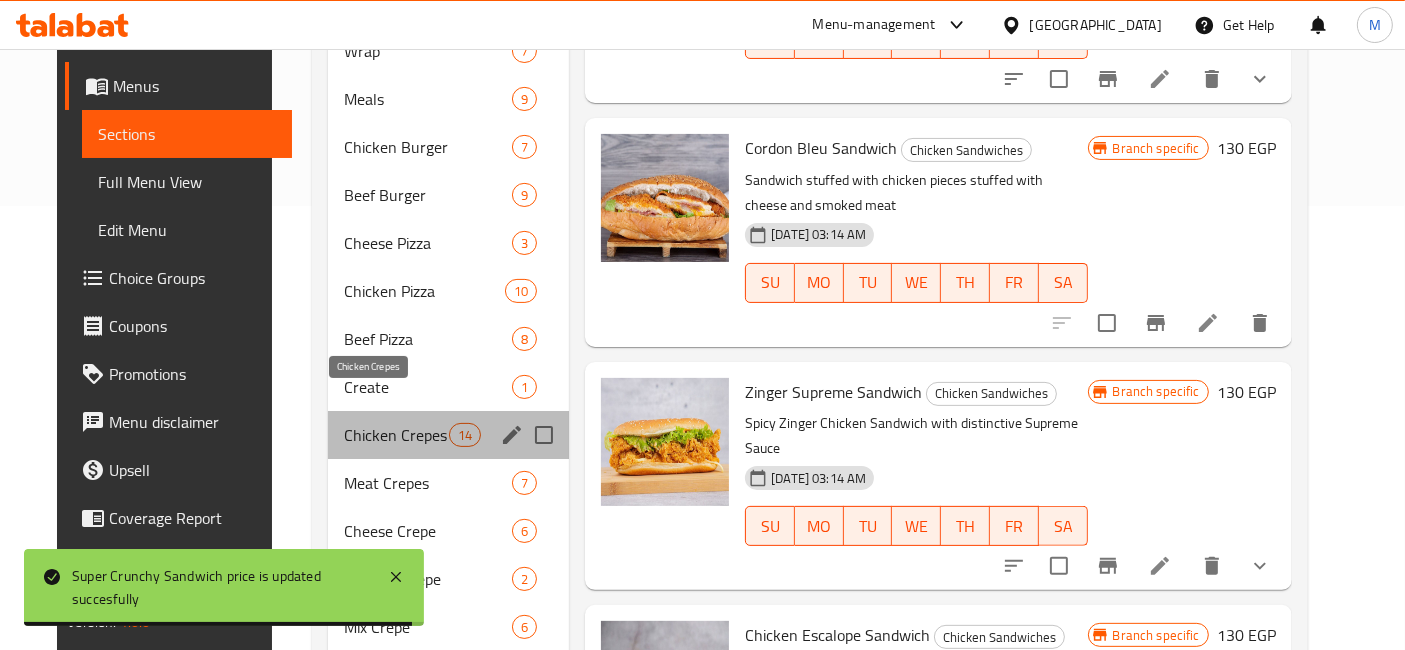 click on "Chicken Crepes" at bounding box center (396, 435) 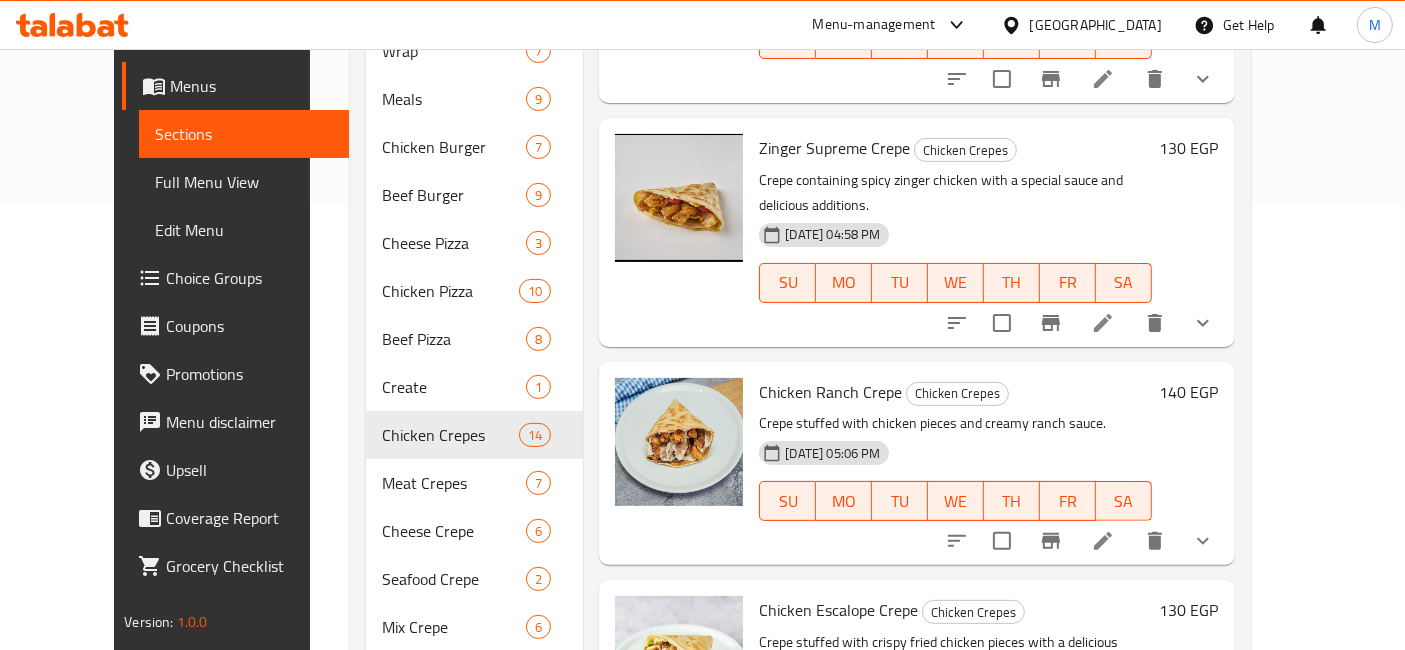 scroll, scrollTop: 0, scrollLeft: 0, axis: both 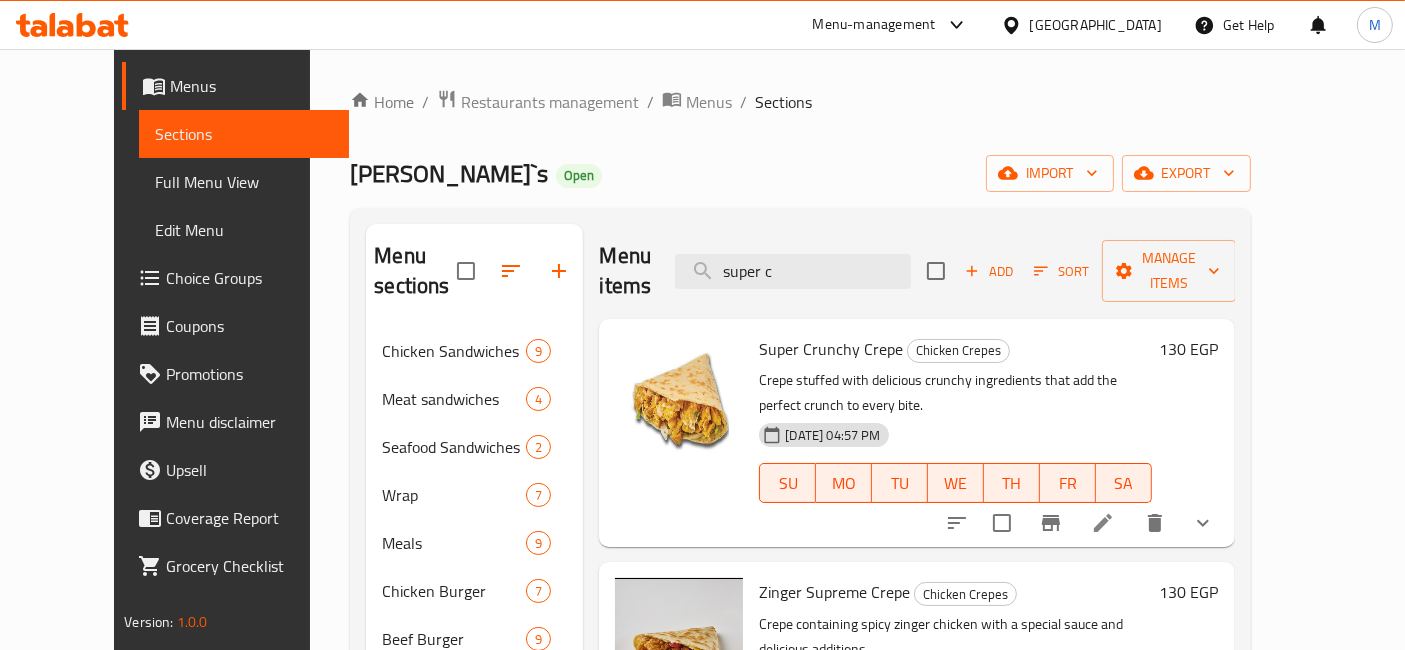 click on "130   EGP" at bounding box center (1189, 349) 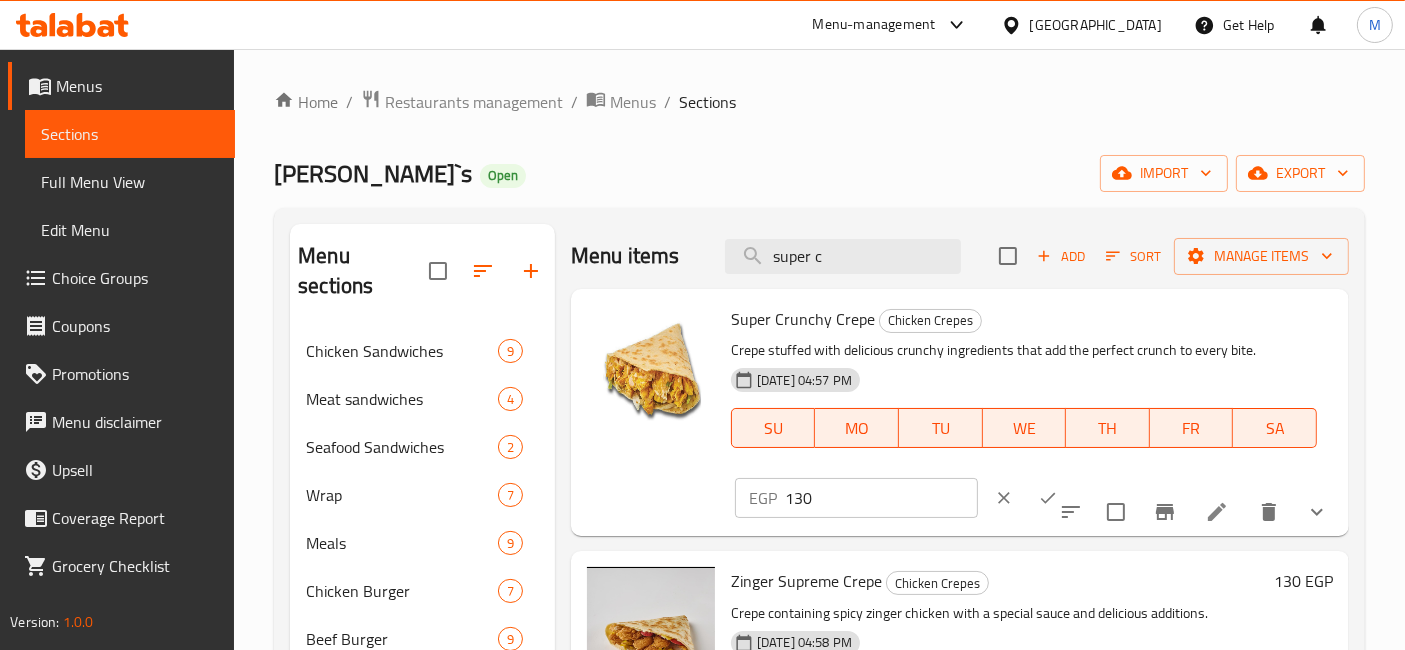 click on "130" at bounding box center (881, 498) 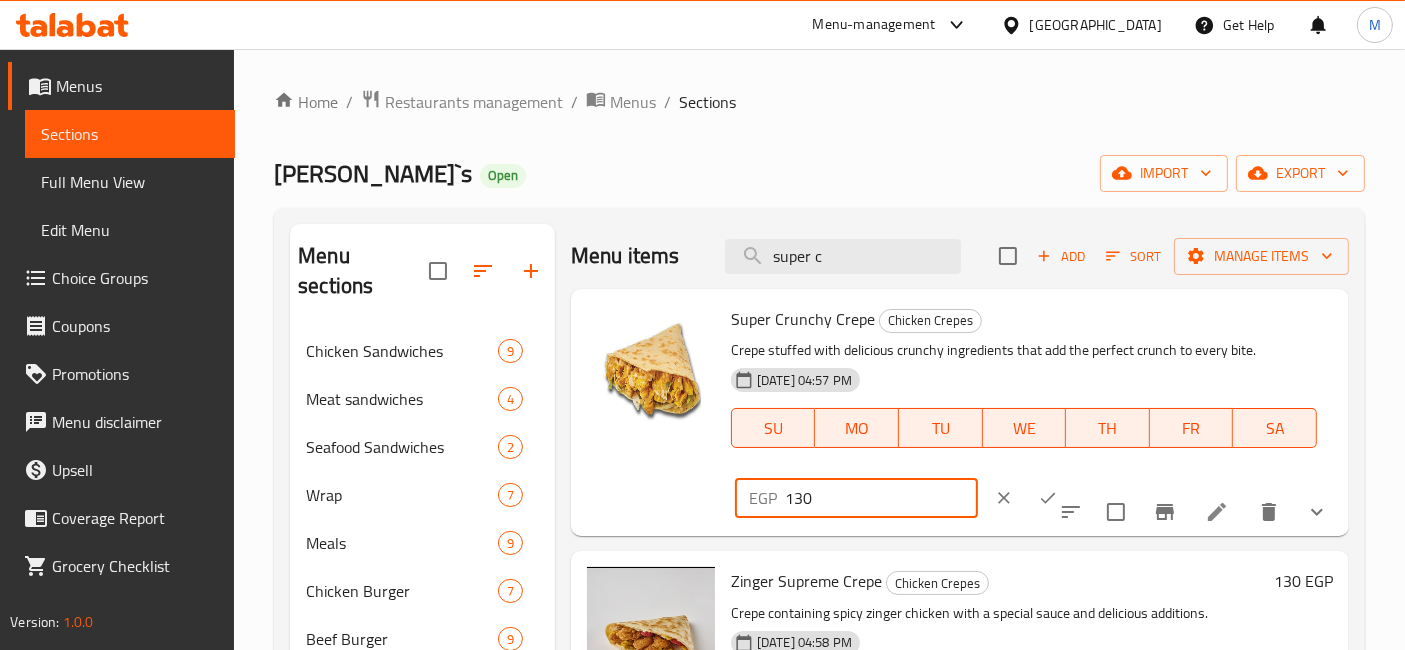 click on "130" at bounding box center [881, 498] 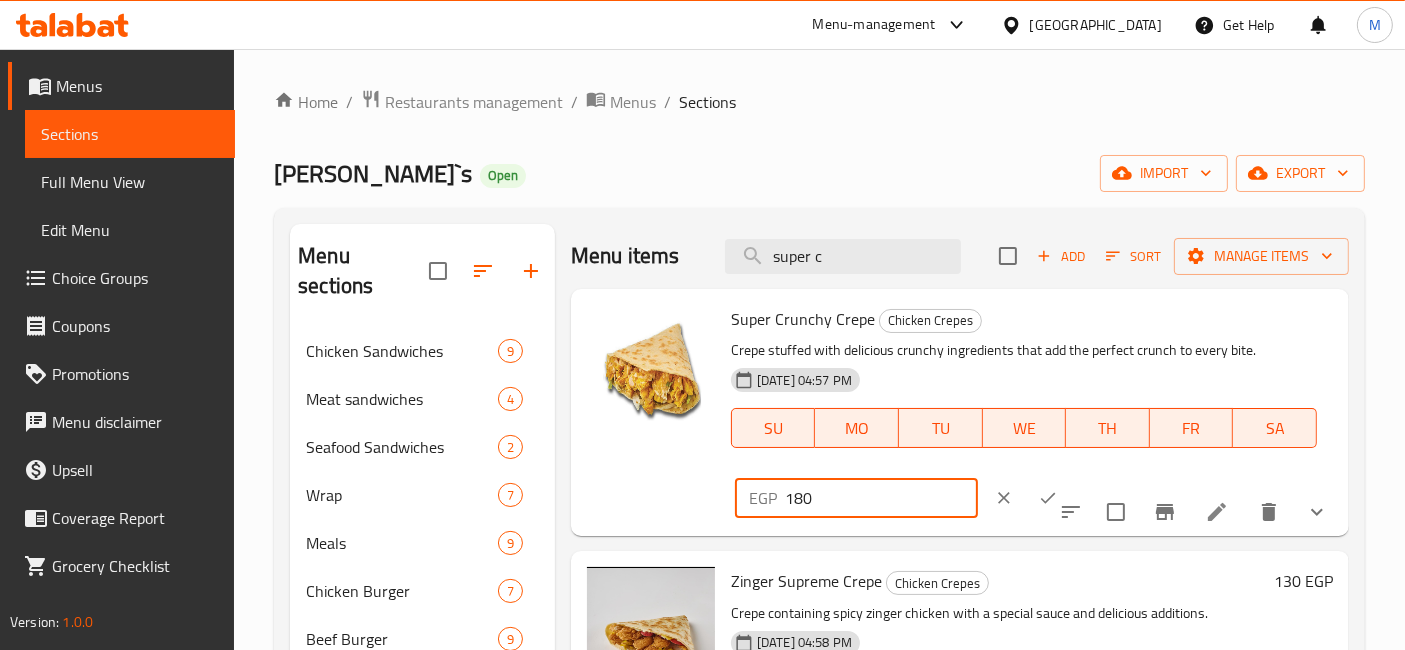 type on "180" 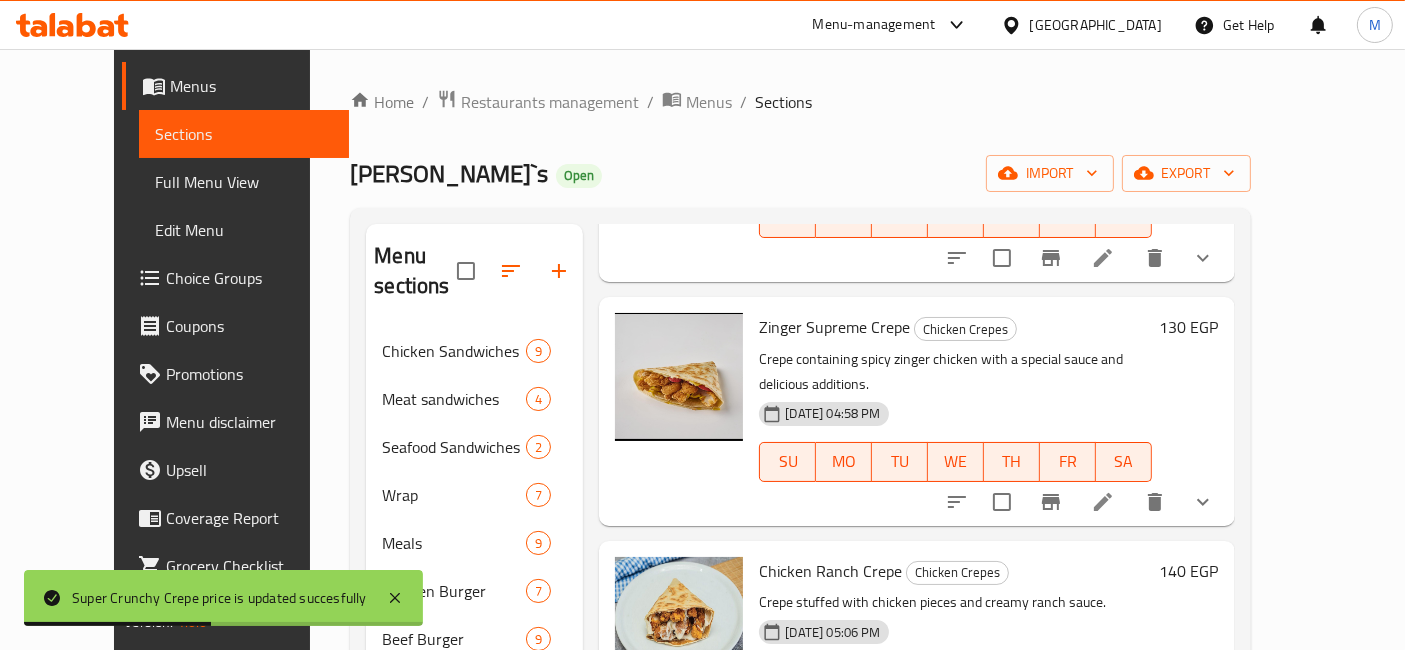 scroll, scrollTop: 333, scrollLeft: 0, axis: vertical 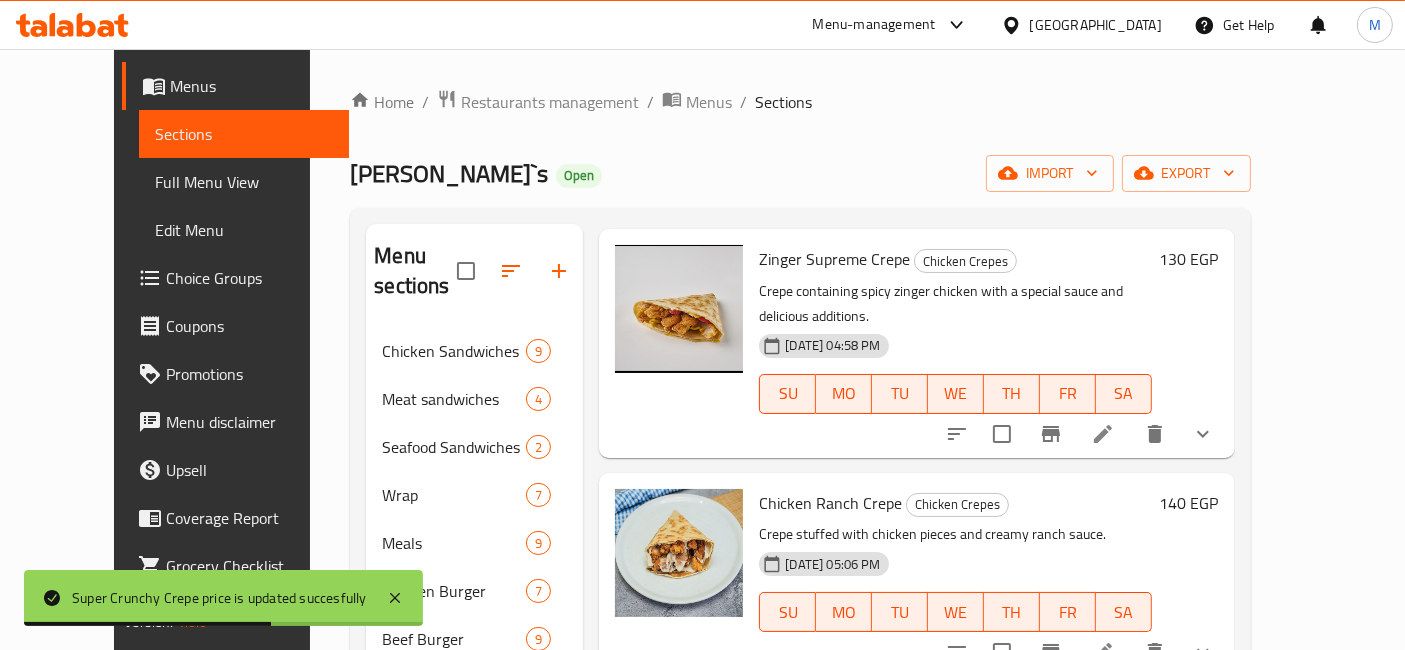click on "140   EGP" at bounding box center [1189, 503] 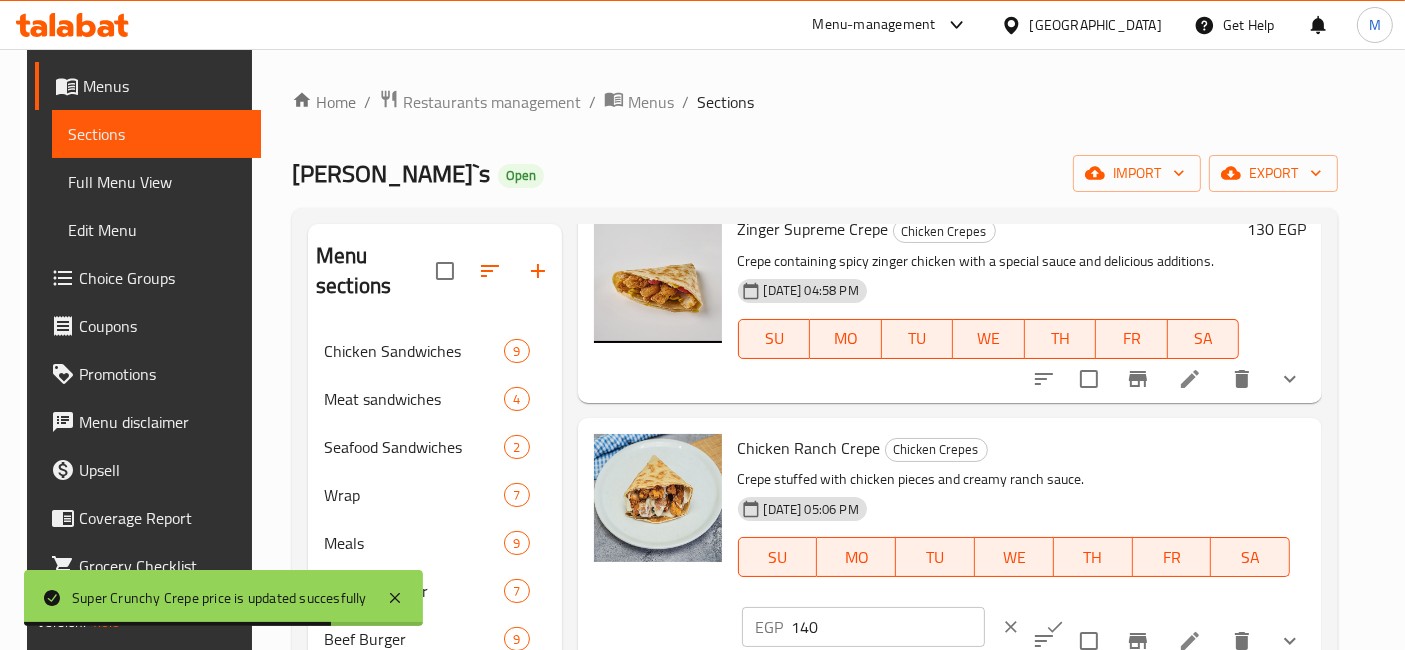 click on "140" at bounding box center [888, 627] 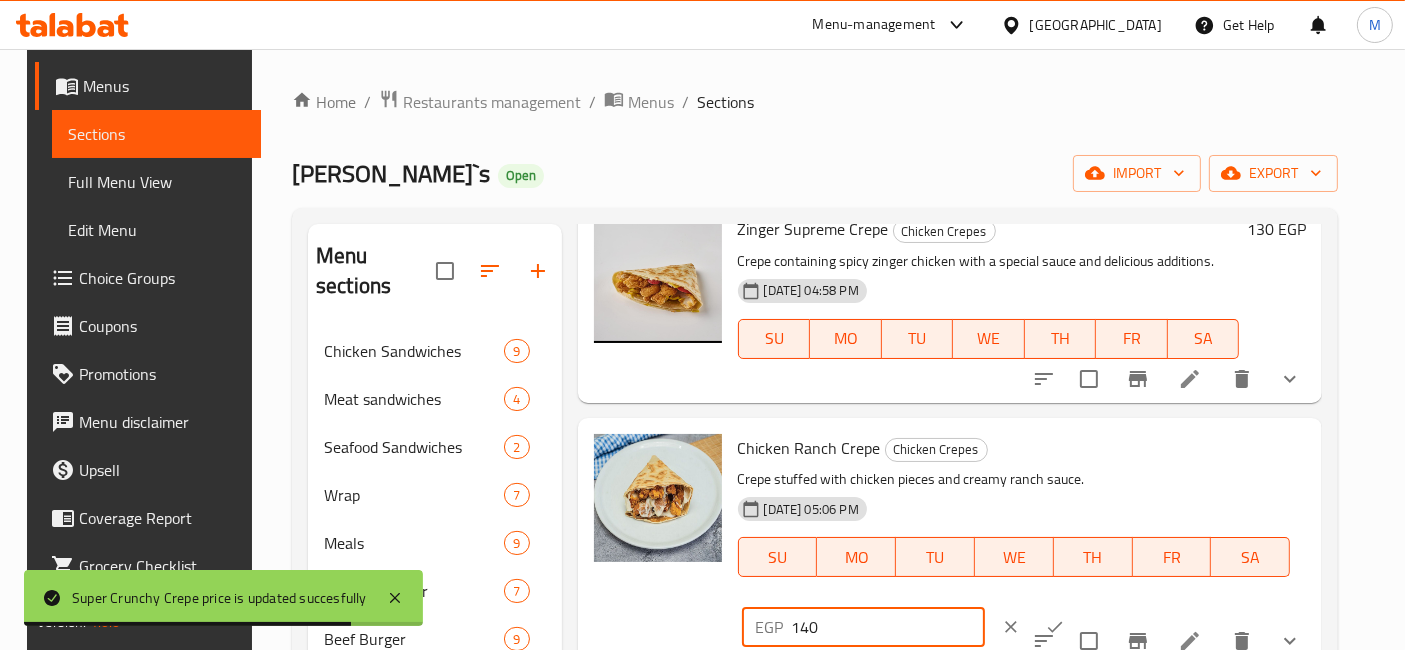 click on "140" at bounding box center [888, 627] 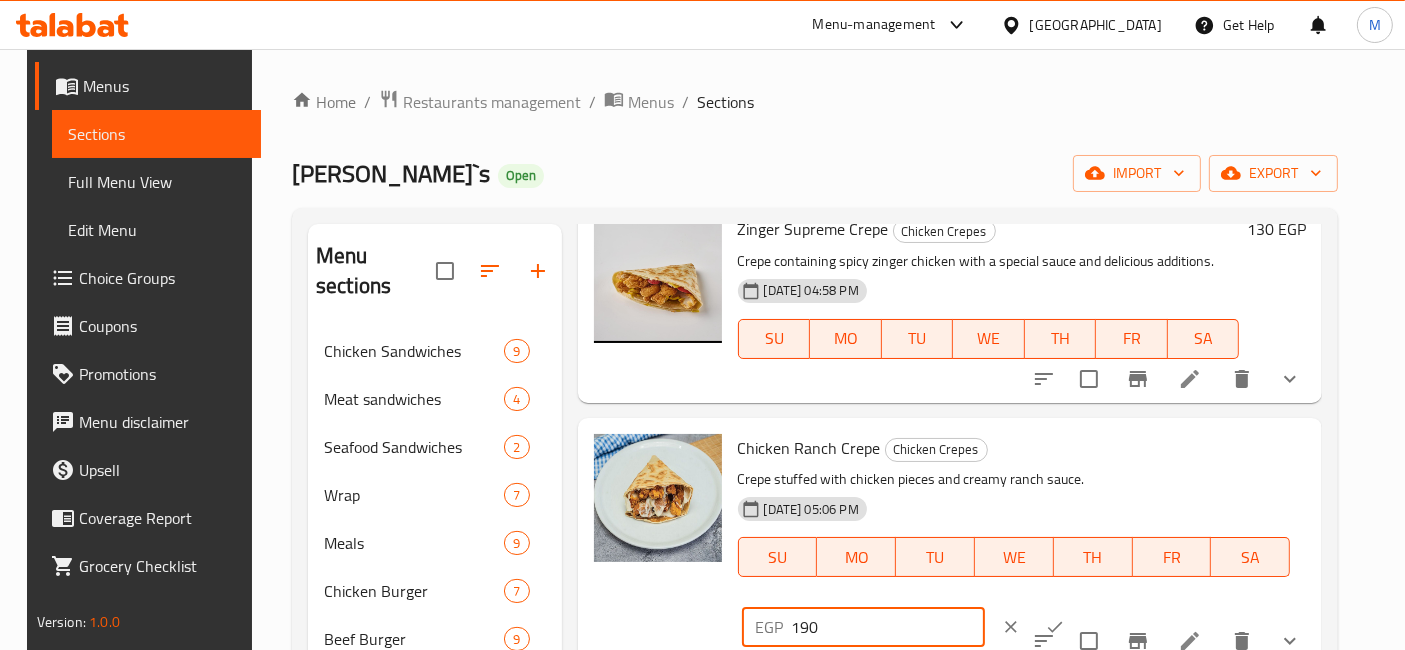 type on "190" 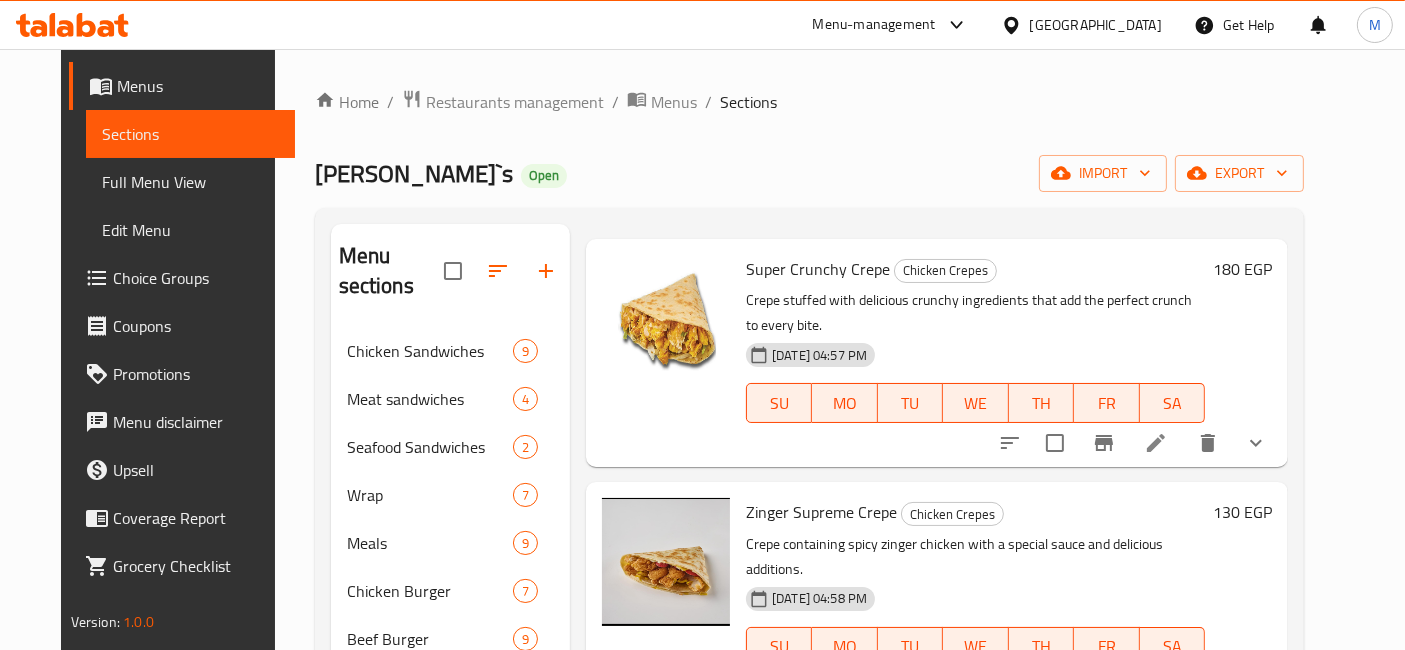 scroll, scrollTop: 0, scrollLeft: 0, axis: both 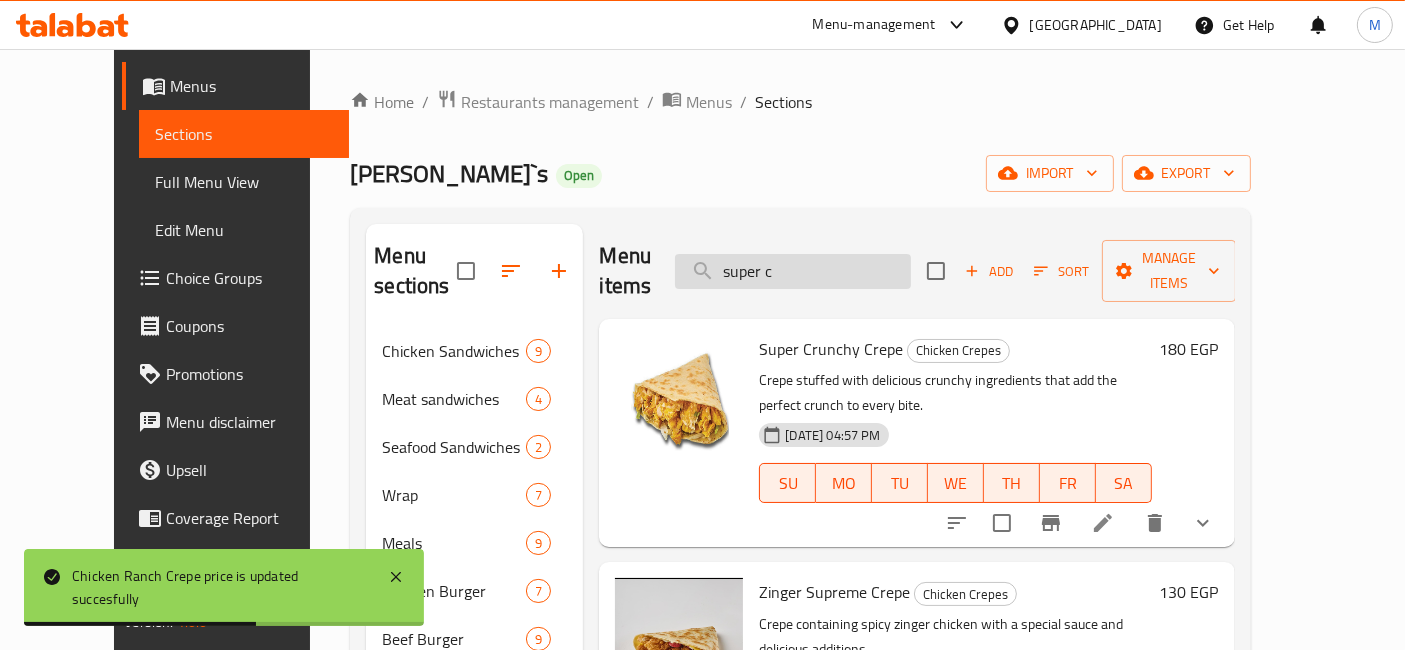 click on "super c" at bounding box center [793, 271] 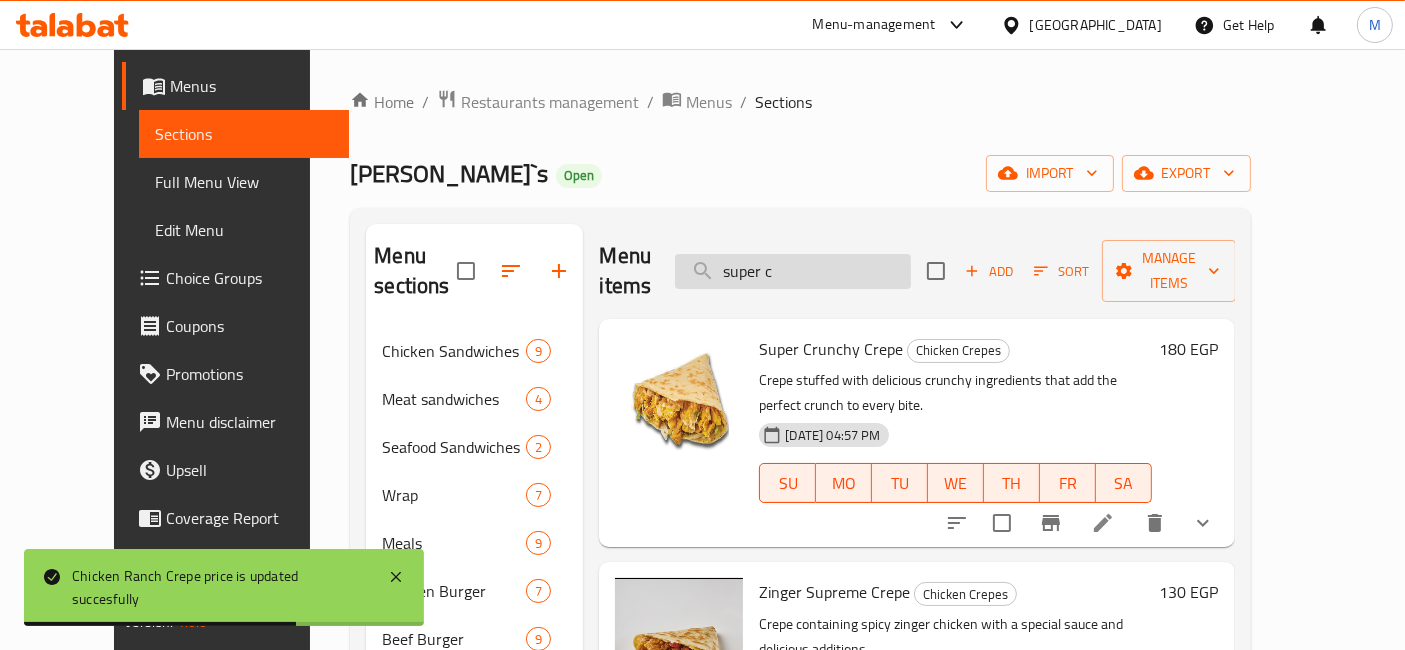 click on "super c" at bounding box center [793, 271] 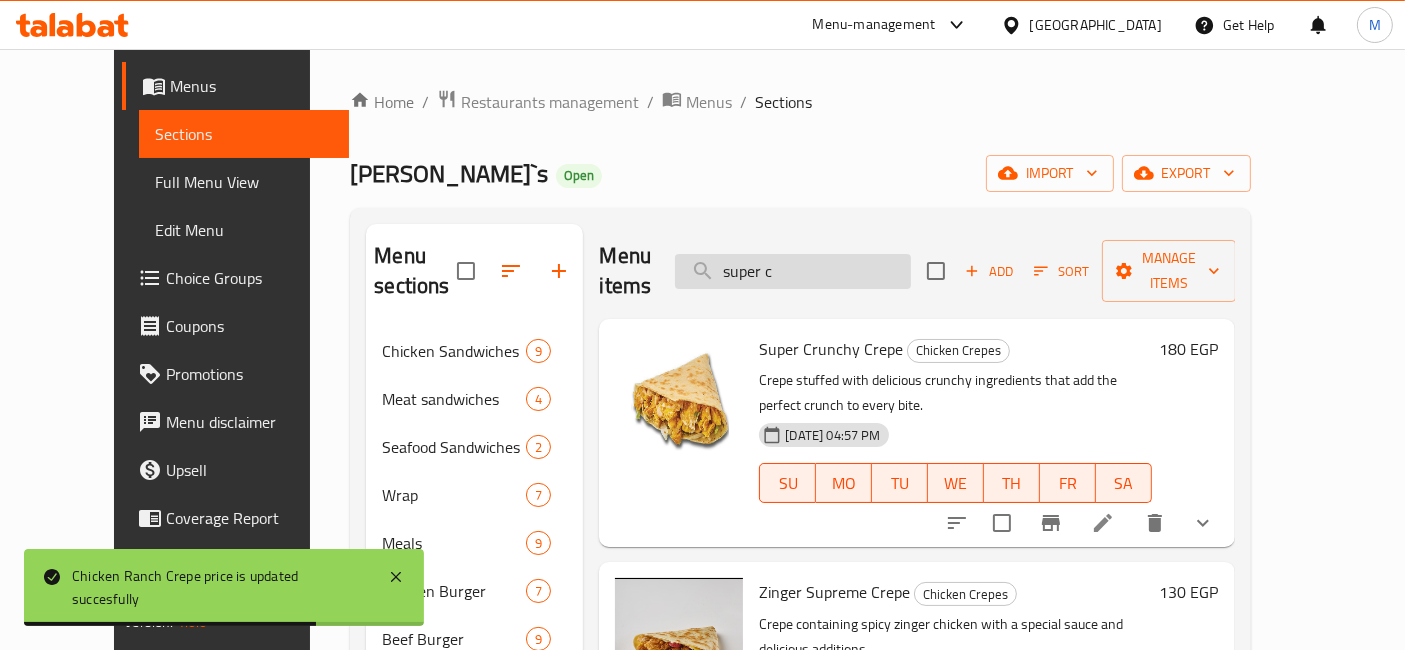click on "super c" at bounding box center (793, 271) 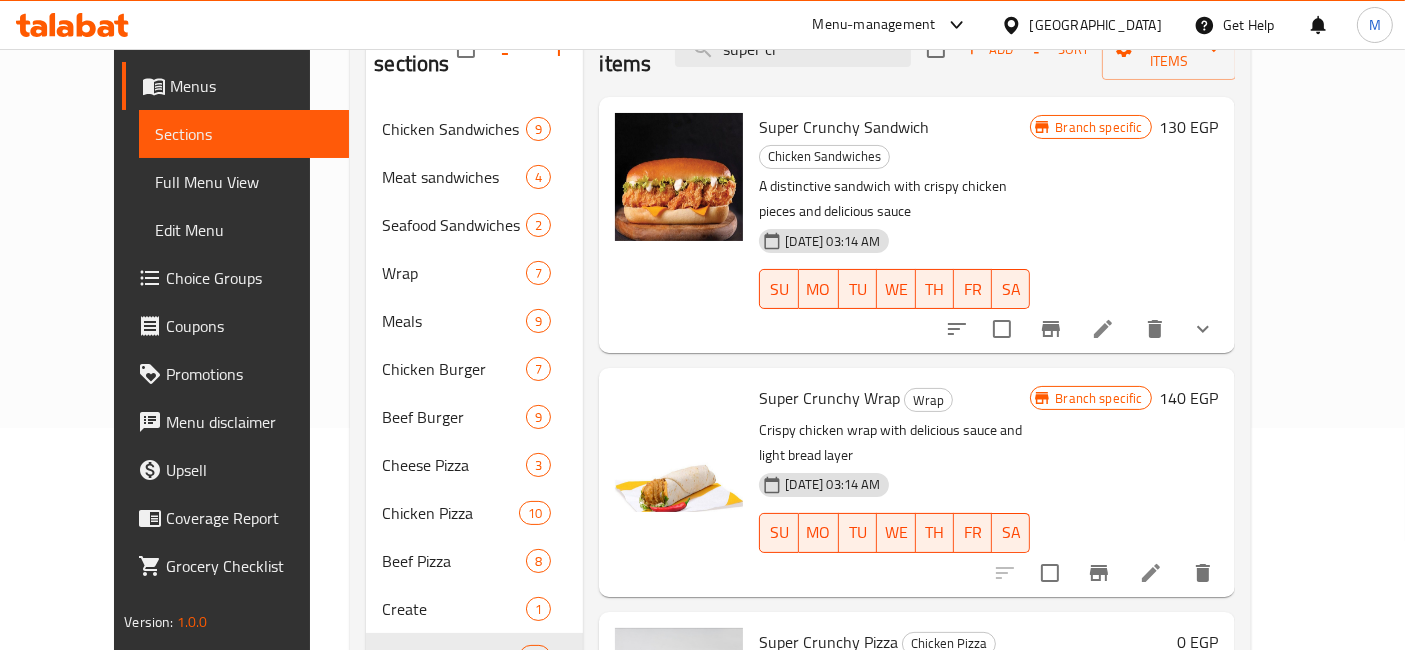 scroll, scrollTop: 333, scrollLeft: 0, axis: vertical 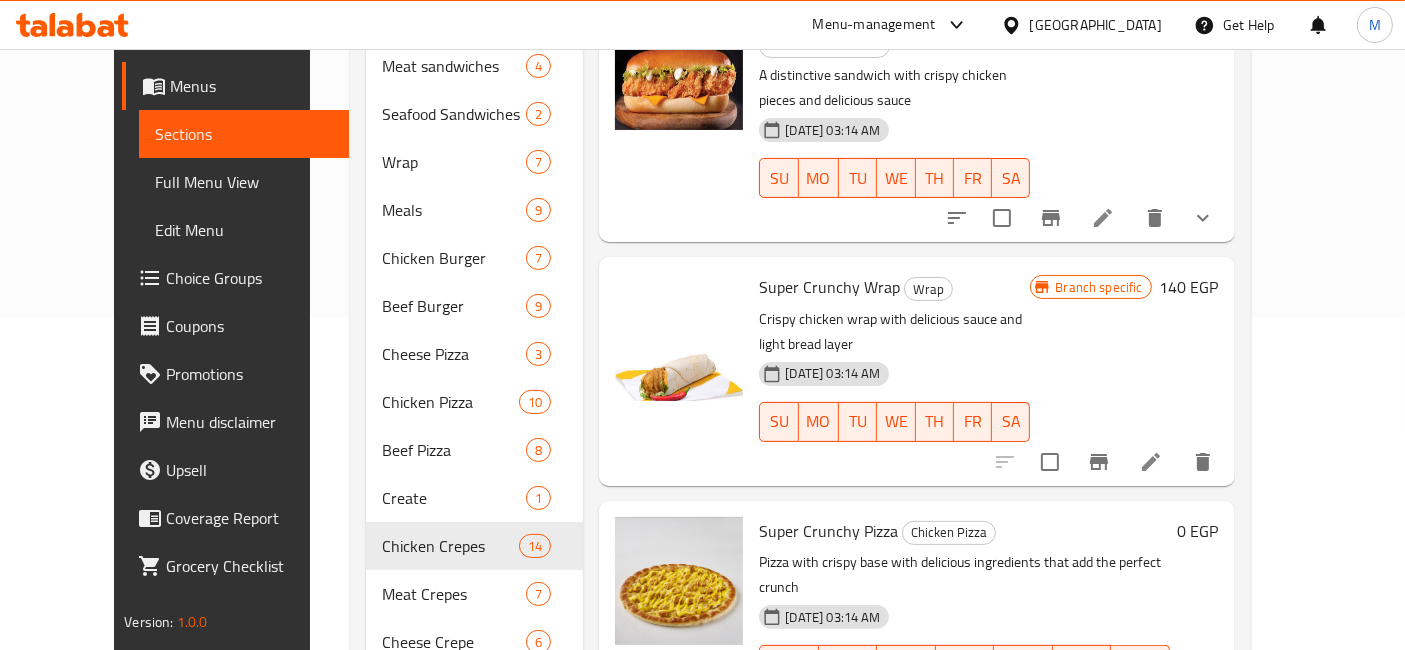 type on "super cr" 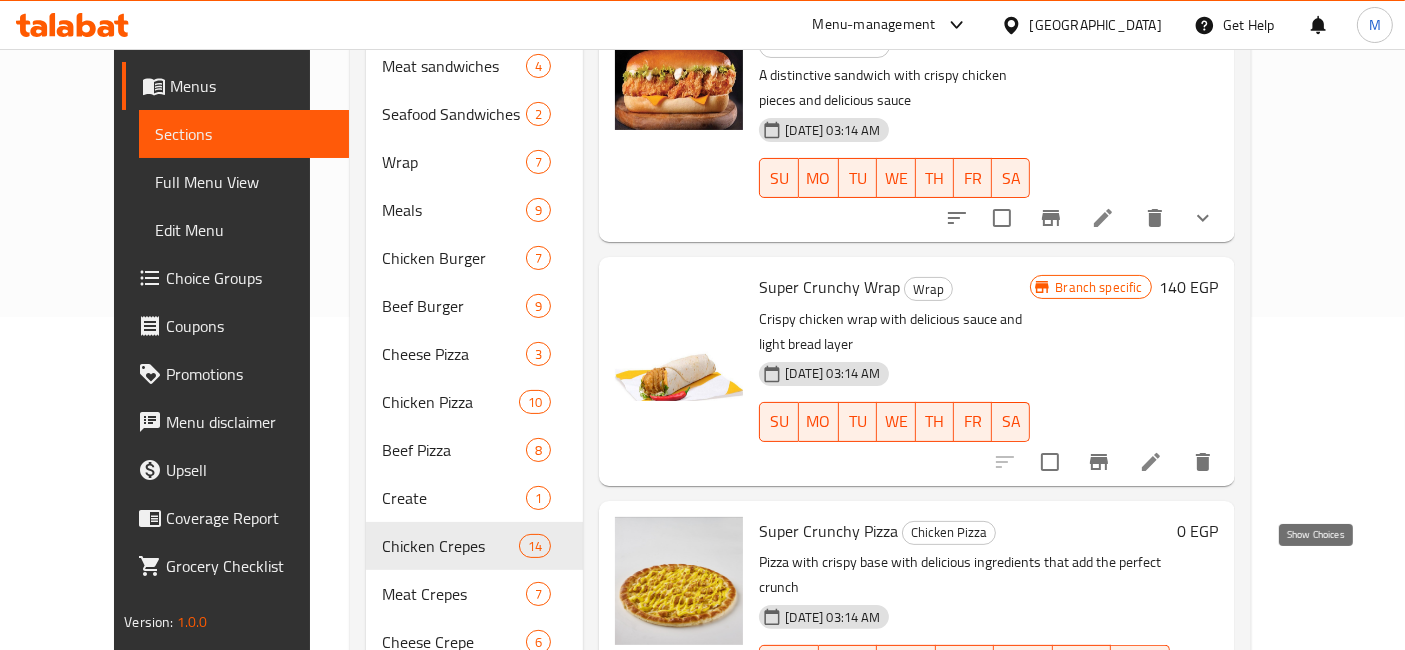 click 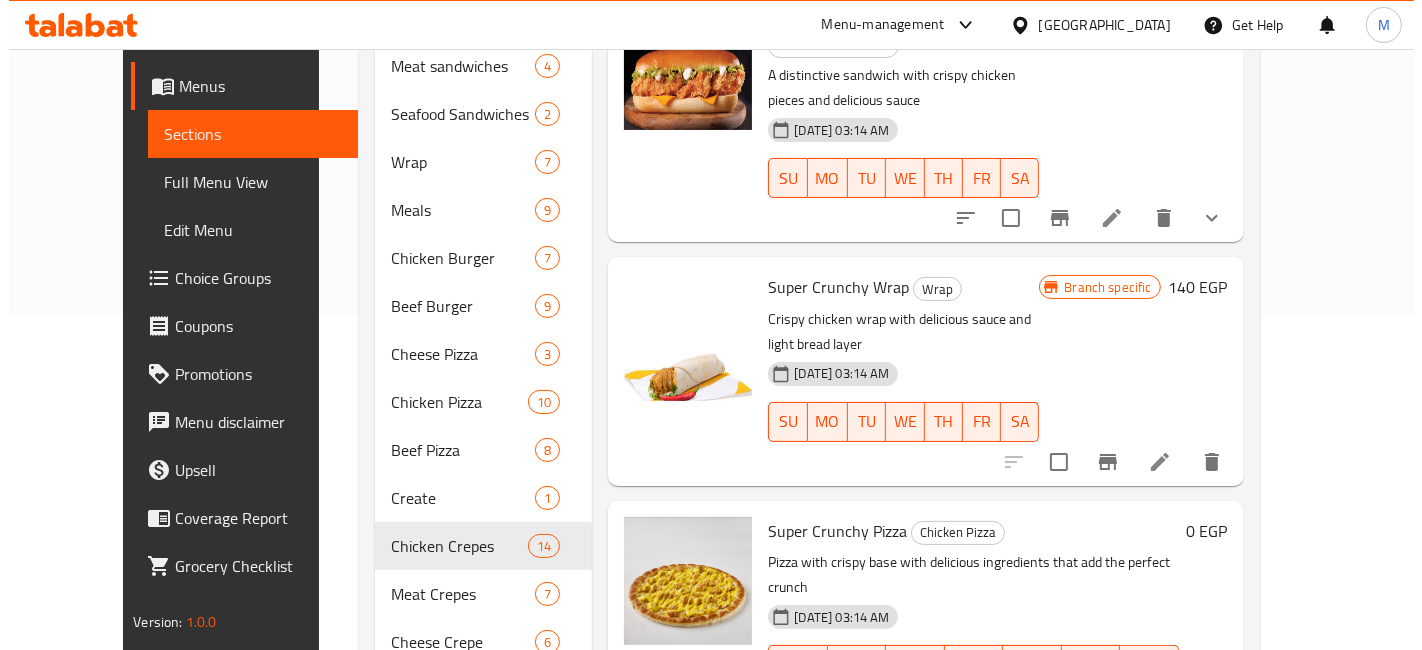 scroll, scrollTop: 111, scrollLeft: 0, axis: vertical 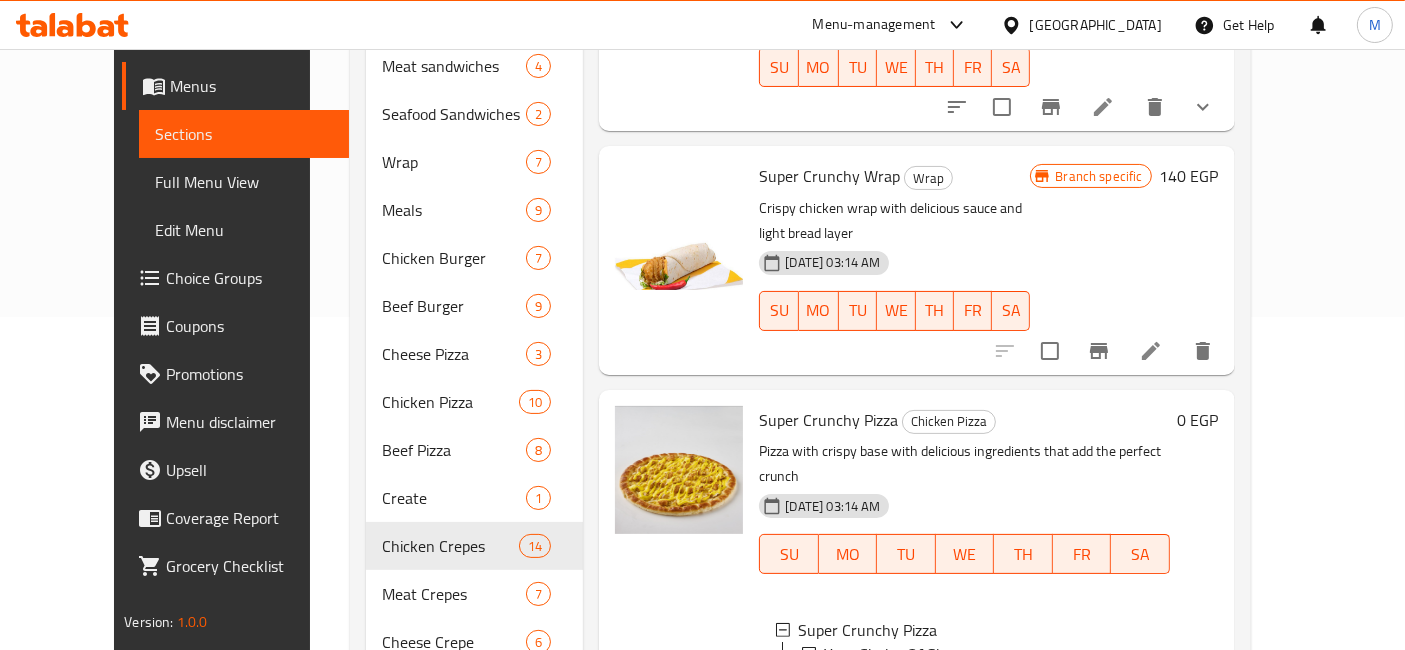 click on "Small" at bounding box center (869, 678) 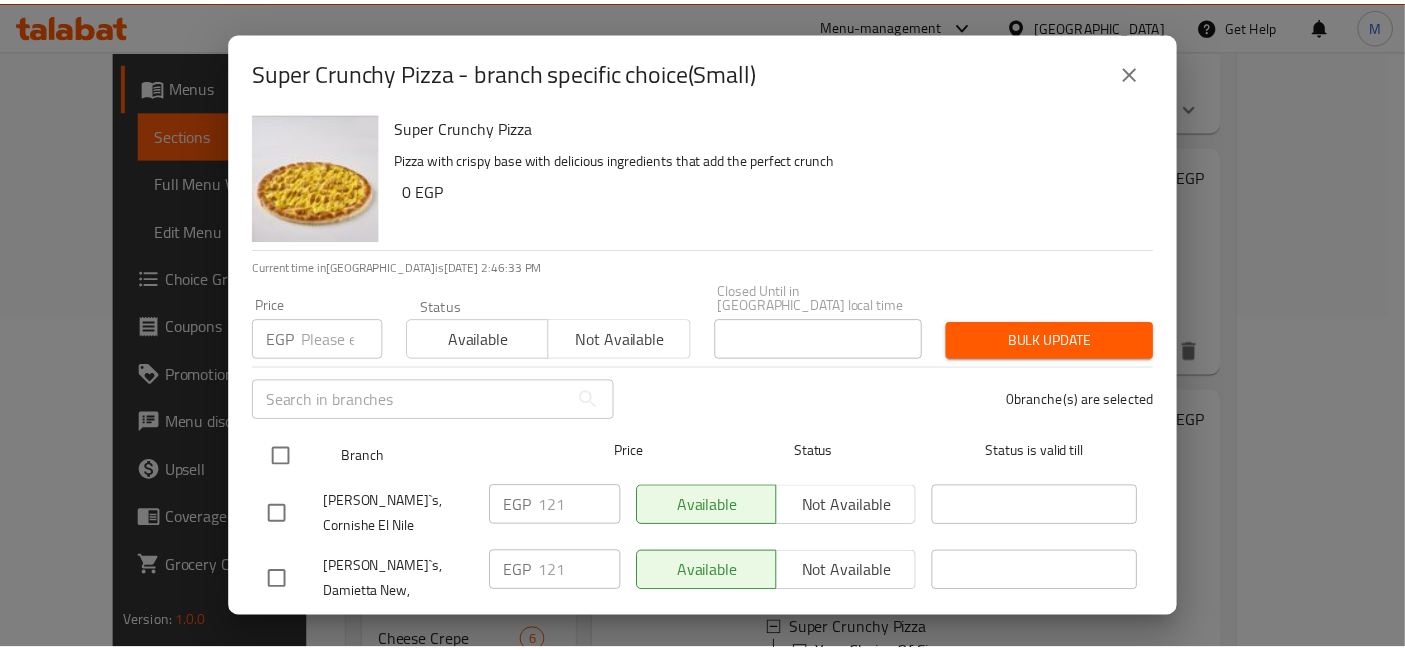 scroll, scrollTop: 8, scrollLeft: 0, axis: vertical 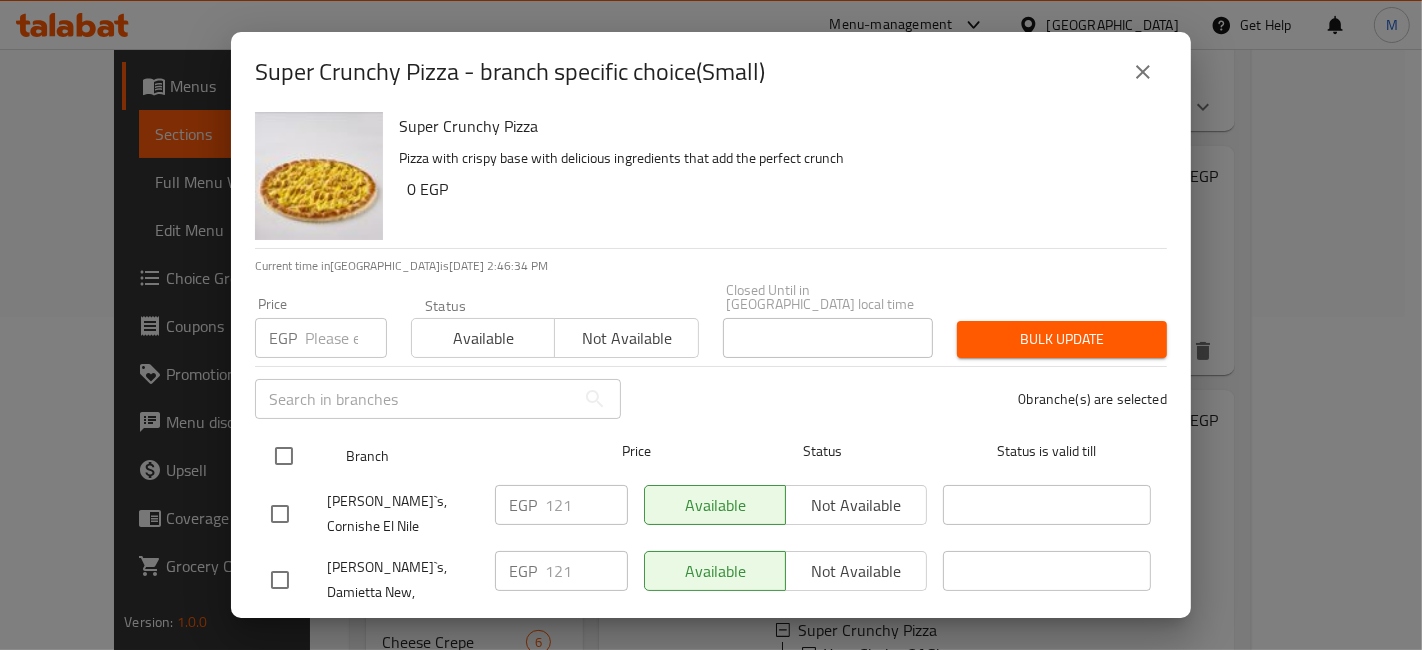 click at bounding box center (284, 456) 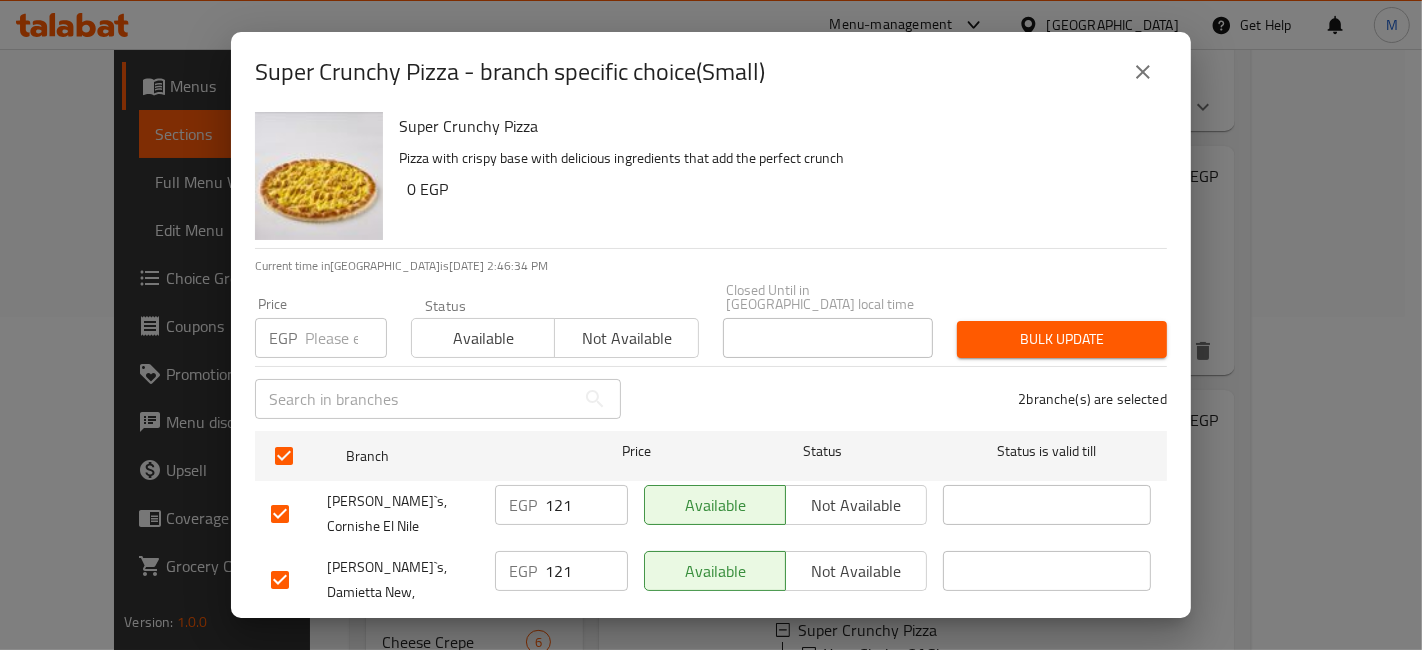 click at bounding box center (346, 338) 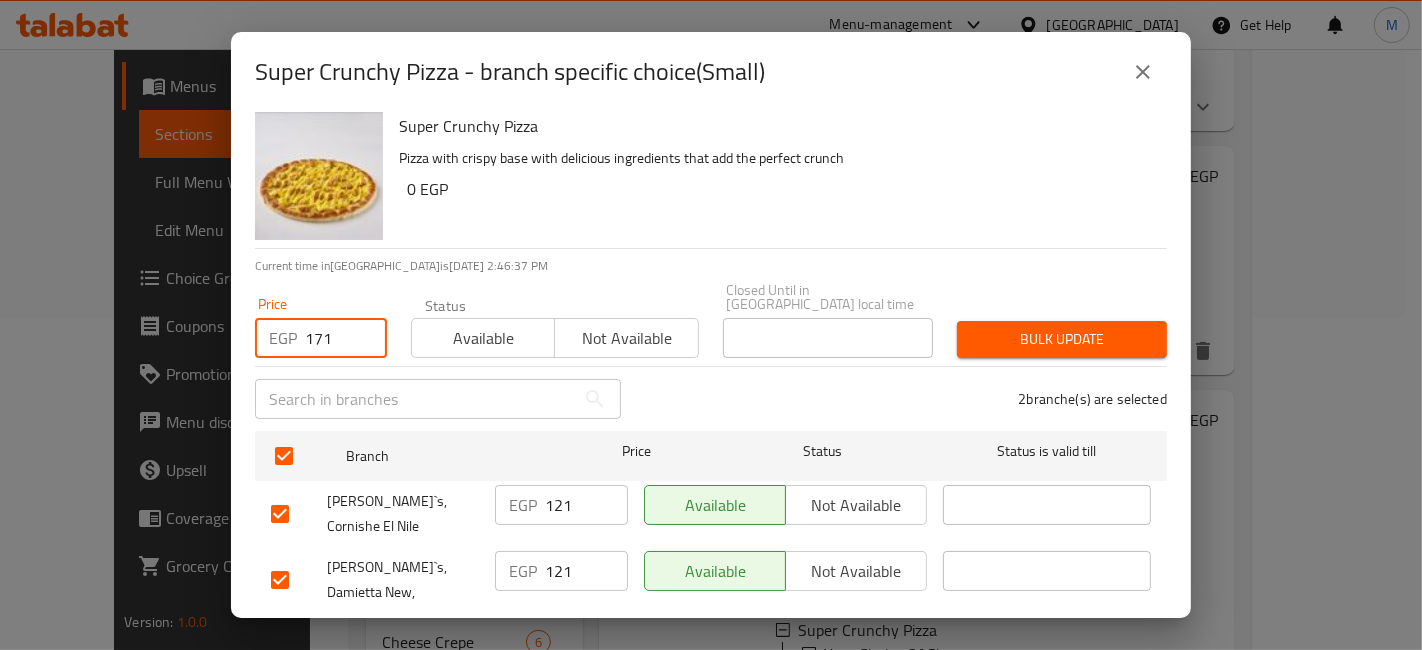 type on "171" 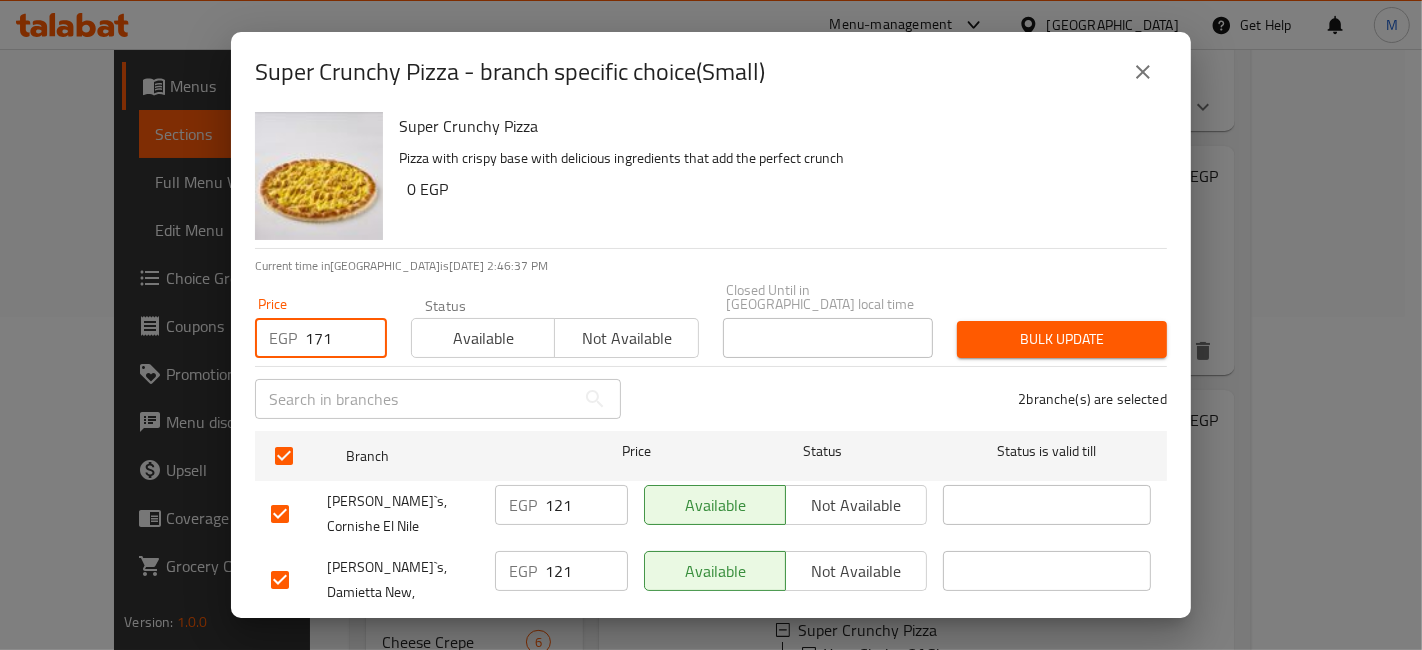 click on "Bulk update" at bounding box center [1062, 339] 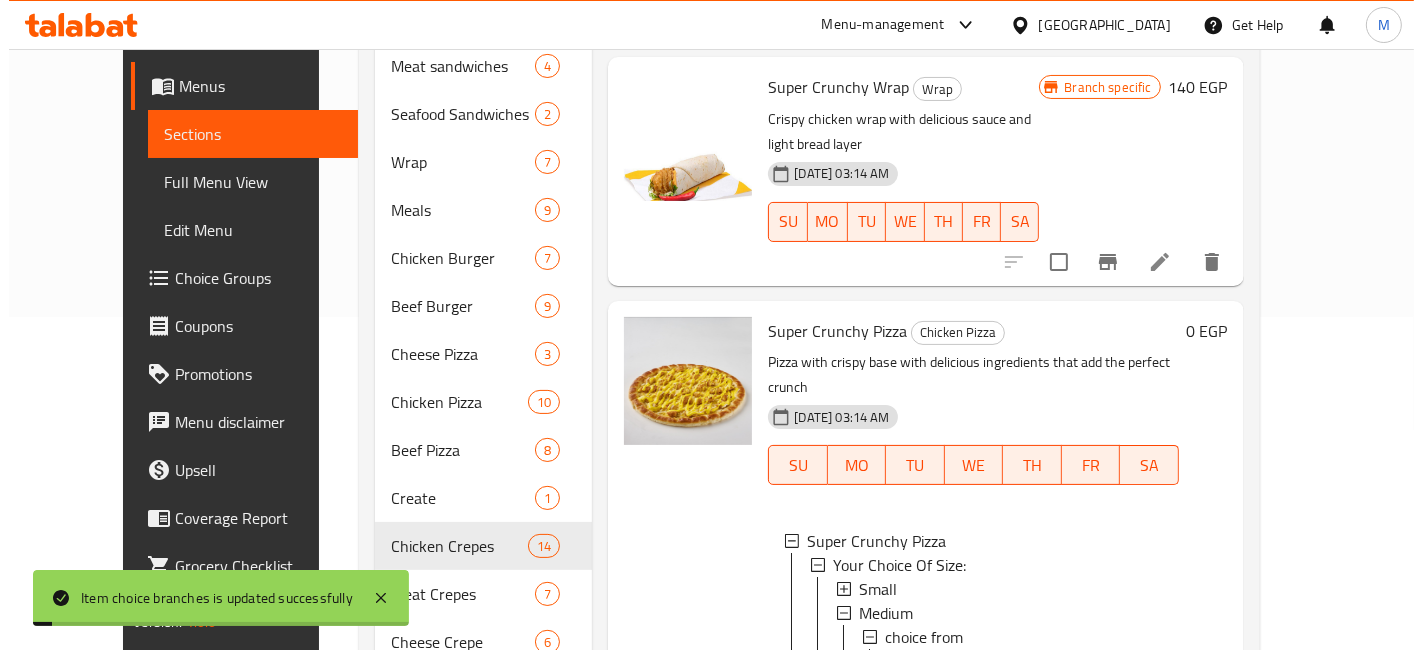 scroll, scrollTop: 292, scrollLeft: 0, axis: vertical 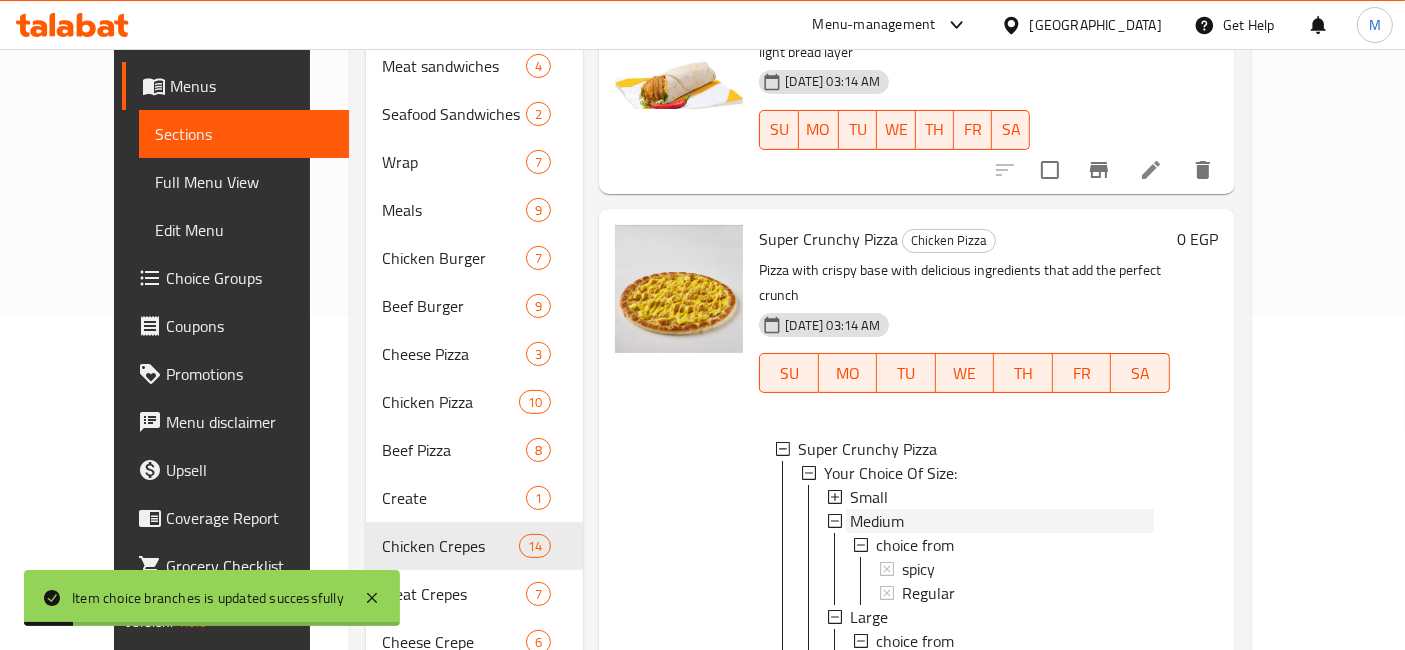 click on "Medium" at bounding box center (877, 521) 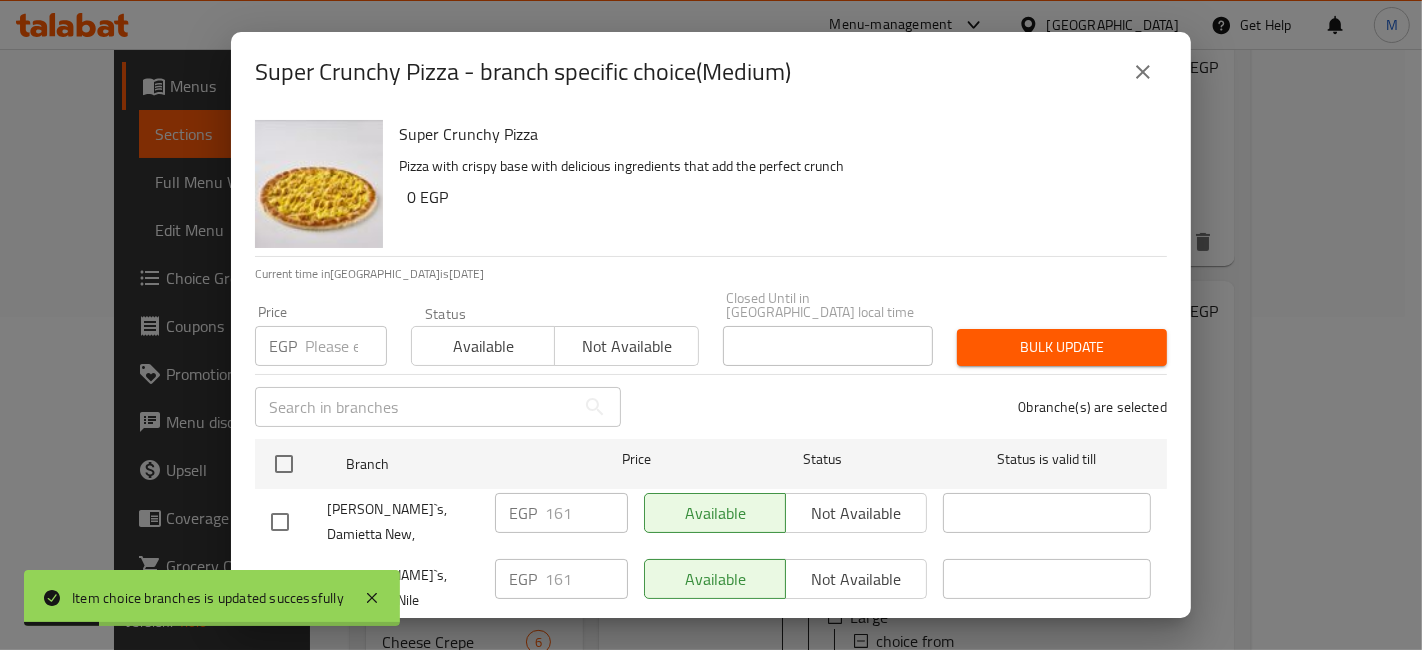 scroll, scrollTop: 220, scrollLeft: 0, axis: vertical 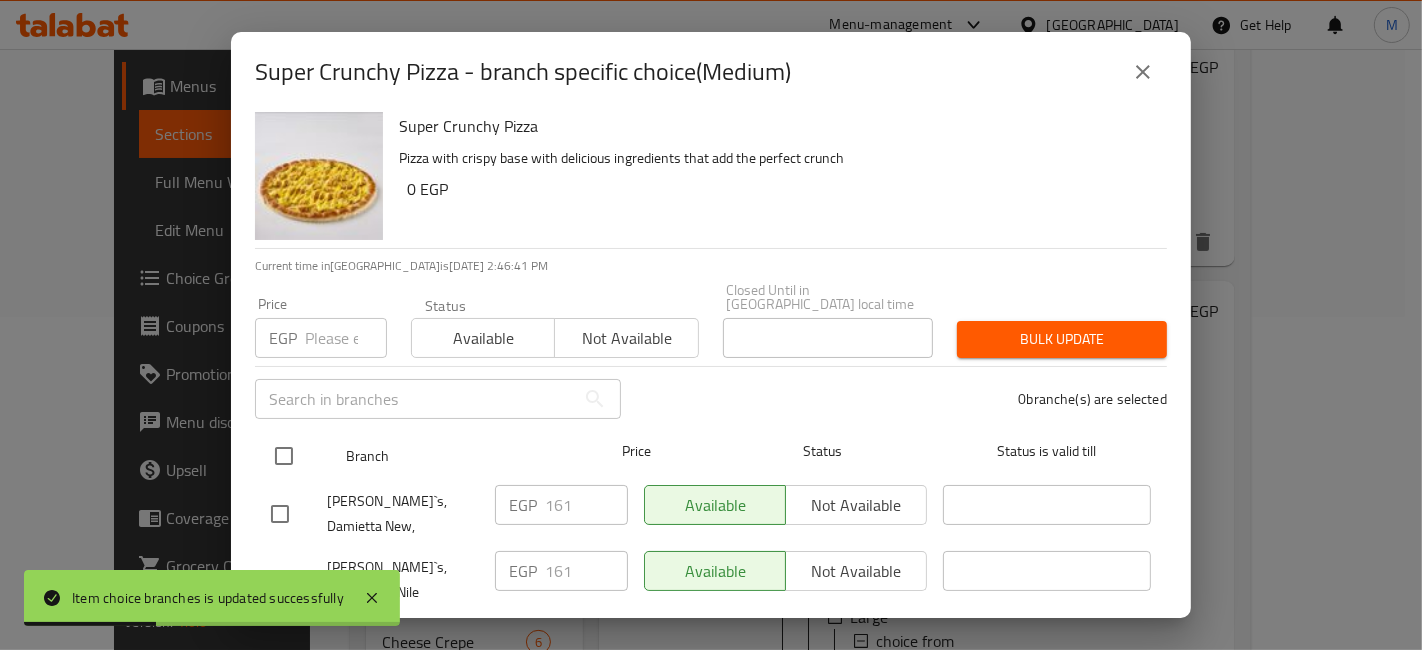 click at bounding box center [284, 456] 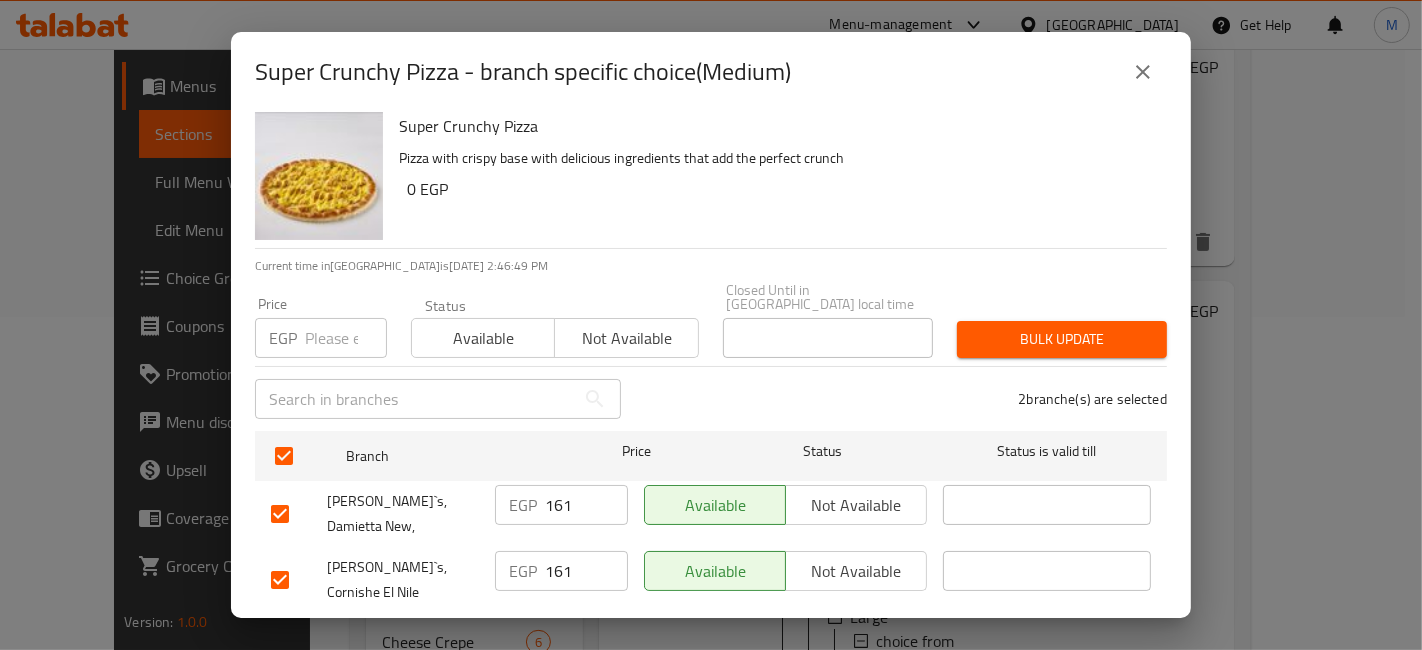 click on "EGP Price" at bounding box center (321, 338) 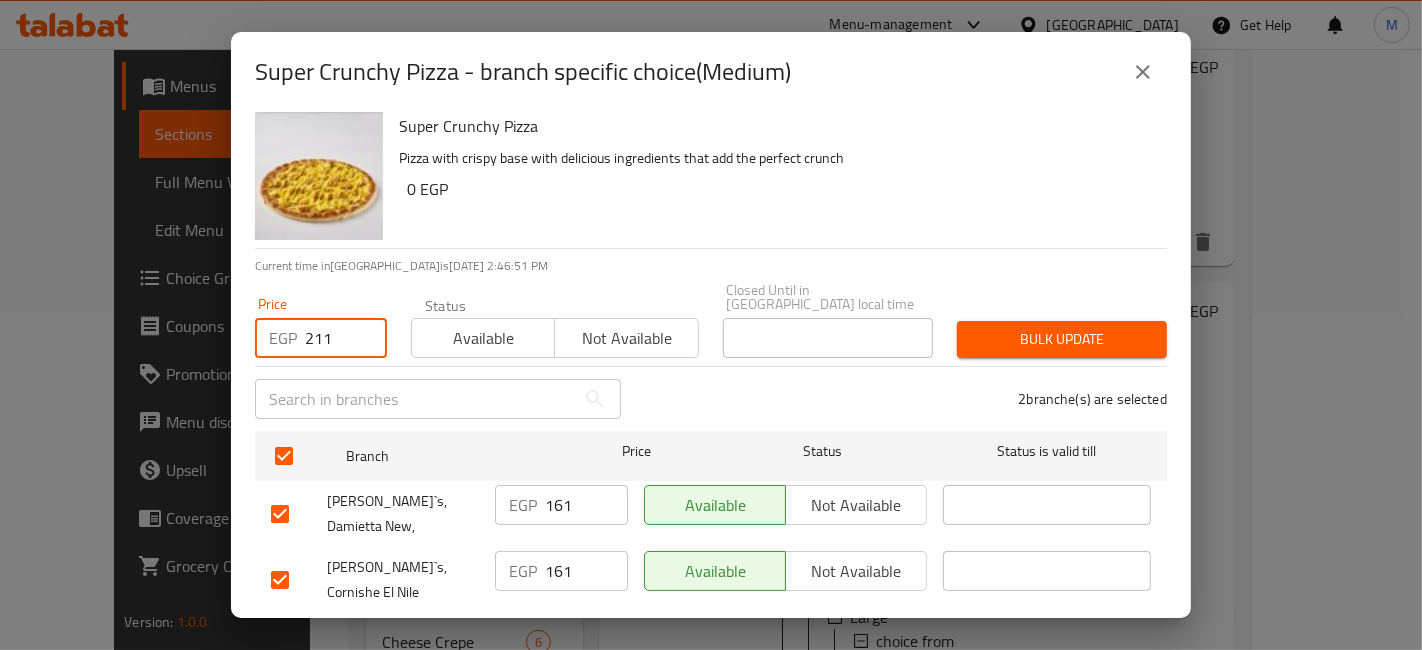 type on "211" 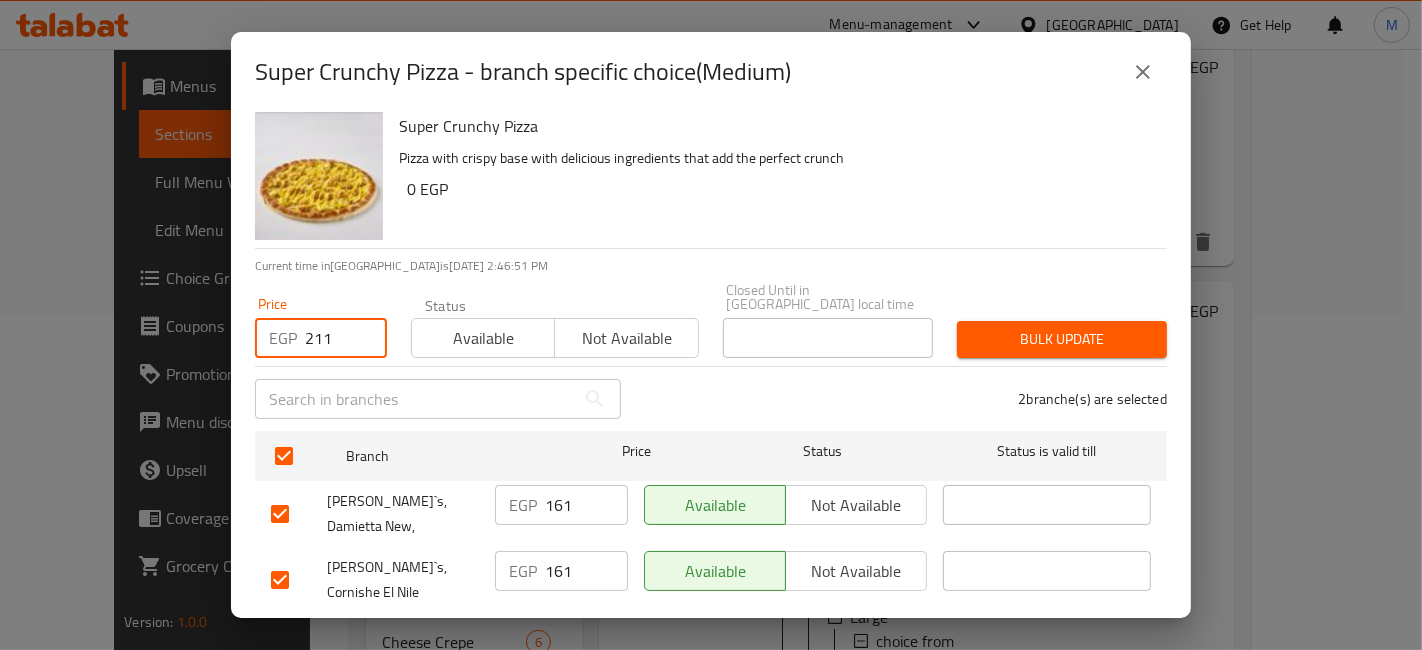 click on "Bulk update" at bounding box center [1062, 339] 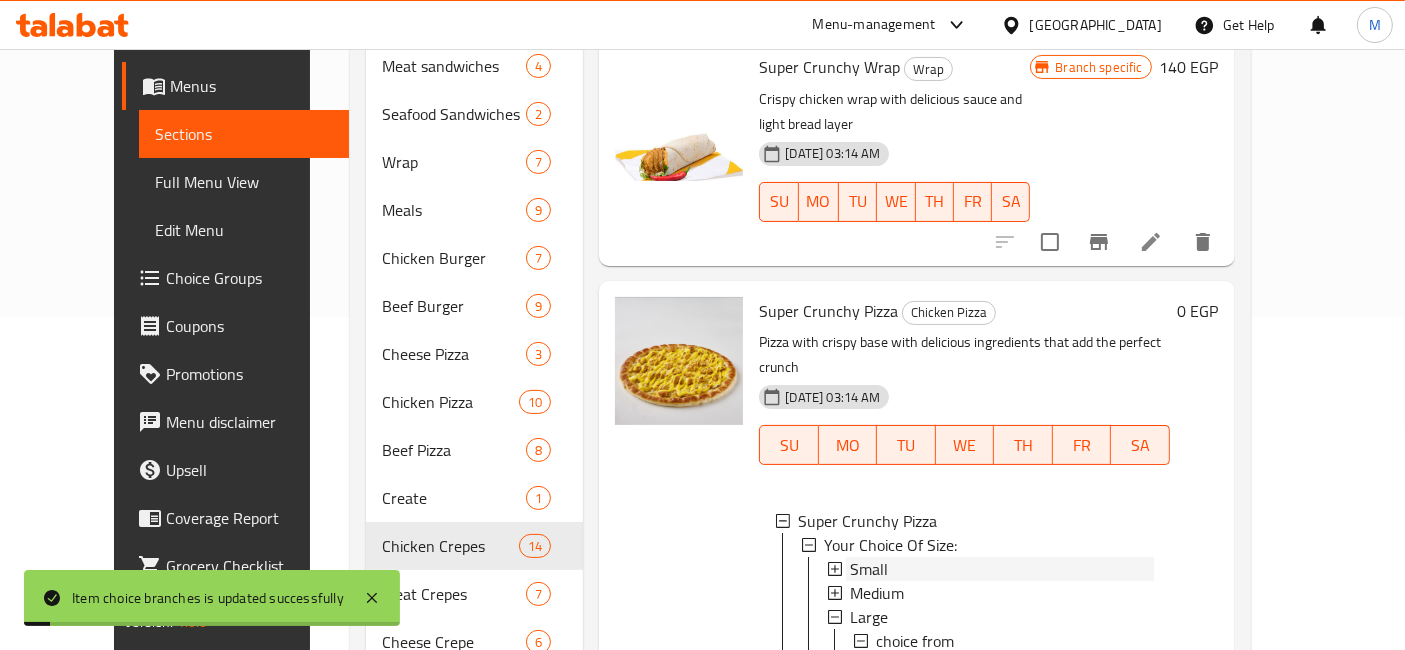 click on "Small" at bounding box center (869, 569) 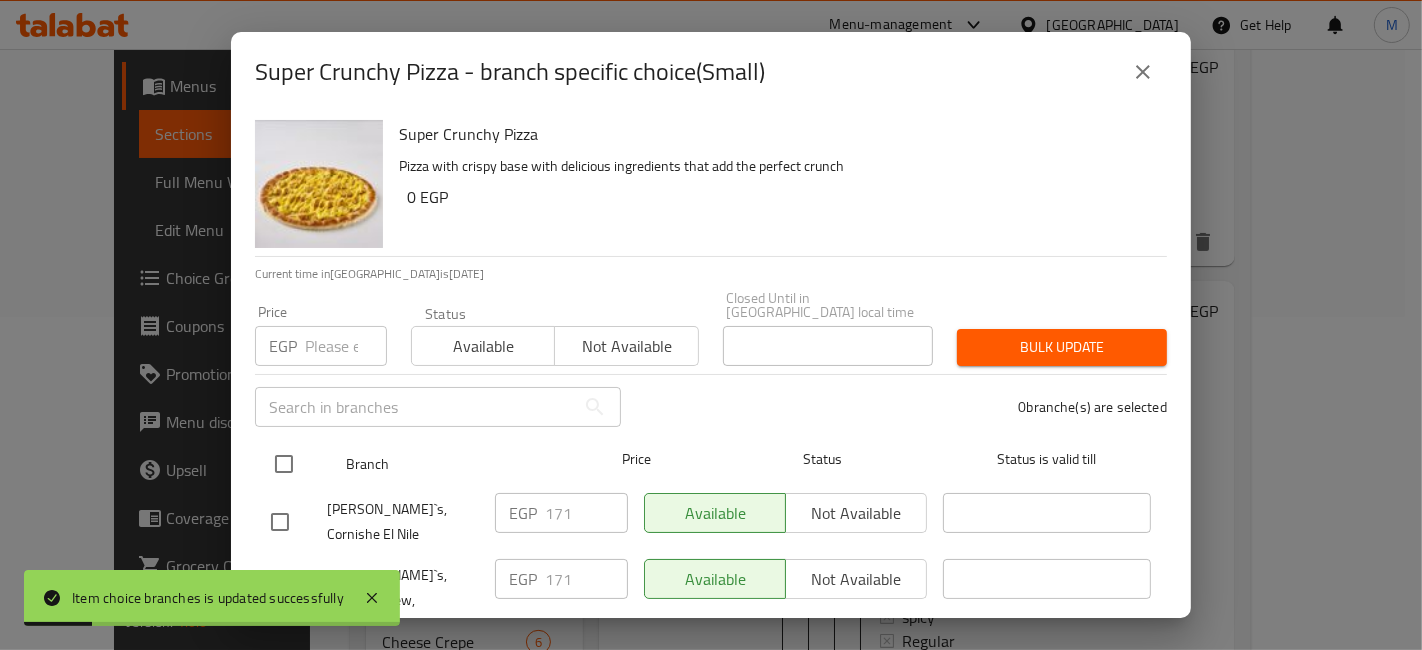 type 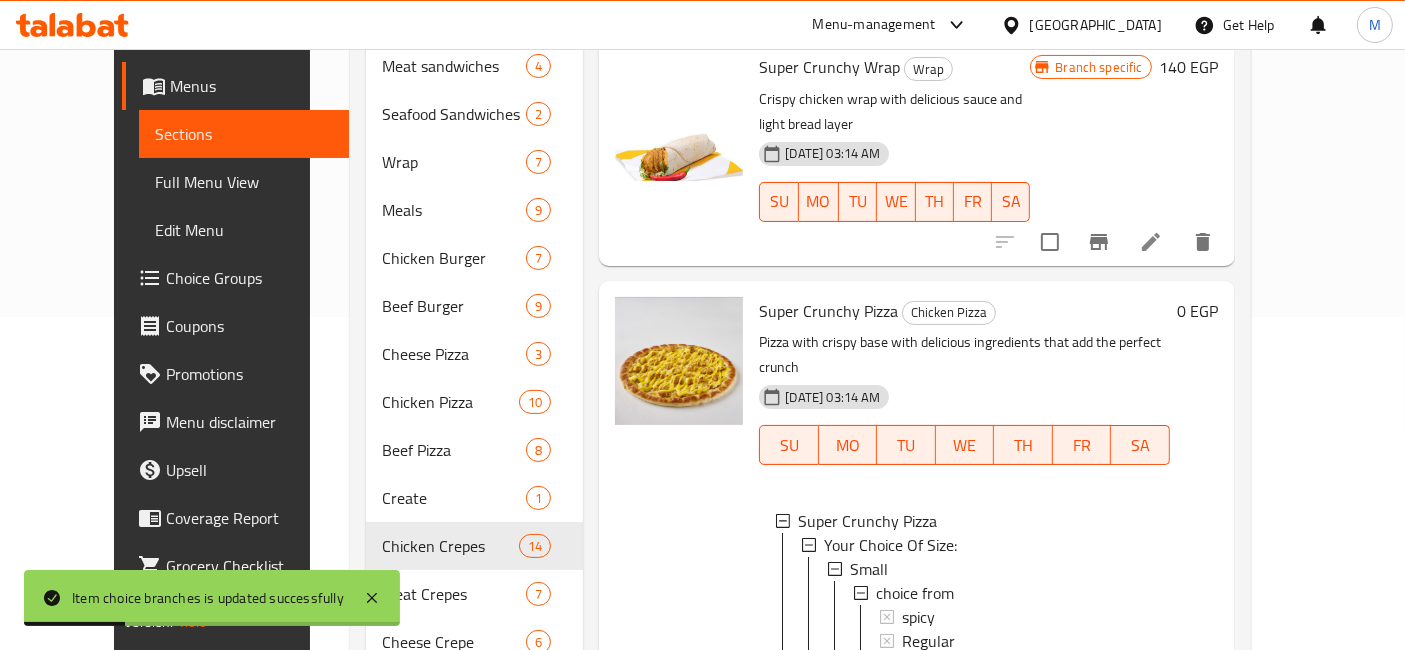 click on "Medium" at bounding box center [877, 665] 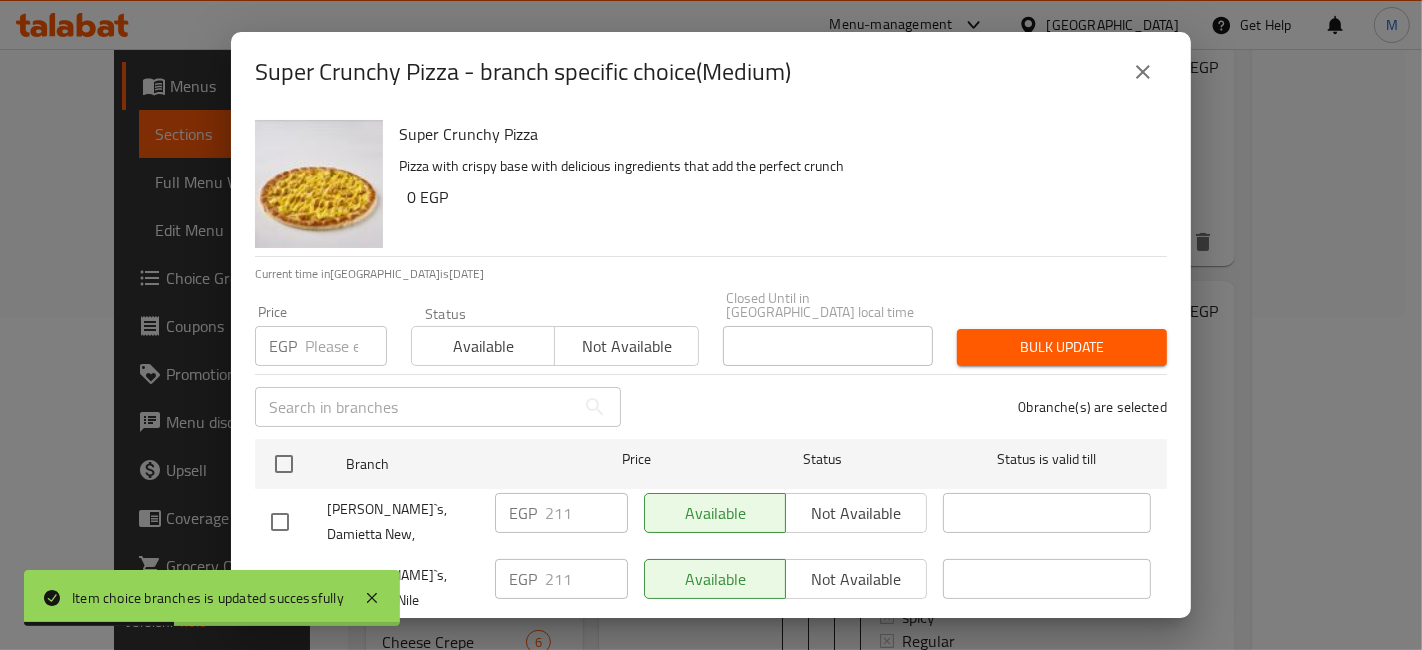 type 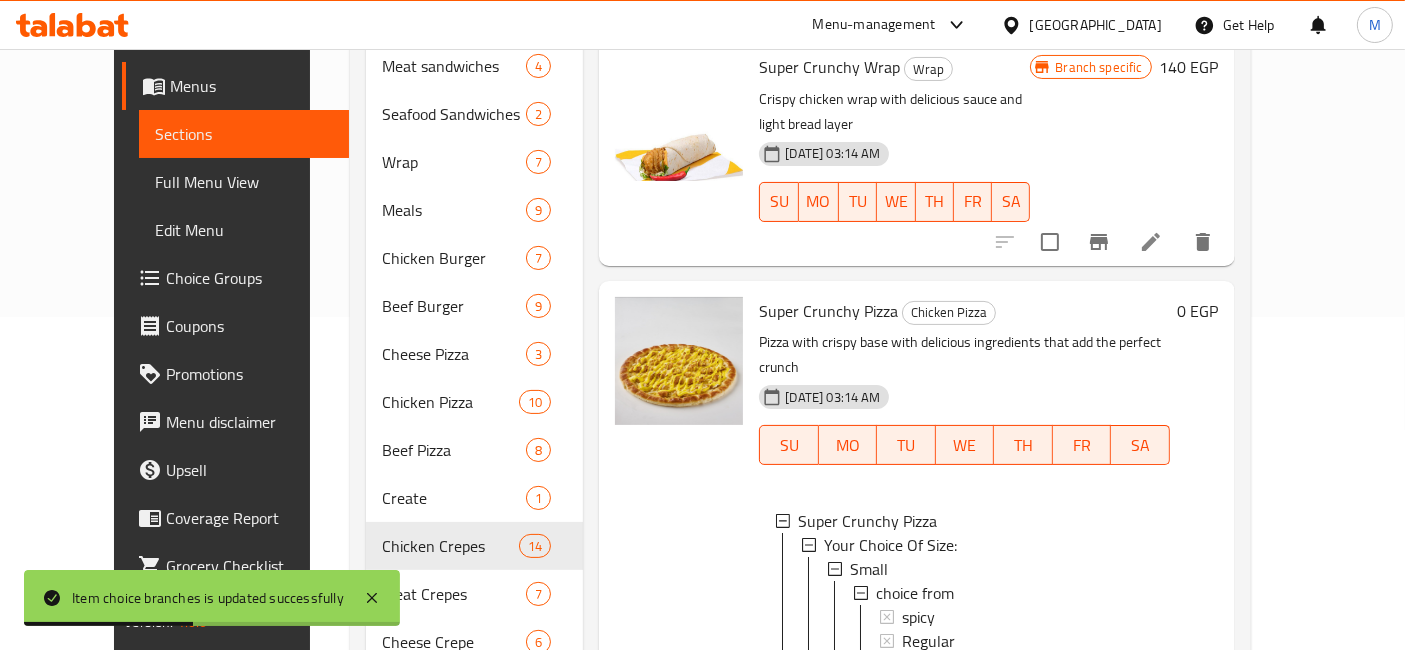 scroll, scrollTop: 2, scrollLeft: 0, axis: vertical 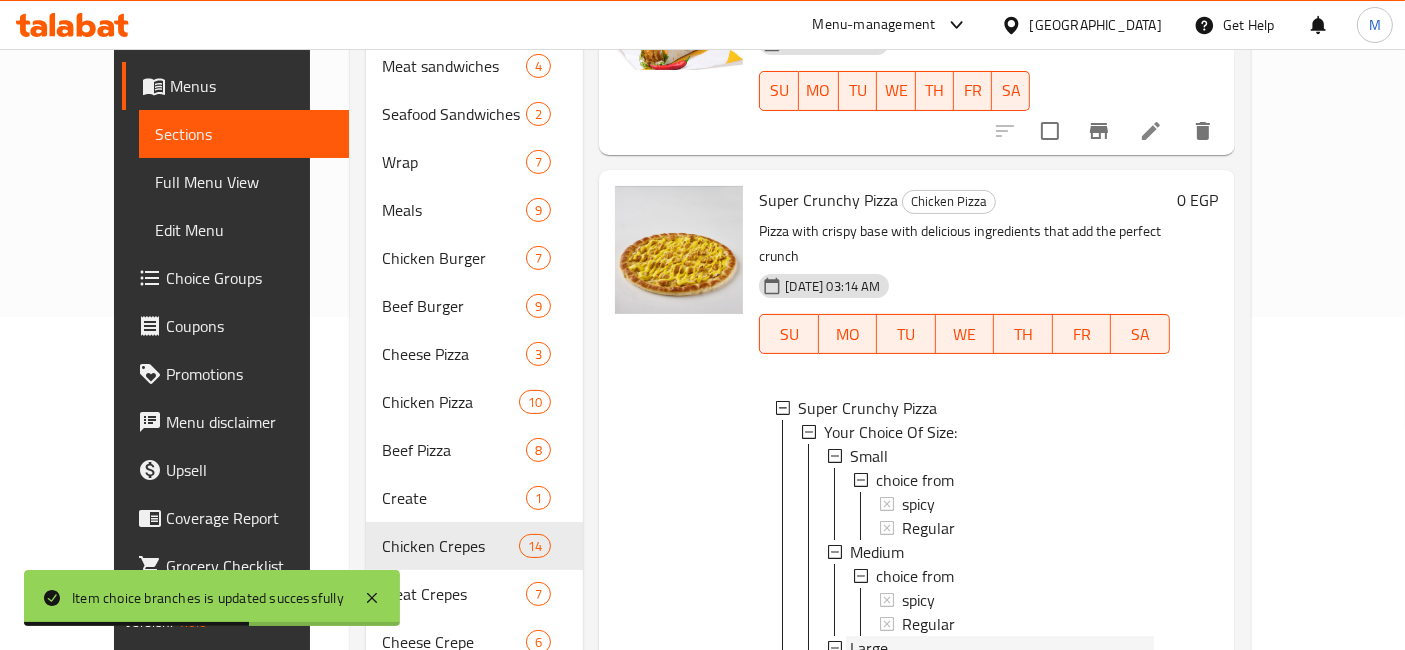 click on "Large" at bounding box center (1001, 648) 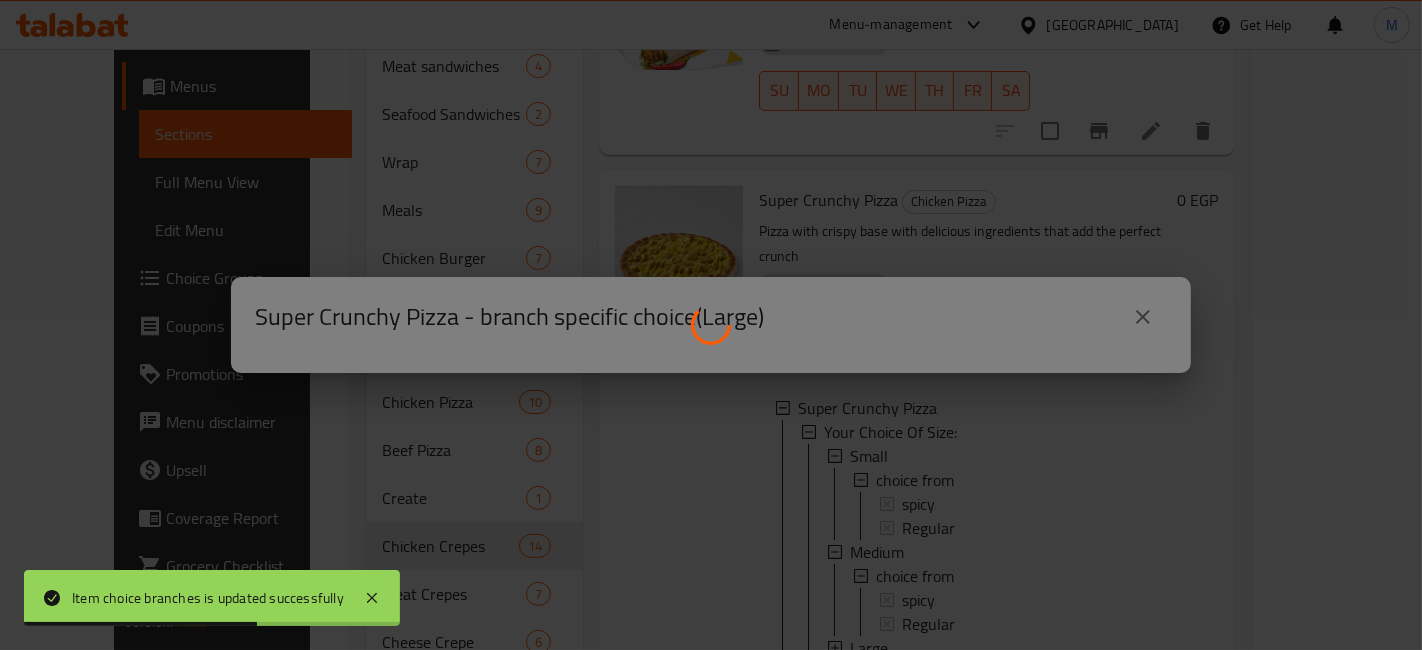 scroll, scrollTop: 0, scrollLeft: 0, axis: both 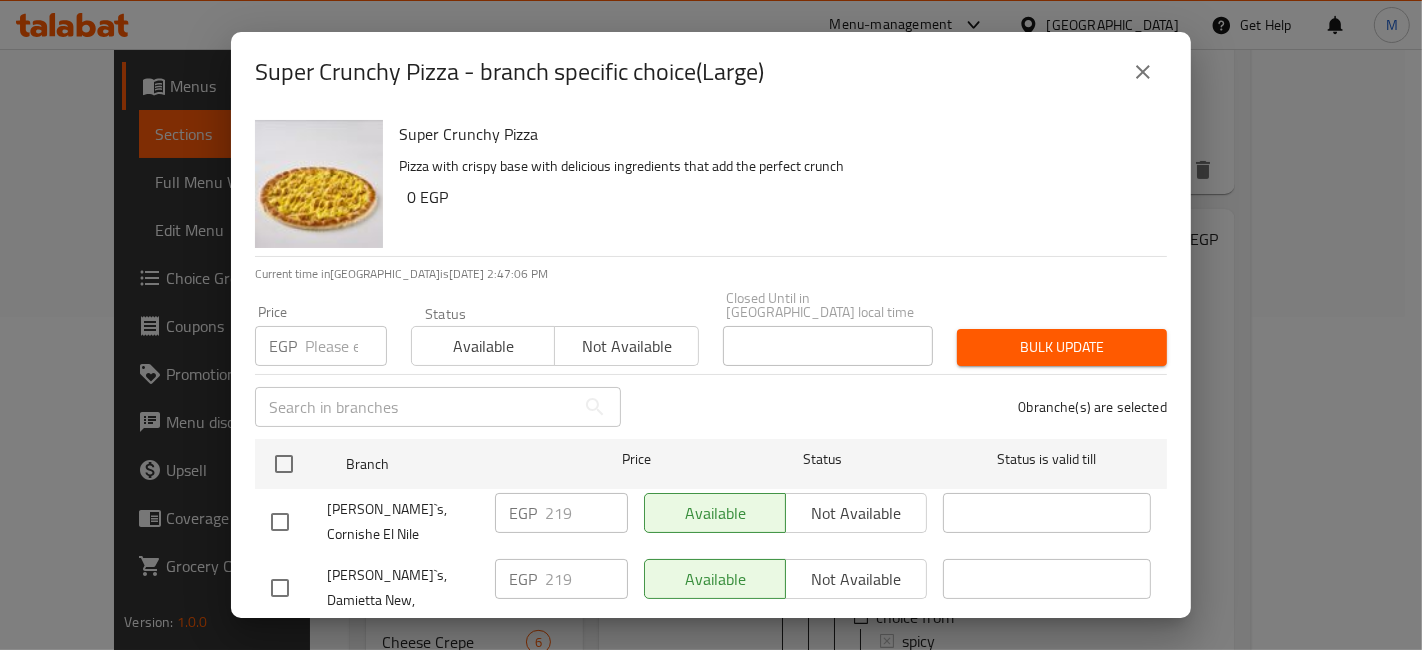 drag, startPoint x: 293, startPoint y: 450, endPoint x: 297, endPoint y: 400, distance: 50.159744 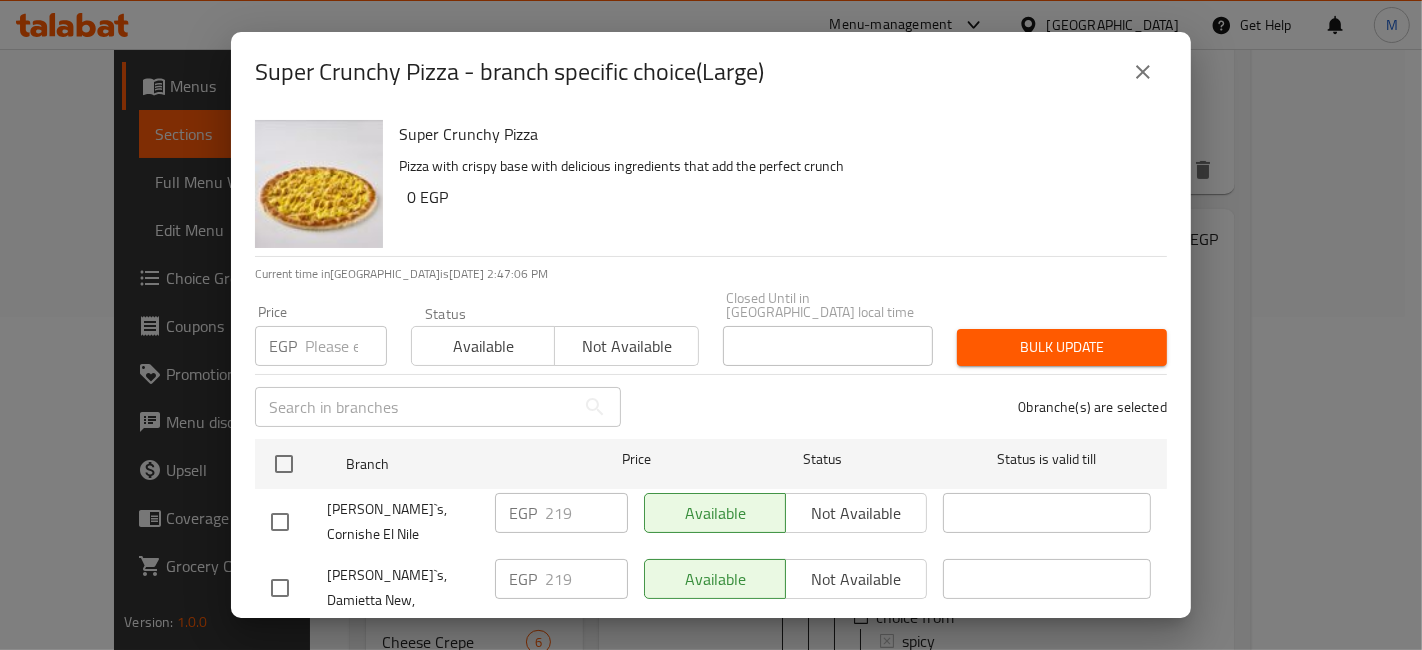 click at bounding box center [284, 464] 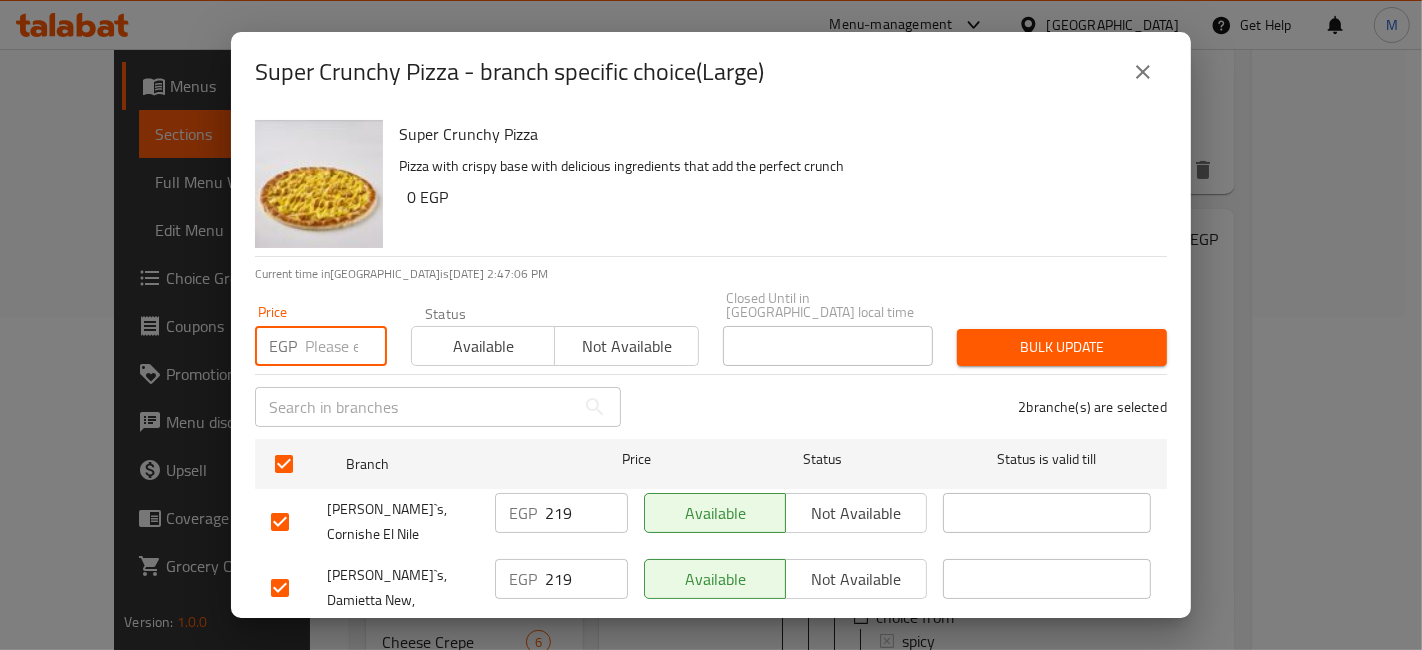 click at bounding box center [346, 346] 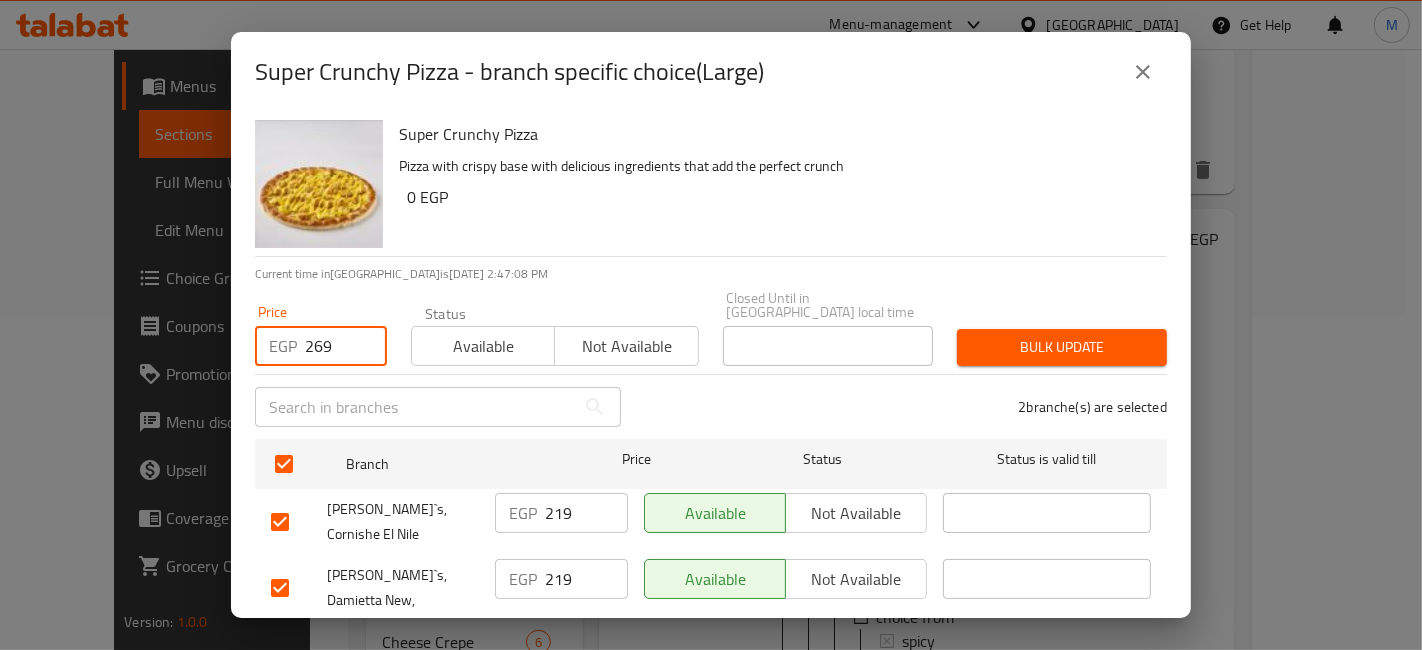 type on "269" 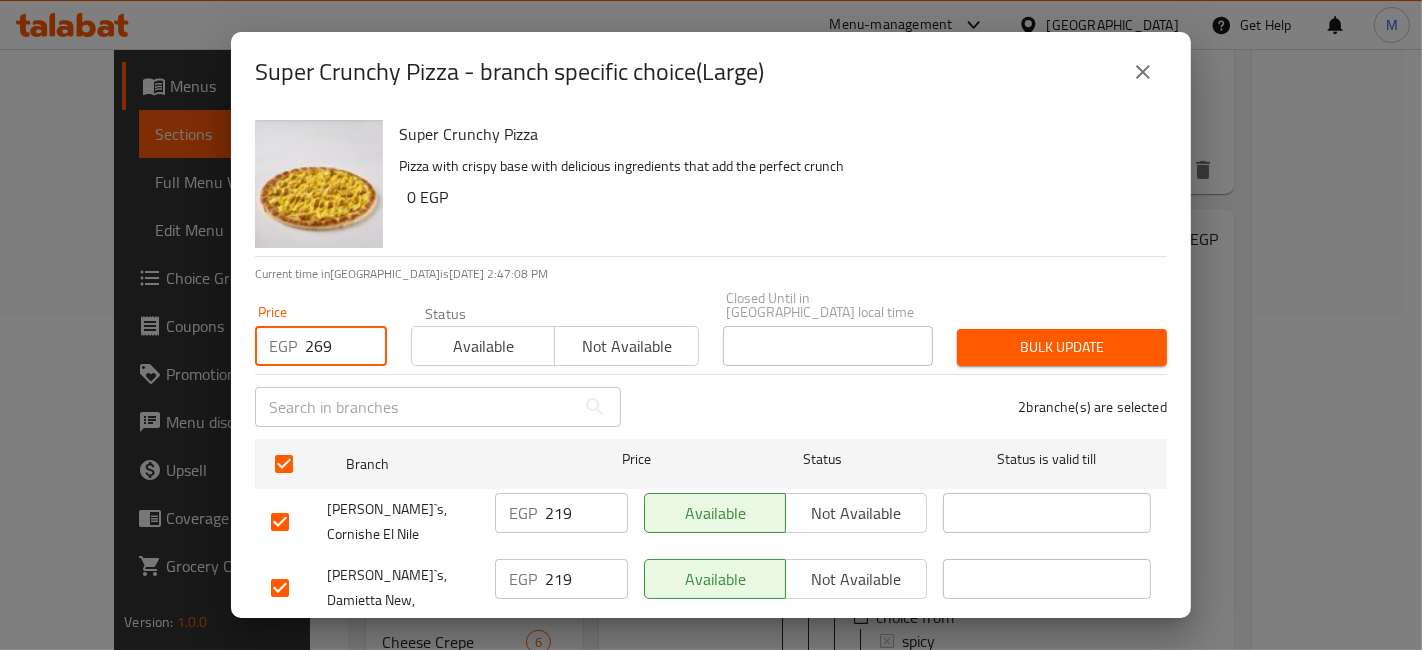 click on "Bulk update" at bounding box center (1062, 347) 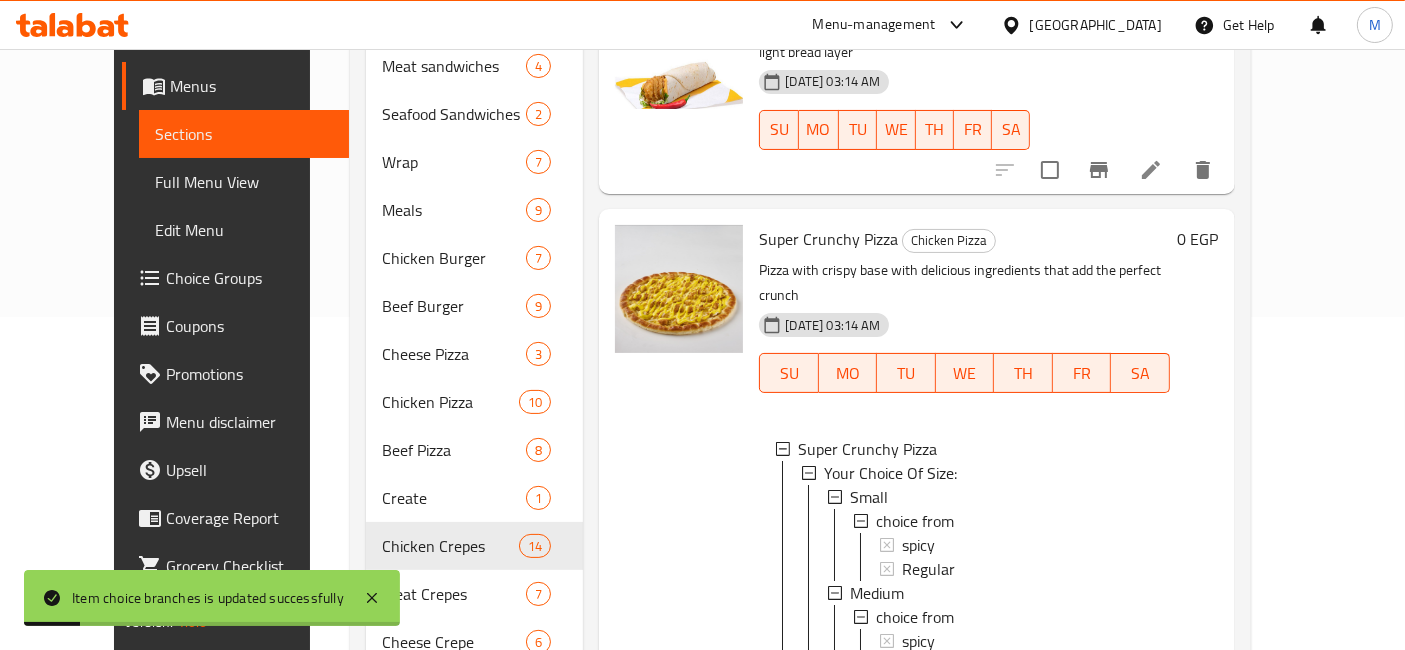 click 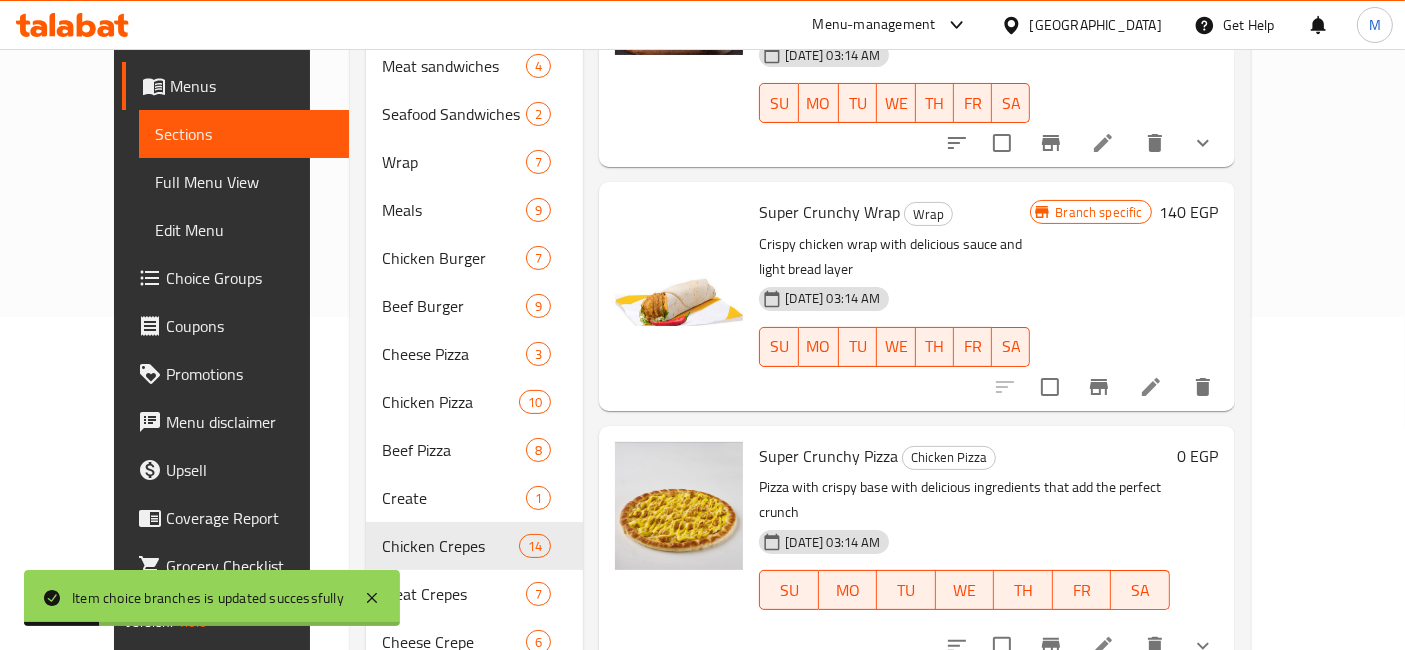 scroll, scrollTop: 0, scrollLeft: 0, axis: both 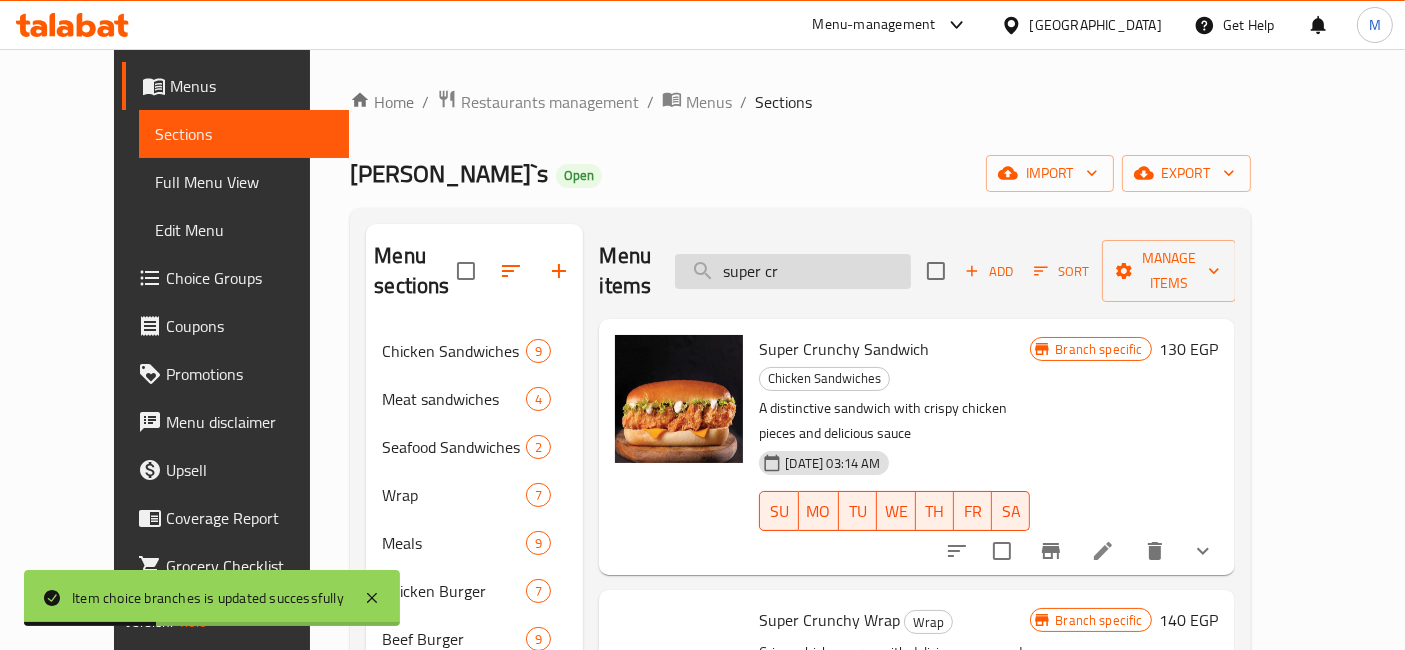 click on "super cr" at bounding box center [793, 271] 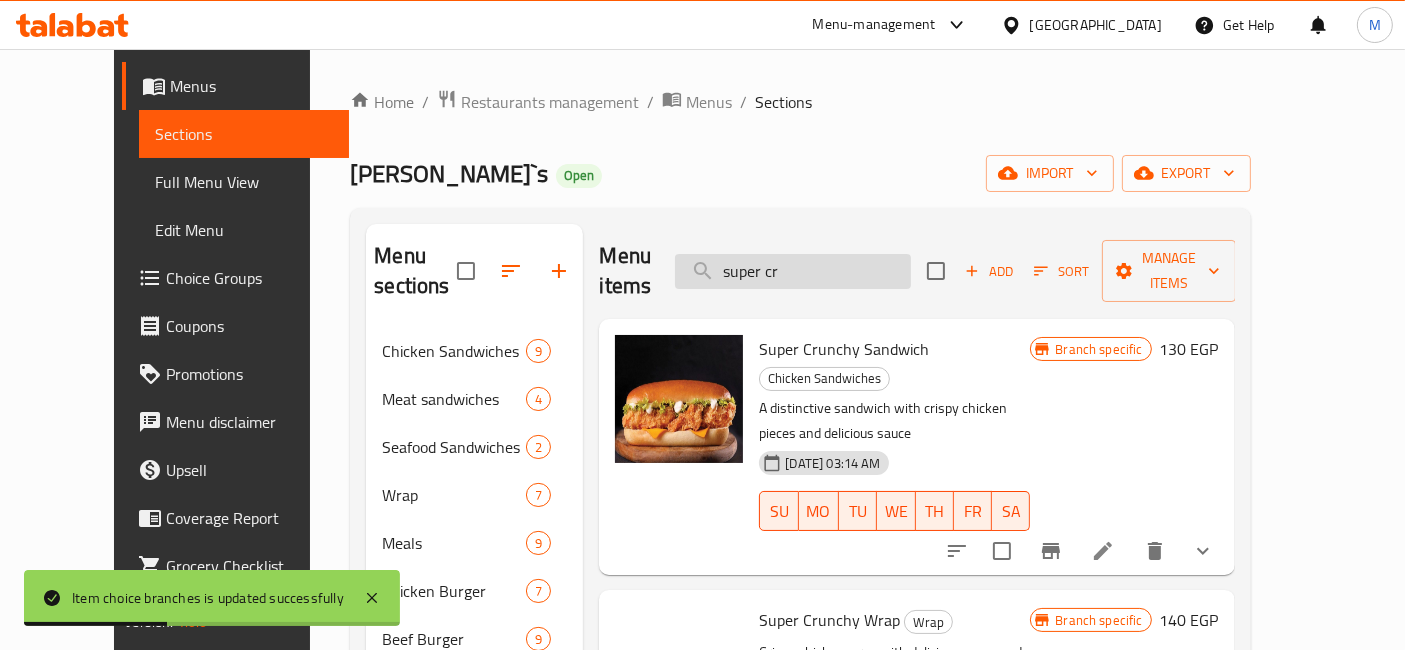 click on "super cr" at bounding box center (793, 271) 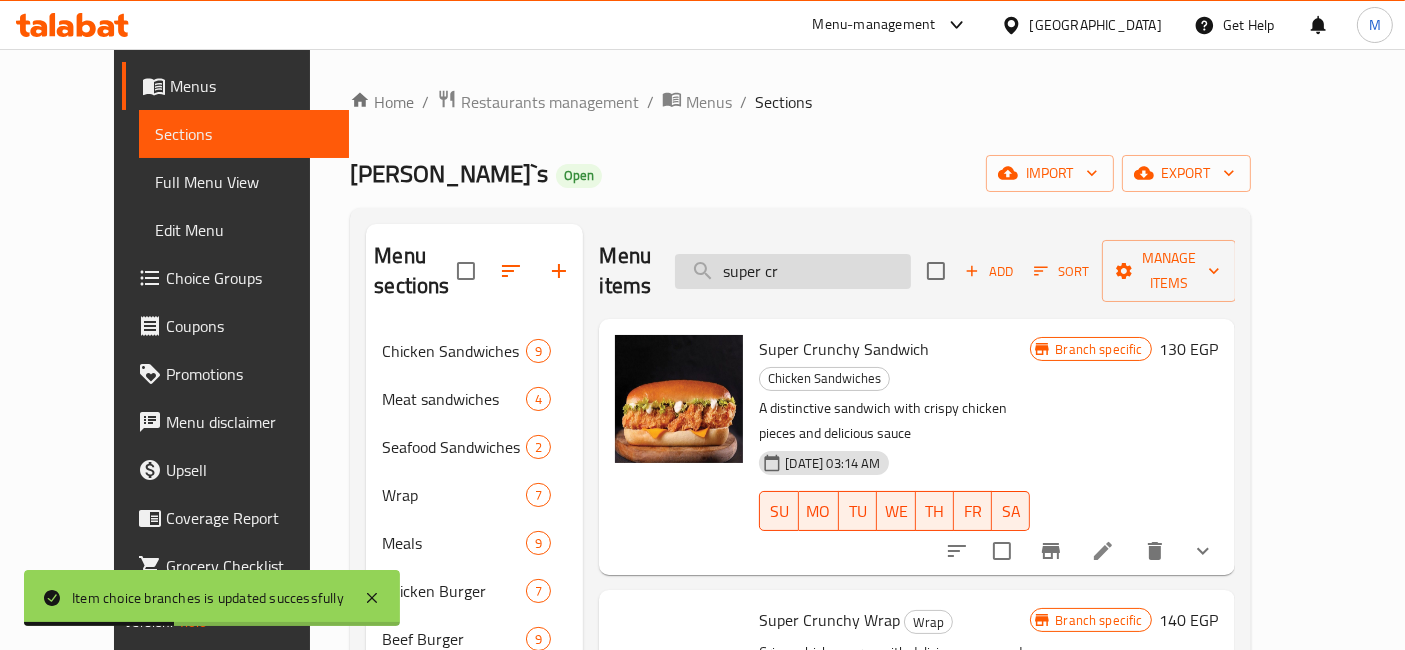 click on "super cr" at bounding box center [793, 271] 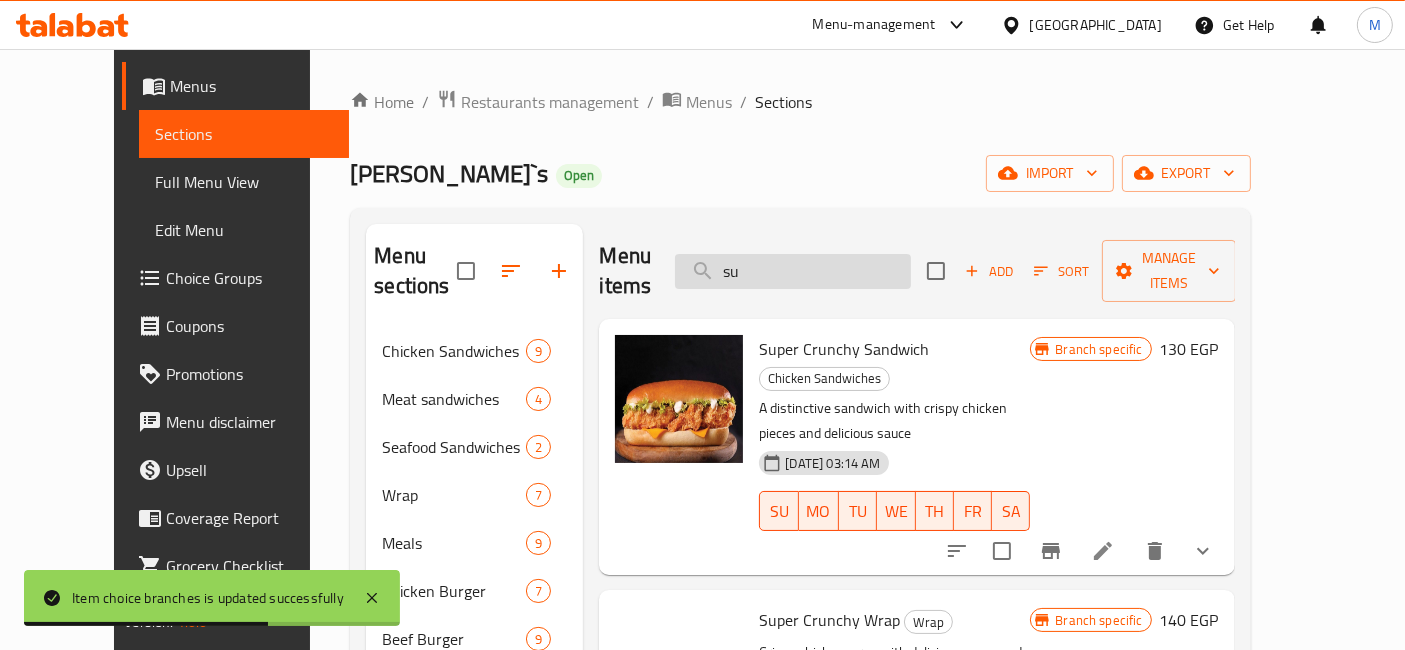 type on "s" 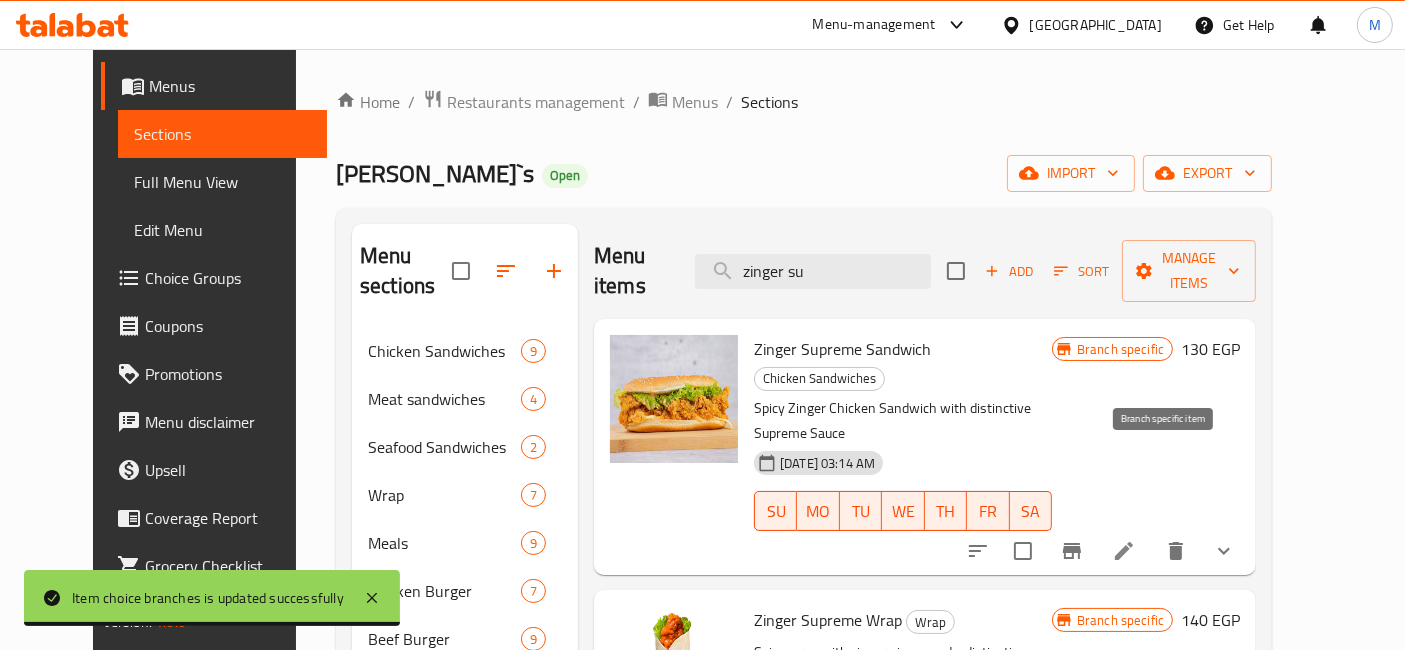 type on "zinger su" 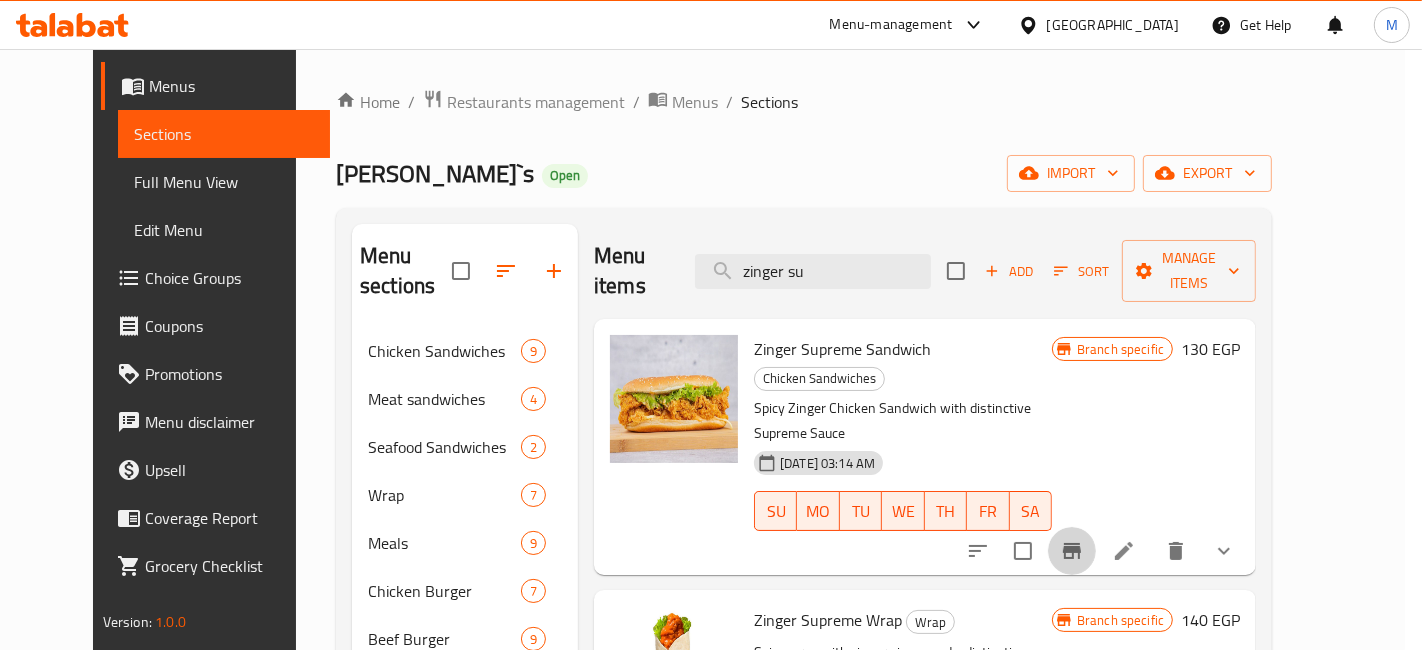 type 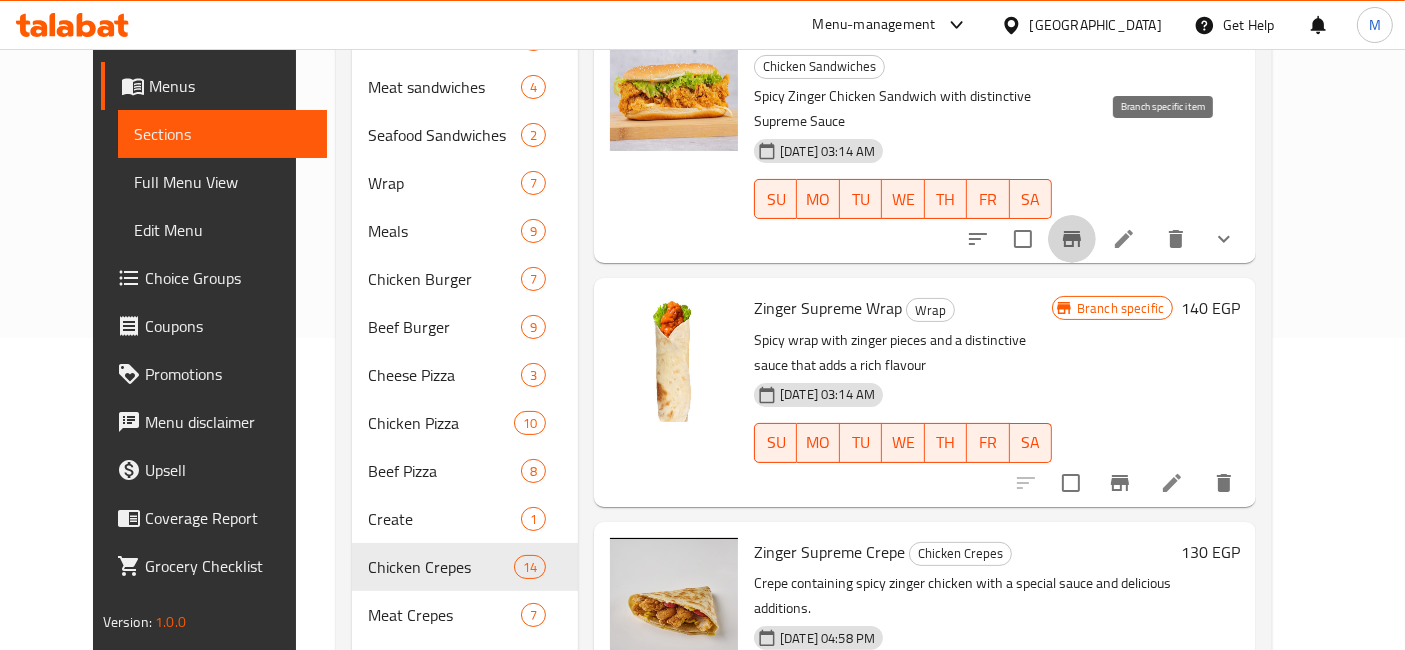 scroll, scrollTop: 333, scrollLeft: 0, axis: vertical 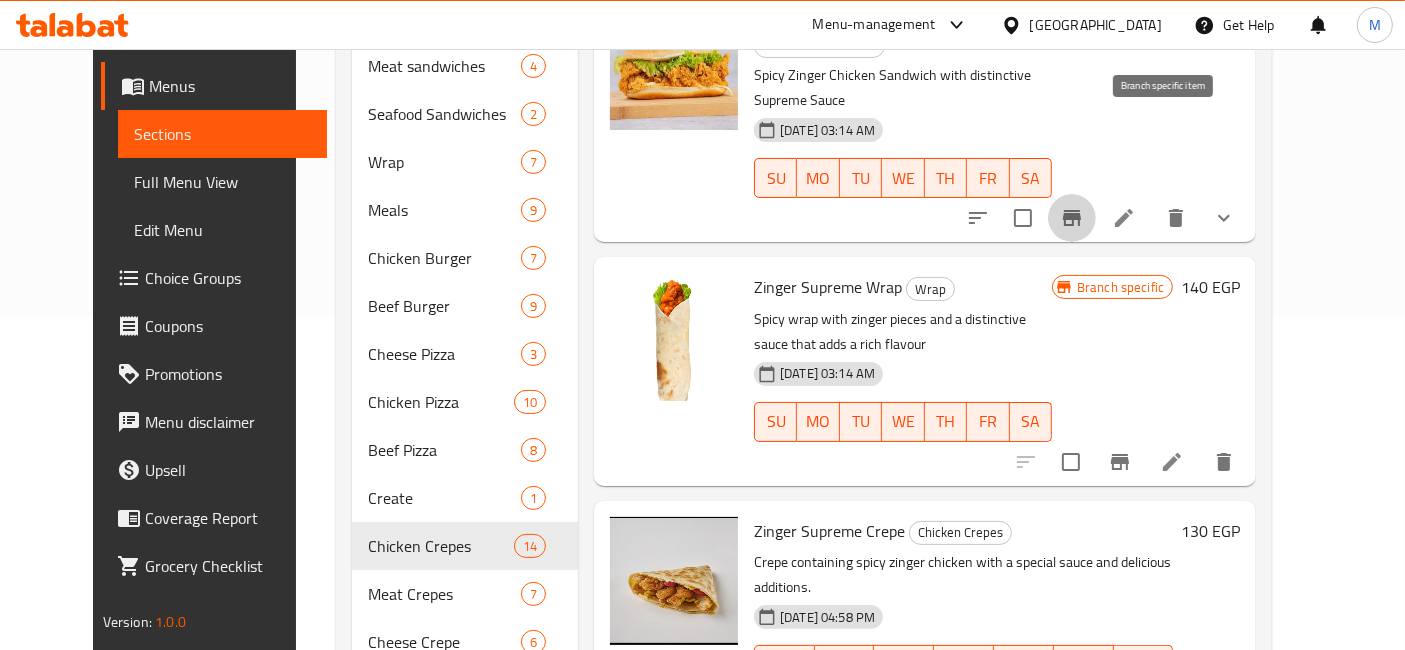 click on "130   EGP" at bounding box center (1210, 531) 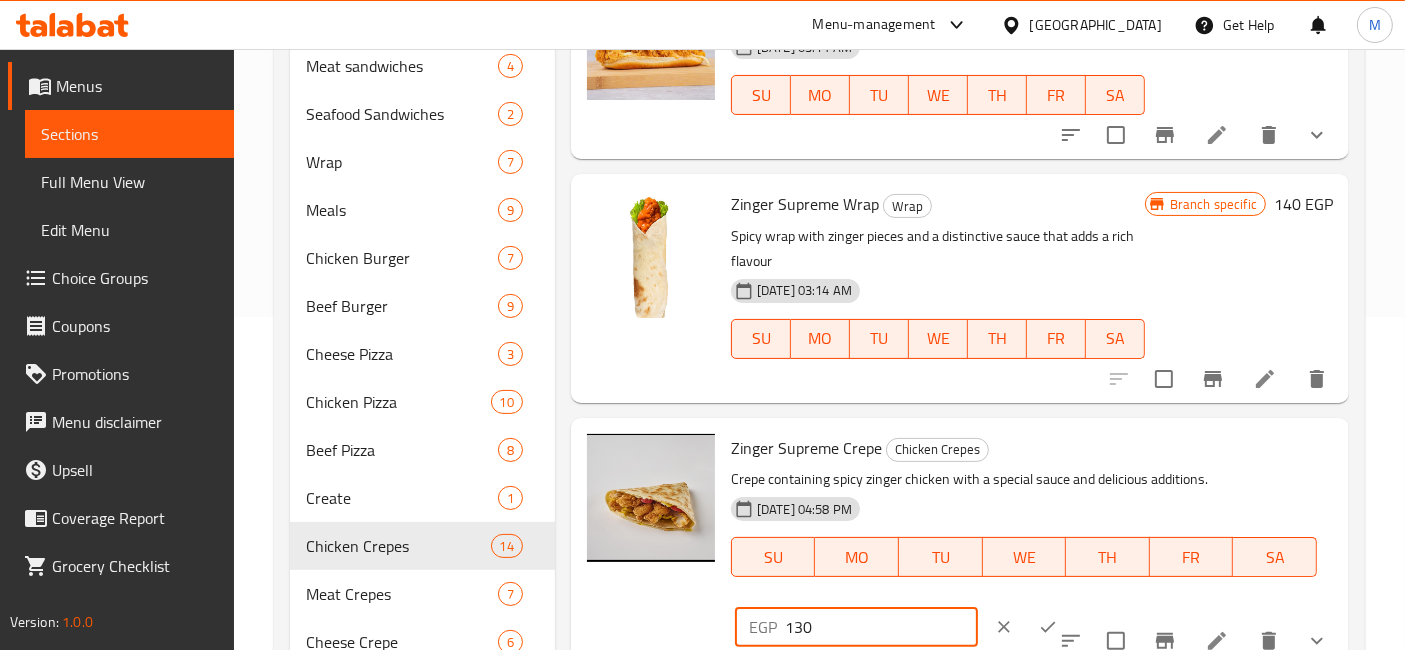 click on "130" at bounding box center (881, 627) 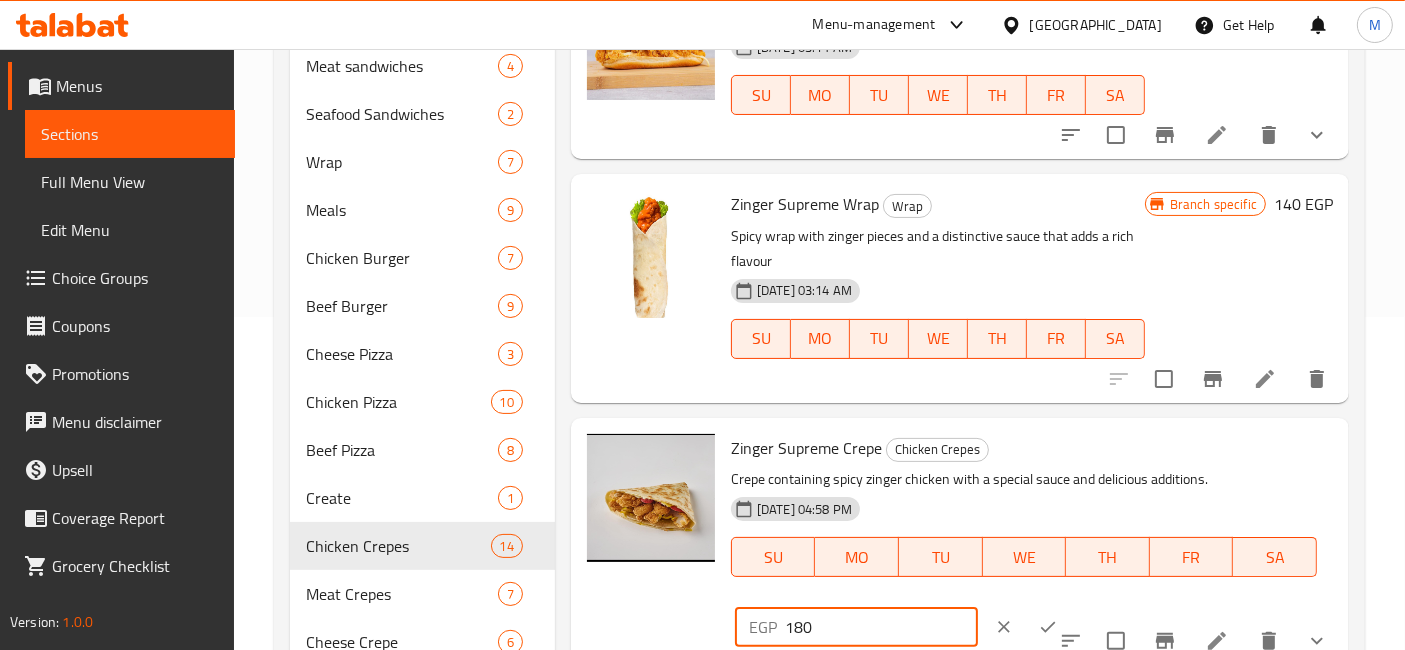 type on "180" 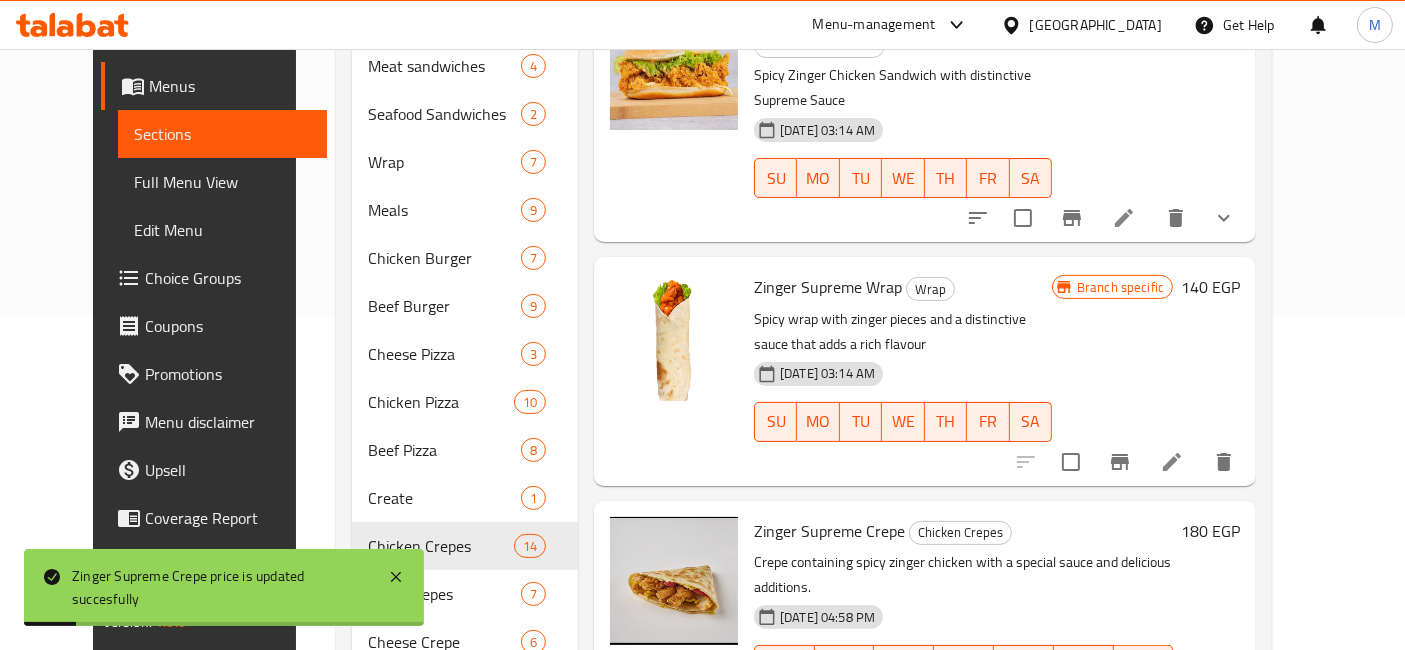 click 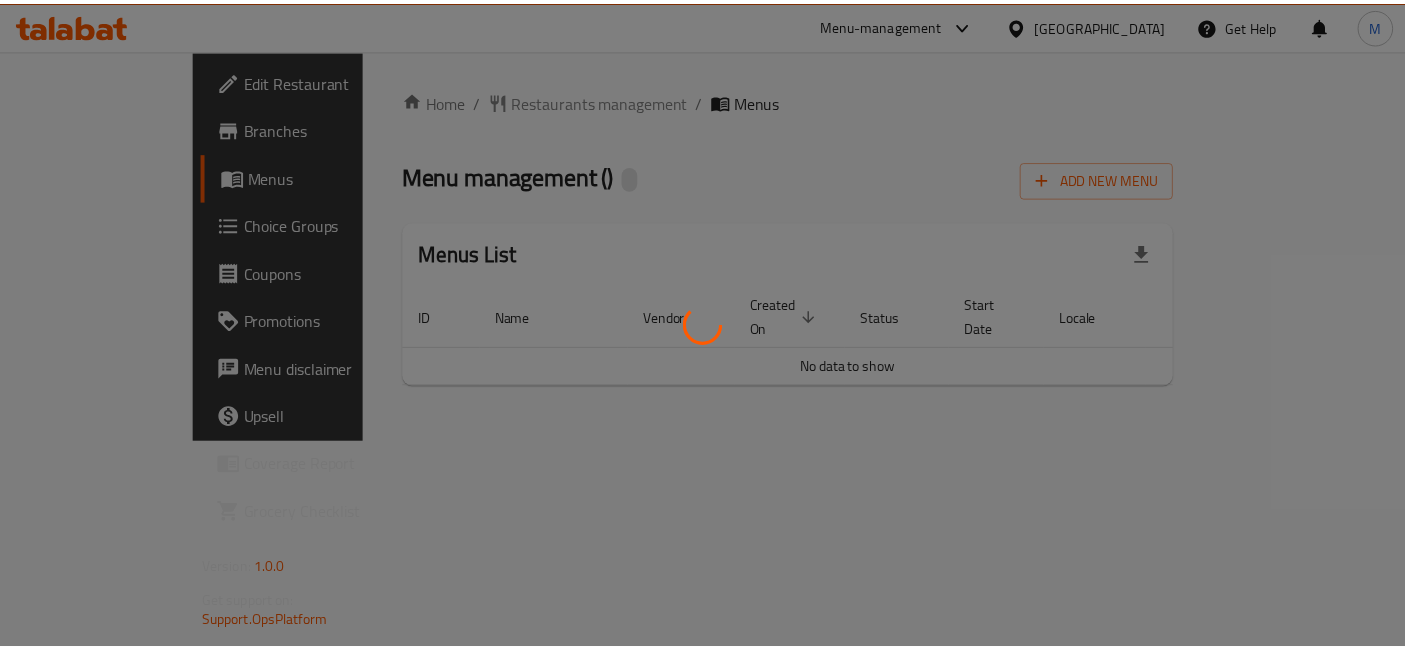 scroll, scrollTop: 0, scrollLeft: 0, axis: both 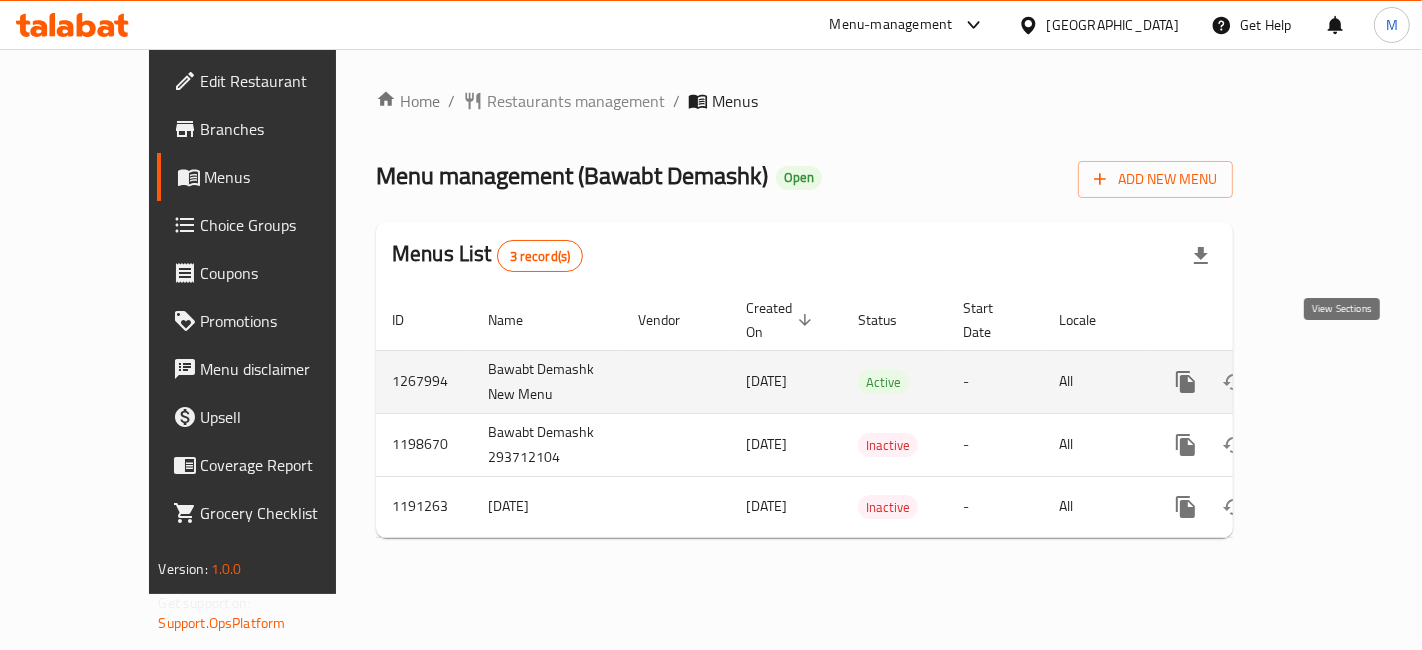 click 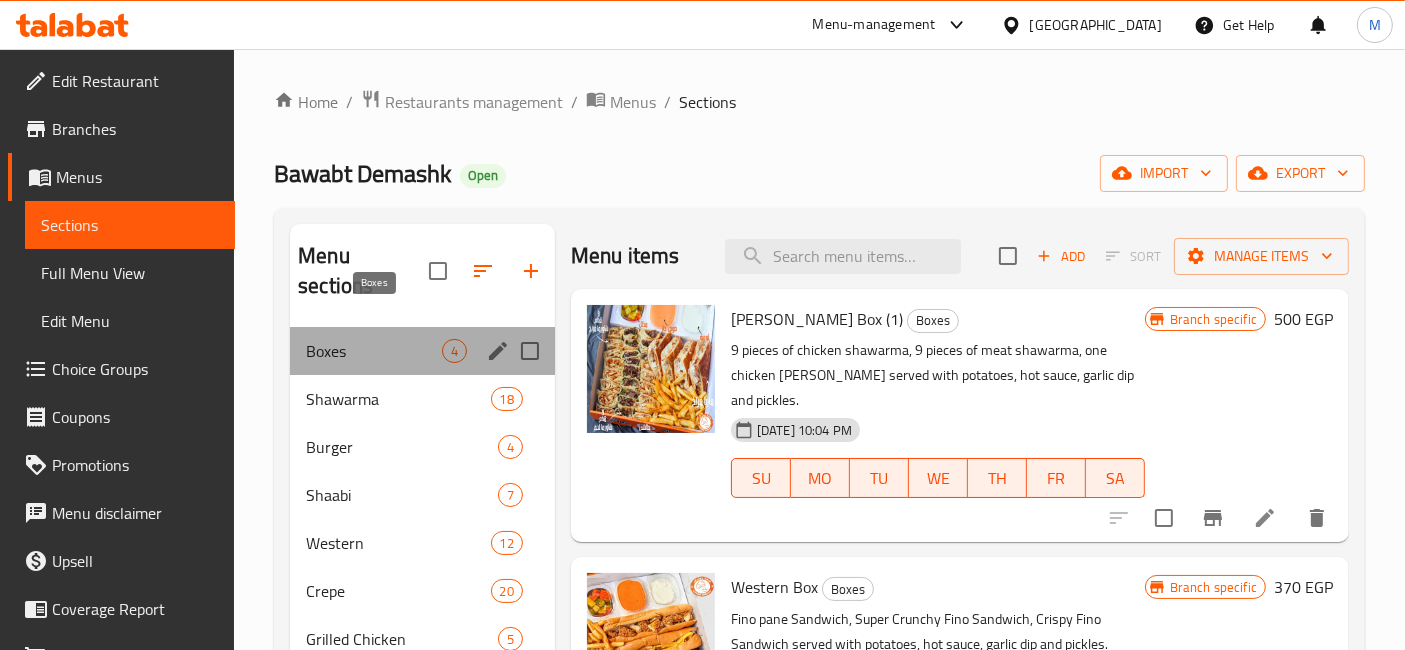 click on "Boxes" at bounding box center (374, 351) 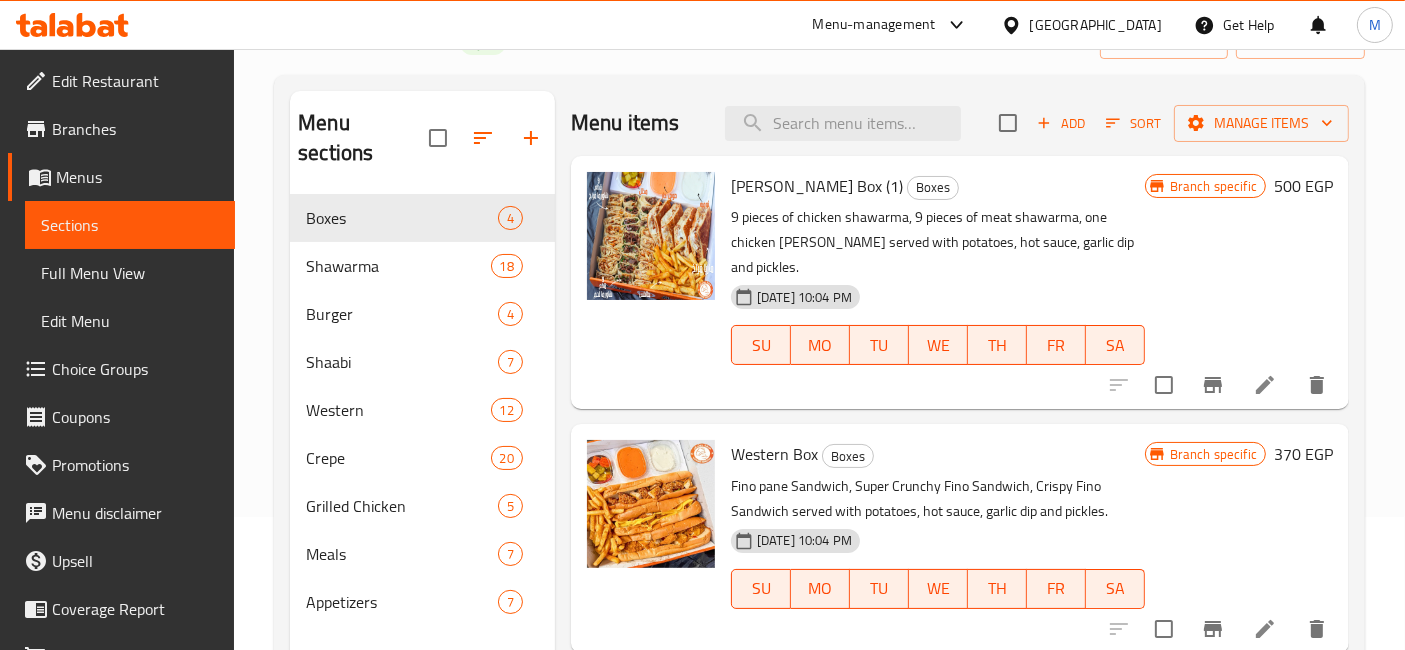 scroll, scrollTop: 251, scrollLeft: 0, axis: vertical 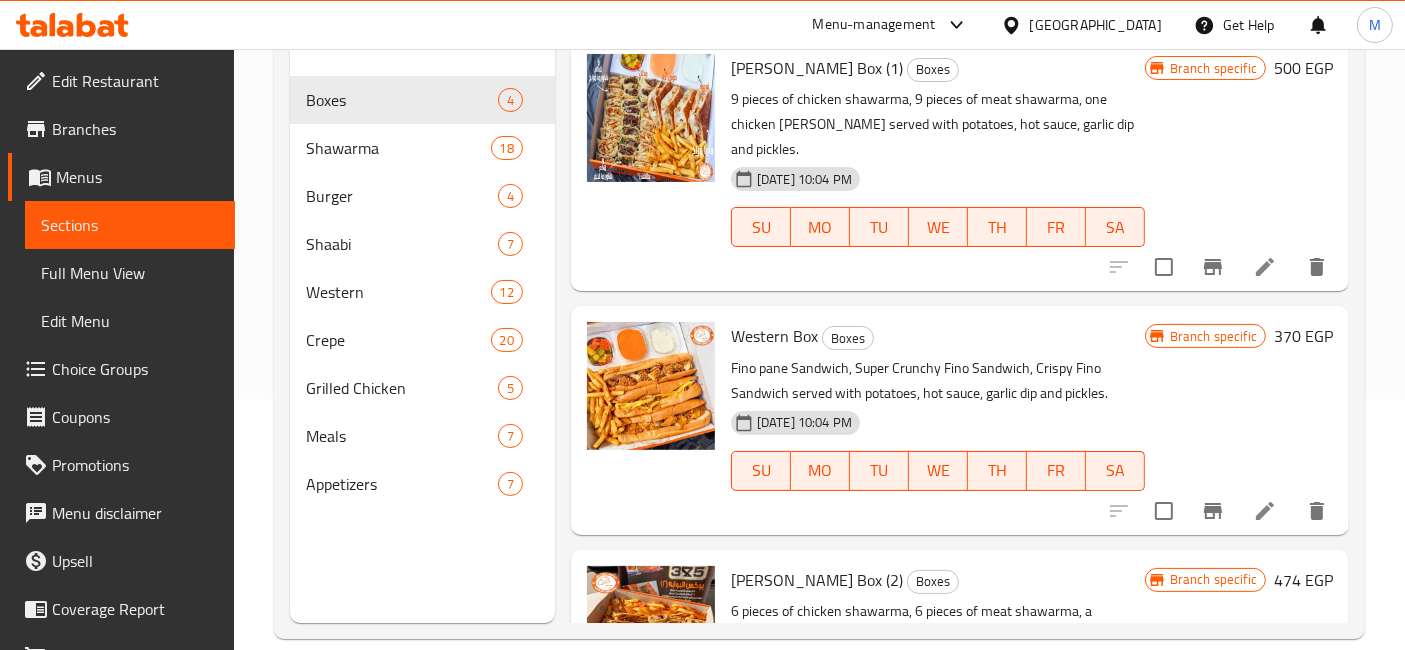 click 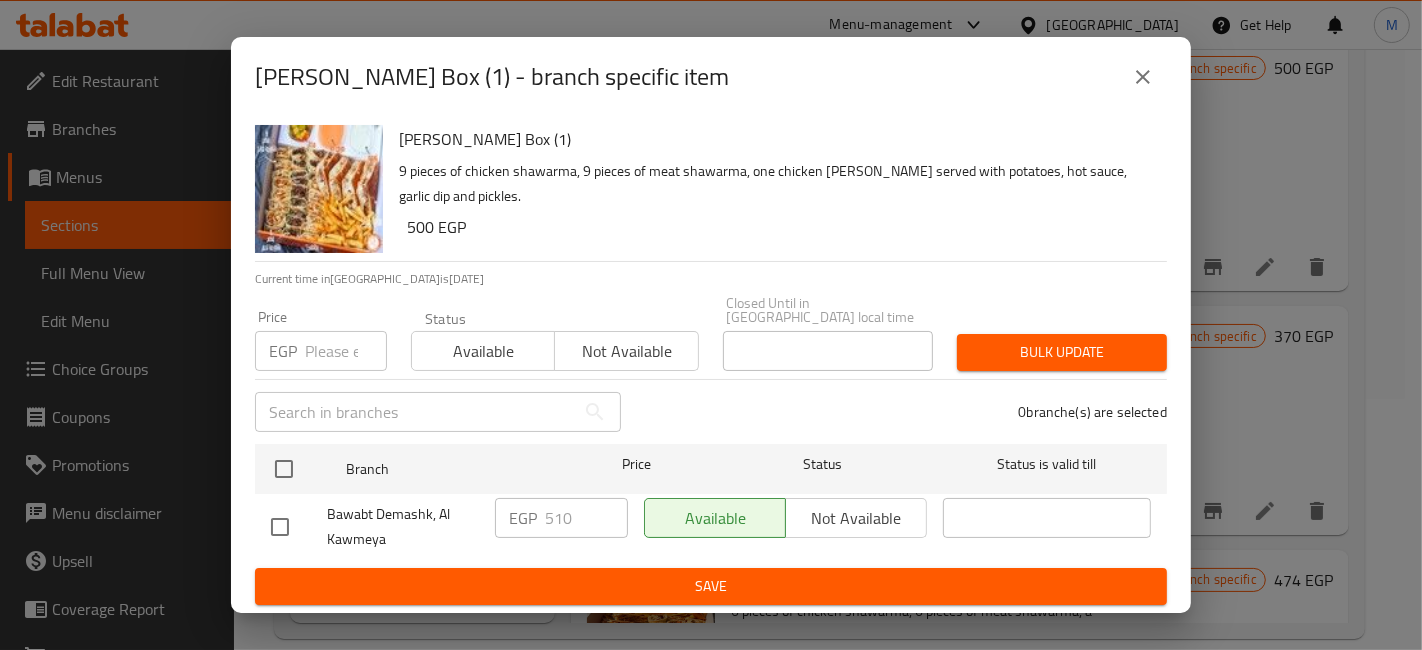 type 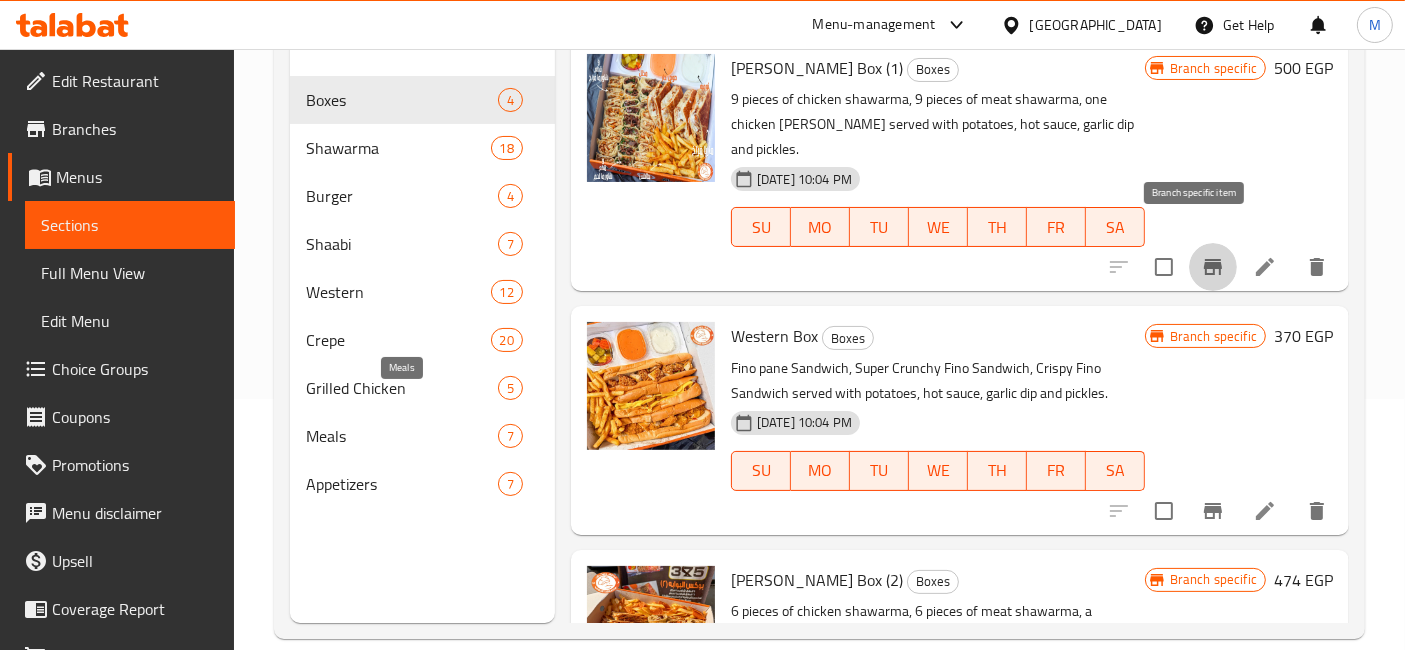 scroll, scrollTop: 0, scrollLeft: 0, axis: both 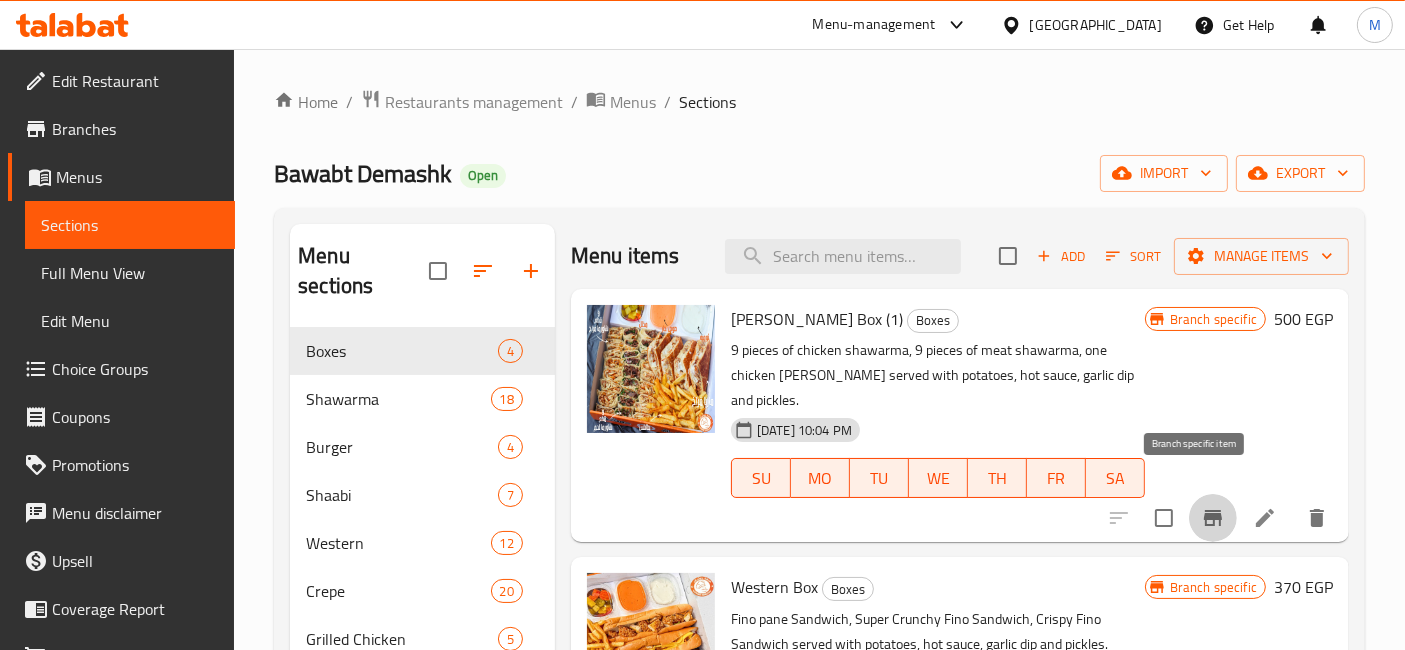 click 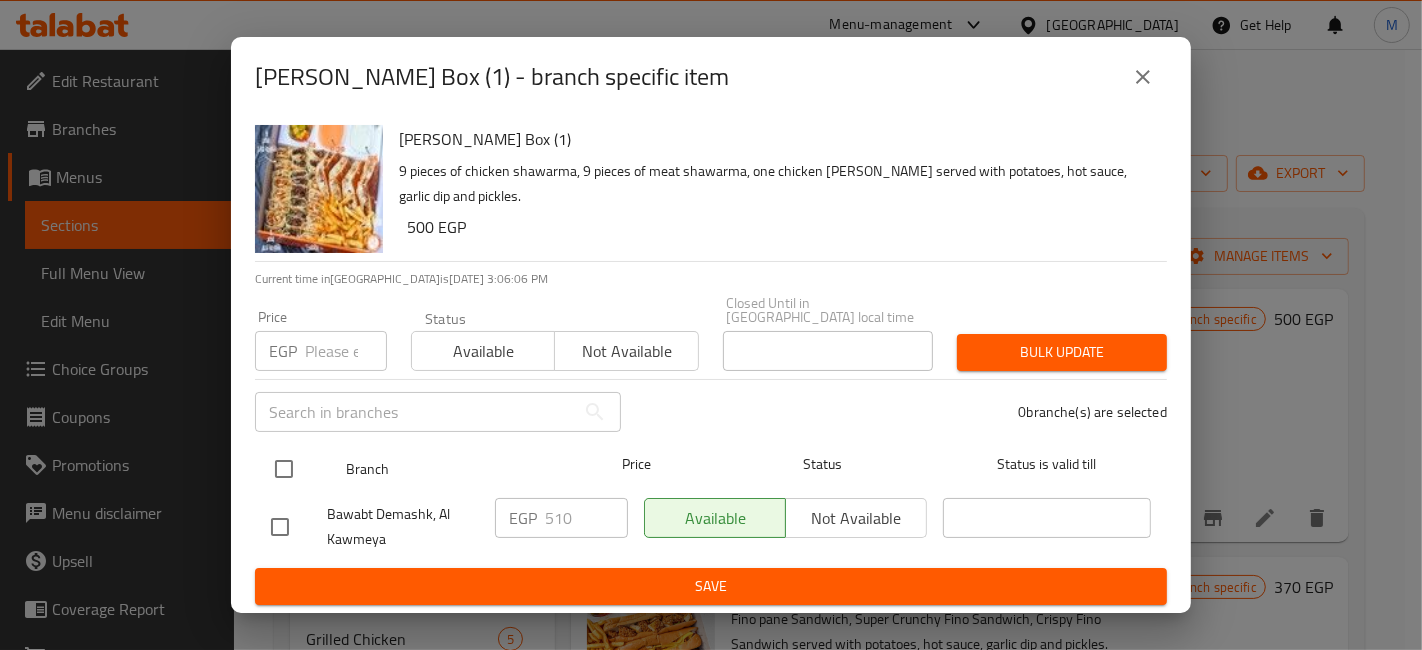 click at bounding box center [284, 469] 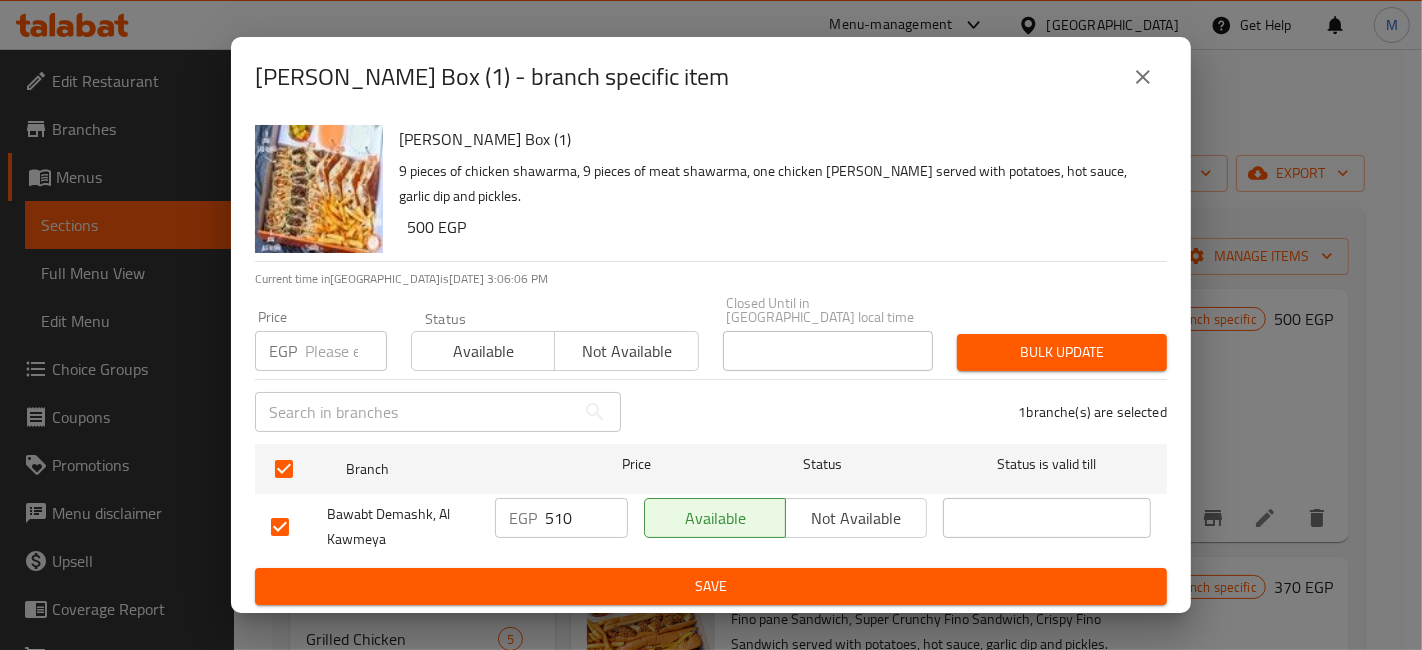 click on "510" at bounding box center (586, 518) 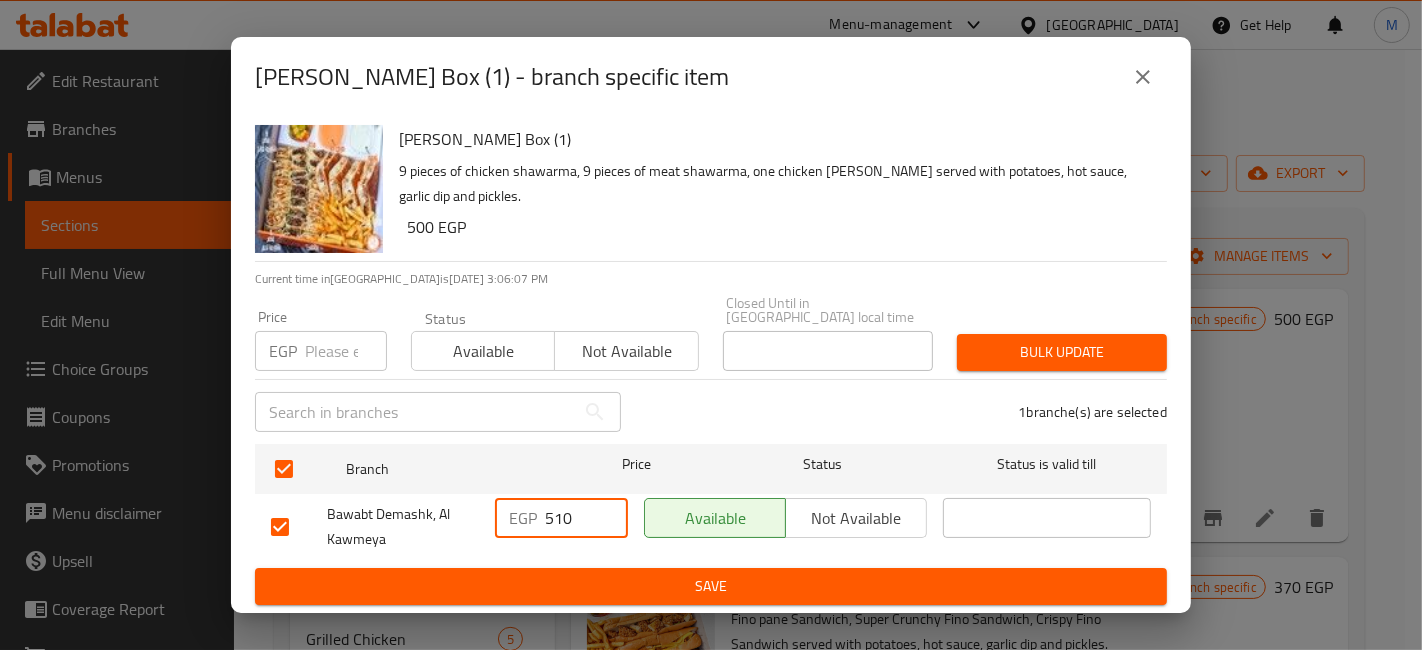 click on "510" at bounding box center (586, 518) 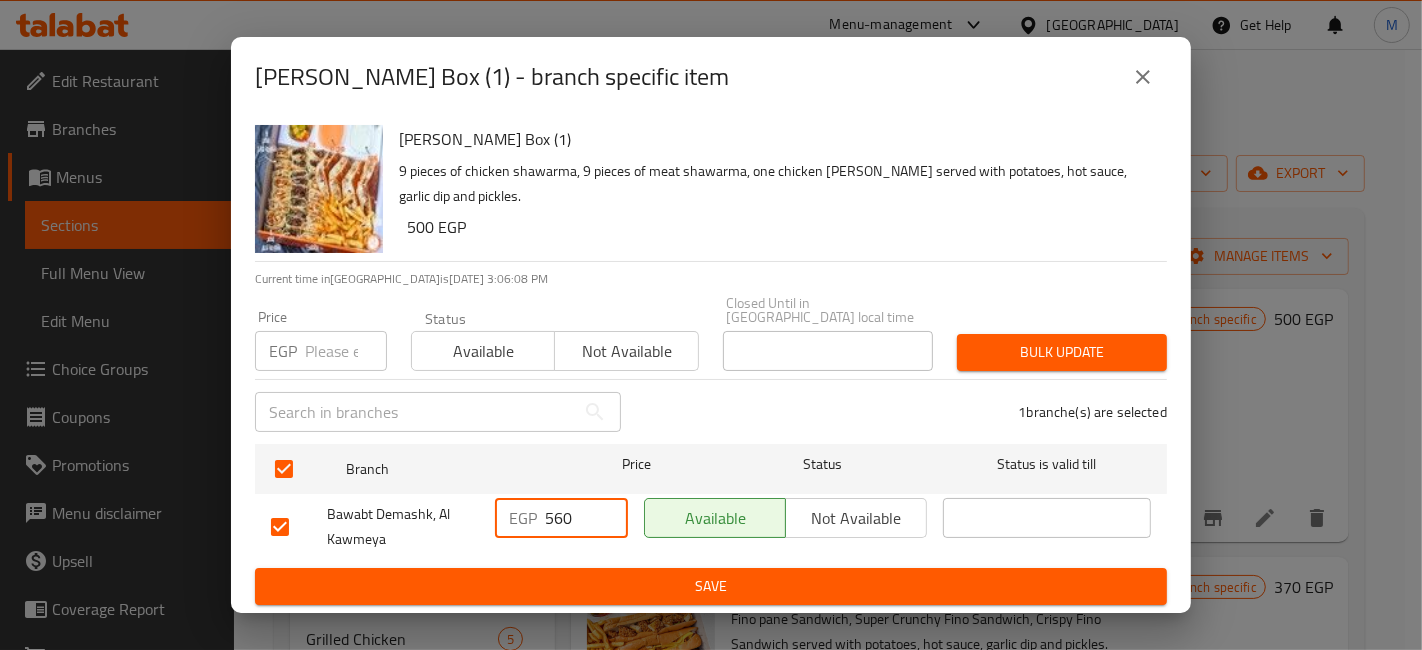 type on "560" 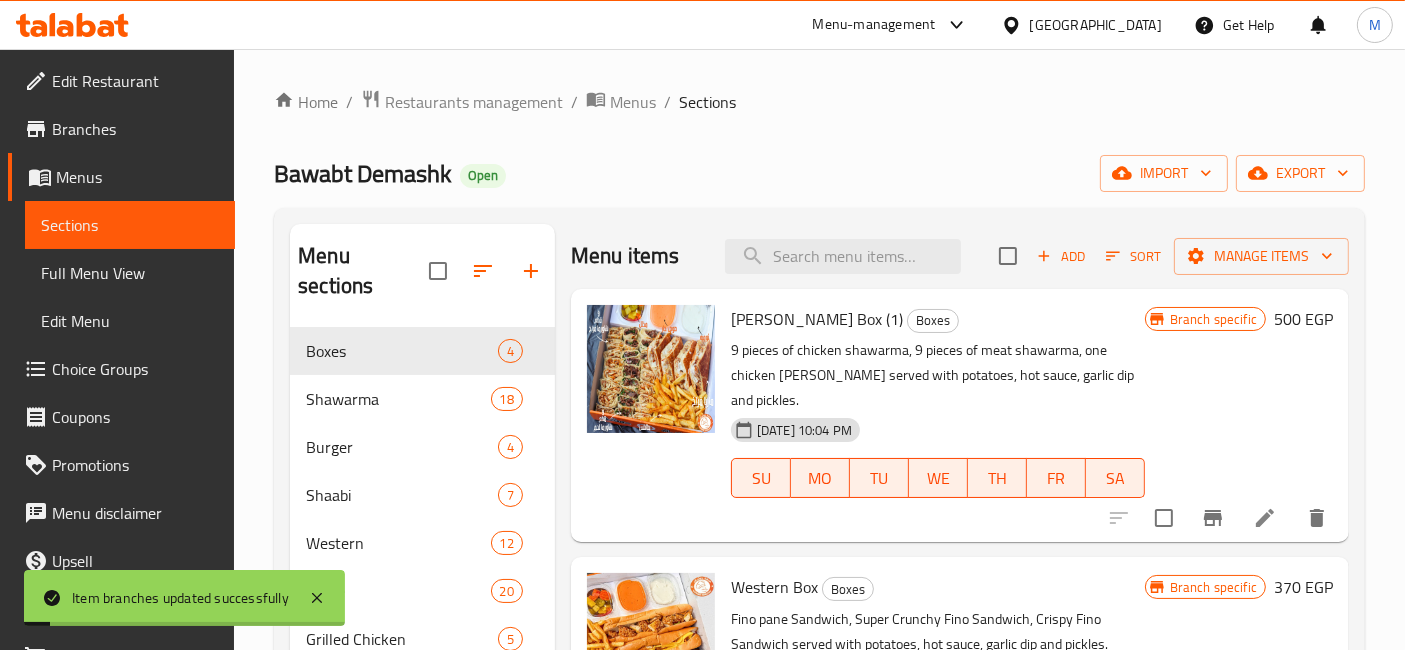 scroll, scrollTop: 111, scrollLeft: 0, axis: vertical 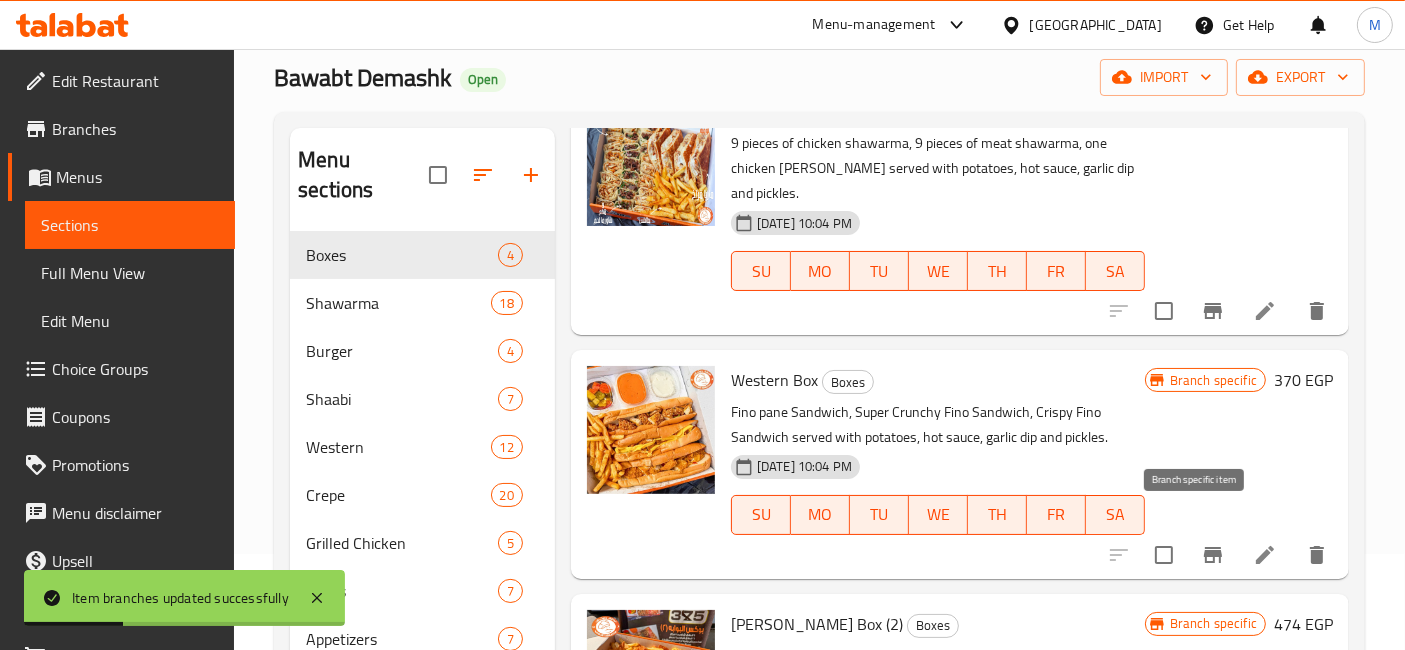 click 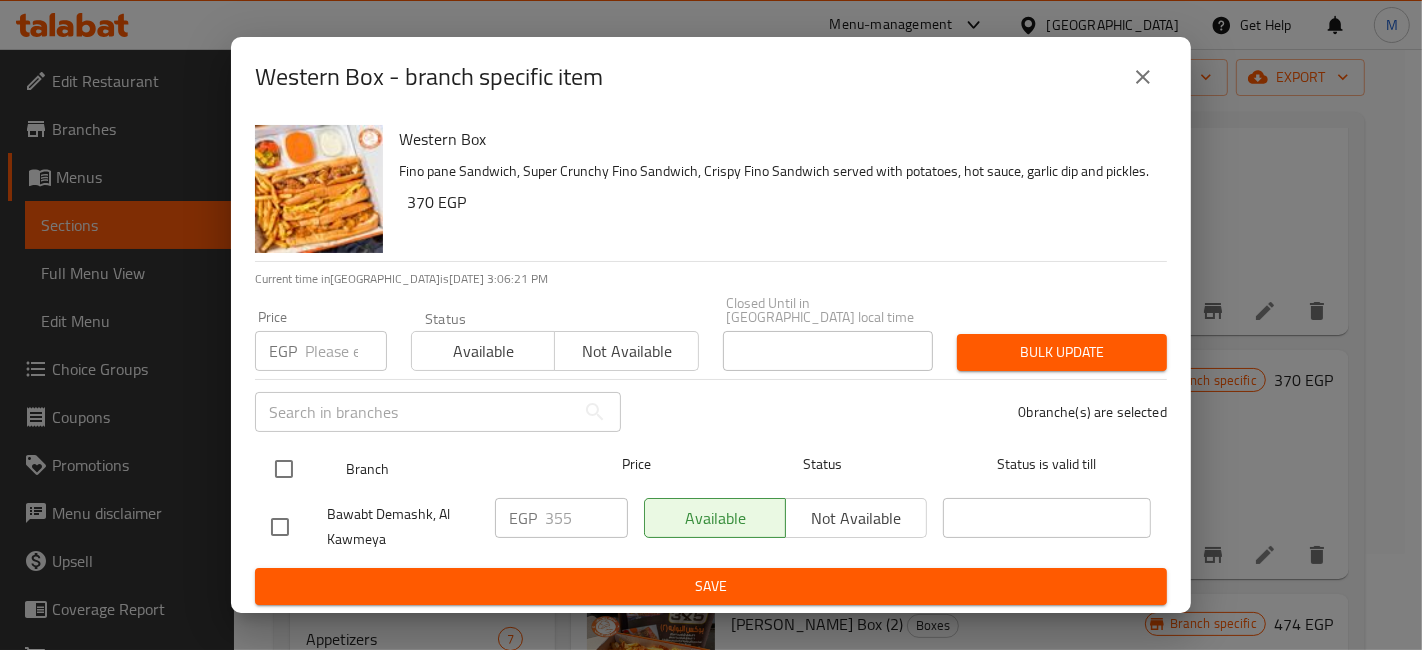 click on "Western Box Fino pane Sandwich, Super Crunchy Fino Sandwich, Crispy Fino Sandwich served with potatoes, hot sauce, garlic dip and pickles. 370   EGP Current time in  Egypt  is  13 Jul 2025   3:06:21 PM Price EGP Price Status Available Not available Closed Until in Egypt local time Closed Until in Egypt local time Bulk update ​ 0  branche(s) are selected Branch Price Status Status is valid till Bawabt Demashk, Al Kawmeya EGP 355 ​ Available Not available ​ Save" at bounding box center [711, 365] 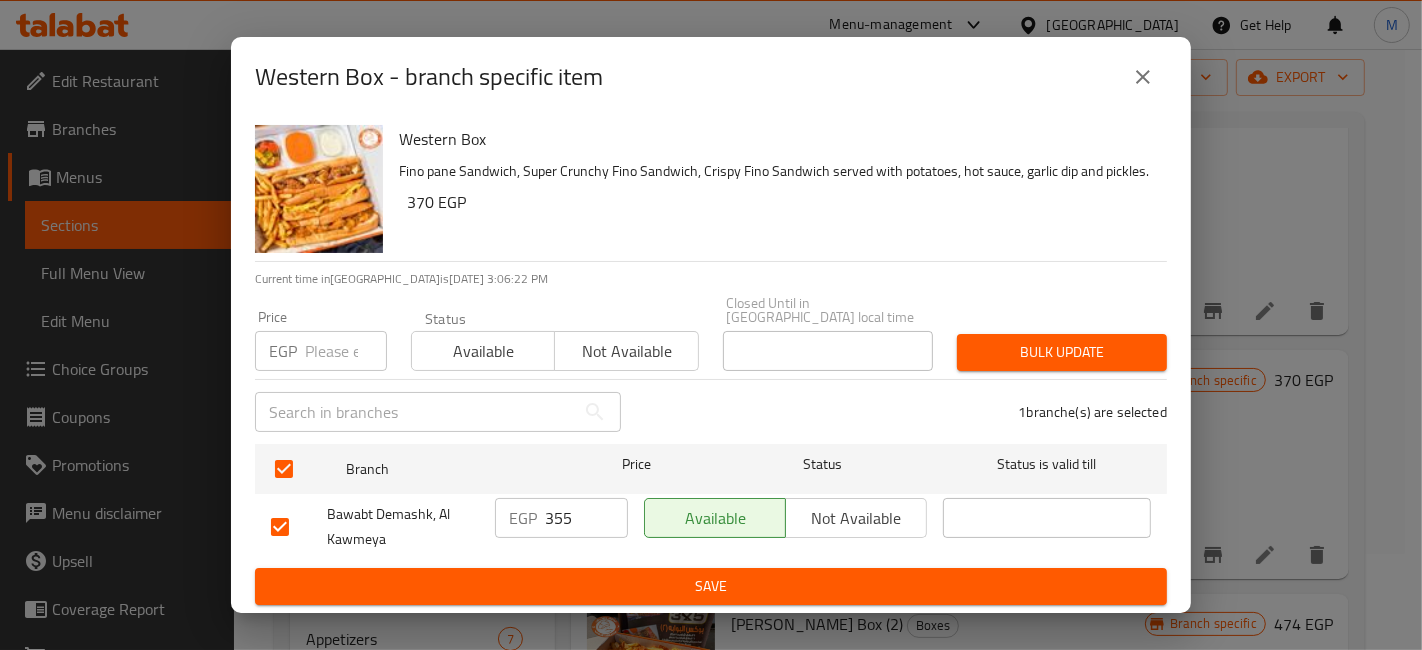 click on "355" at bounding box center [586, 518] 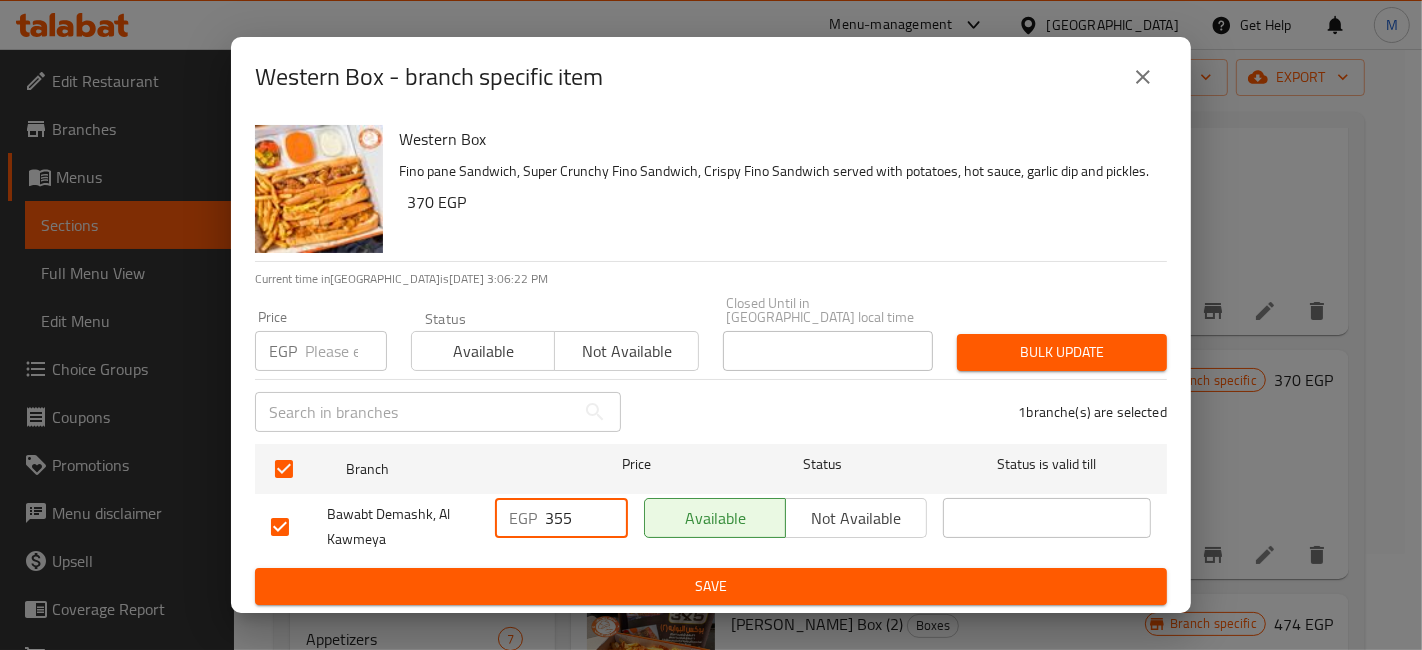 click on "355" at bounding box center [586, 518] 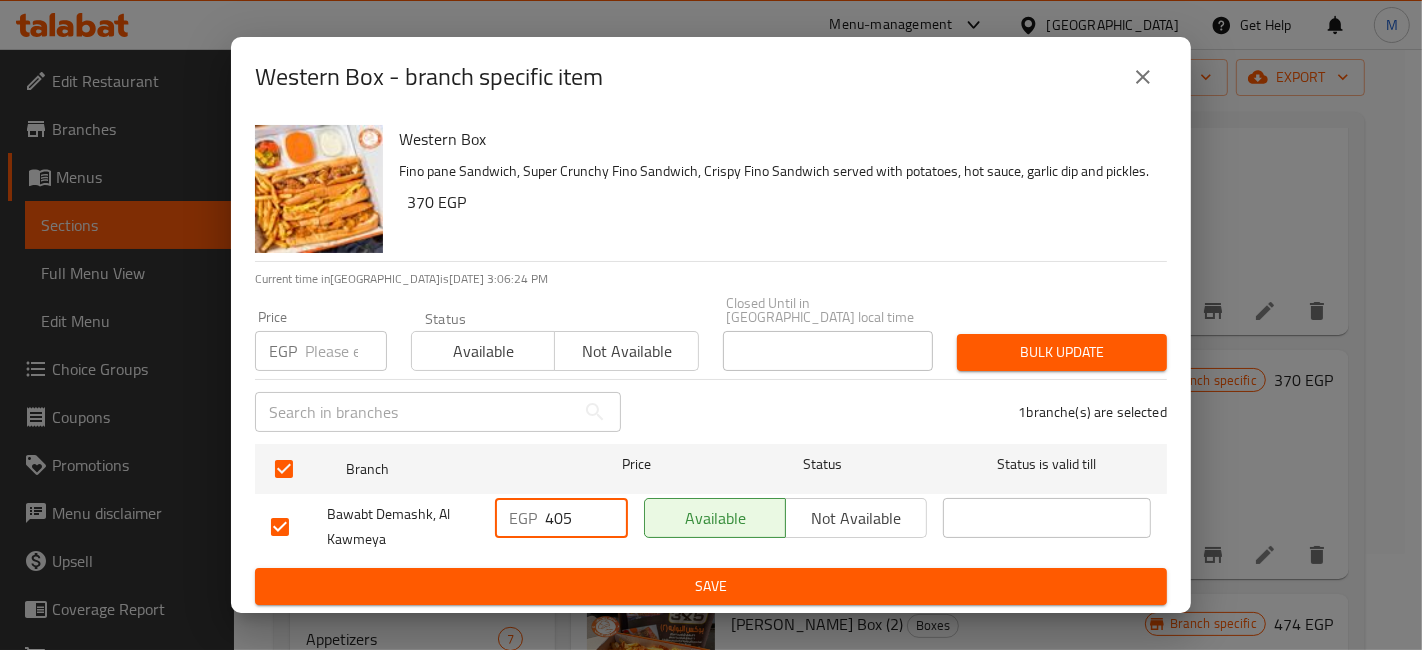 type on "405" 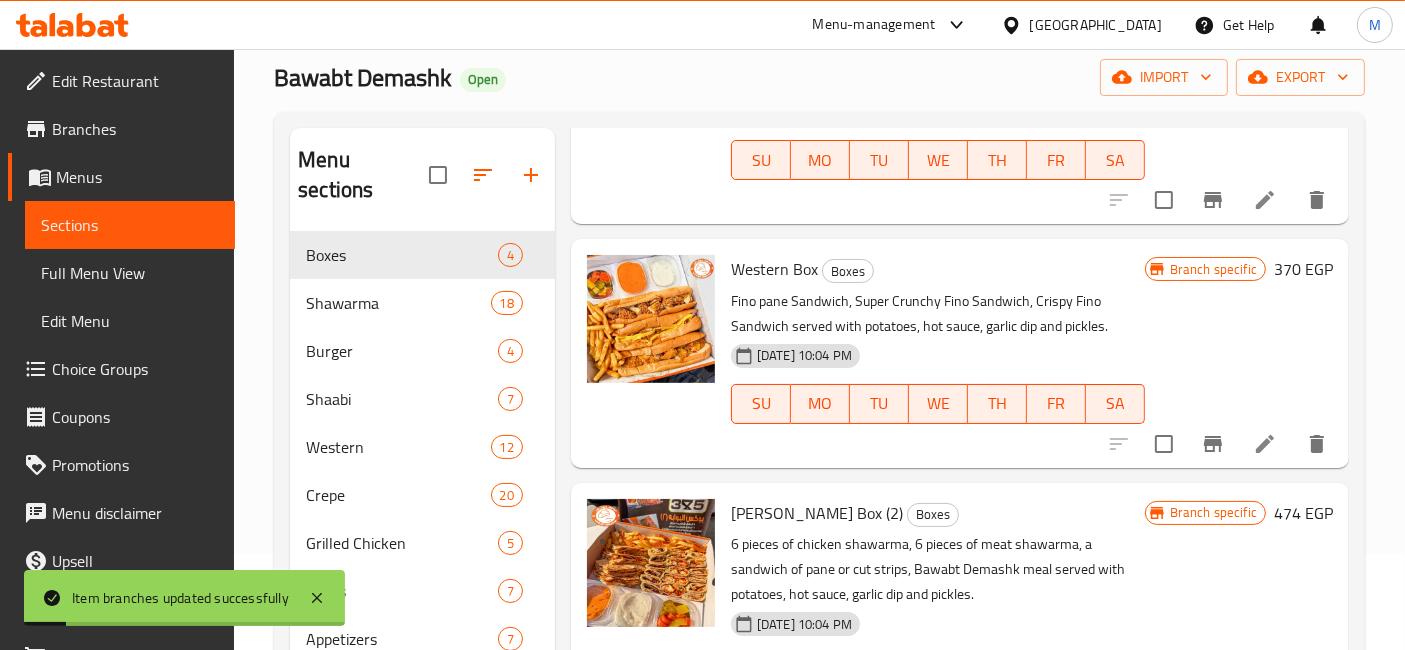 scroll, scrollTop: 333, scrollLeft: 0, axis: vertical 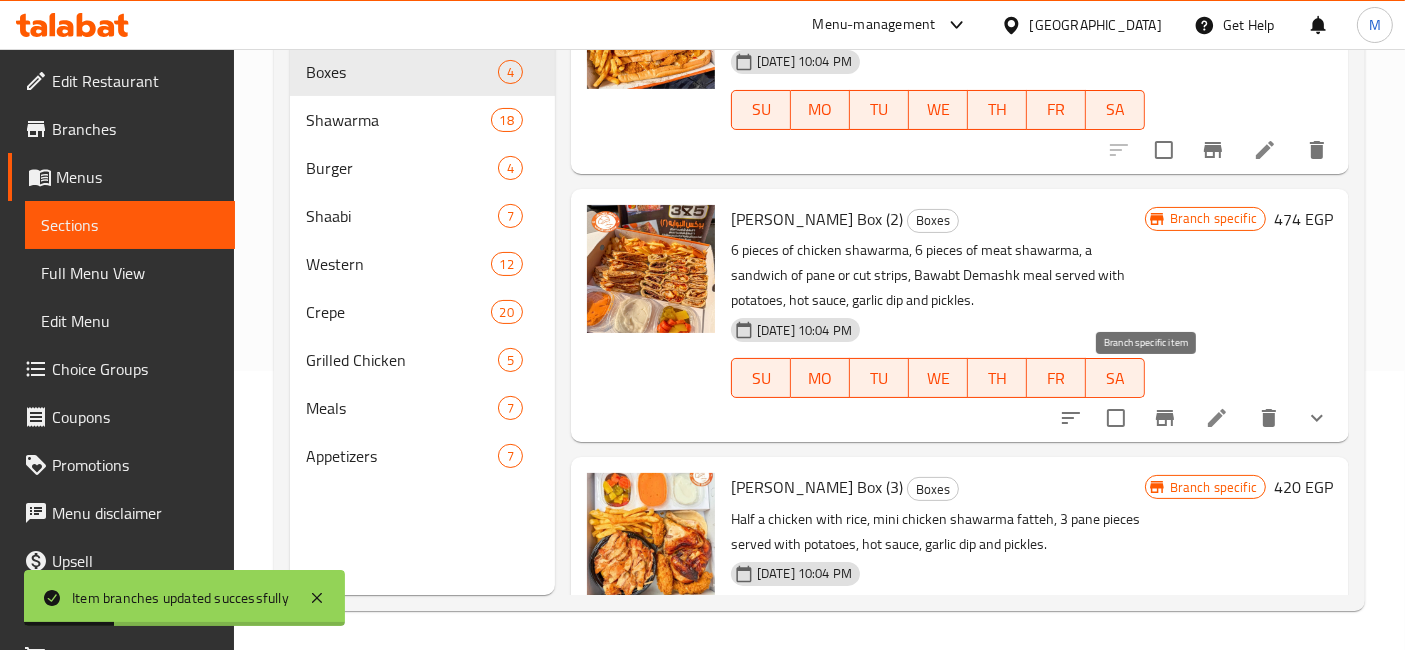 click at bounding box center [1165, 418] 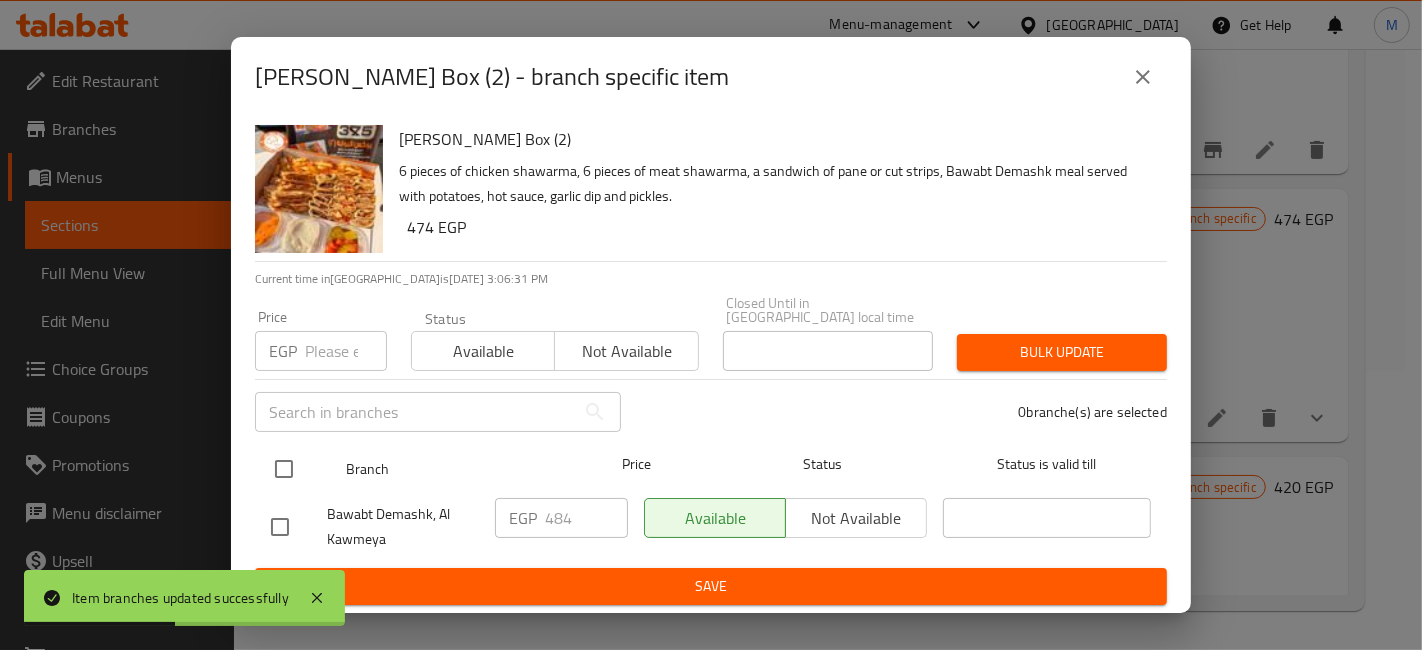 click at bounding box center (284, 469) 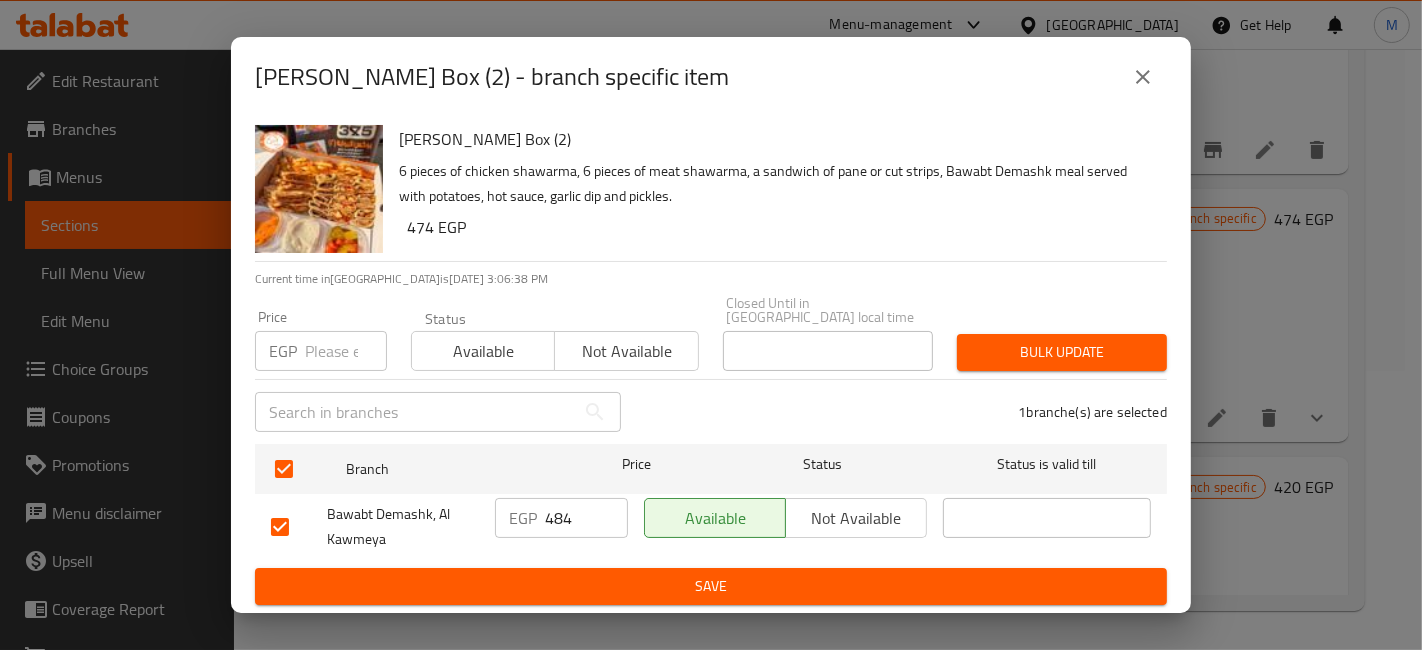 click on "484" at bounding box center (586, 518) 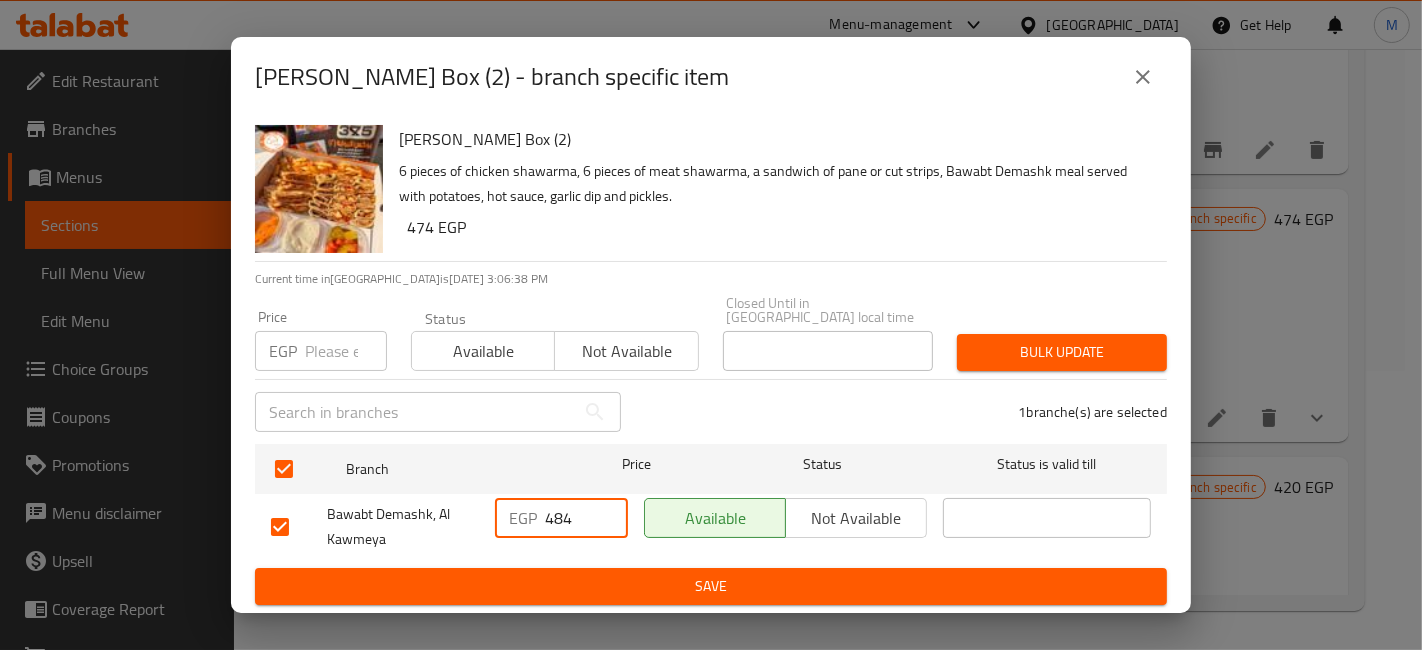 click on "484" at bounding box center (586, 518) 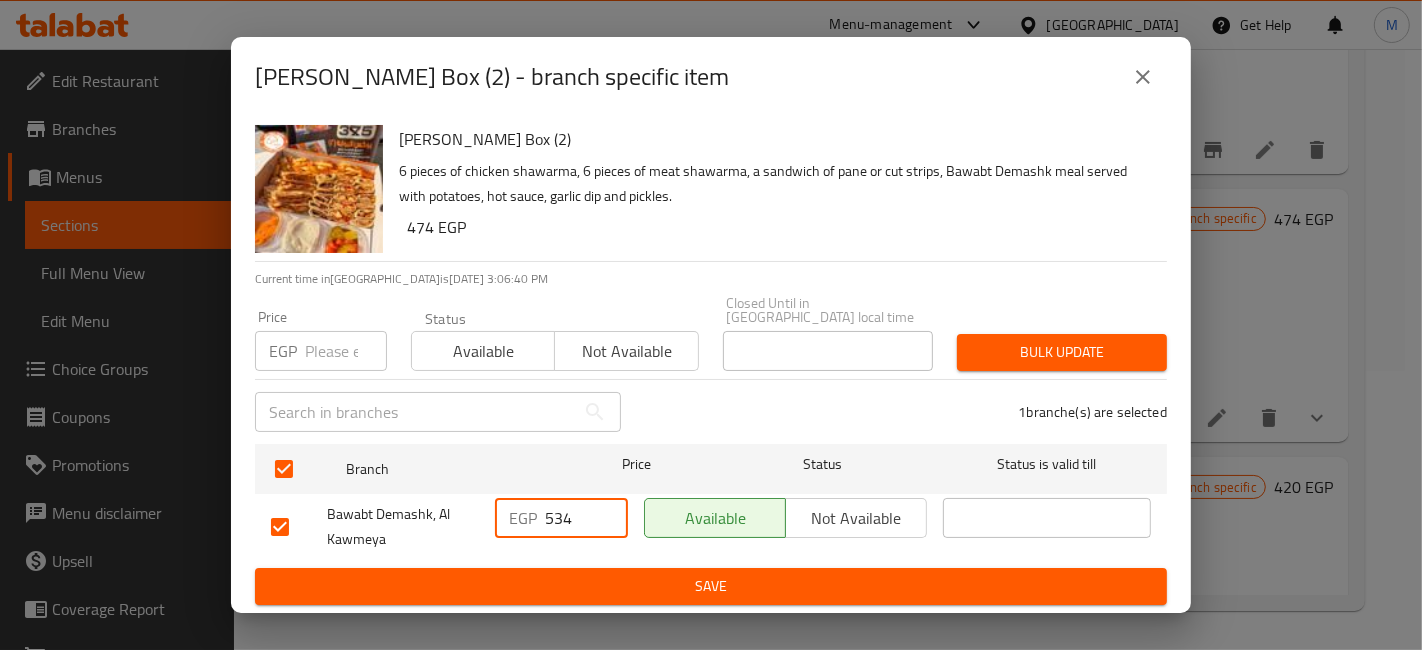 type on "534" 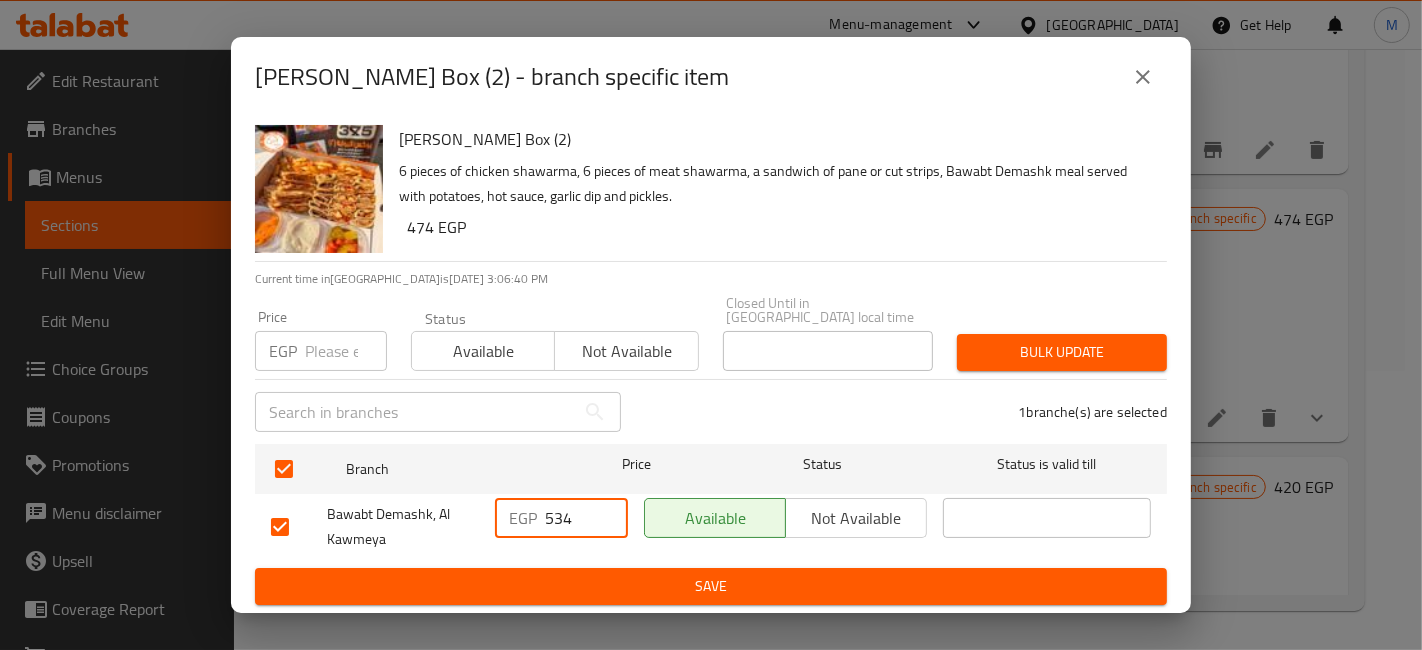 click on "Save" at bounding box center [711, 586] 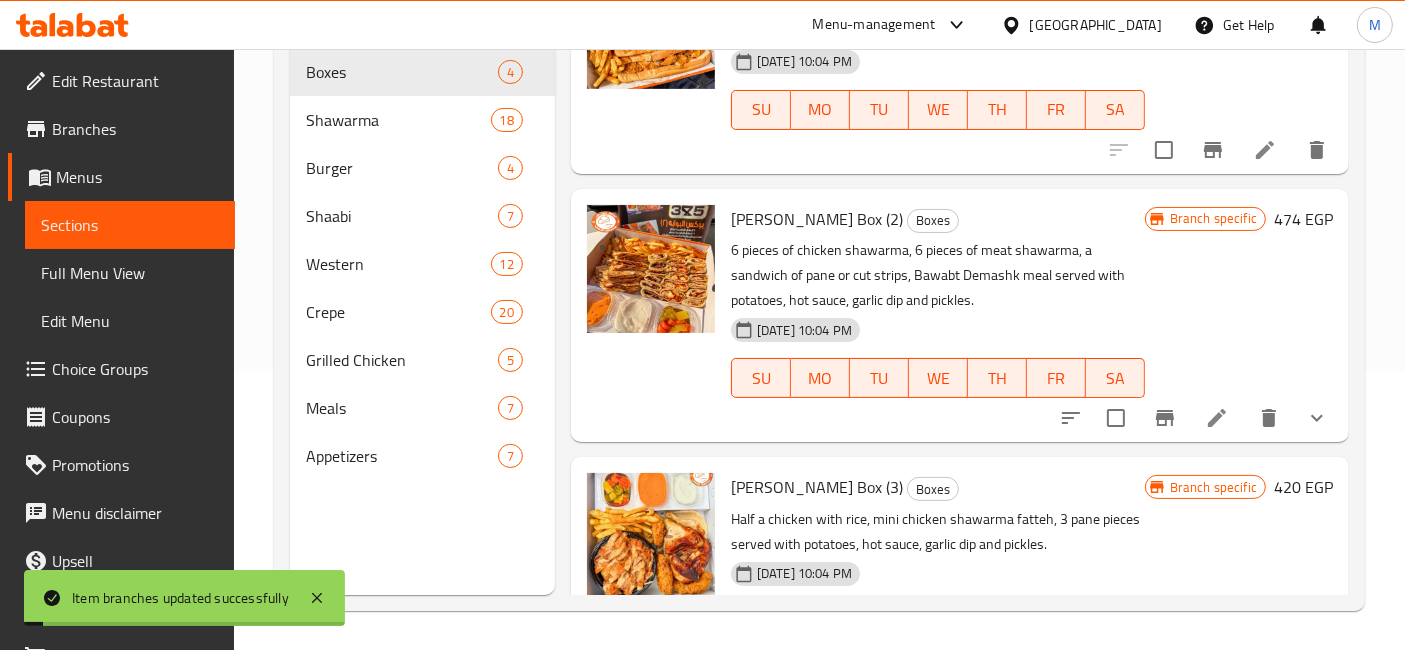 scroll, scrollTop: 397, scrollLeft: 0, axis: vertical 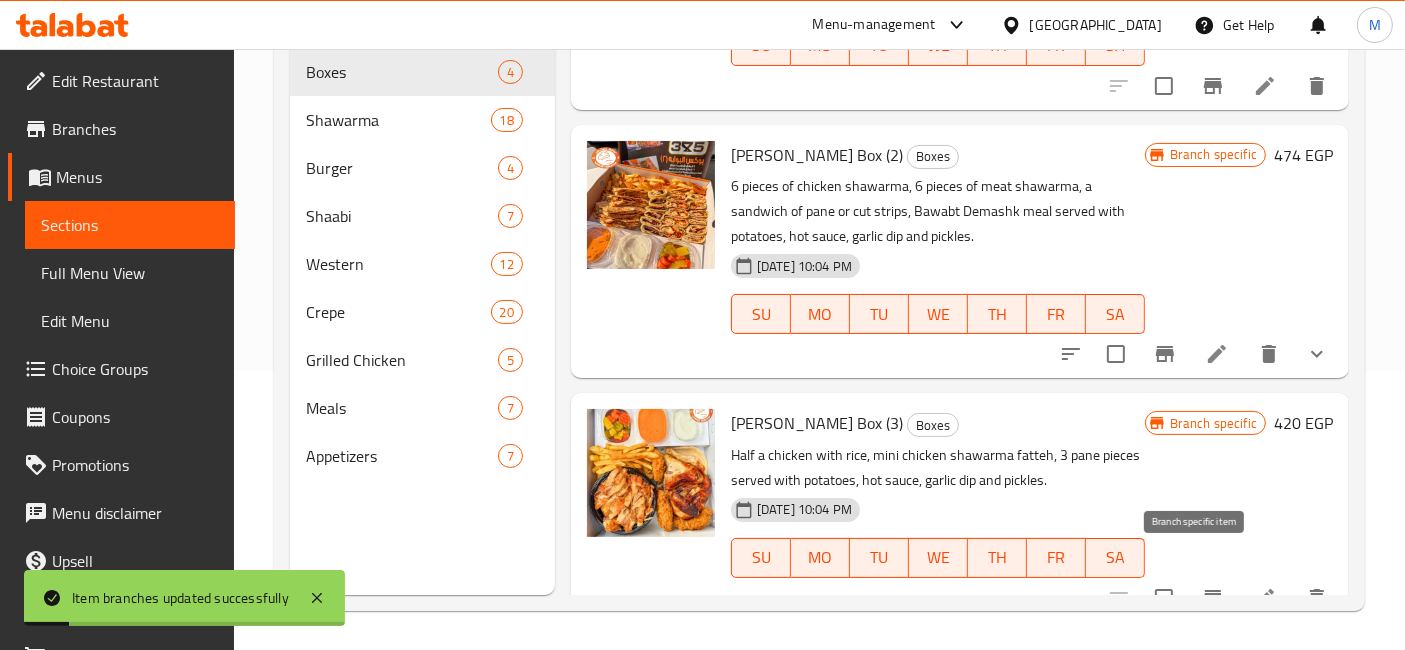 click 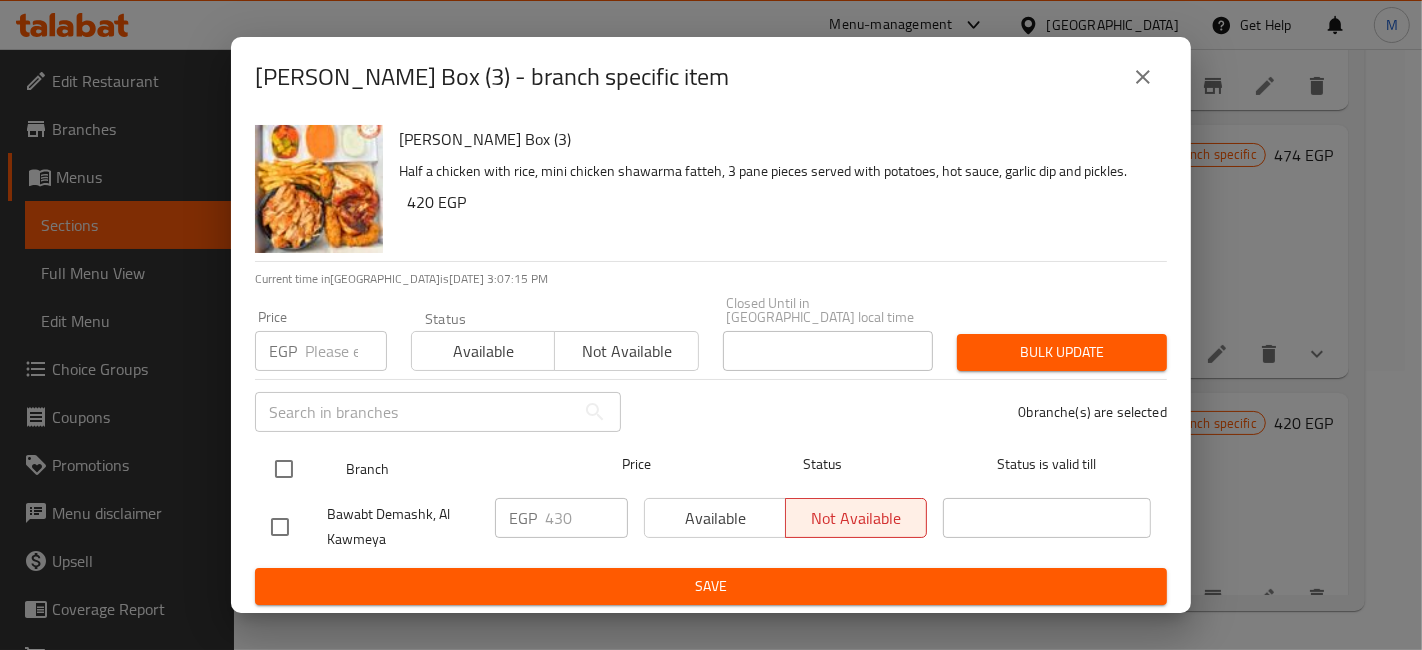 click at bounding box center [284, 469] 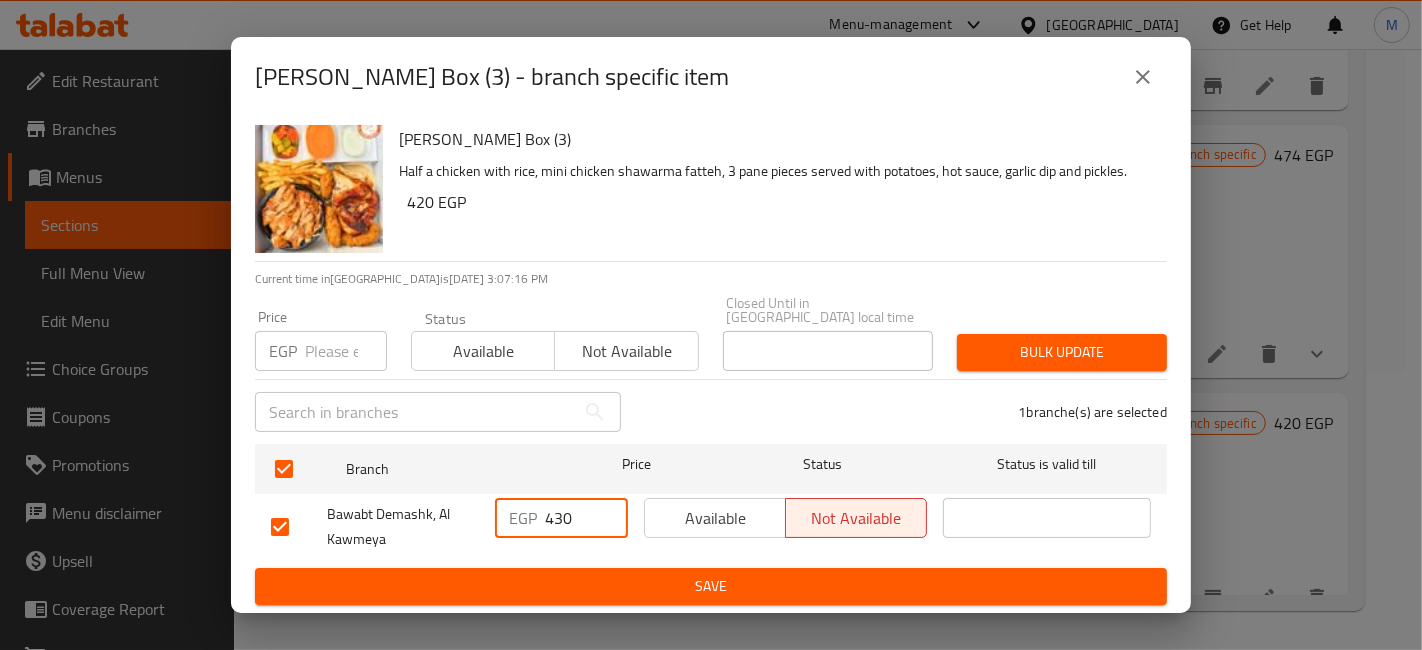 click on "430" at bounding box center [586, 518] 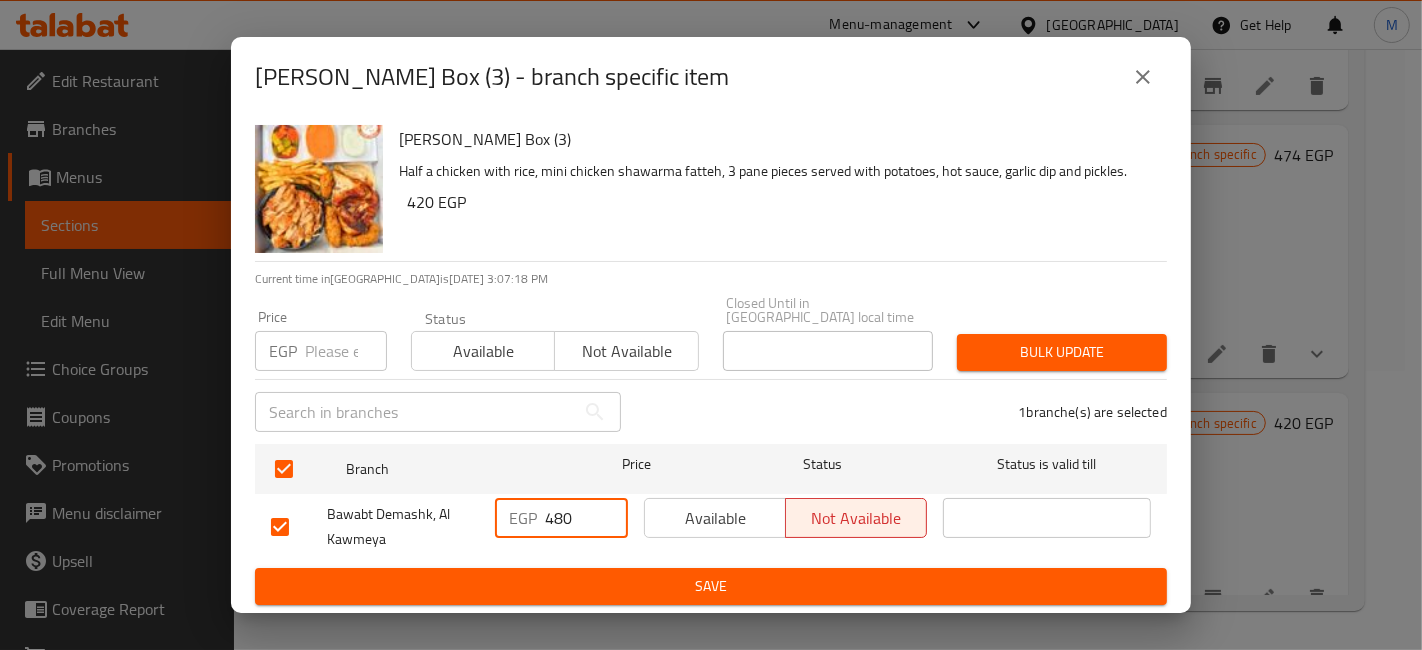 type on "480" 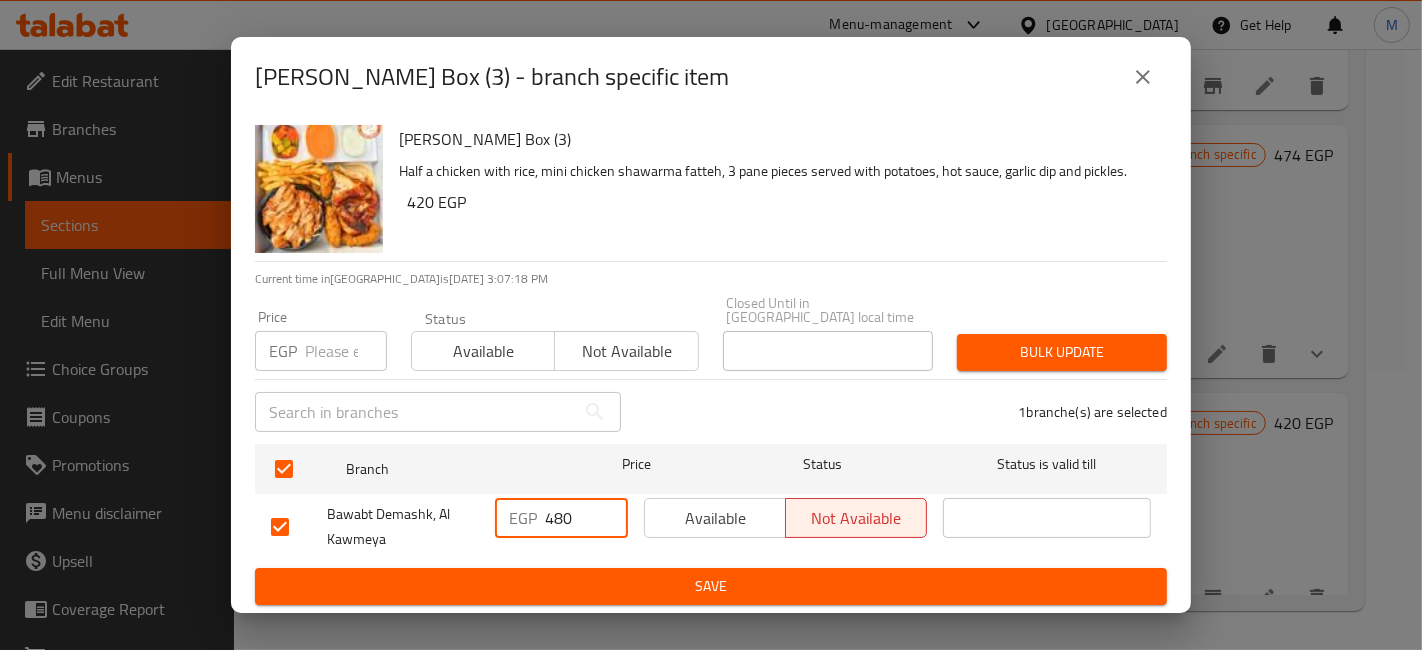 click on "Save" at bounding box center (711, 586) 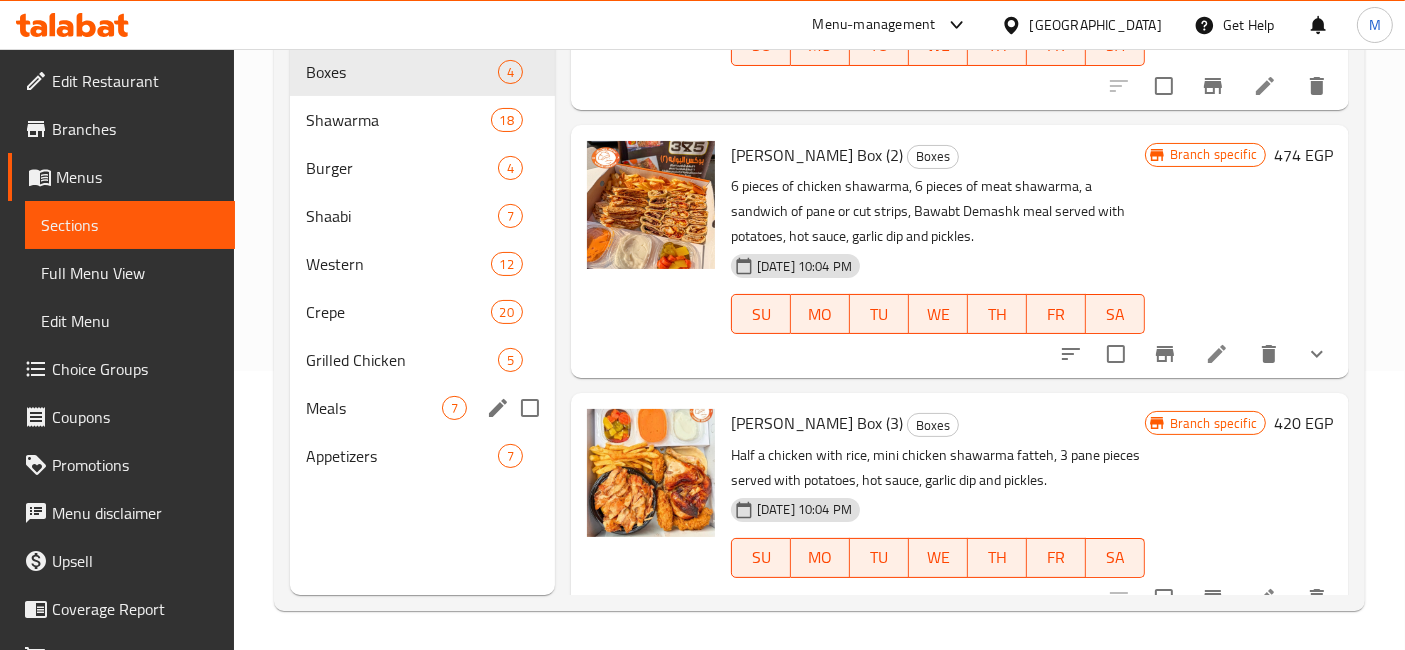 scroll, scrollTop: 0, scrollLeft: 0, axis: both 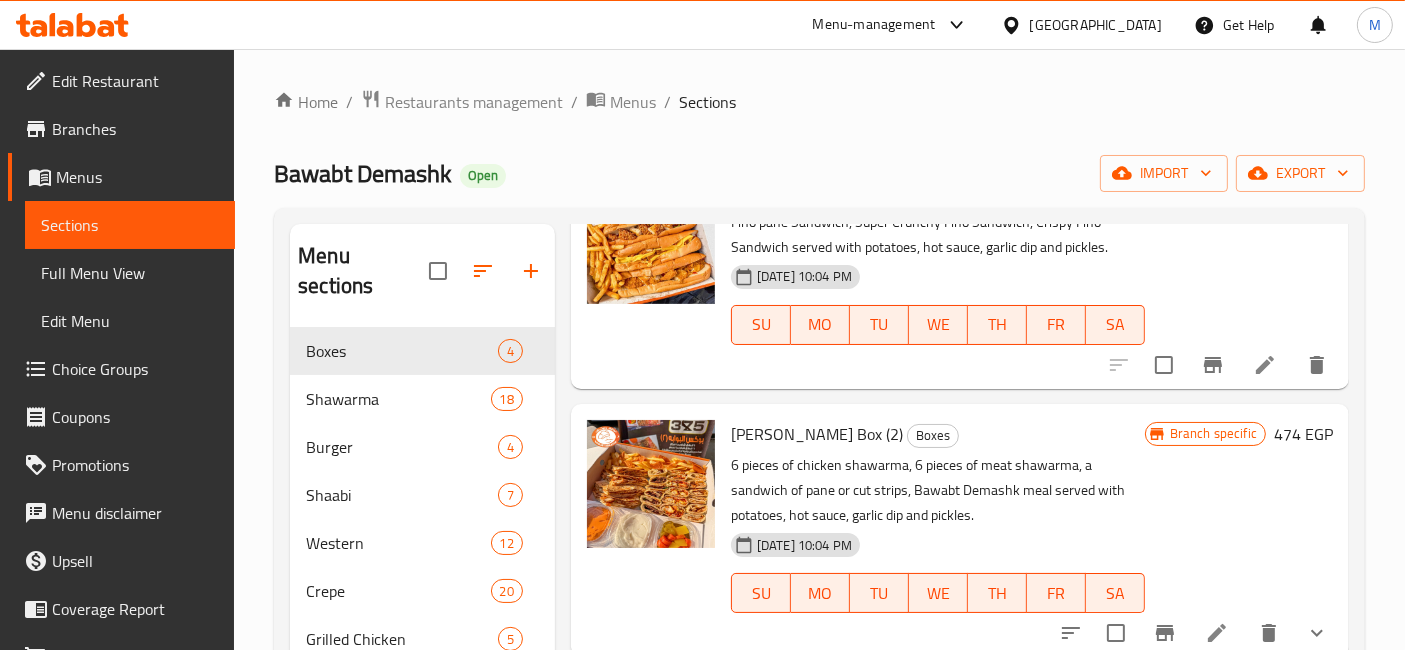 click 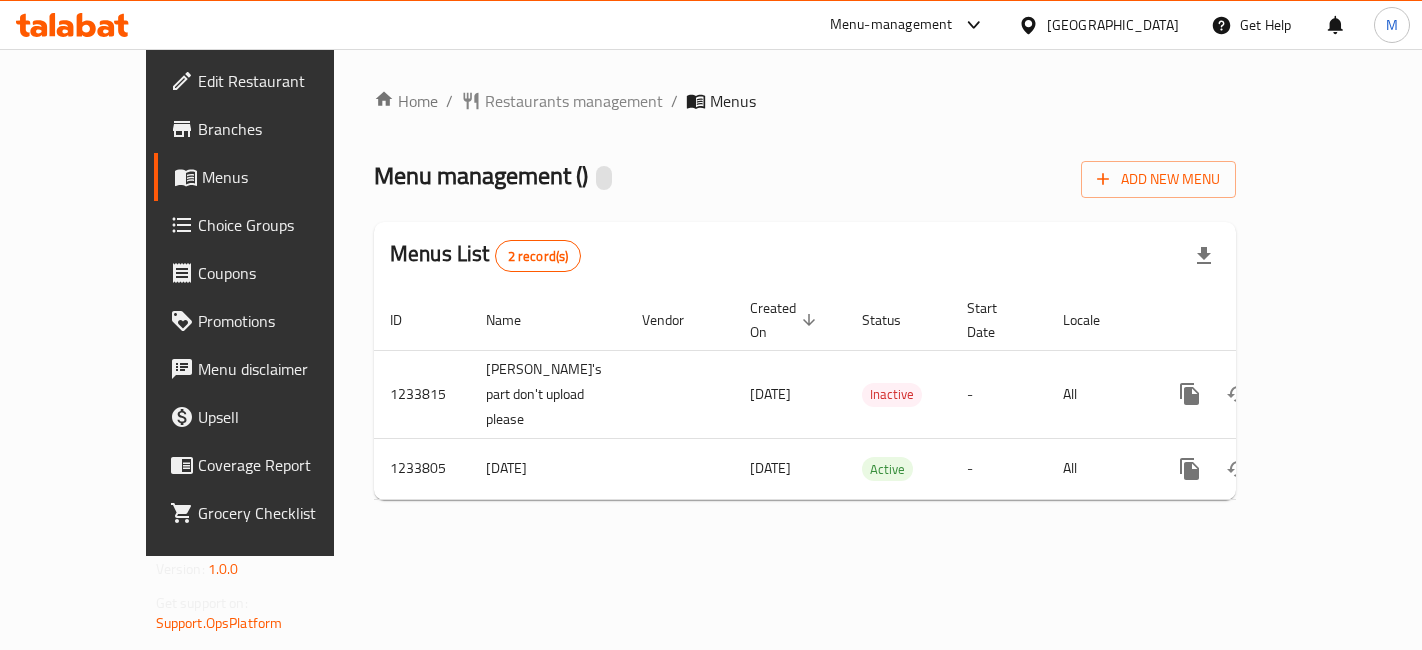 scroll, scrollTop: 0, scrollLeft: 0, axis: both 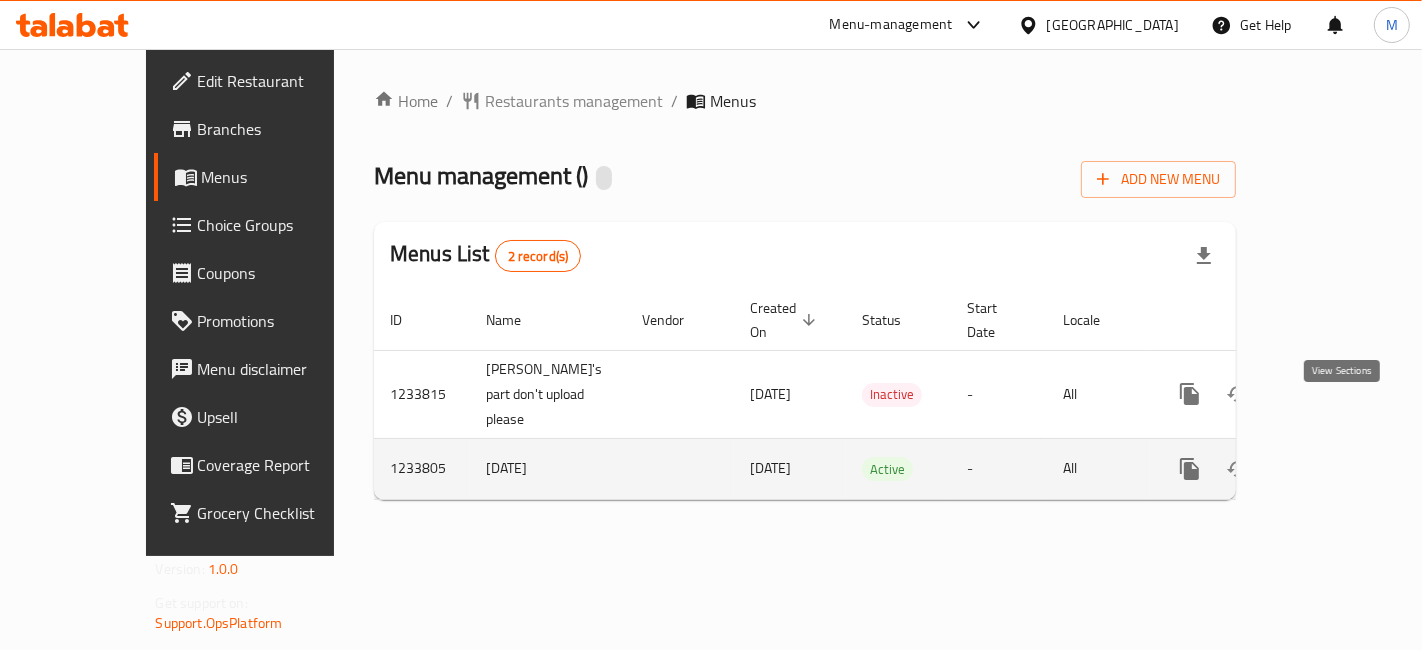 click 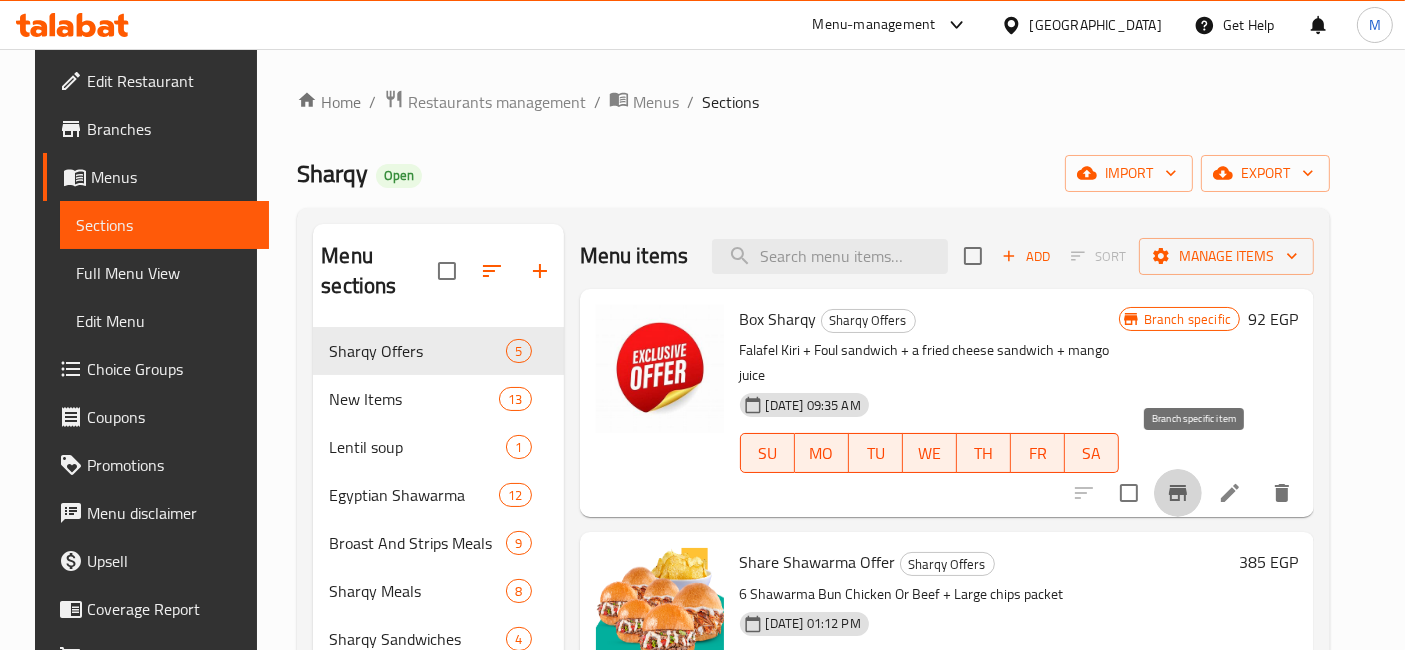 click at bounding box center (1178, 493) 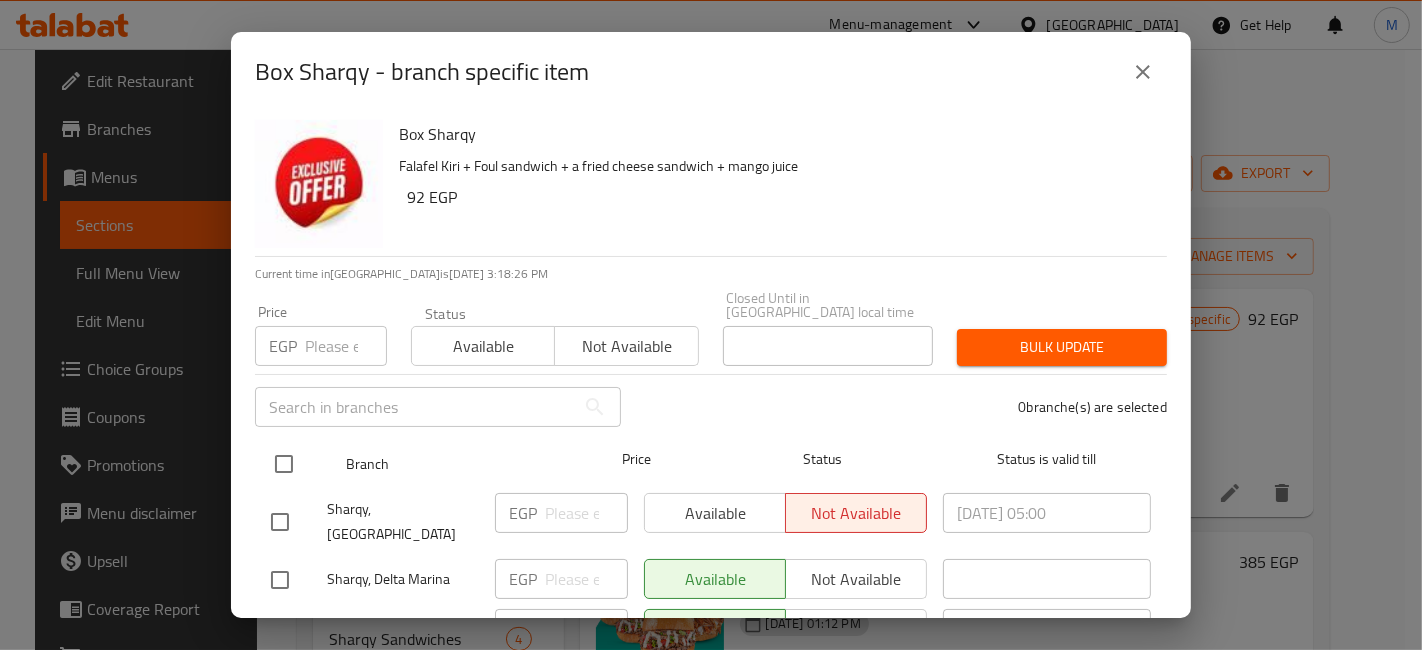 click at bounding box center (284, 464) 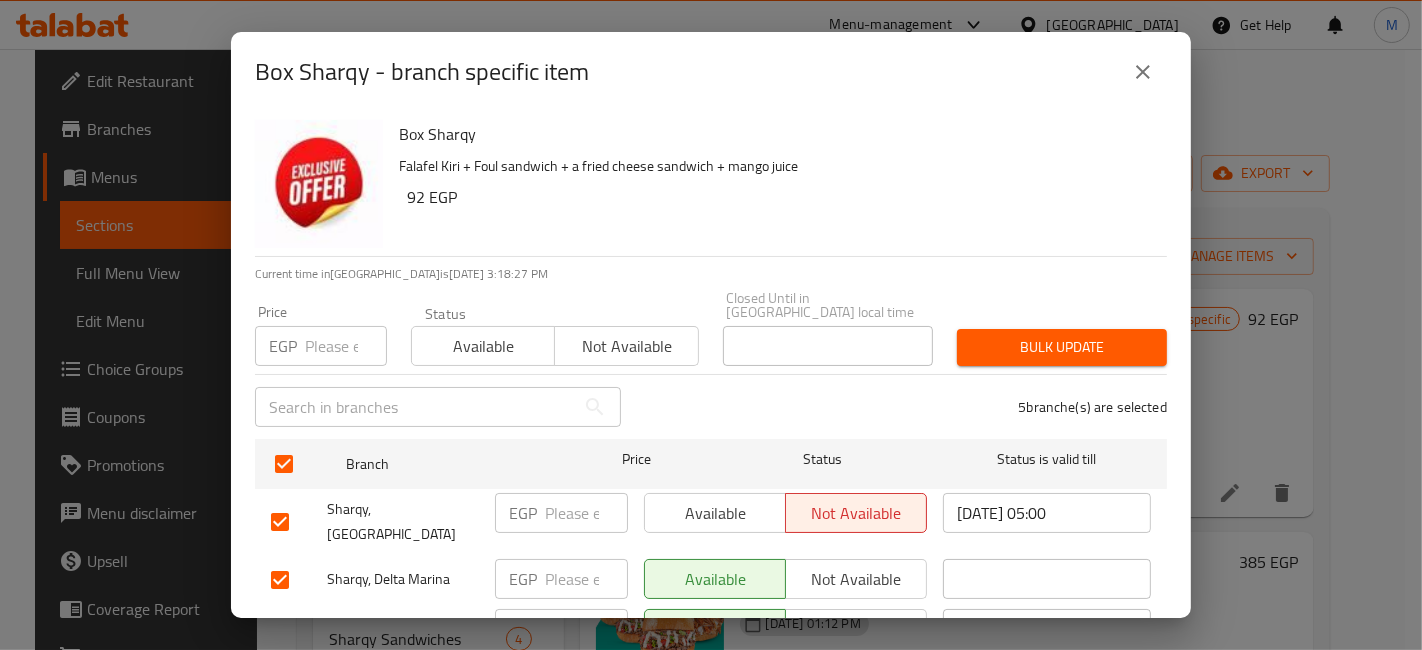 click on "Available" at bounding box center (715, 513) 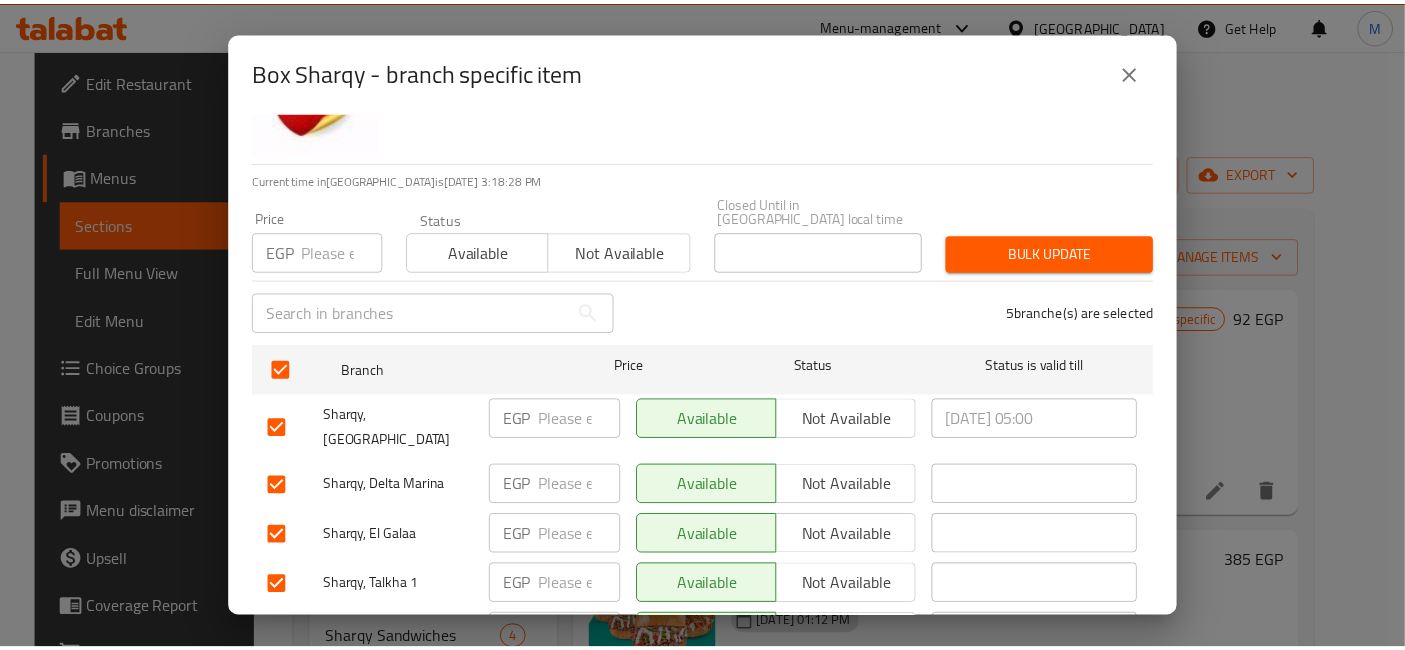 scroll, scrollTop: 174, scrollLeft: 0, axis: vertical 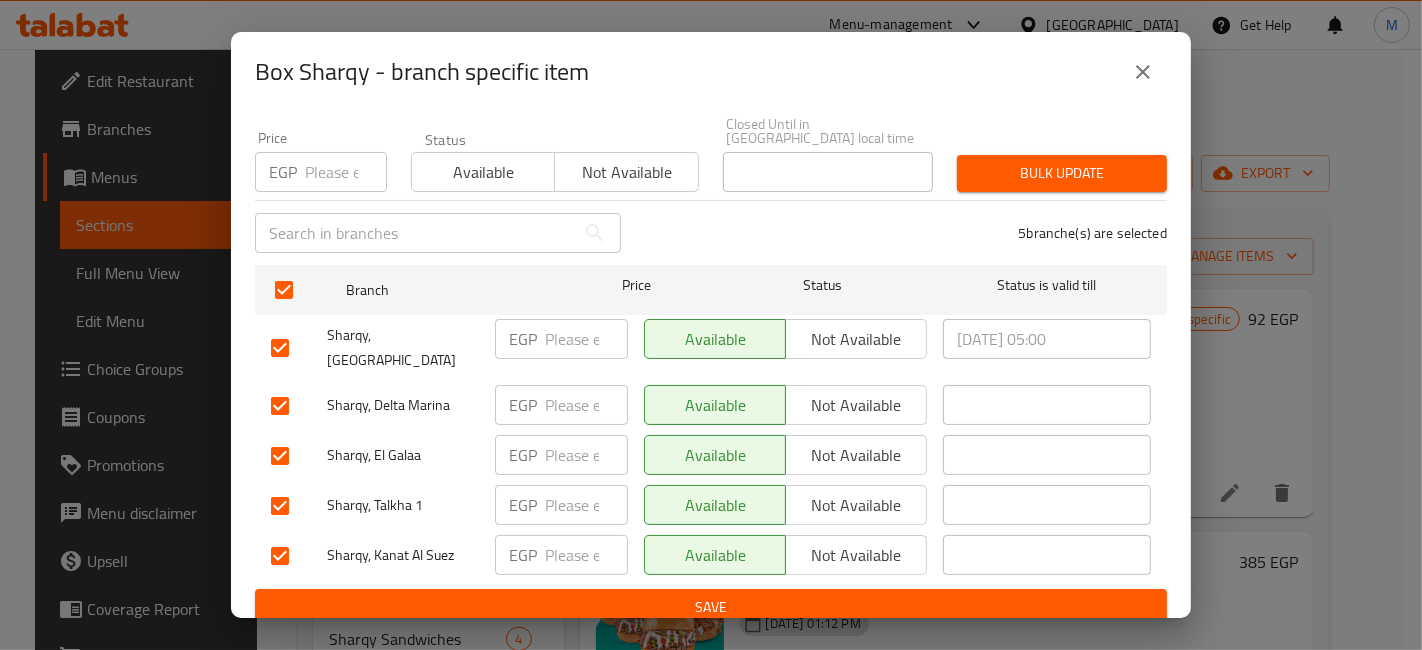click on "Save" at bounding box center (711, 607) 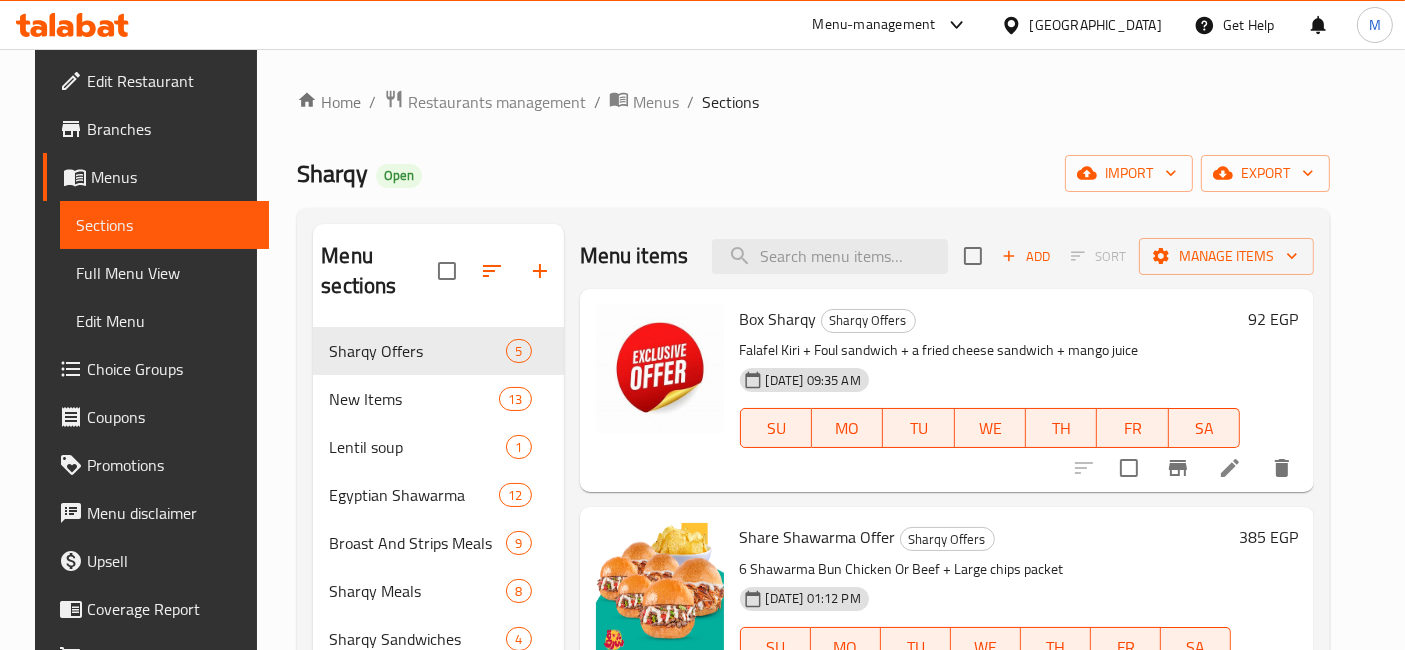 click 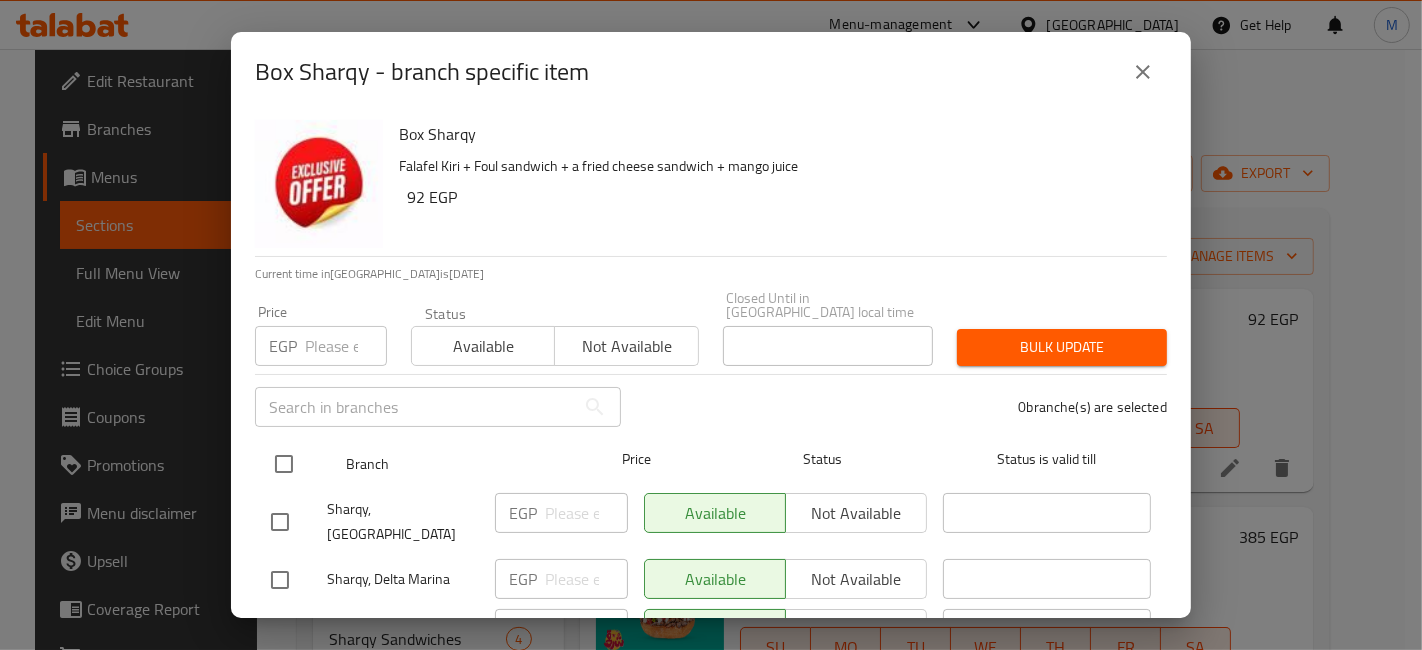 click at bounding box center (284, 464) 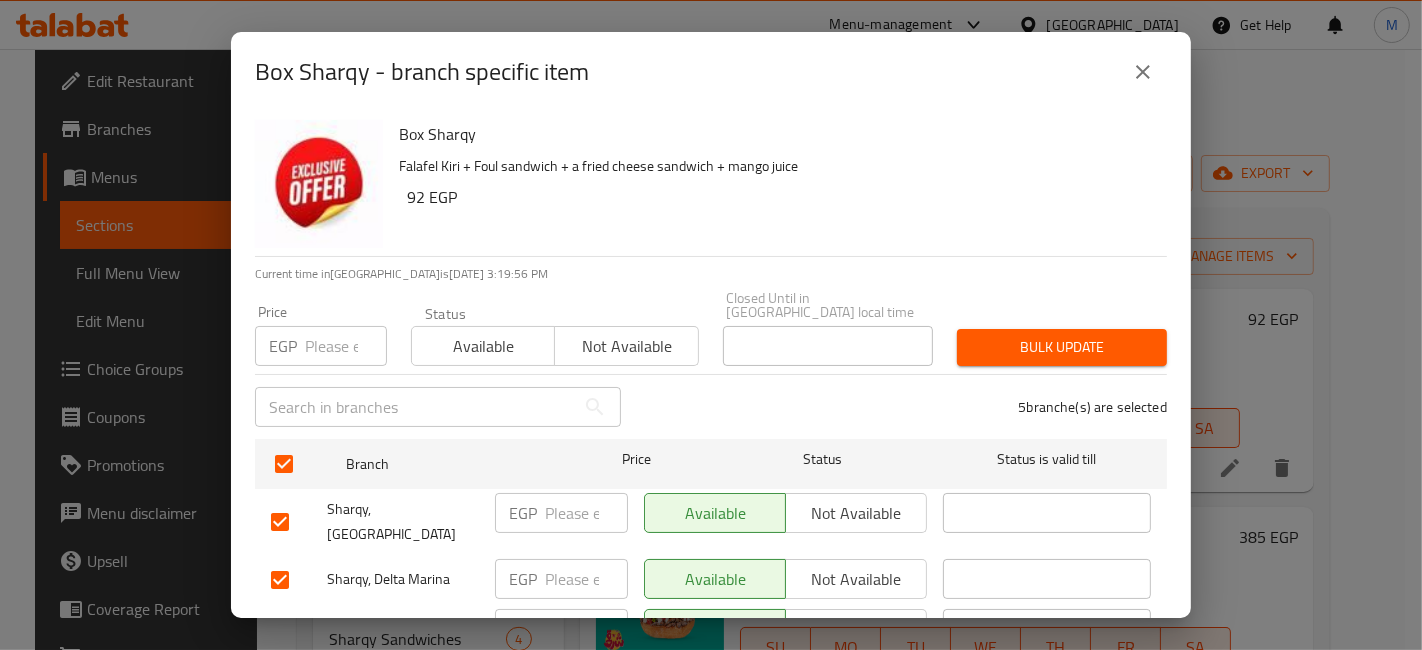 drag, startPoint x: 587, startPoint y: 326, endPoint x: 837, endPoint y: 355, distance: 251.67638 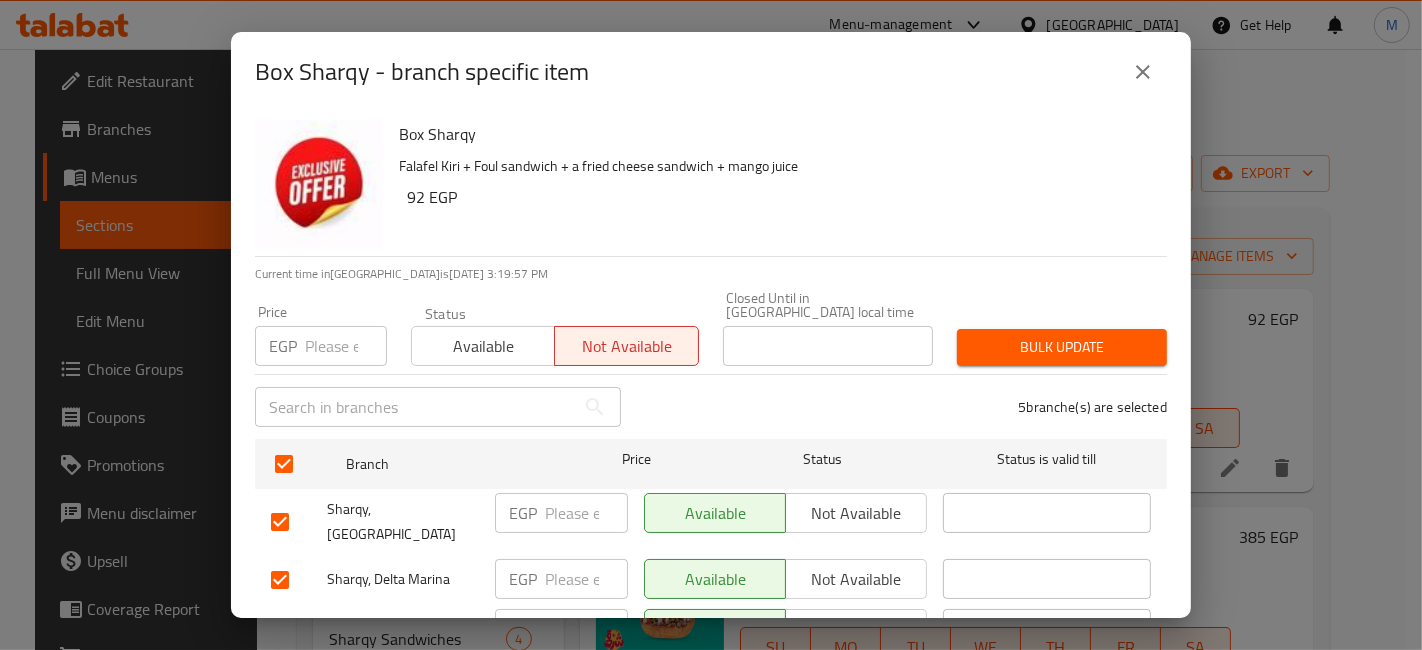 click on "Bulk update" at bounding box center [1062, 347] 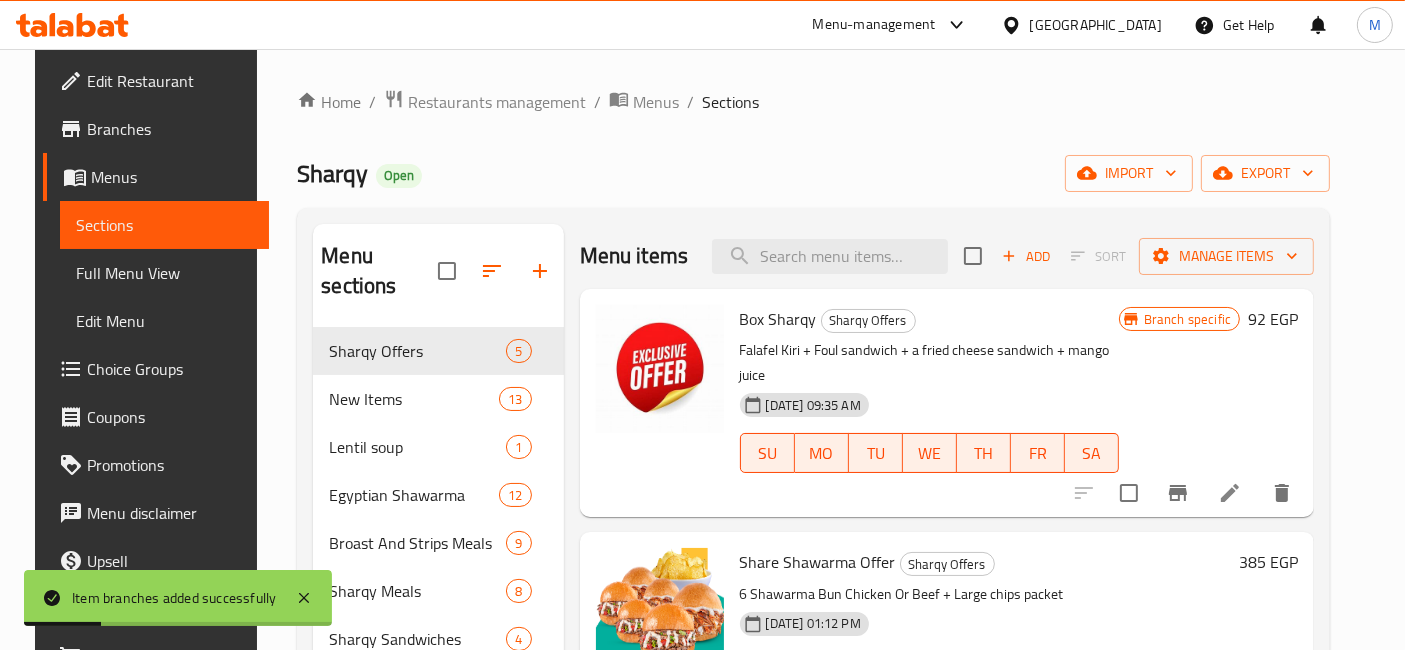 click 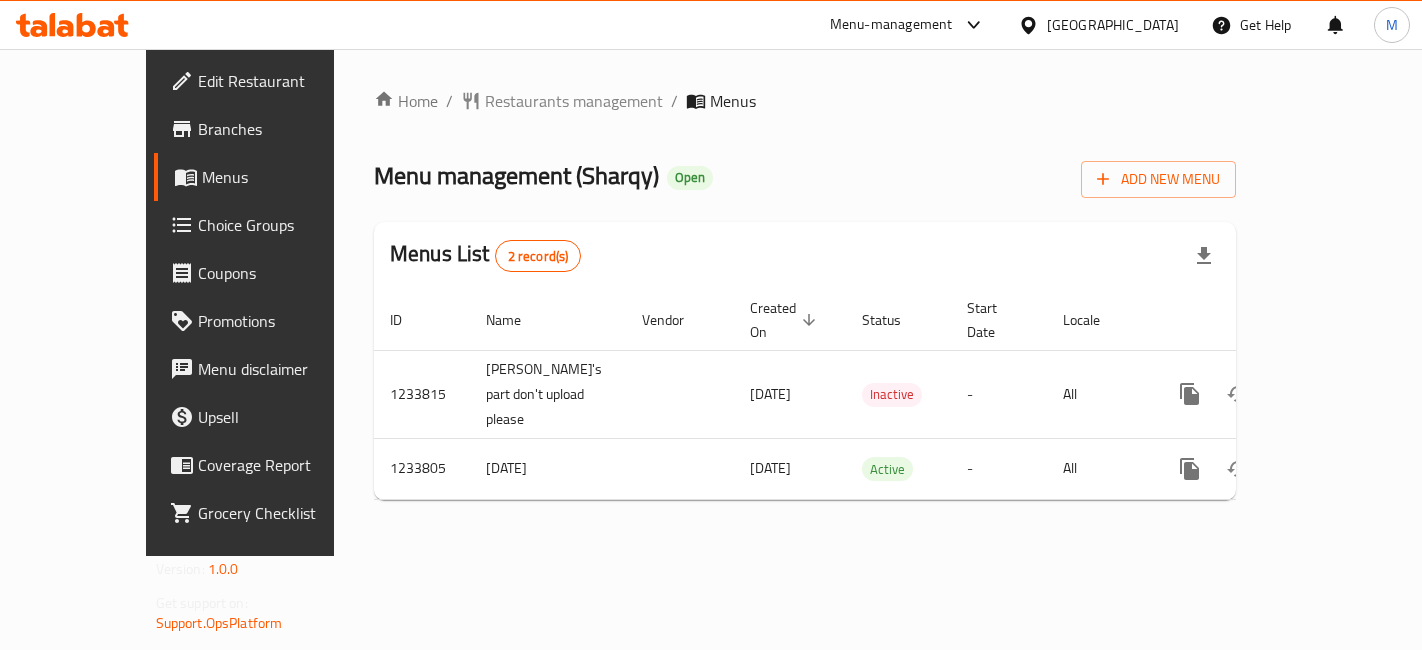 scroll, scrollTop: 0, scrollLeft: 0, axis: both 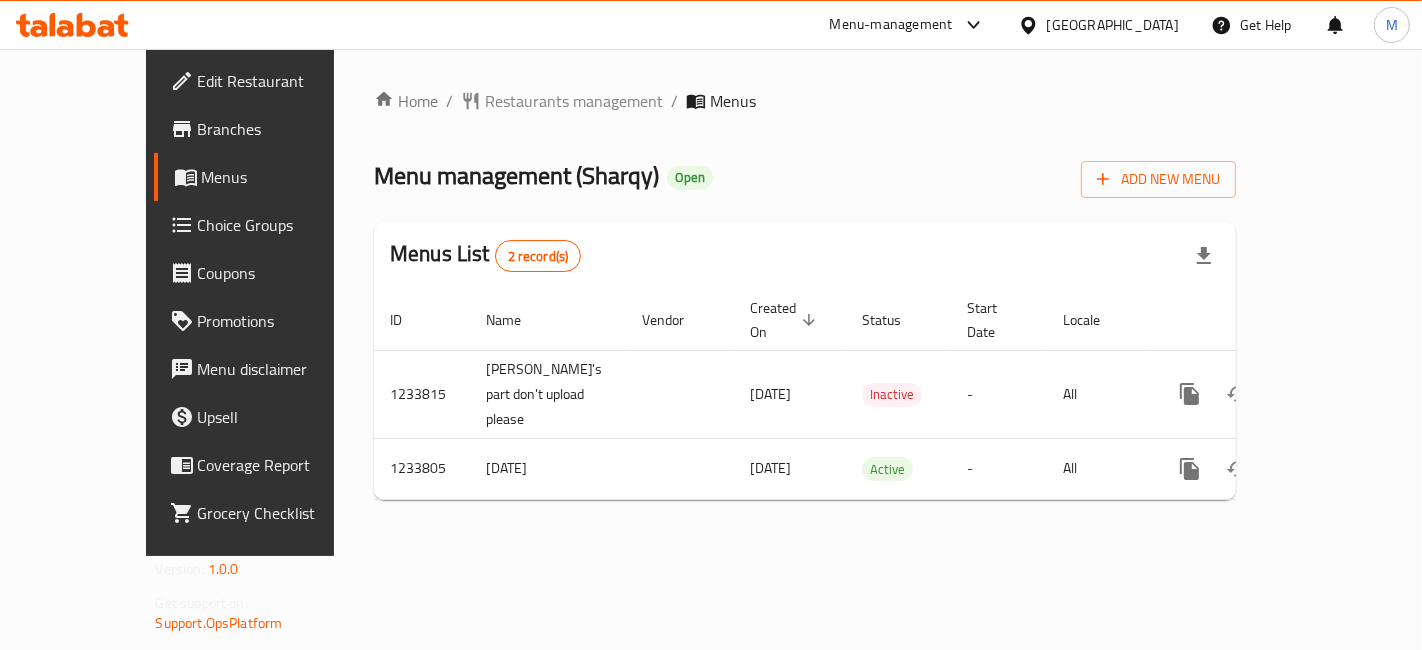 click 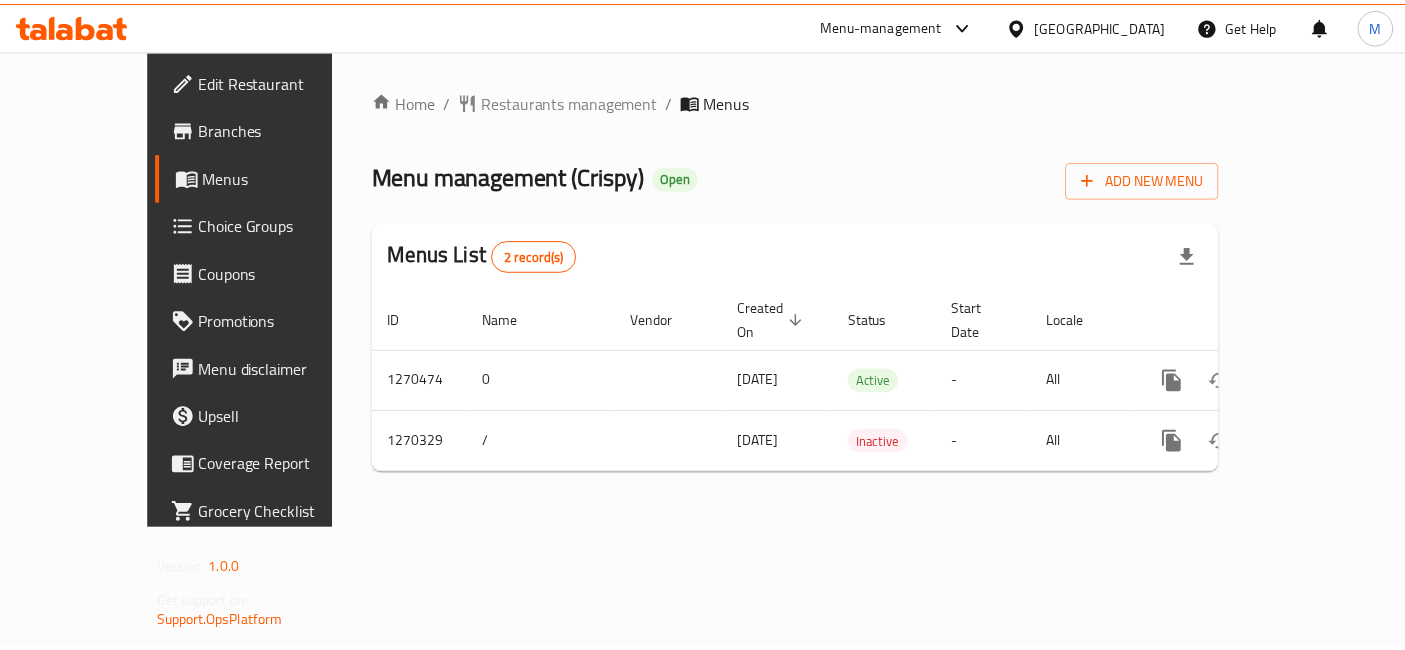 scroll, scrollTop: 0, scrollLeft: 0, axis: both 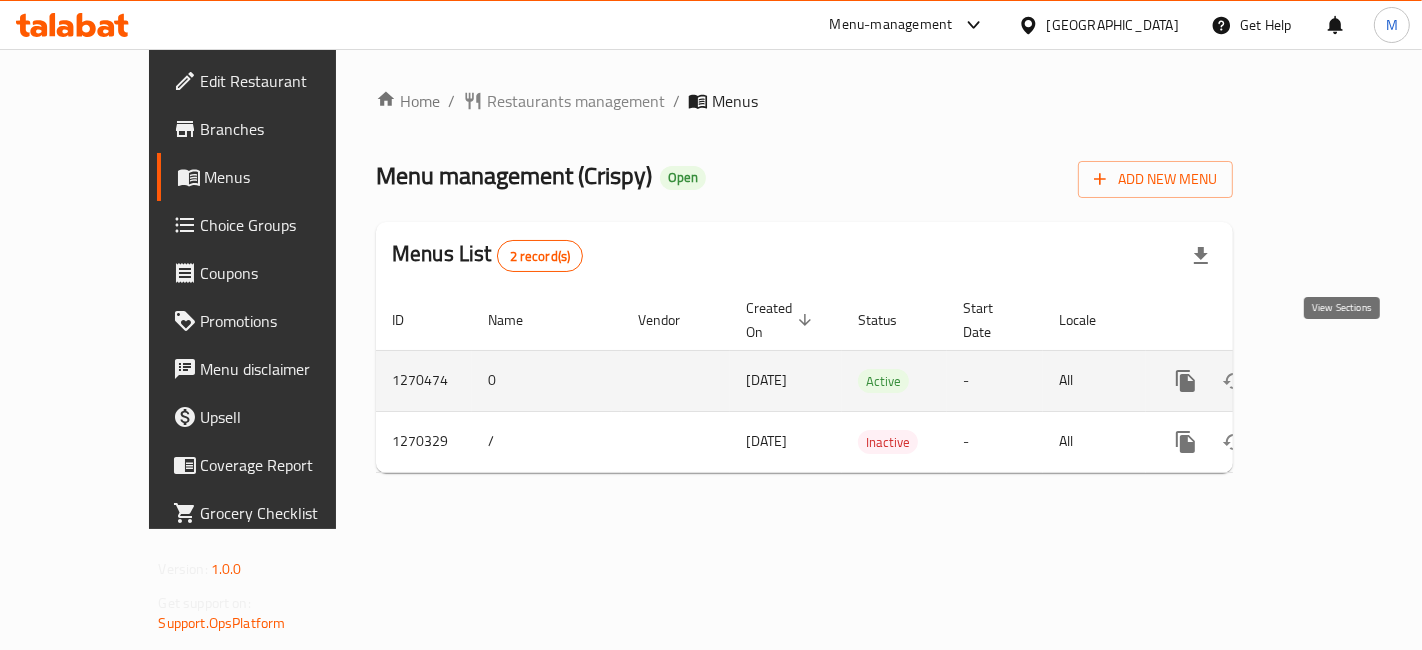 click 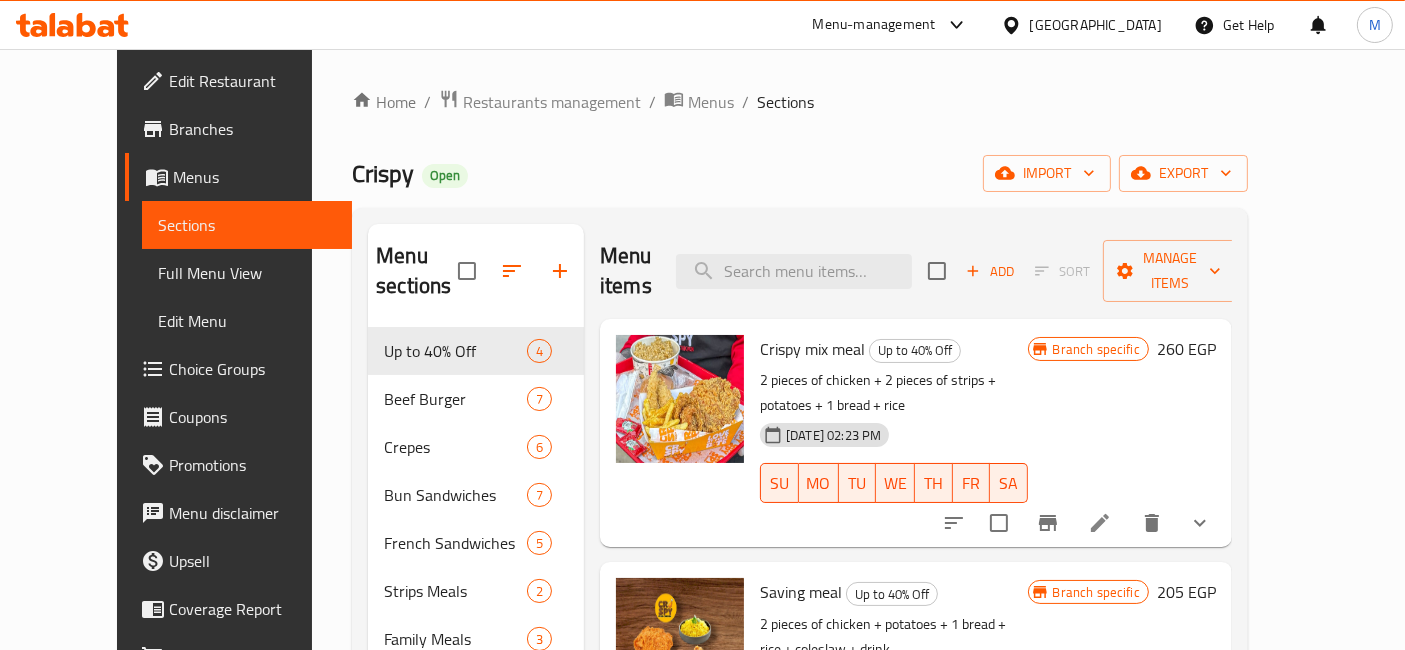 scroll, scrollTop: 219, scrollLeft: 0, axis: vertical 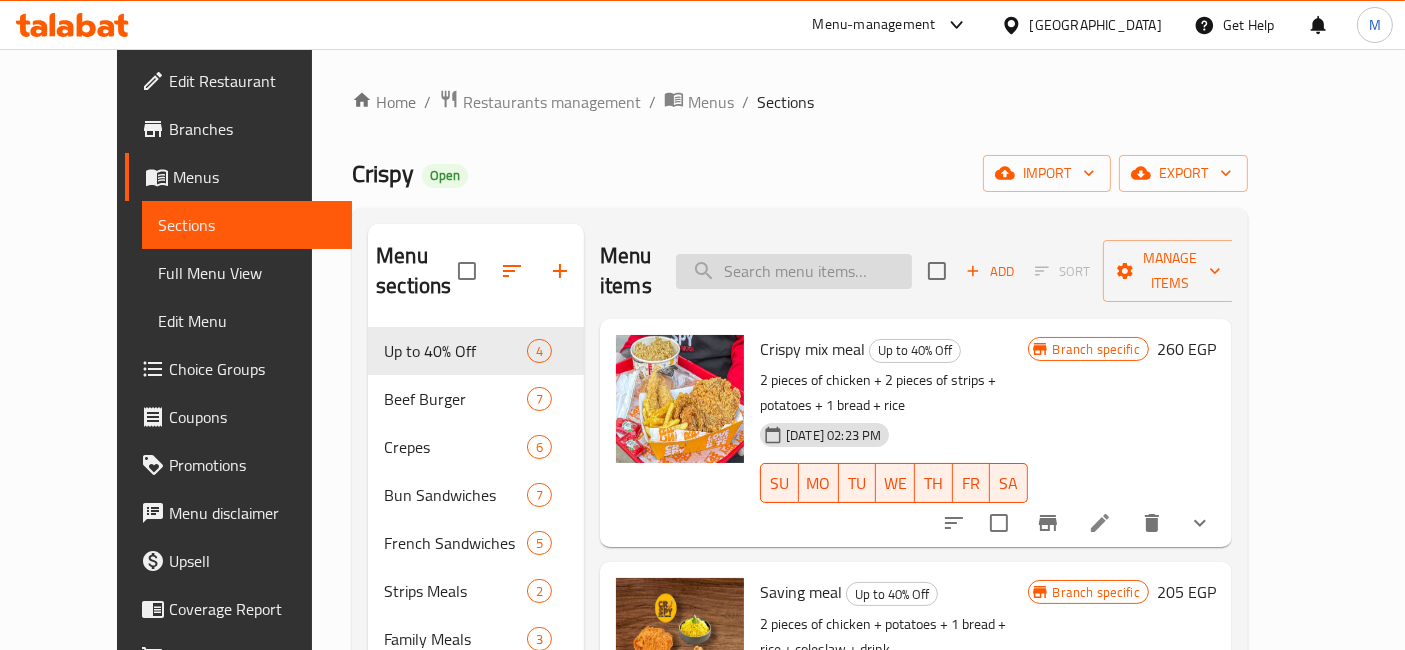 click at bounding box center (794, 271) 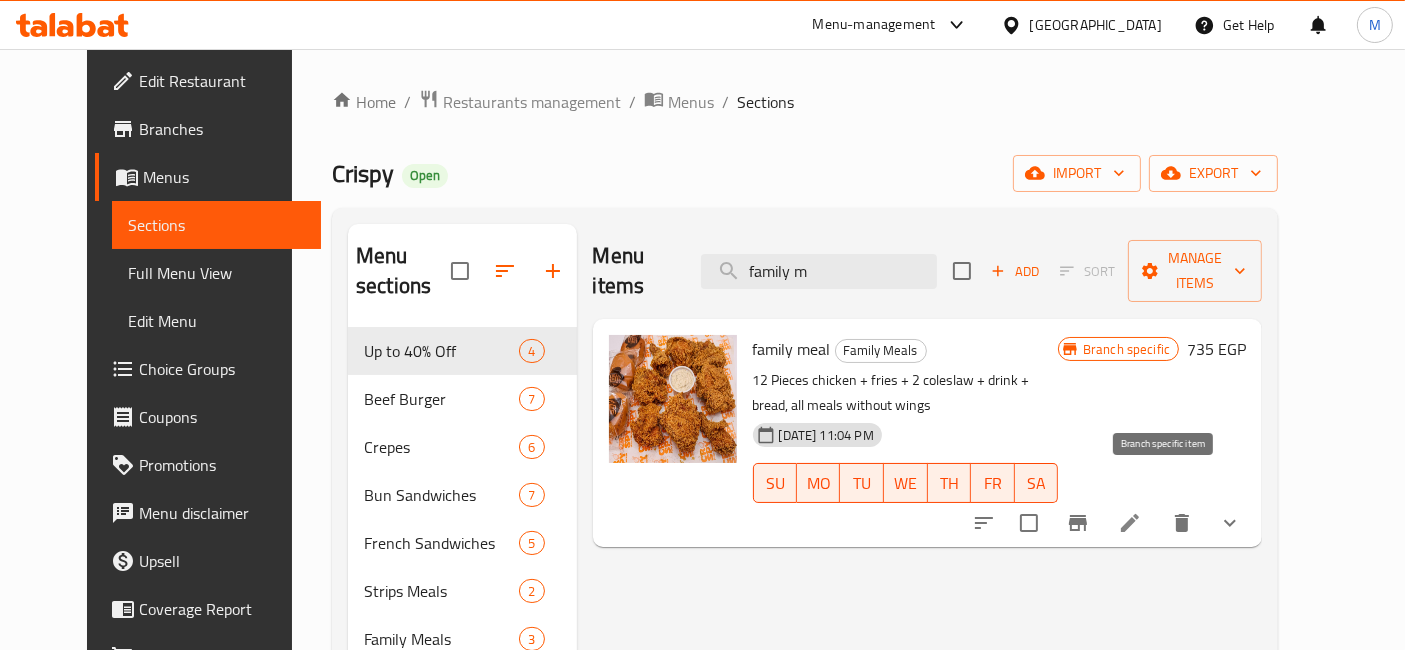 type on "family m" 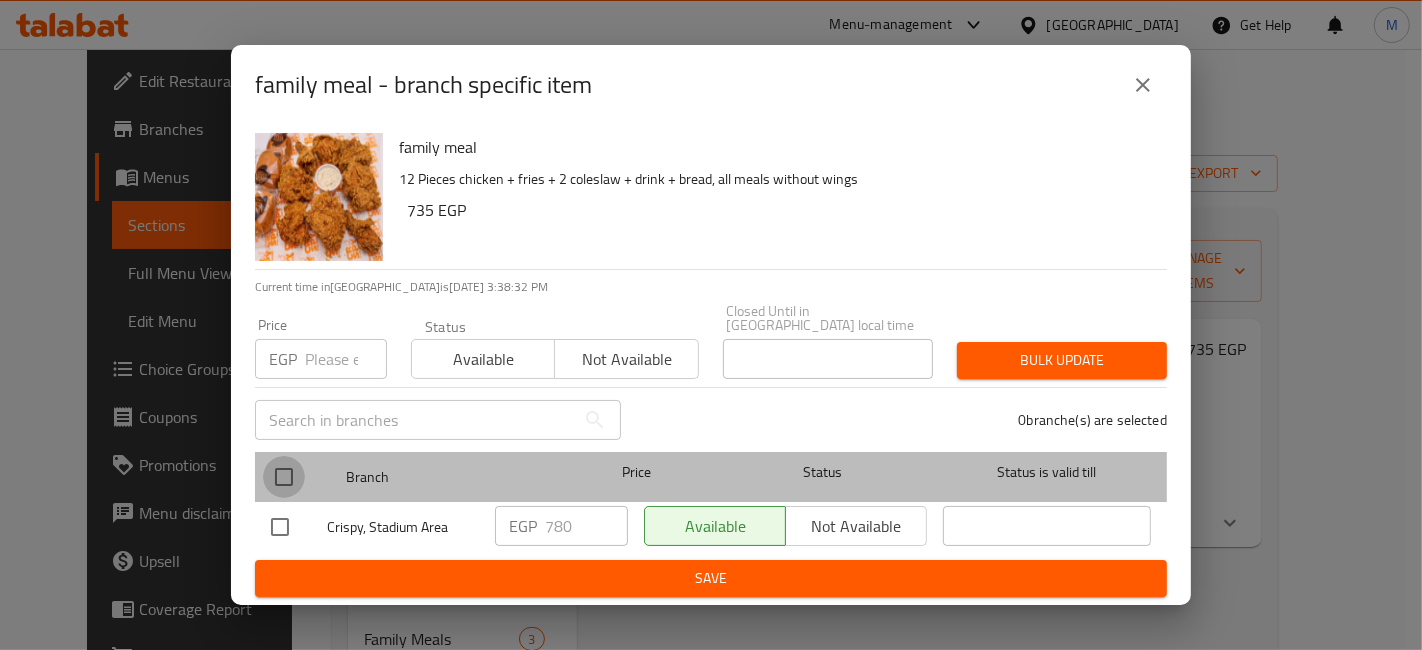 click at bounding box center [284, 477] 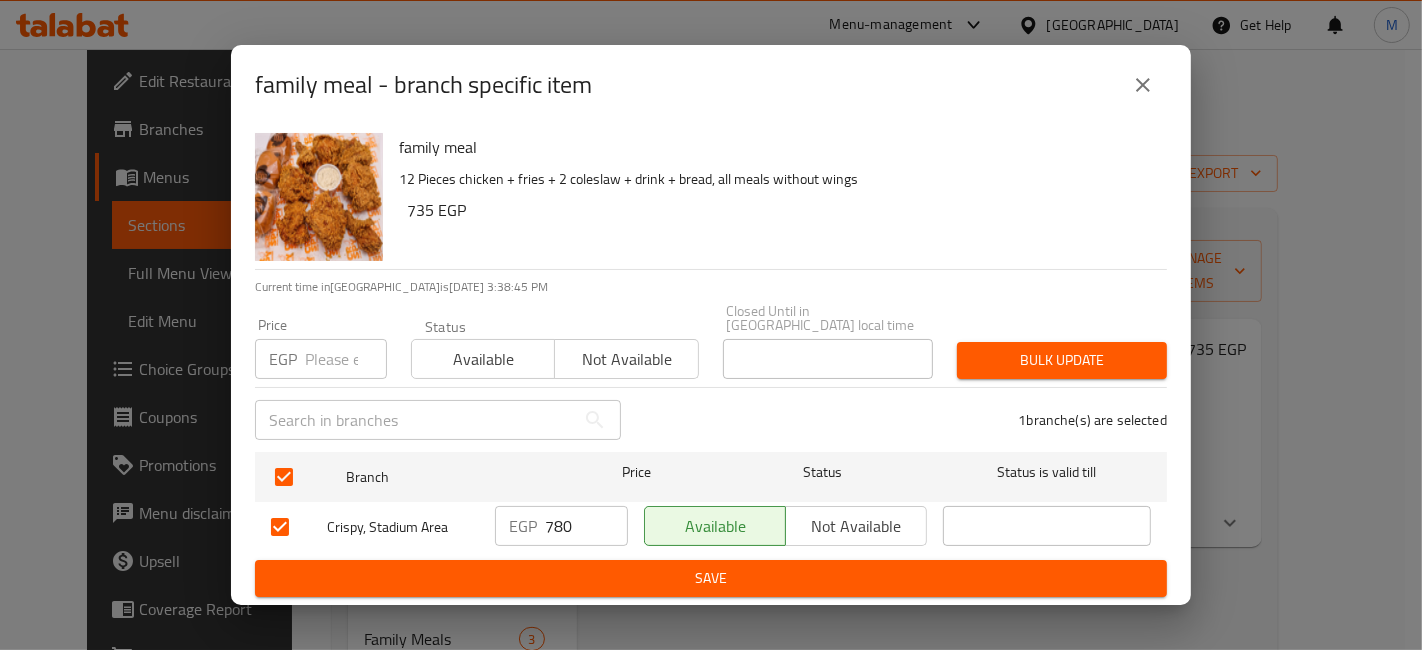 click on "family meal 12 Pieces chicken + fries + 2 coleslaw + drink + bread, all meals without wings 735   EGP Current time in  [GEOGRAPHIC_DATA]  is  [DATE]   3:38:45 PM Price EGP Price Status Available Not available Closed Until in [GEOGRAPHIC_DATA] local time Closed Until in [GEOGRAPHIC_DATA] local time Bulk update ​ 1  branche(s) are selected Branch Price Status Status is valid till Crispy, Stadium Area EGP 780 ​ Available Not available ​ Save" at bounding box center [711, 365] 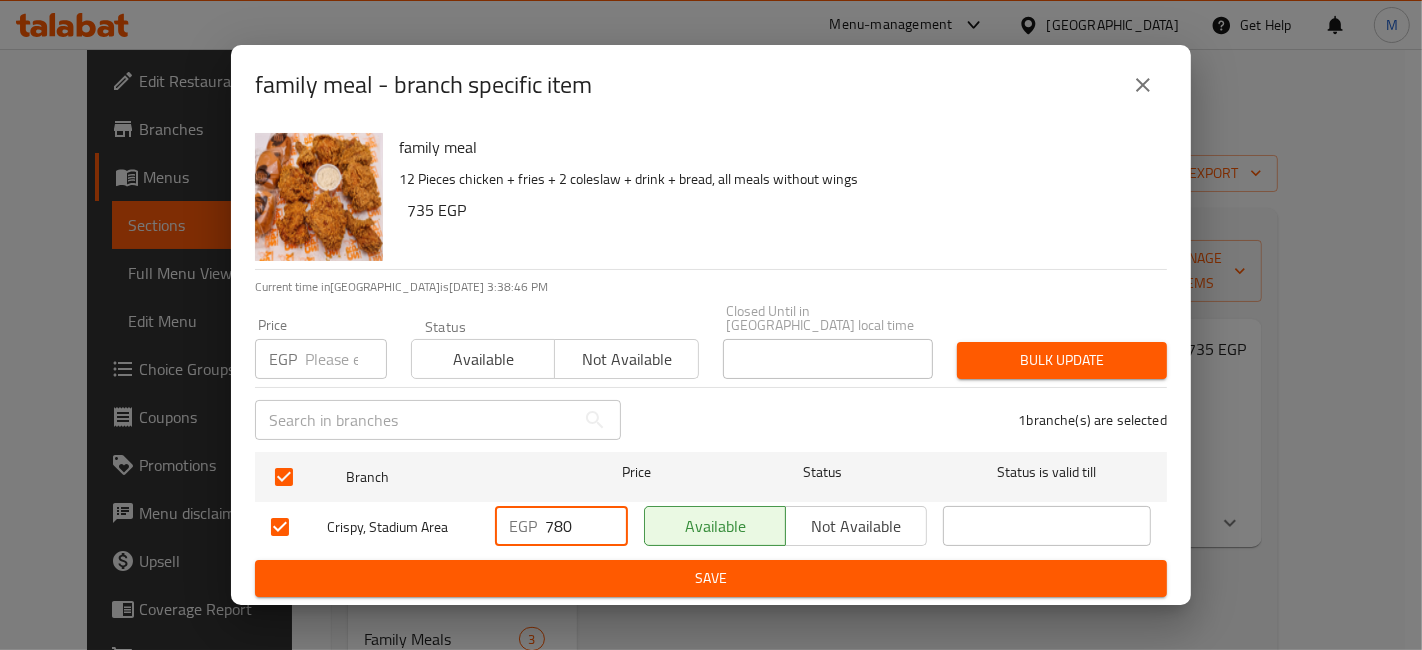 click on "780" at bounding box center (586, 526) 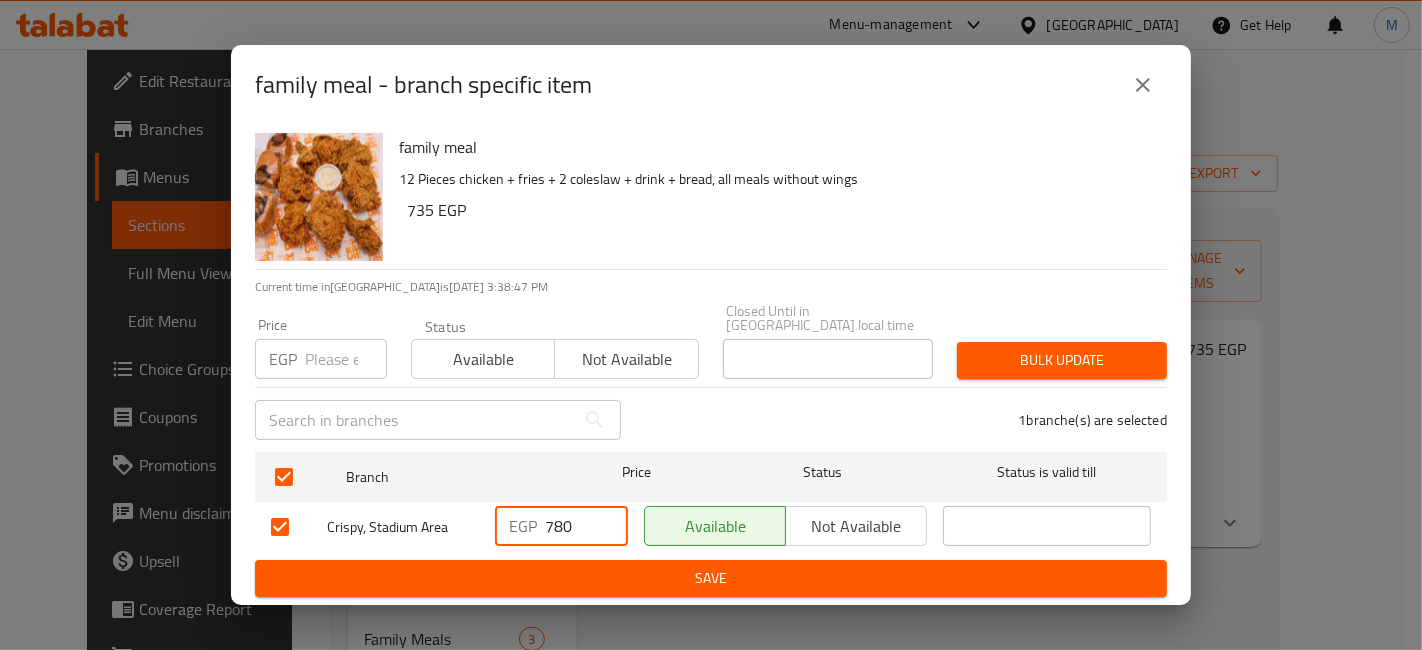 click on "780" at bounding box center (586, 526) 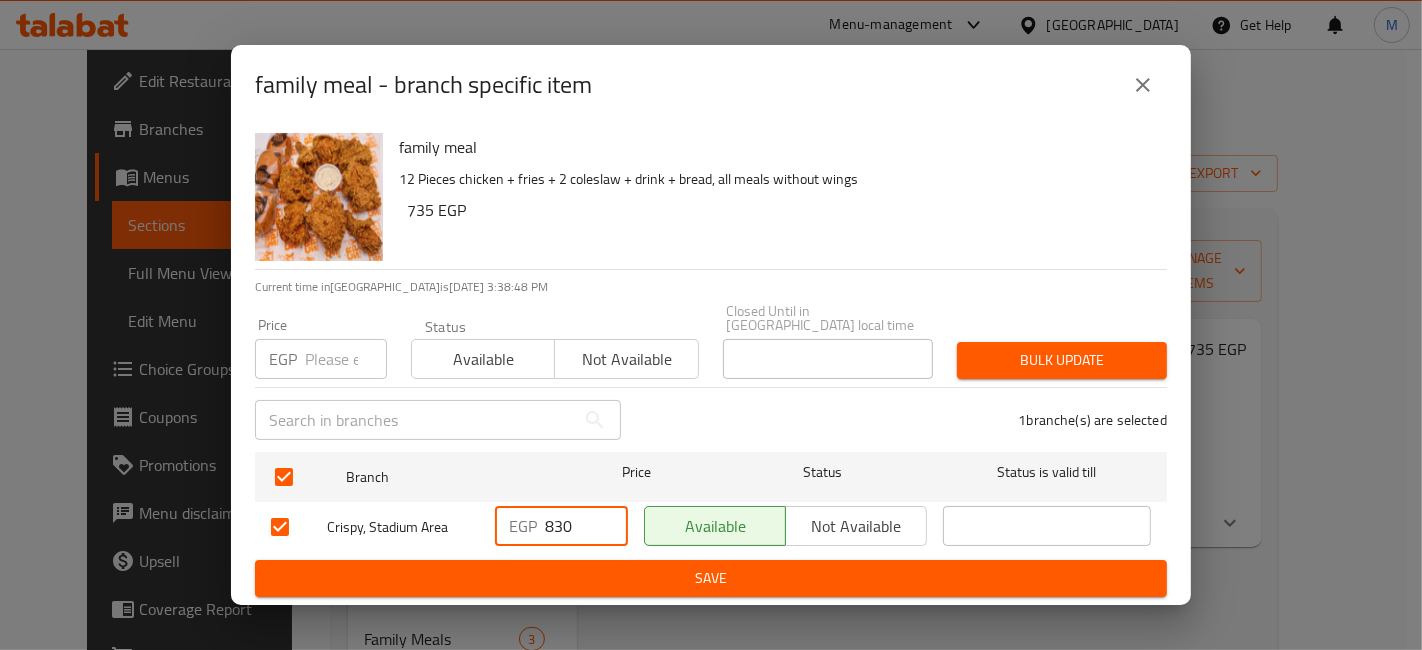type on "830" 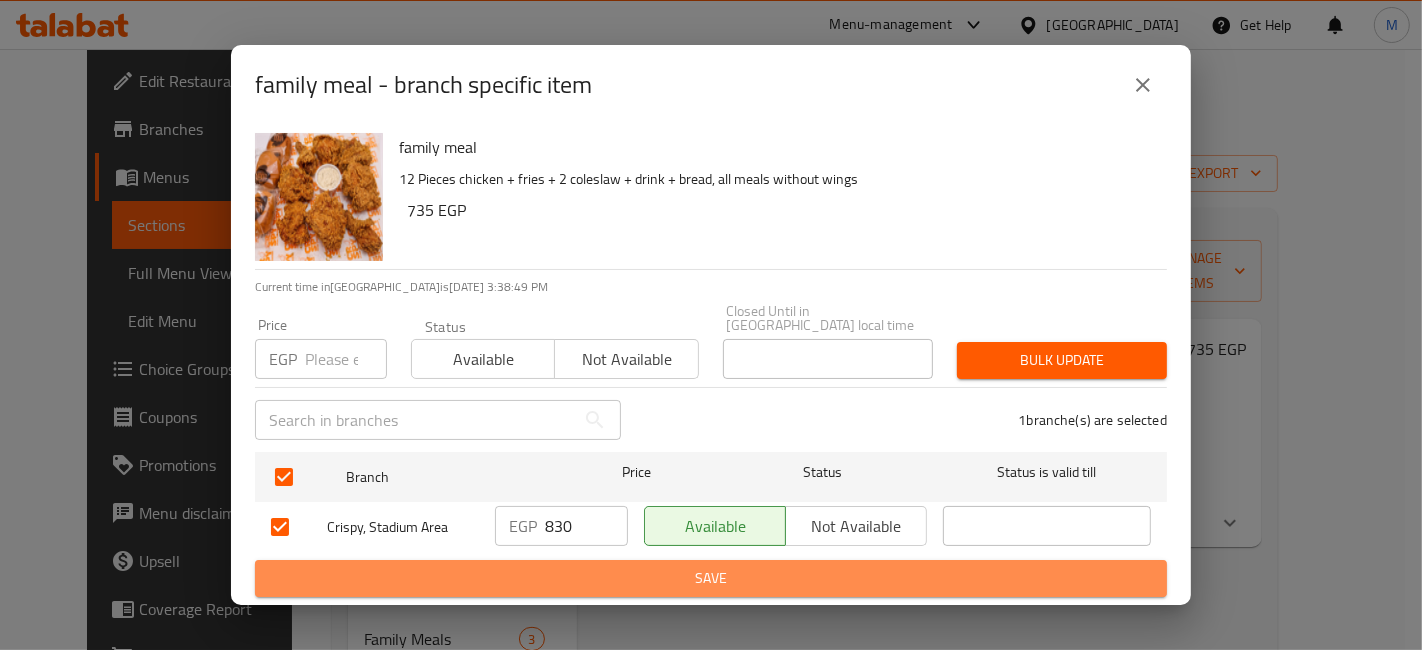 click on "Save" at bounding box center (711, 578) 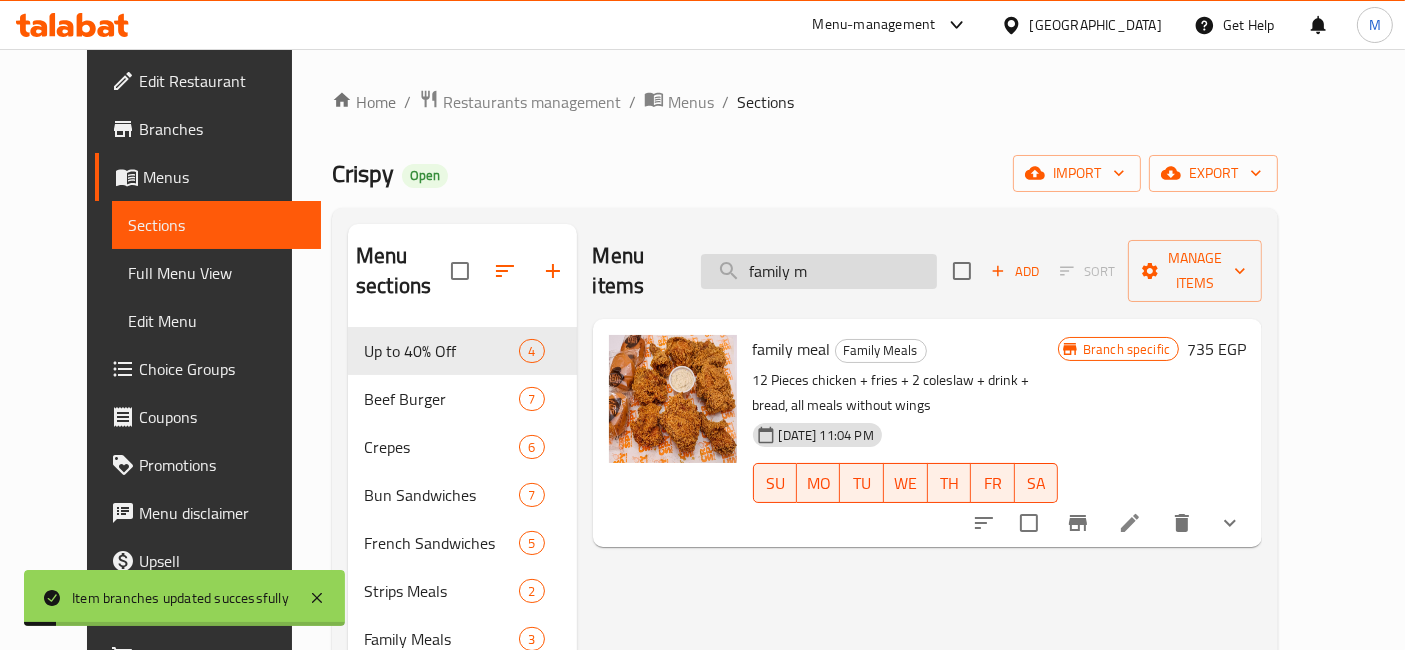 drag, startPoint x: 868, startPoint y: 279, endPoint x: 856, endPoint y: 255, distance: 26.832815 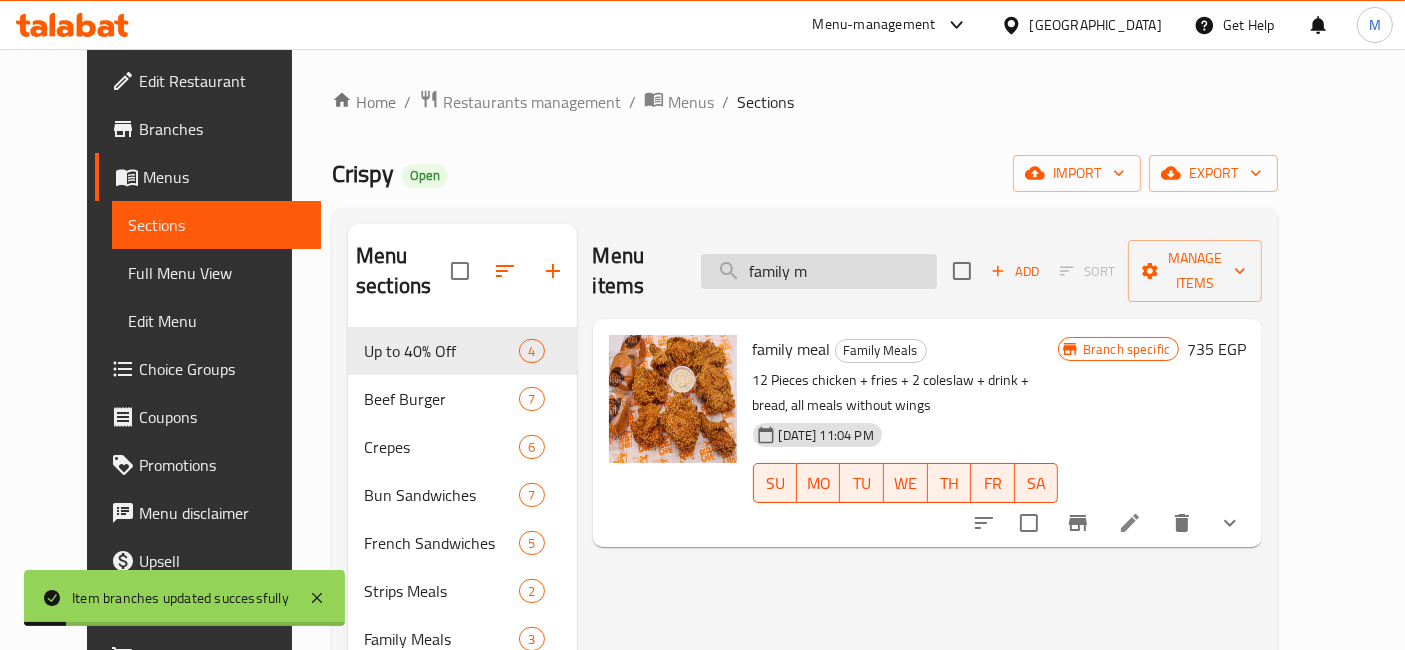 click on "family m" at bounding box center (819, 271) 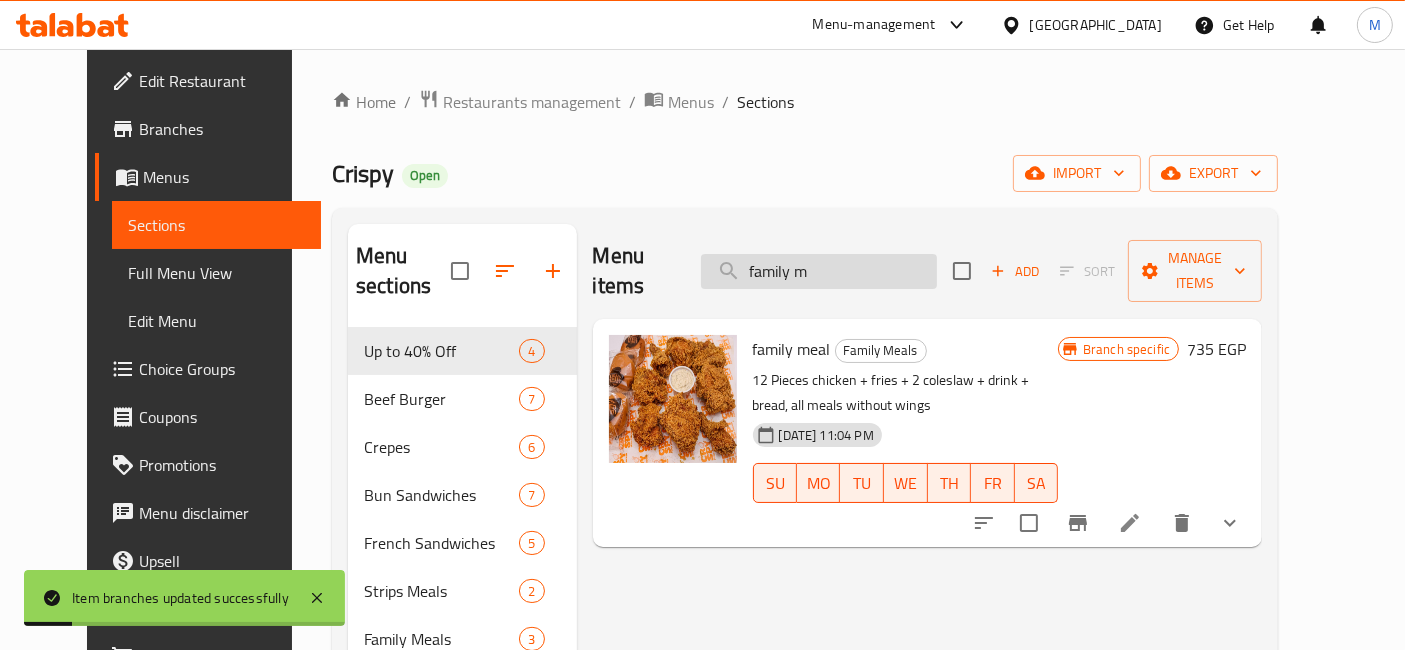 click on "family m" at bounding box center (819, 271) 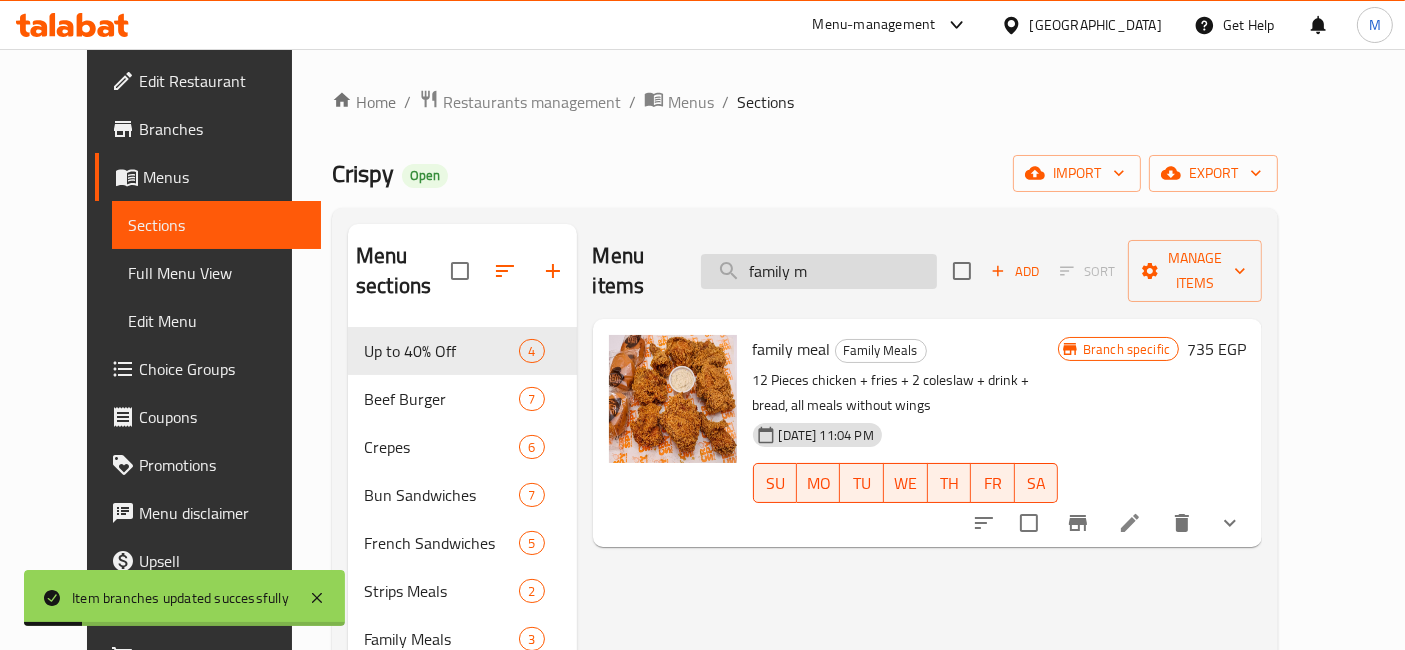 click on "family m" at bounding box center [819, 271] 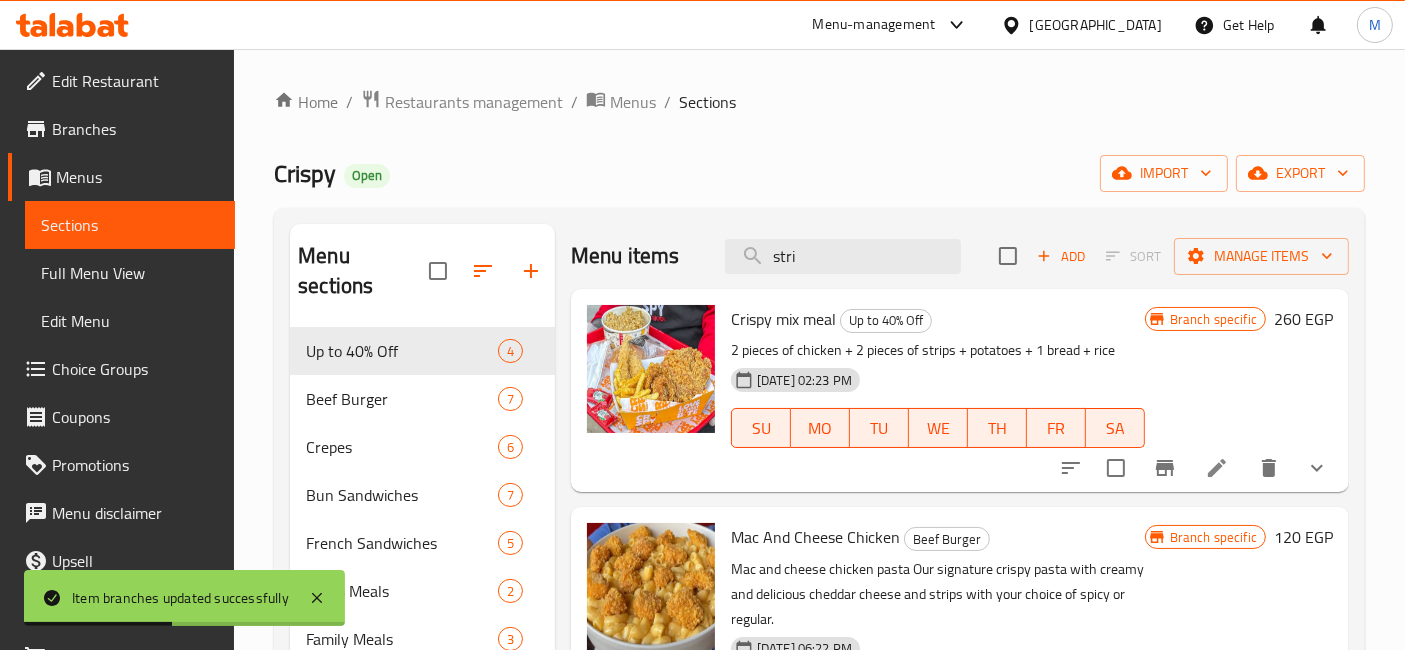 scroll, scrollTop: 222, scrollLeft: 0, axis: vertical 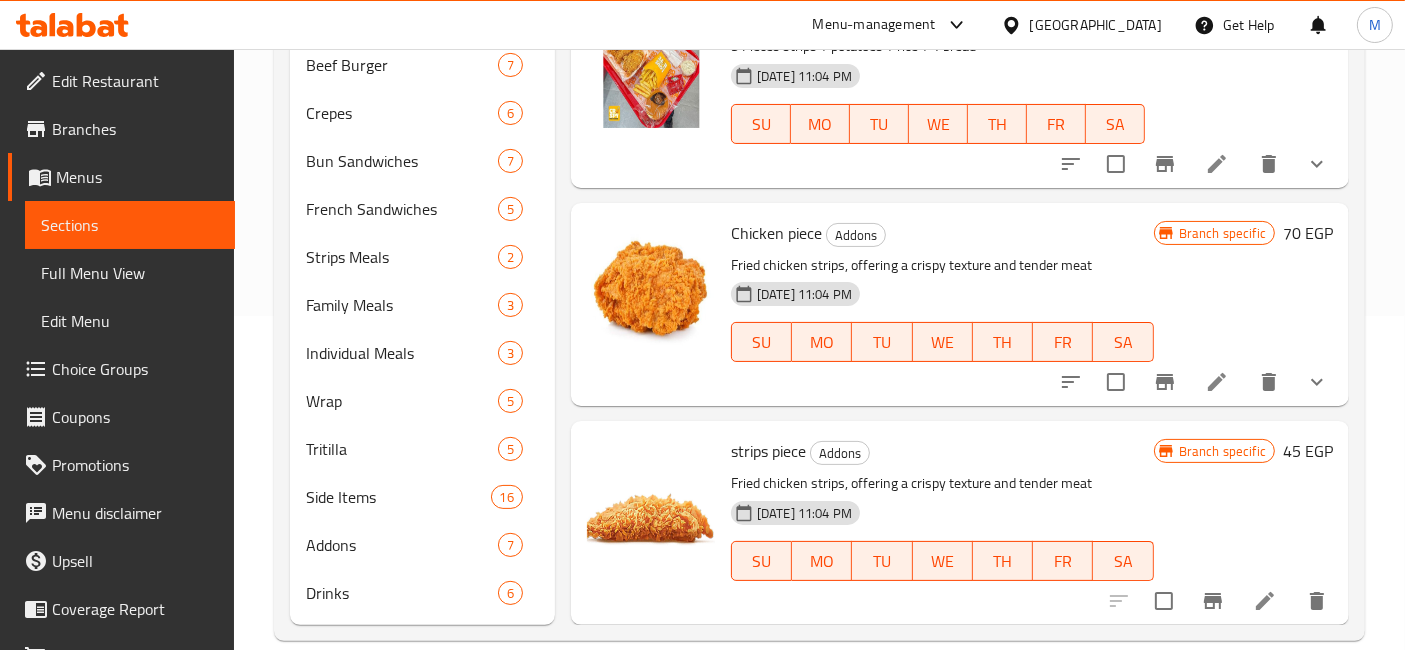 click on "strips piece" at bounding box center [768, 451] 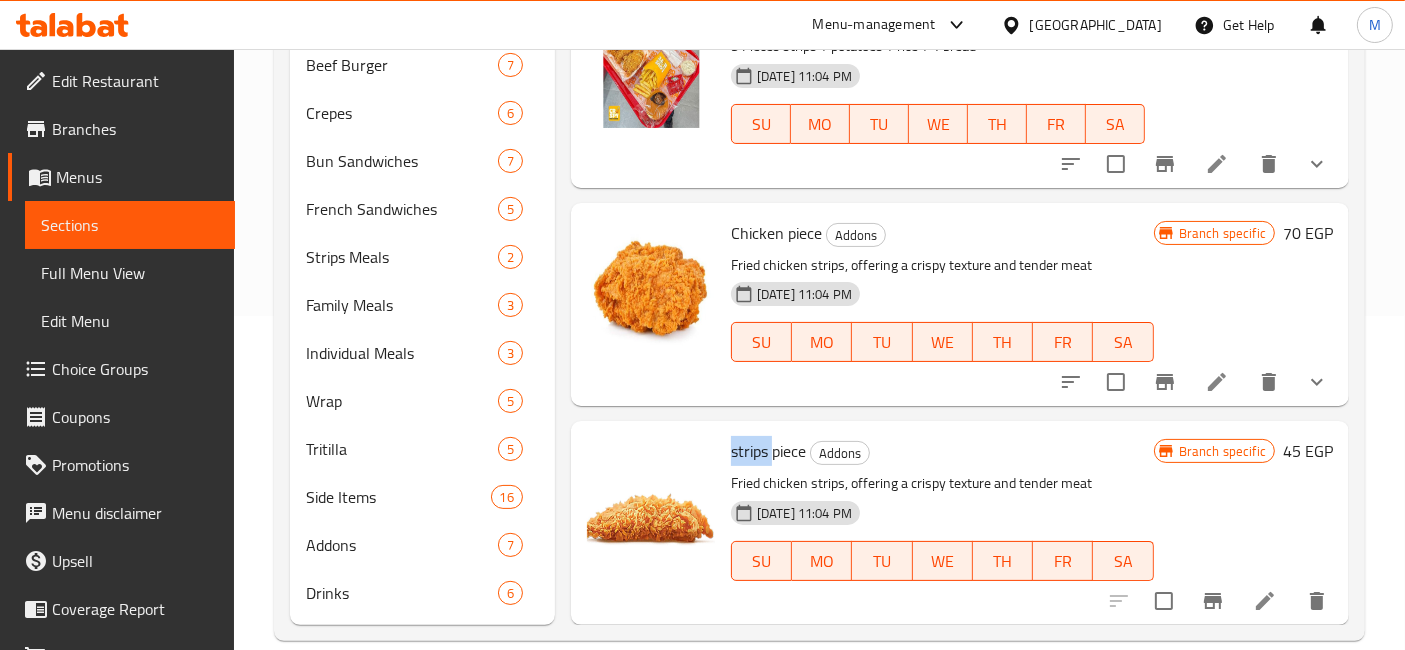 click on "strips piece" at bounding box center (768, 451) 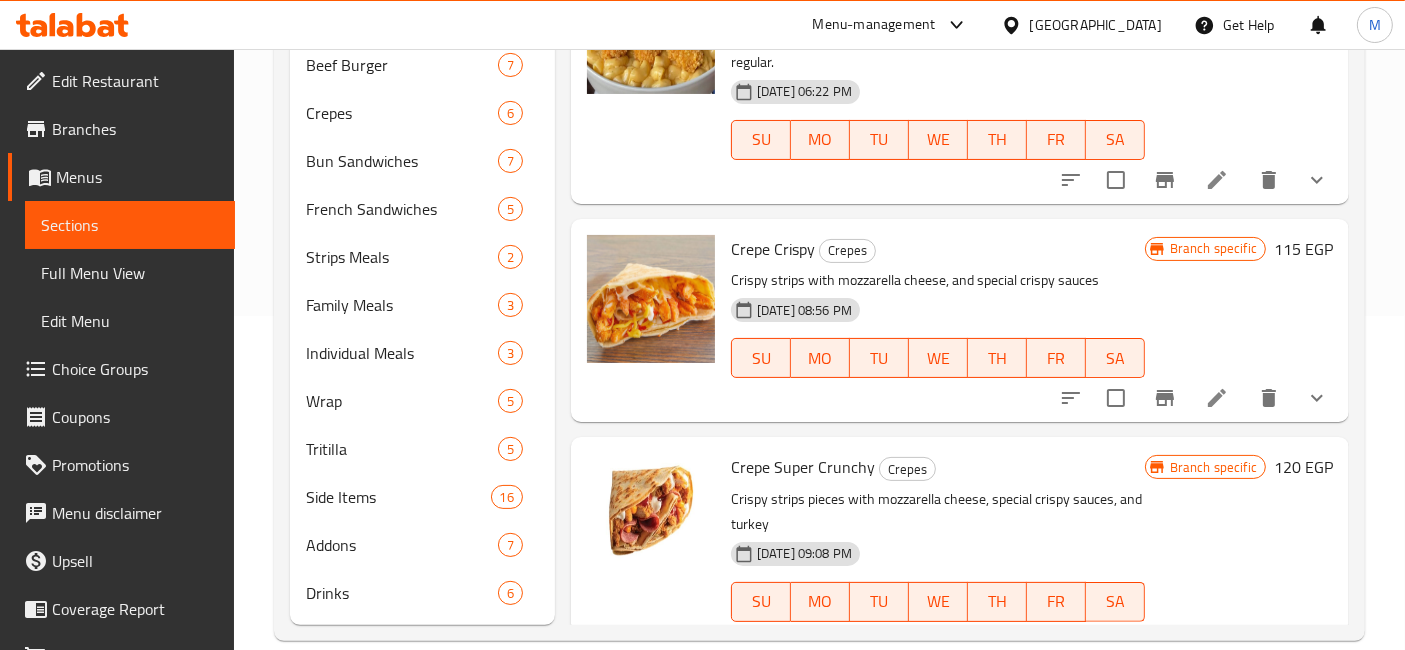 scroll, scrollTop: 0, scrollLeft: 0, axis: both 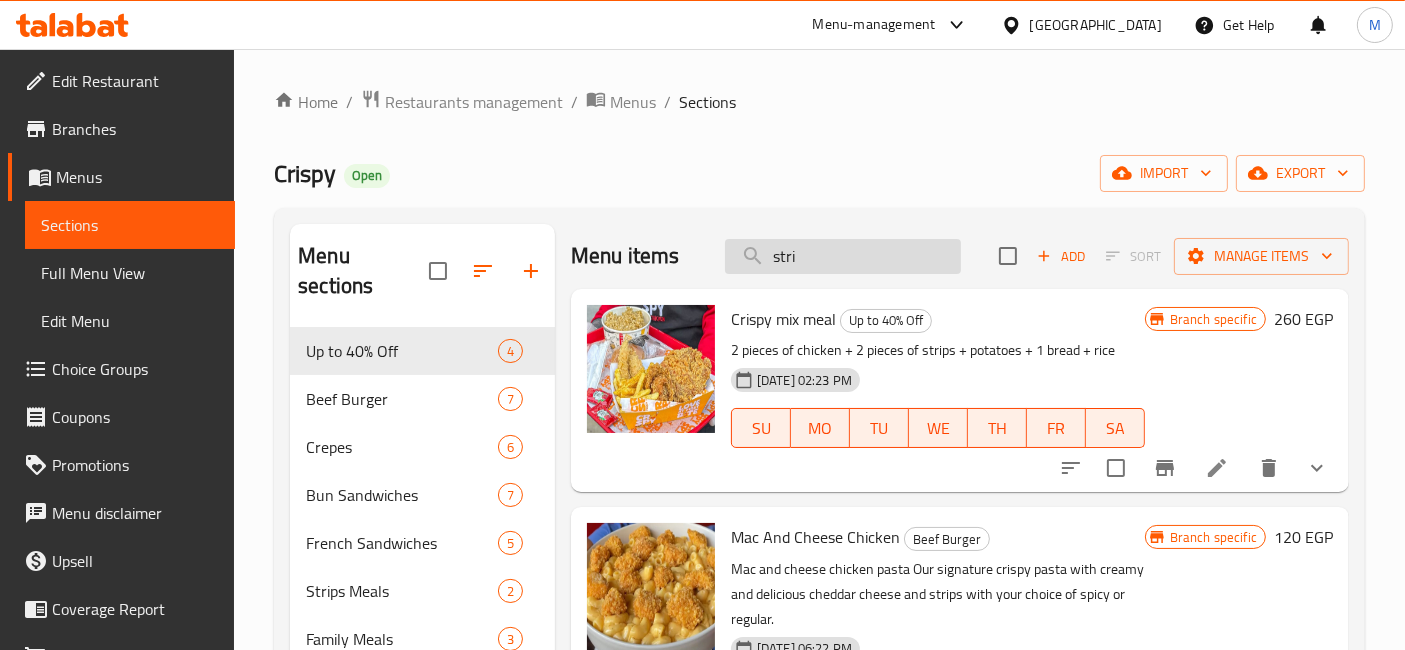click on "stri" at bounding box center (843, 256) 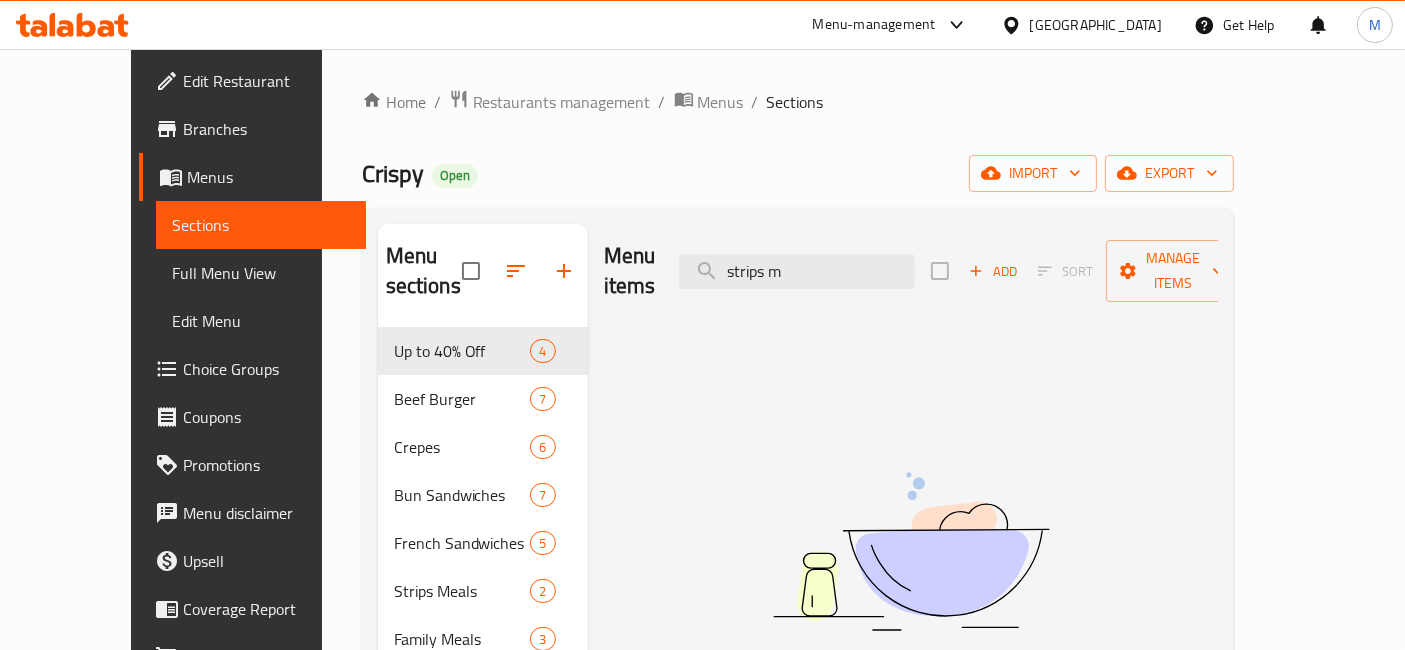type on "strips m" 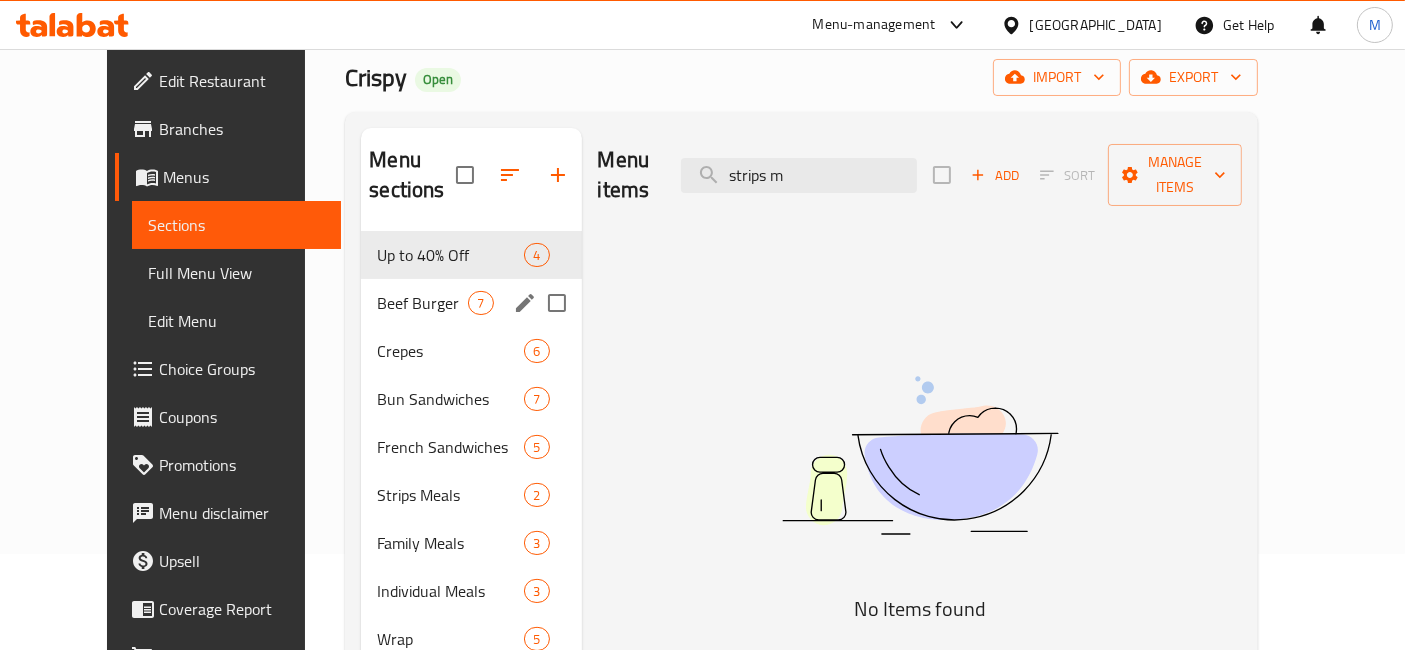 scroll, scrollTop: 222, scrollLeft: 0, axis: vertical 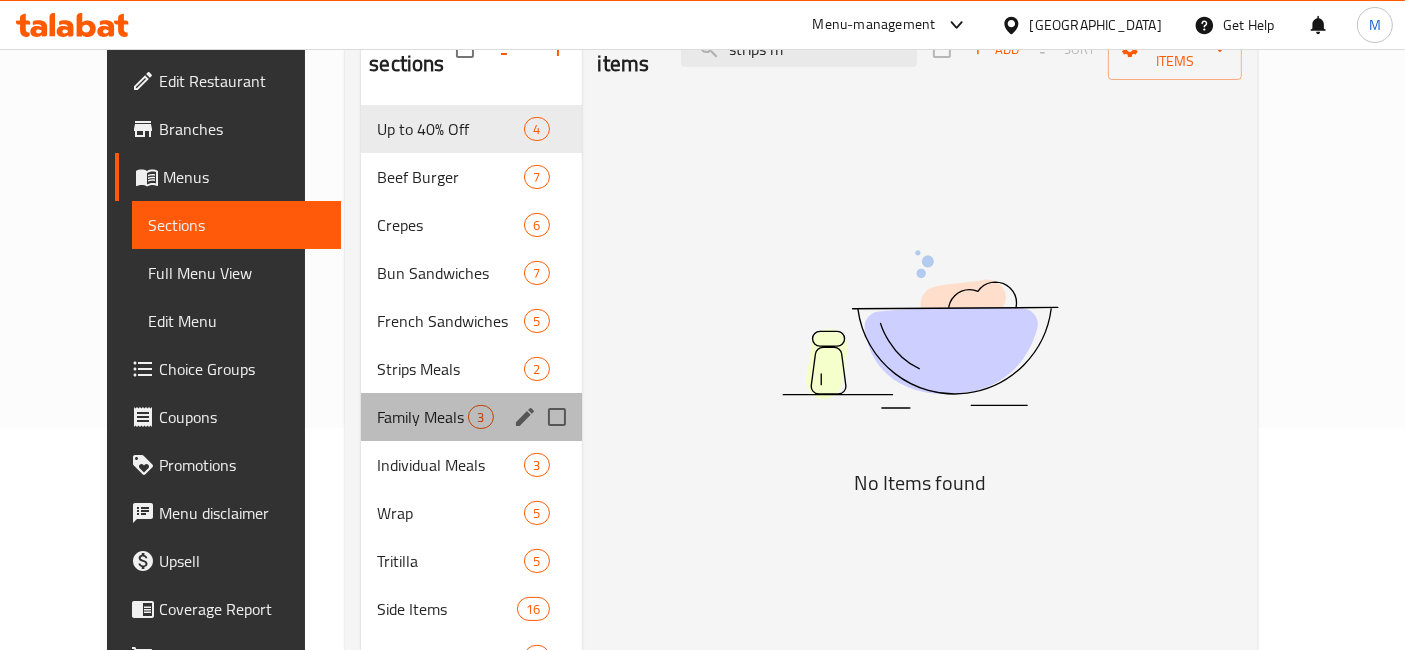 click on "Family Meals 3" at bounding box center (471, 417) 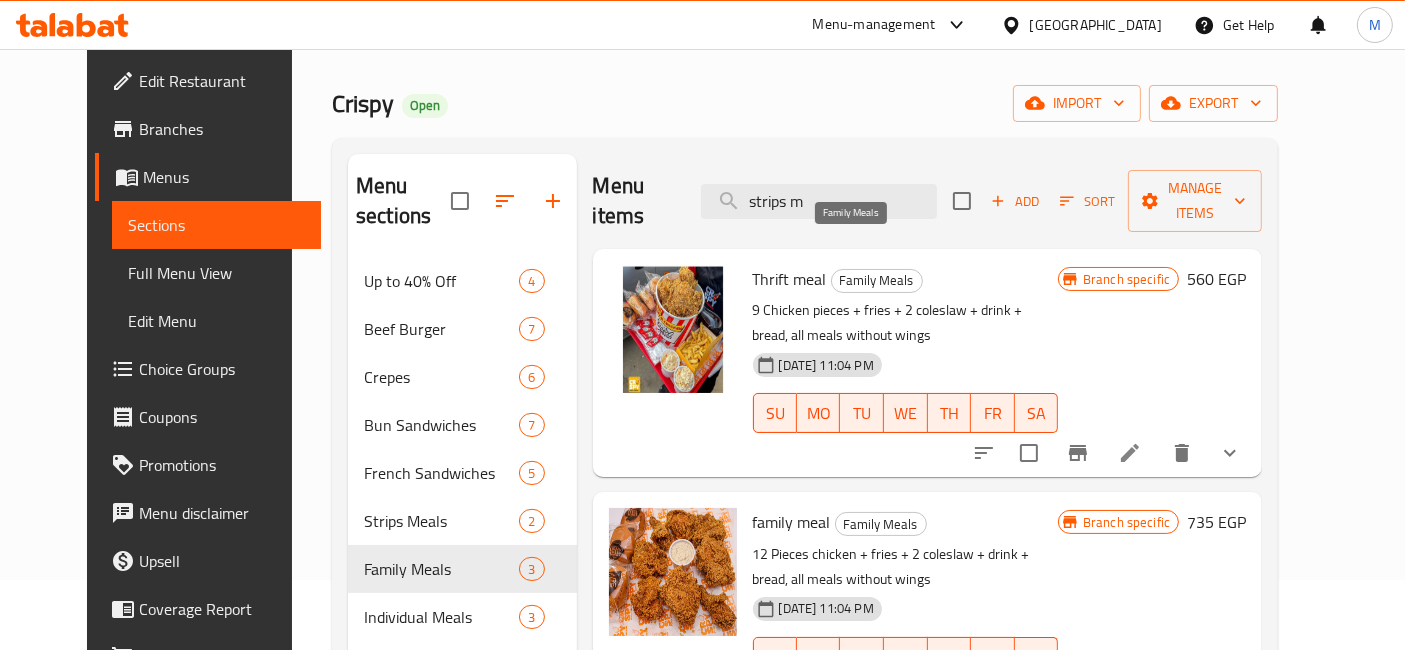 scroll, scrollTop: 0, scrollLeft: 0, axis: both 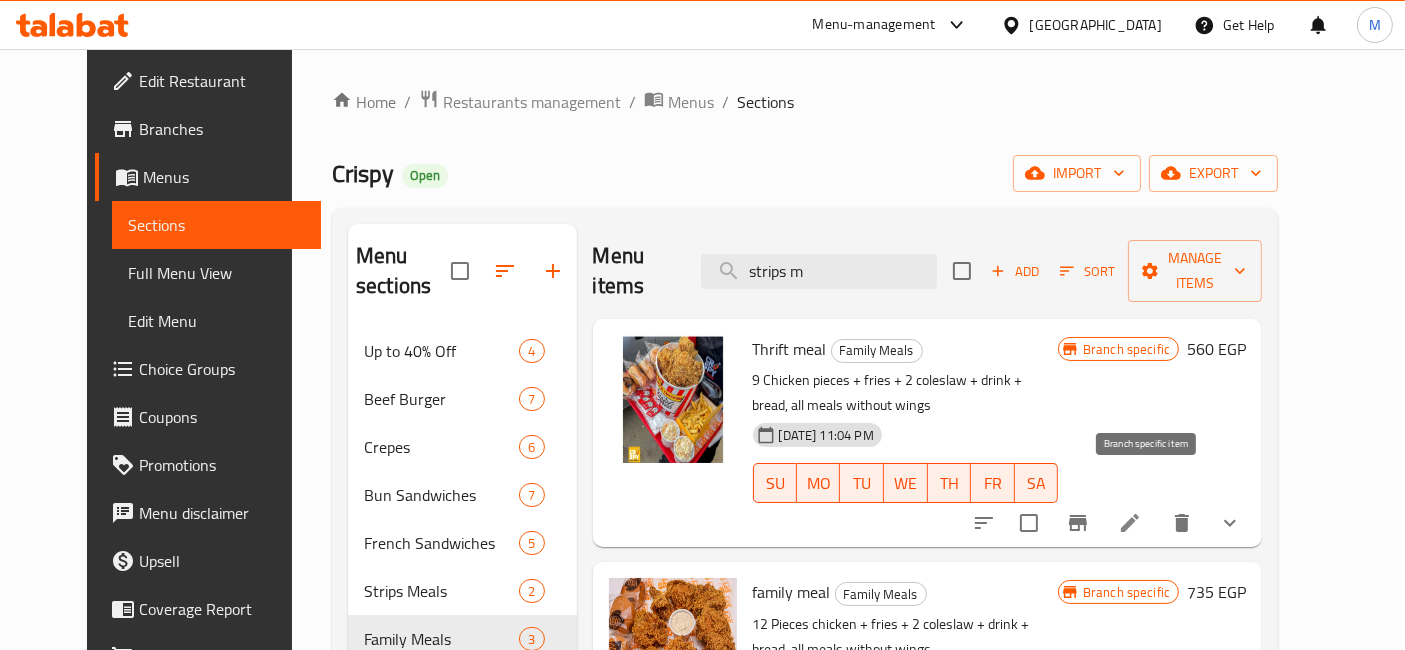 click at bounding box center (1078, 523) 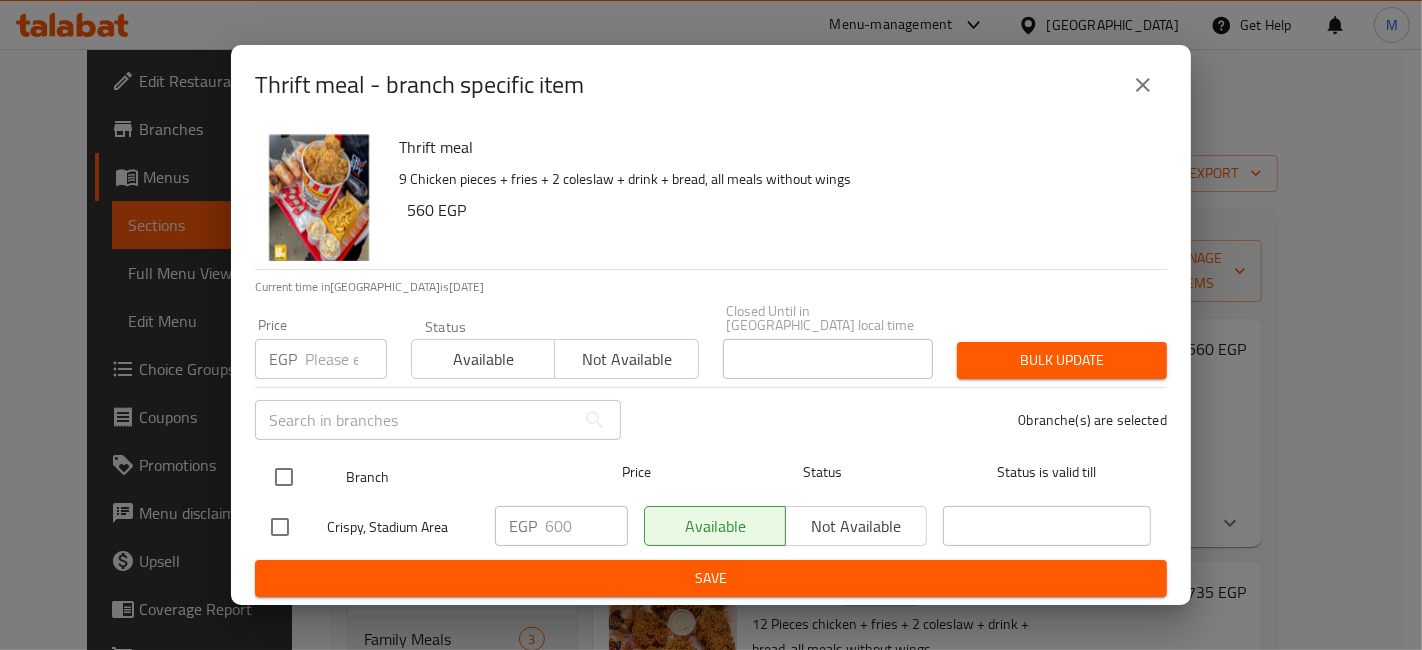 click at bounding box center (284, 477) 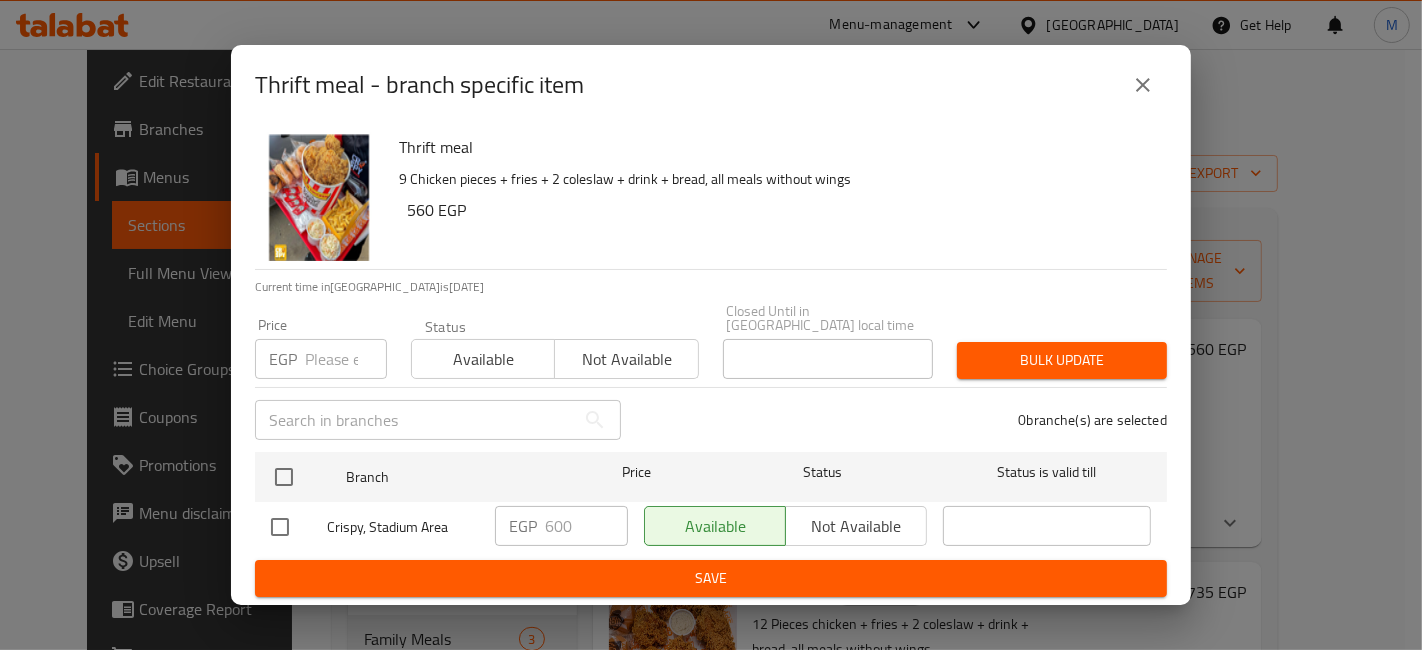 checkbox on "true" 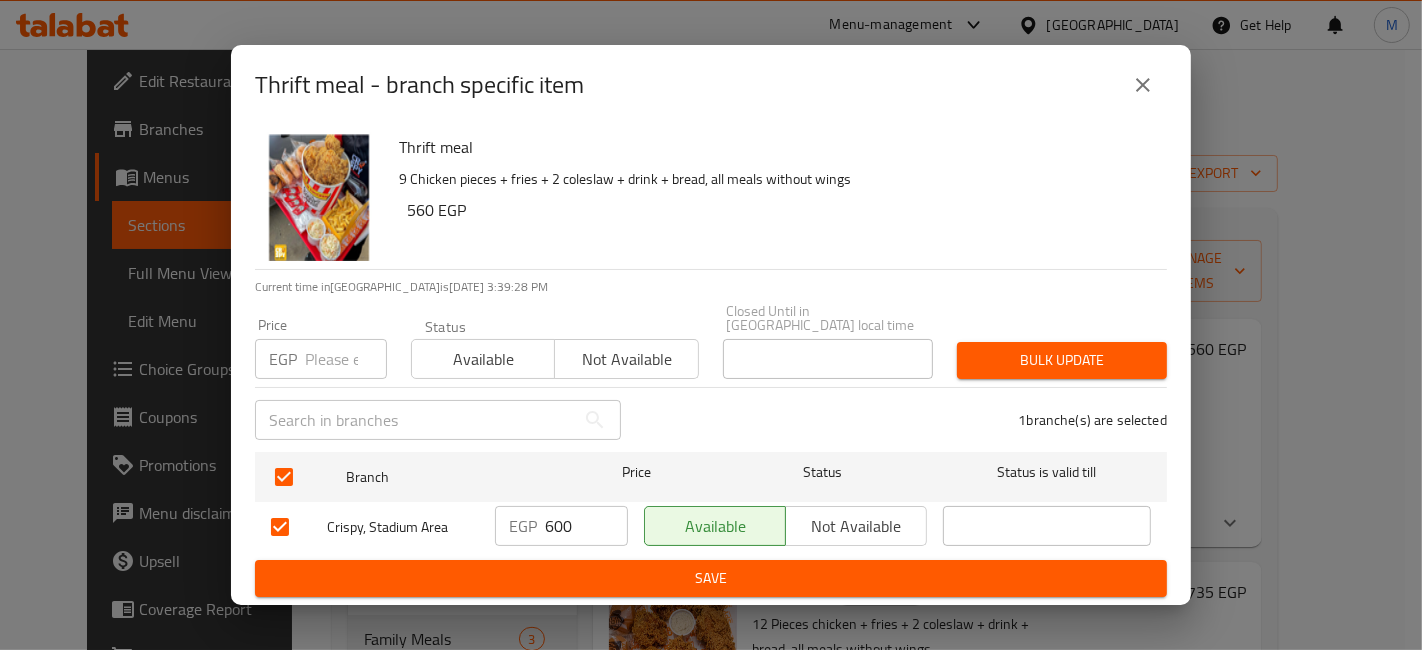 click on "600" at bounding box center (586, 526) 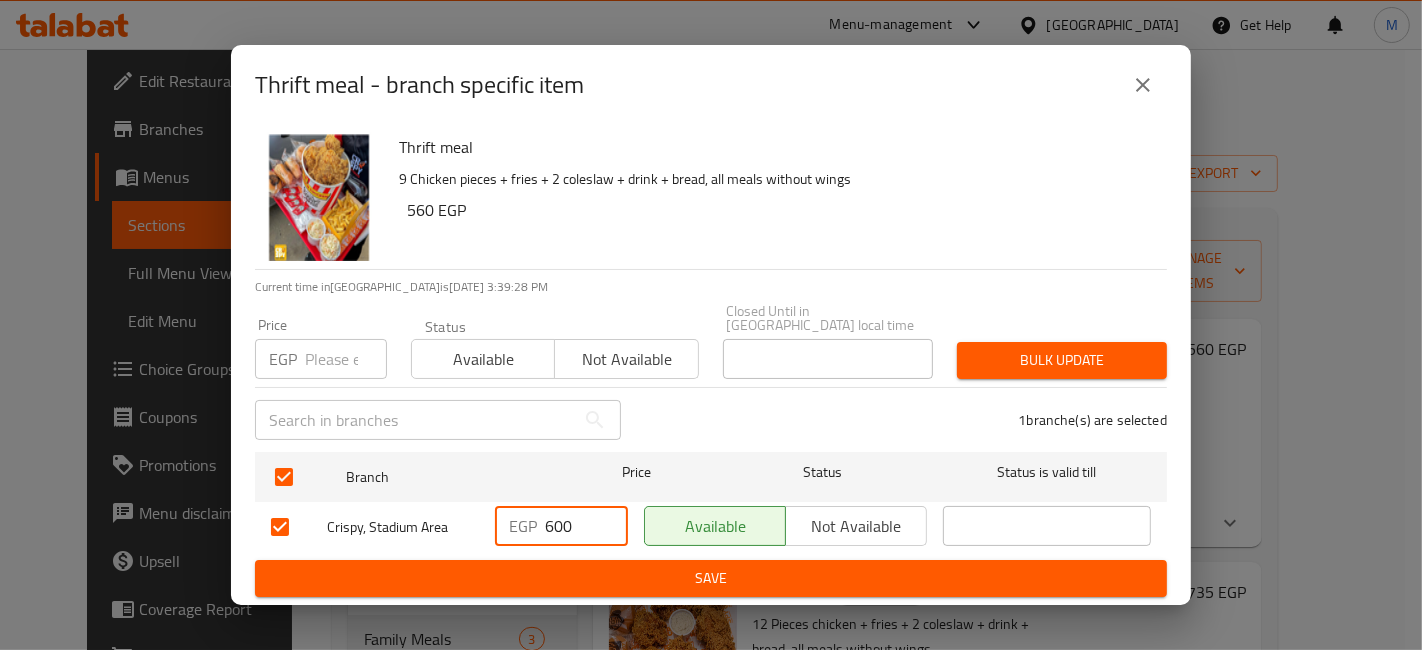 click on "600" at bounding box center [586, 526] 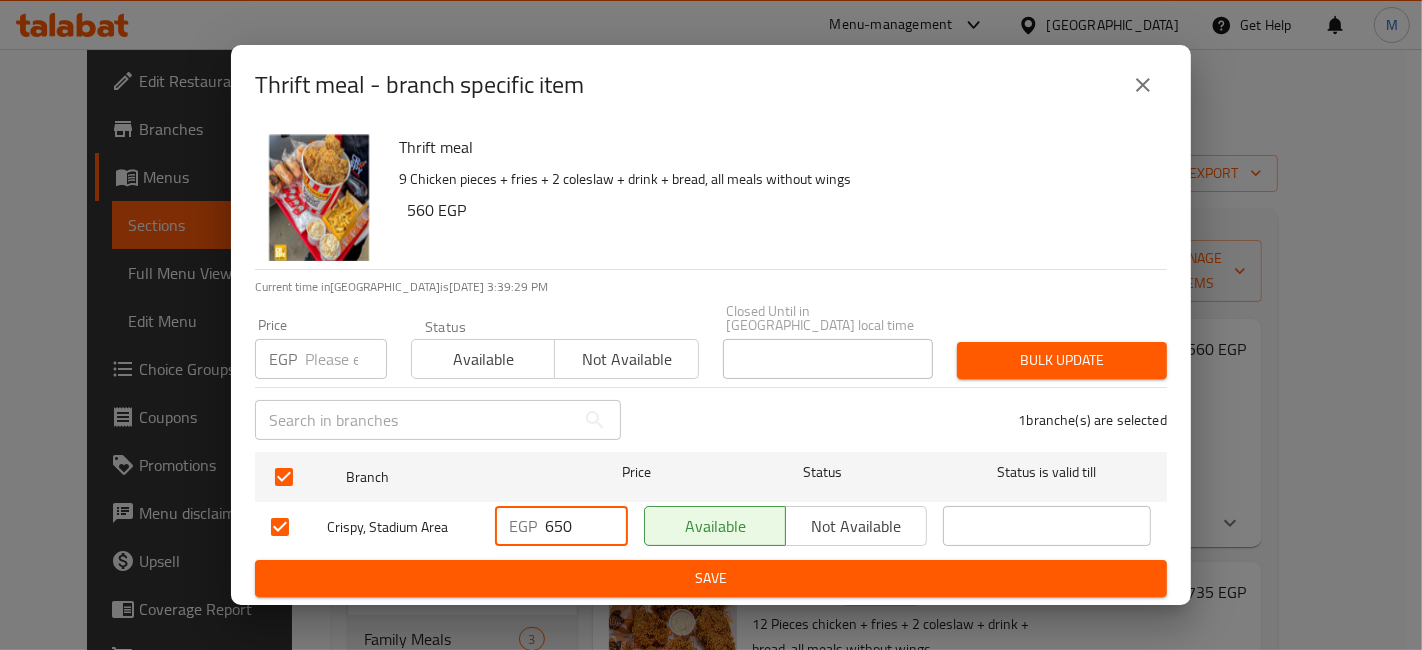 type on "650" 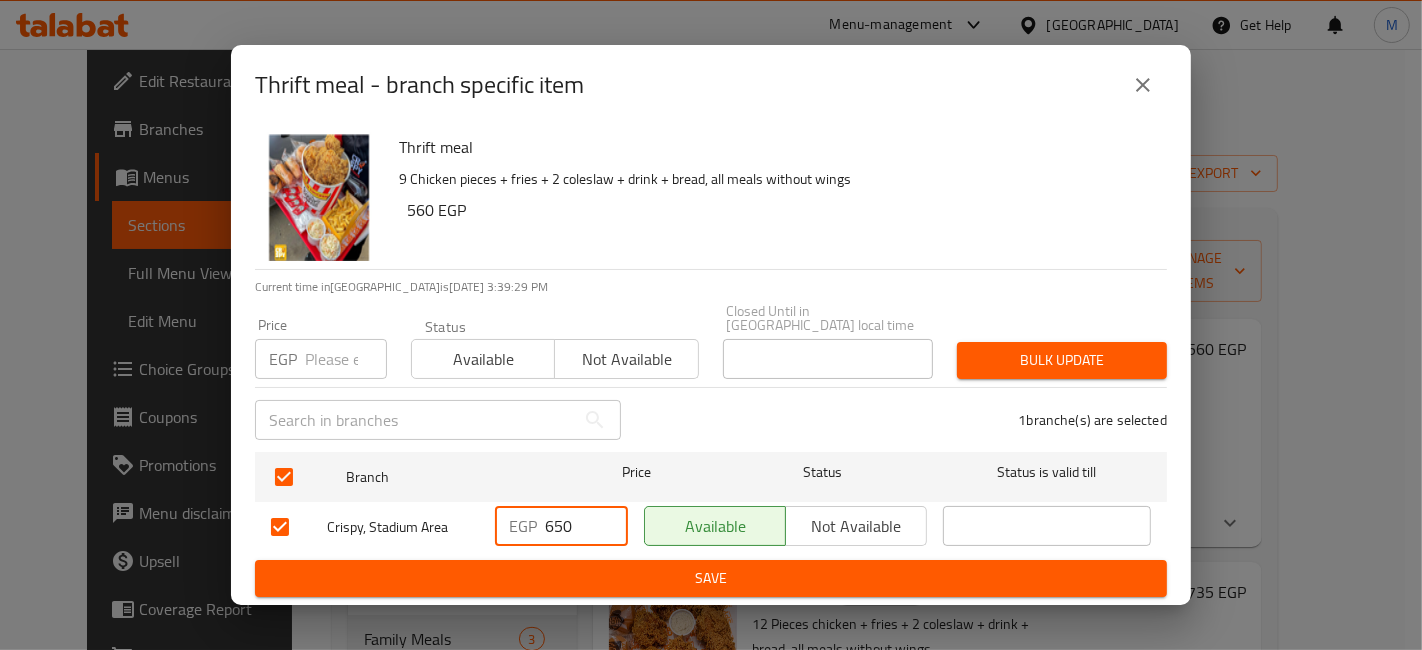 click on "Save" at bounding box center (711, 578) 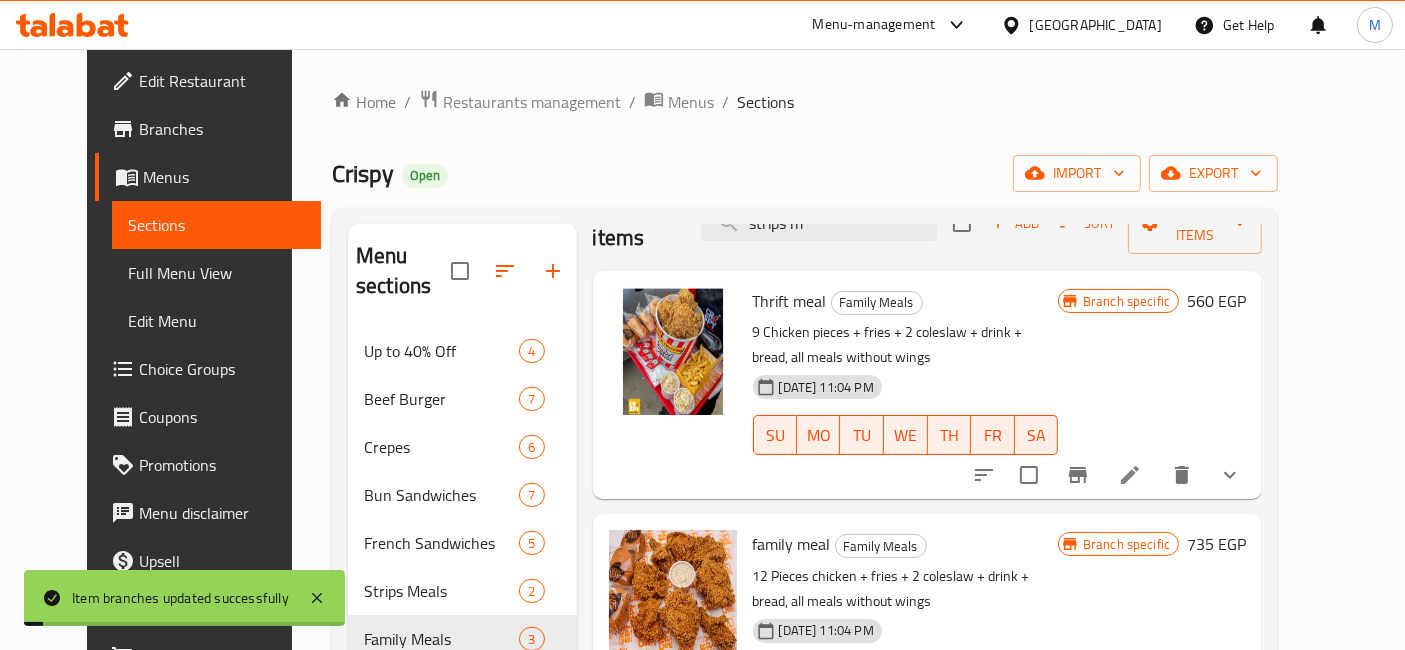 scroll, scrollTop: 75, scrollLeft: 0, axis: vertical 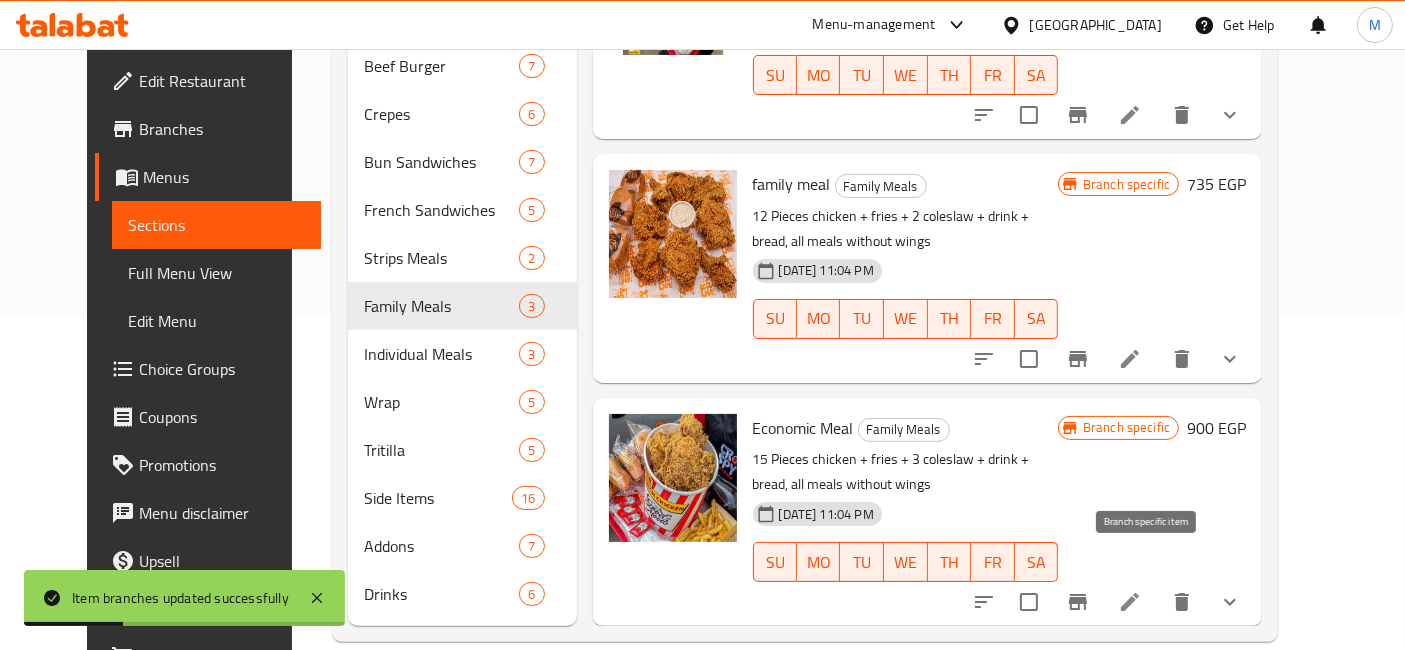 click 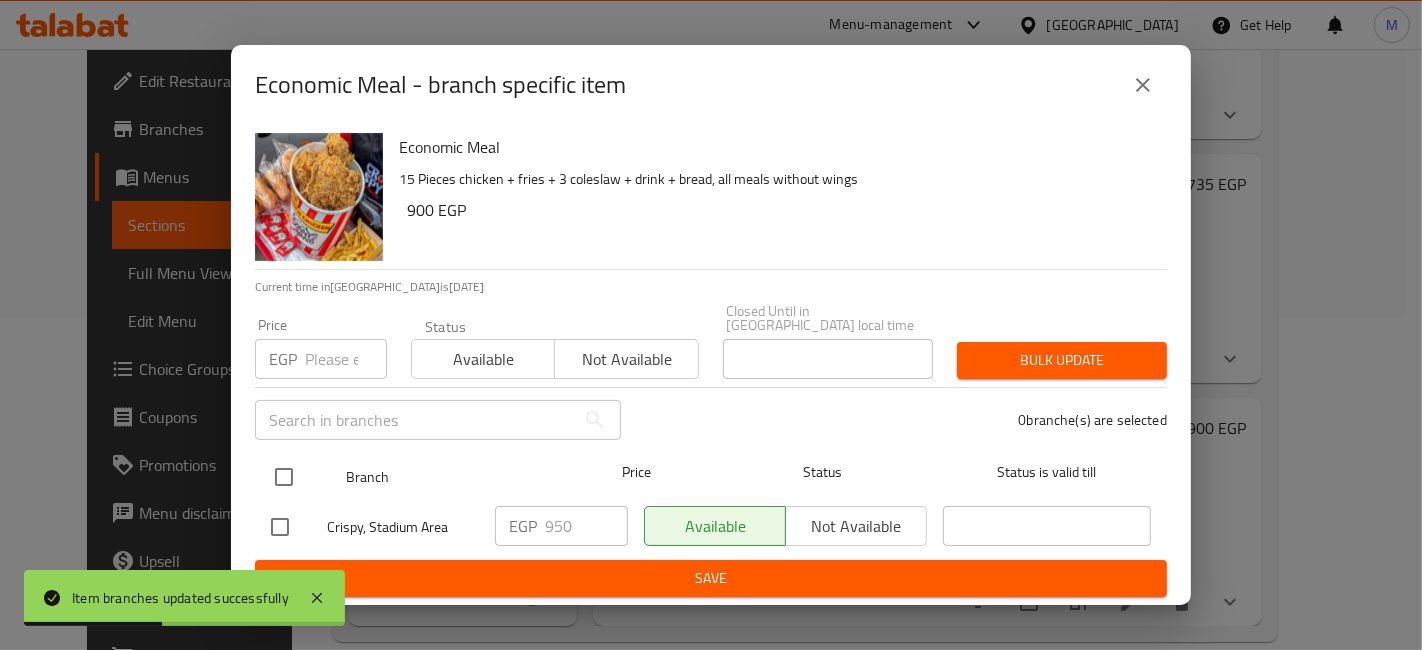 click at bounding box center (284, 477) 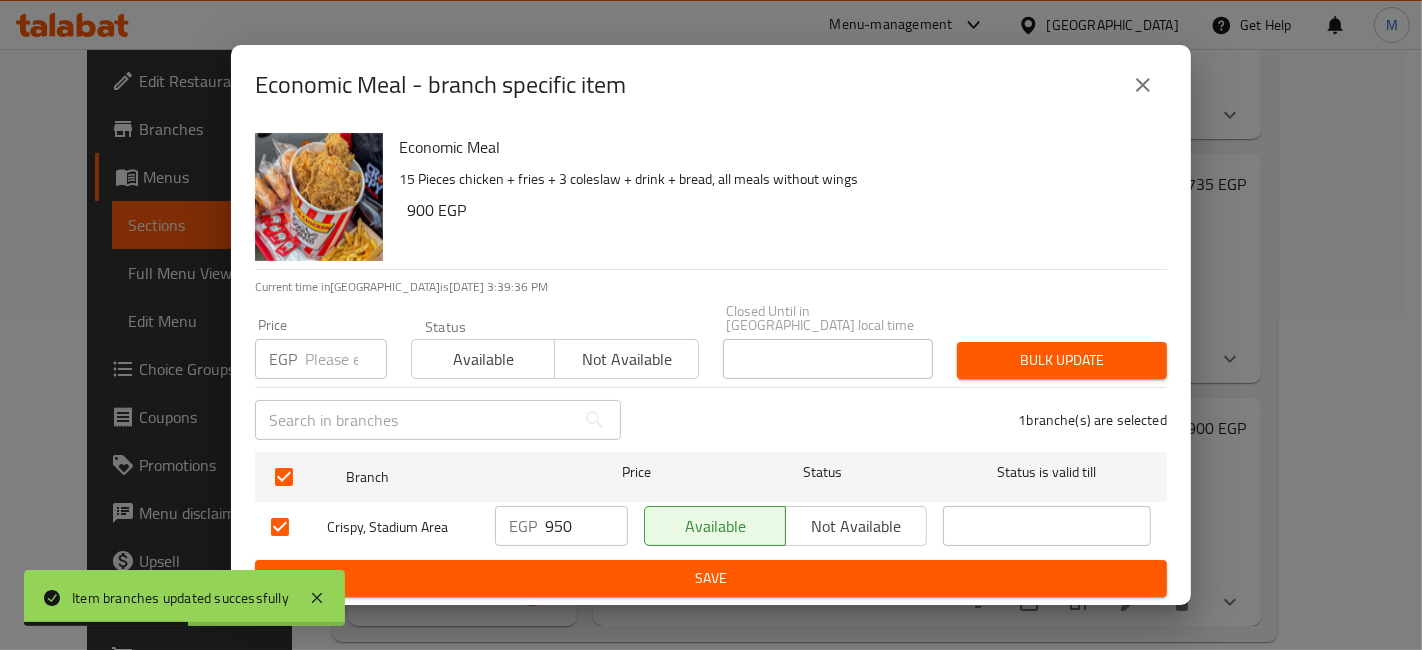 click on "950" at bounding box center (586, 526) 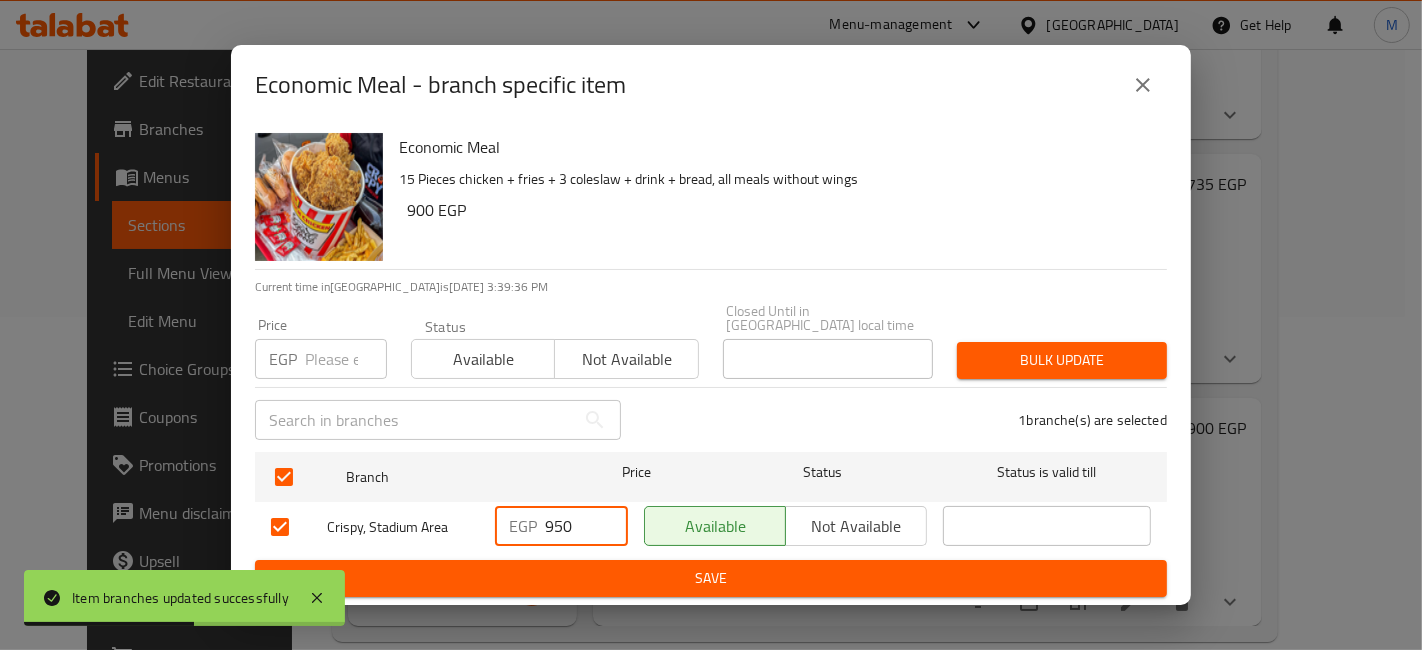 click on "950" at bounding box center [586, 526] 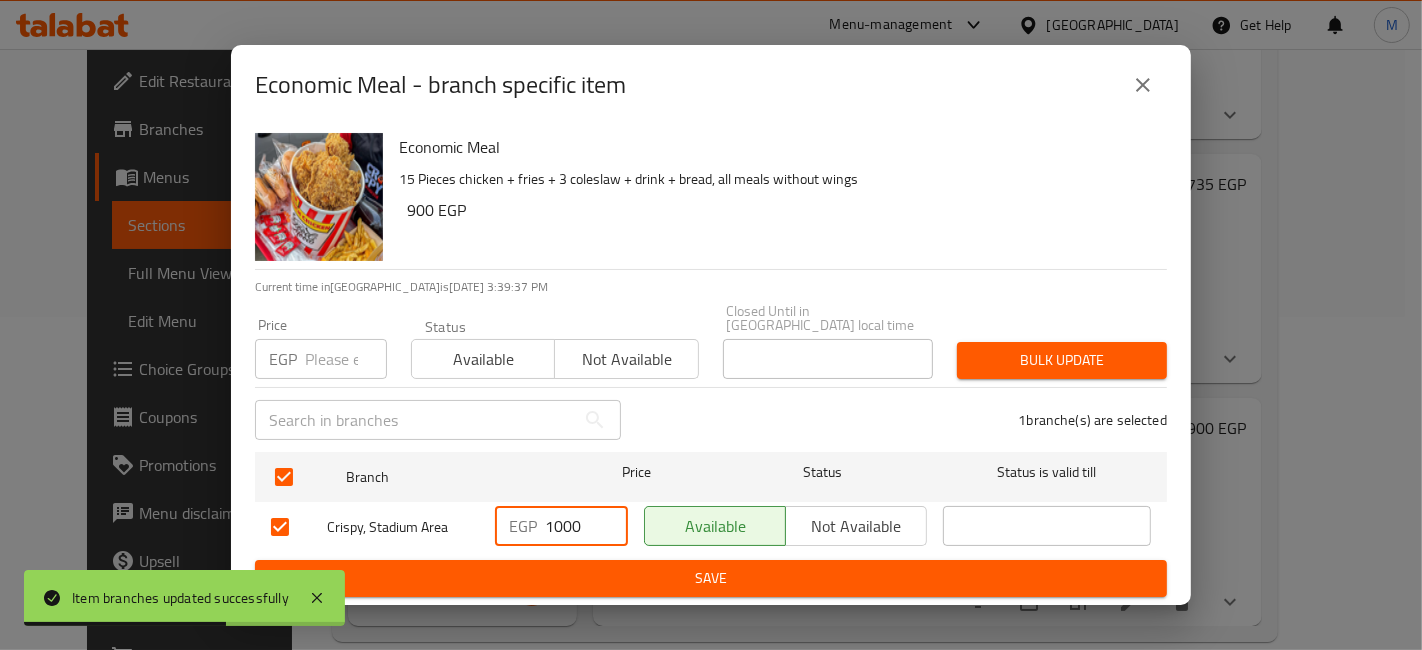 type on "1000" 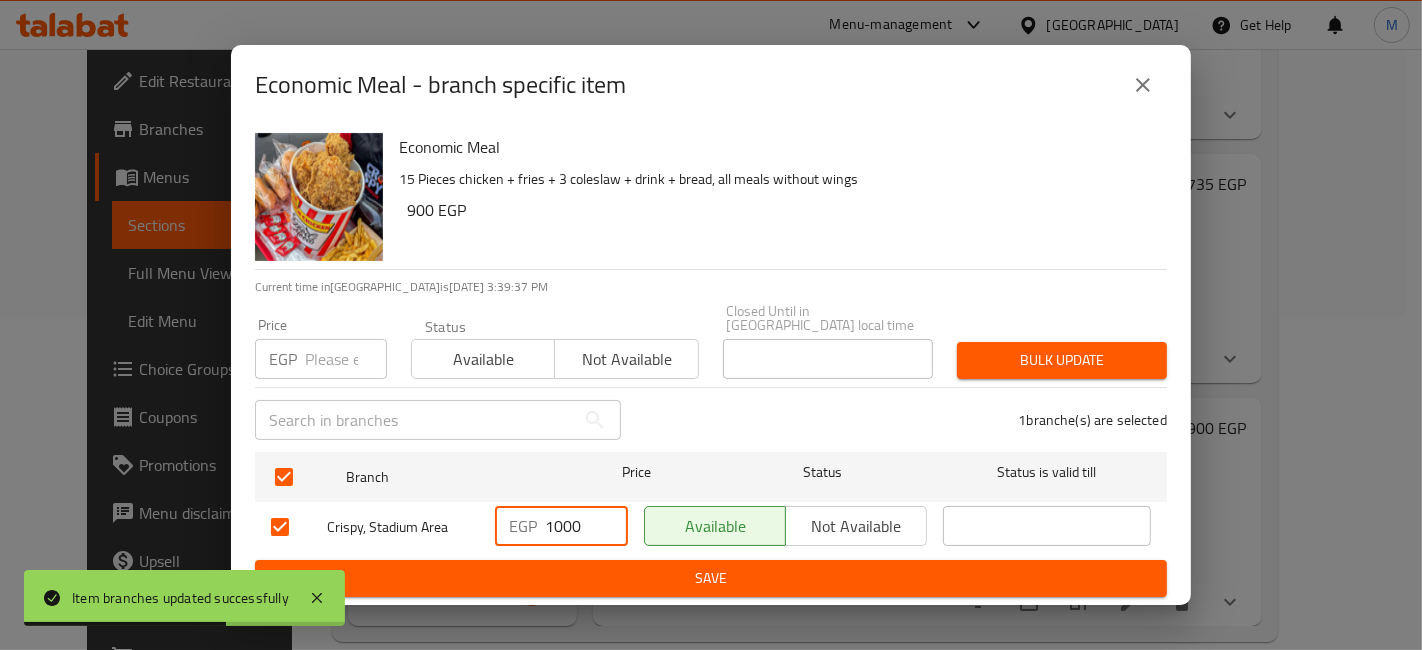 click on "Save" at bounding box center (711, 578) 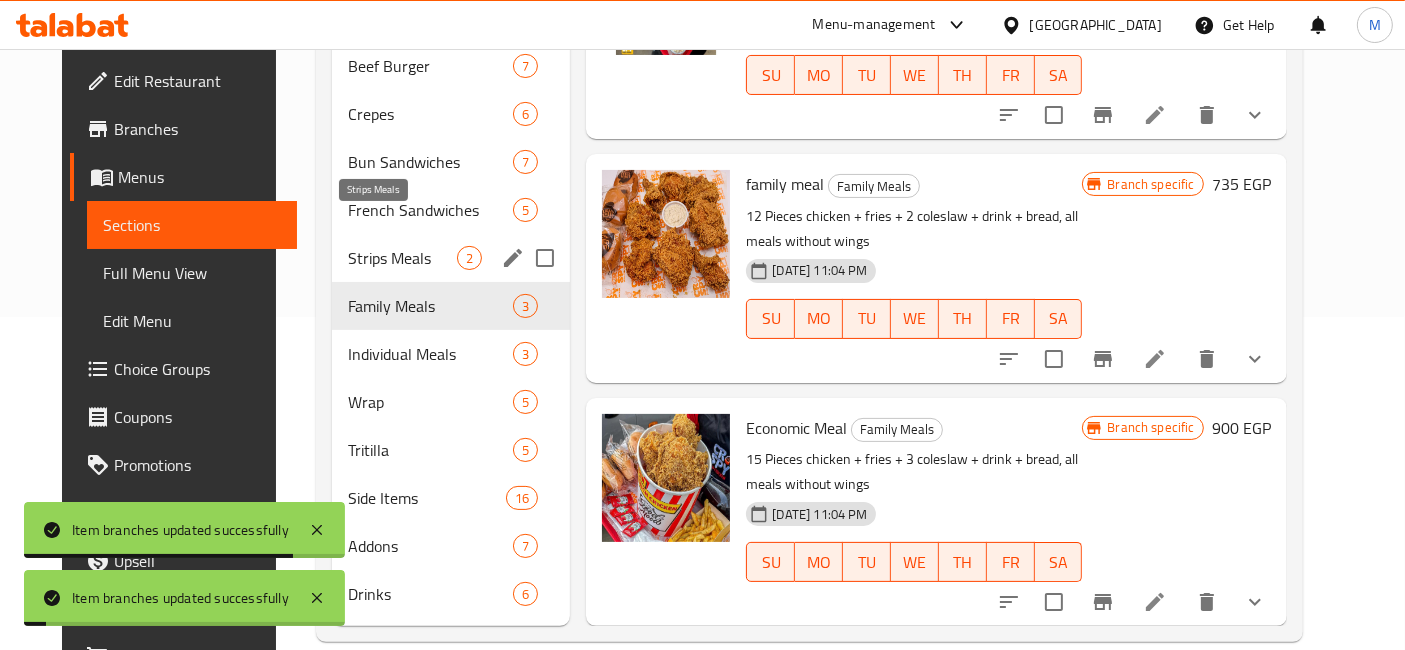 click on "Strips Meals" at bounding box center [403, 258] 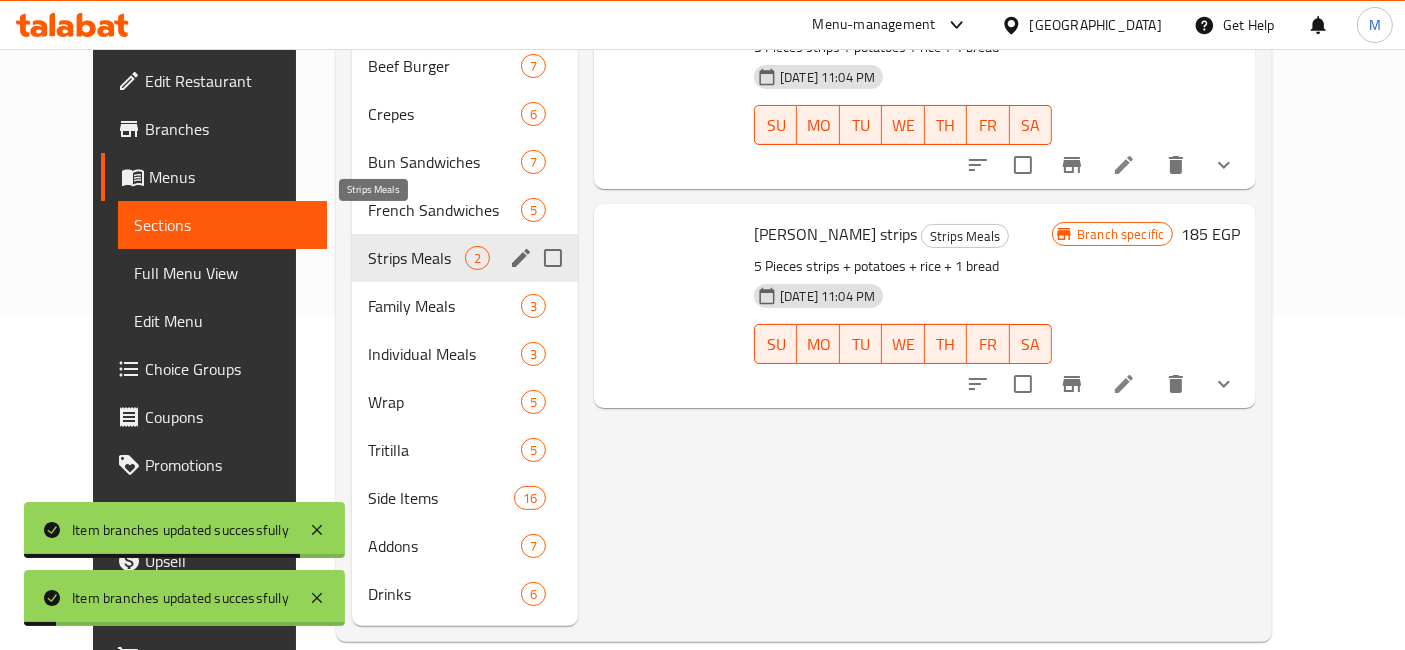 scroll, scrollTop: 0, scrollLeft: 0, axis: both 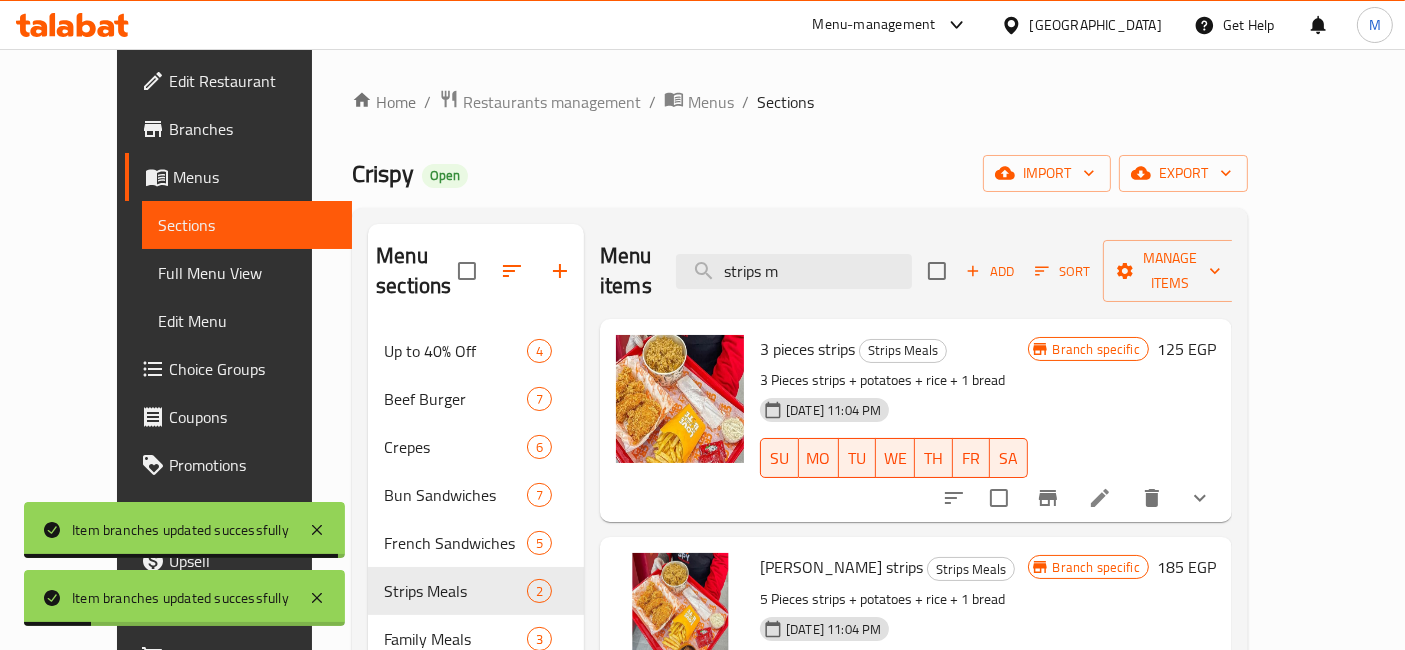 click at bounding box center (1048, 498) 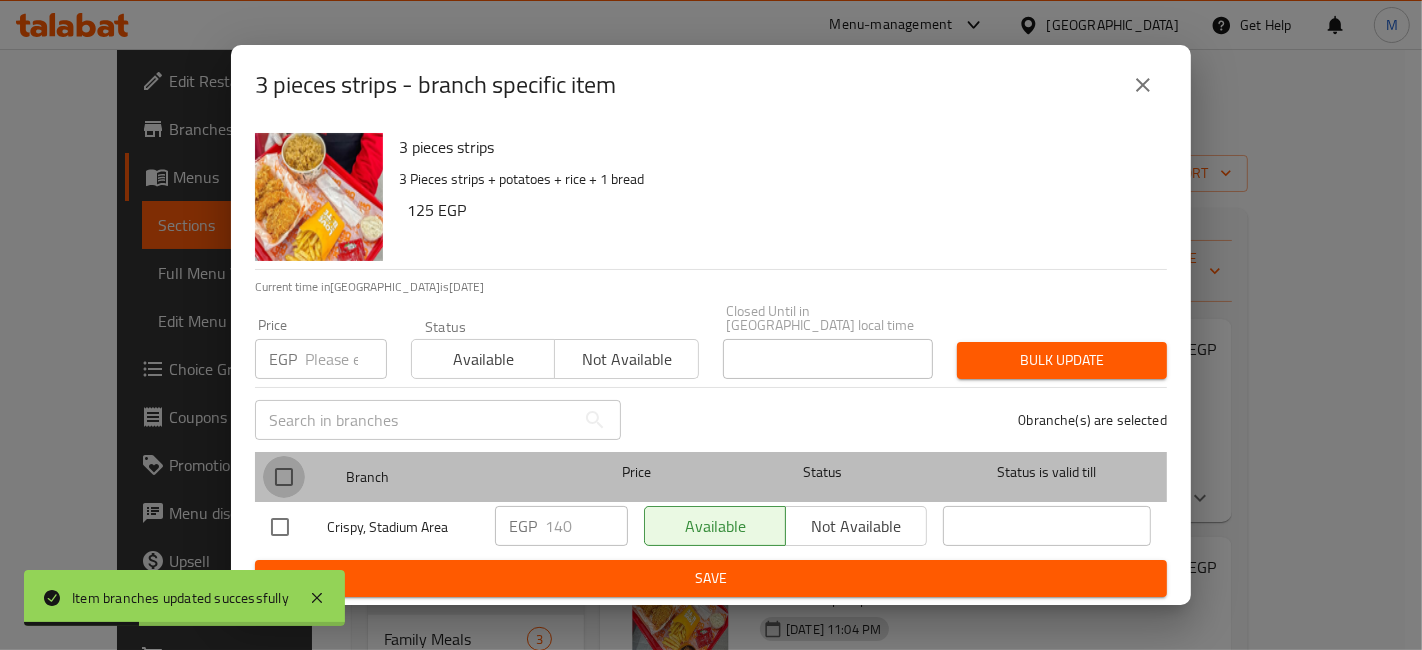 click at bounding box center [284, 477] 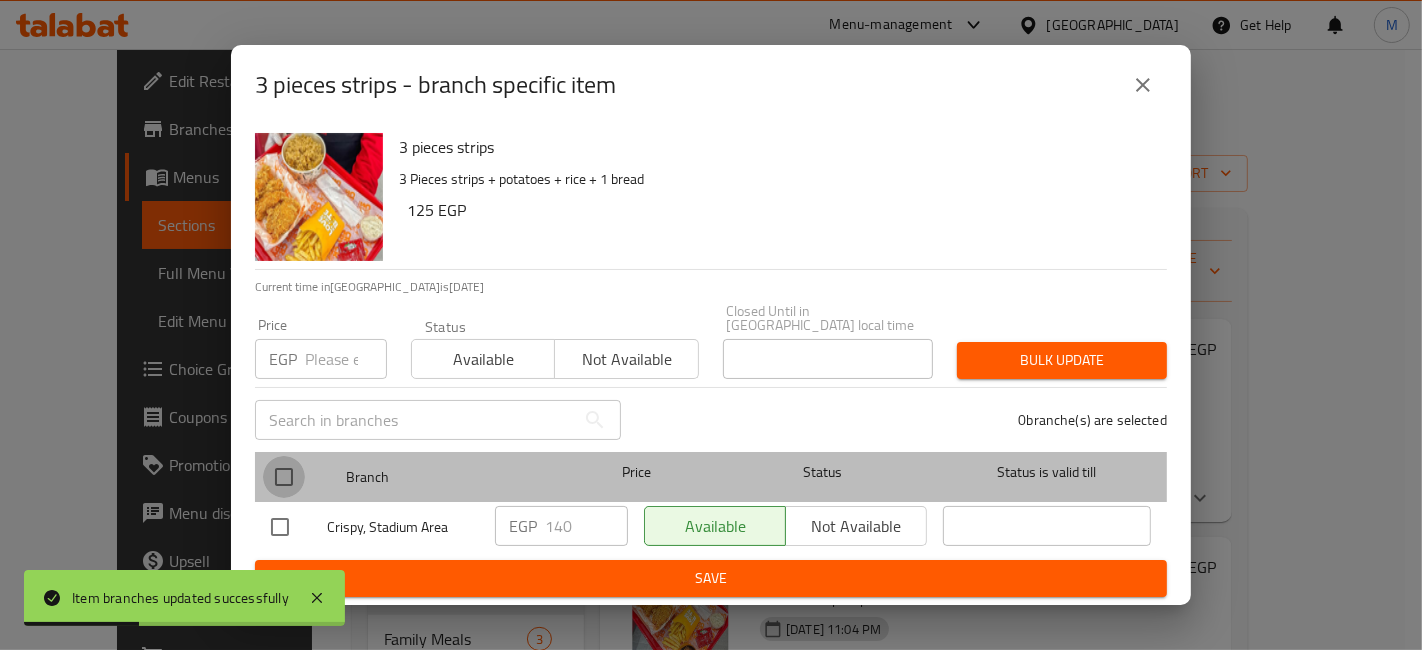 checkbox on "true" 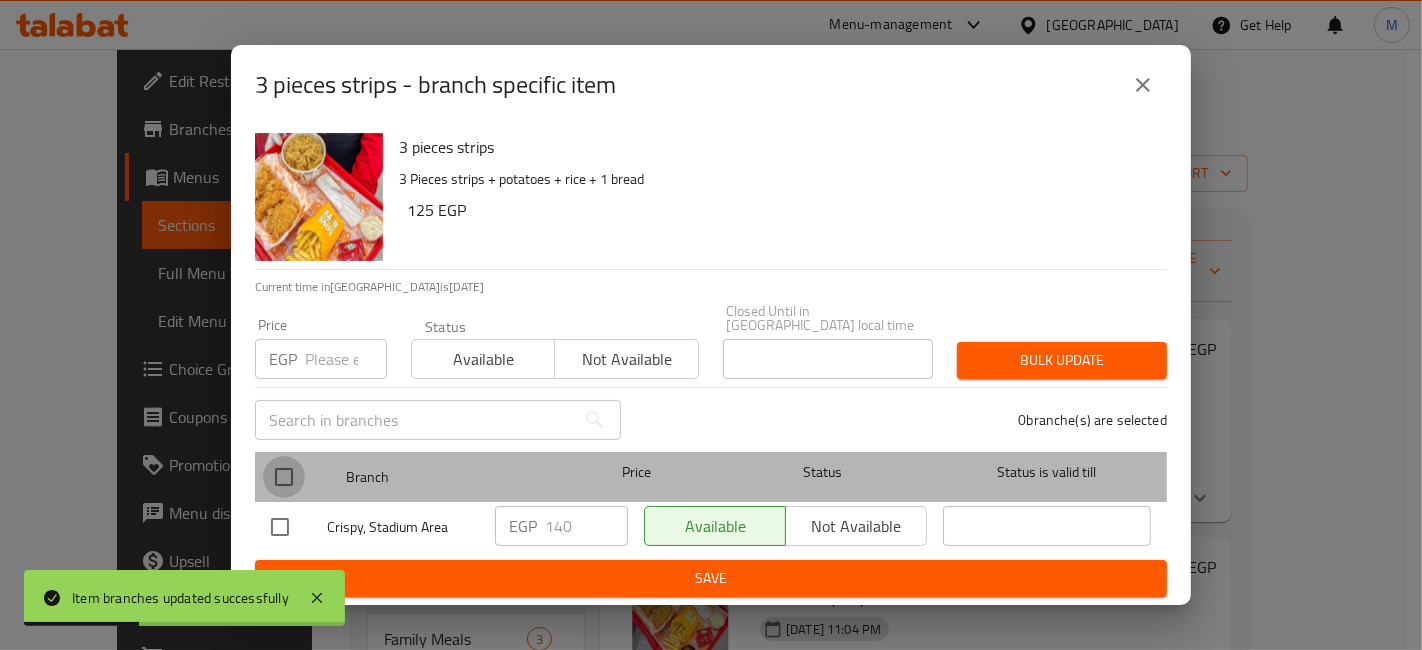 checkbox on "true" 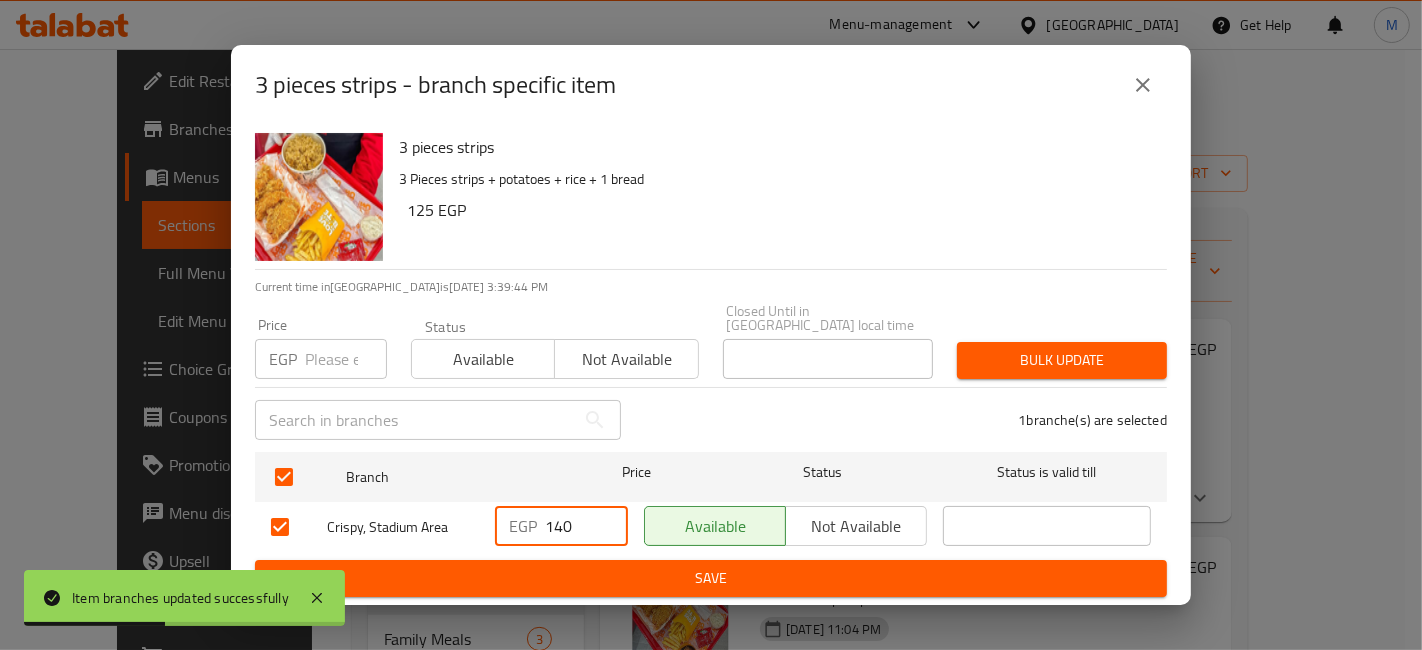 click on "140" at bounding box center [586, 526] 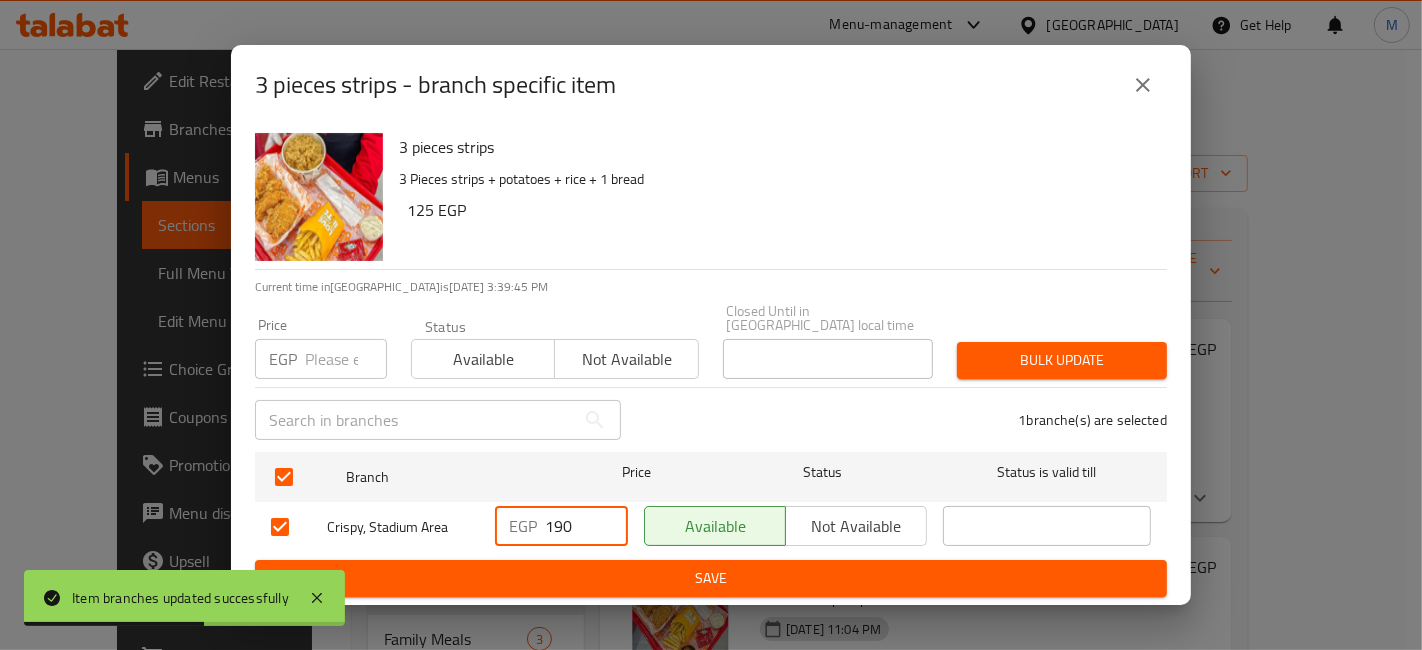 type on "190" 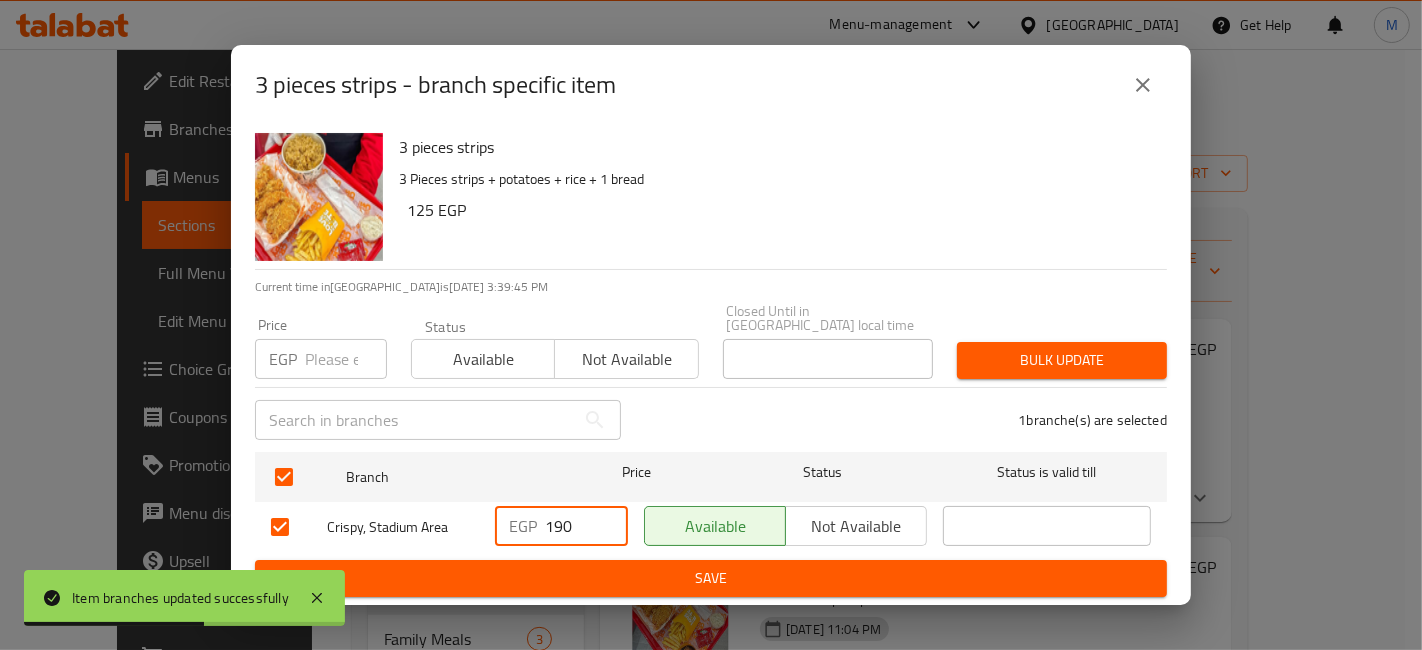 click on "Save" at bounding box center [711, 578] 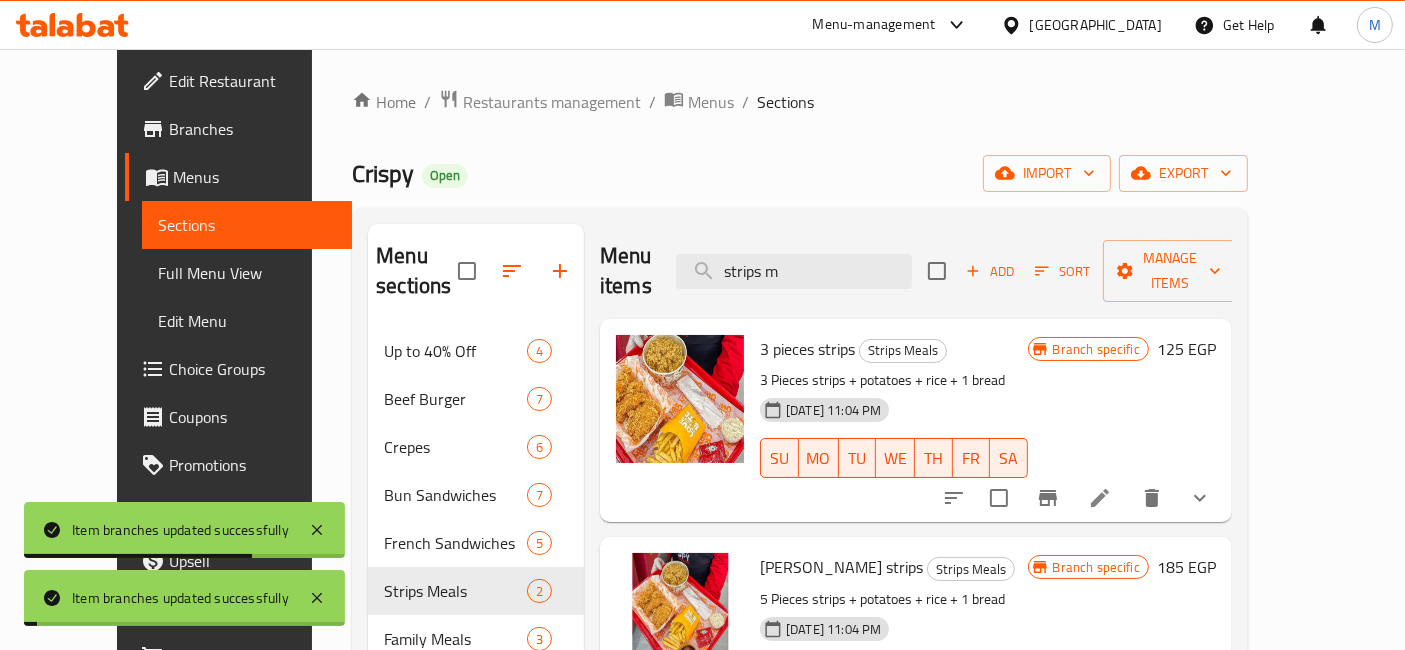 scroll, scrollTop: 222, scrollLeft: 0, axis: vertical 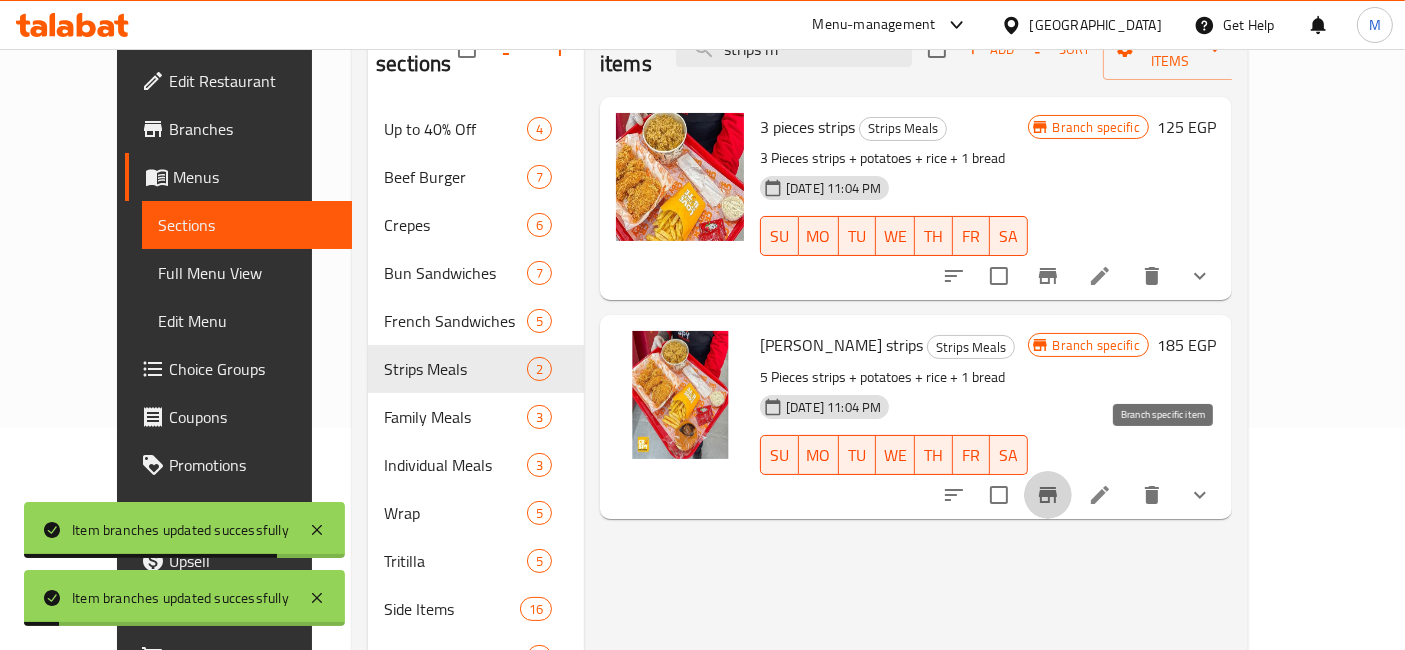 click 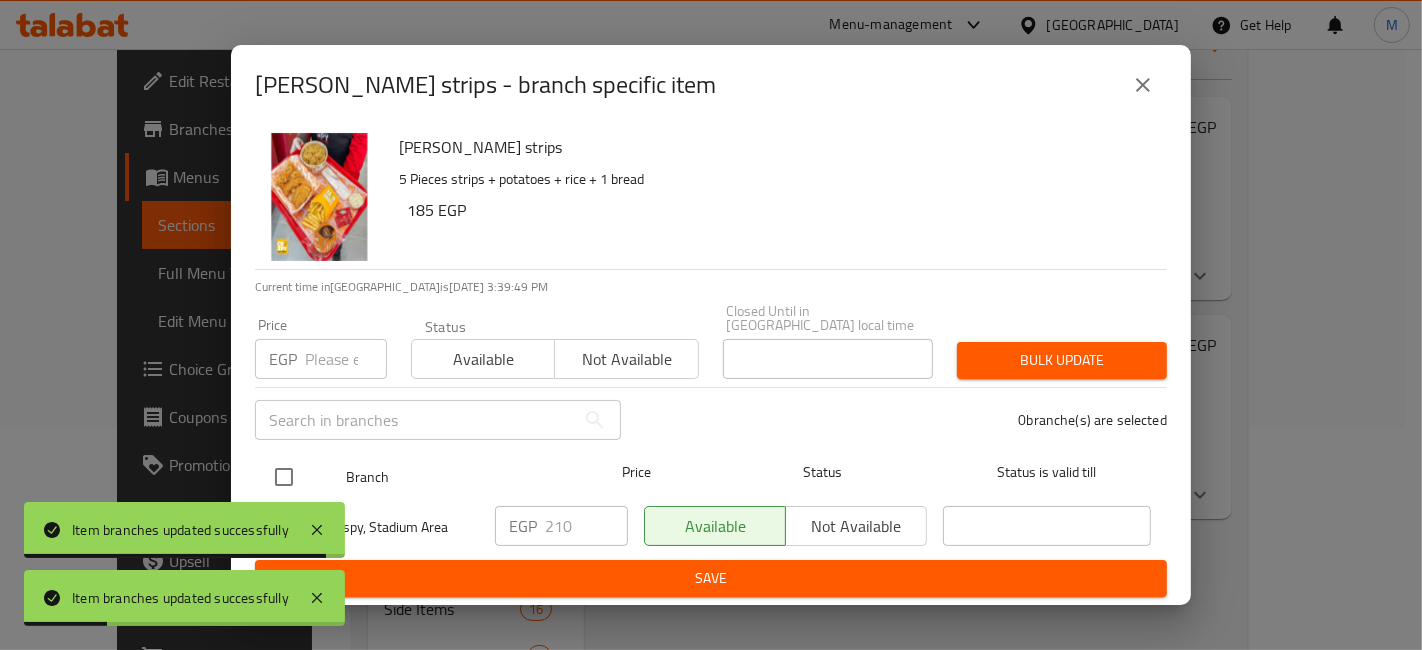 click at bounding box center [284, 477] 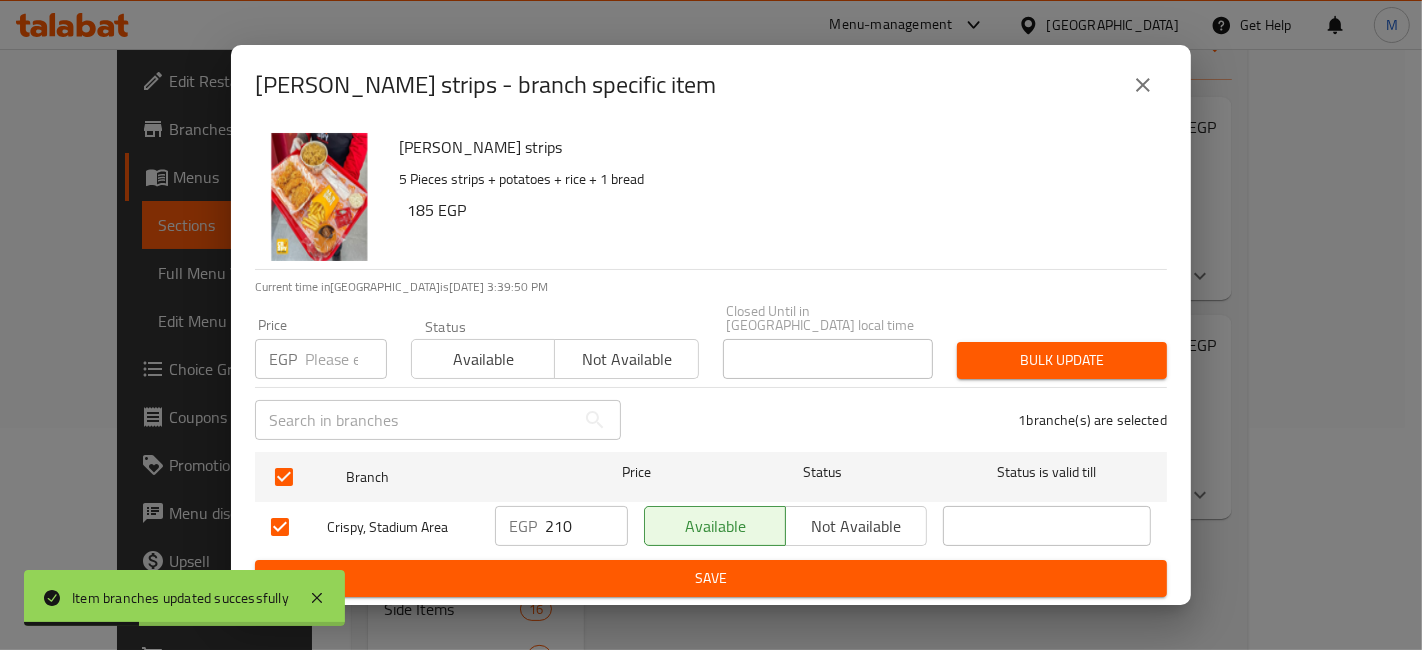 click at bounding box center (346, 359) 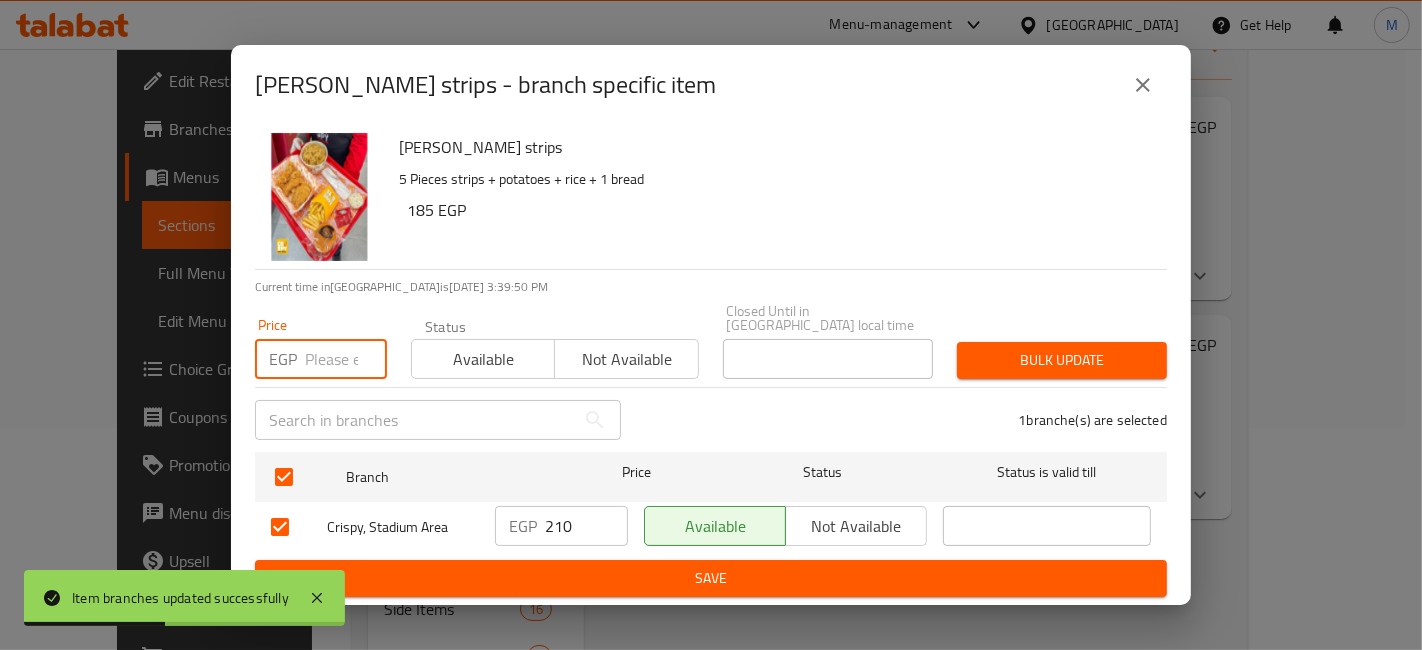 click on "210" at bounding box center [586, 526] 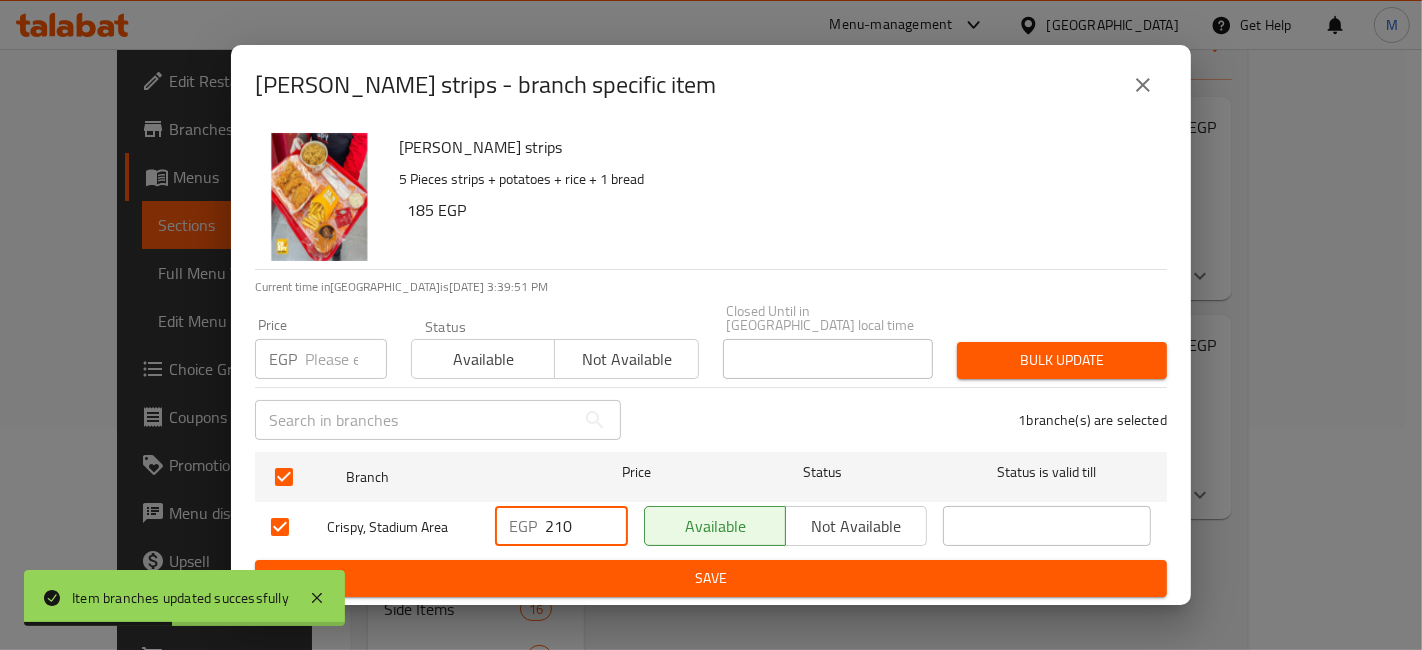 click on "210" at bounding box center (586, 526) 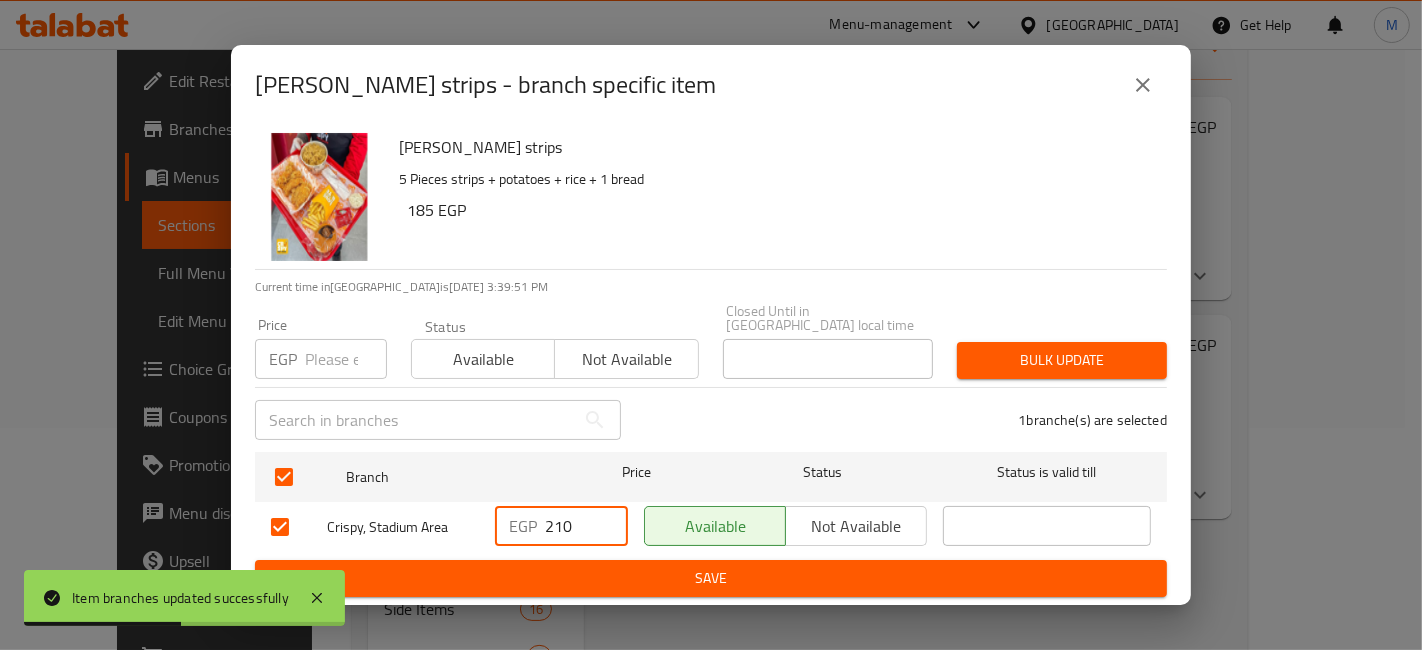 click on "210" at bounding box center (586, 526) 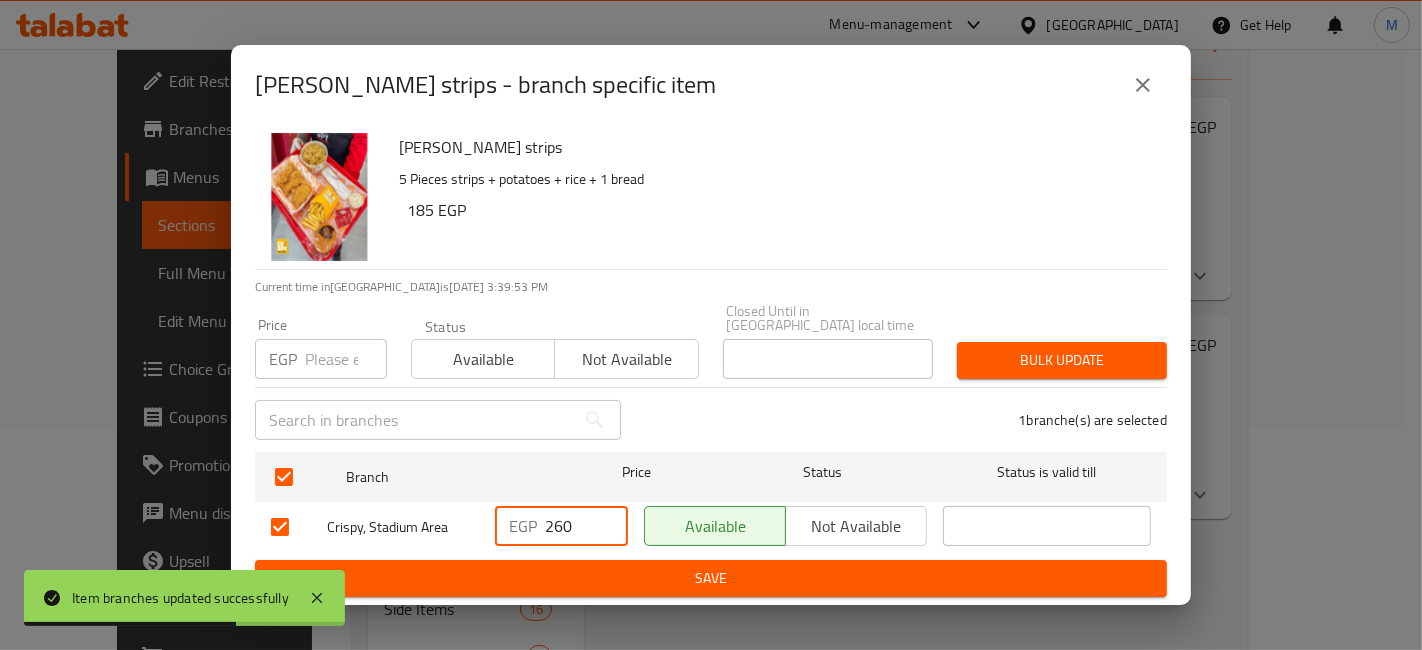 type on "260" 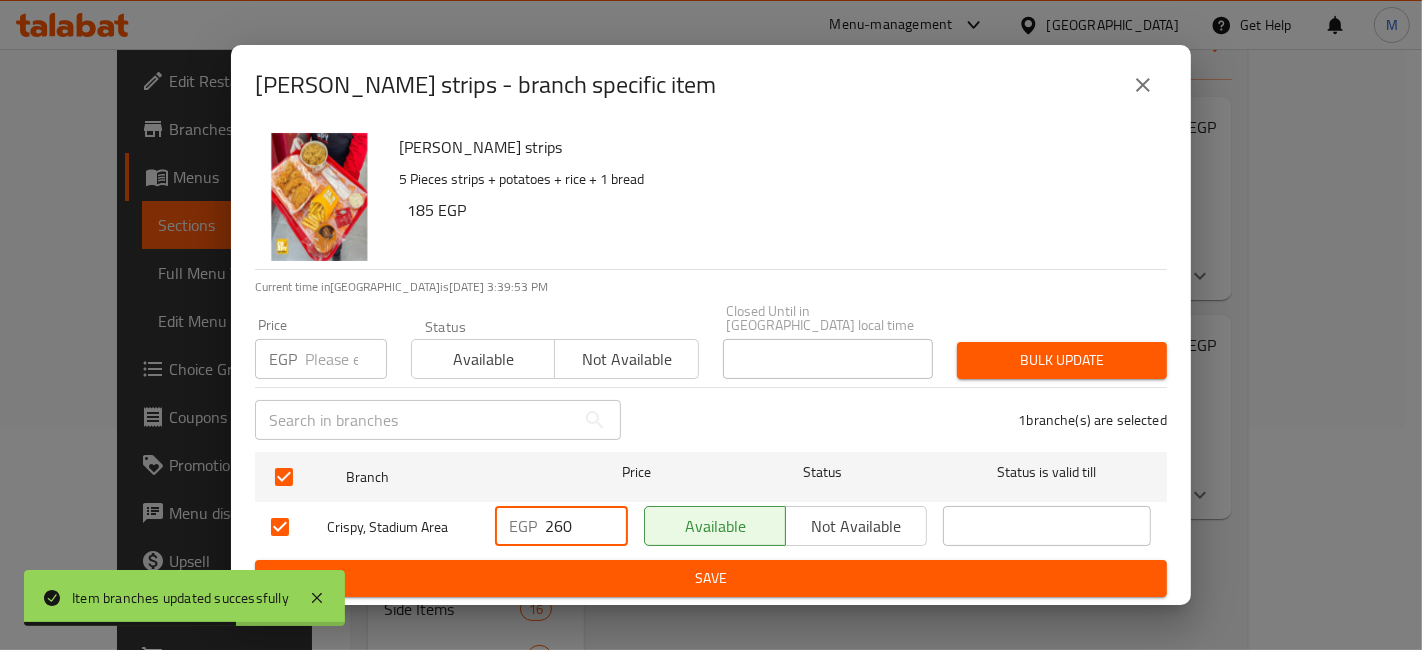 click on "Save" at bounding box center [711, 578] 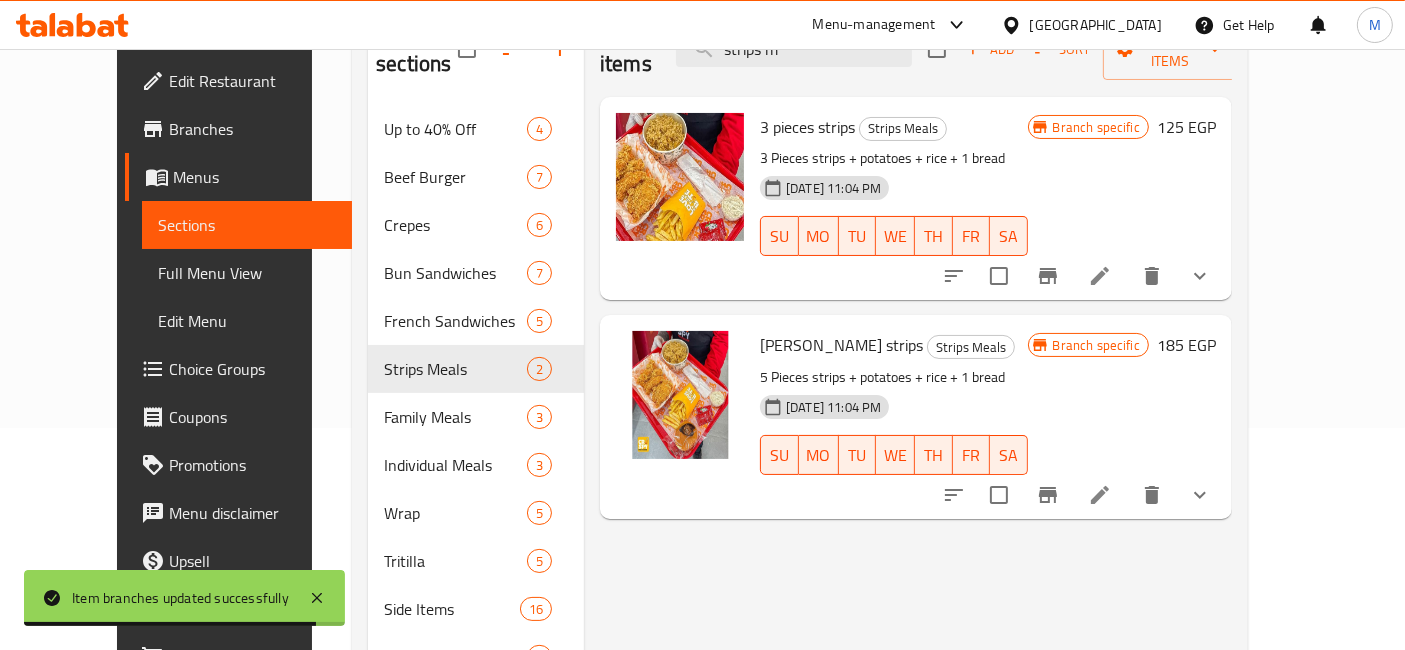 click 